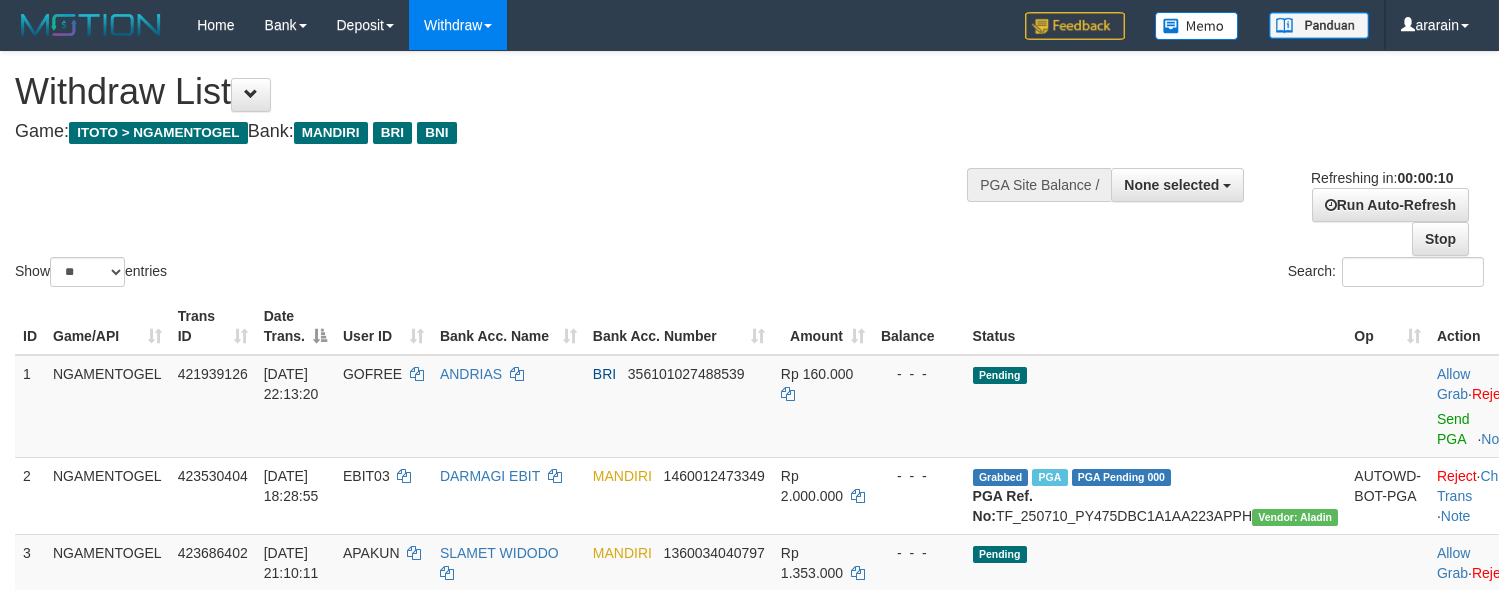 select 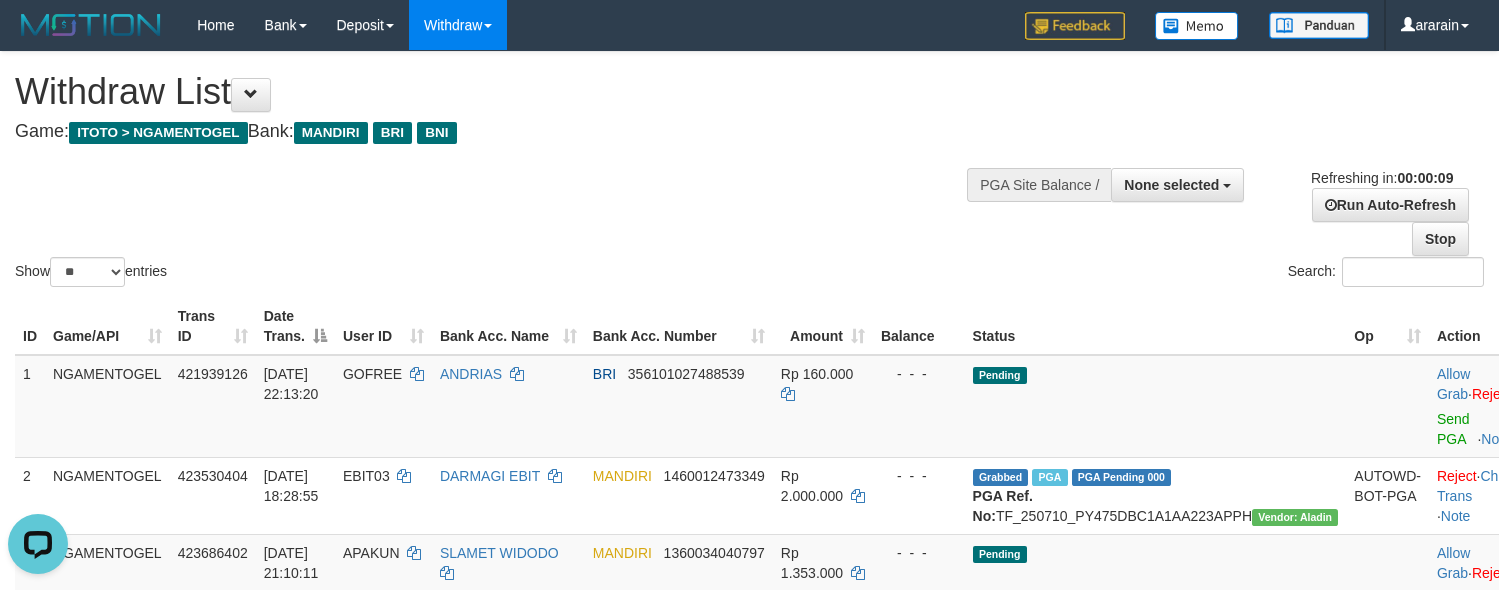 scroll, scrollTop: 0, scrollLeft: 0, axis: both 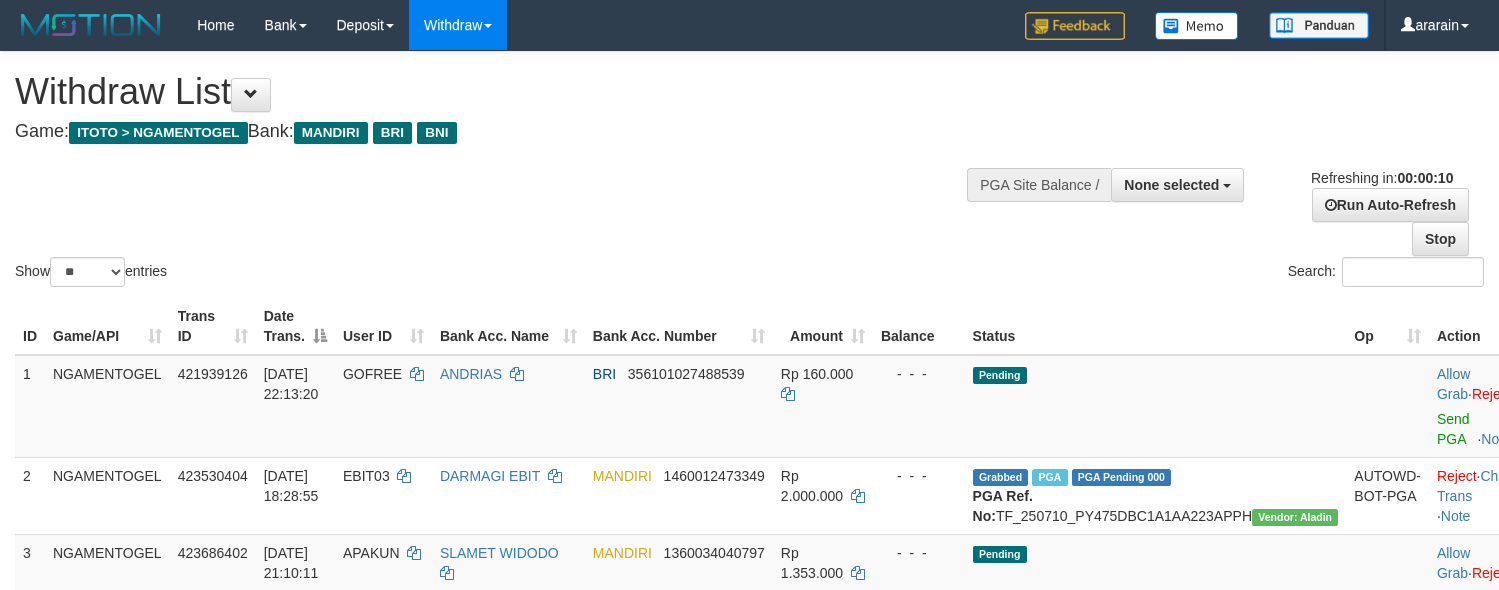 select 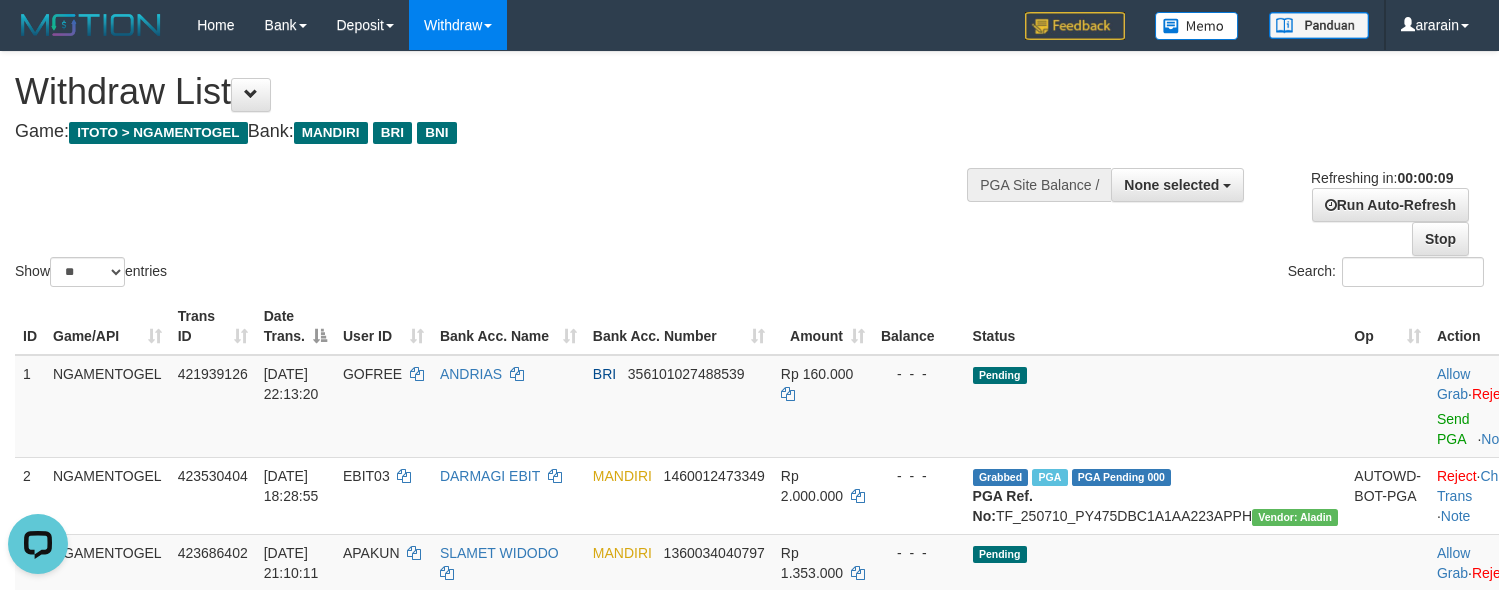 scroll, scrollTop: 0, scrollLeft: 0, axis: both 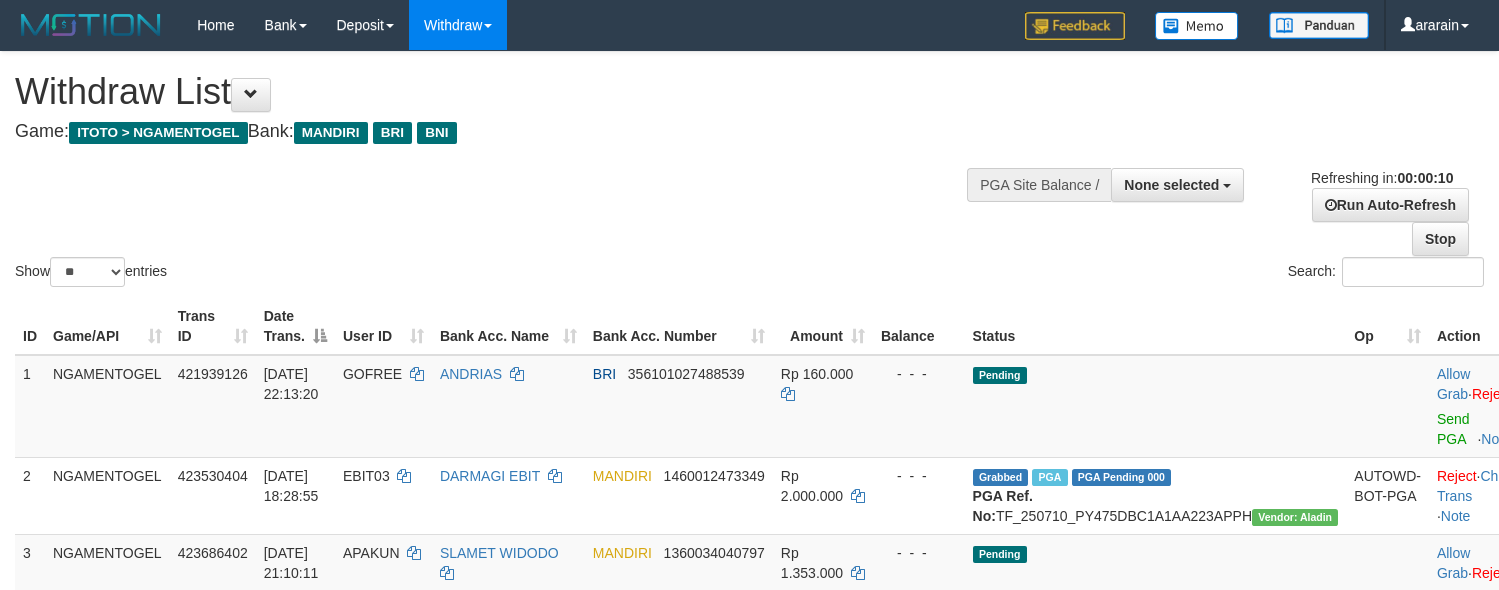 select 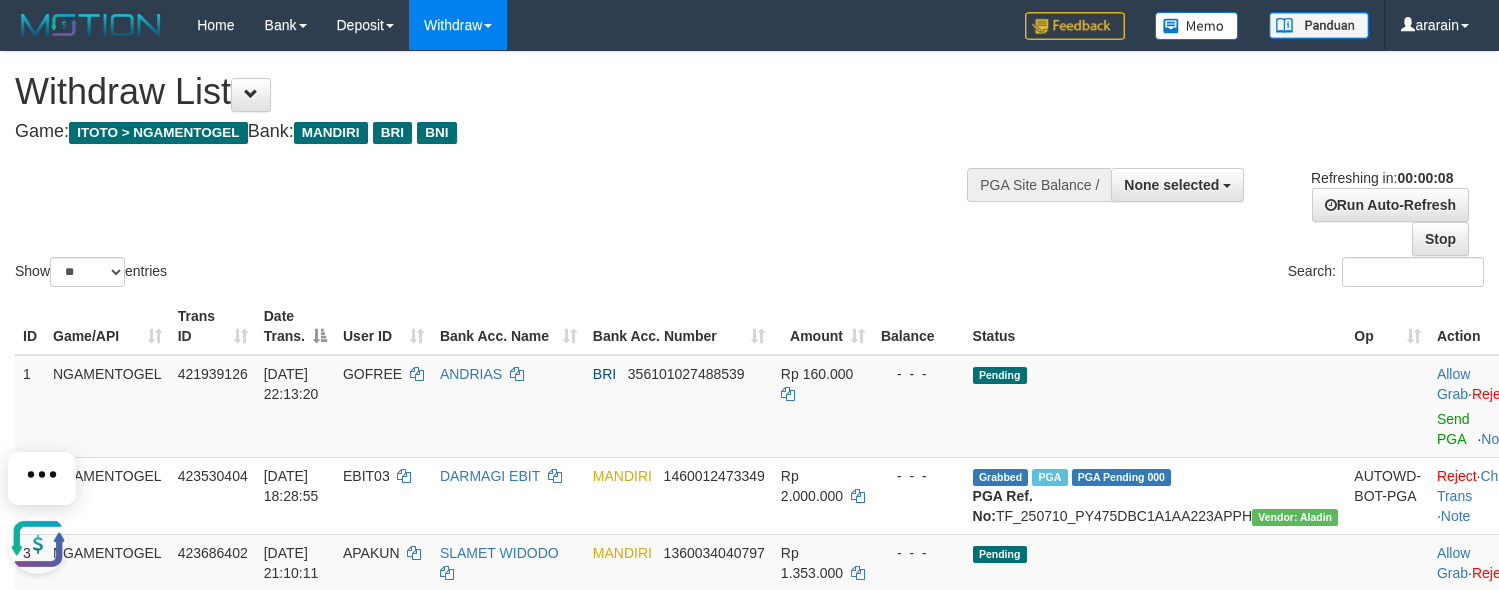 scroll, scrollTop: 0, scrollLeft: 0, axis: both 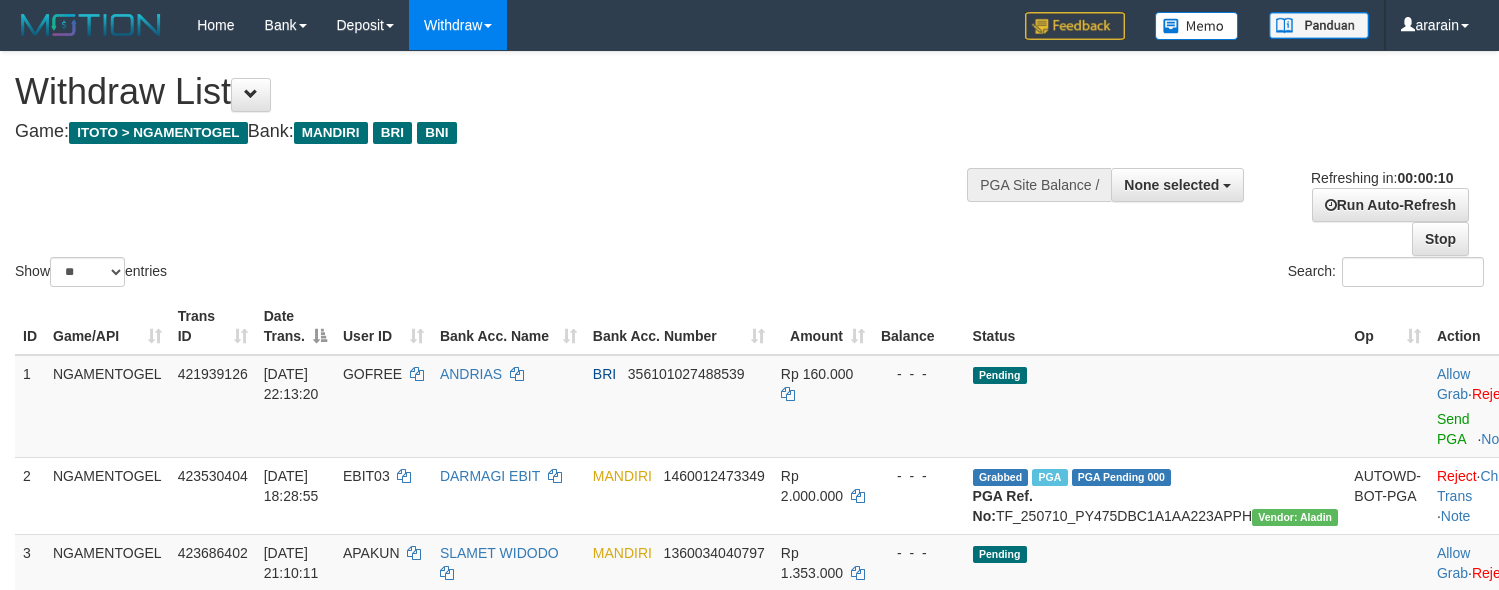 select 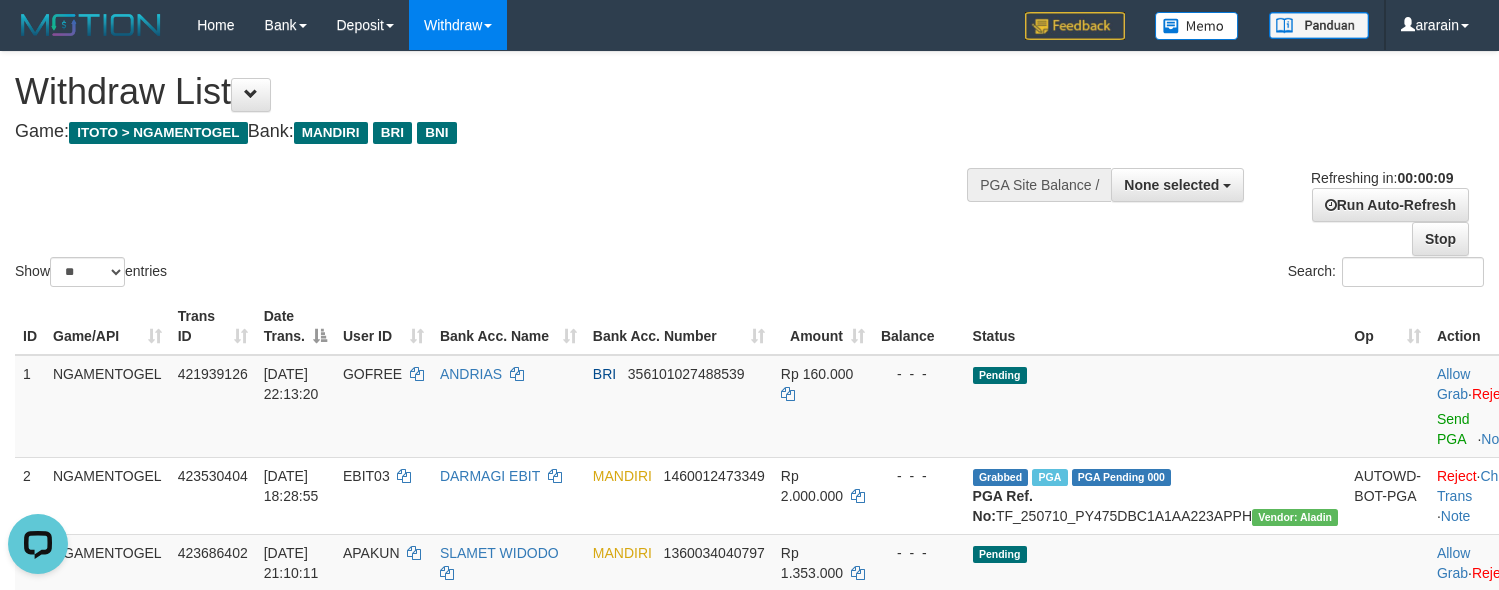 scroll, scrollTop: 0, scrollLeft: 0, axis: both 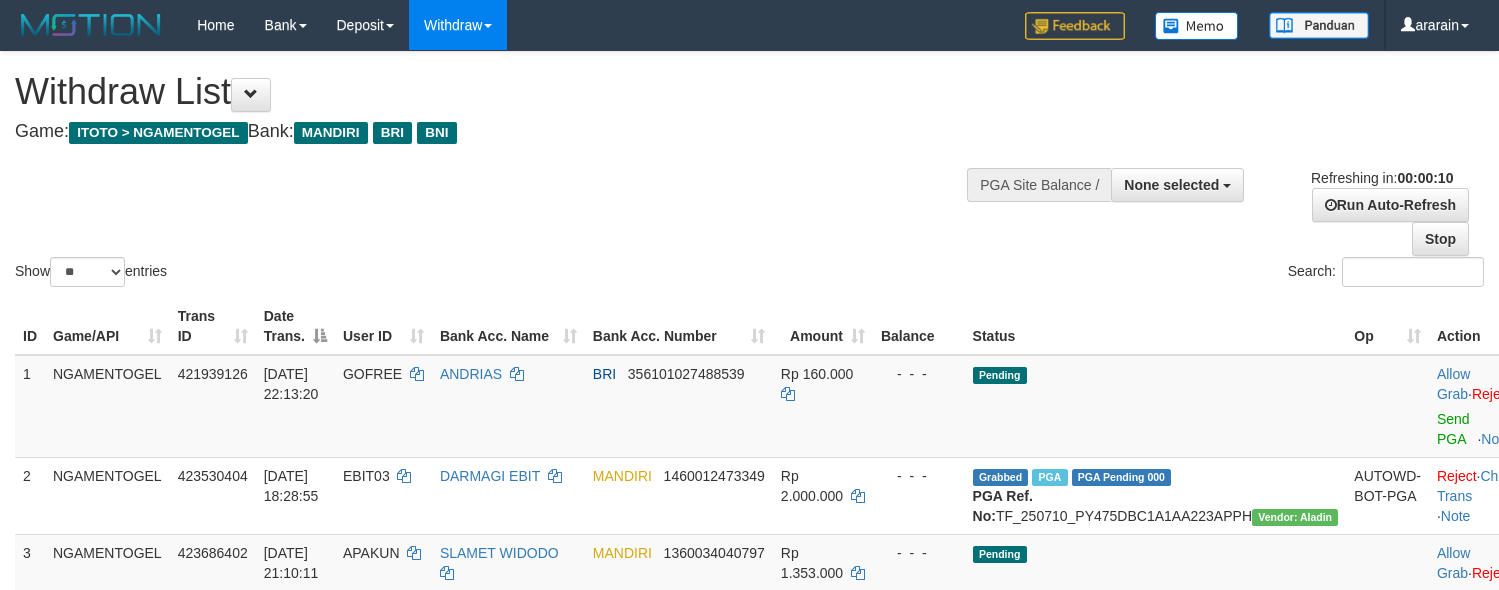 select 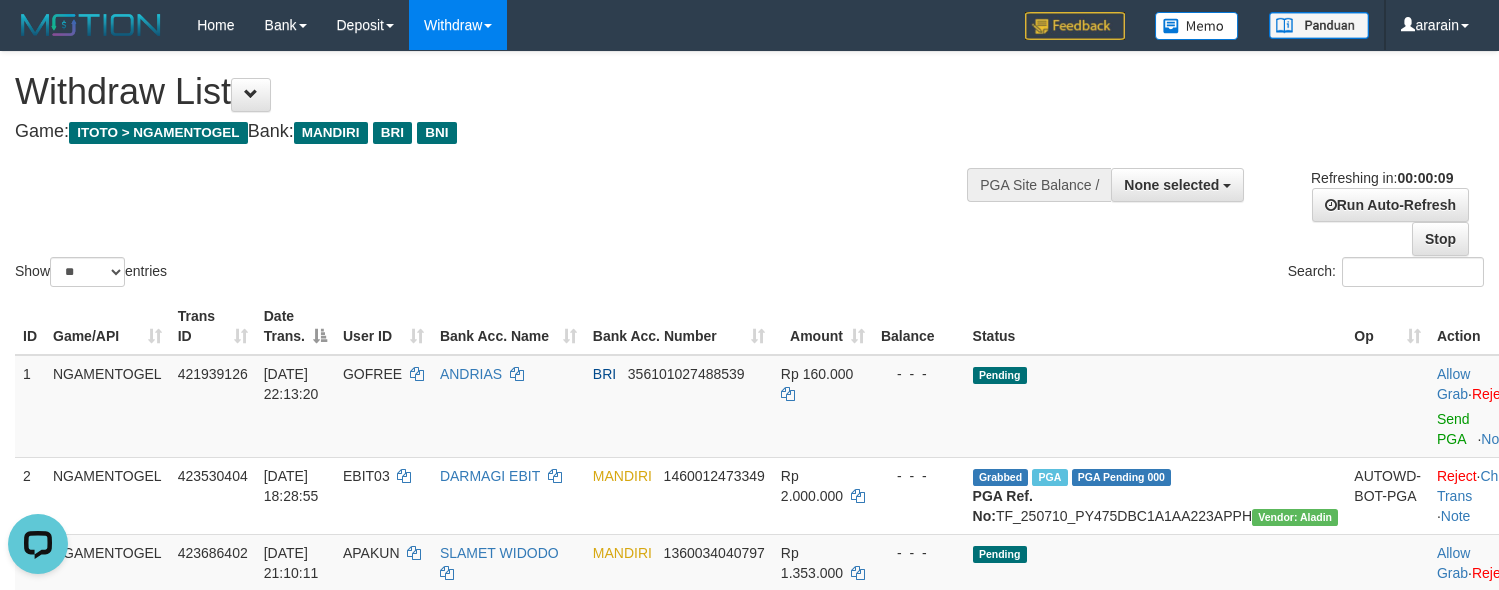 scroll, scrollTop: 0, scrollLeft: 0, axis: both 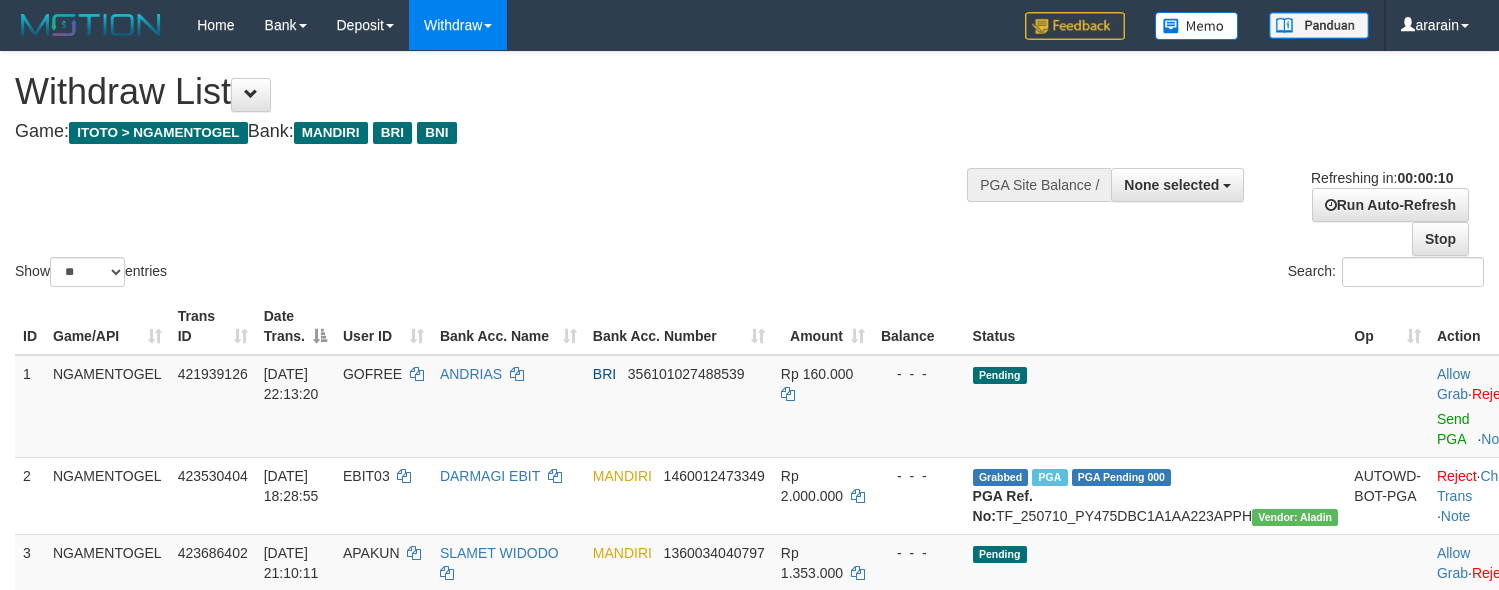 select 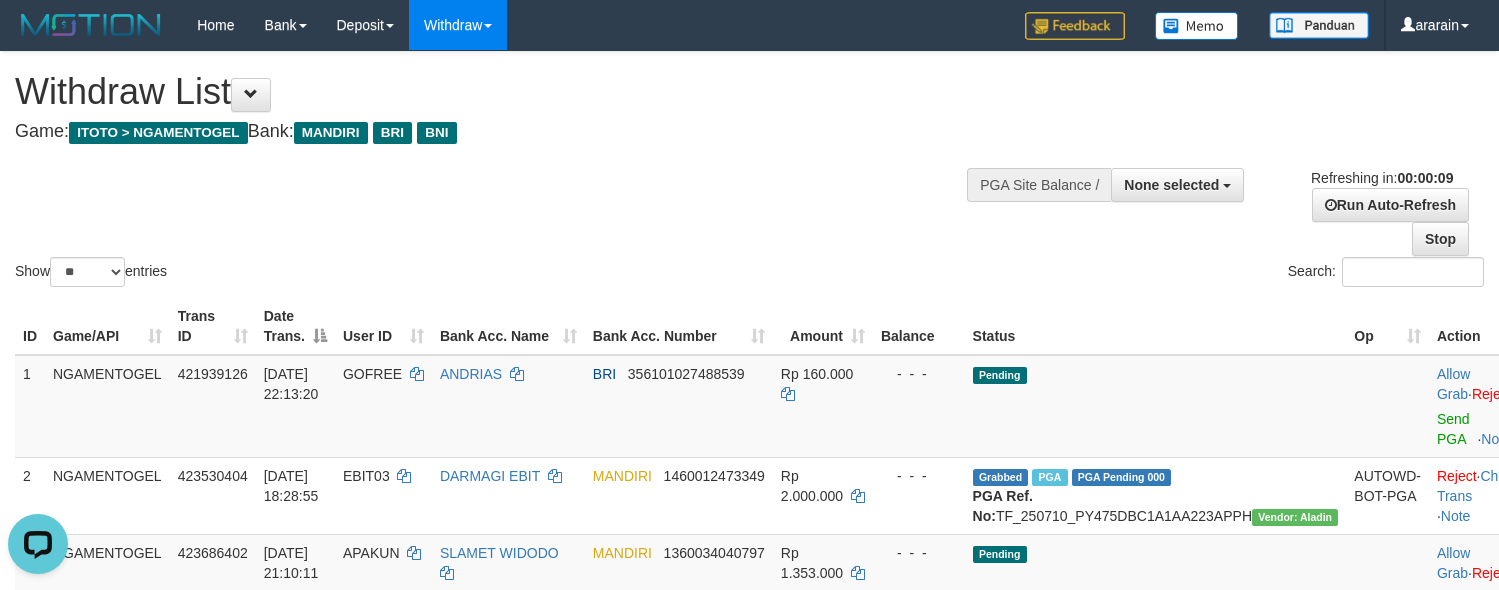 scroll, scrollTop: 0, scrollLeft: 0, axis: both 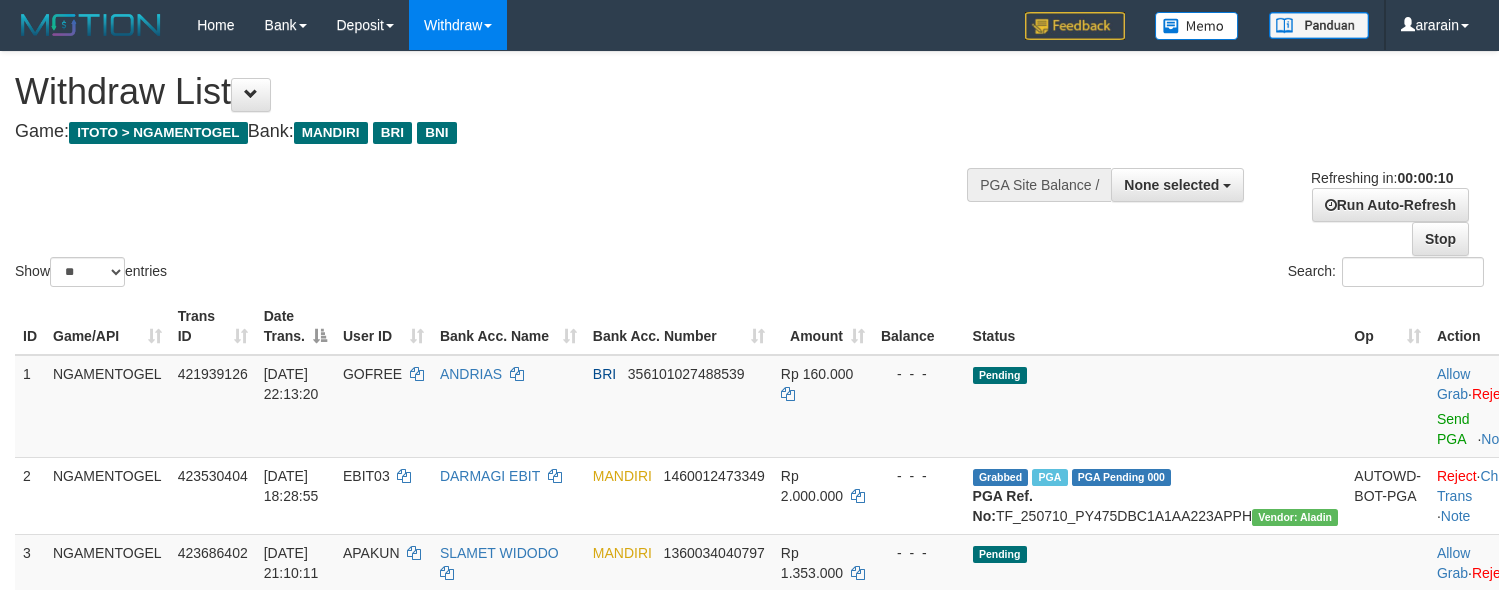 select 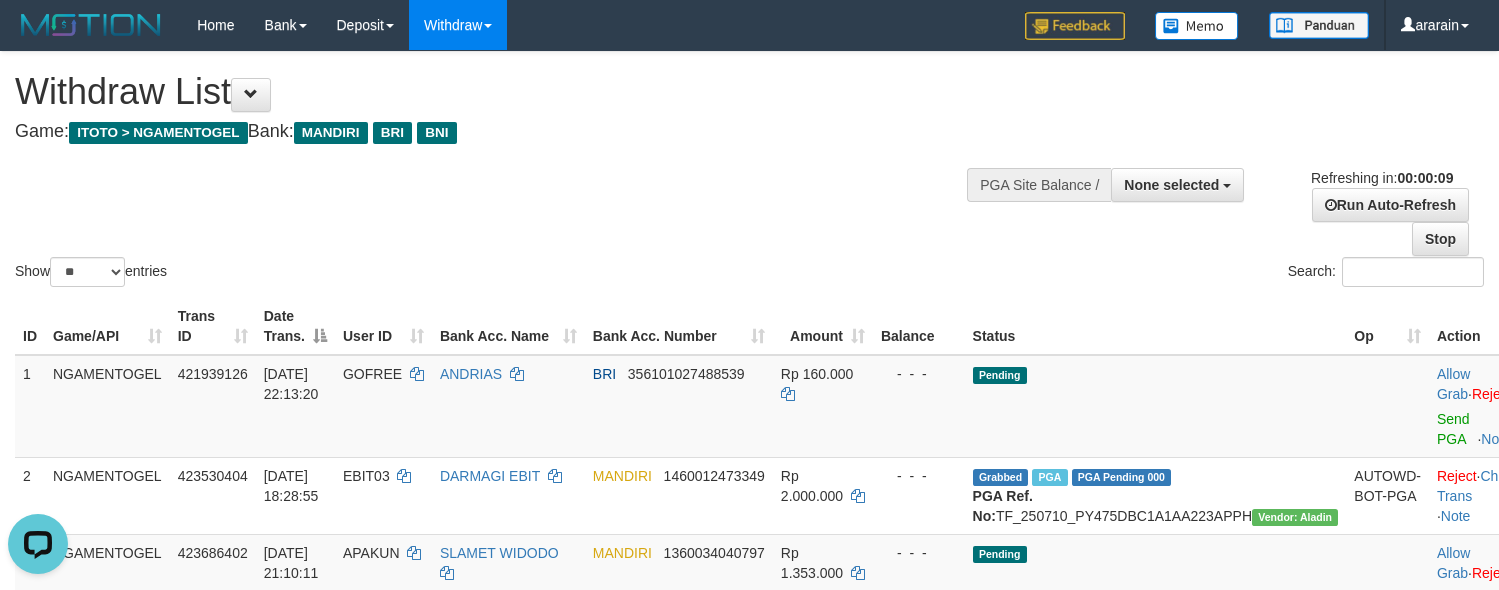 scroll, scrollTop: 0, scrollLeft: 0, axis: both 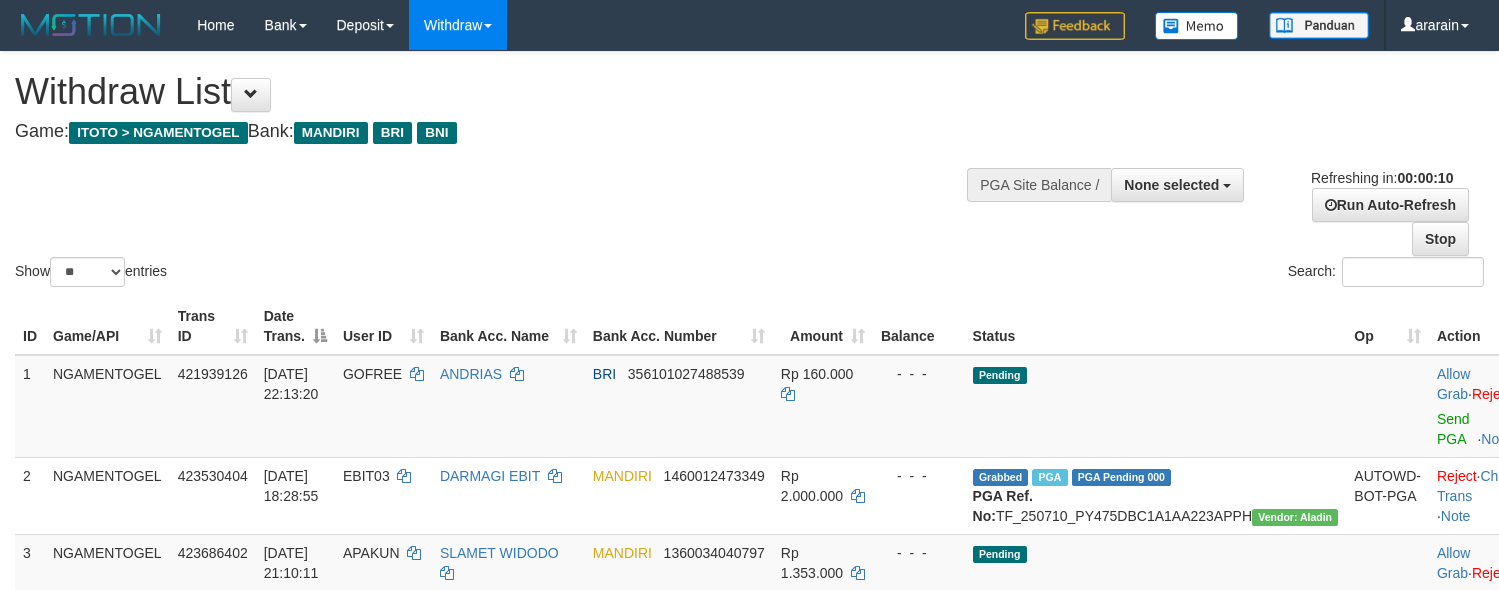 select 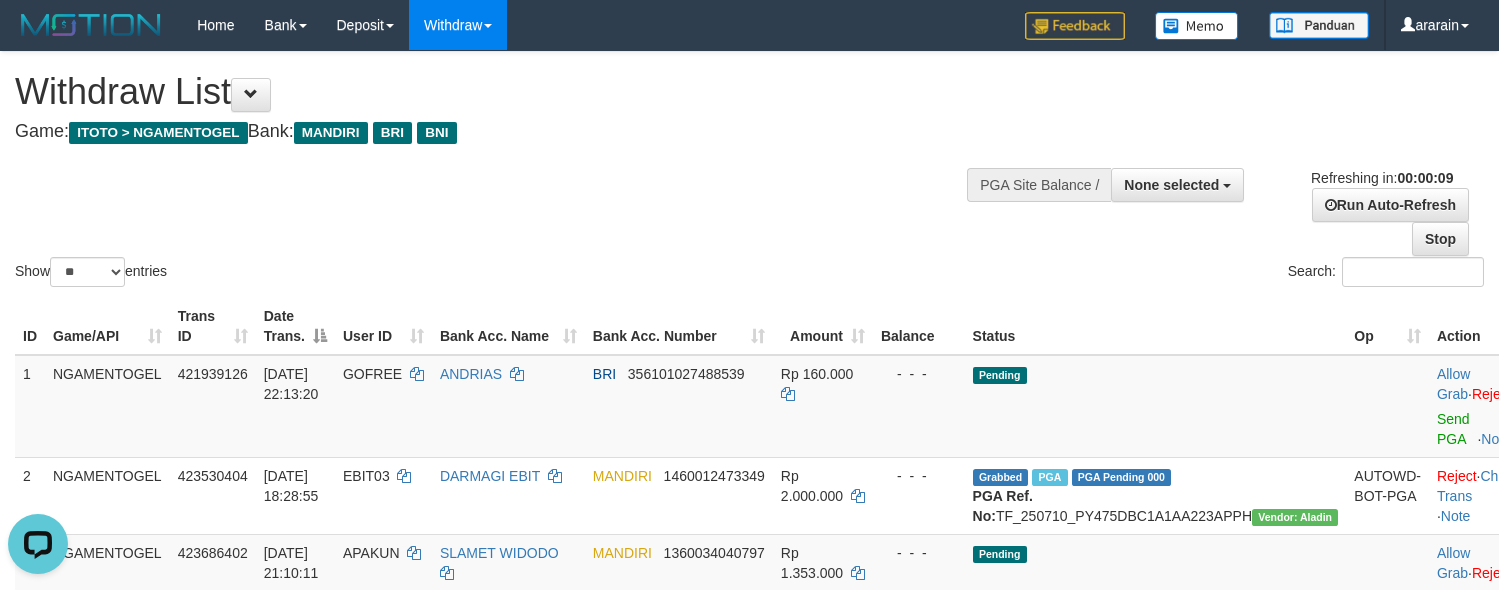 scroll, scrollTop: 0, scrollLeft: 0, axis: both 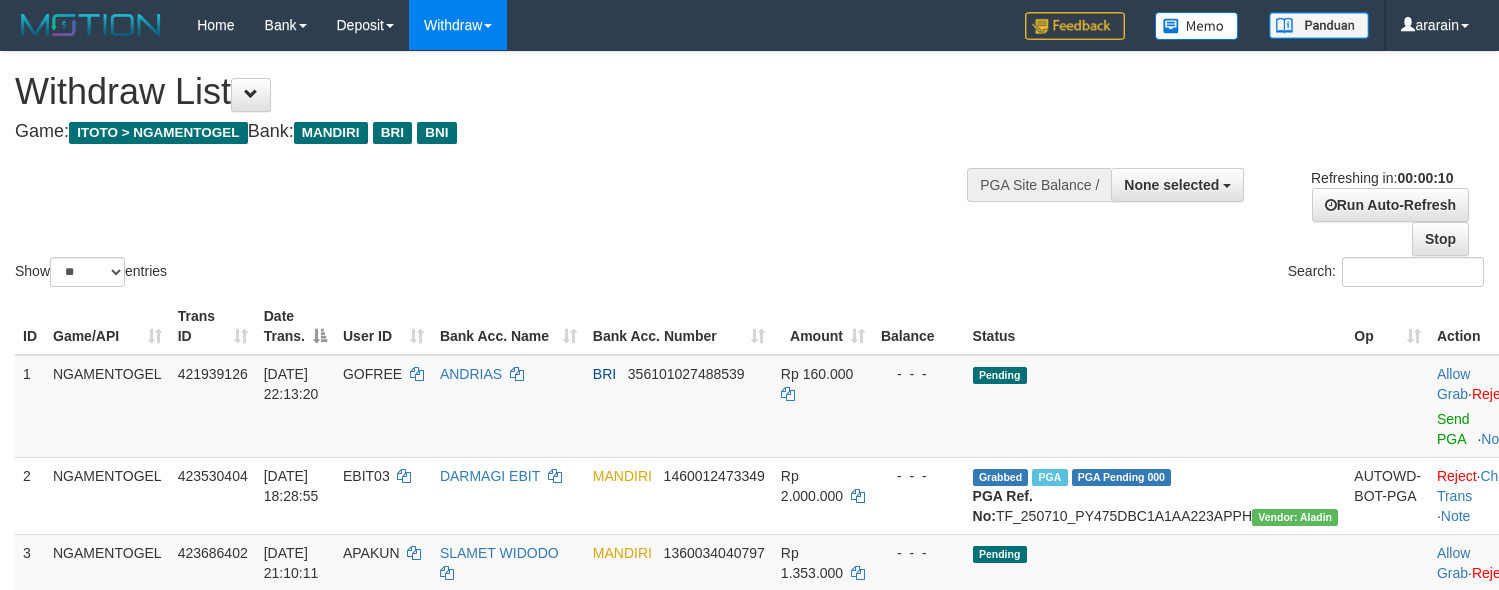 select 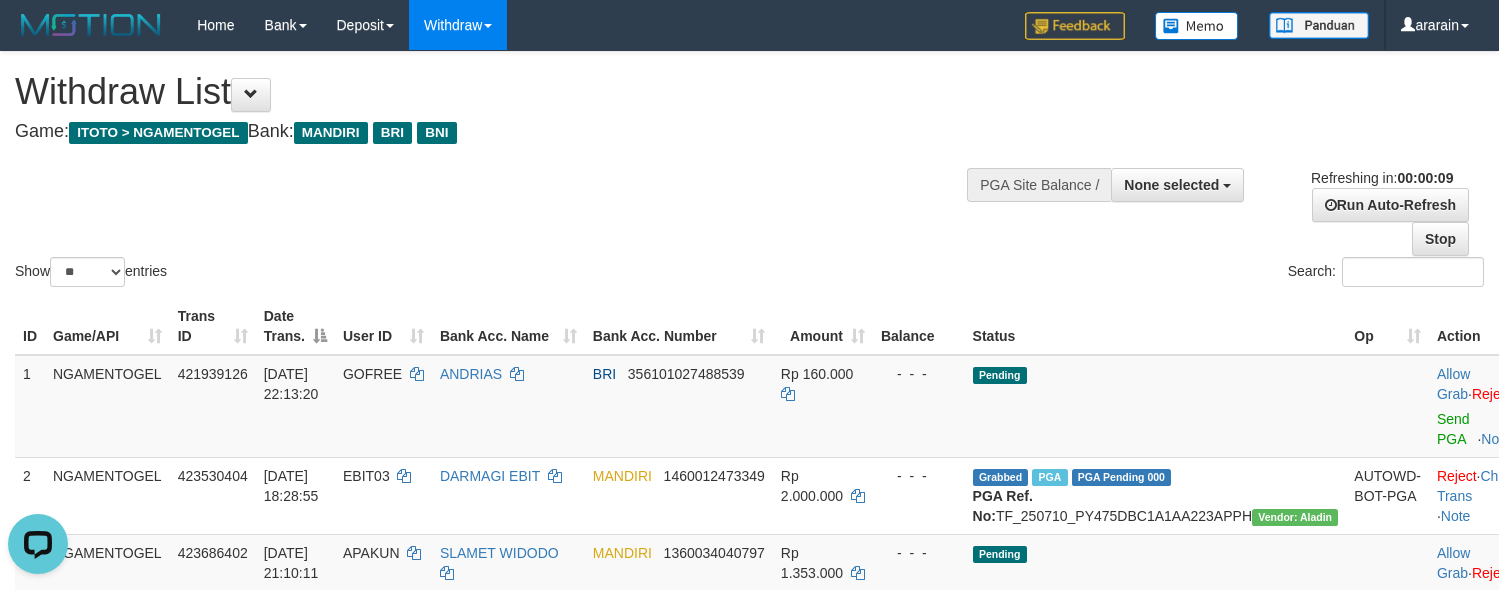 scroll, scrollTop: 0, scrollLeft: 0, axis: both 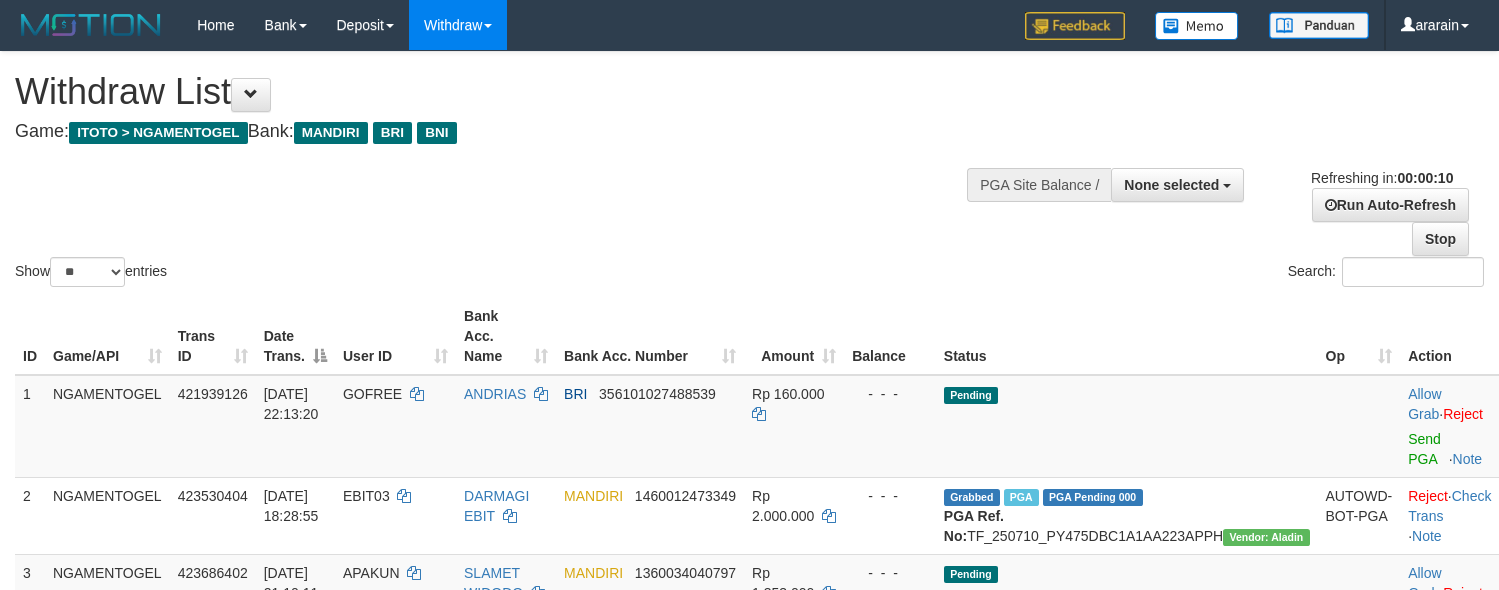 select 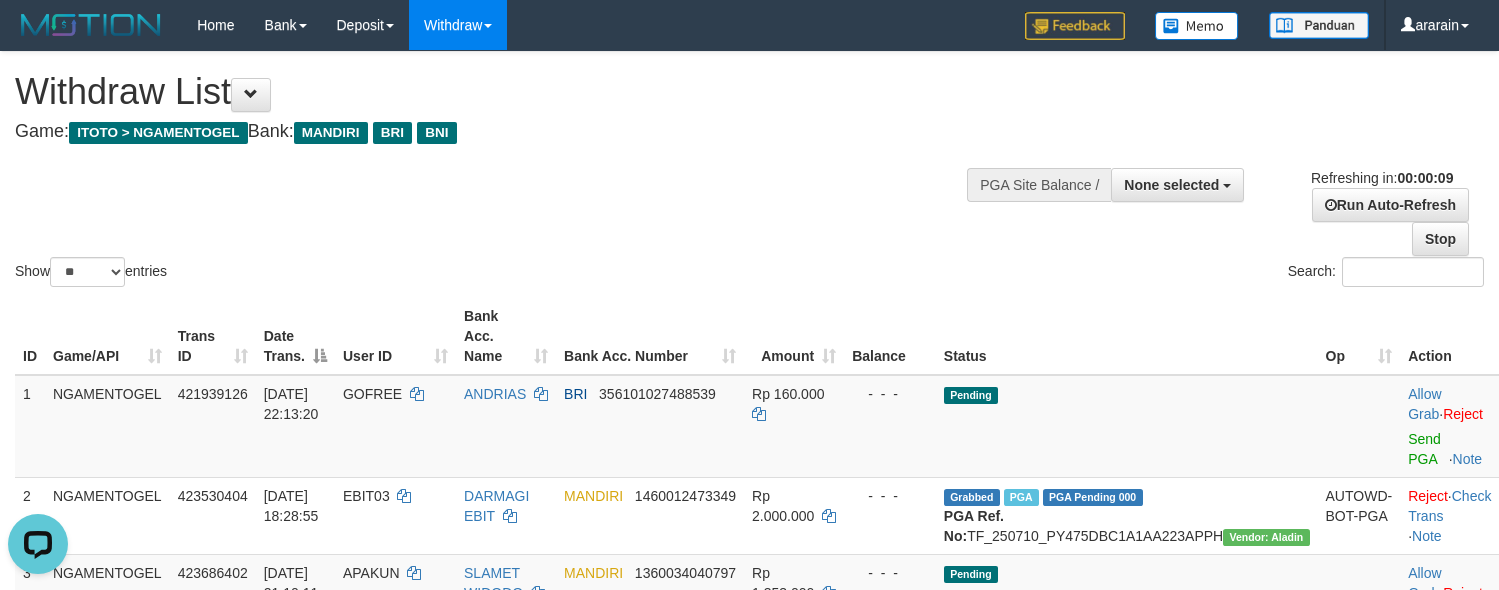 scroll, scrollTop: 0, scrollLeft: 0, axis: both 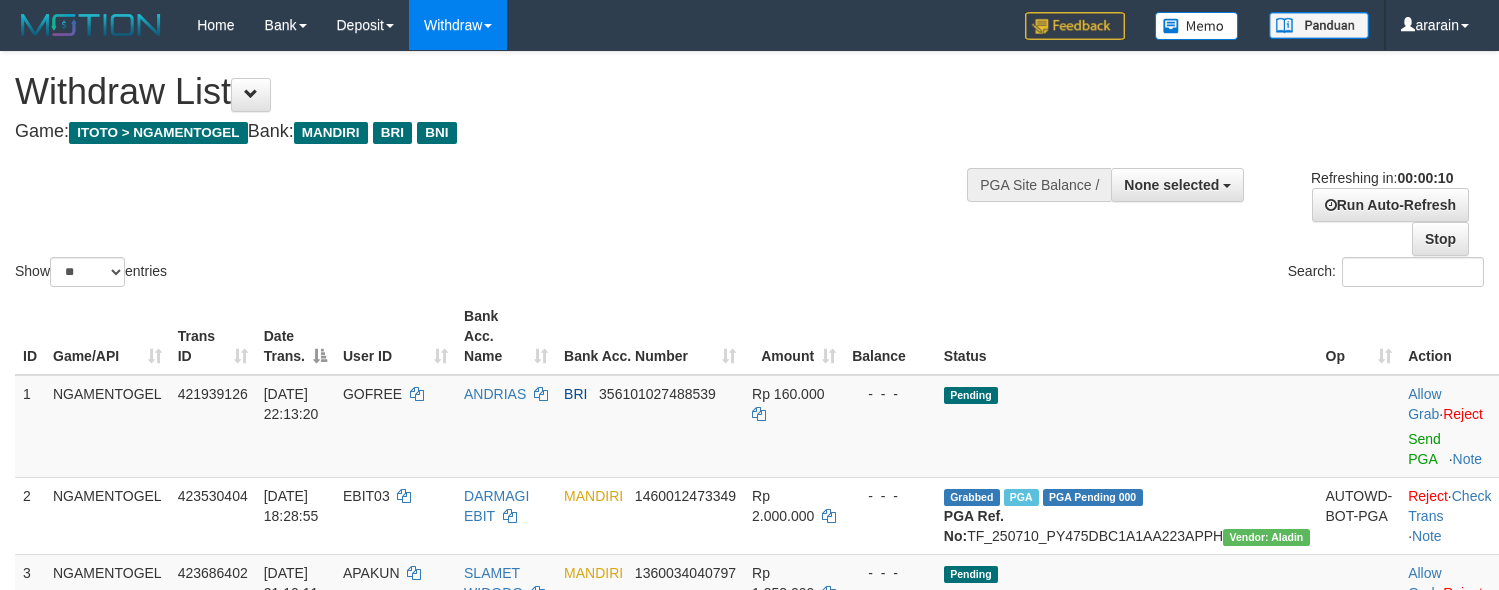 select 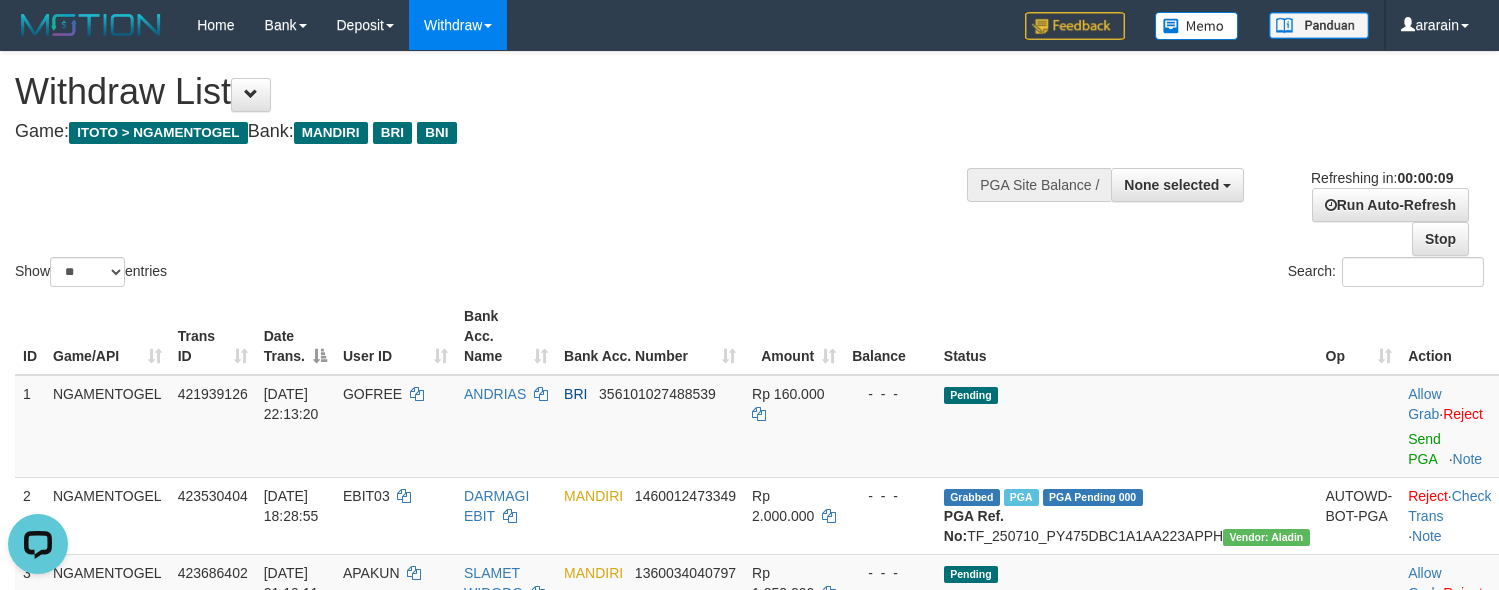 scroll, scrollTop: 0, scrollLeft: 0, axis: both 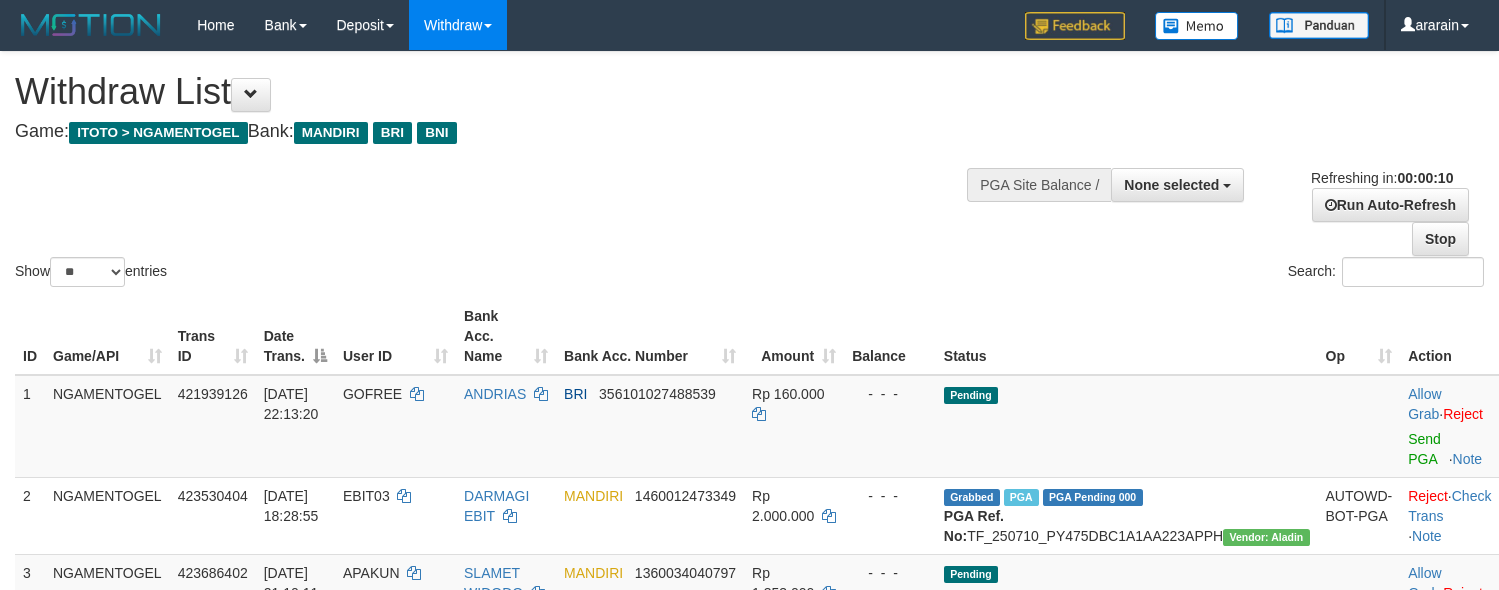 select 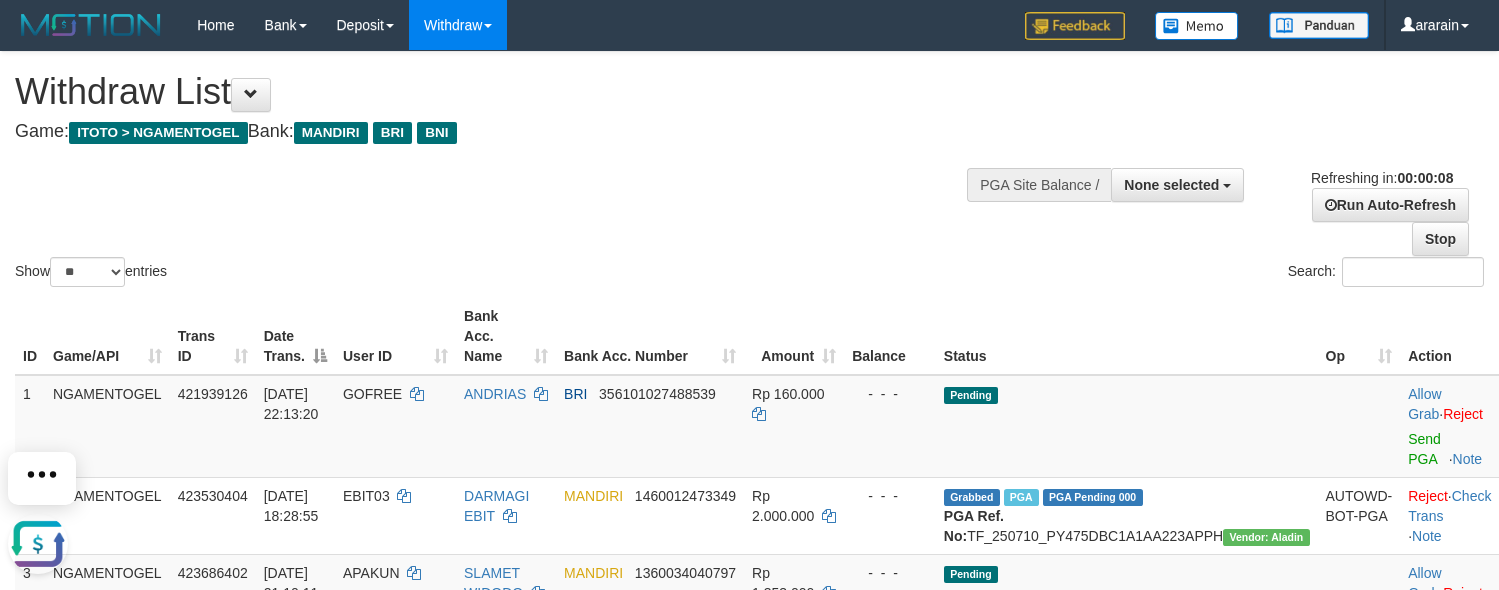 scroll, scrollTop: 0, scrollLeft: 0, axis: both 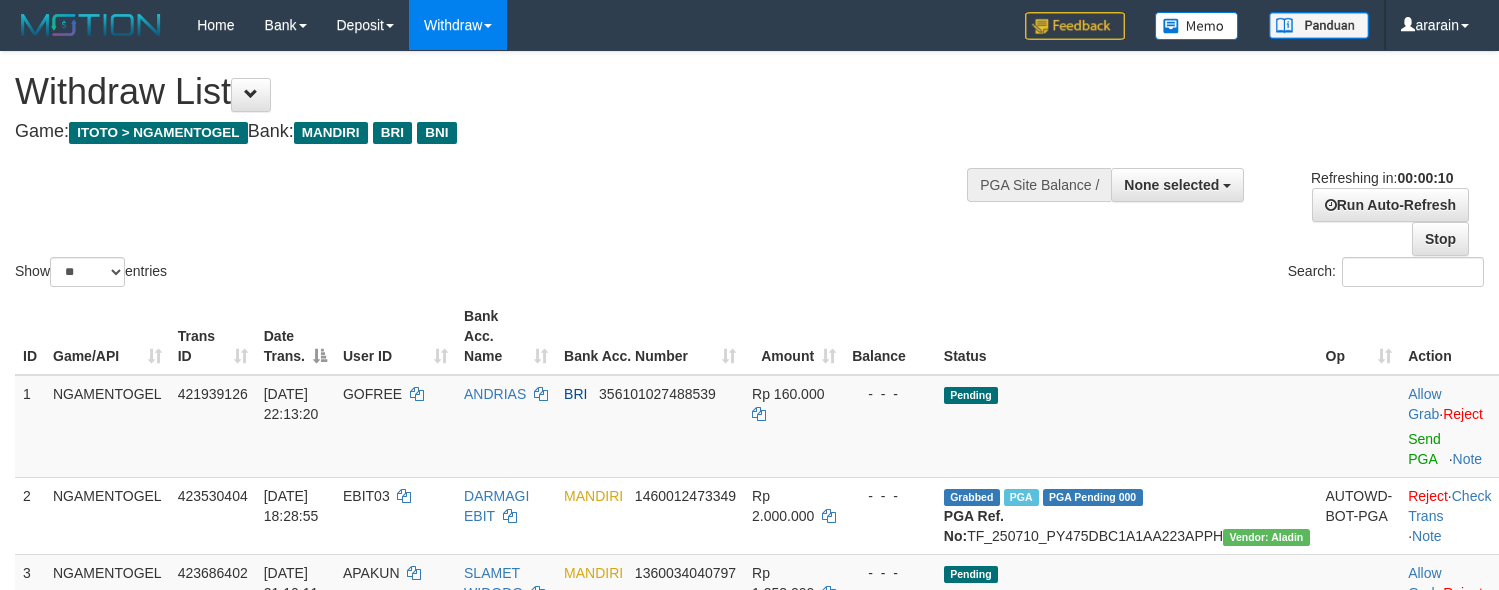 select 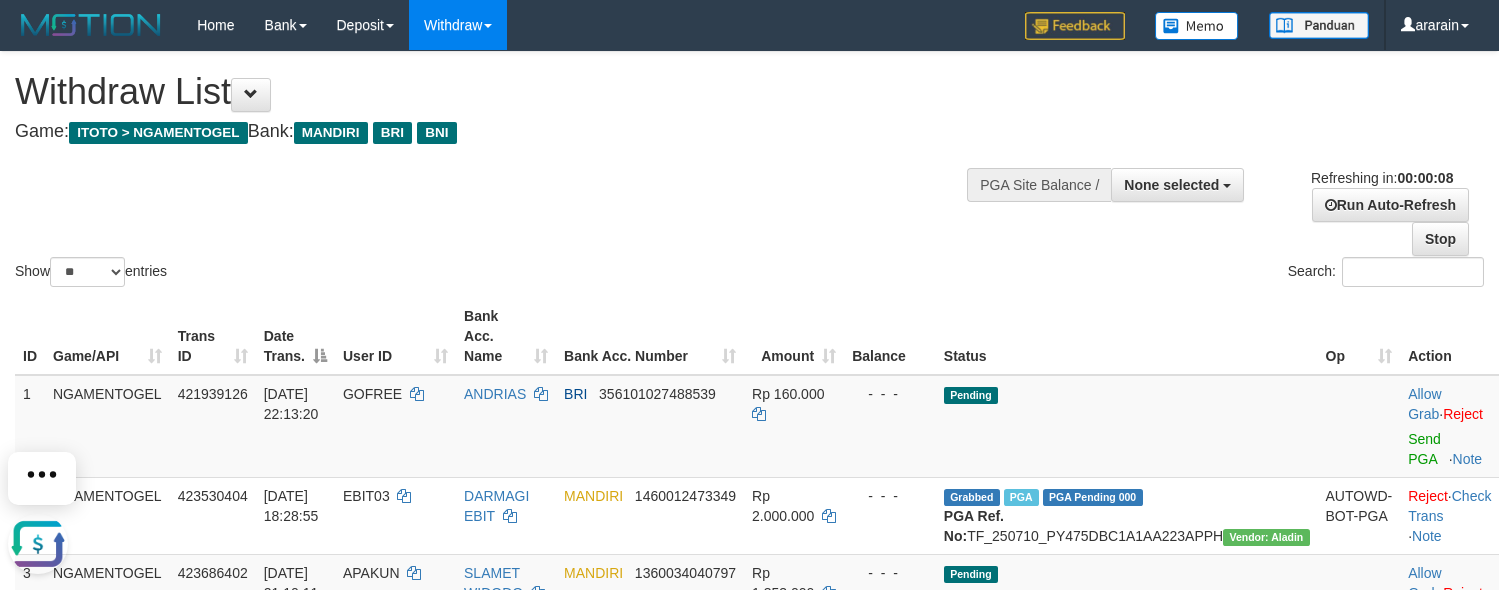 scroll, scrollTop: 0, scrollLeft: 0, axis: both 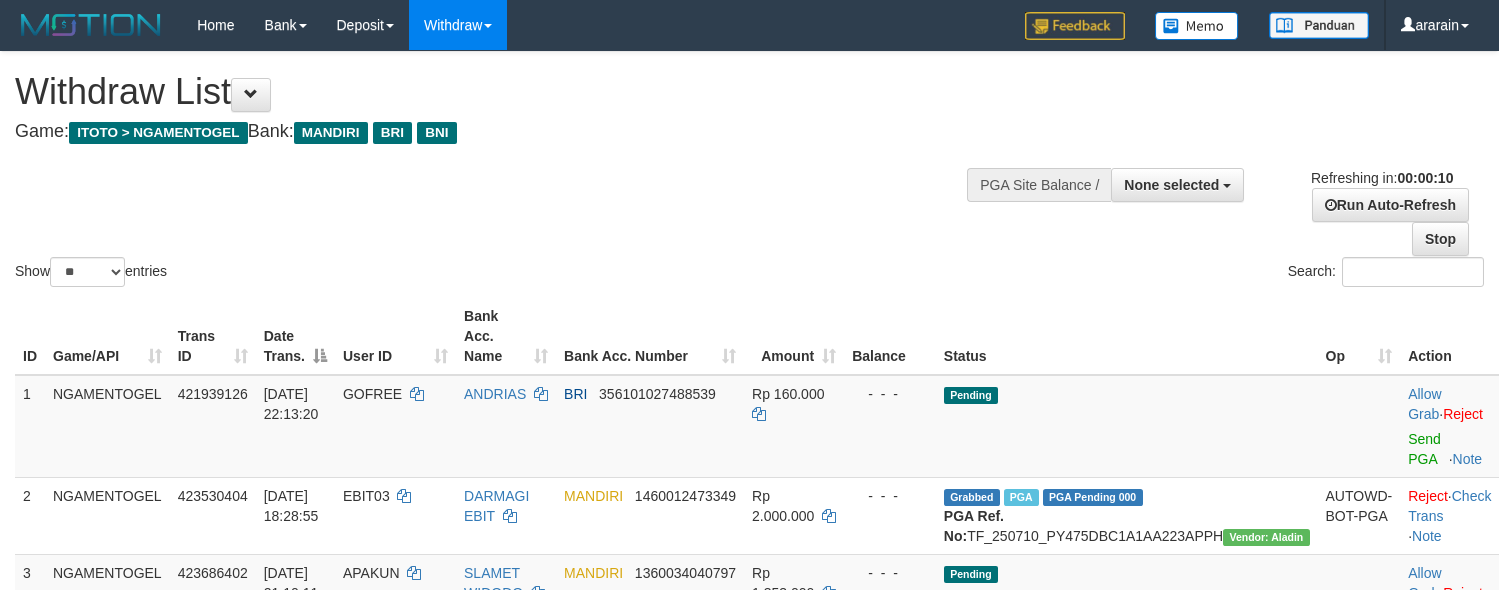 select 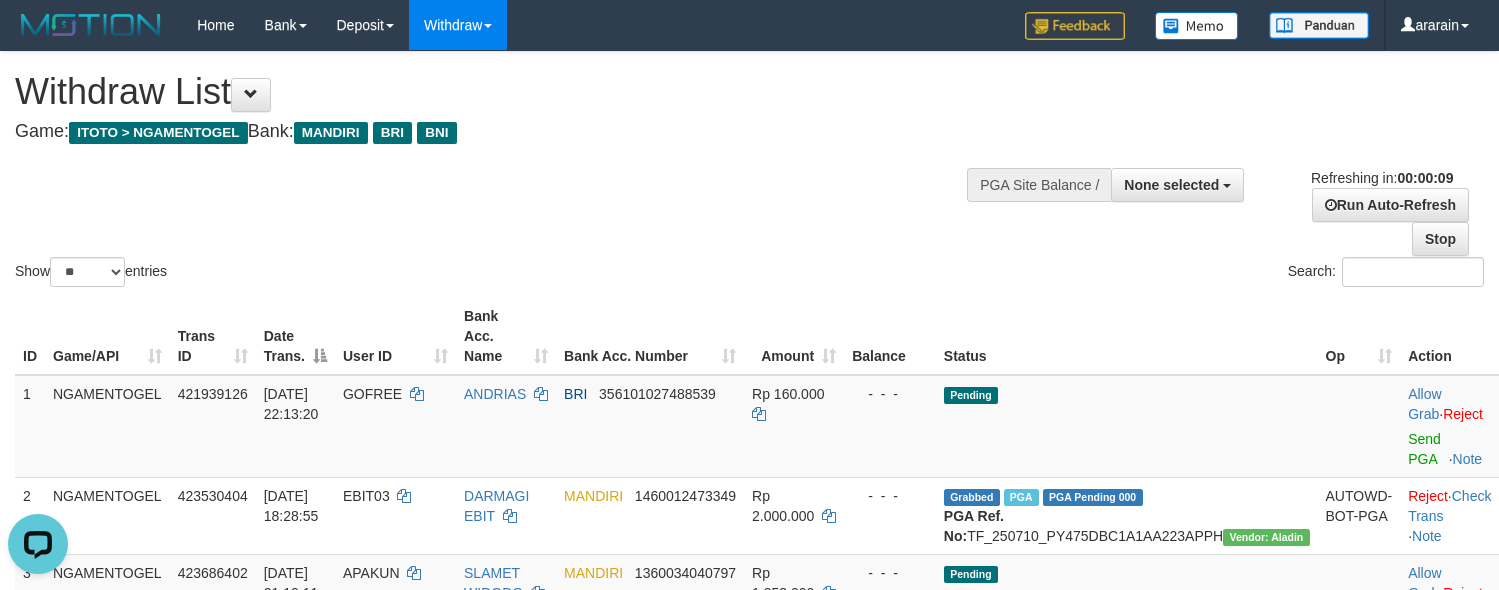 scroll, scrollTop: 0, scrollLeft: 0, axis: both 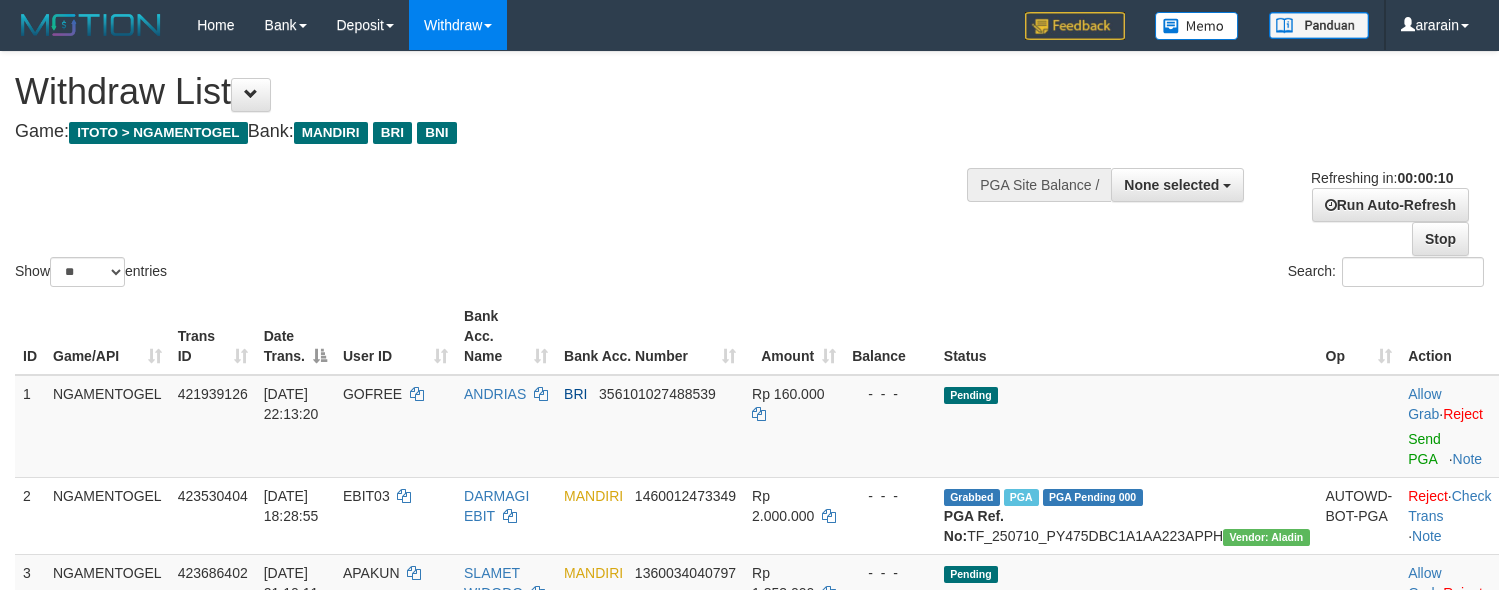 select 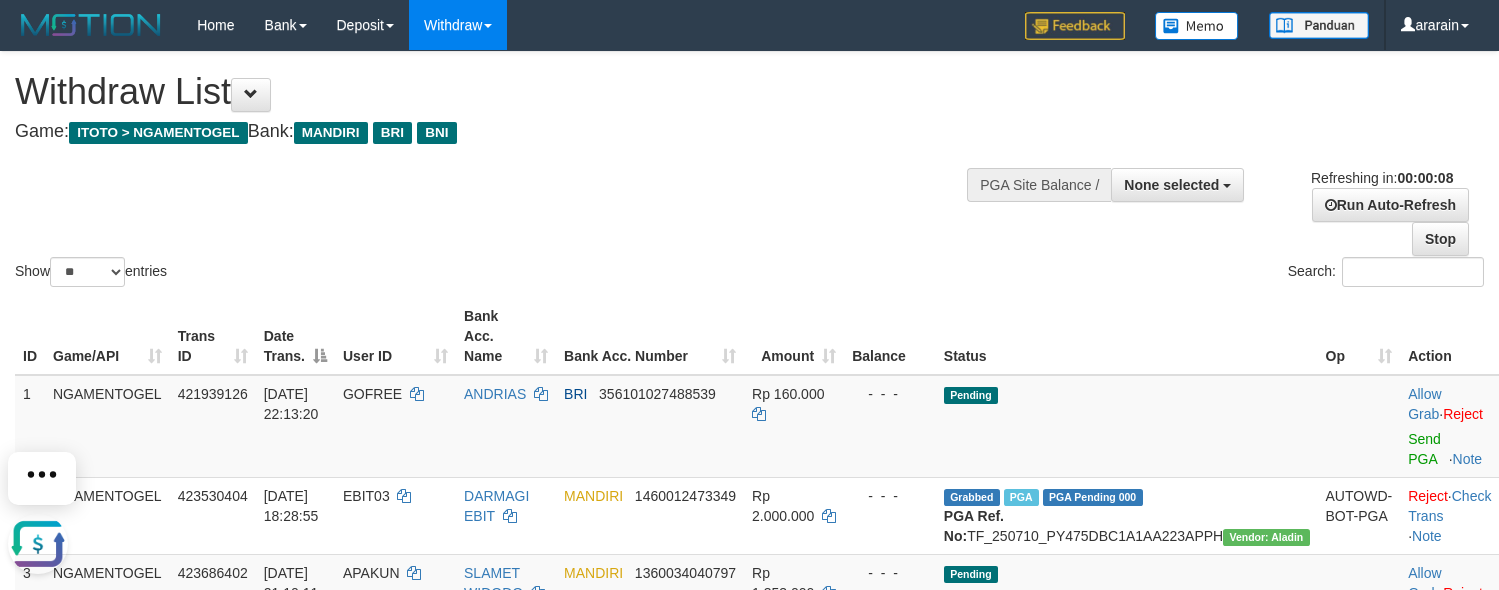 scroll, scrollTop: 0, scrollLeft: 0, axis: both 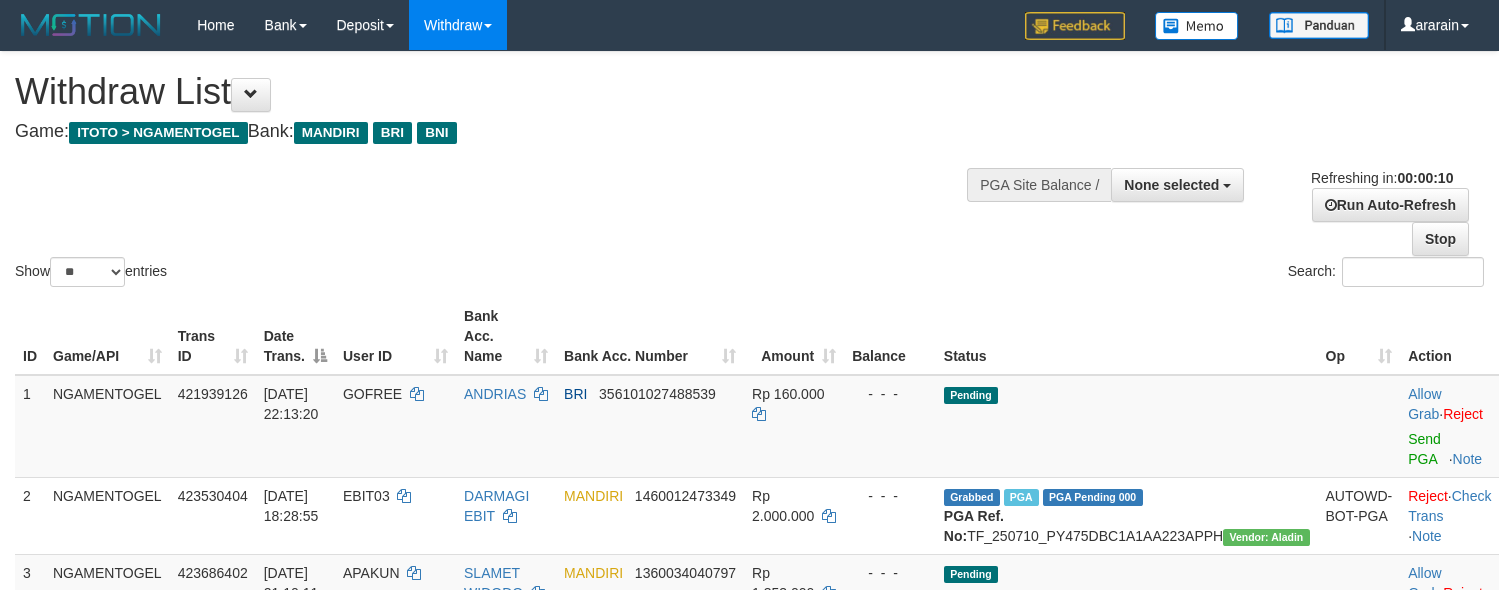select 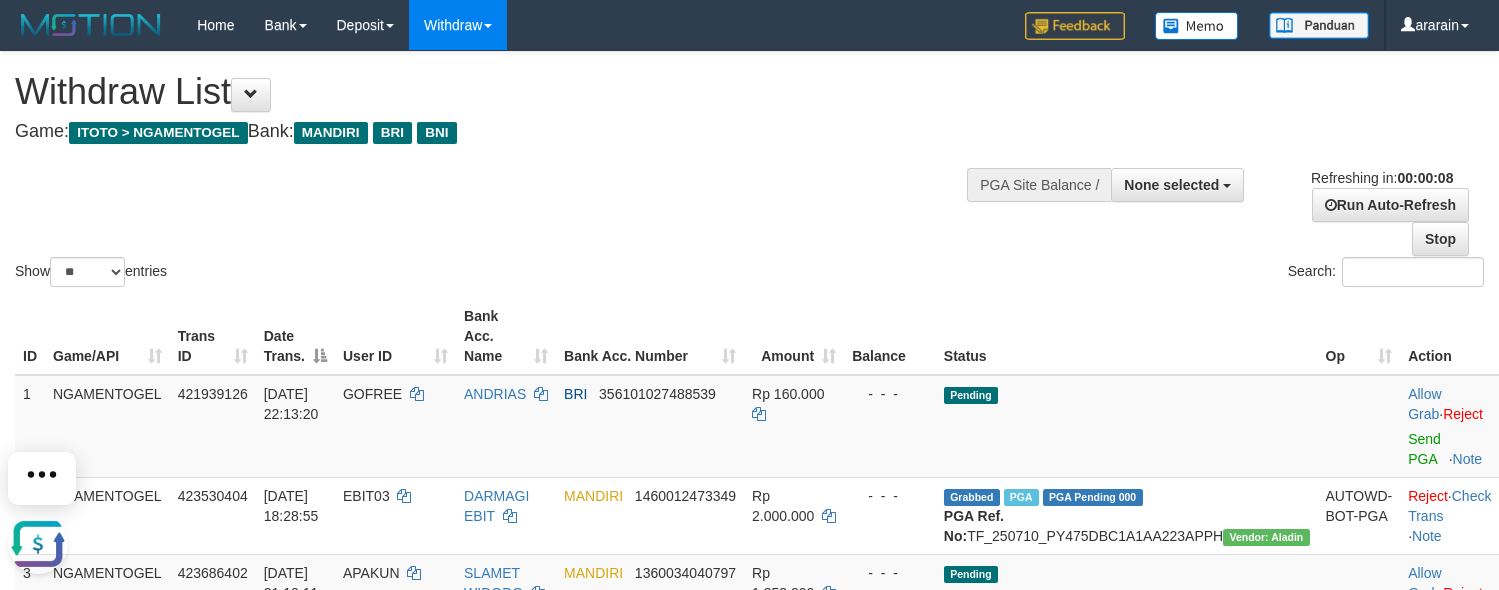 scroll, scrollTop: 0, scrollLeft: 0, axis: both 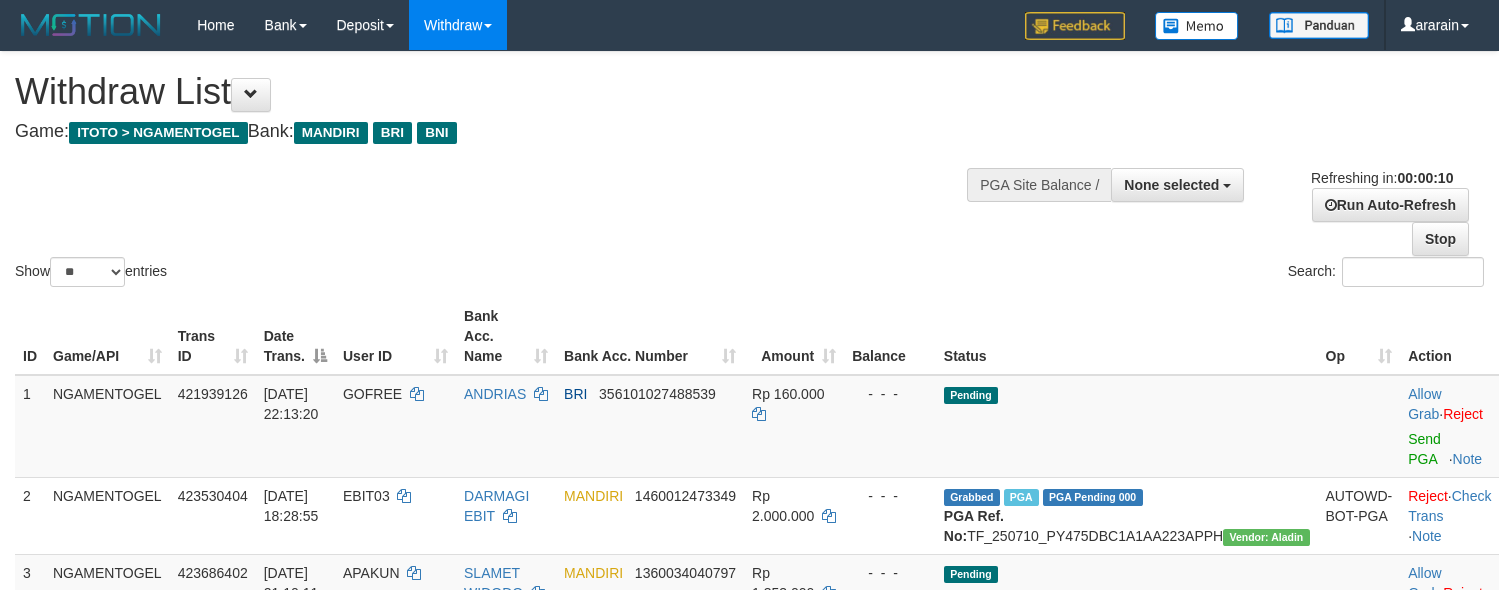 select 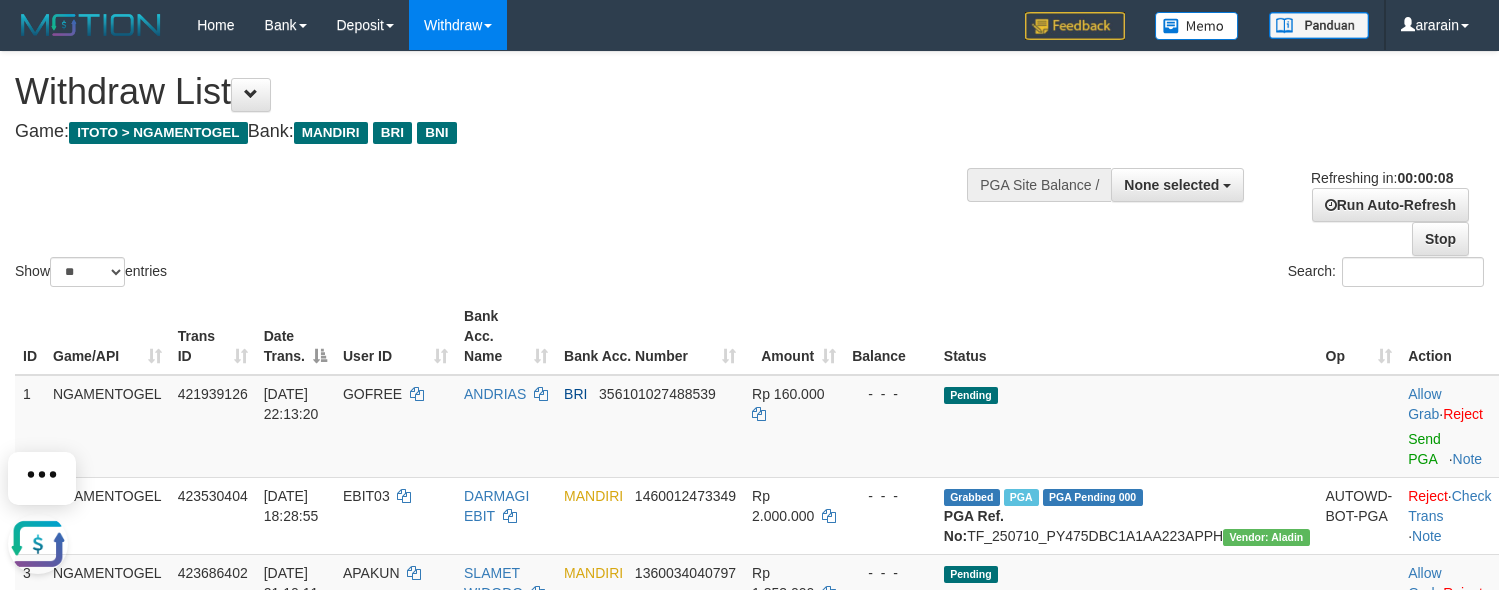 scroll, scrollTop: 0, scrollLeft: 0, axis: both 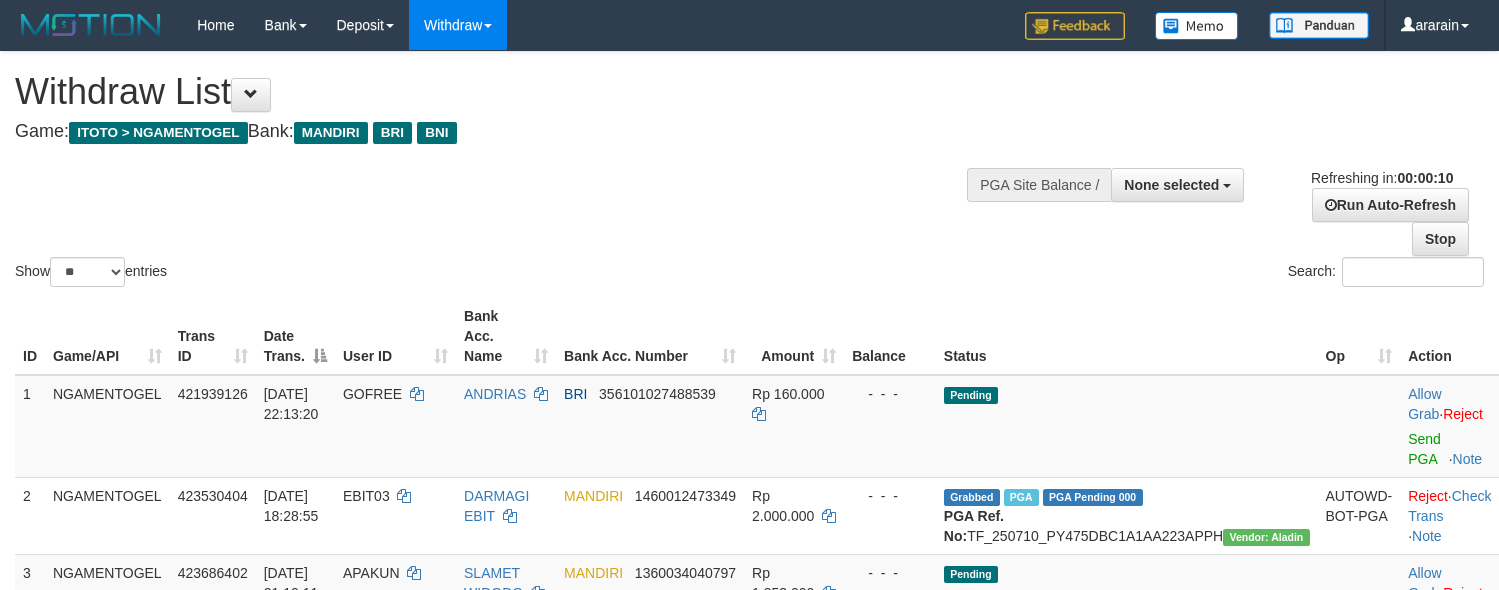 select 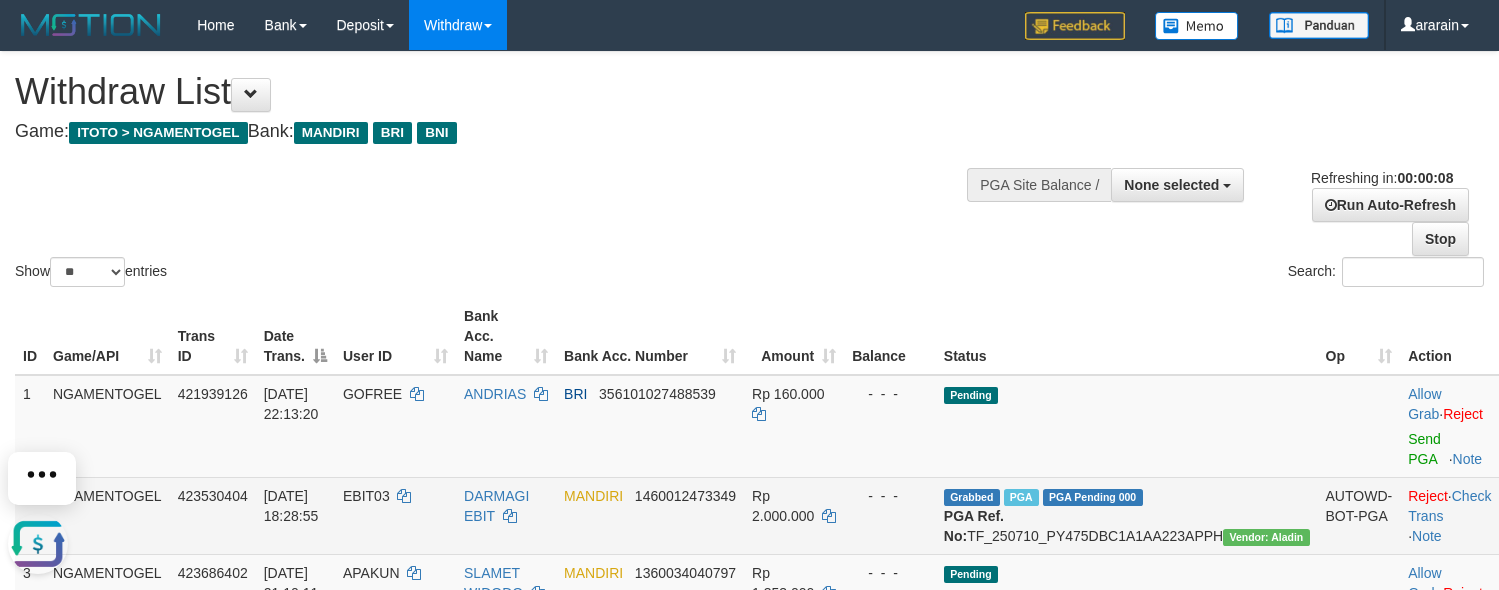 scroll, scrollTop: 0, scrollLeft: 0, axis: both 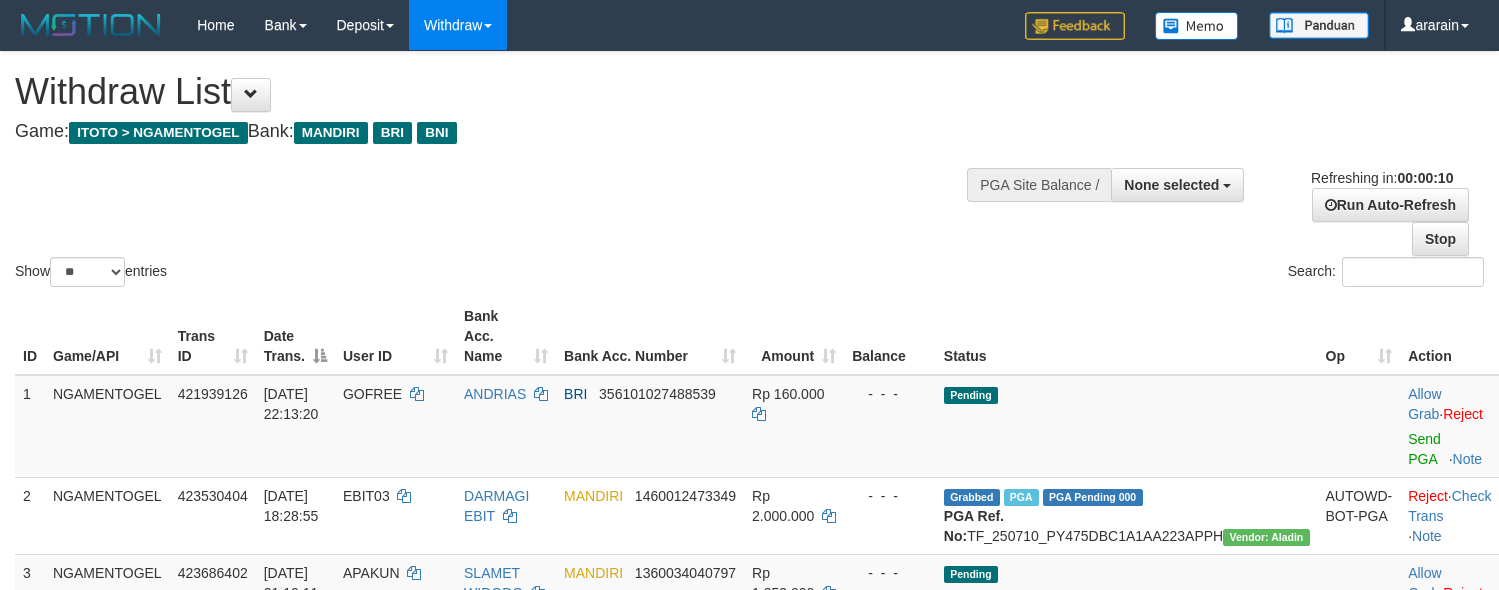 select 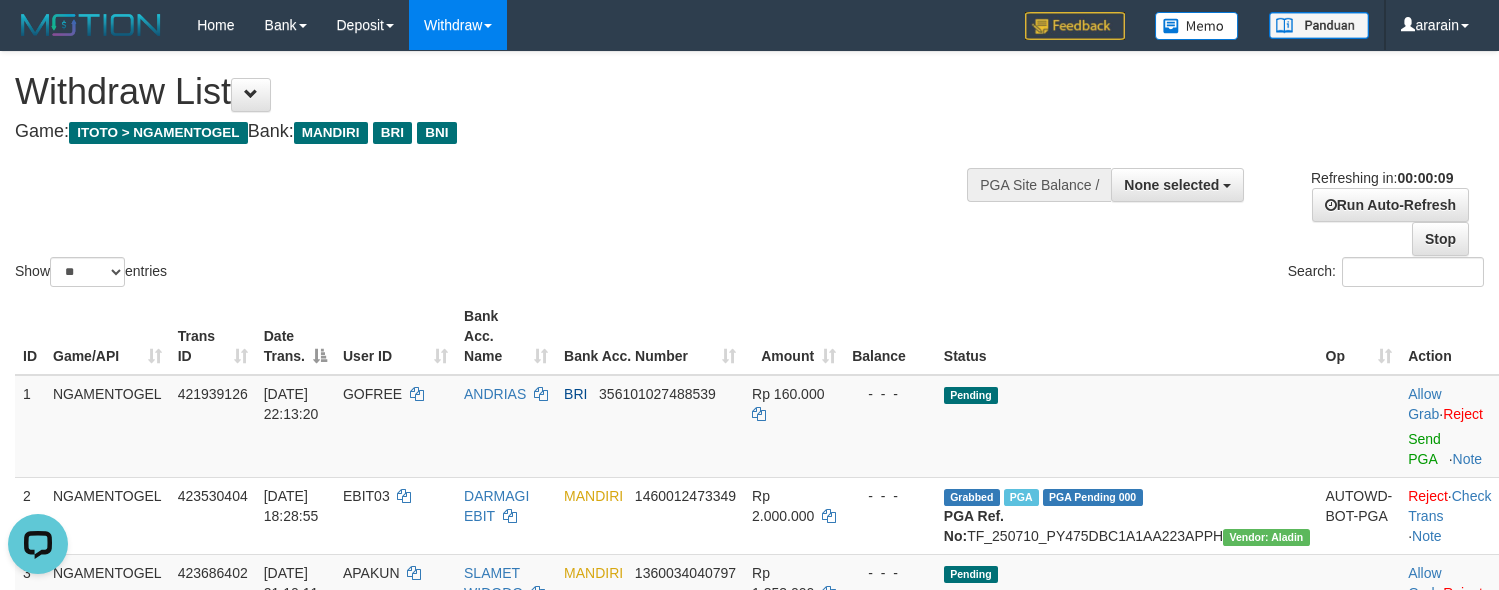 scroll, scrollTop: 0, scrollLeft: 0, axis: both 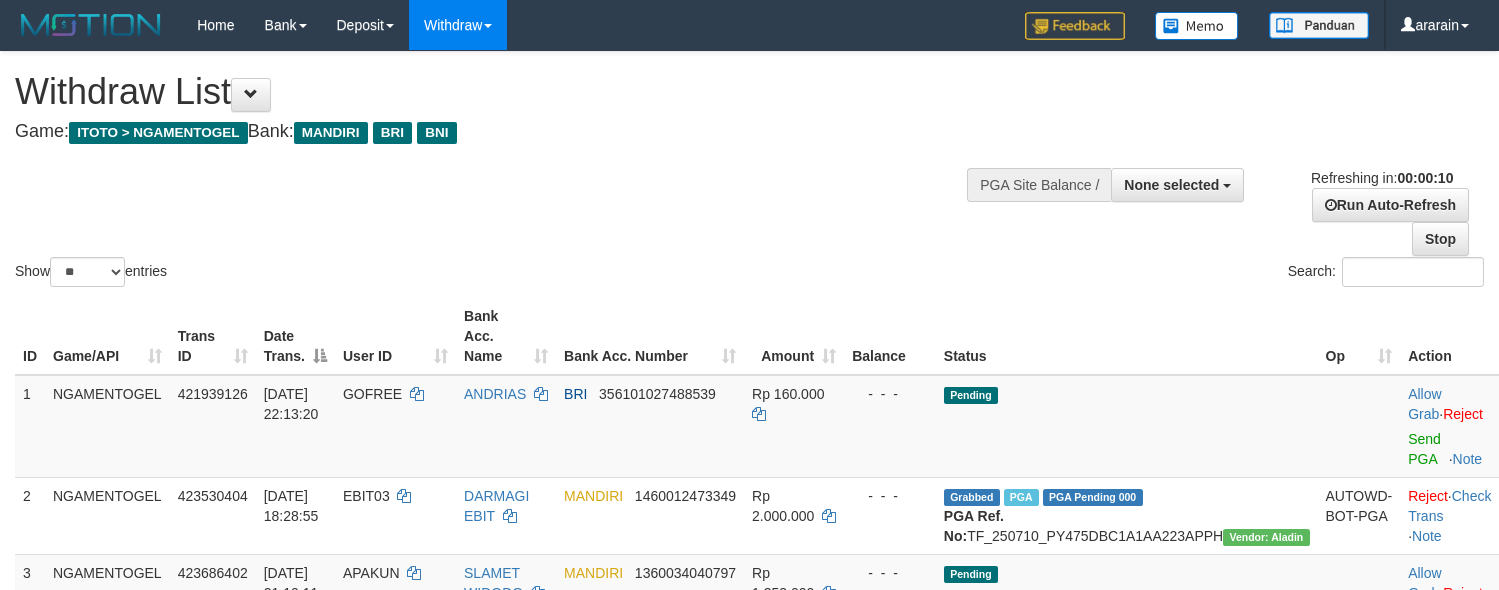 select 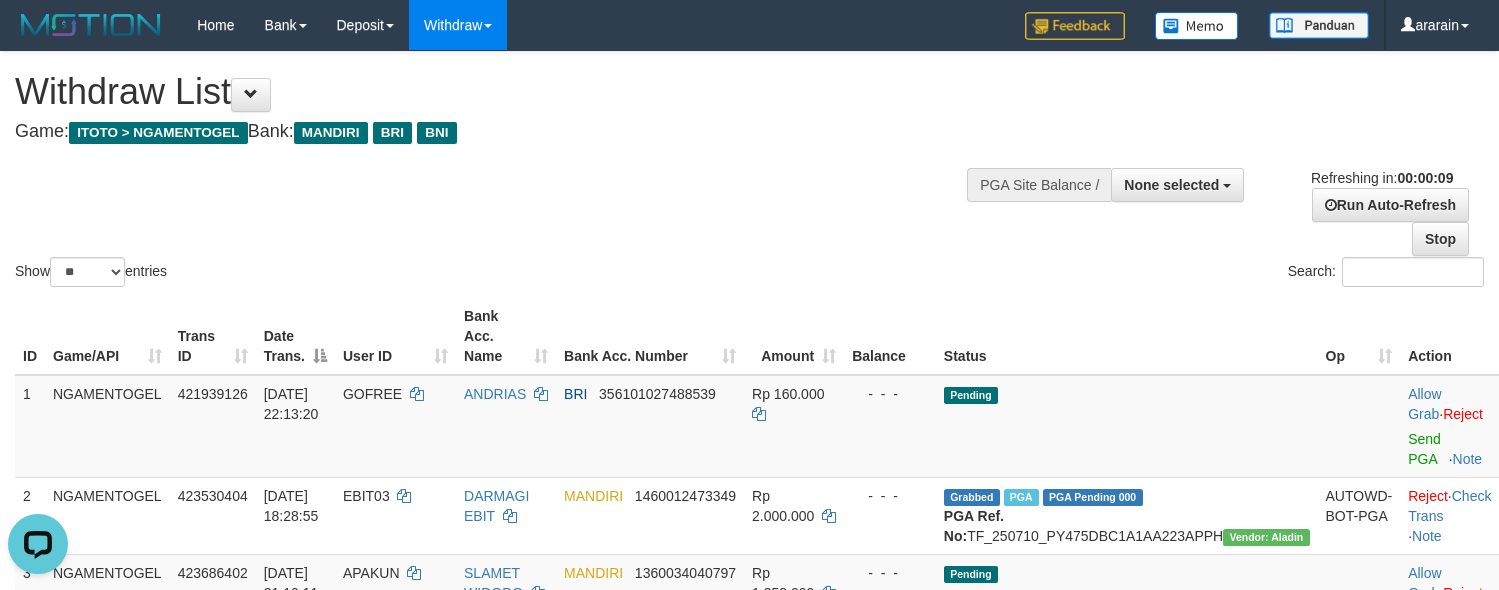 scroll, scrollTop: 0, scrollLeft: 0, axis: both 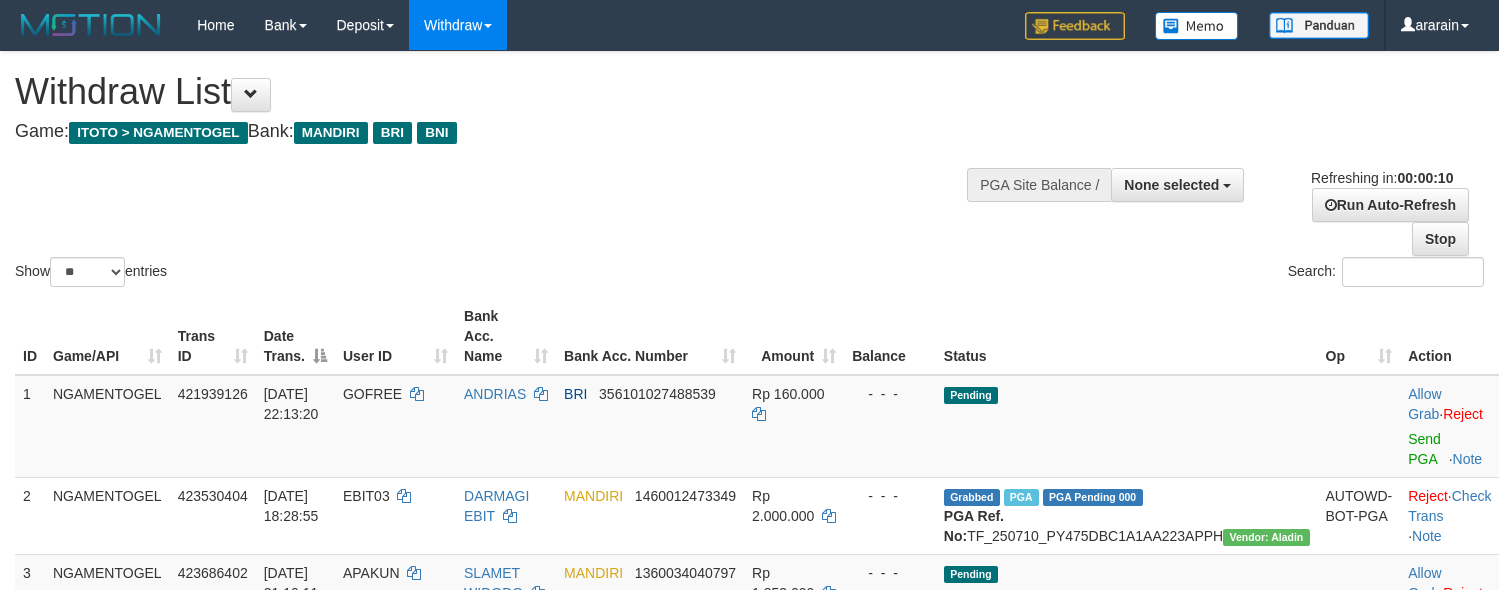 select 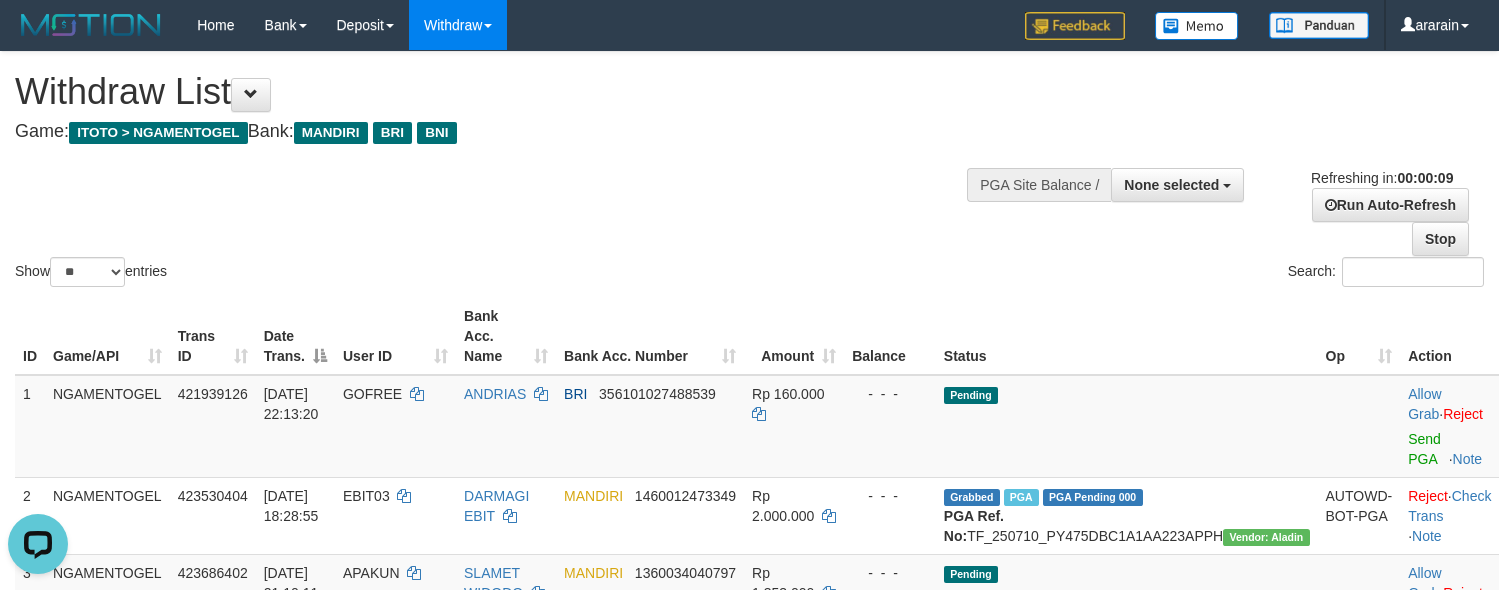 scroll, scrollTop: 0, scrollLeft: 0, axis: both 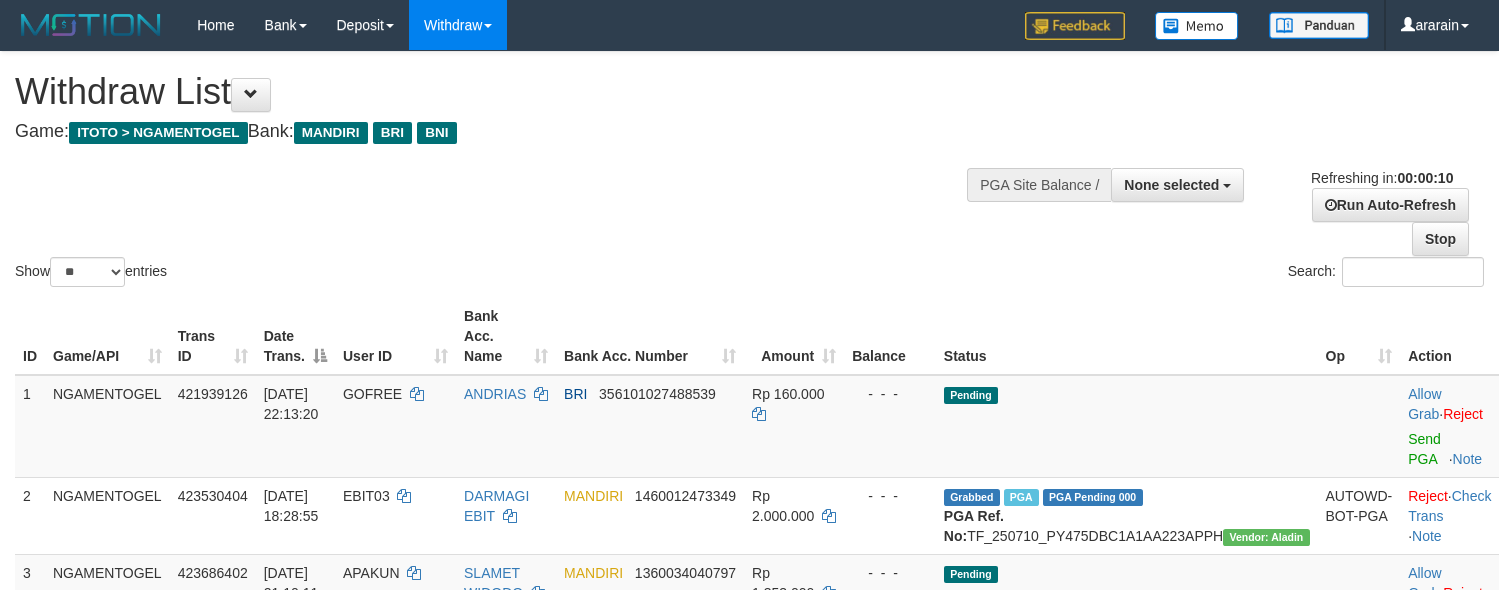 select 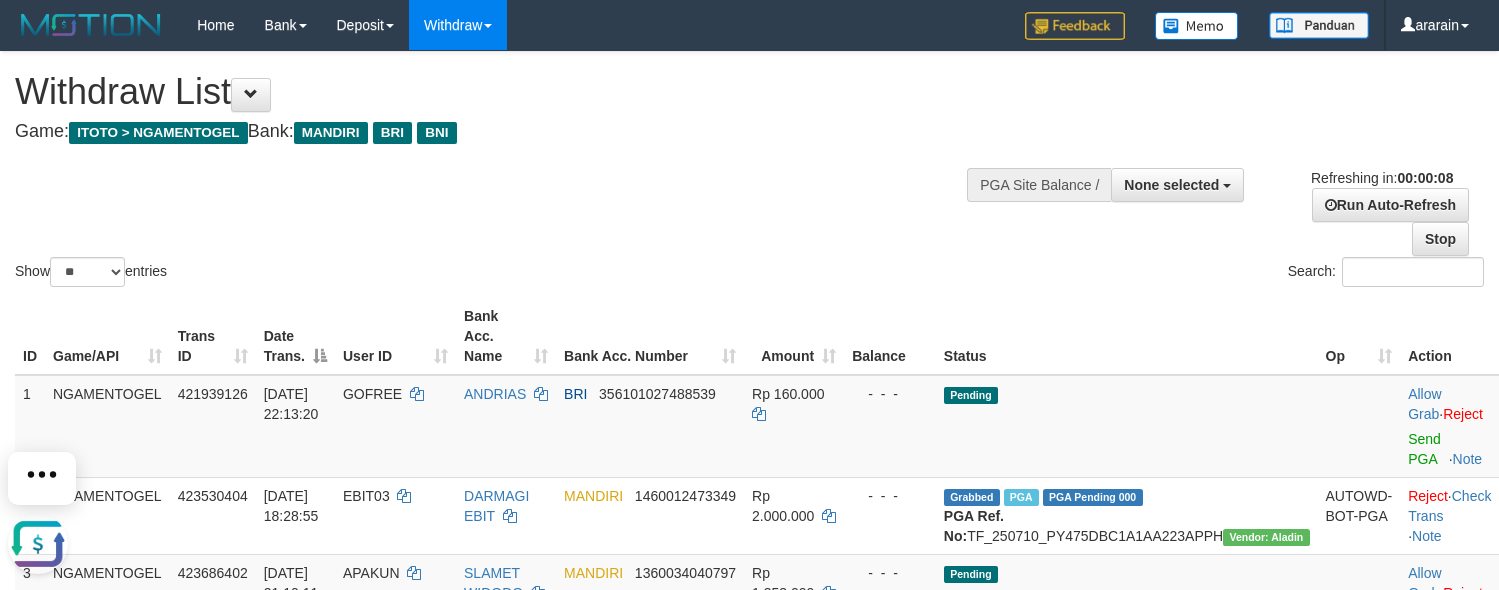 scroll, scrollTop: 0, scrollLeft: 0, axis: both 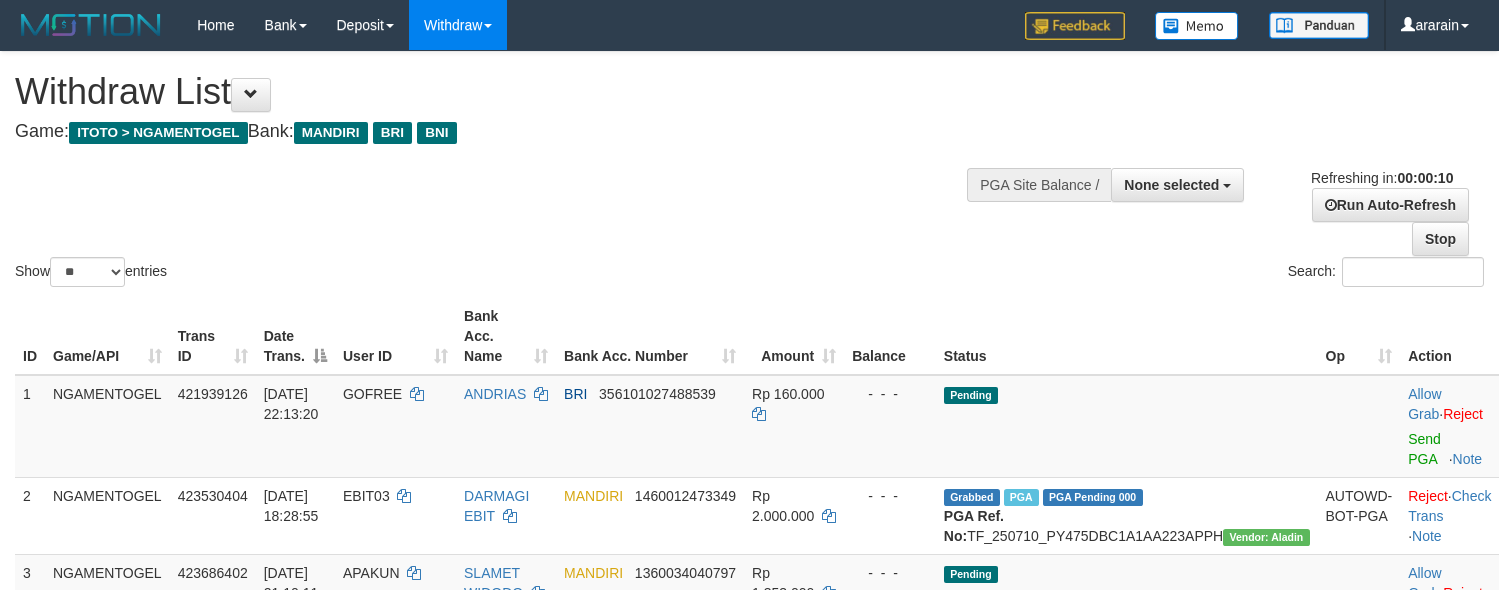 select 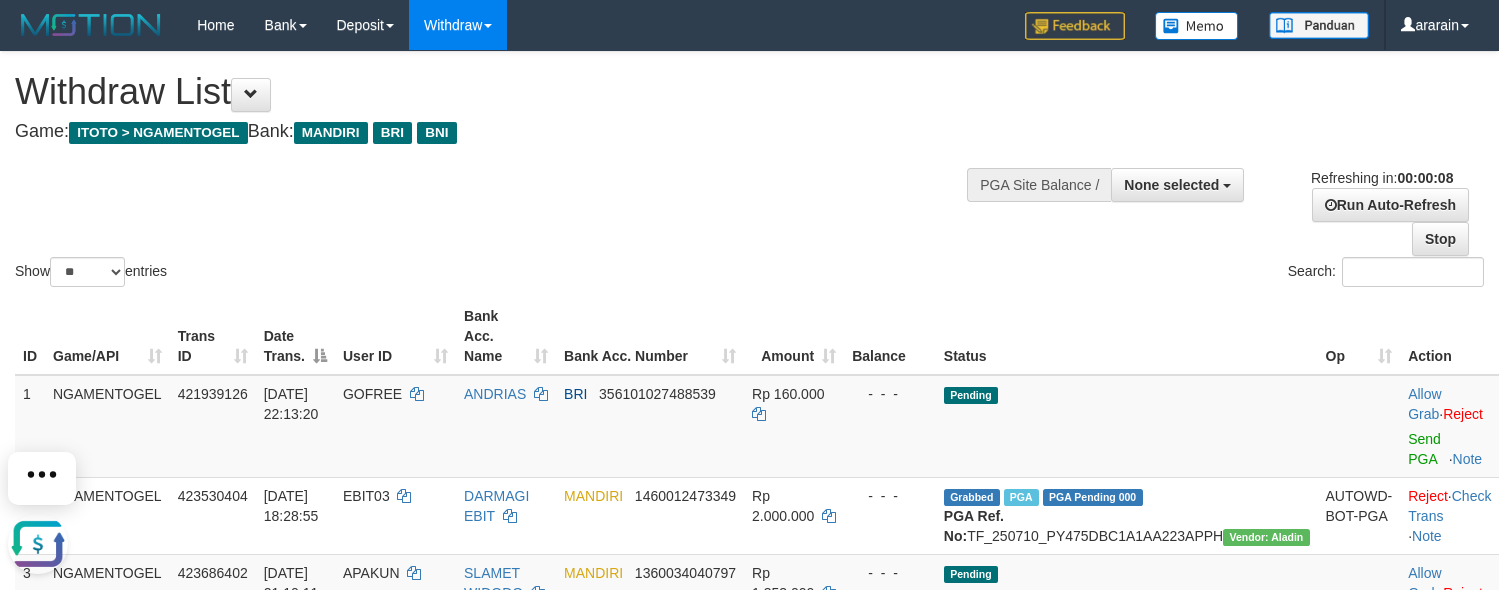 scroll, scrollTop: 0, scrollLeft: 0, axis: both 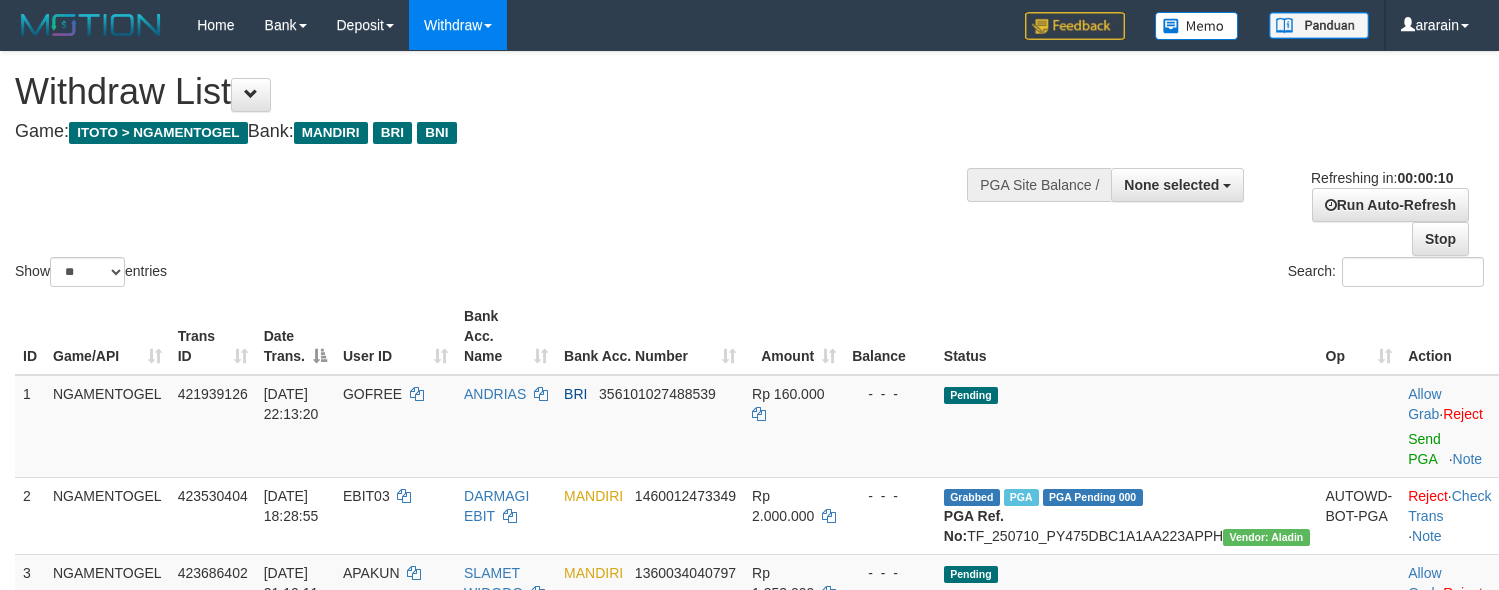 select 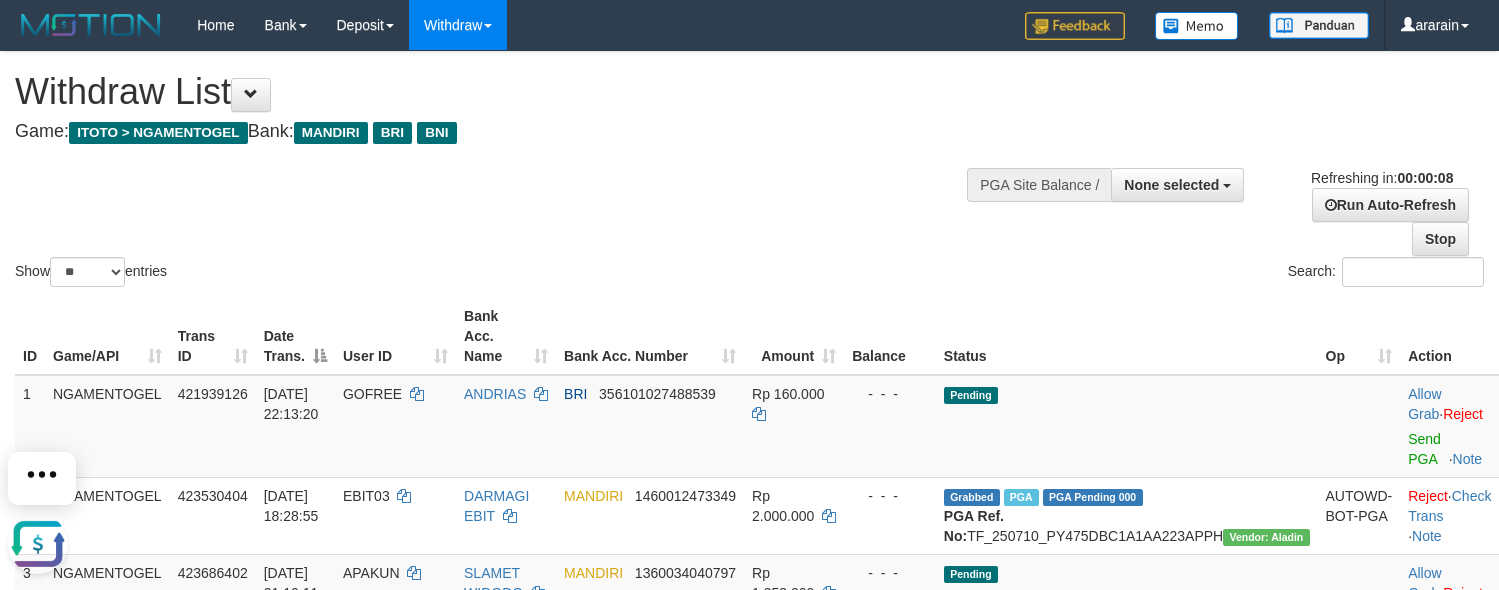 scroll, scrollTop: 0, scrollLeft: 0, axis: both 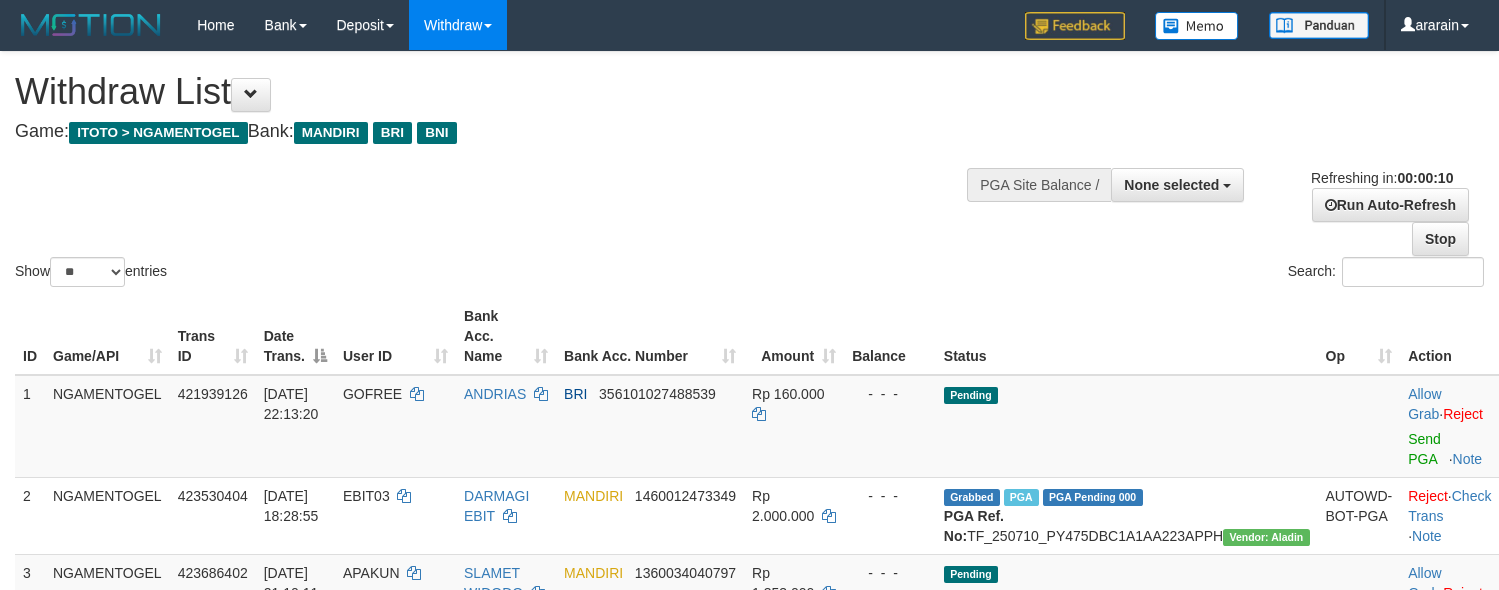 select 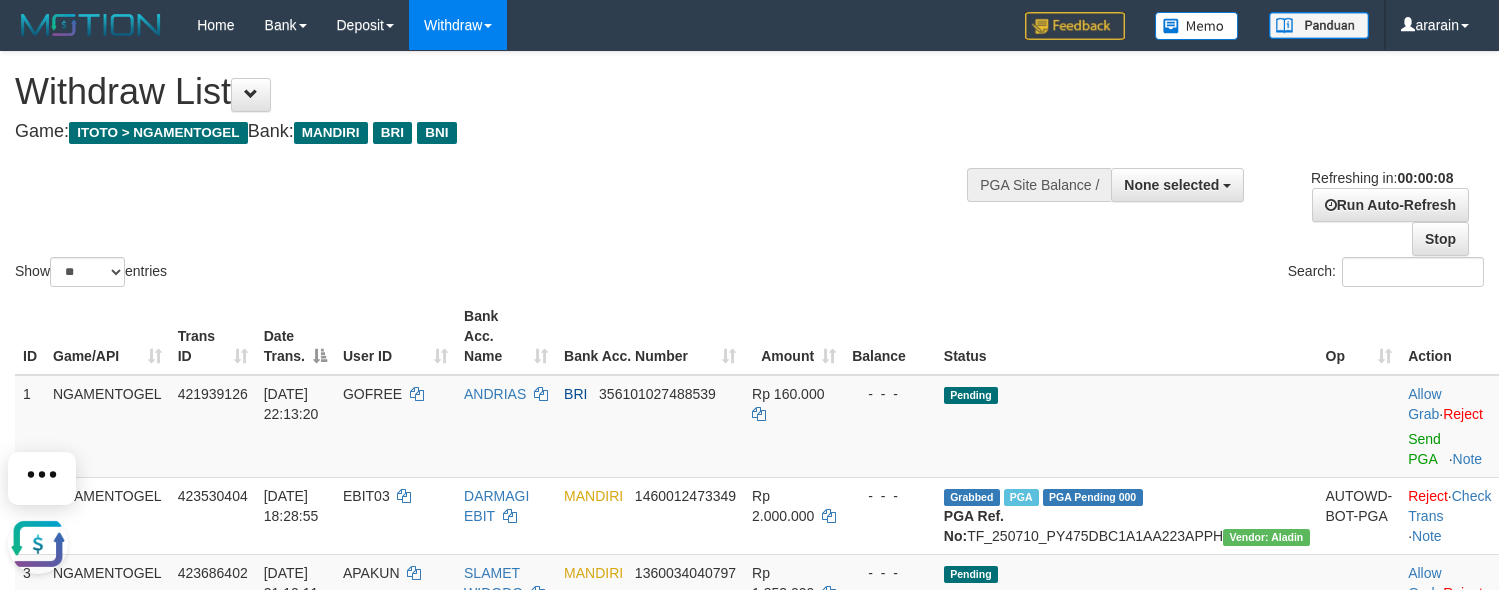 scroll, scrollTop: 0, scrollLeft: 0, axis: both 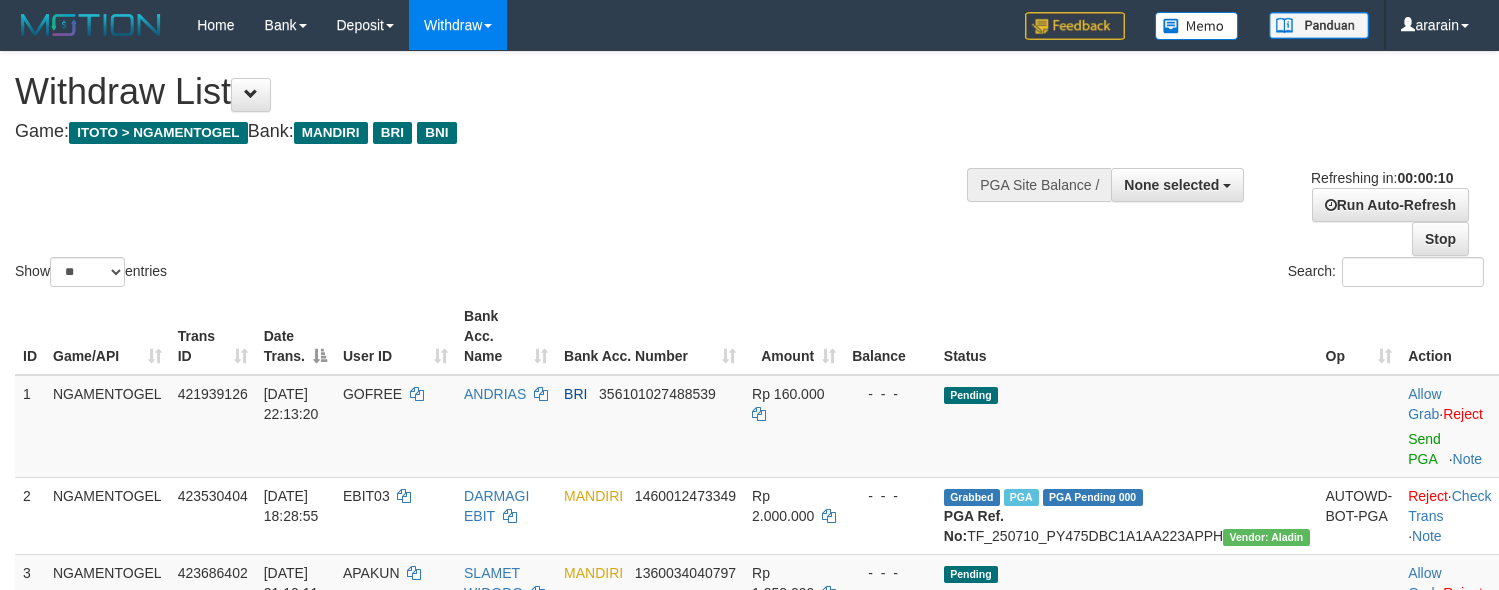 select 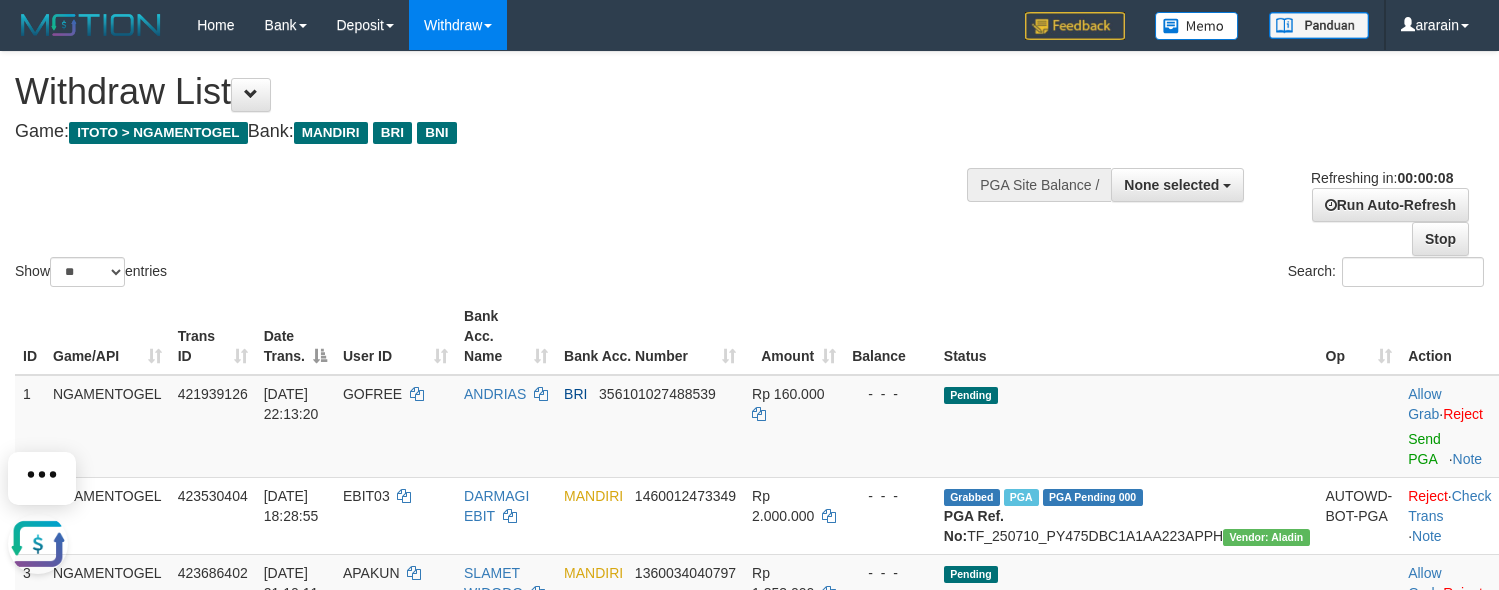 scroll, scrollTop: 0, scrollLeft: 0, axis: both 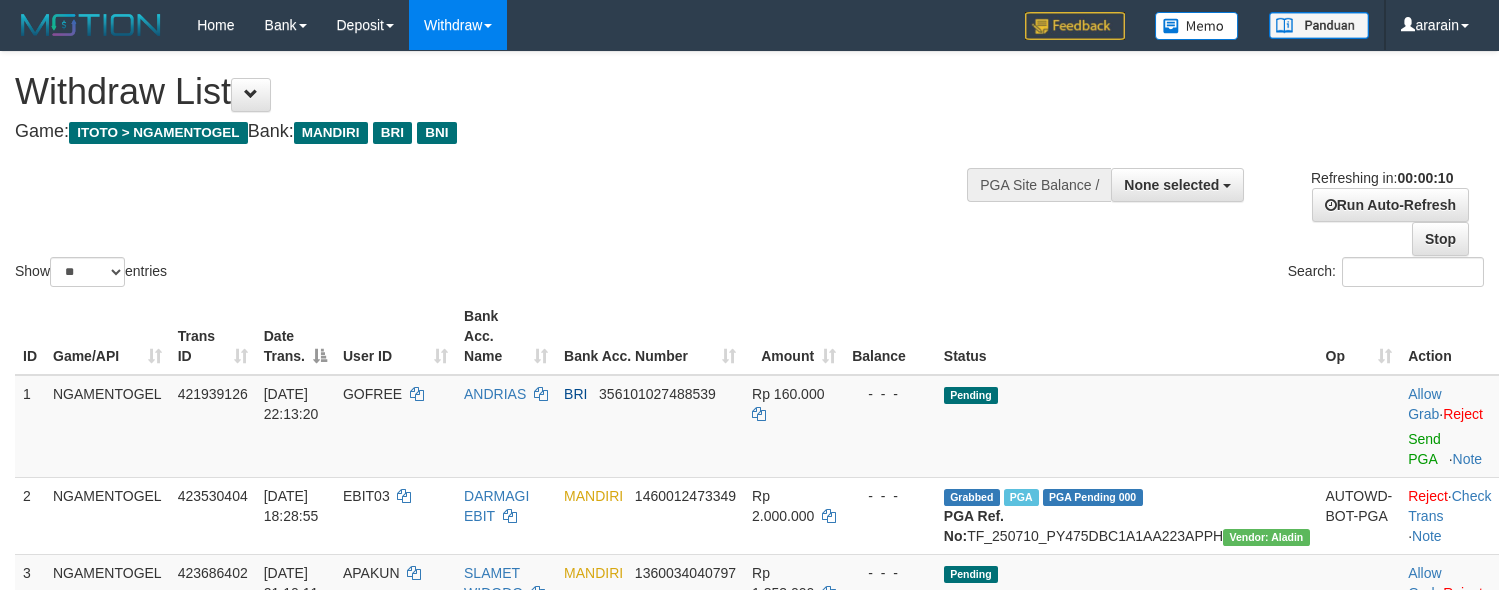 select 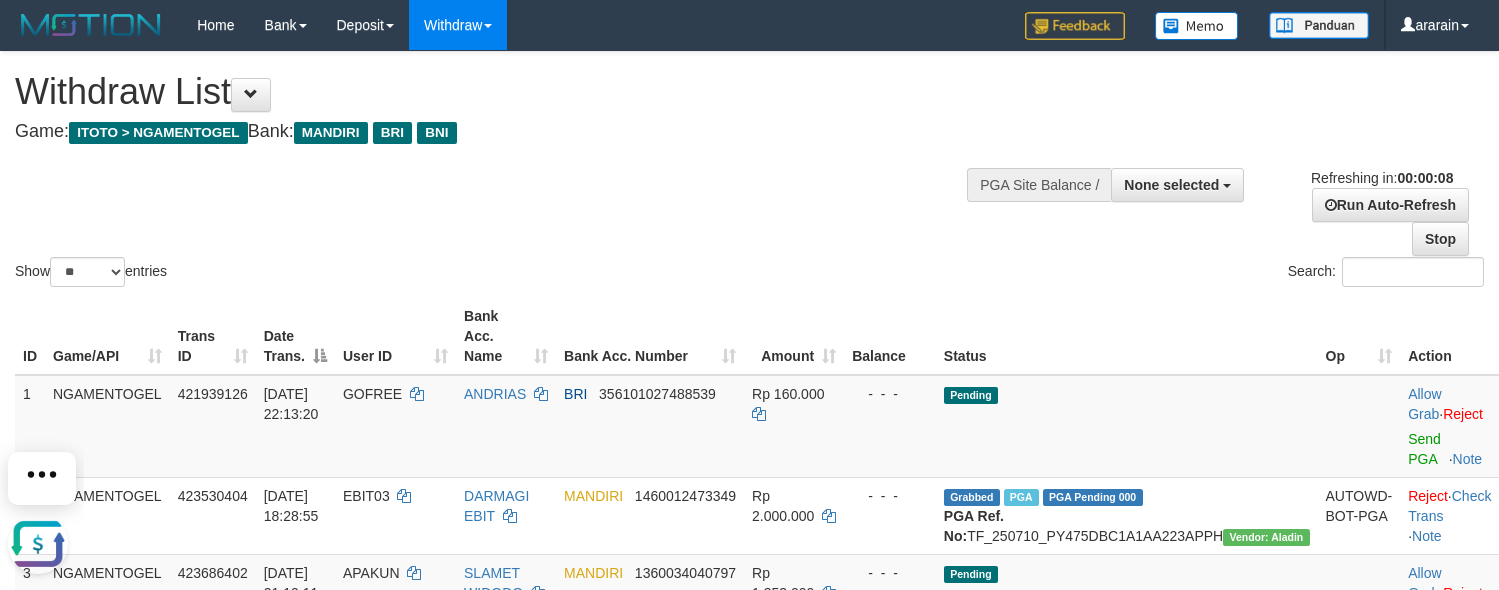 scroll, scrollTop: 0, scrollLeft: 0, axis: both 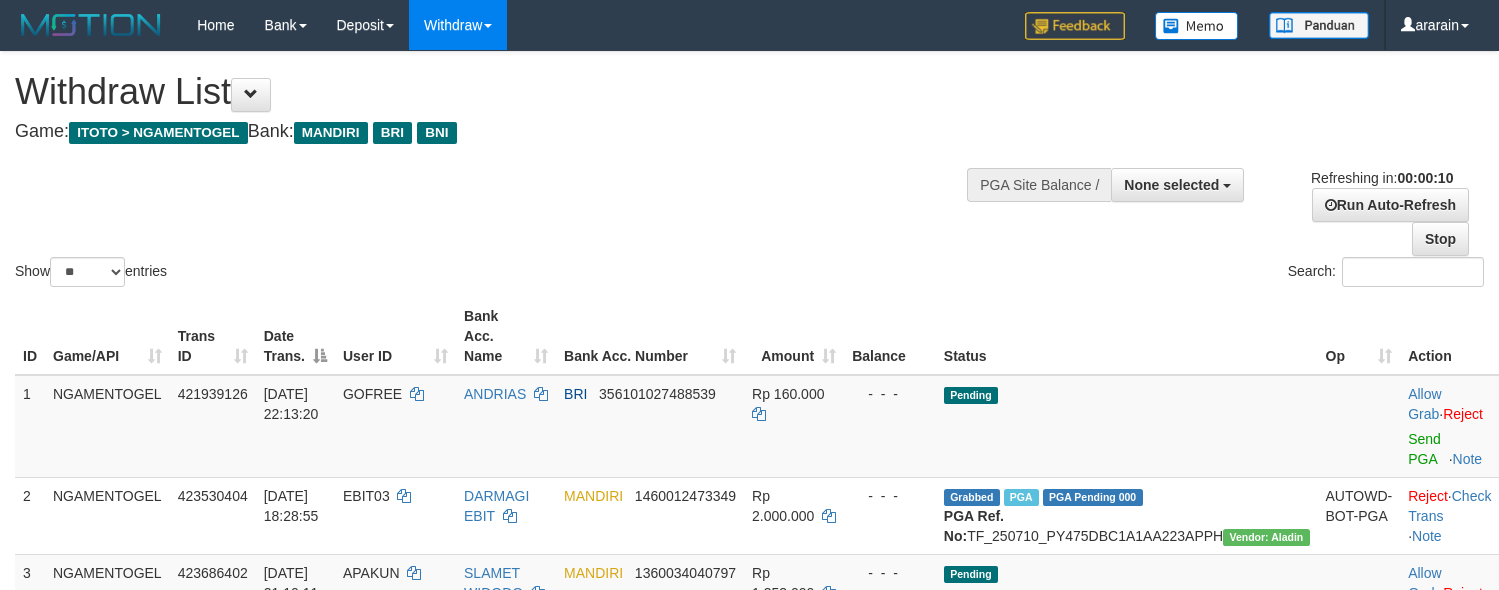 select 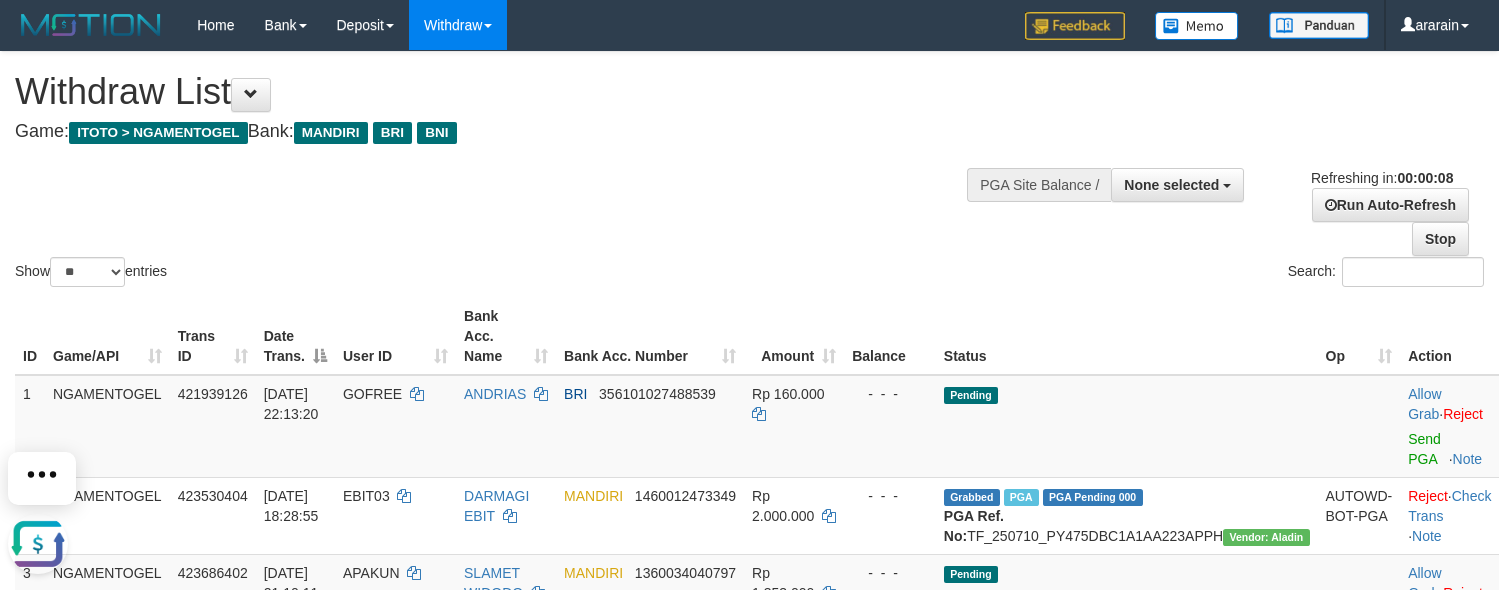 scroll, scrollTop: 0, scrollLeft: 0, axis: both 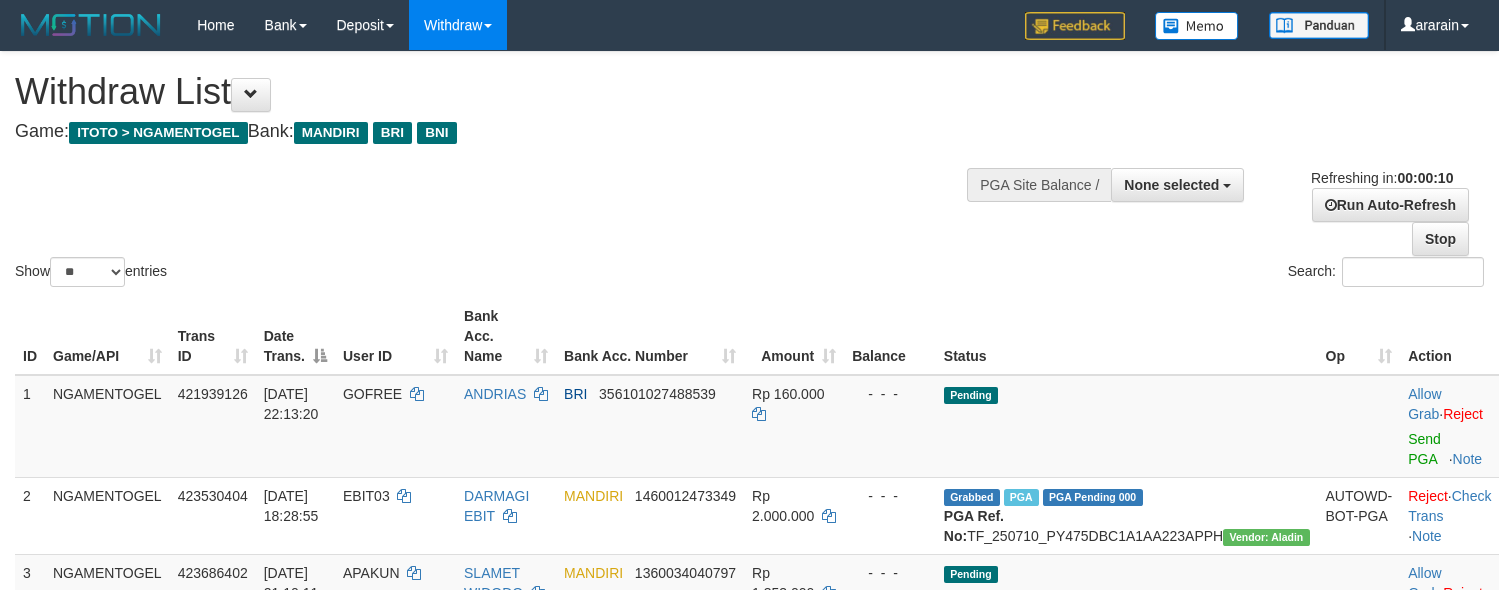 select 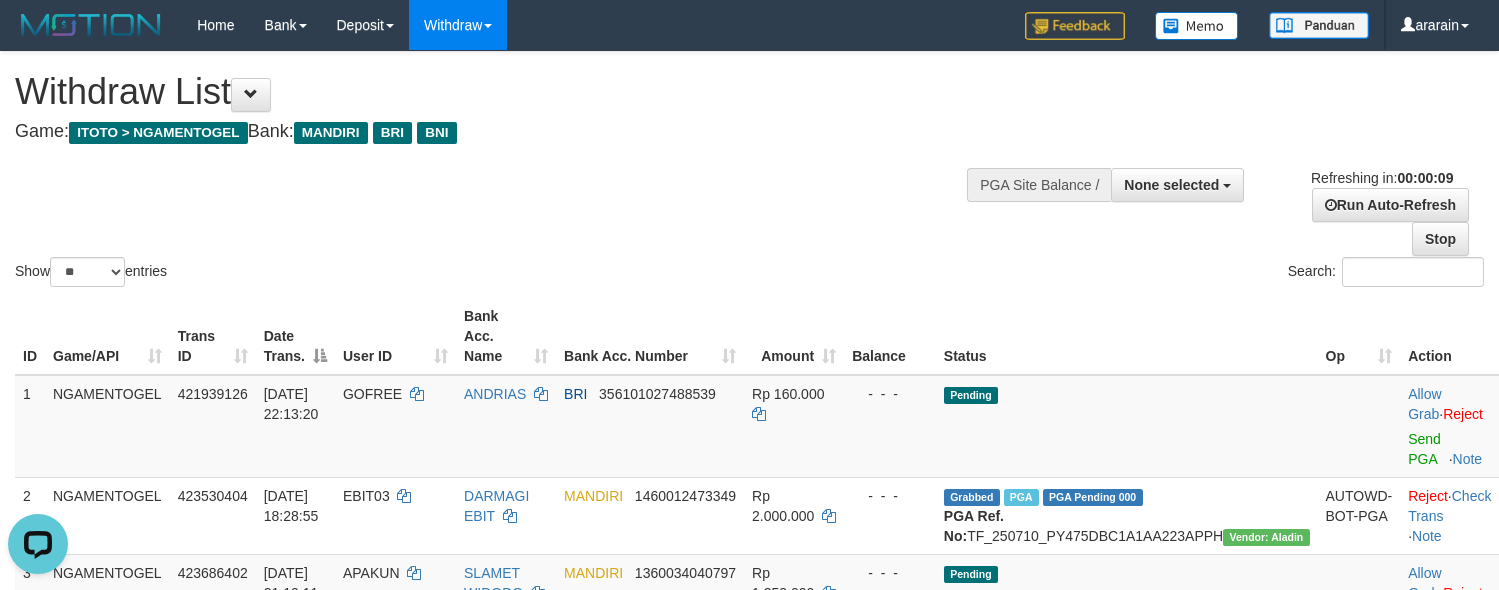 scroll, scrollTop: 0, scrollLeft: 0, axis: both 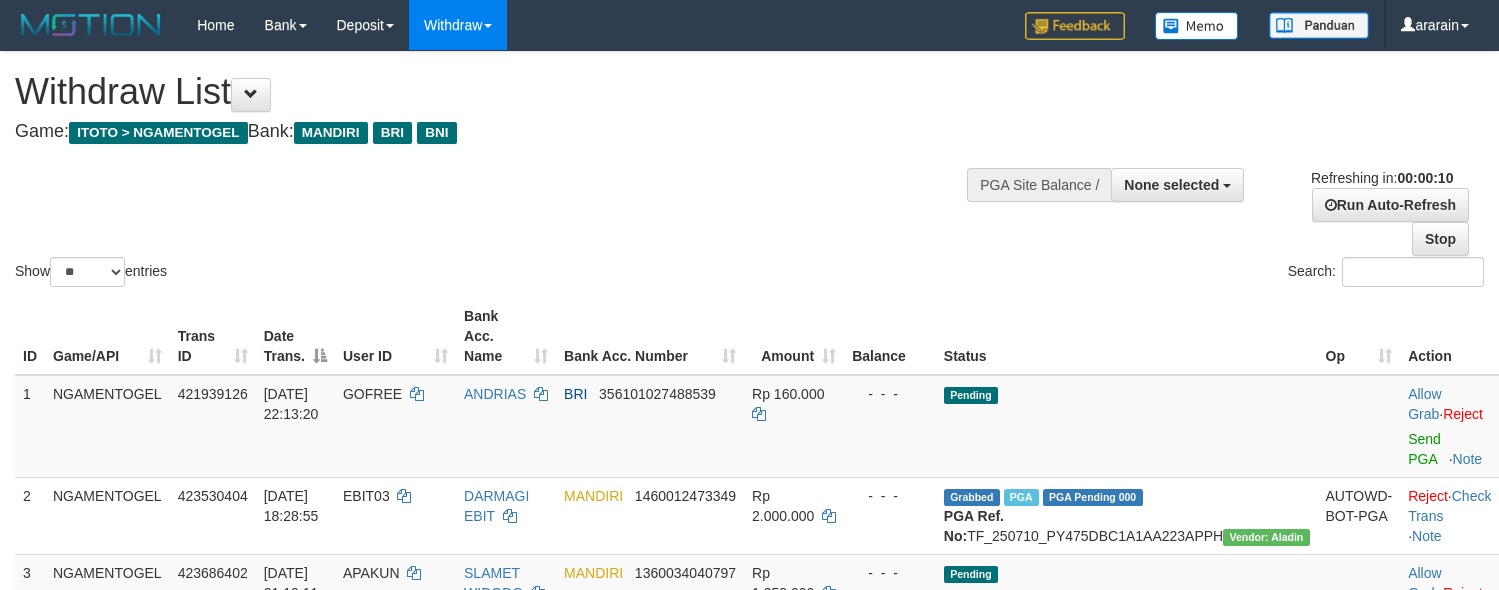 select 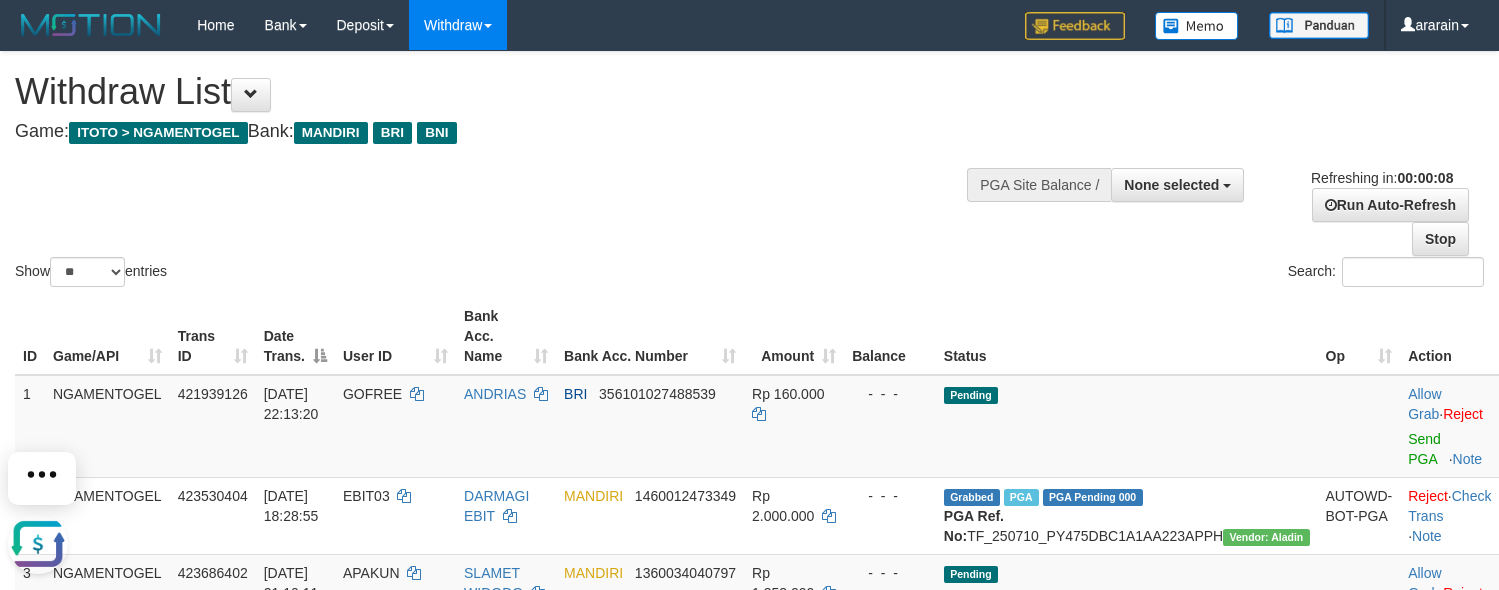 scroll, scrollTop: 0, scrollLeft: 0, axis: both 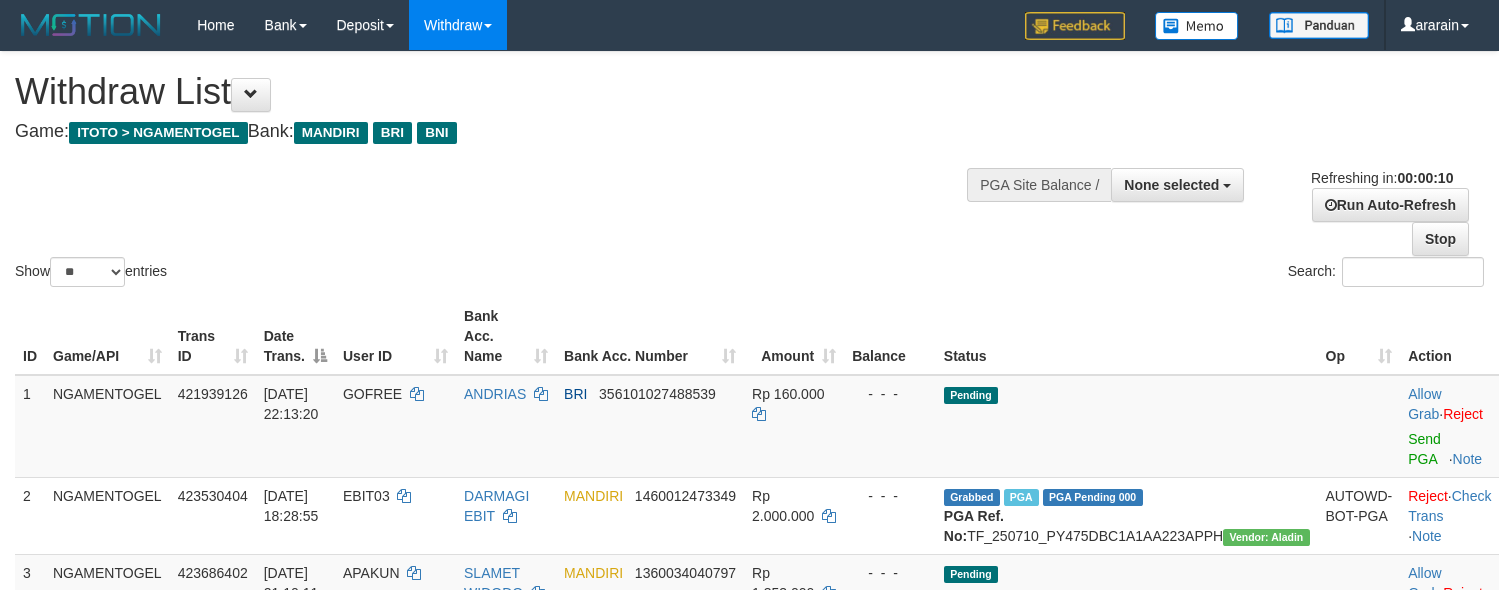 select 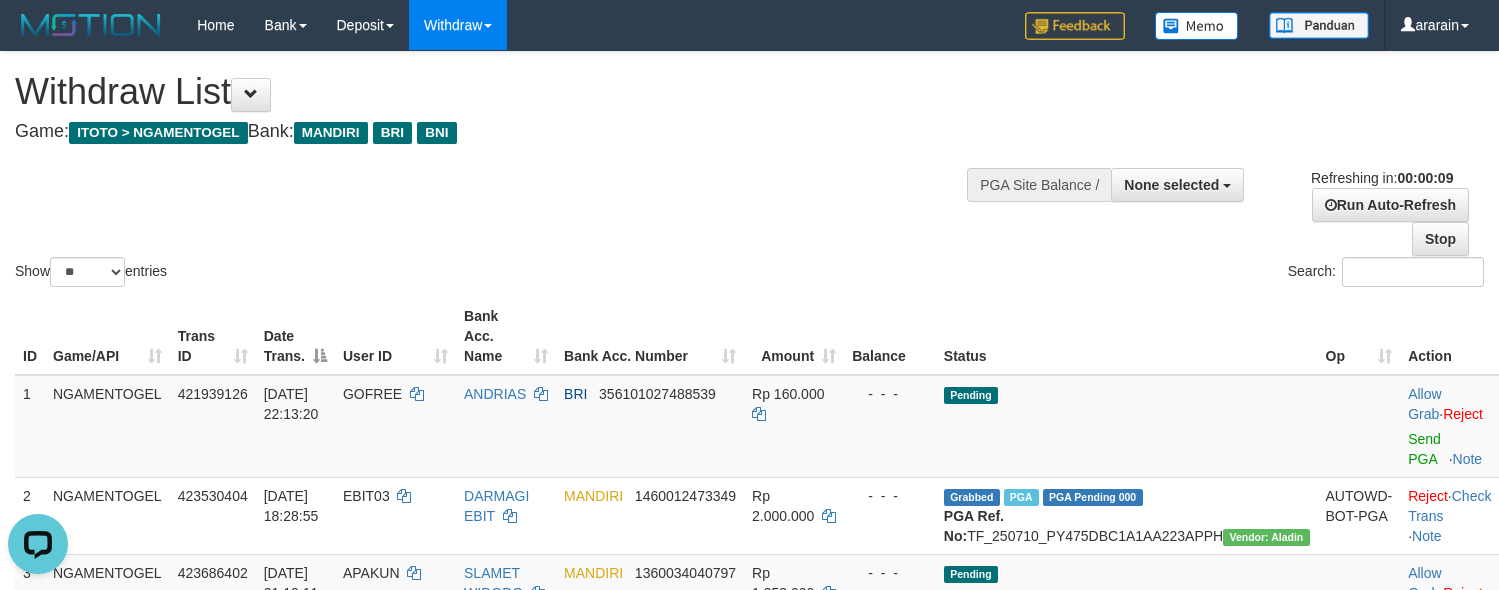 scroll, scrollTop: 0, scrollLeft: 0, axis: both 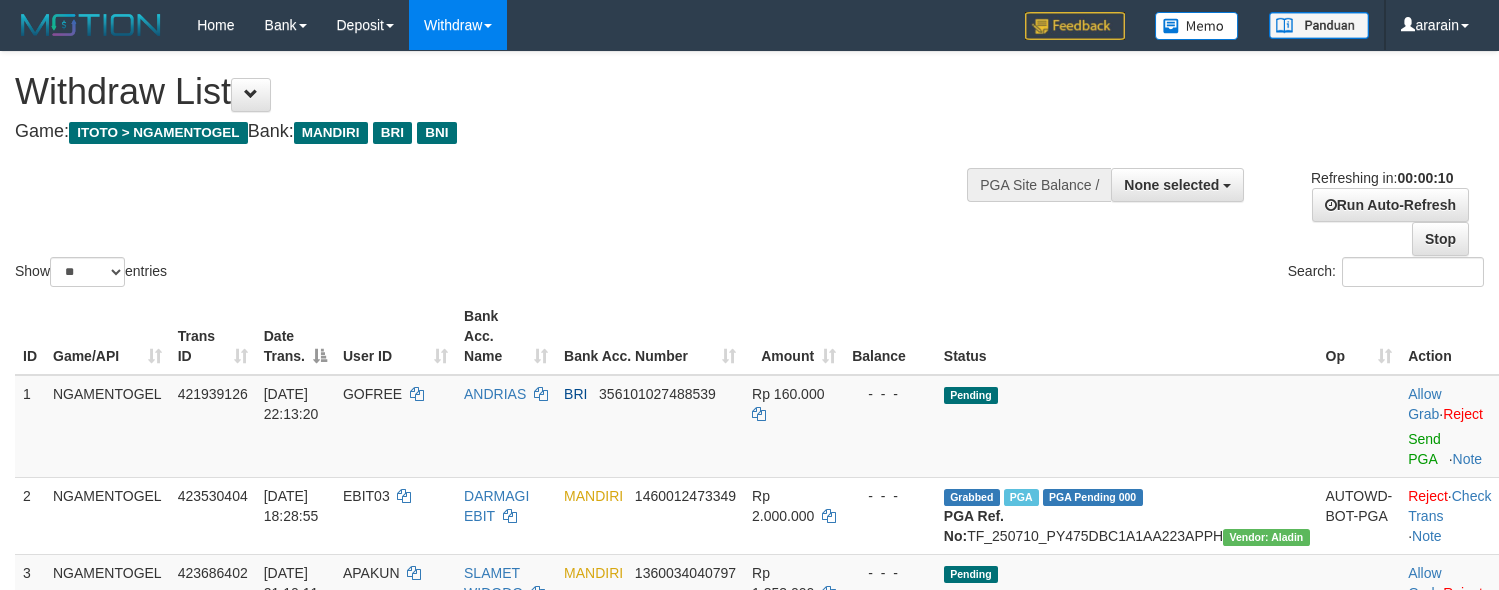 select 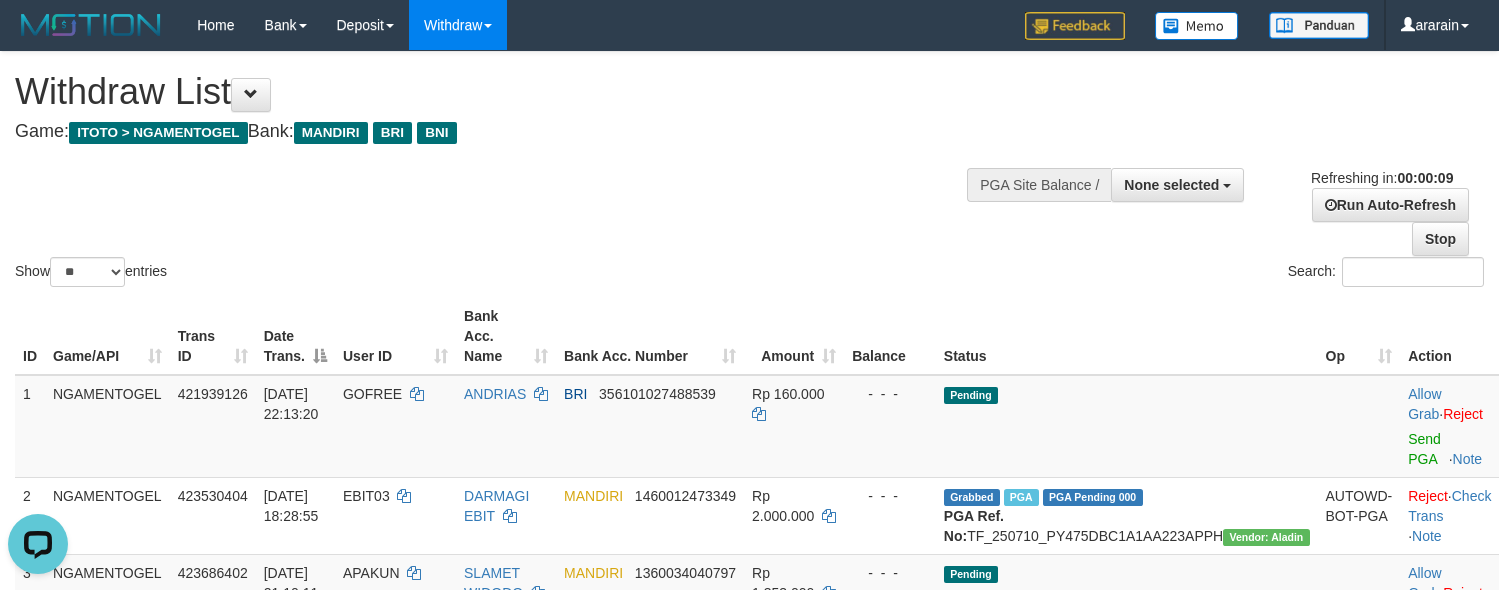 scroll, scrollTop: 0, scrollLeft: 0, axis: both 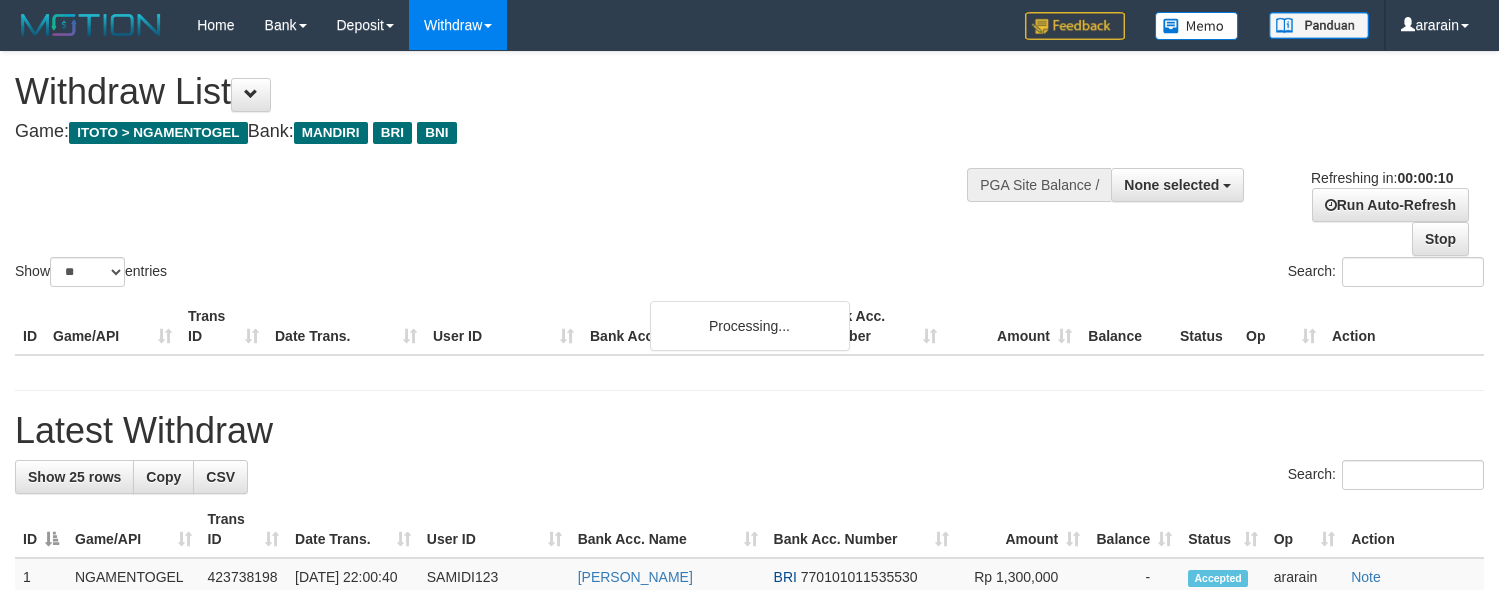 select 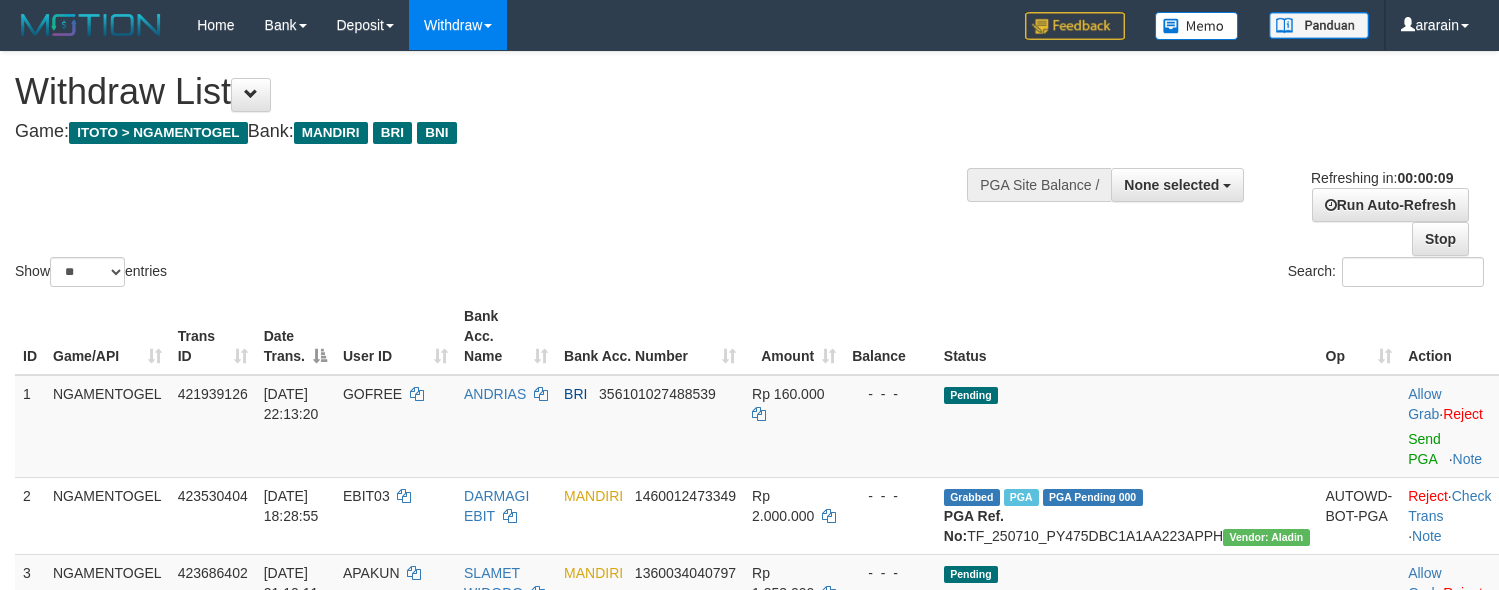 scroll, scrollTop: 0, scrollLeft: 0, axis: both 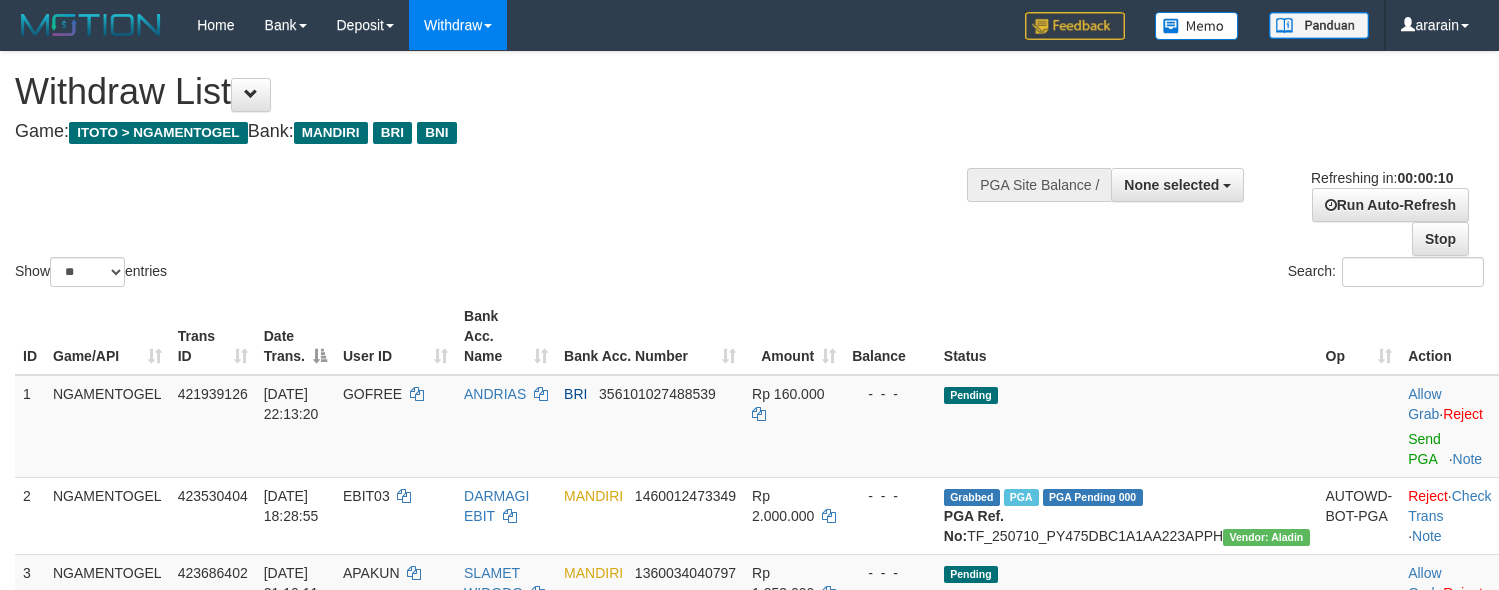 select 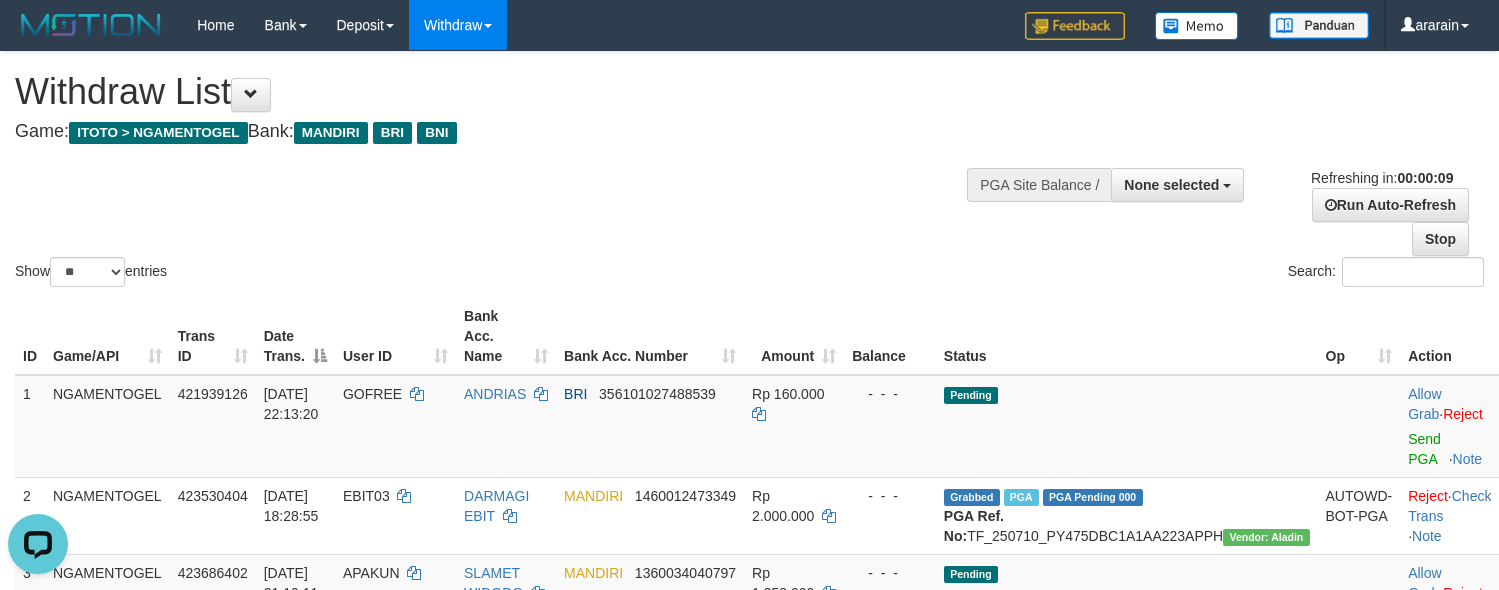 scroll, scrollTop: 0, scrollLeft: 0, axis: both 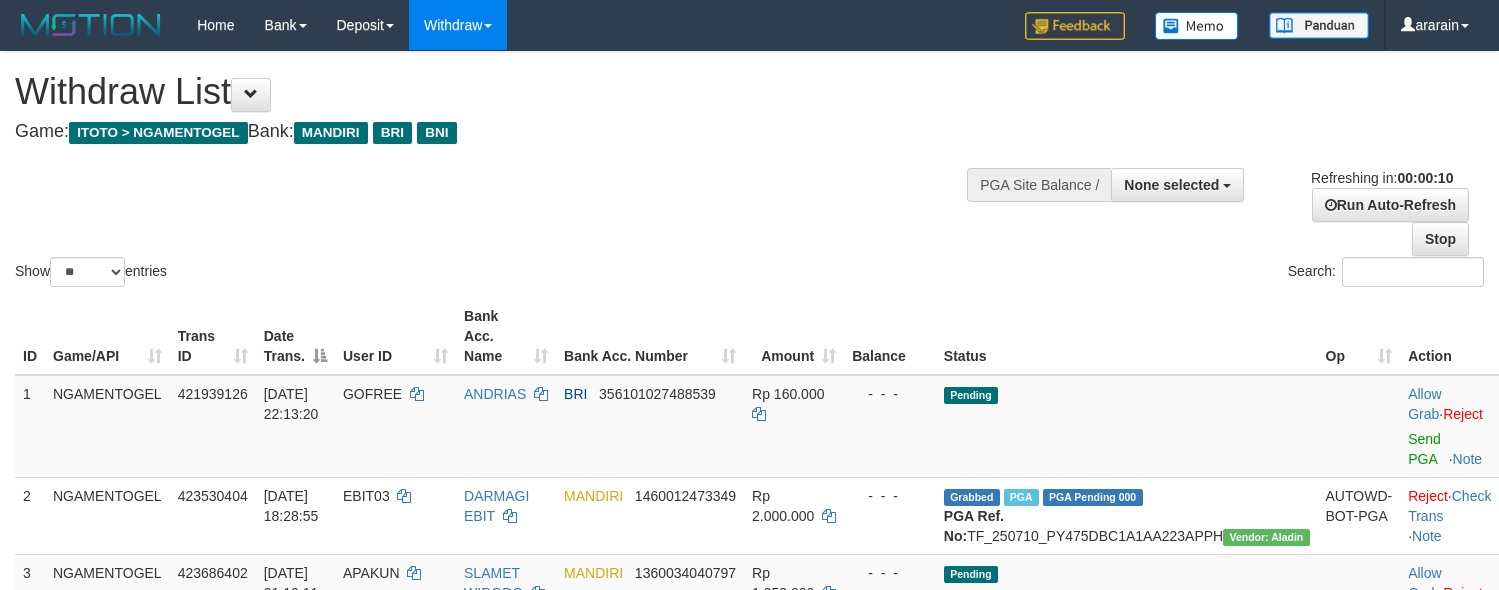 select 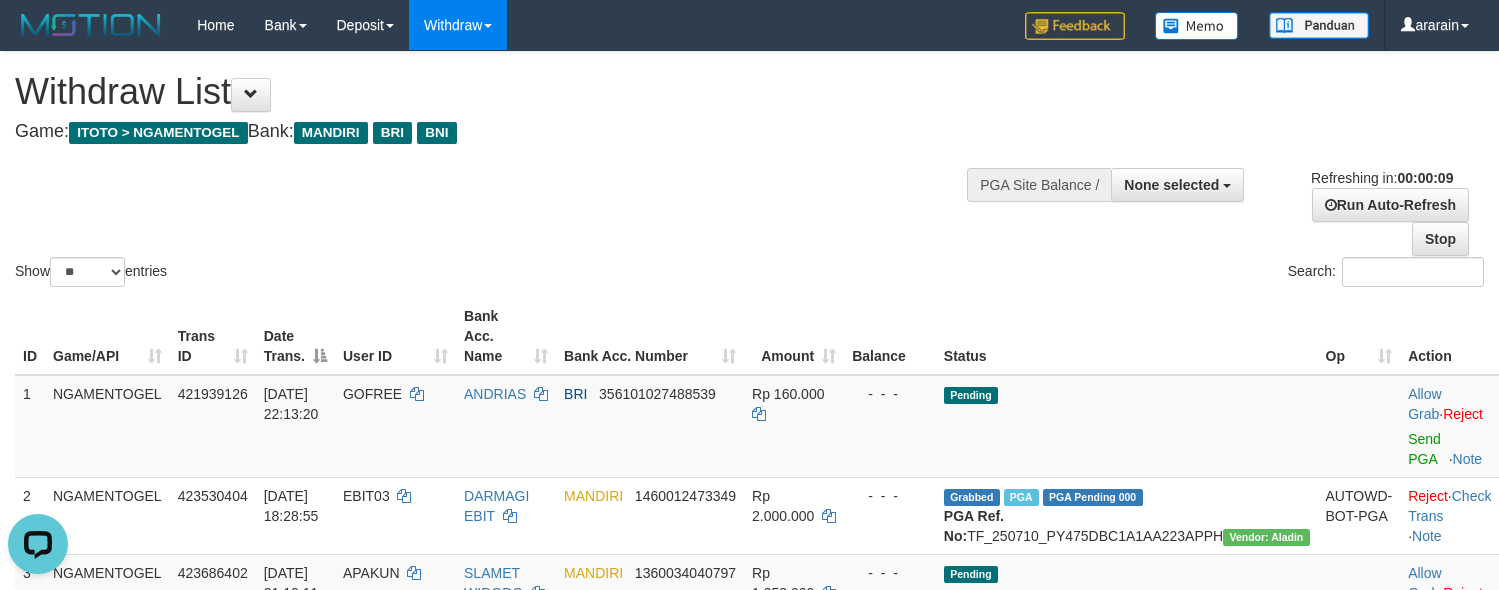 scroll, scrollTop: 0, scrollLeft: 0, axis: both 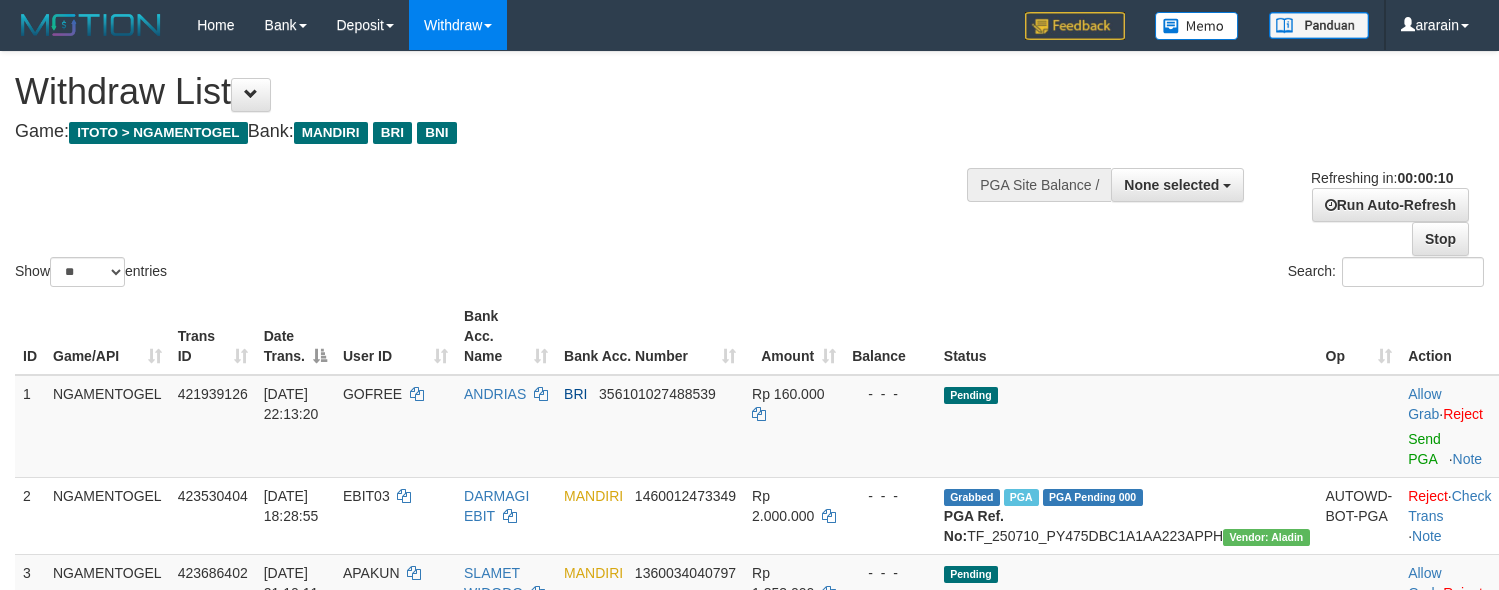 select 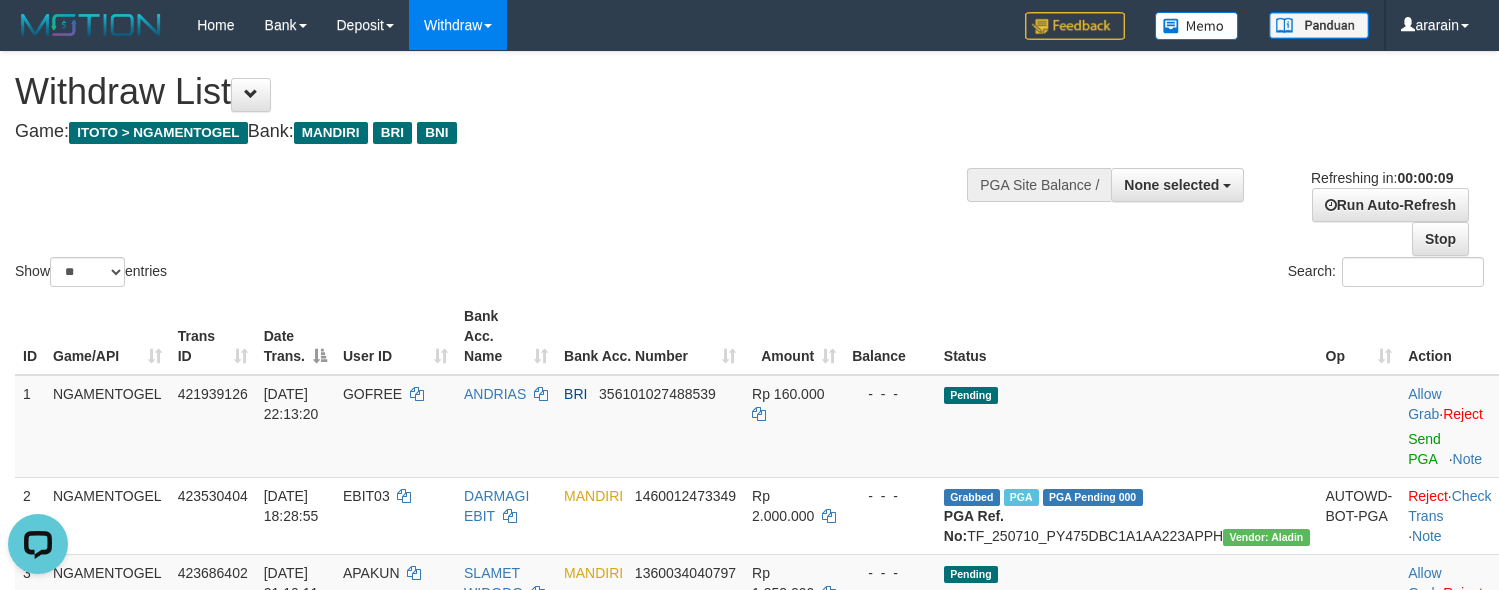 scroll, scrollTop: 0, scrollLeft: 0, axis: both 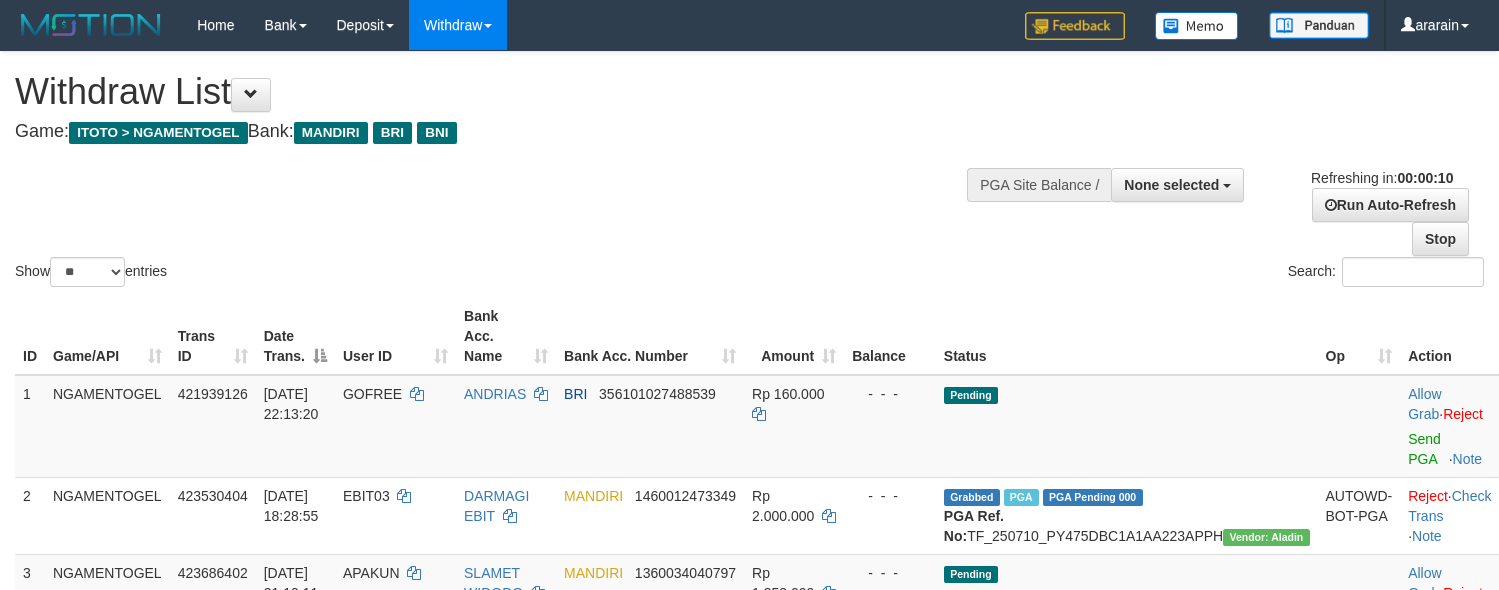 select 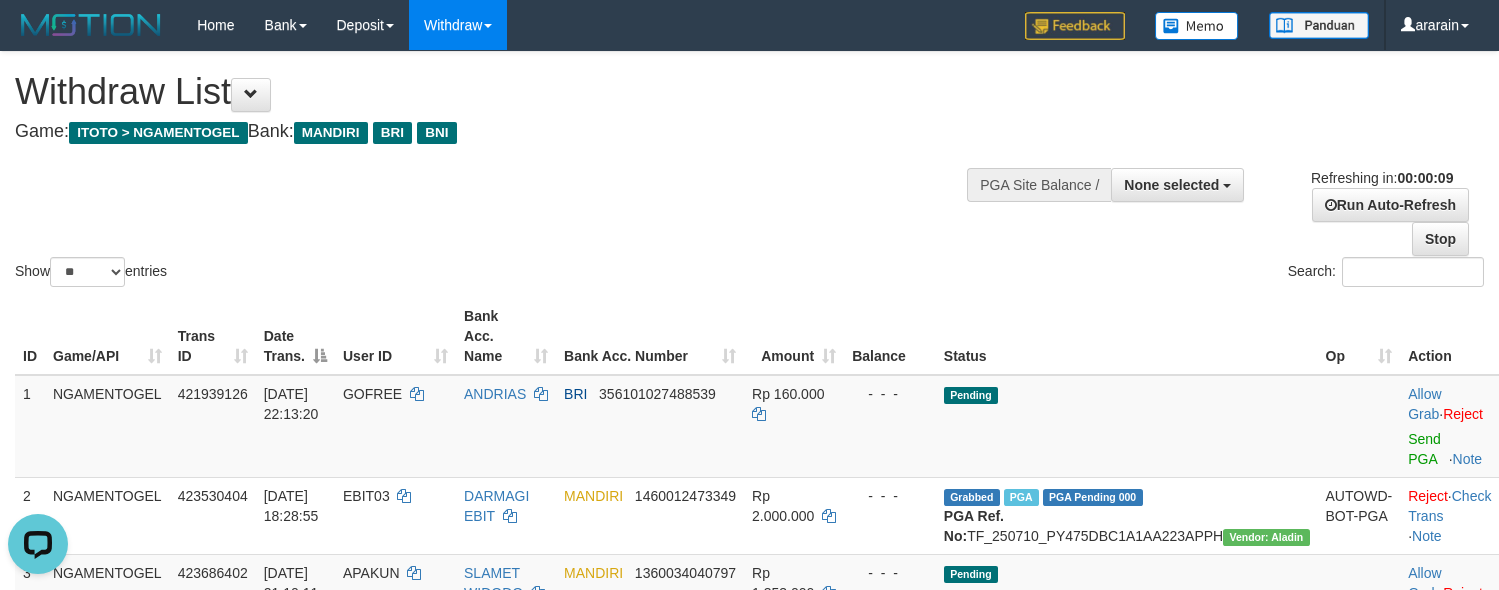 scroll, scrollTop: 0, scrollLeft: 0, axis: both 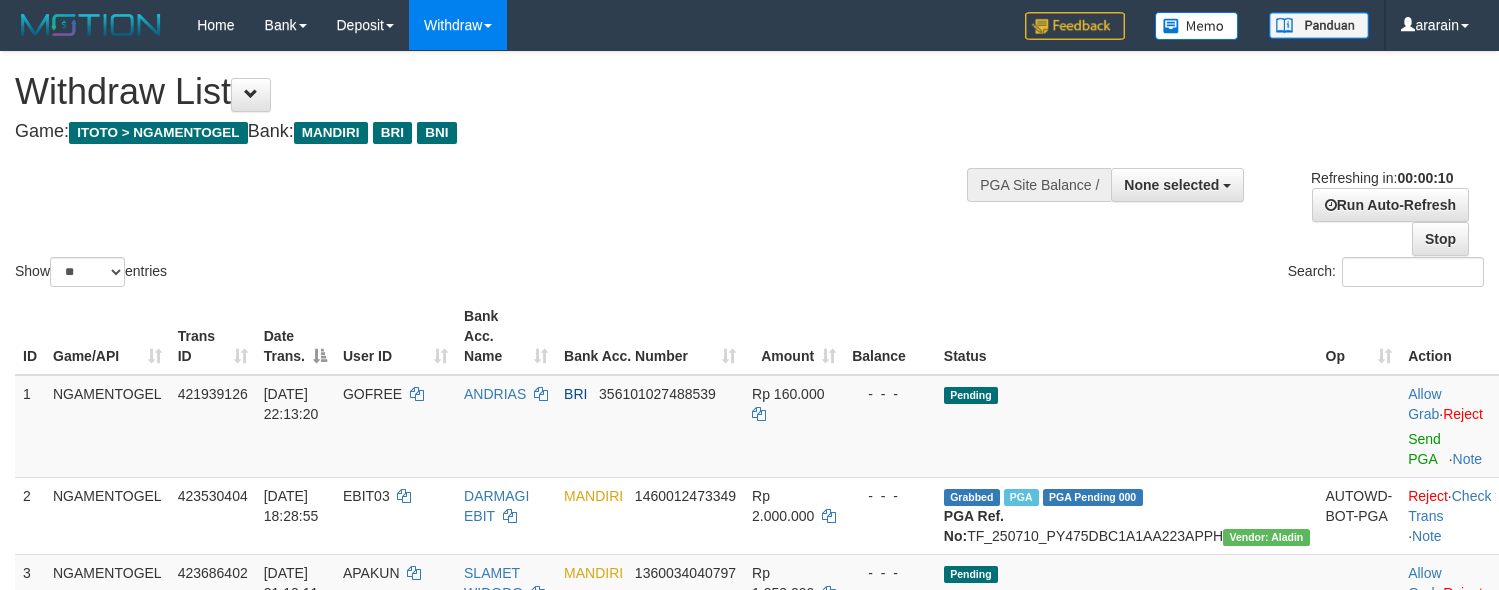 select 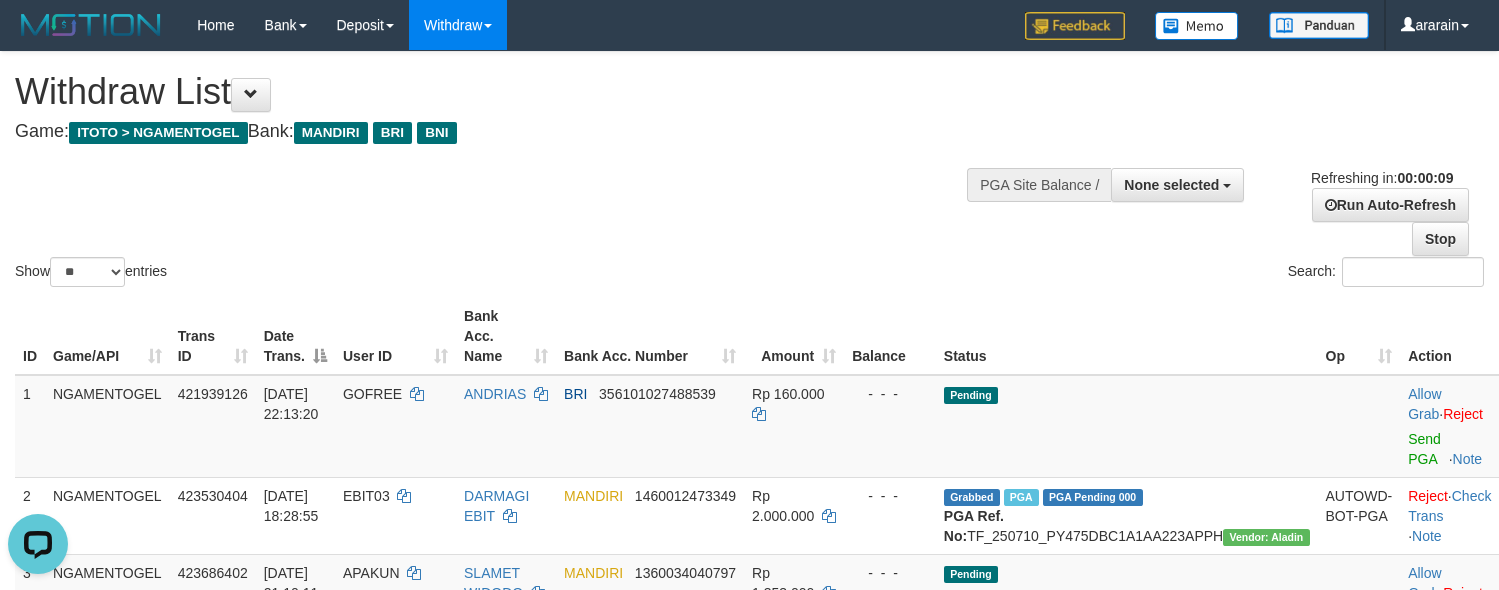 scroll, scrollTop: 0, scrollLeft: 0, axis: both 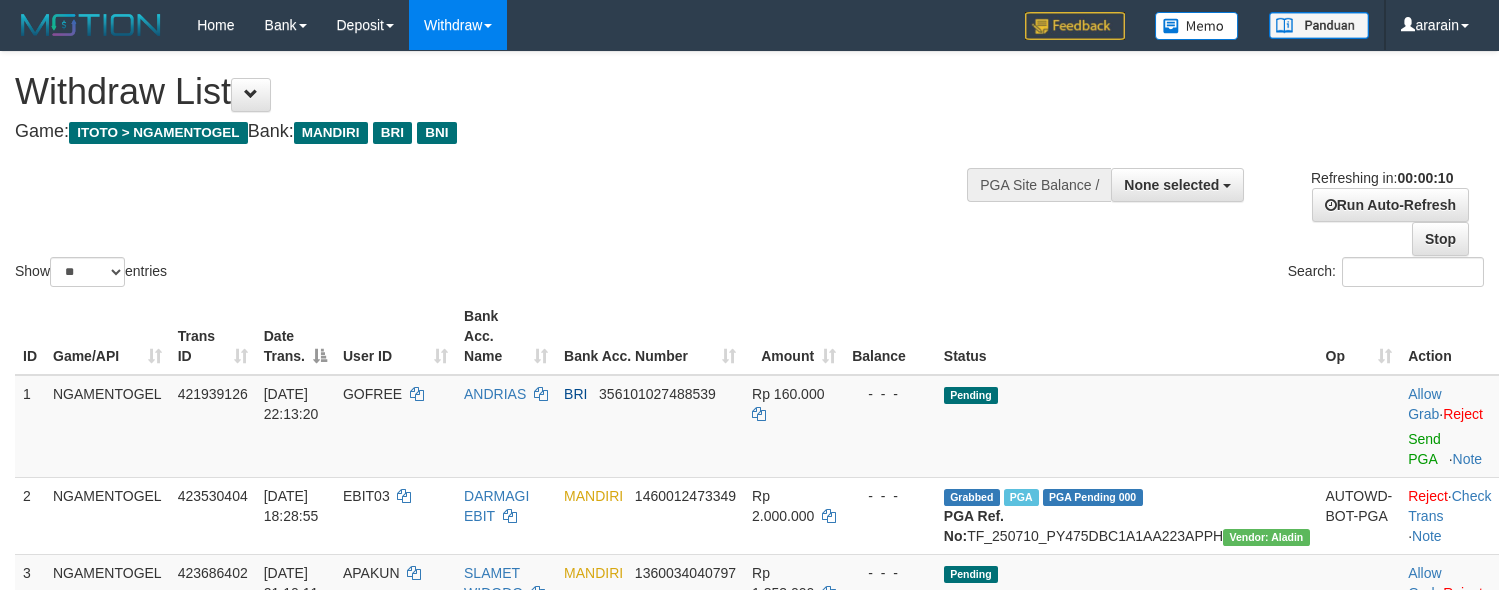 select 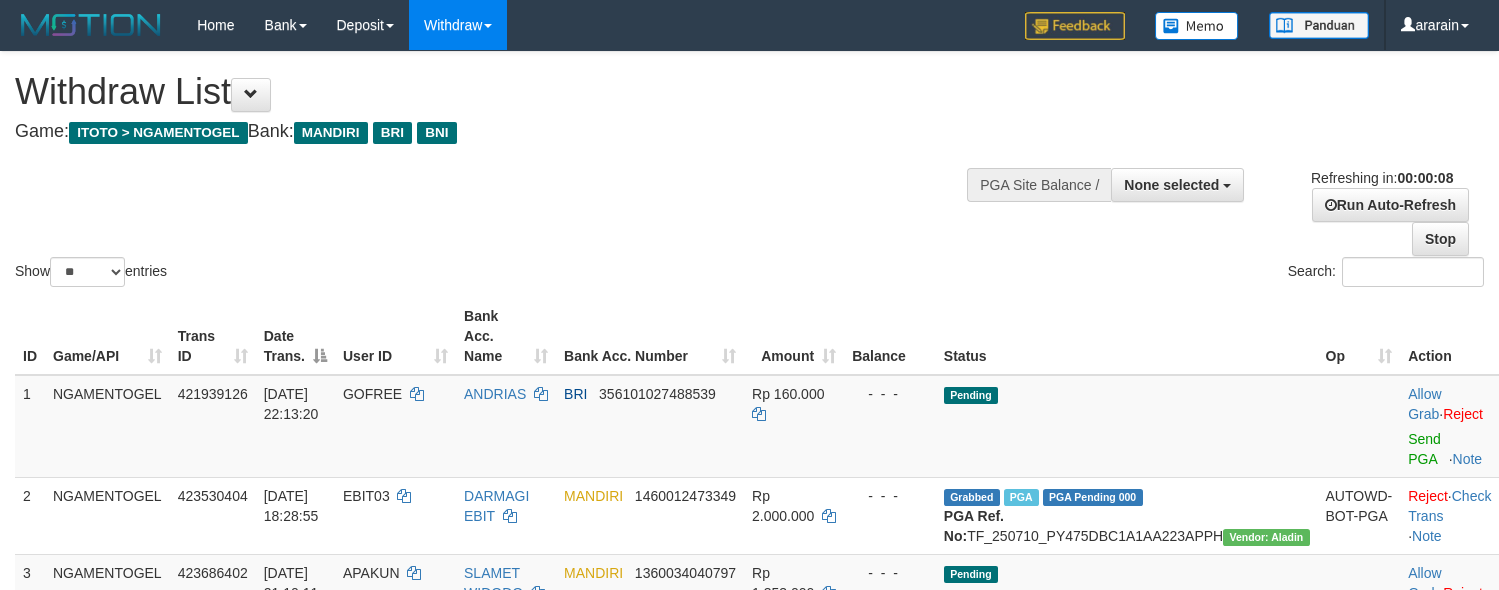 scroll, scrollTop: 0, scrollLeft: 0, axis: both 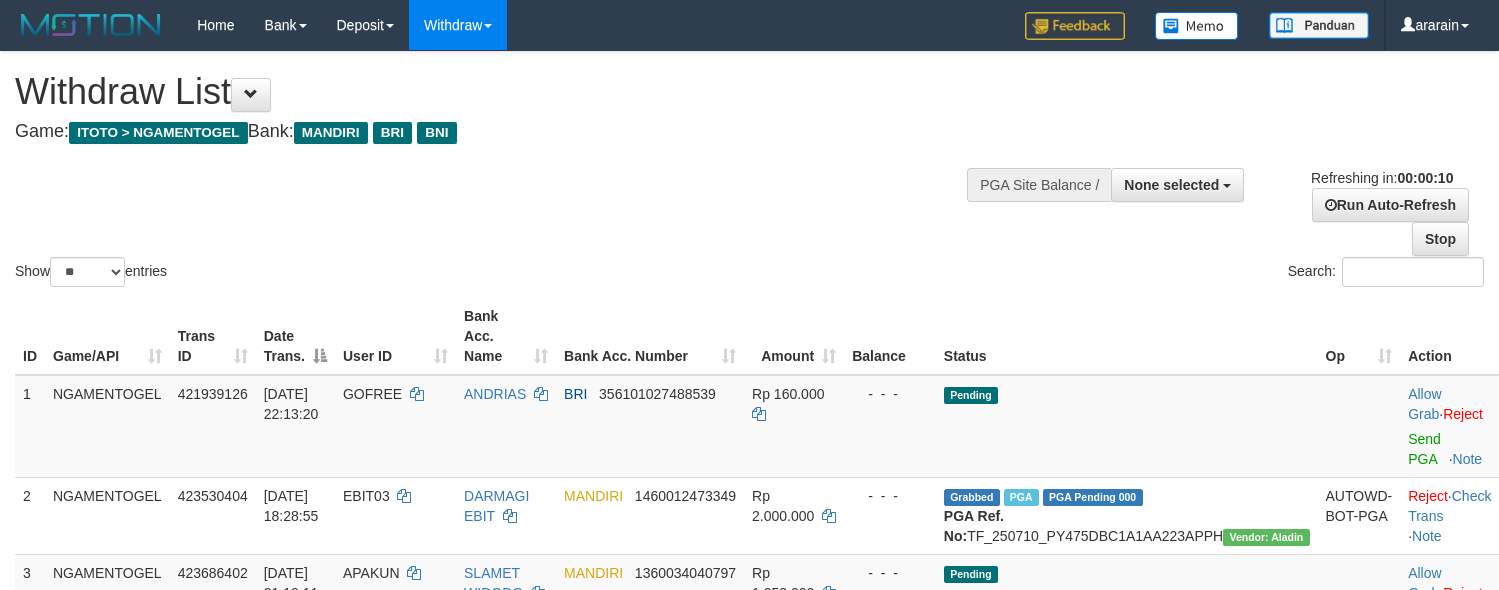 select 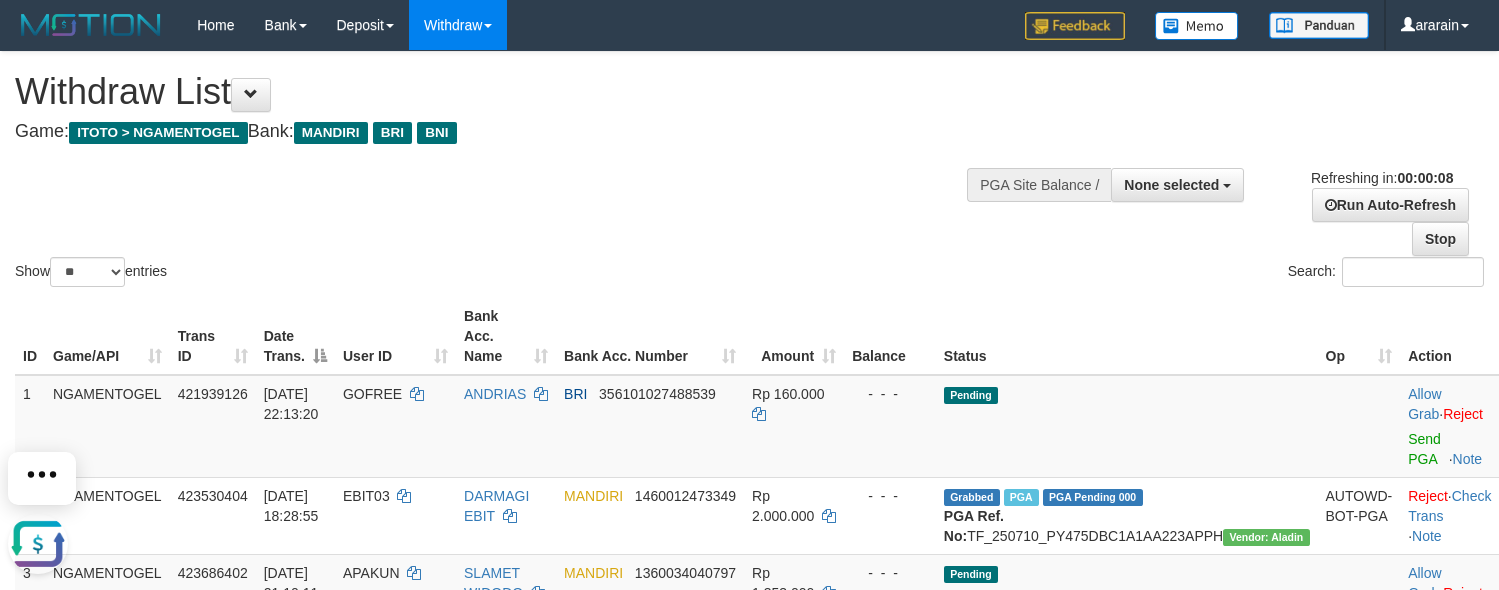 scroll, scrollTop: 0, scrollLeft: 0, axis: both 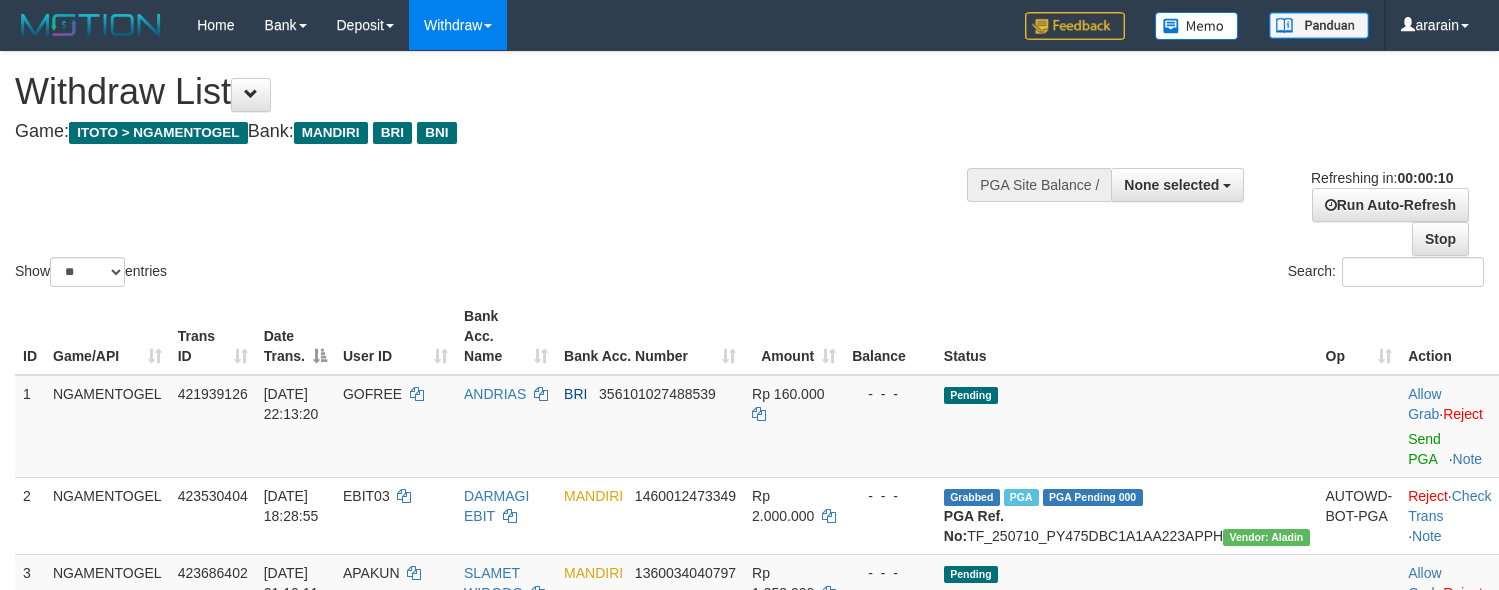 select 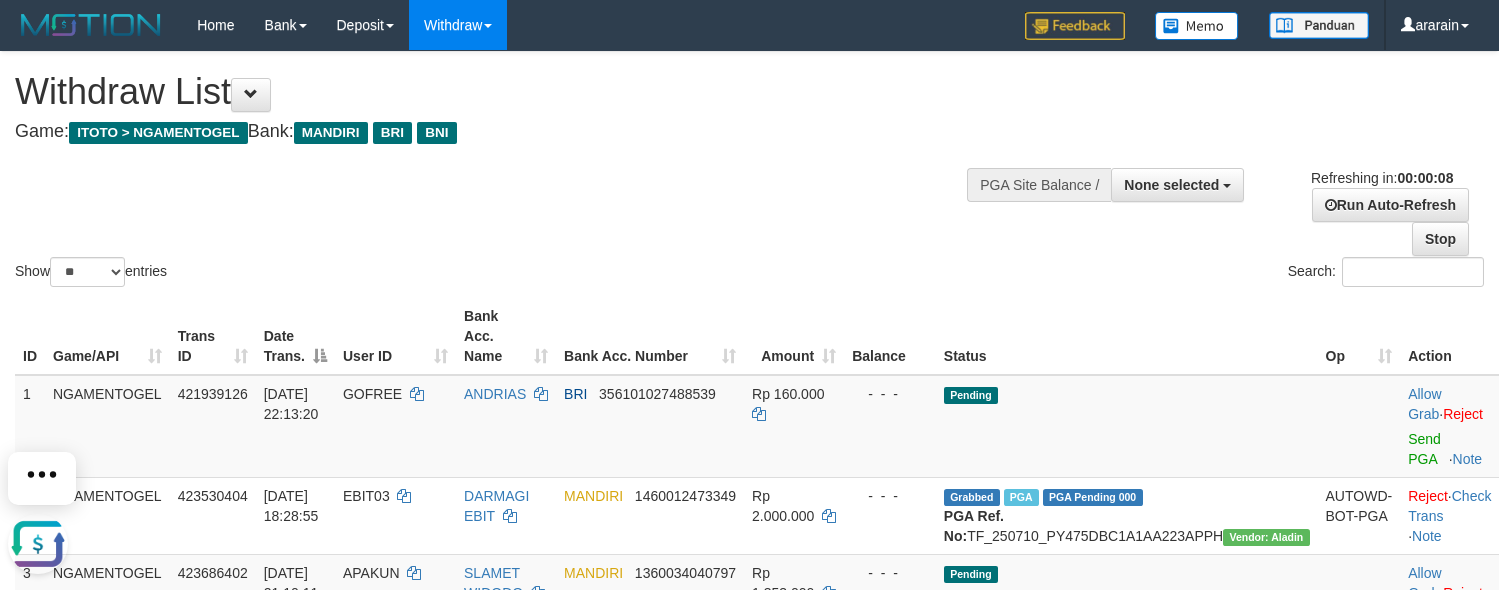 scroll, scrollTop: 0, scrollLeft: 0, axis: both 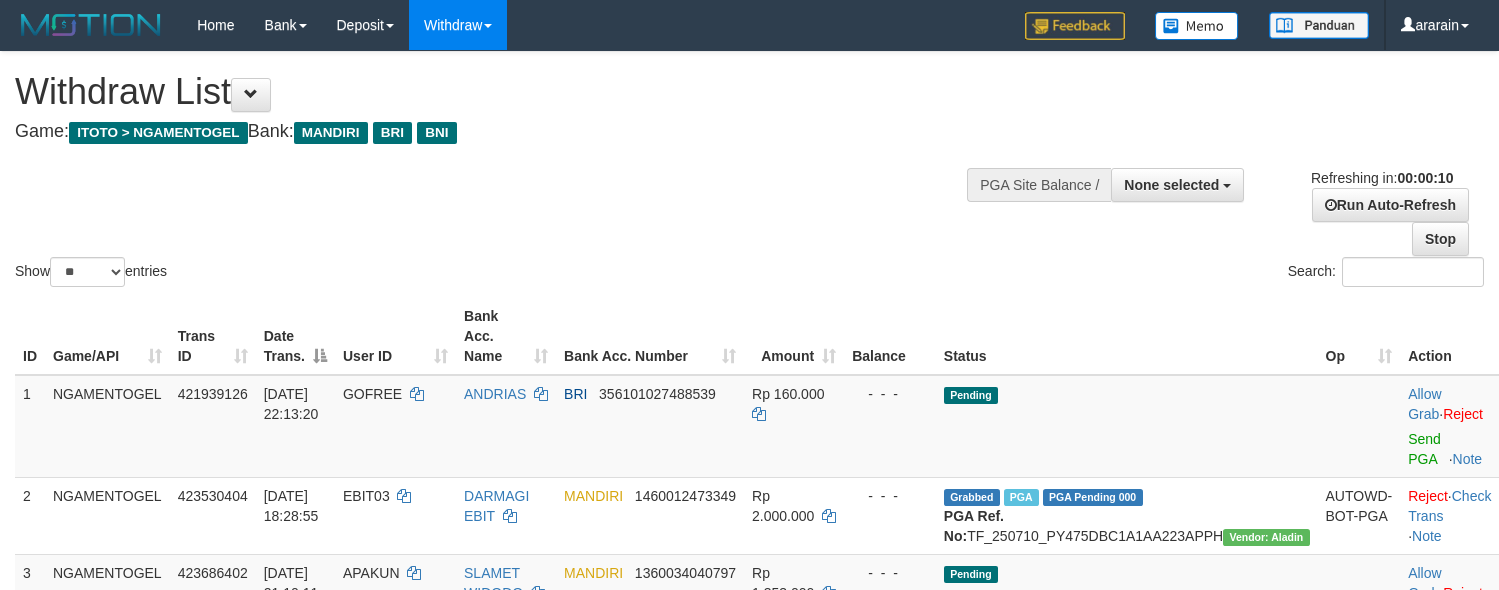 select 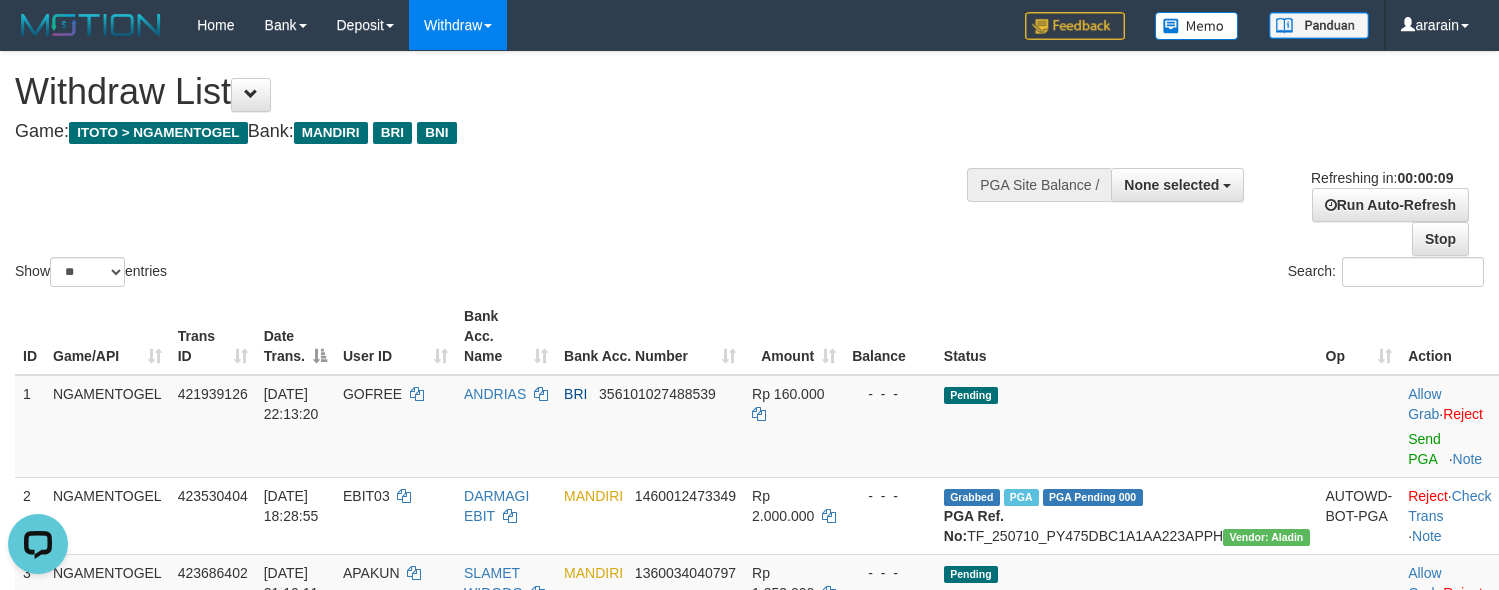 scroll, scrollTop: 0, scrollLeft: 0, axis: both 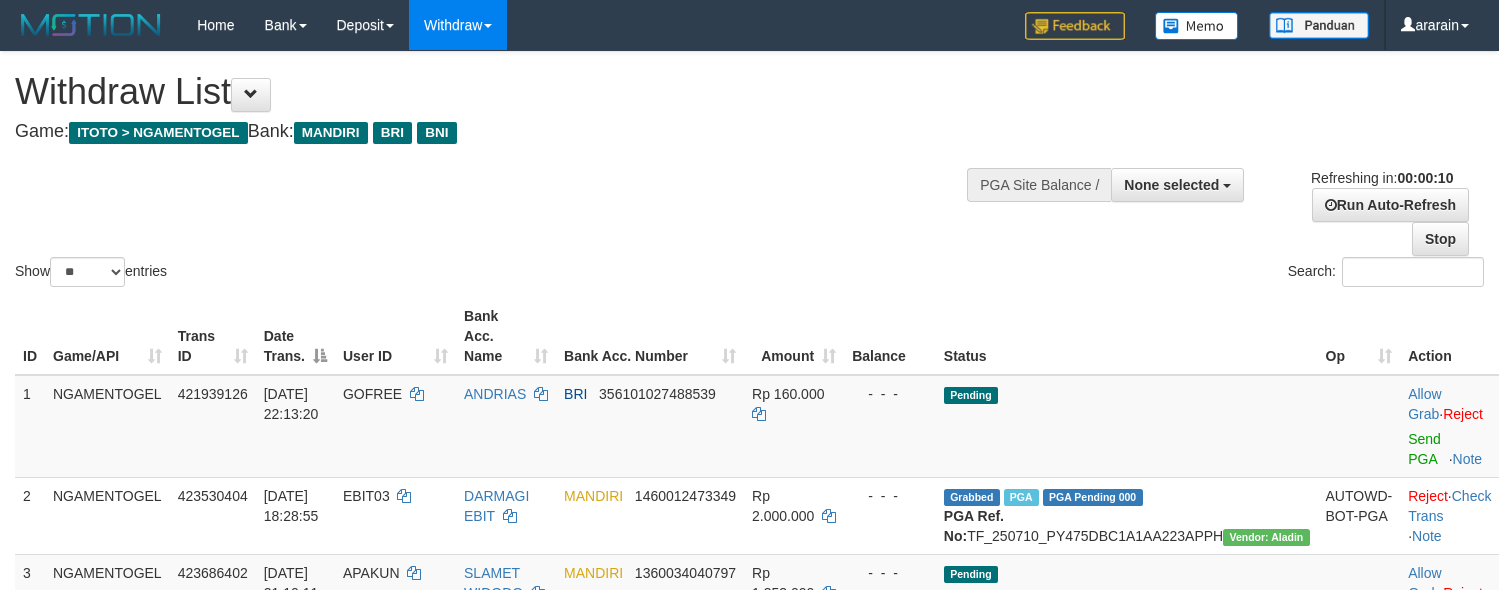select 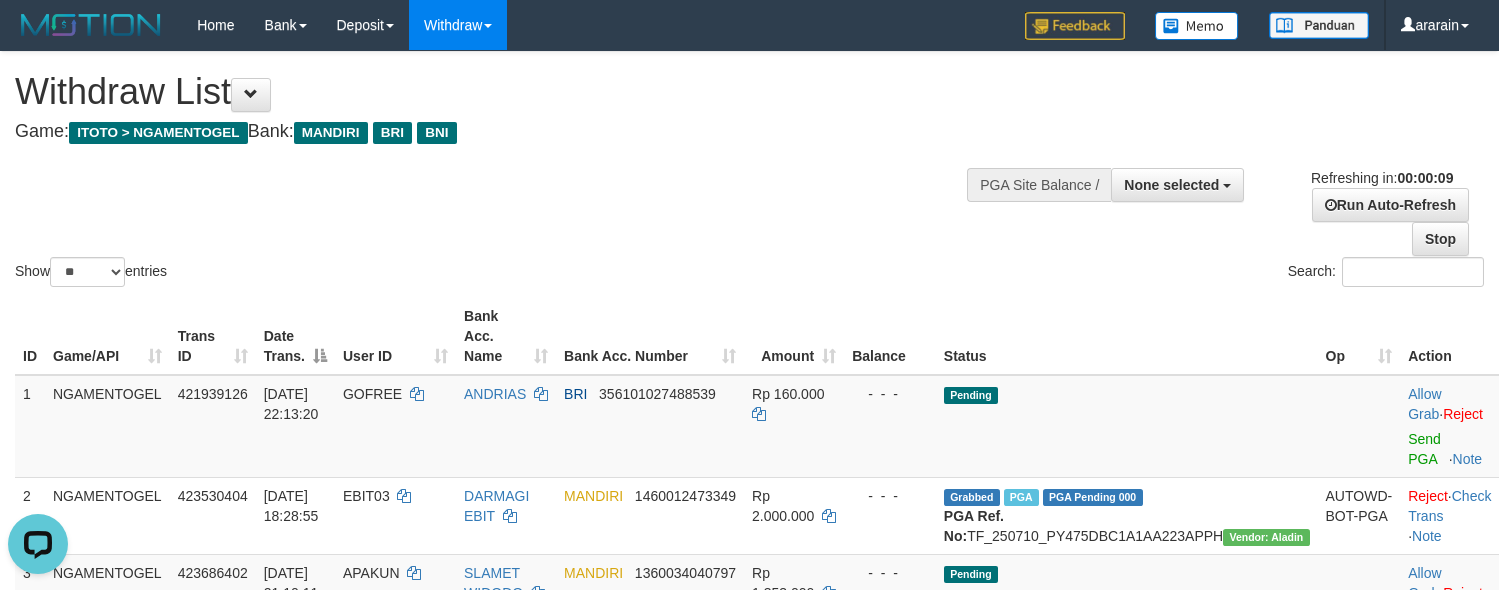 scroll, scrollTop: 0, scrollLeft: 0, axis: both 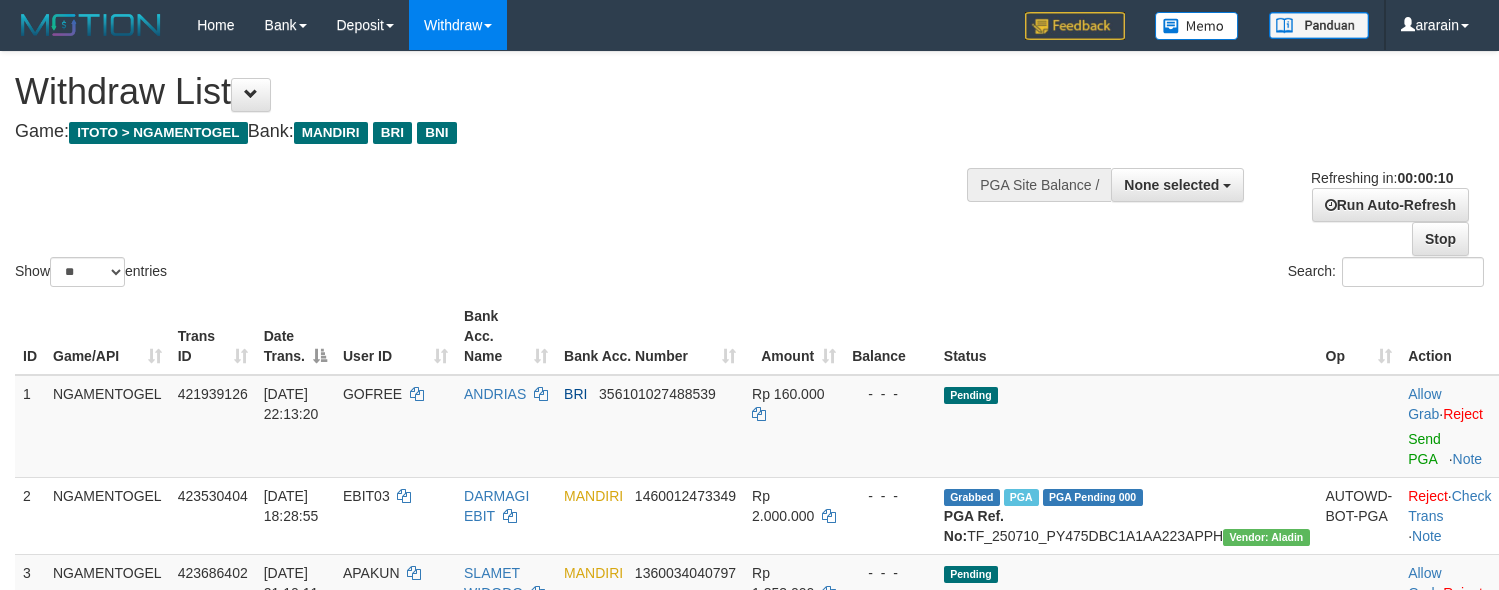 select 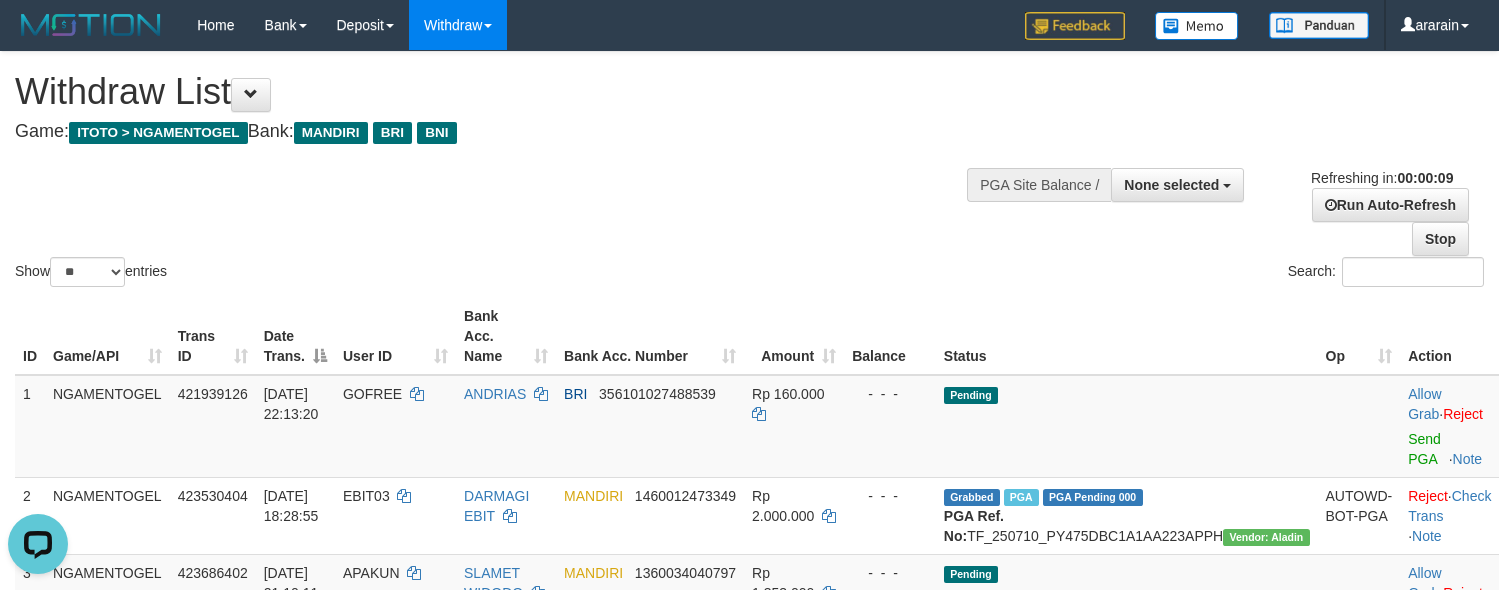 scroll, scrollTop: 0, scrollLeft: 0, axis: both 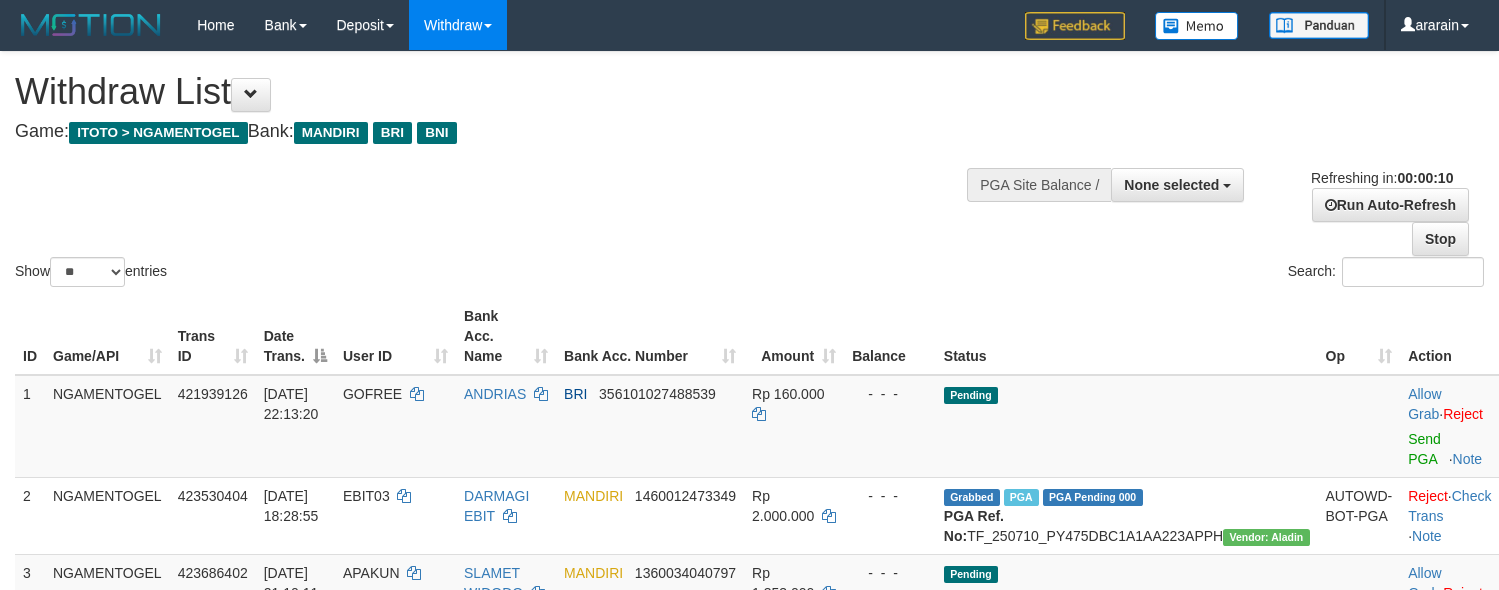 select 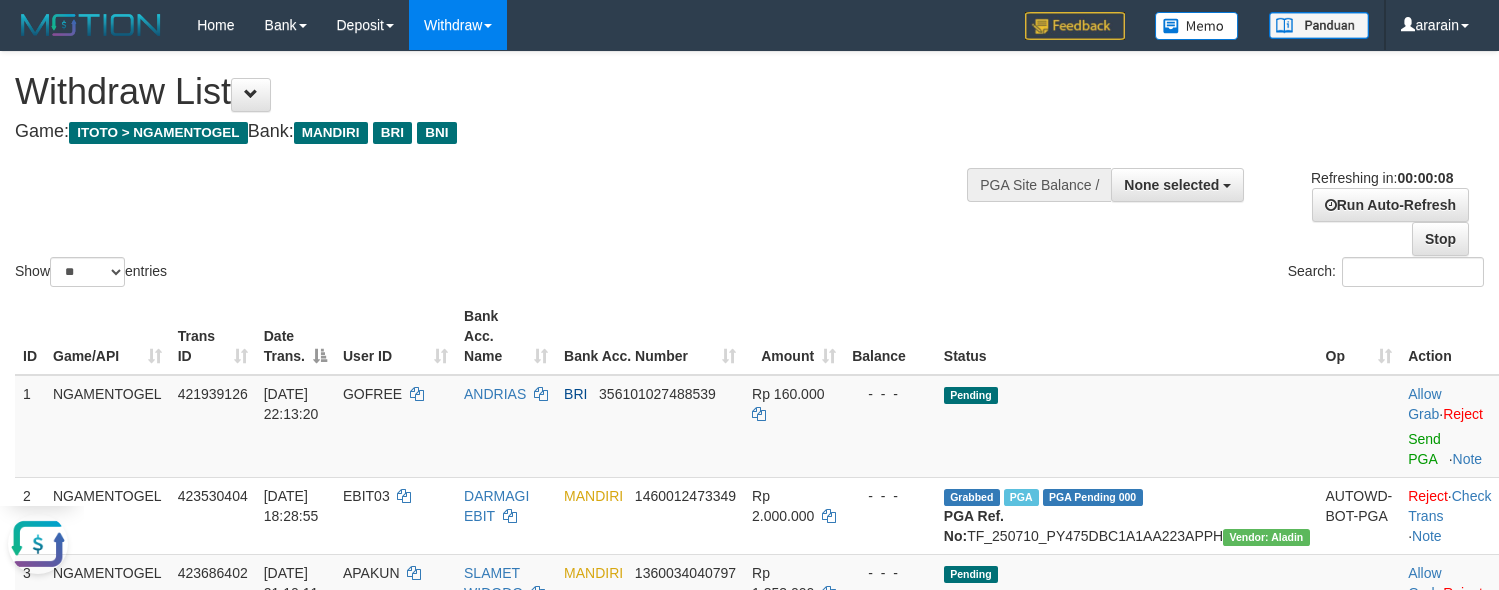 scroll, scrollTop: 0, scrollLeft: 0, axis: both 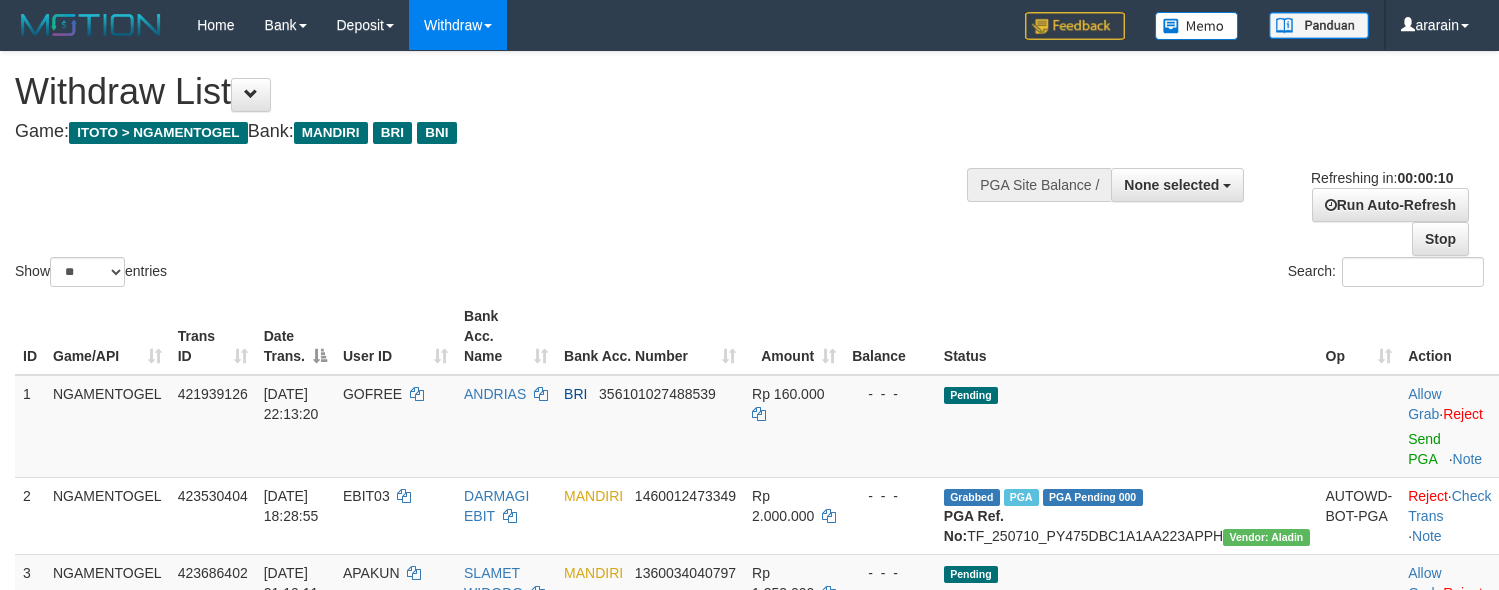 select 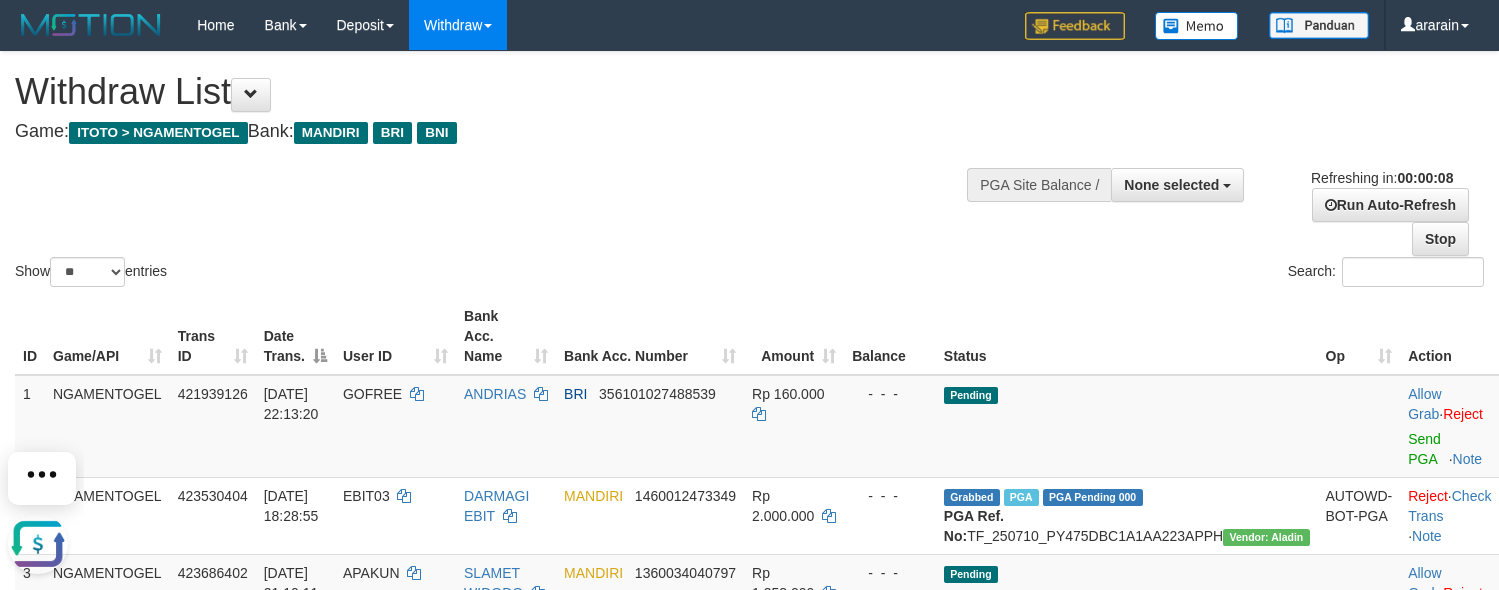 scroll, scrollTop: 0, scrollLeft: 0, axis: both 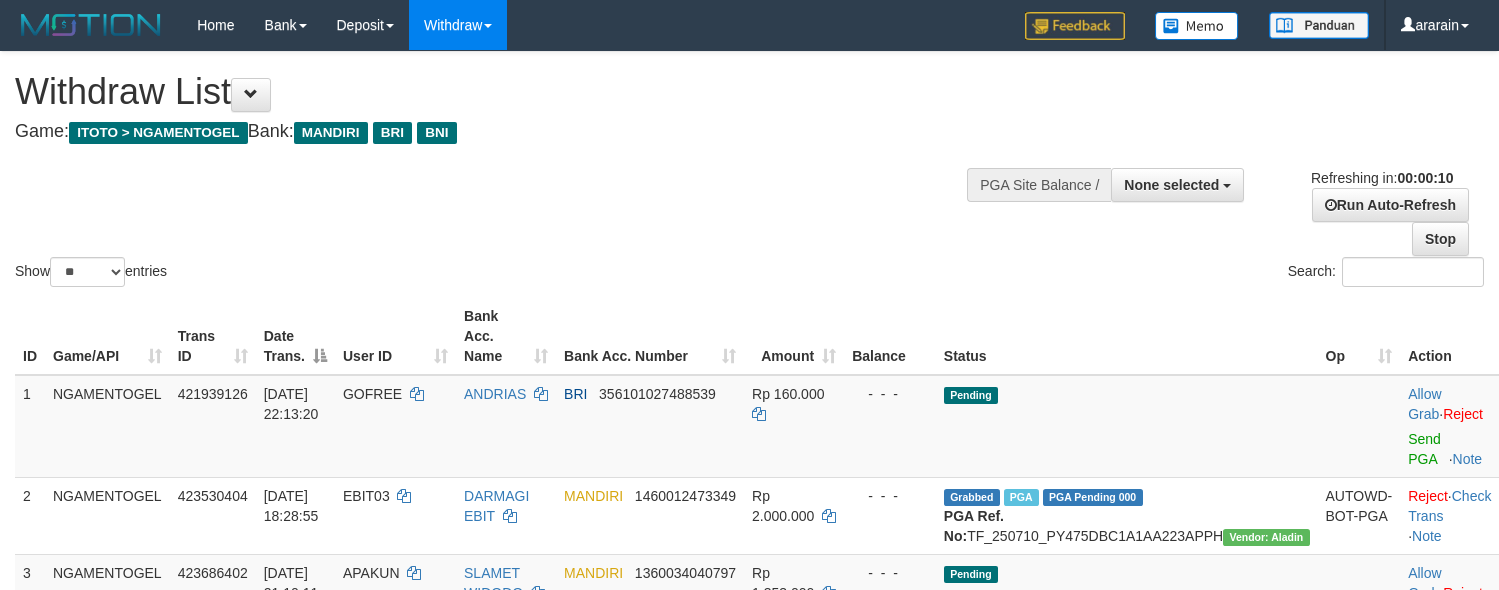 select 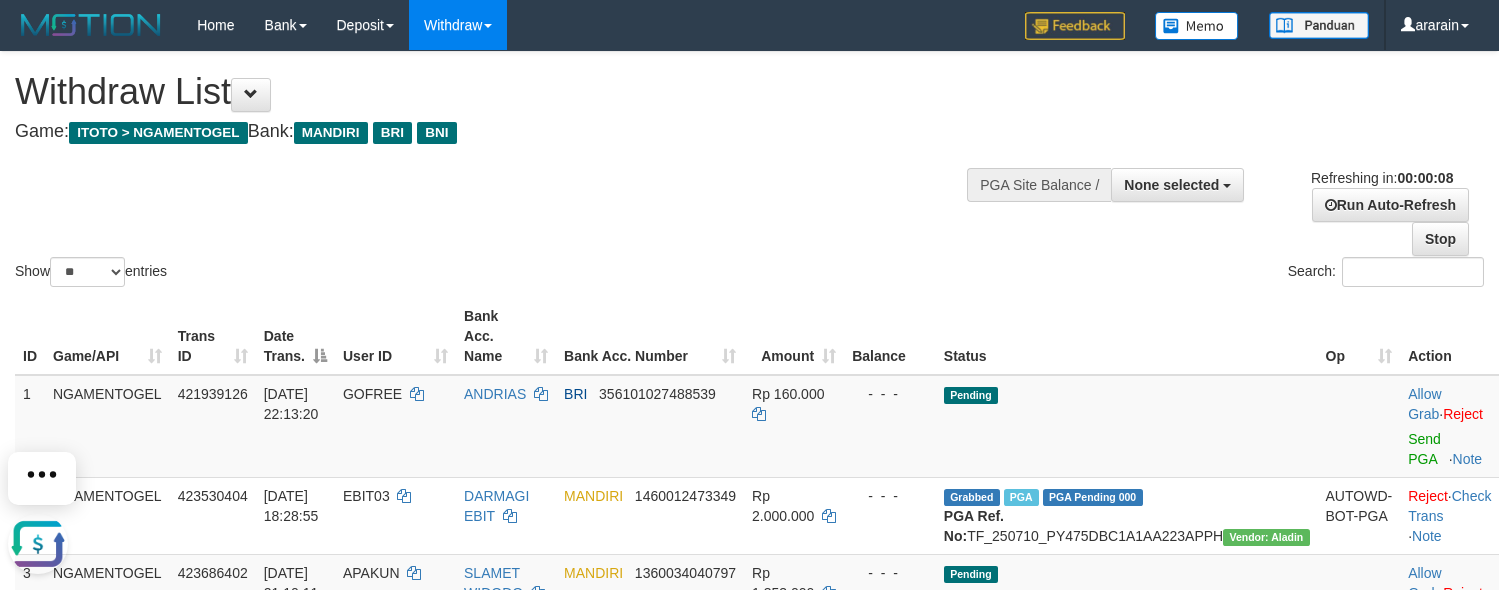 scroll, scrollTop: 0, scrollLeft: 0, axis: both 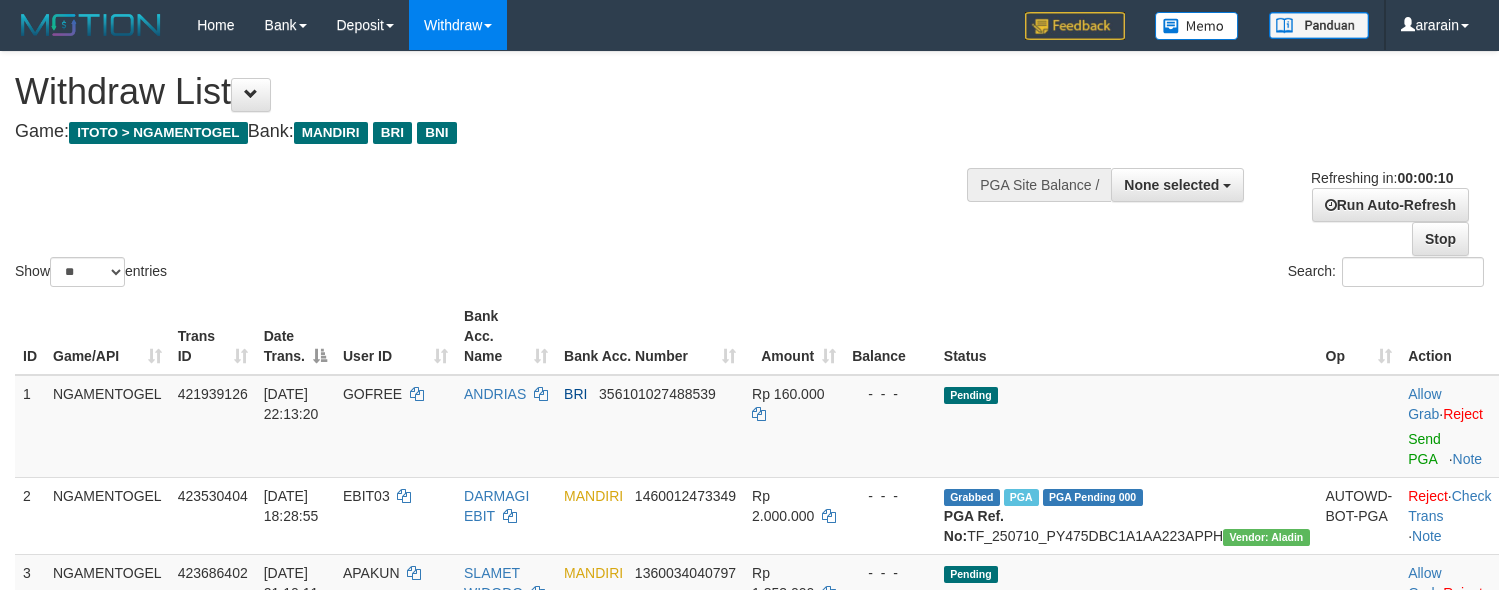 select 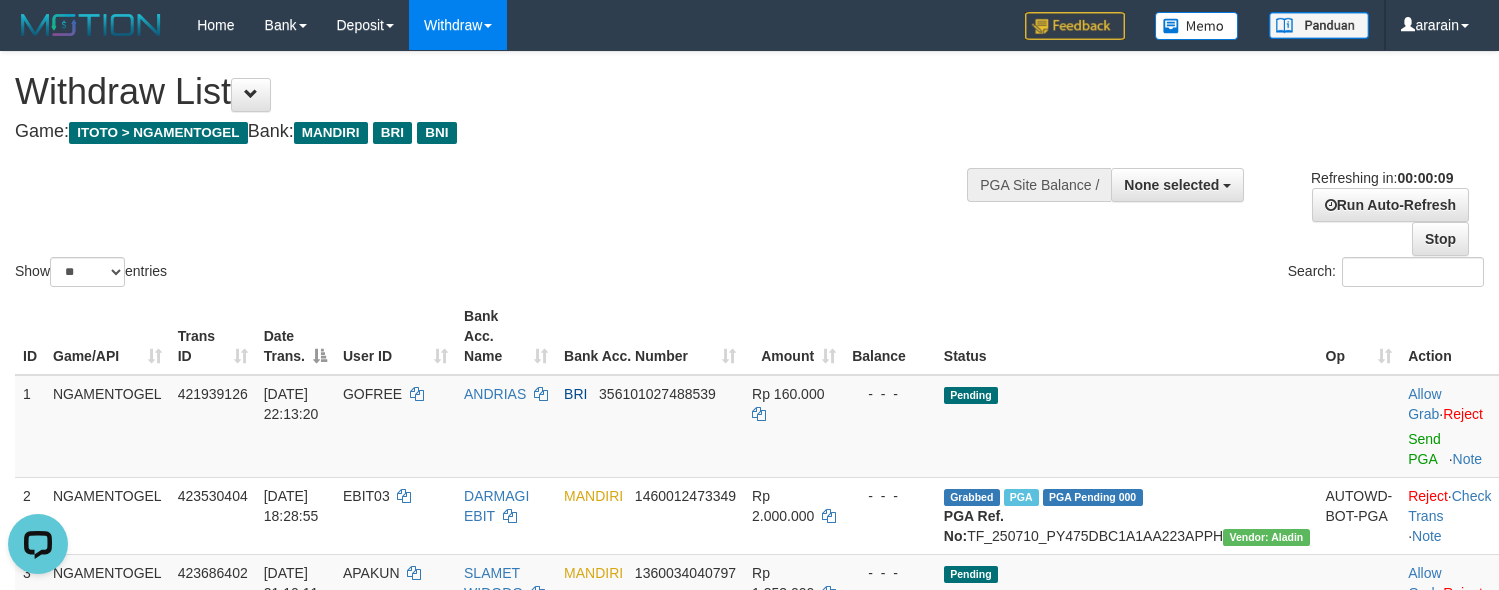 scroll, scrollTop: 0, scrollLeft: 0, axis: both 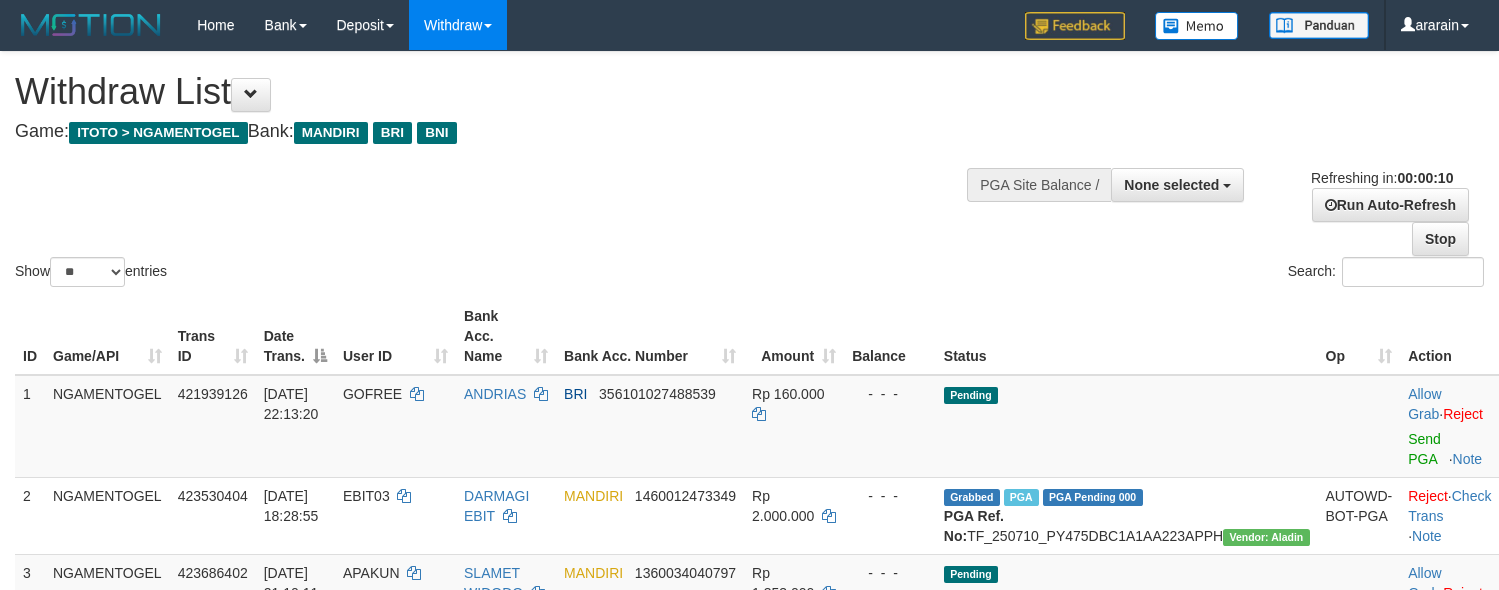 select 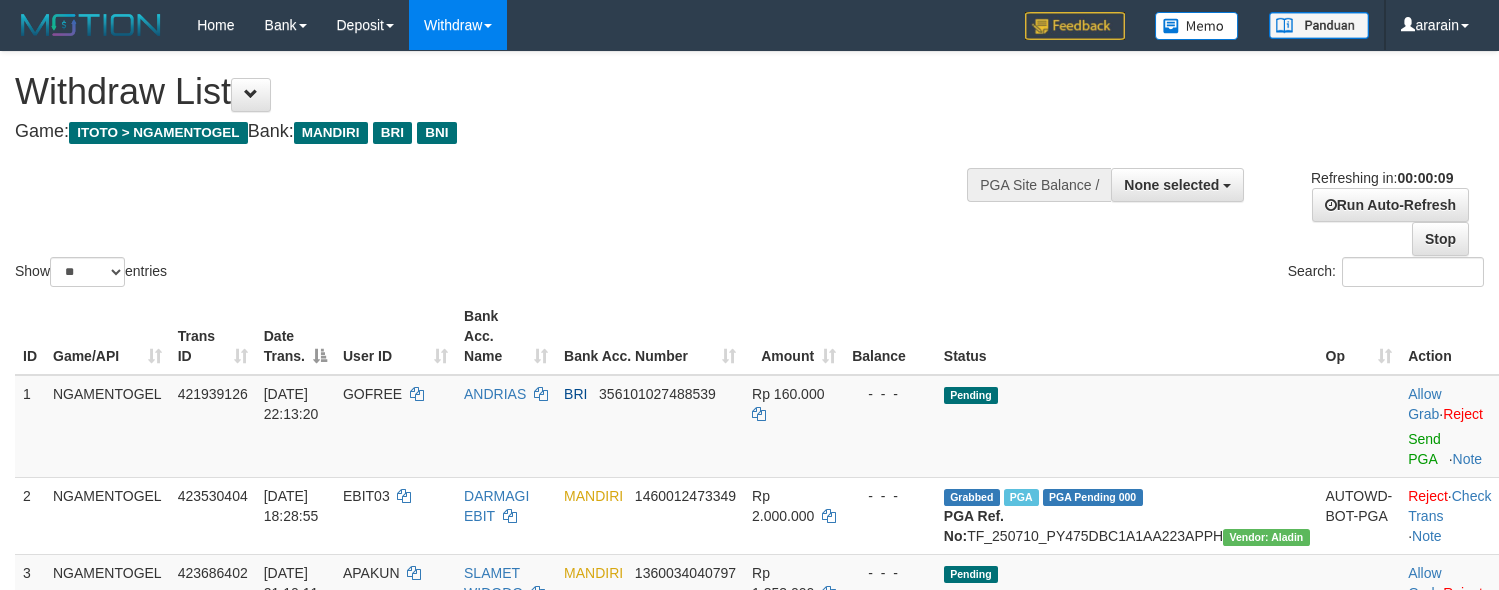 scroll, scrollTop: 0, scrollLeft: 0, axis: both 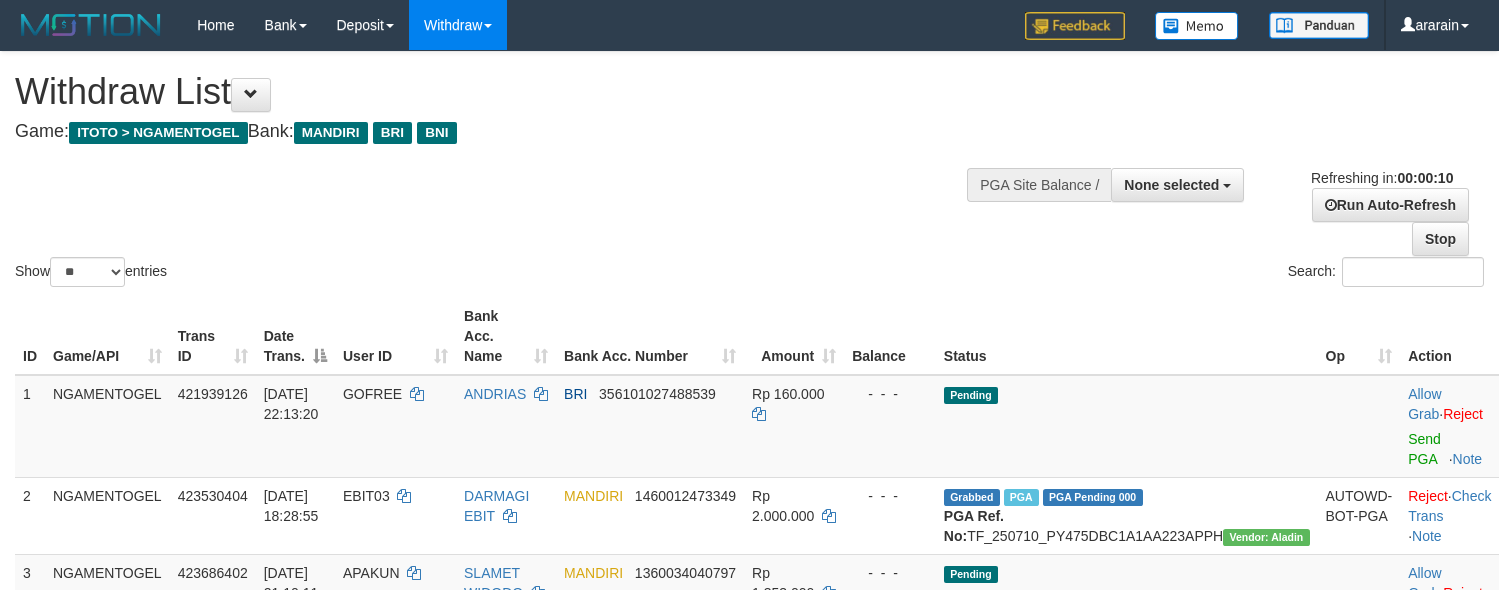 select 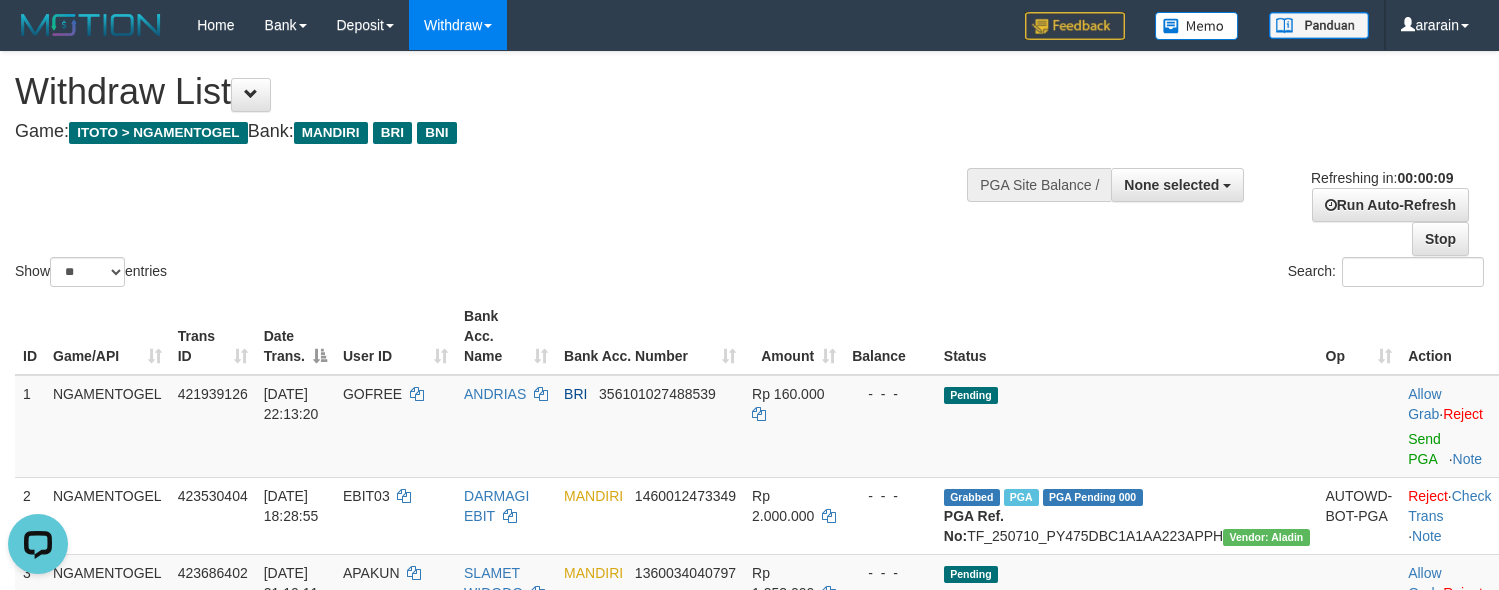 scroll, scrollTop: 0, scrollLeft: 0, axis: both 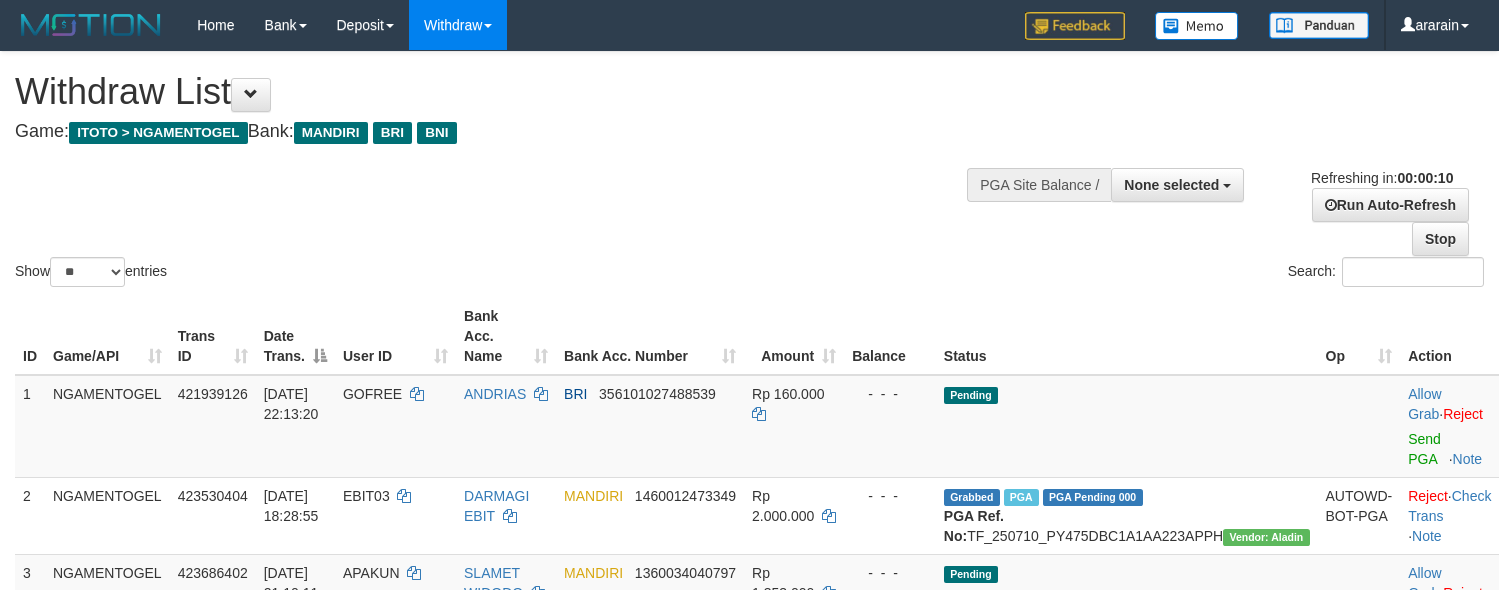 select 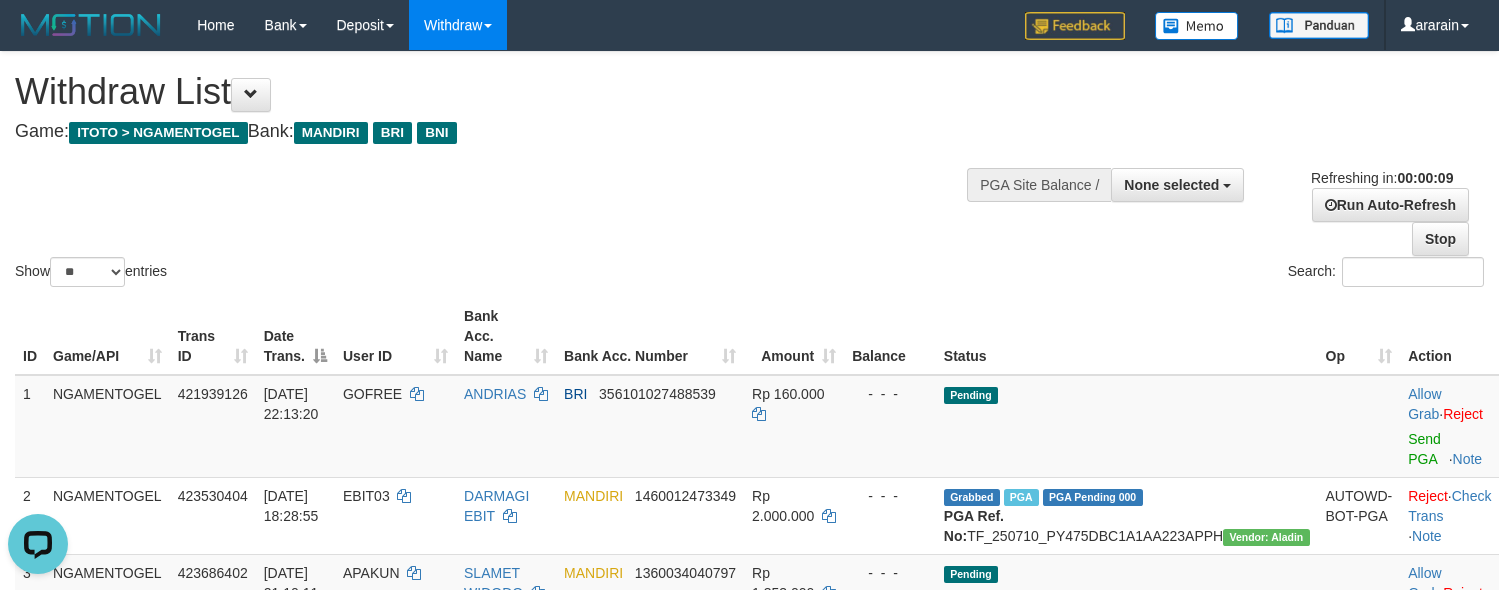 scroll, scrollTop: 0, scrollLeft: 0, axis: both 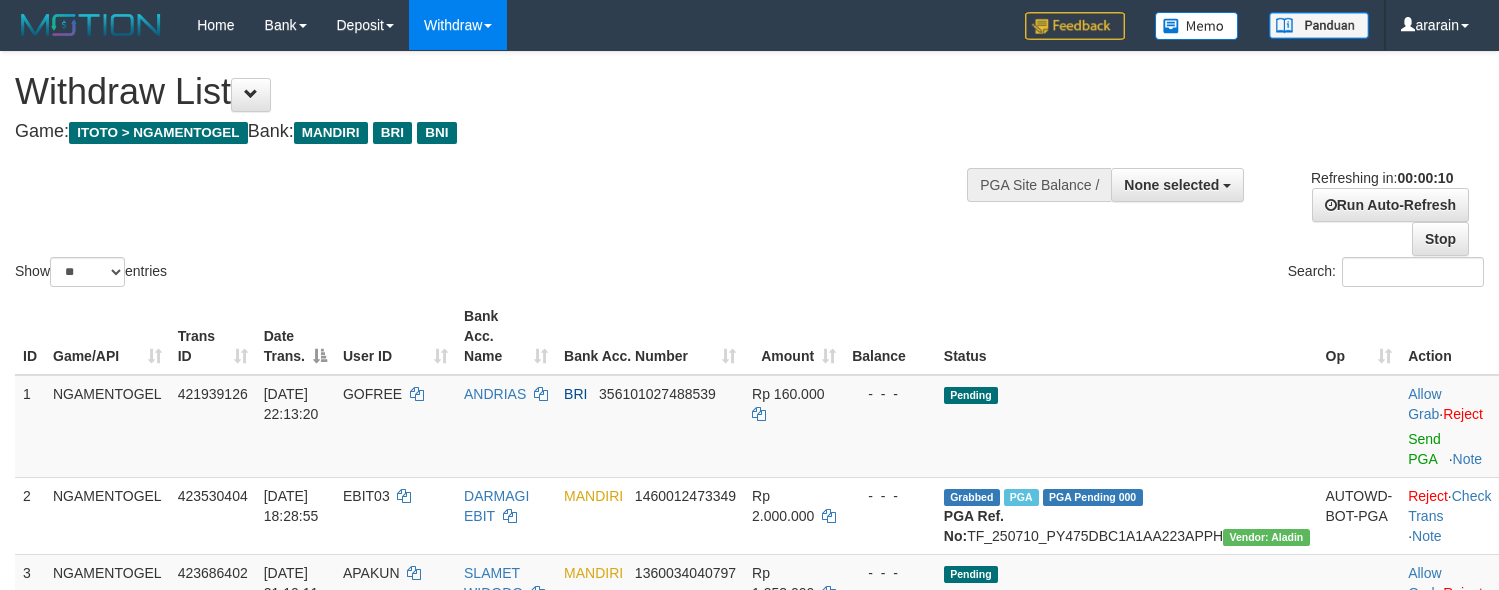 select 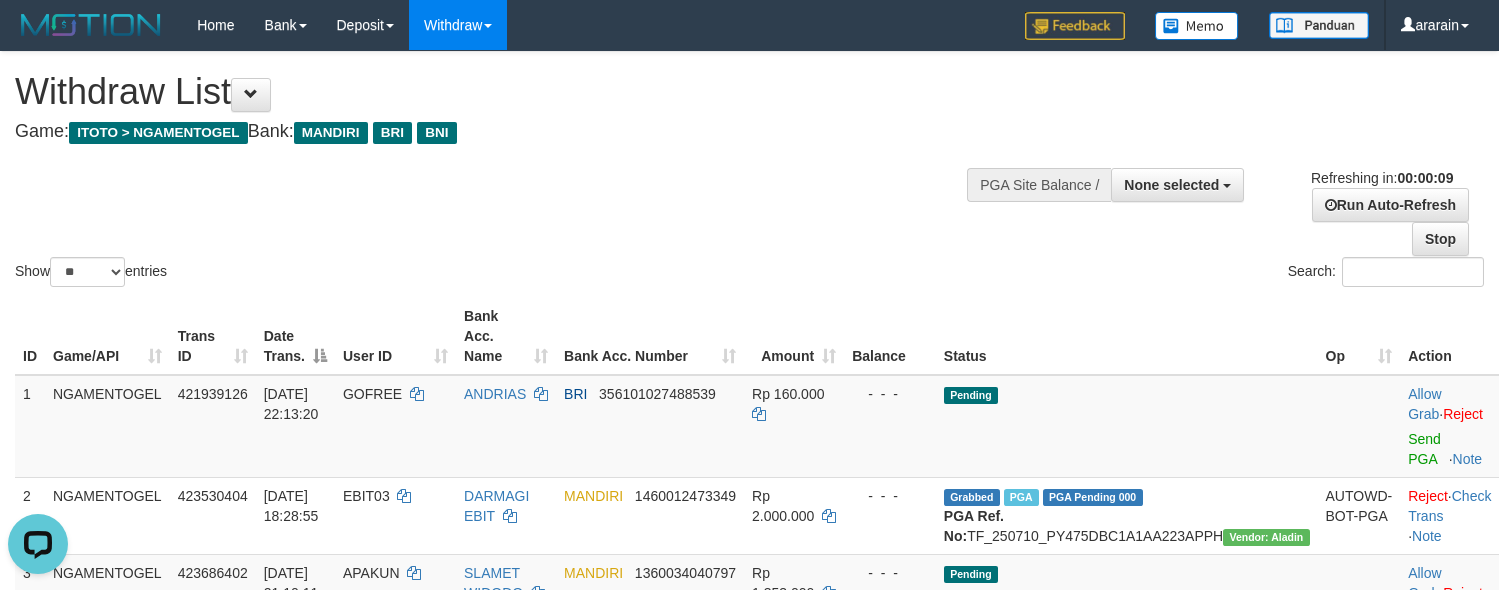 scroll, scrollTop: 0, scrollLeft: 0, axis: both 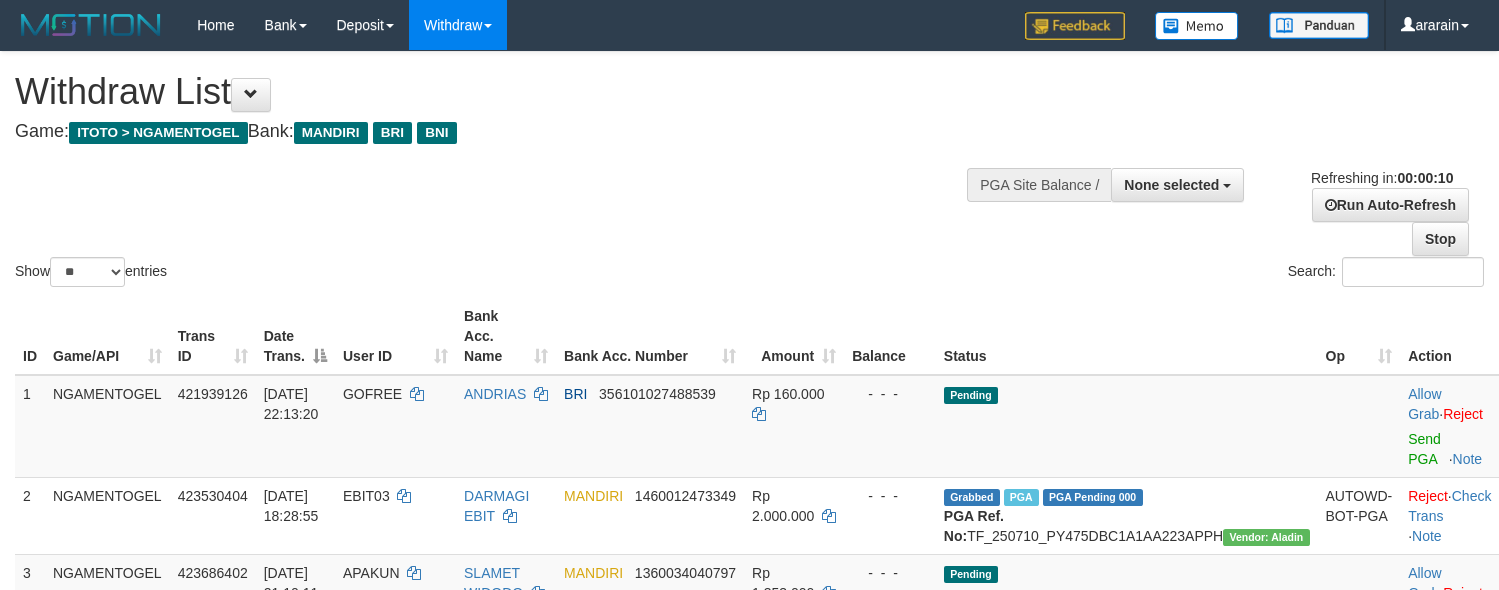 select 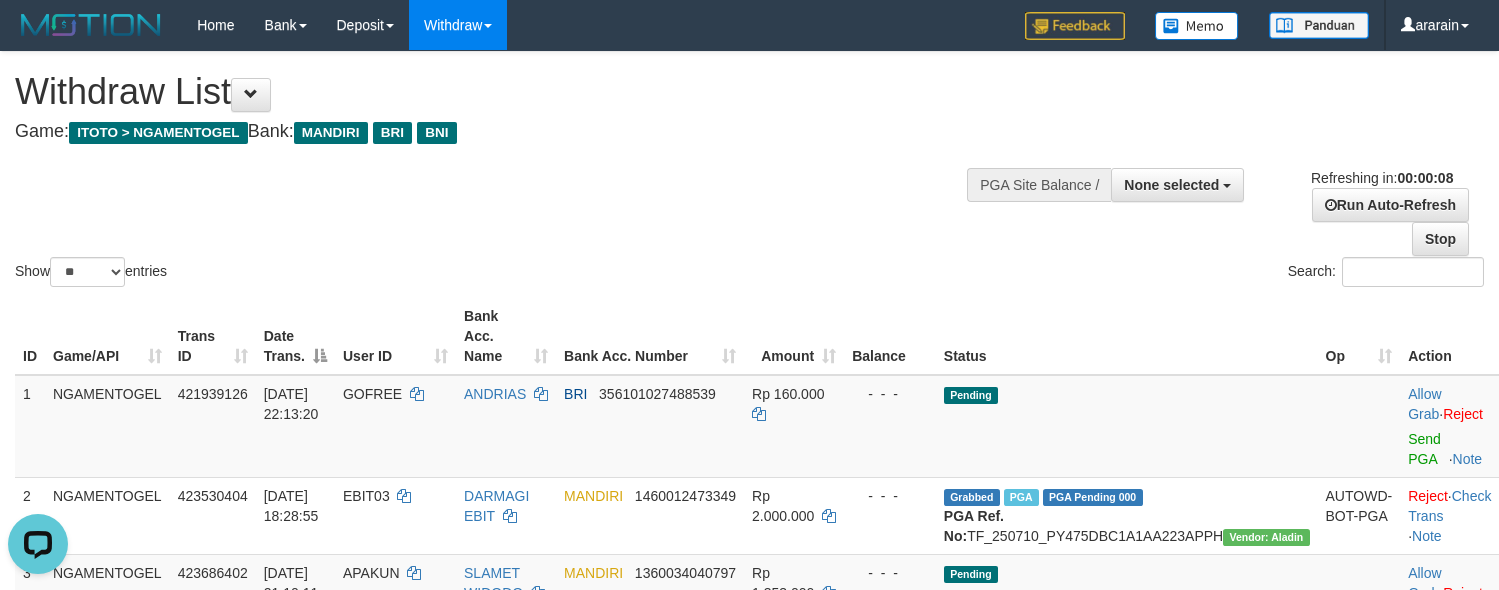 scroll, scrollTop: 0, scrollLeft: 0, axis: both 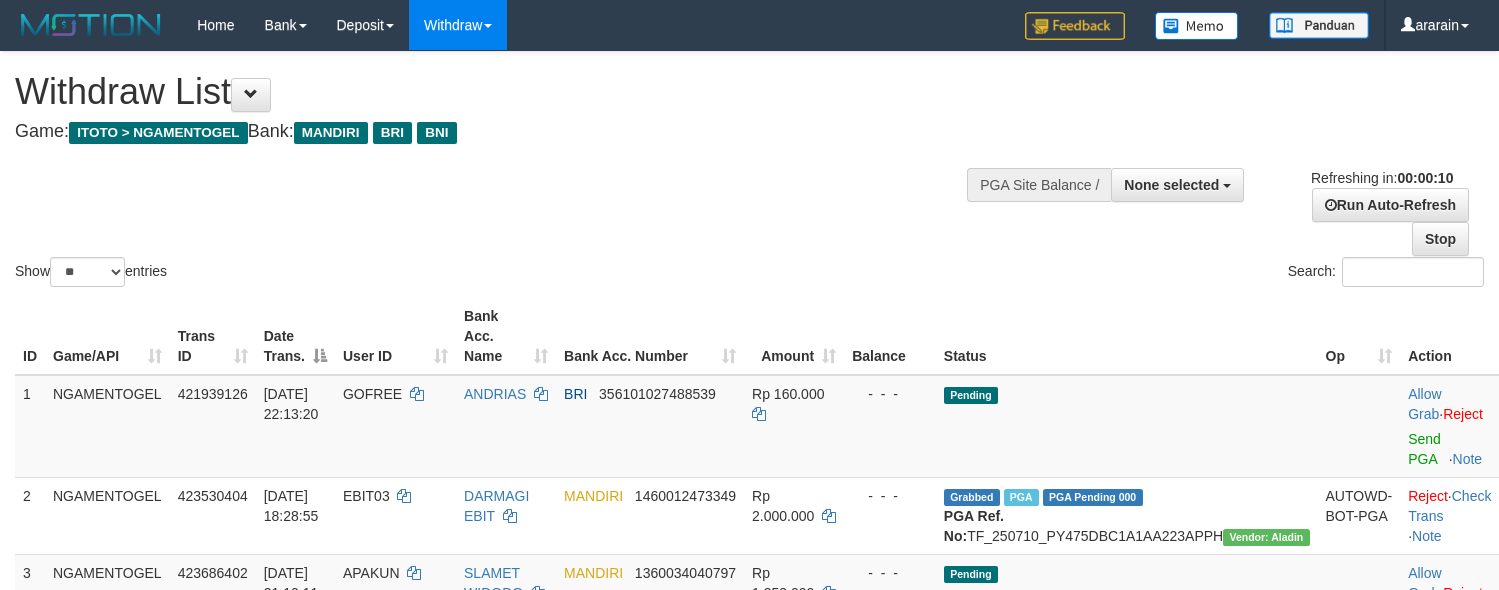 select 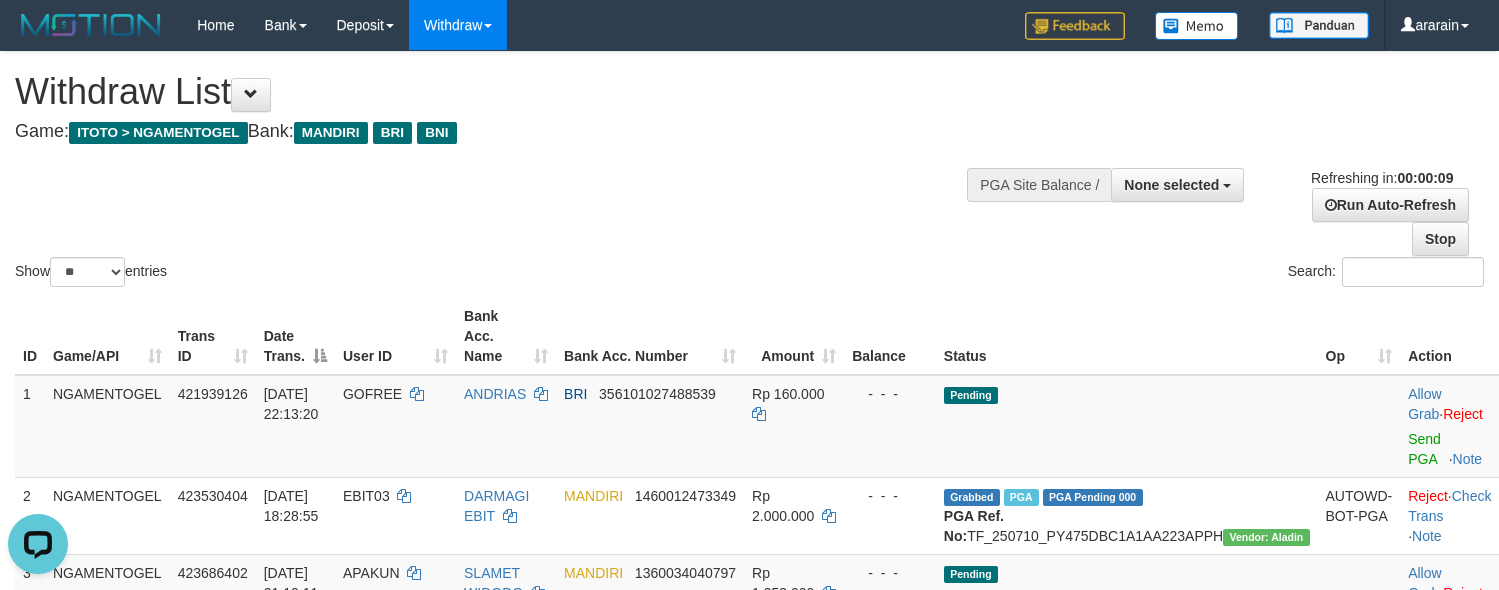 scroll, scrollTop: 0, scrollLeft: 0, axis: both 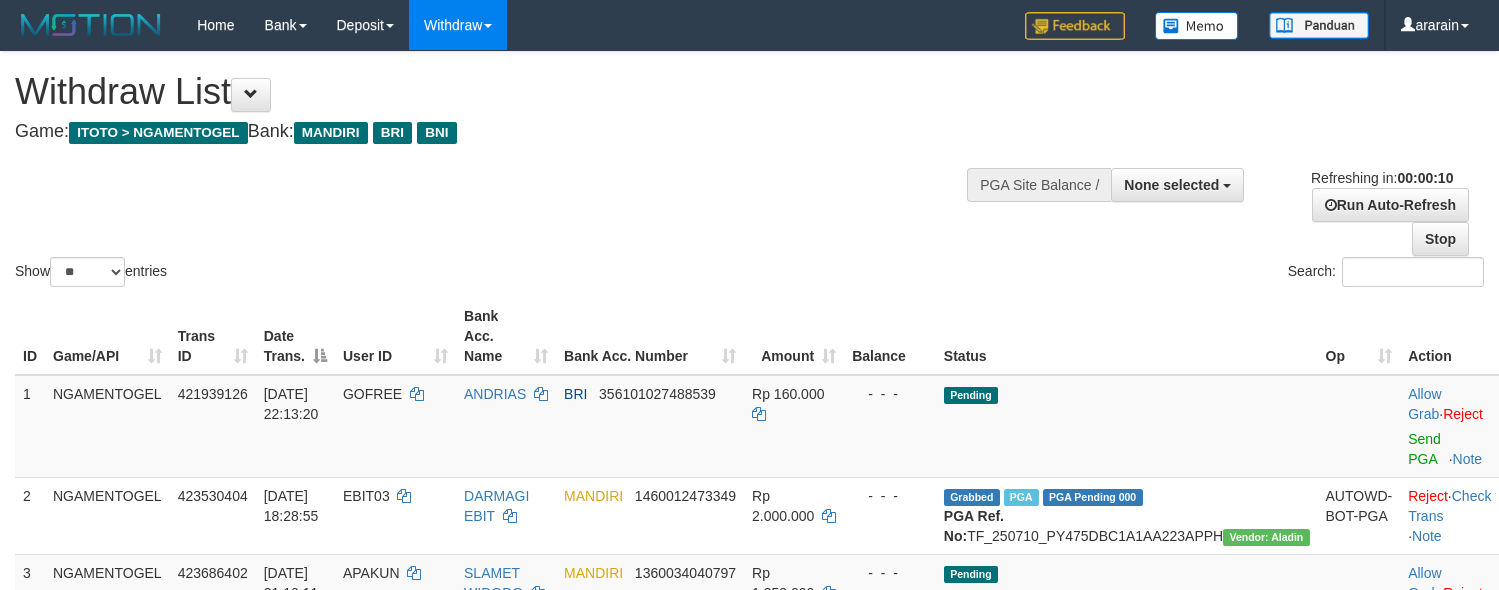 select 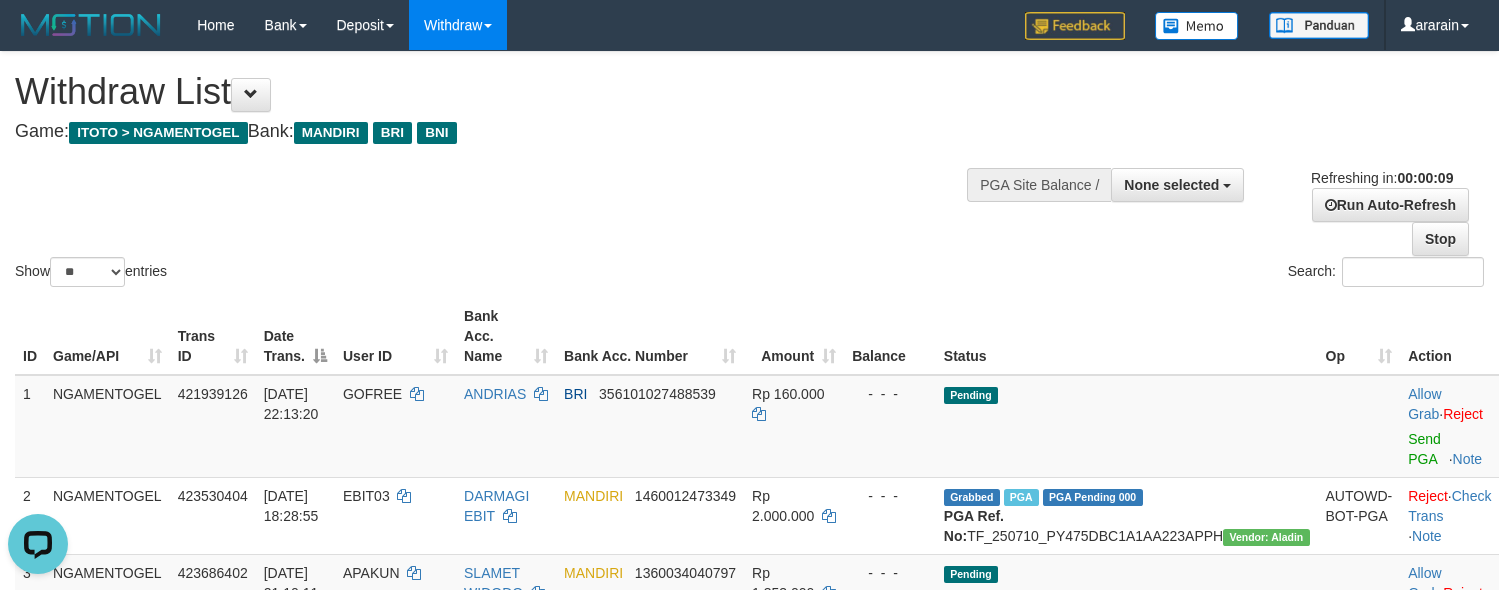 scroll, scrollTop: 0, scrollLeft: 0, axis: both 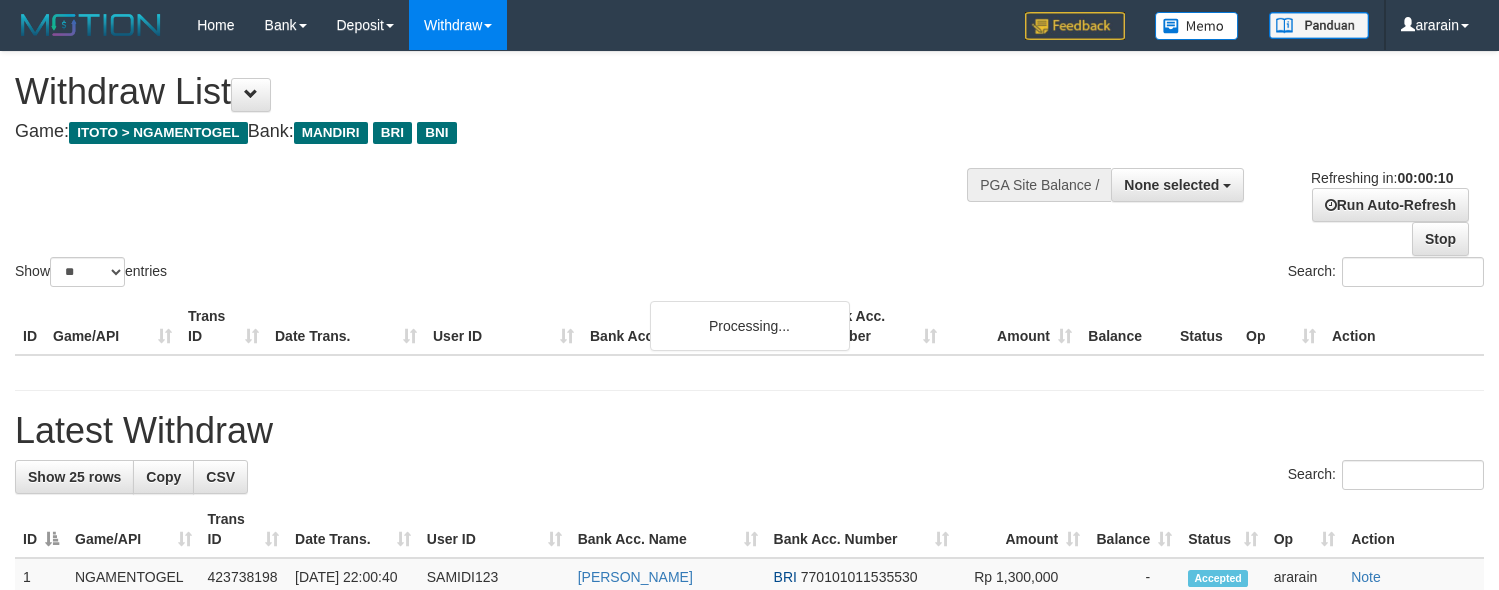 select 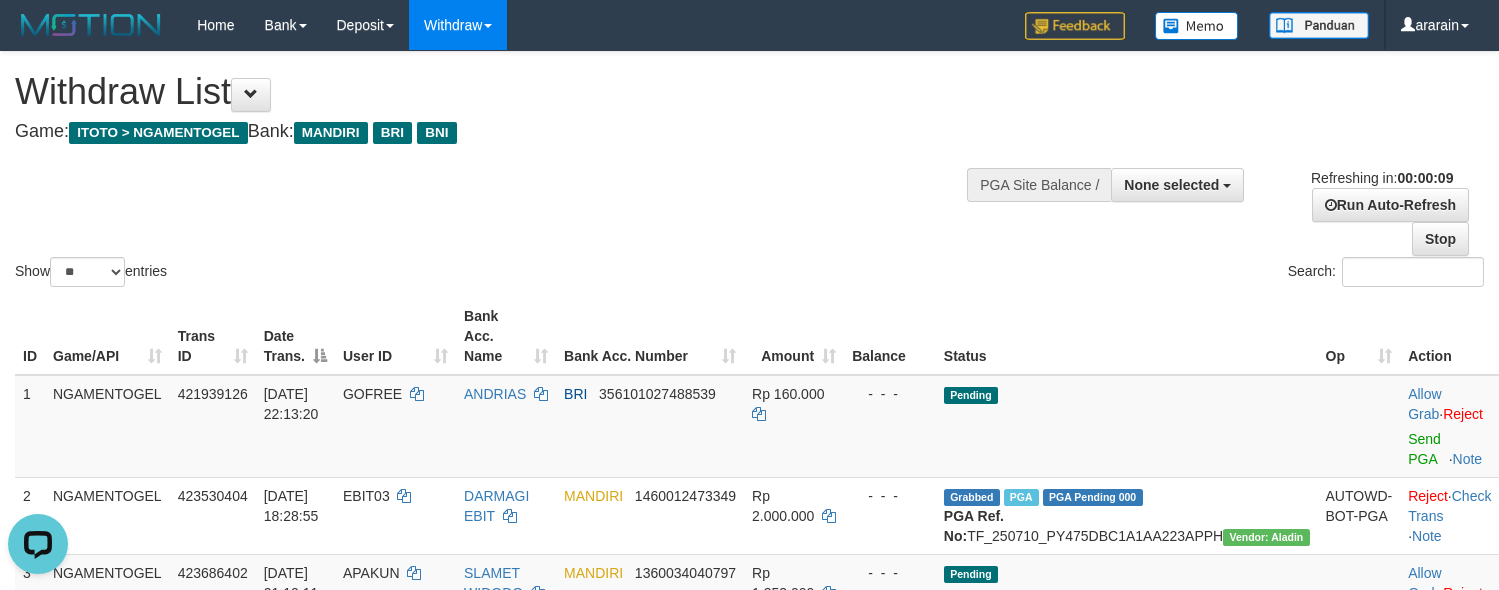 scroll, scrollTop: 0, scrollLeft: 0, axis: both 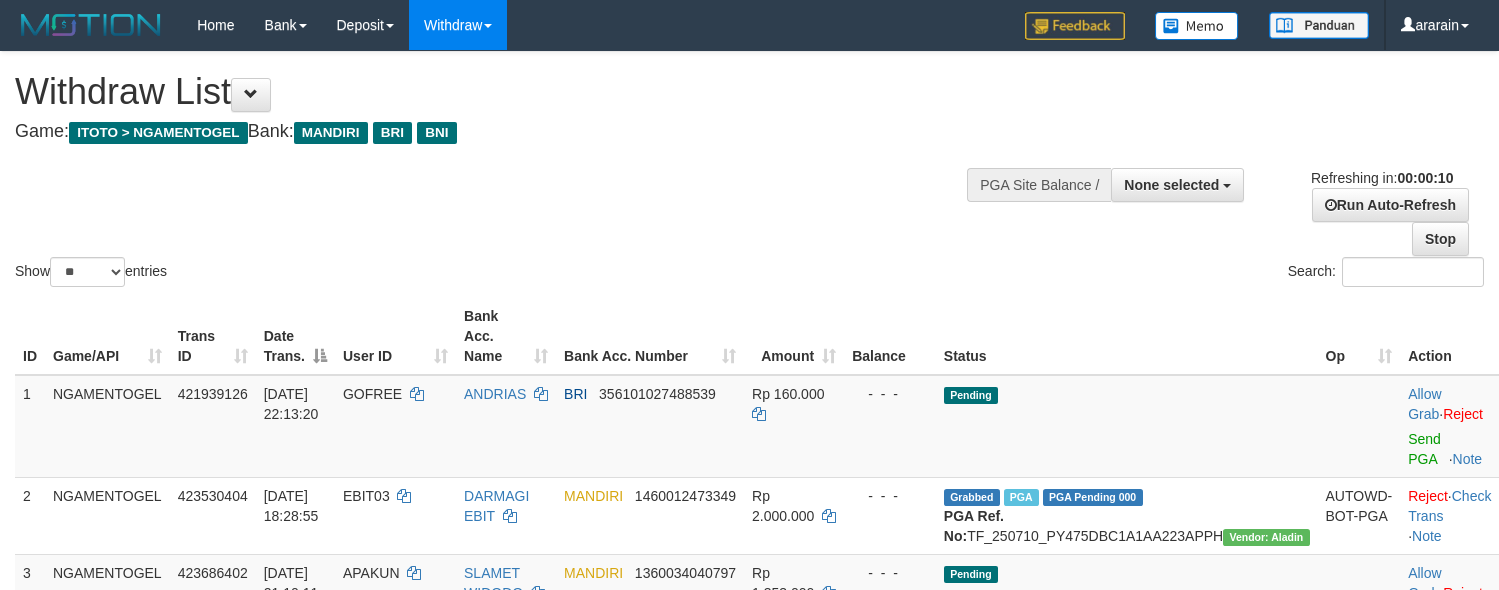 select 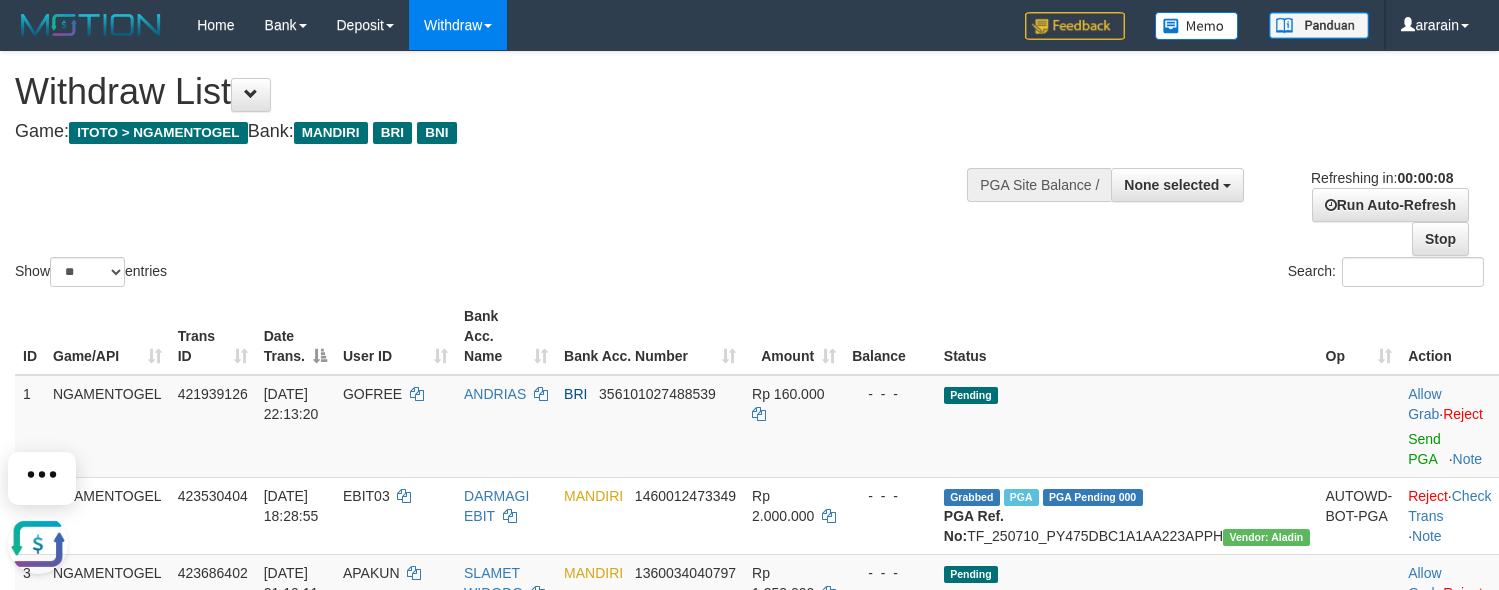 scroll, scrollTop: 0, scrollLeft: 0, axis: both 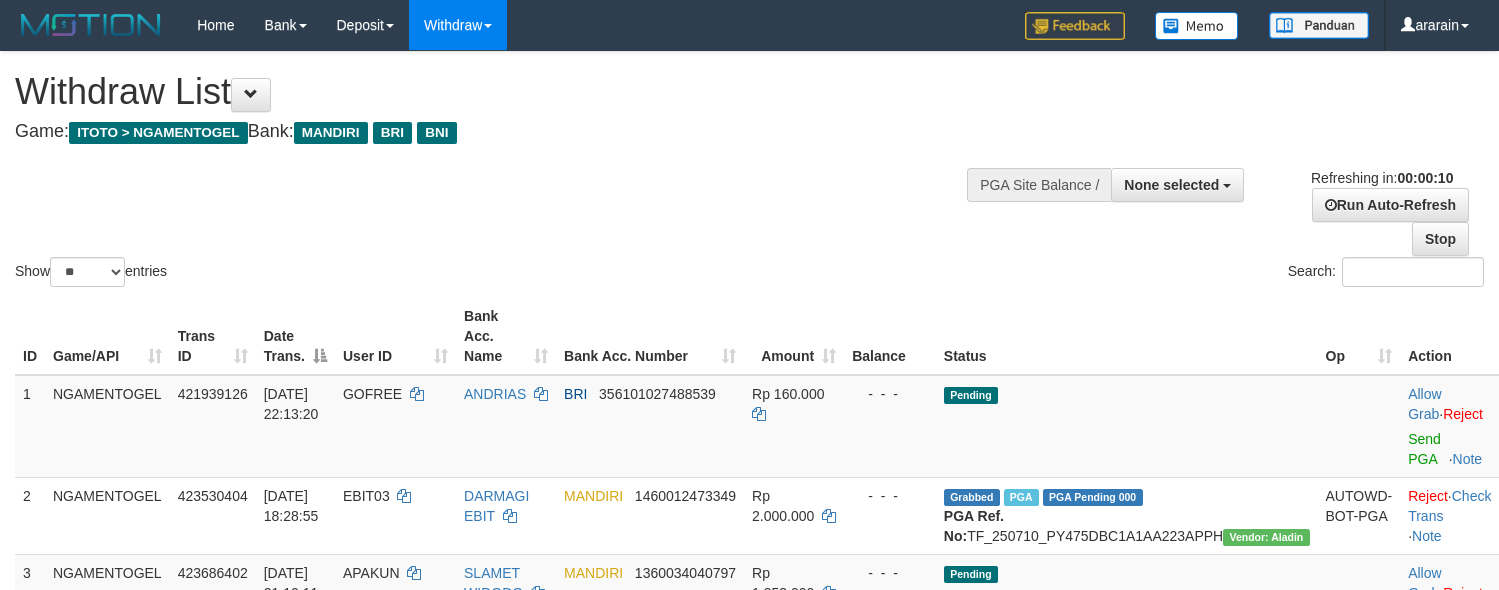 select 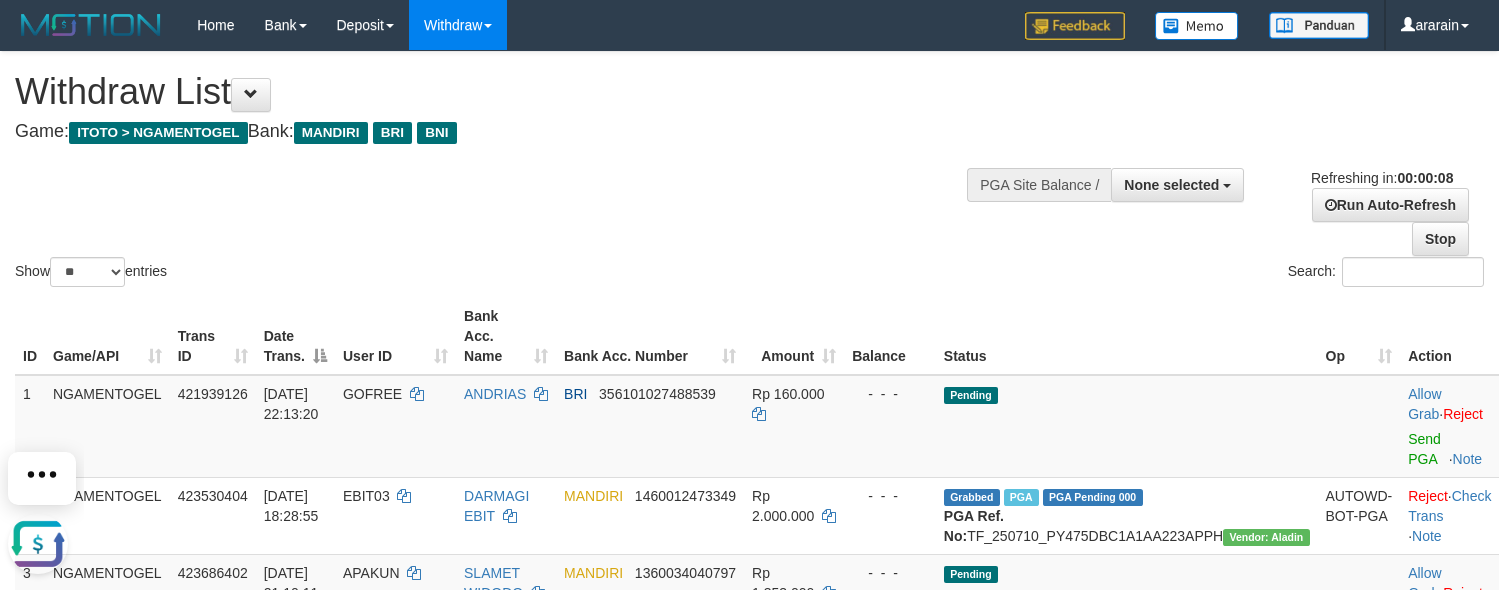 scroll, scrollTop: 0, scrollLeft: 0, axis: both 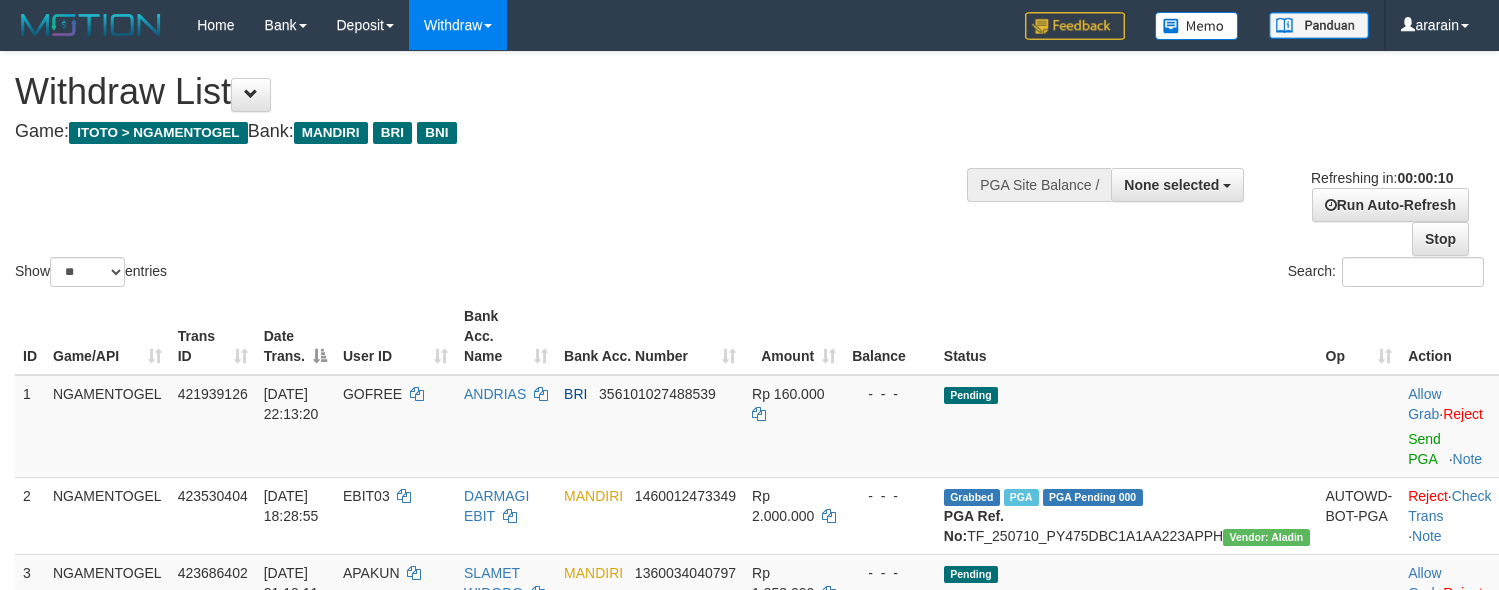 select 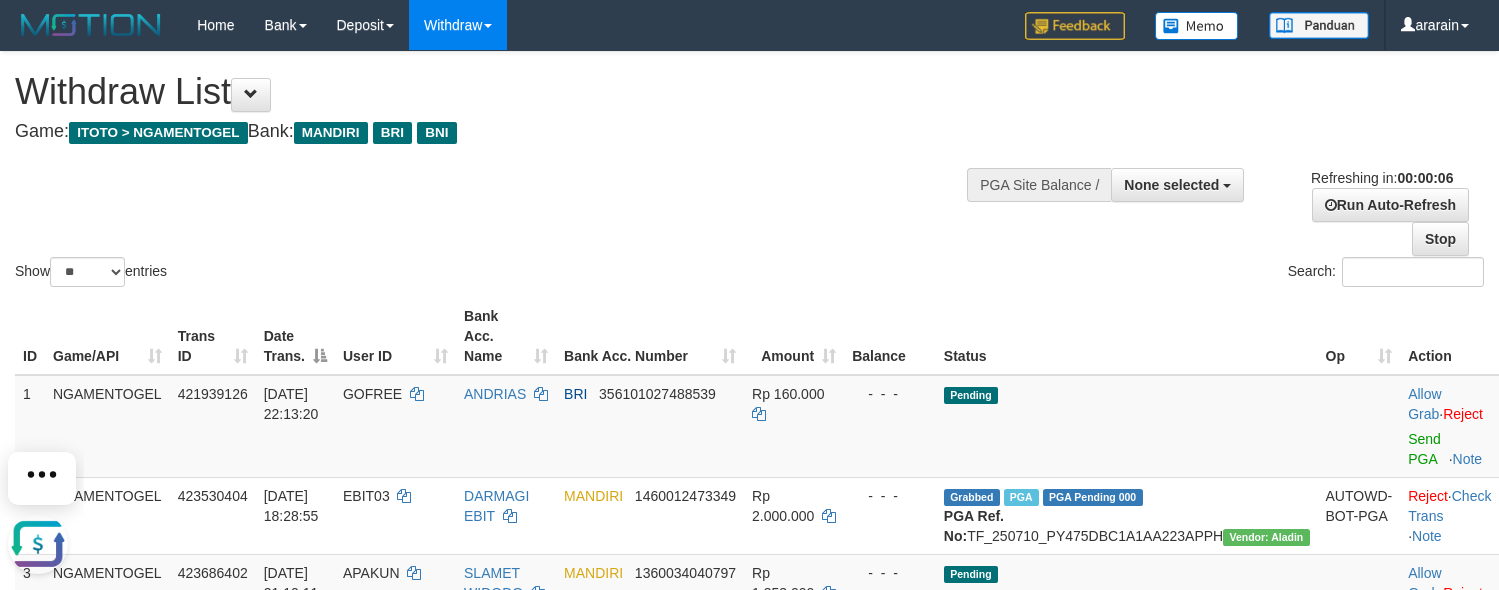scroll, scrollTop: 0, scrollLeft: 0, axis: both 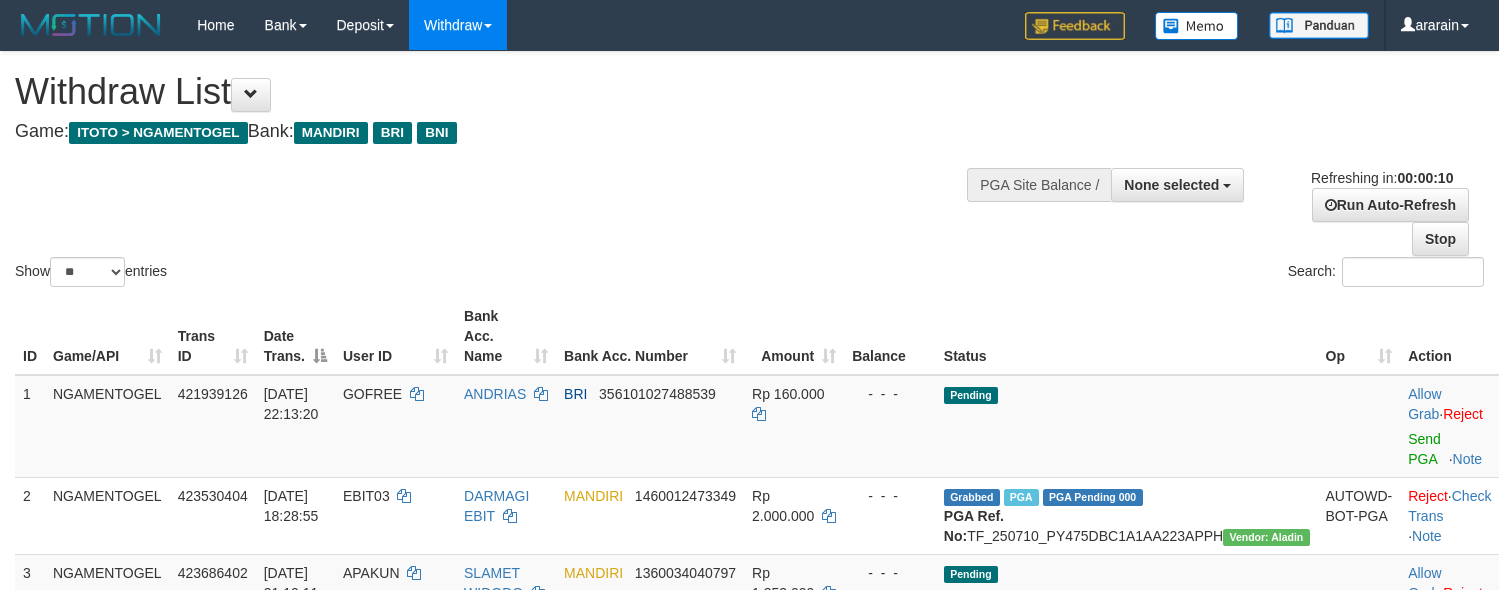 select 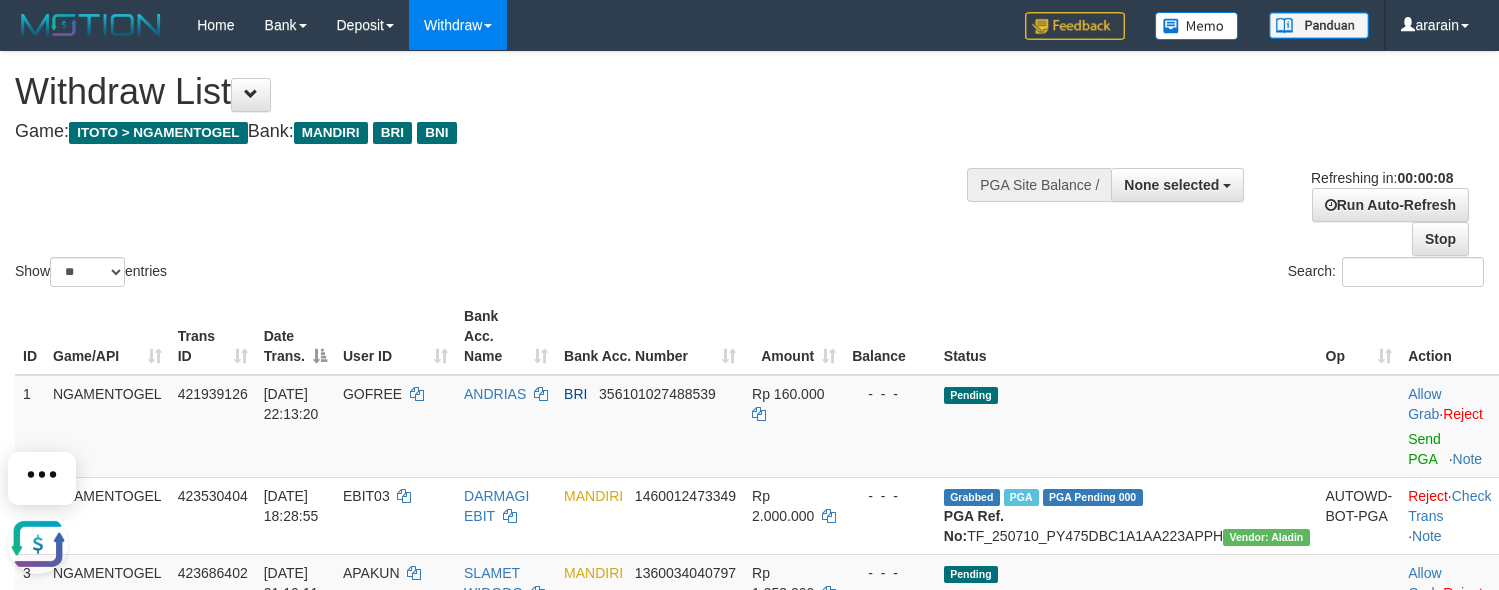 scroll, scrollTop: 0, scrollLeft: 0, axis: both 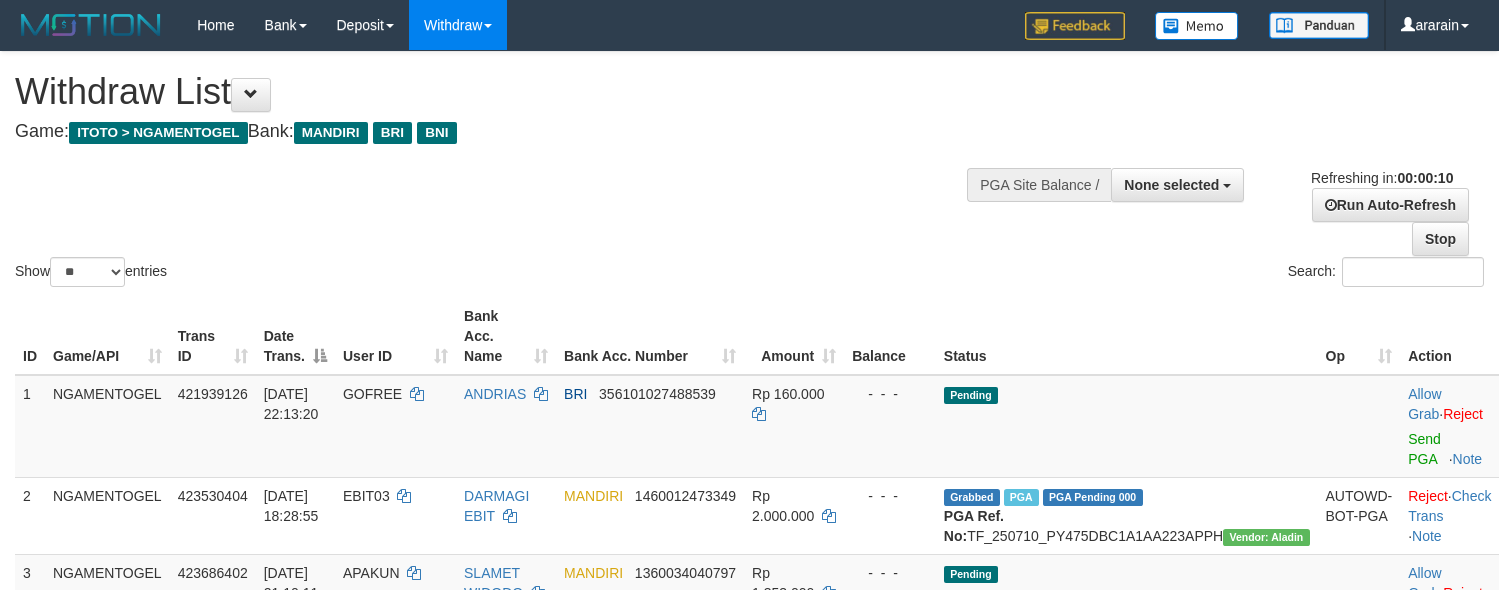 select 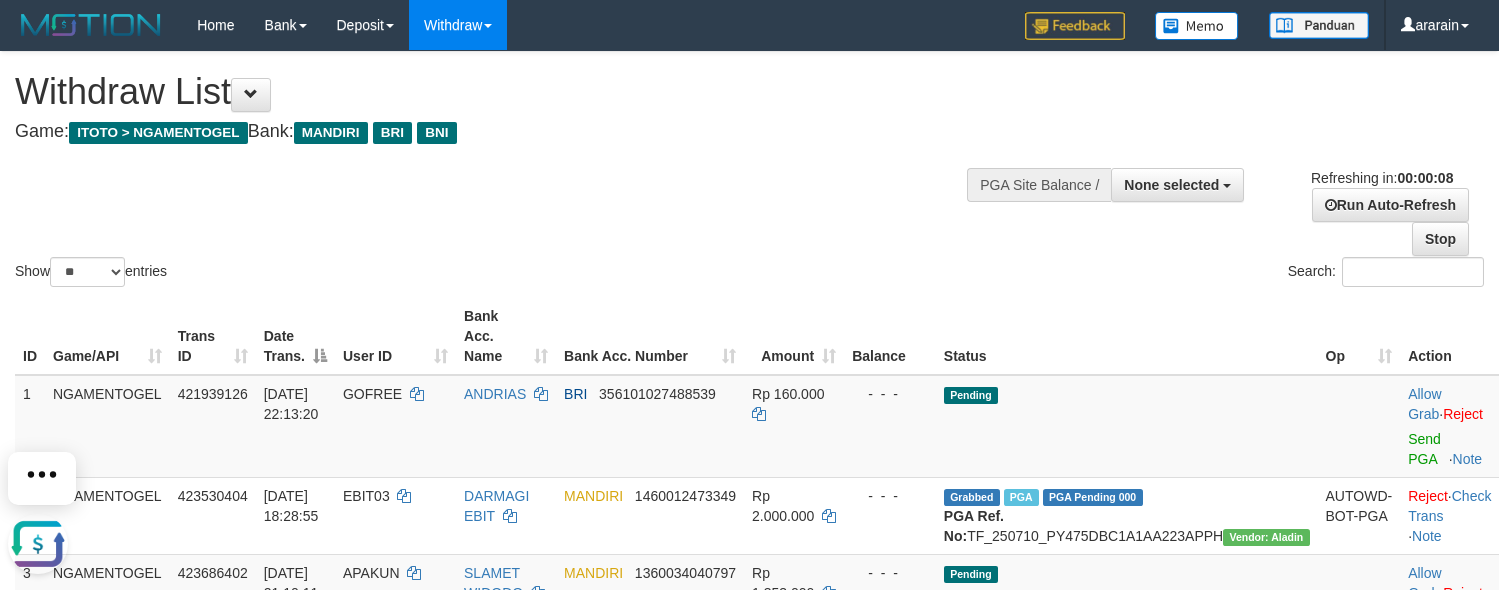 scroll, scrollTop: 0, scrollLeft: 0, axis: both 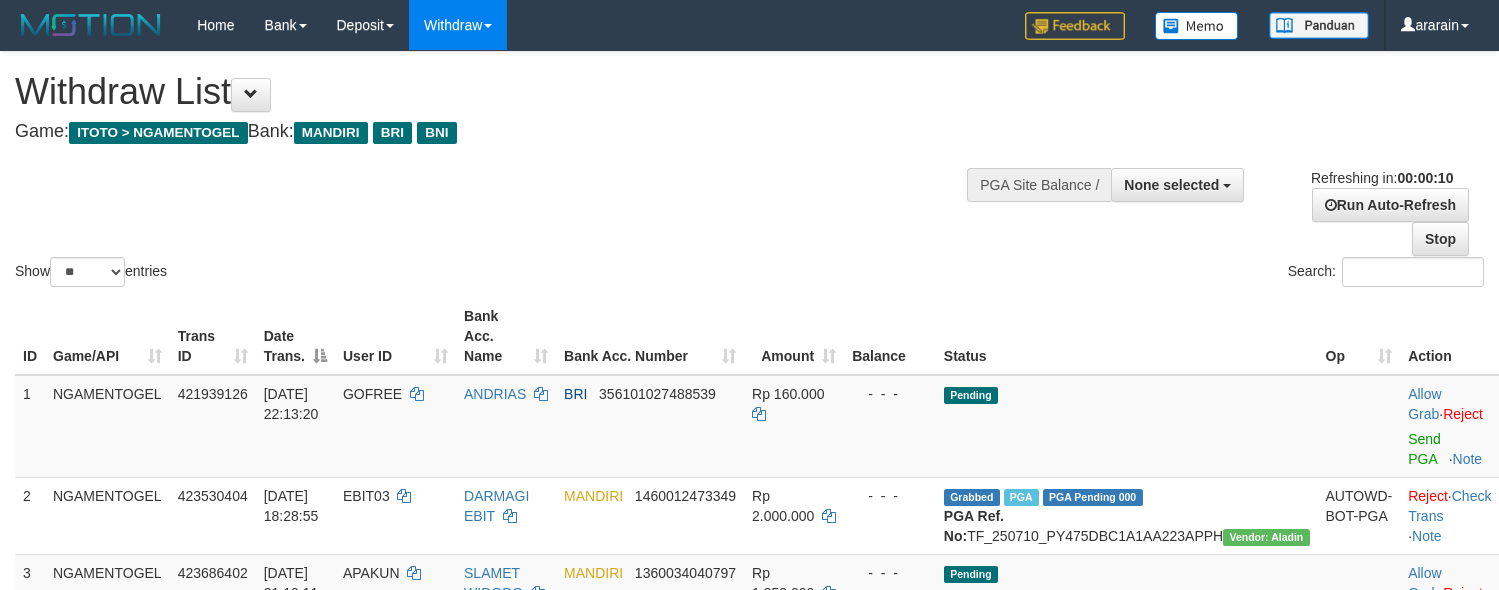 select 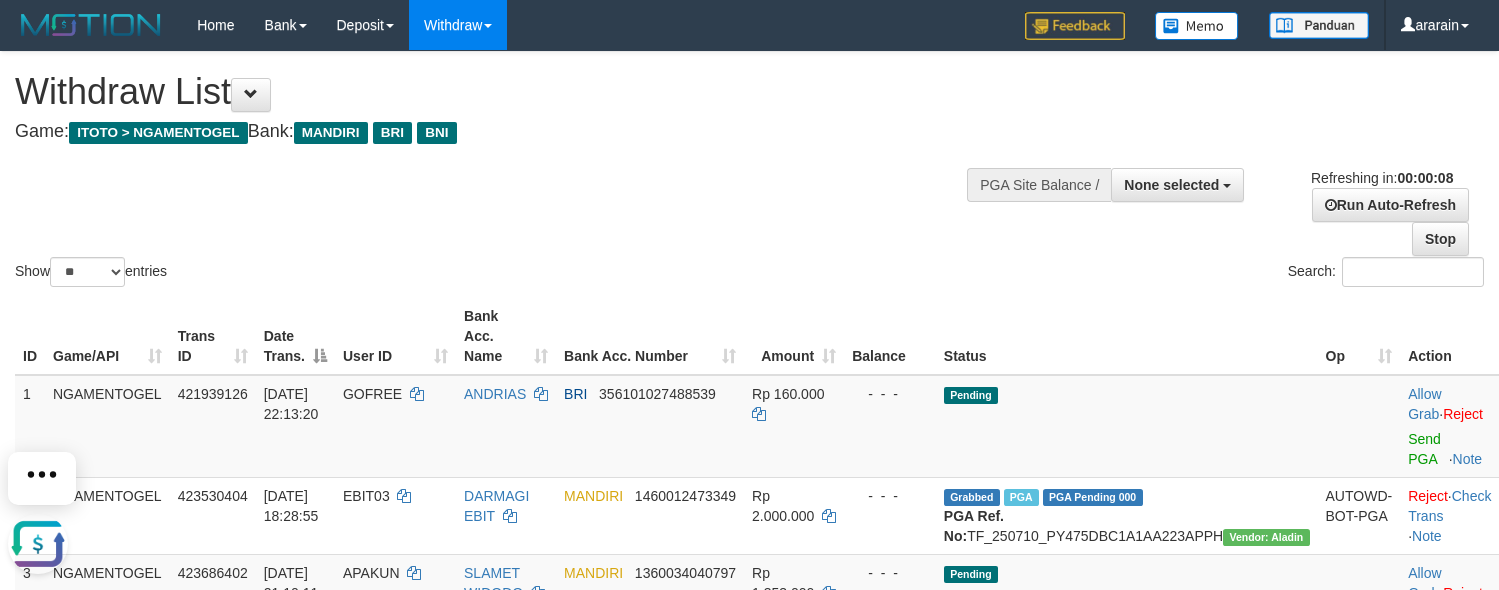 scroll, scrollTop: 0, scrollLeft: 0, axis: both 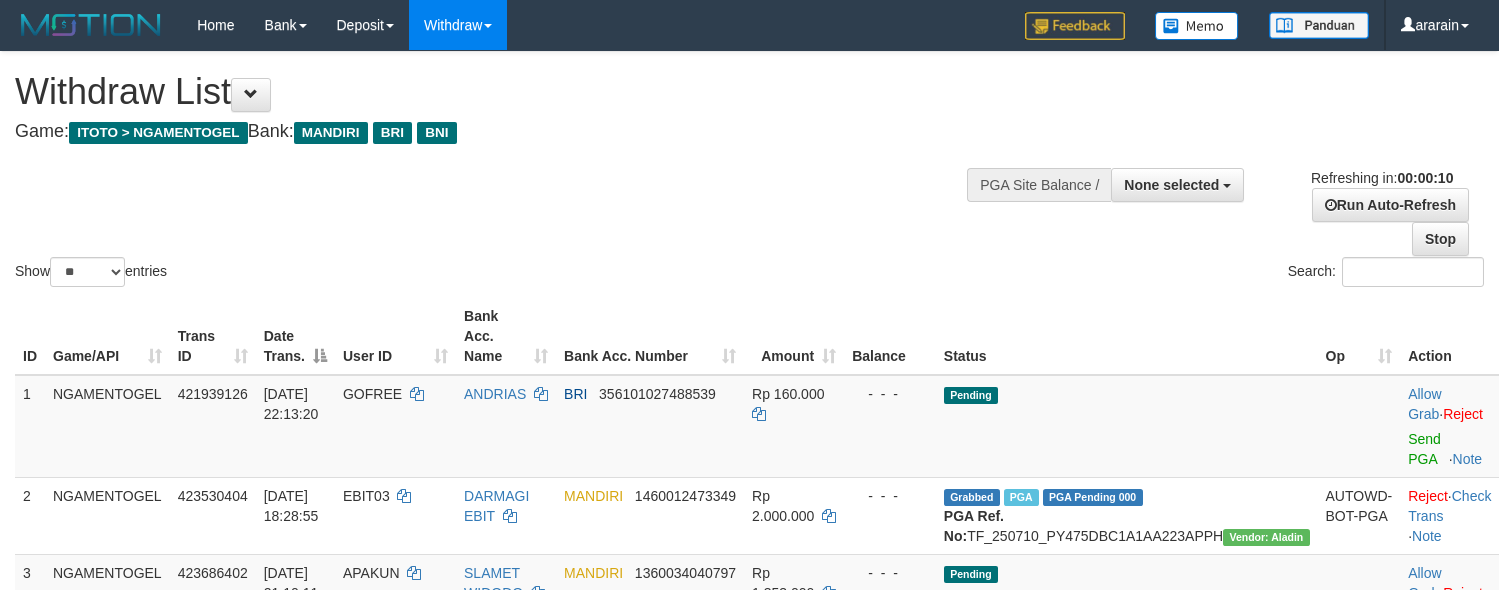 select 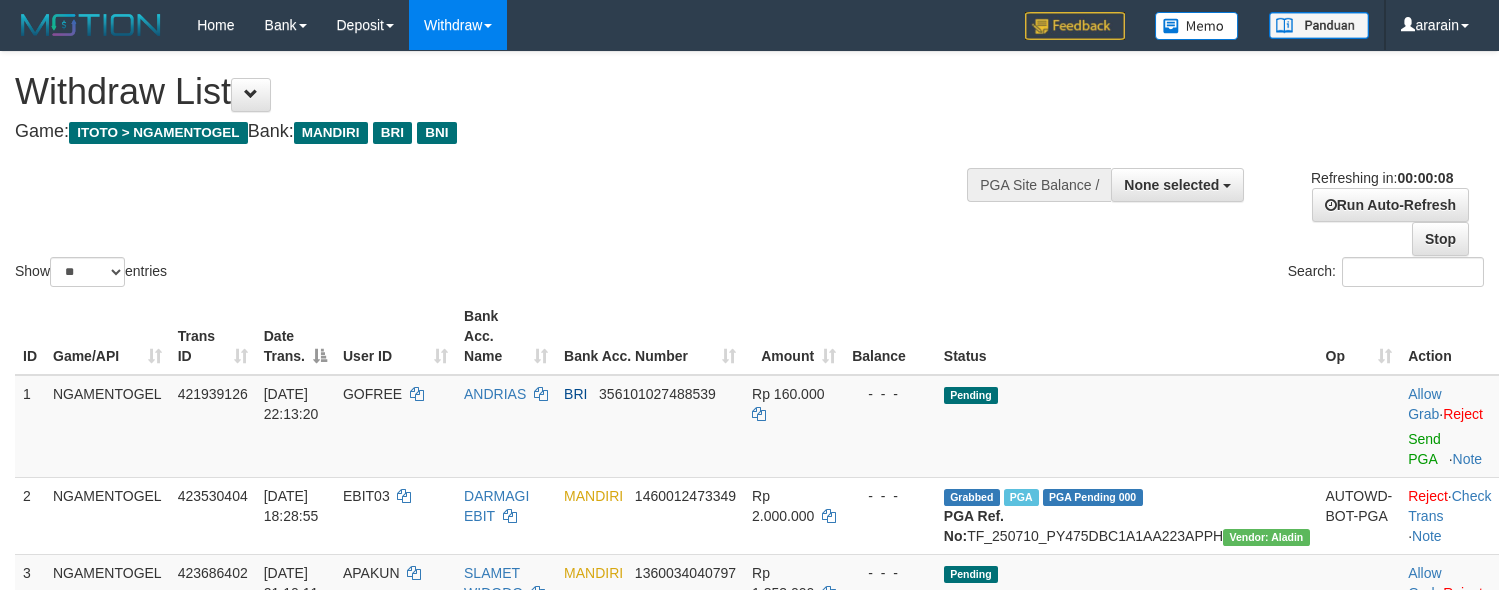 scroll, scrollTop: 0, scrollLeft: 0, axis: both 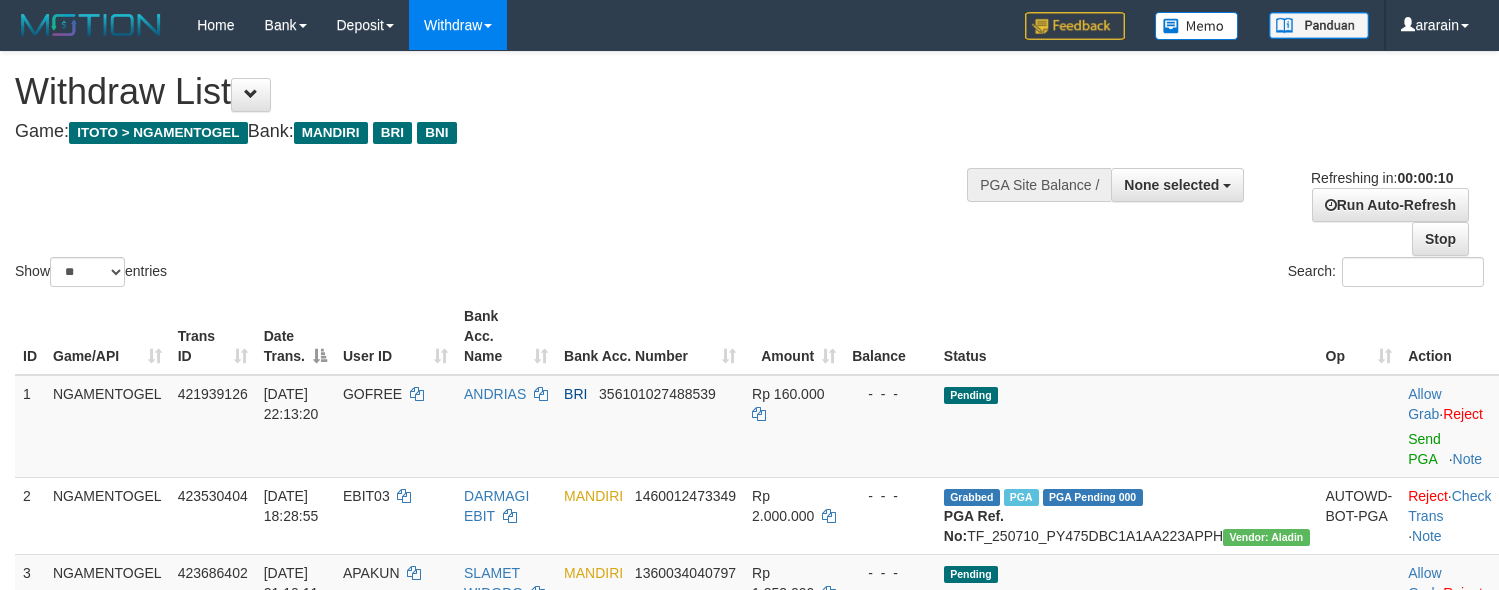 select 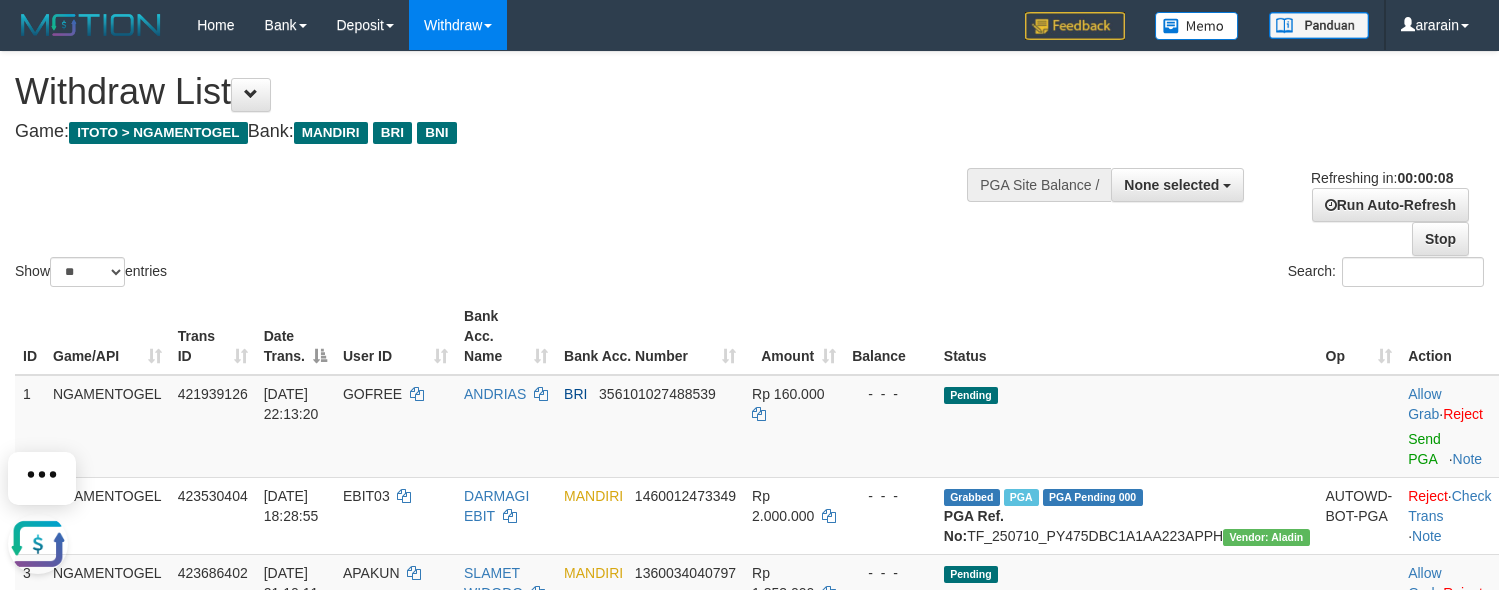 scroll, scrollTop: 0, scrollLeft: 0, axis: both 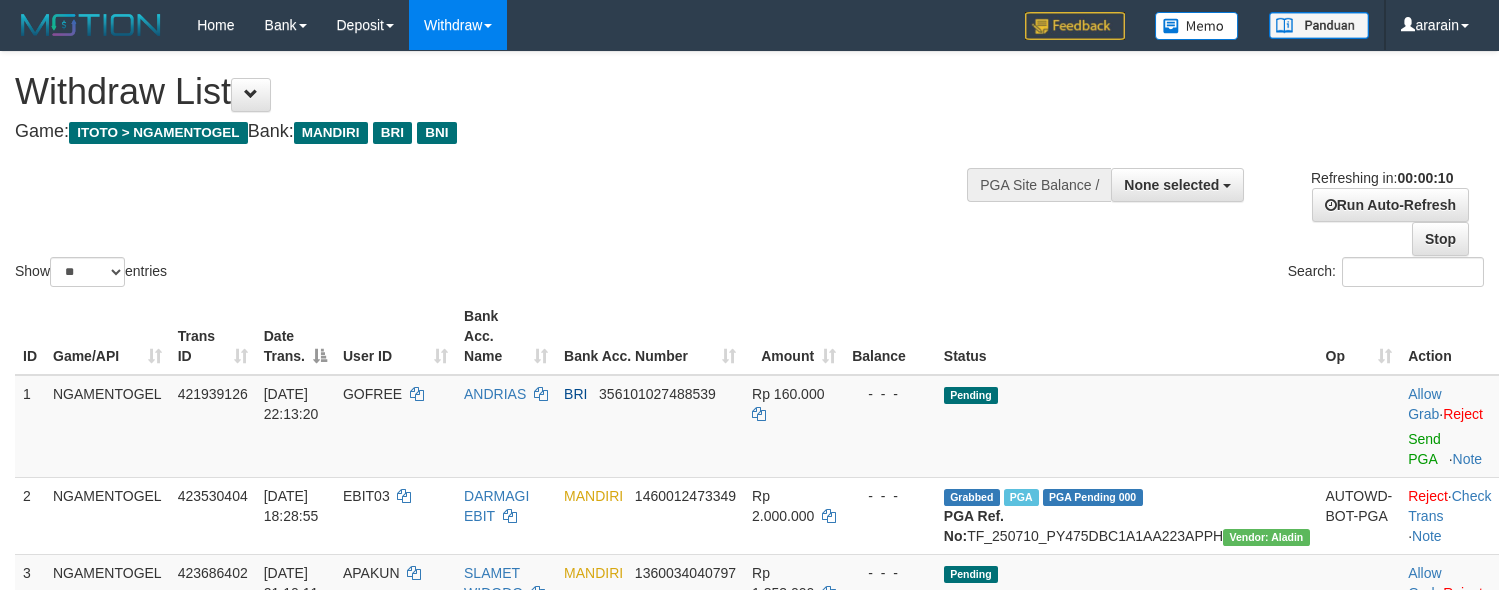 select 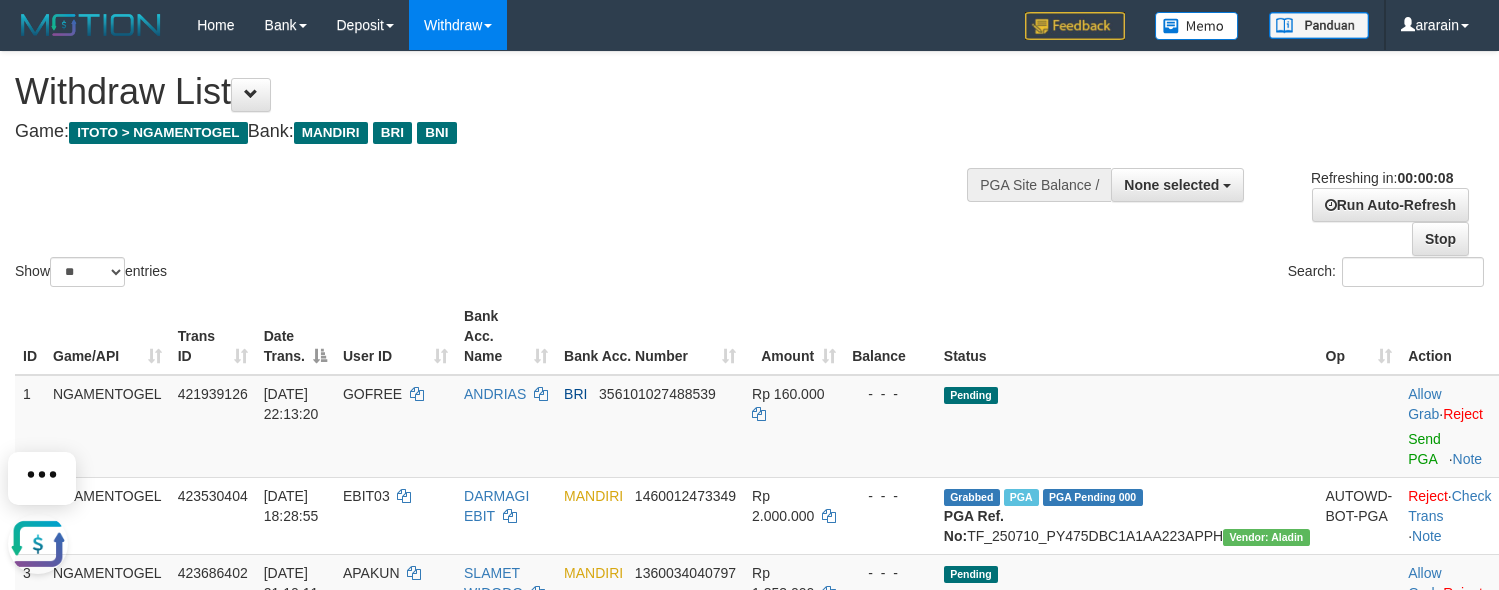 scroll, scrollTop: 0, scrollLeft: 0, axis: both 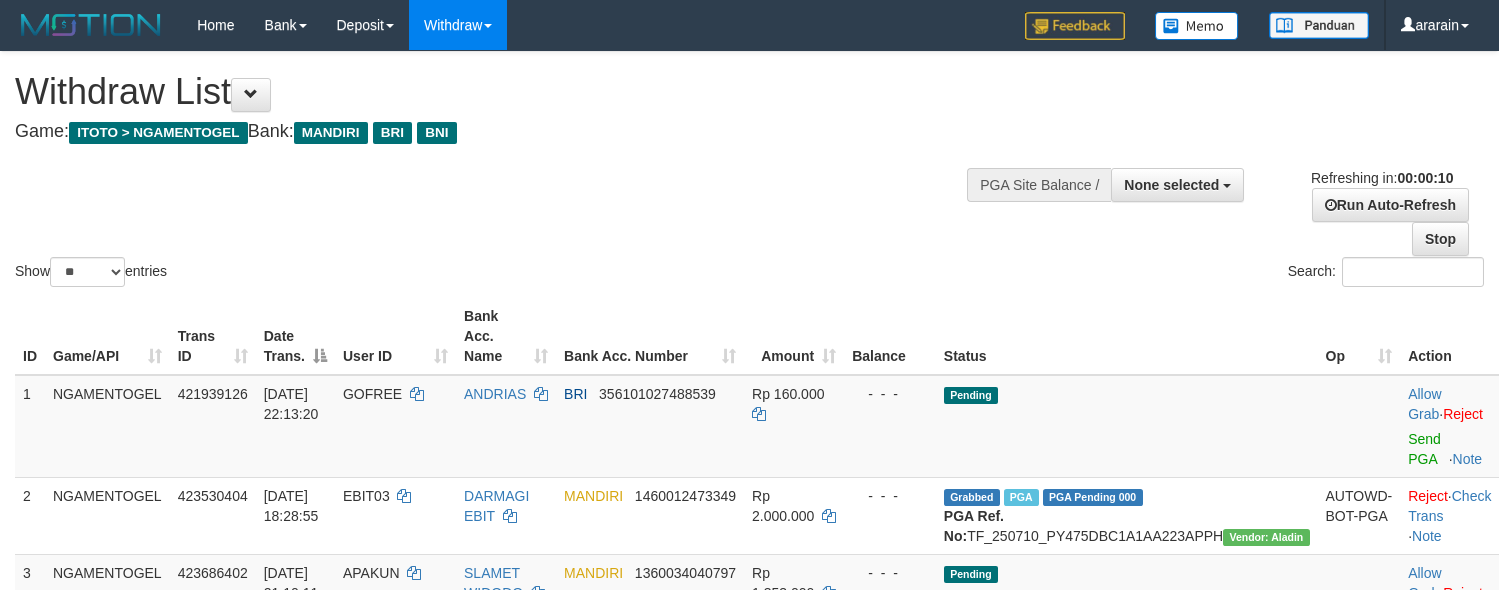 select 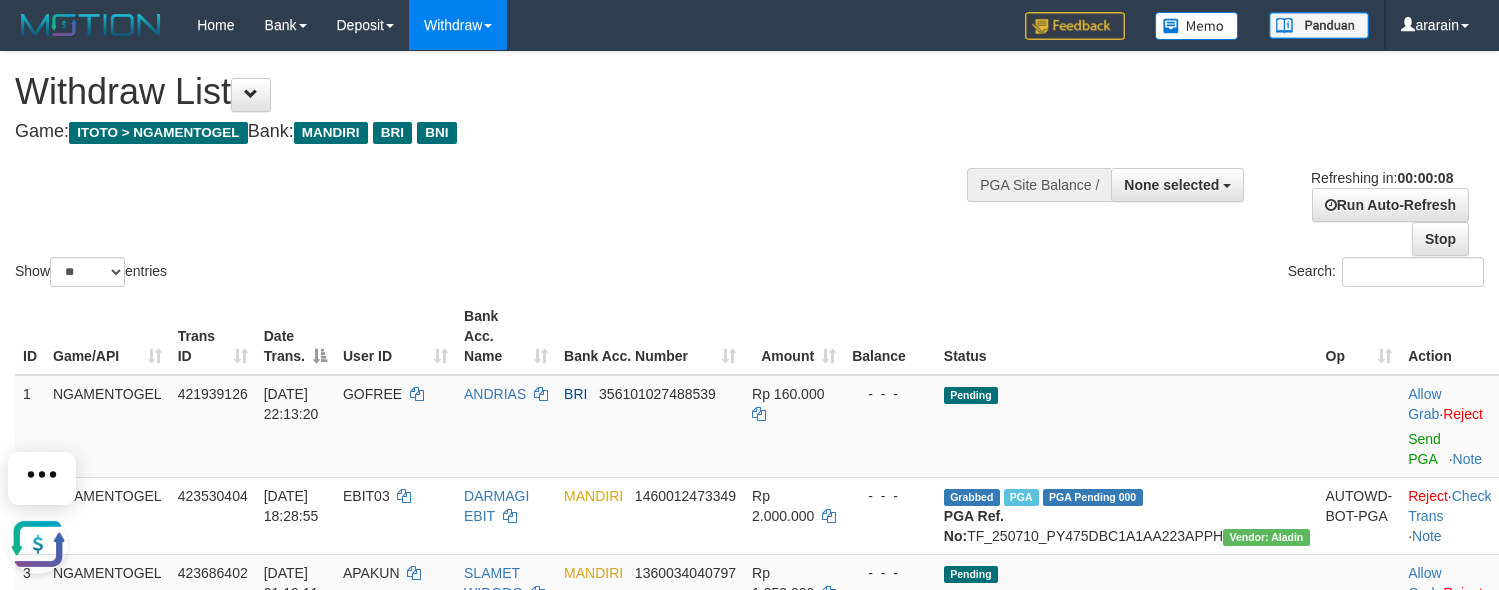 scroll, scrollTop: 0, scrollLeft: 0, axis: both 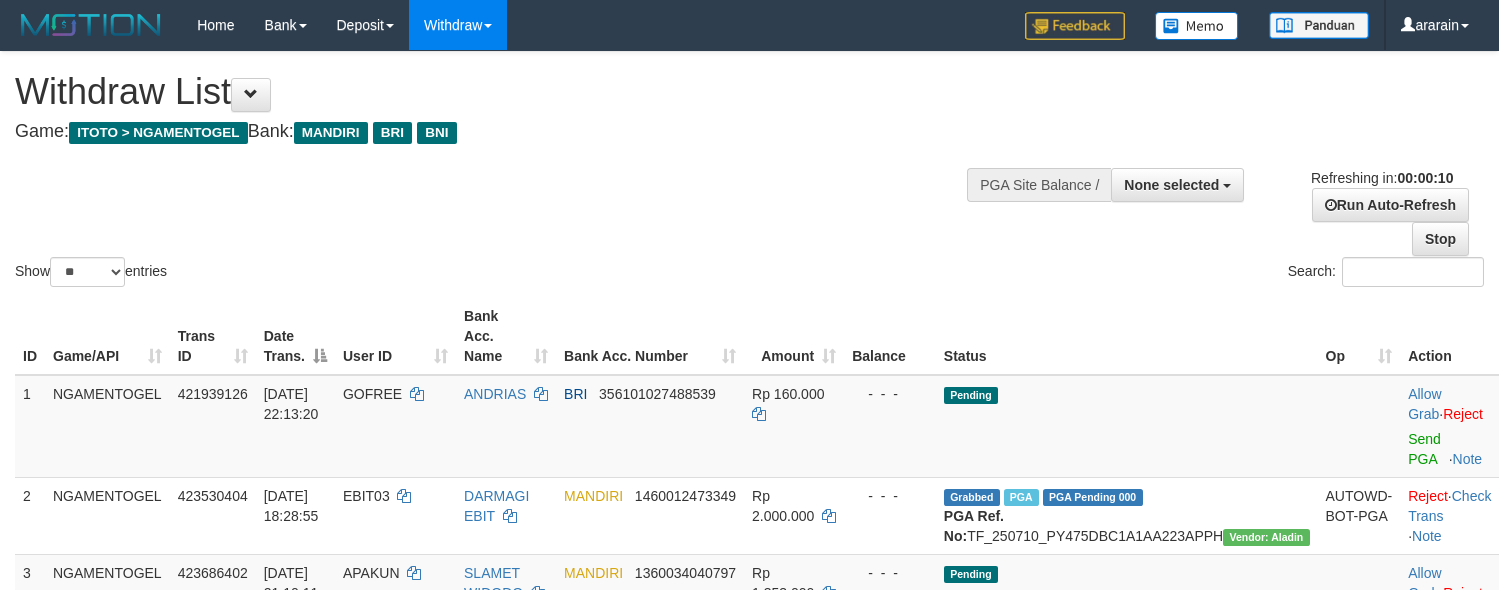 select 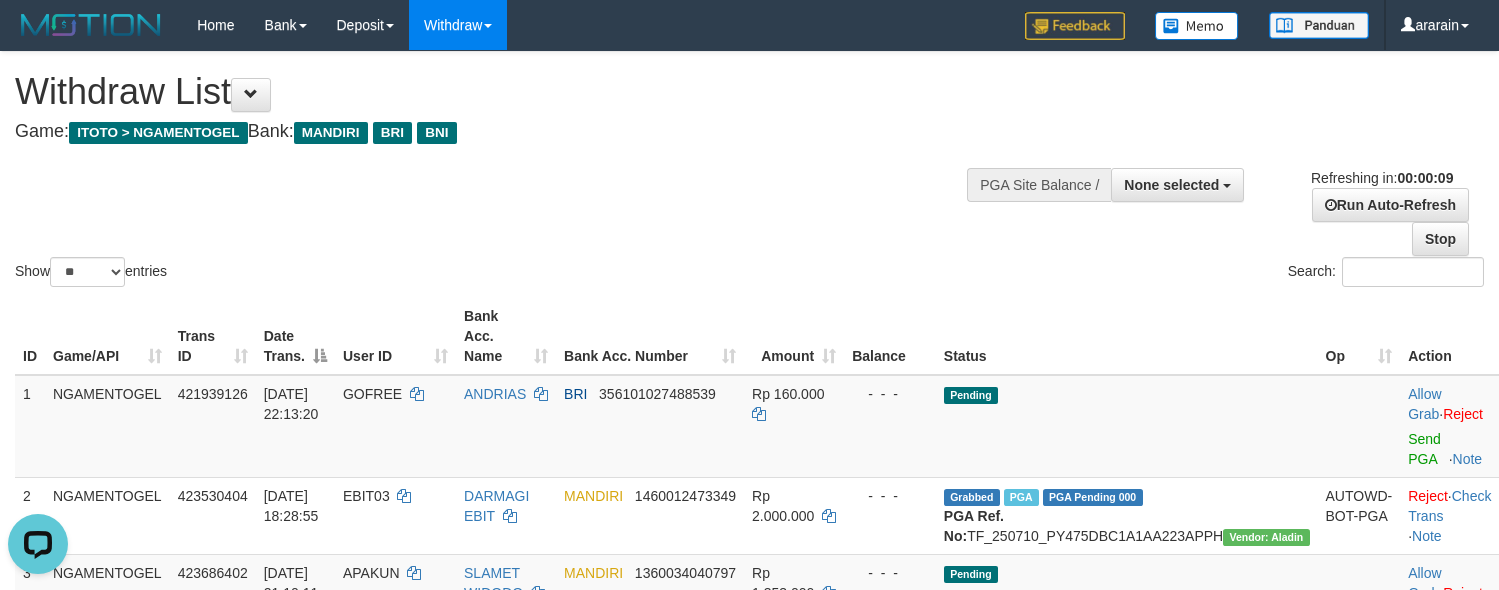 scroll, scrollTop: 0, scrollLeft: 0, axis: both 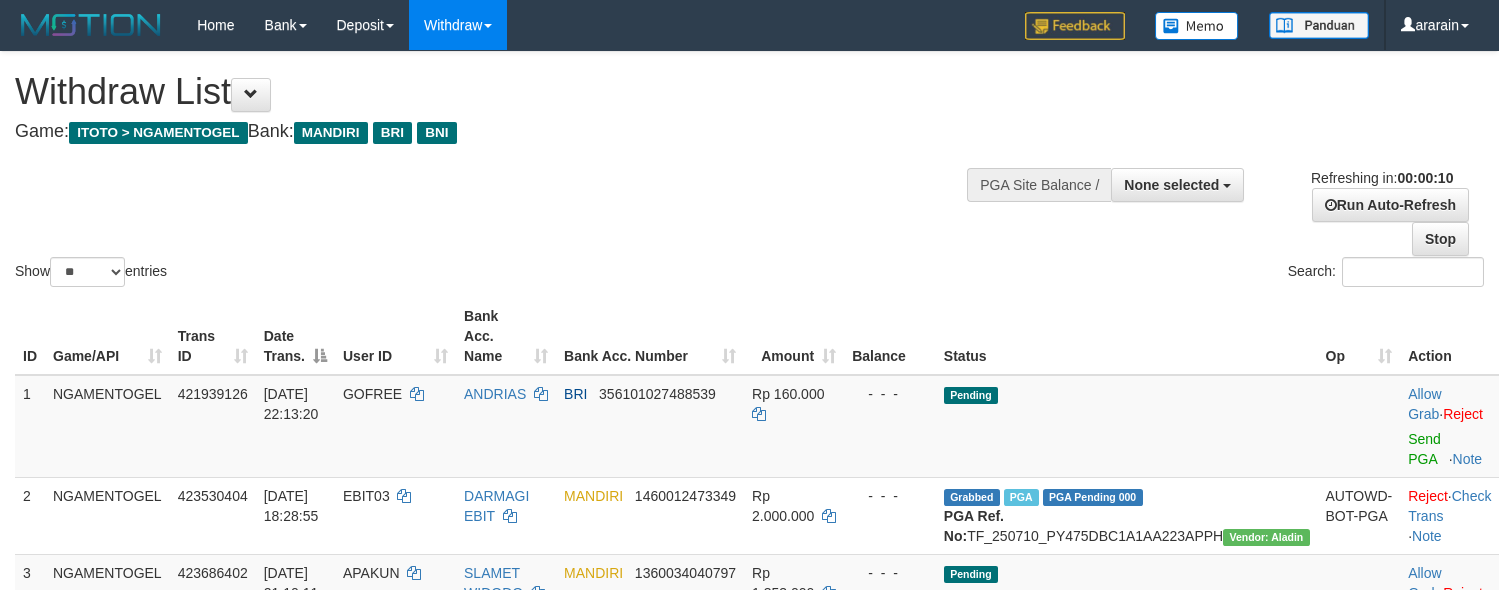 select 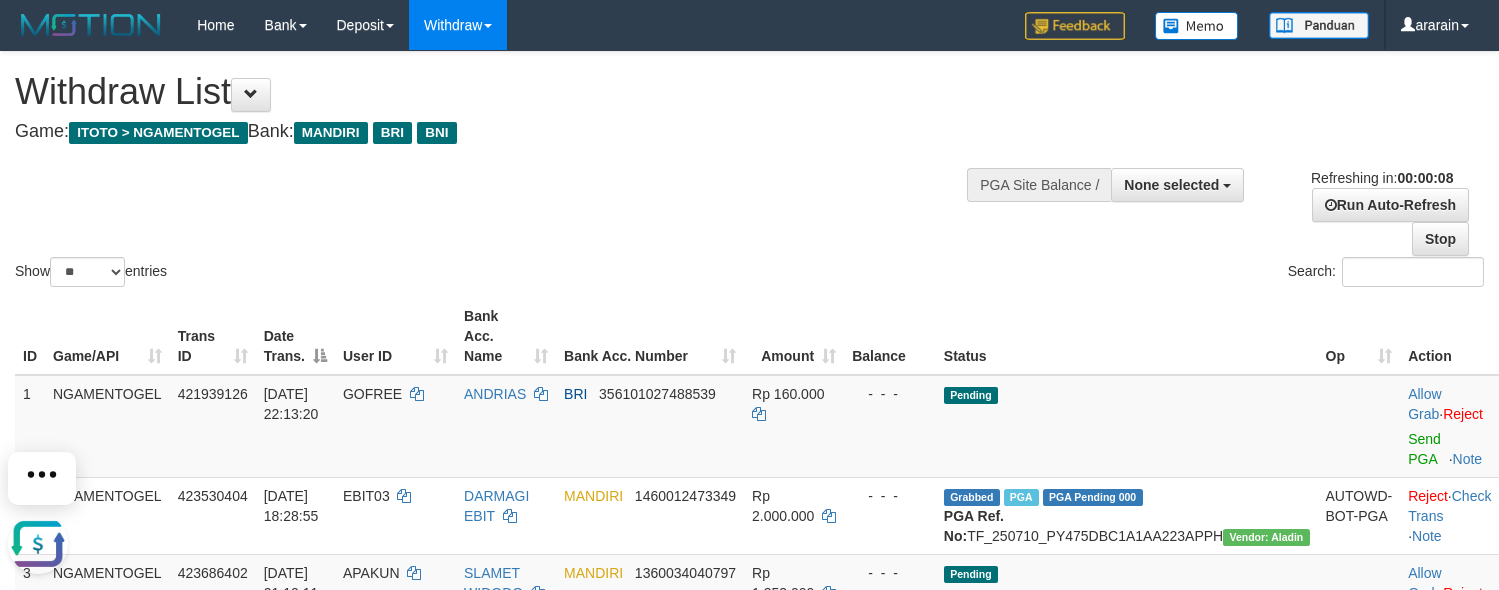 scroll, scrollTop: 0, scrollLeft: 0, axis: both 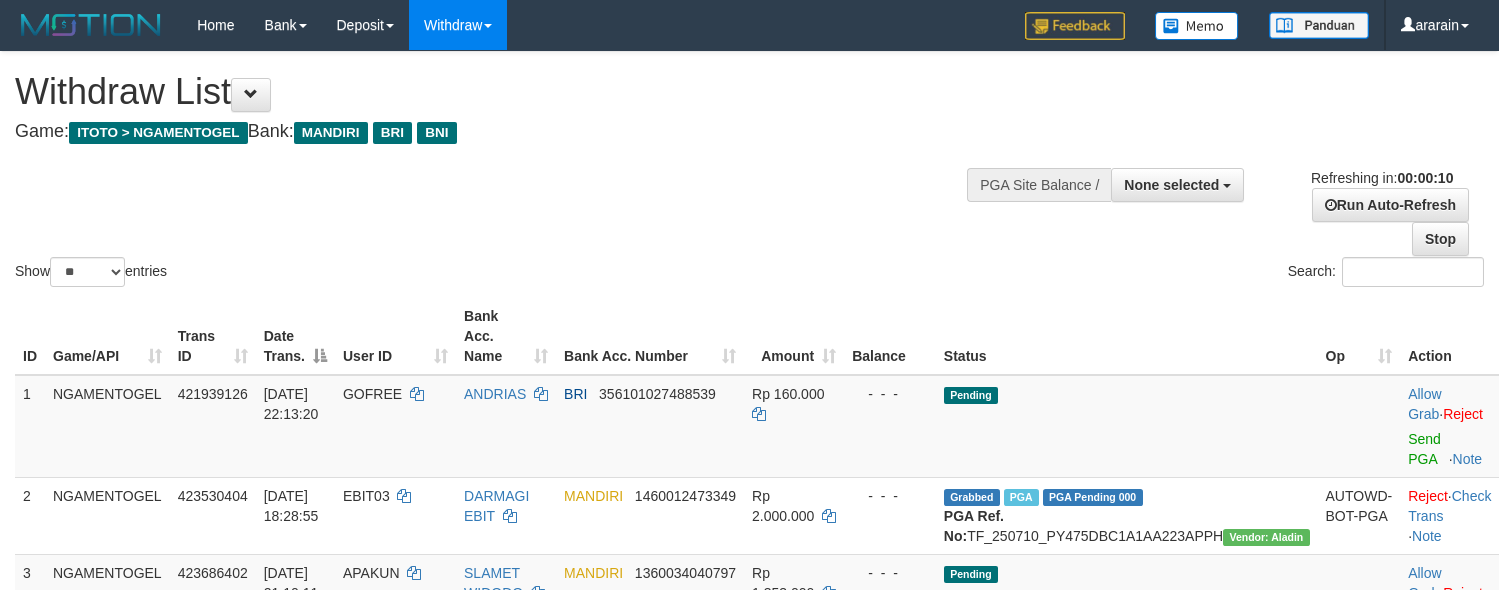 select 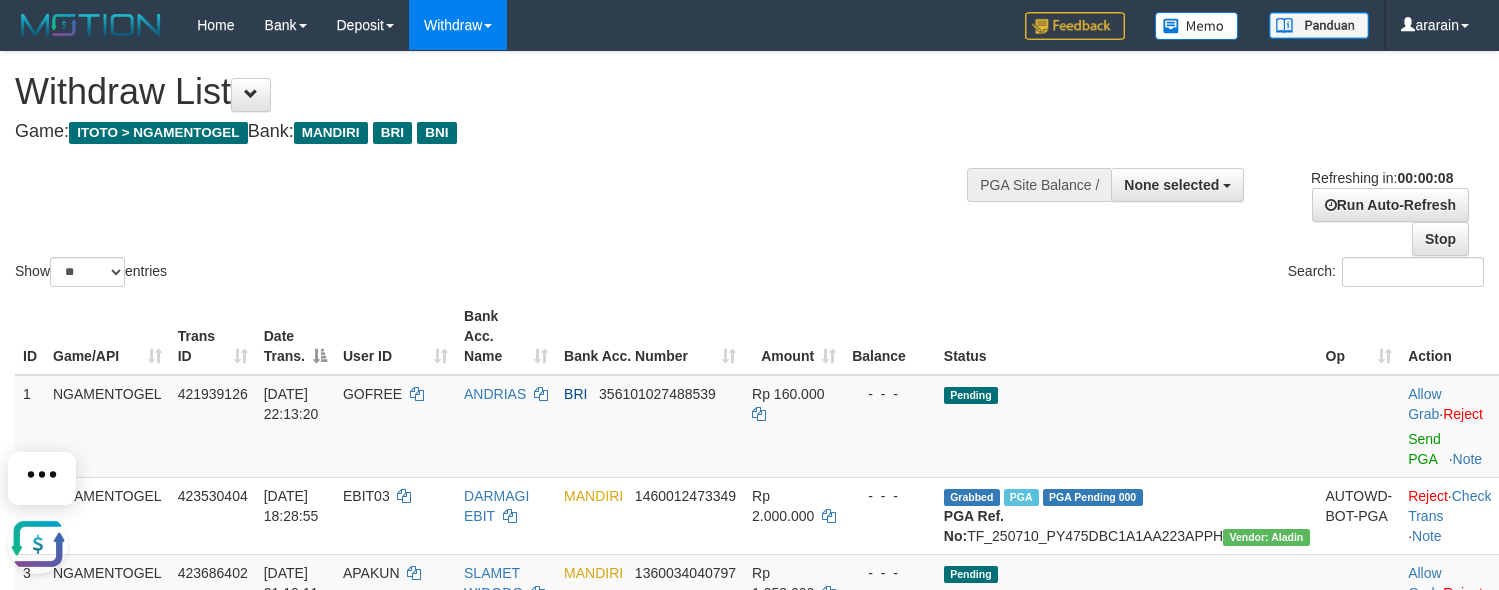 scroll, scrollTop: 0, scrollLeft: 0, axis: both 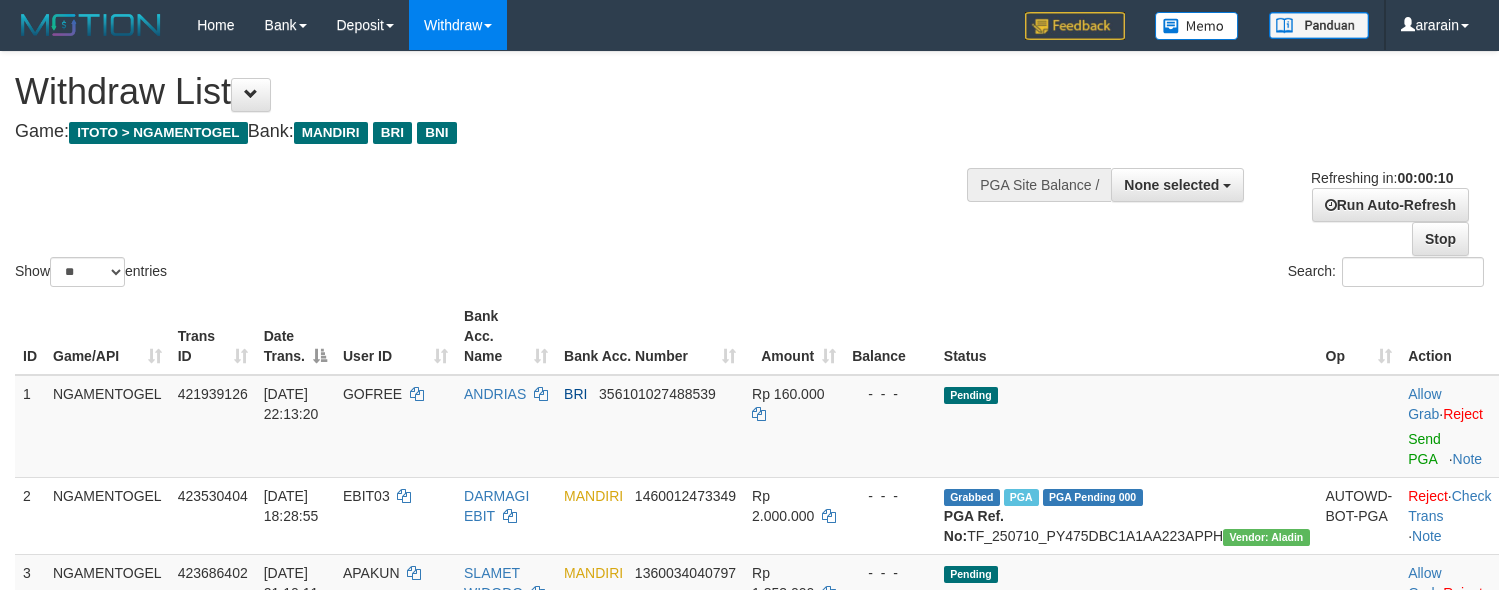 select 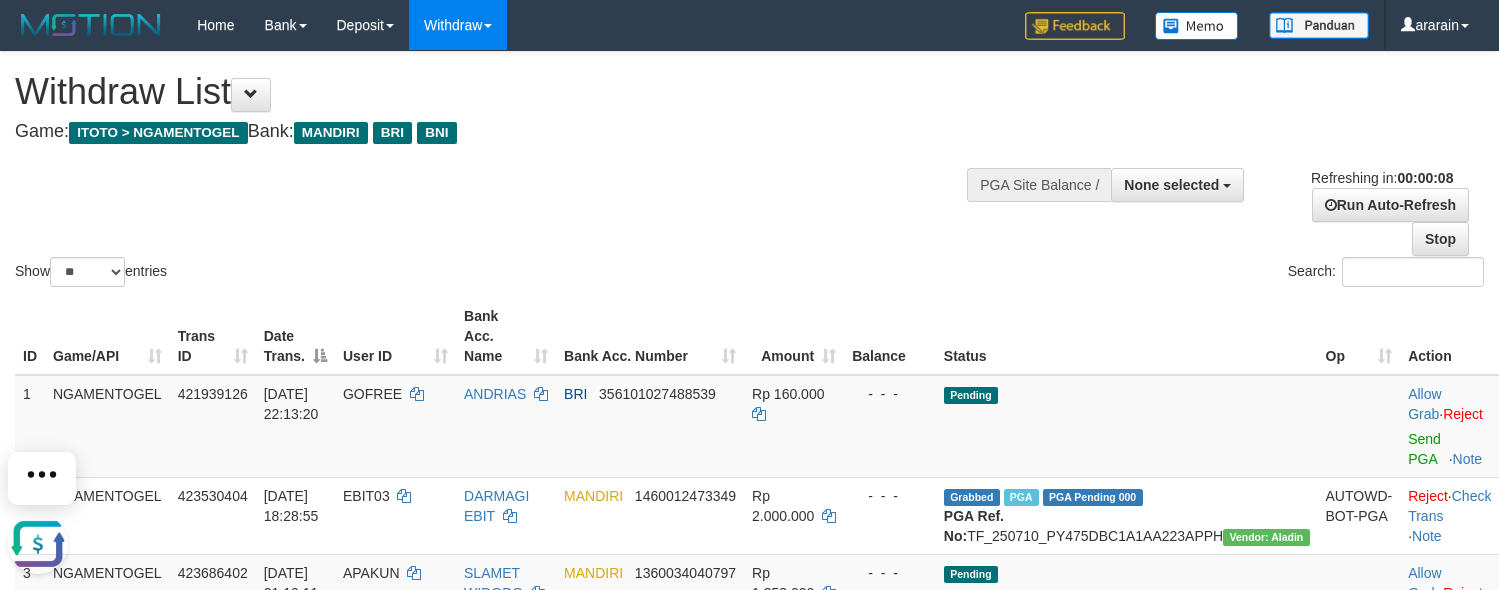 scroll, scrollTop: 0, scrollLeft: 0, axis: both 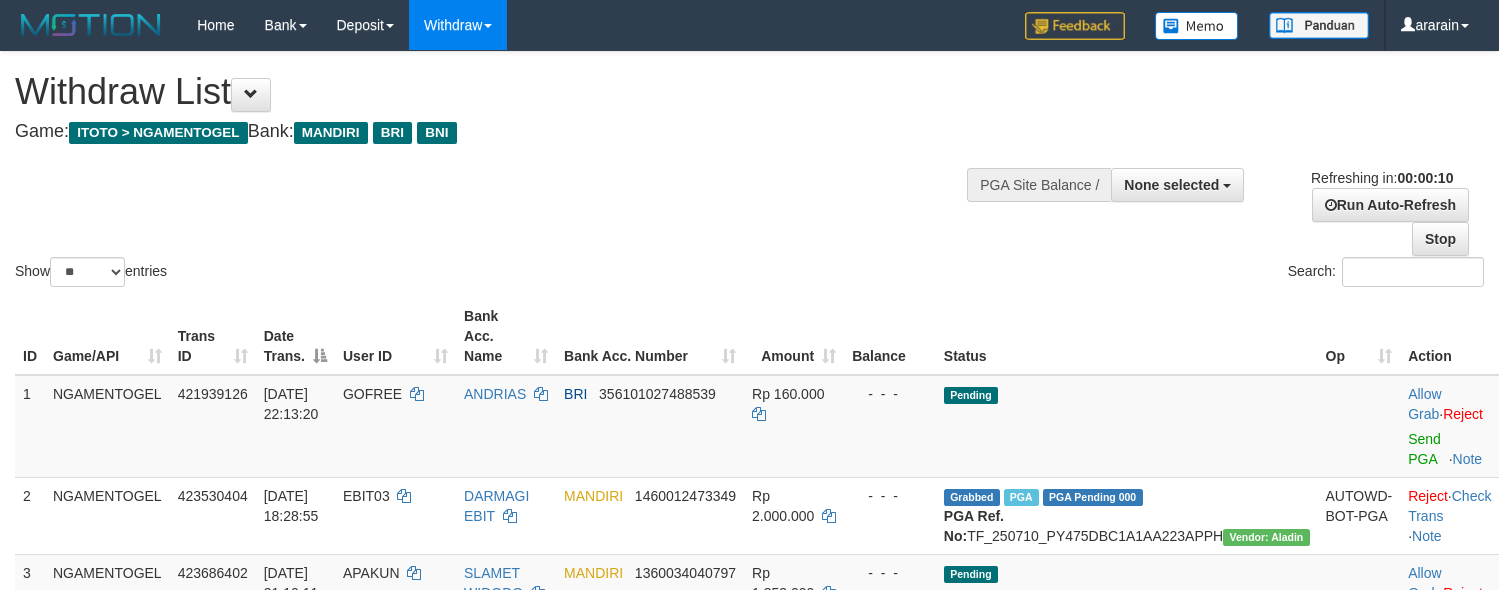 select 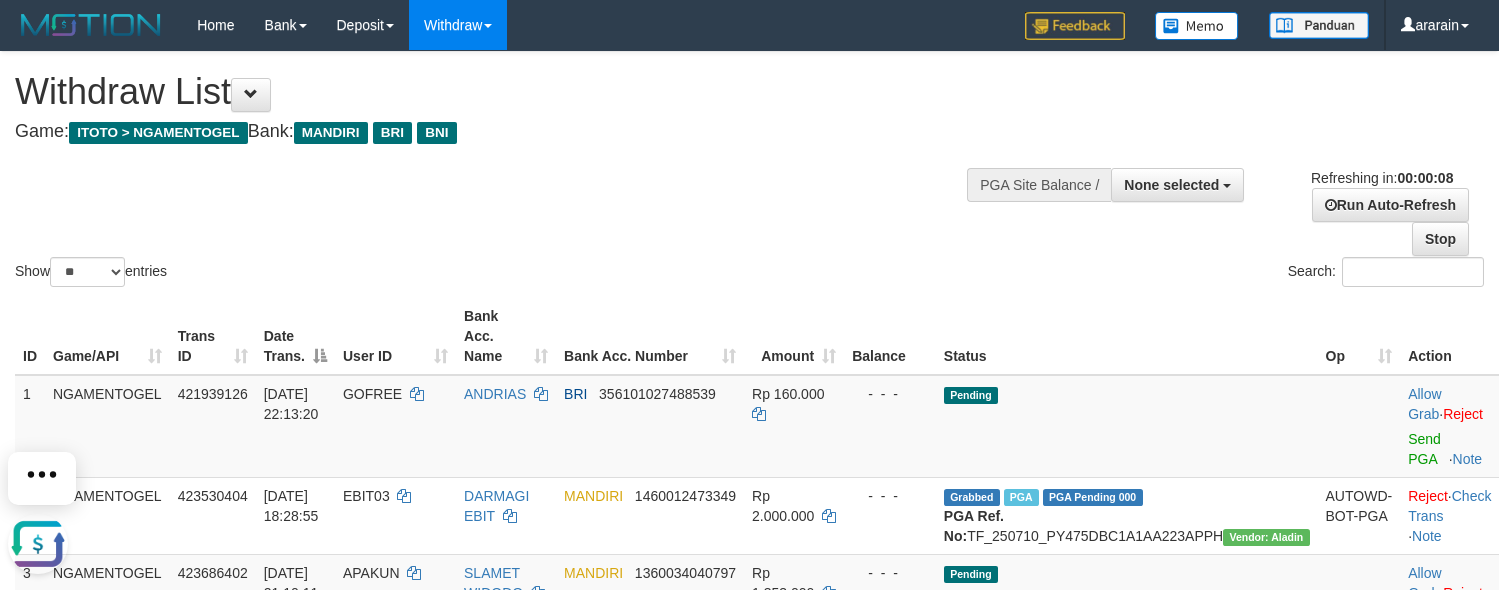 scroll, scrollTop: 0, scrollLeft: 0, axis: both 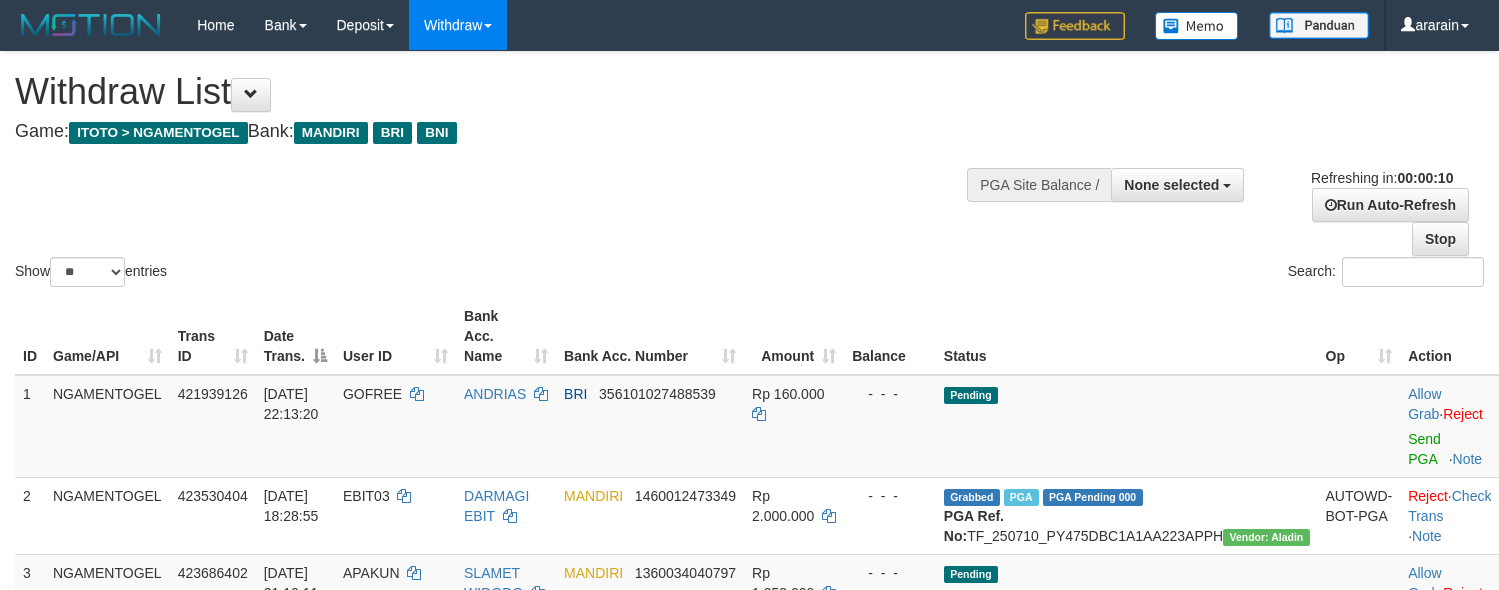 select 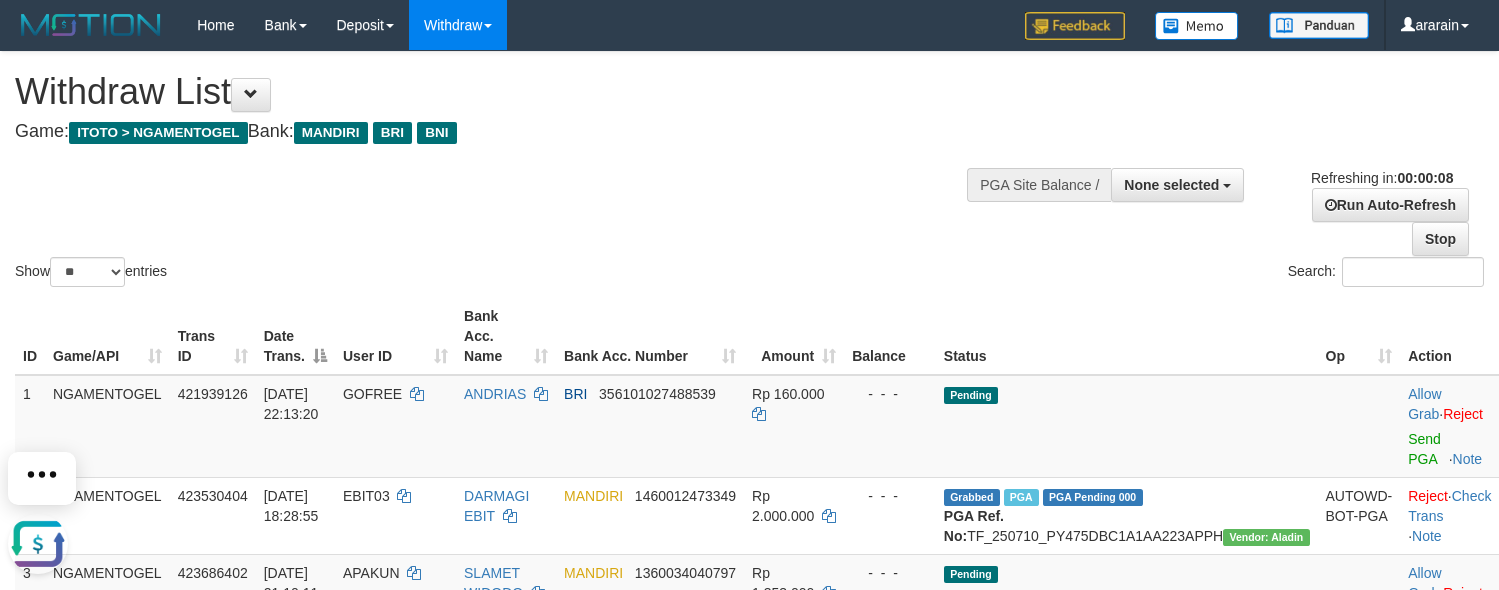 scroll, scrollTop: 0, scrollLeft: 0, axis: both 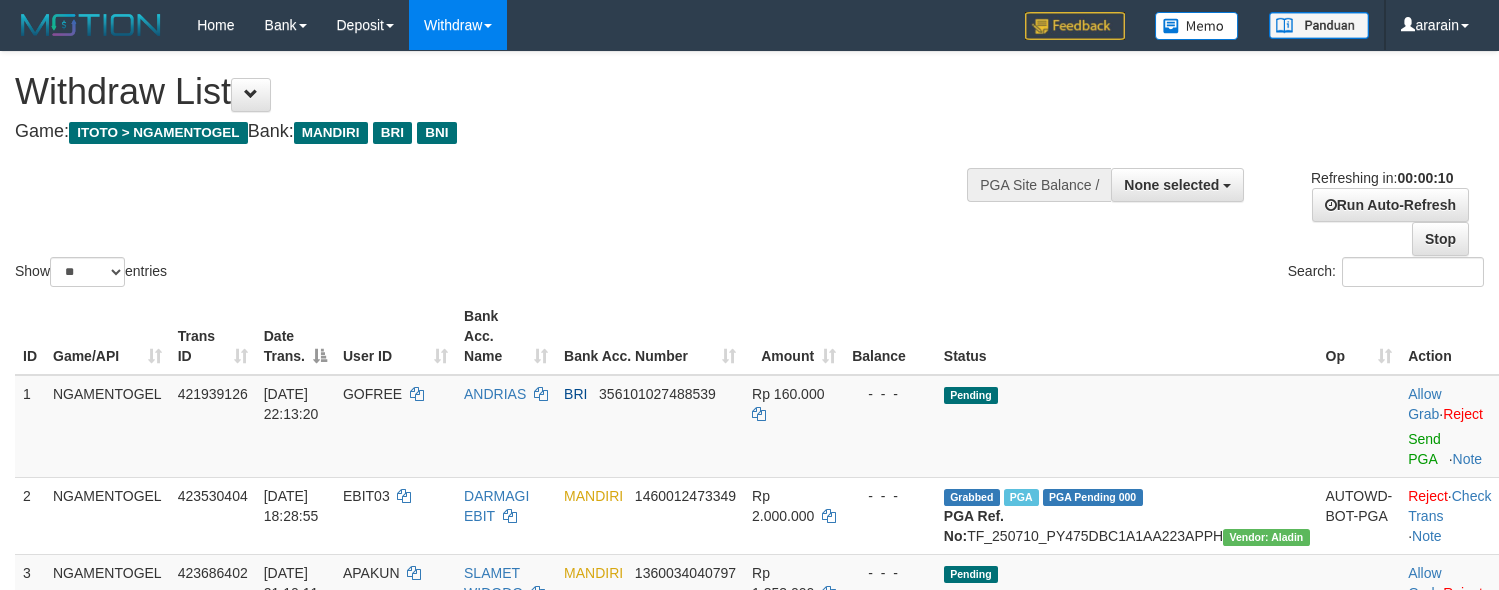 select 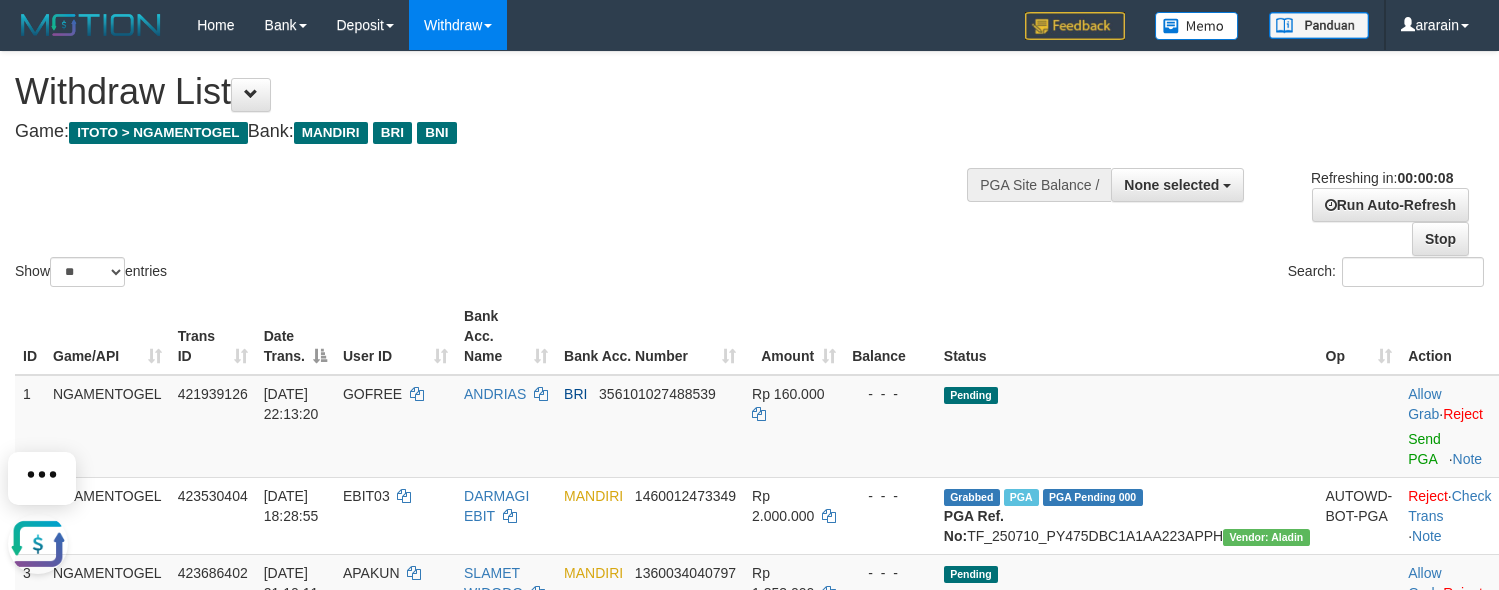 scroll, scrollTop: 0, scrollLeft: 0, axis: both 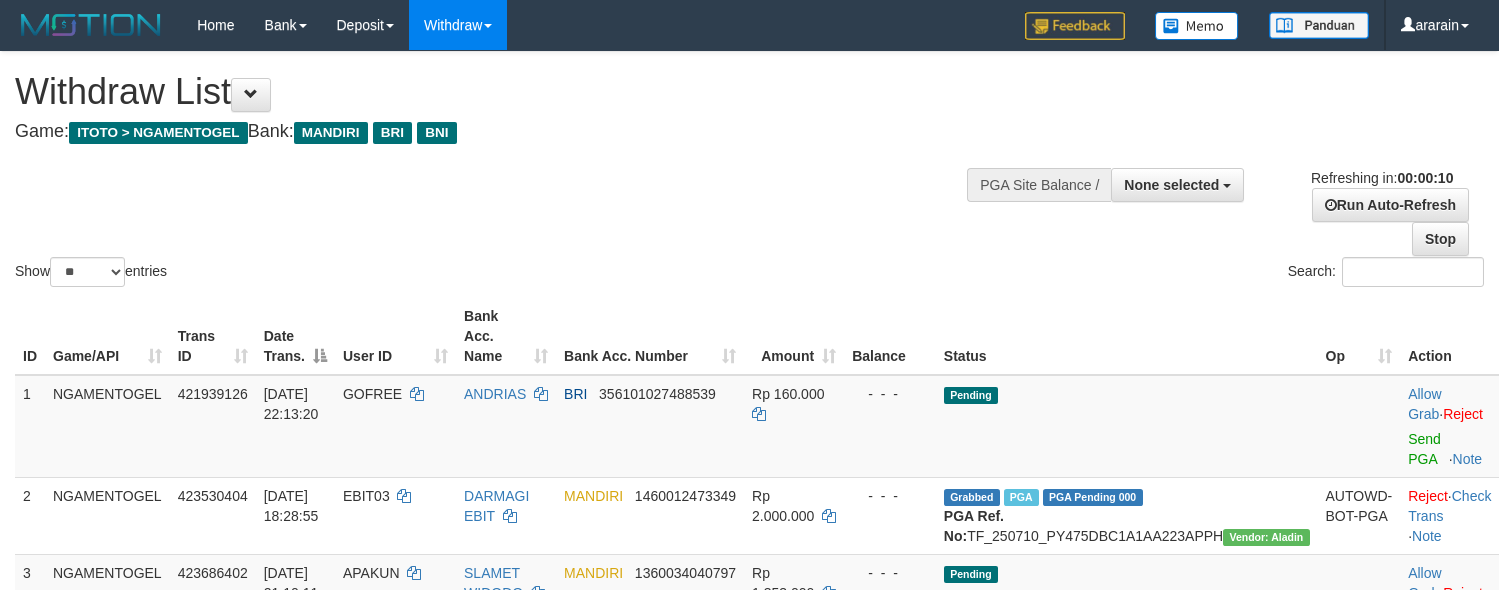 select 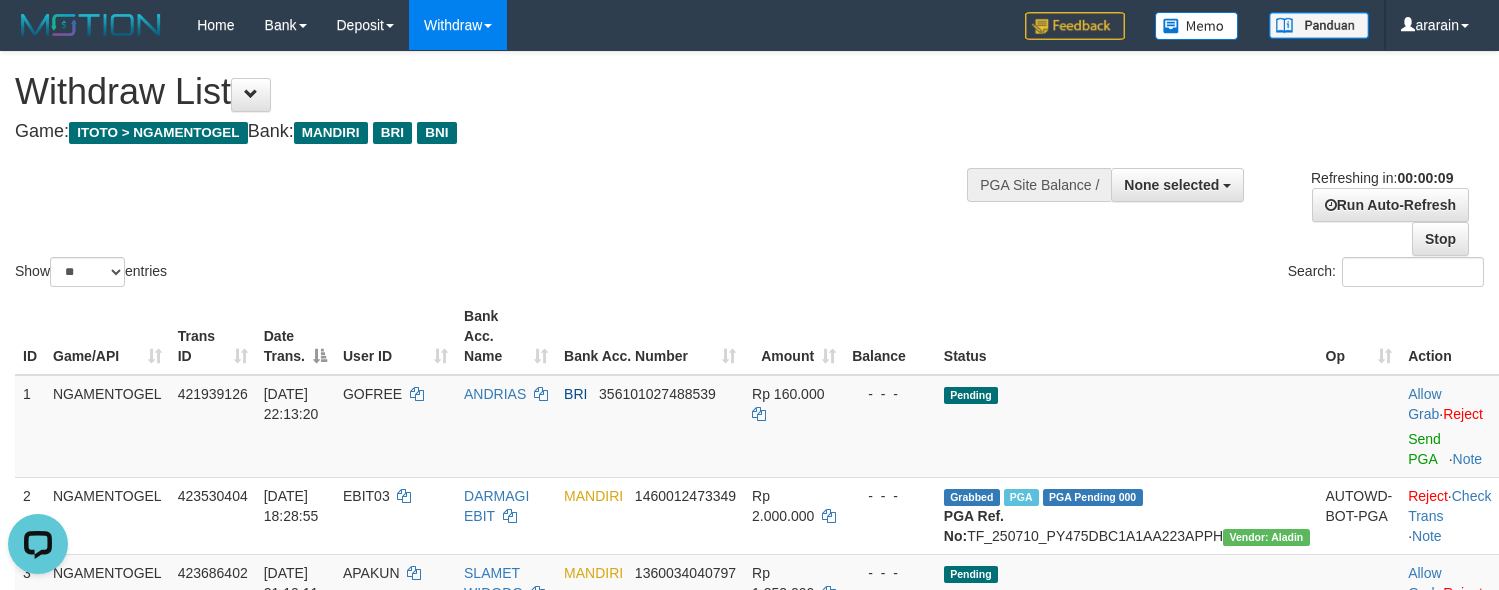 scroll, scrollTop: 0, scrollLeft: 0, axis: both 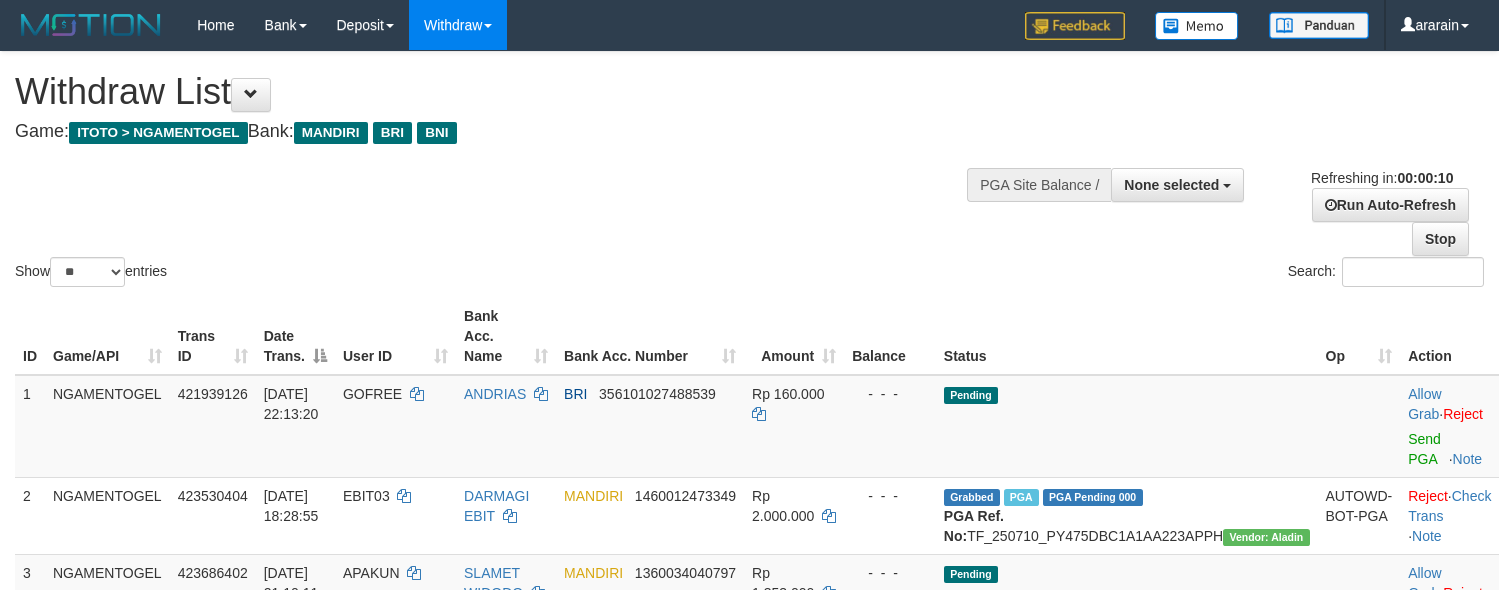select 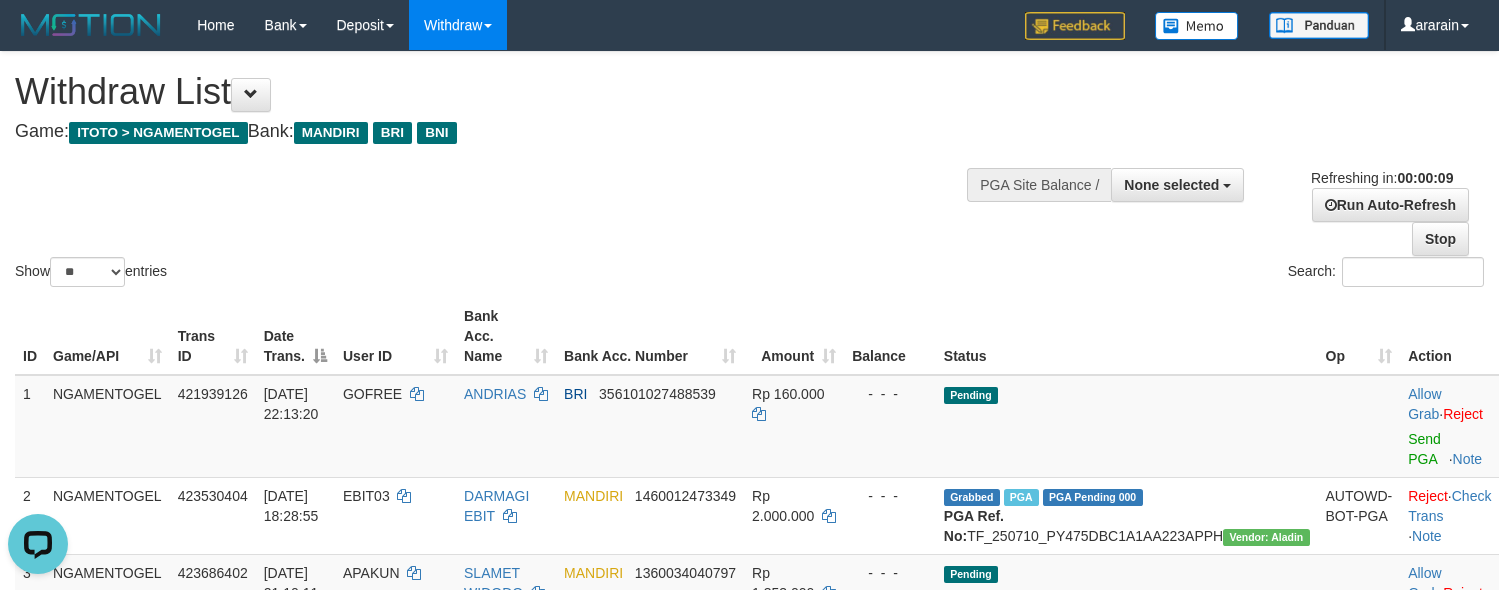 scroll, scrollTop: 0, scrollLeft: 0, axis: both 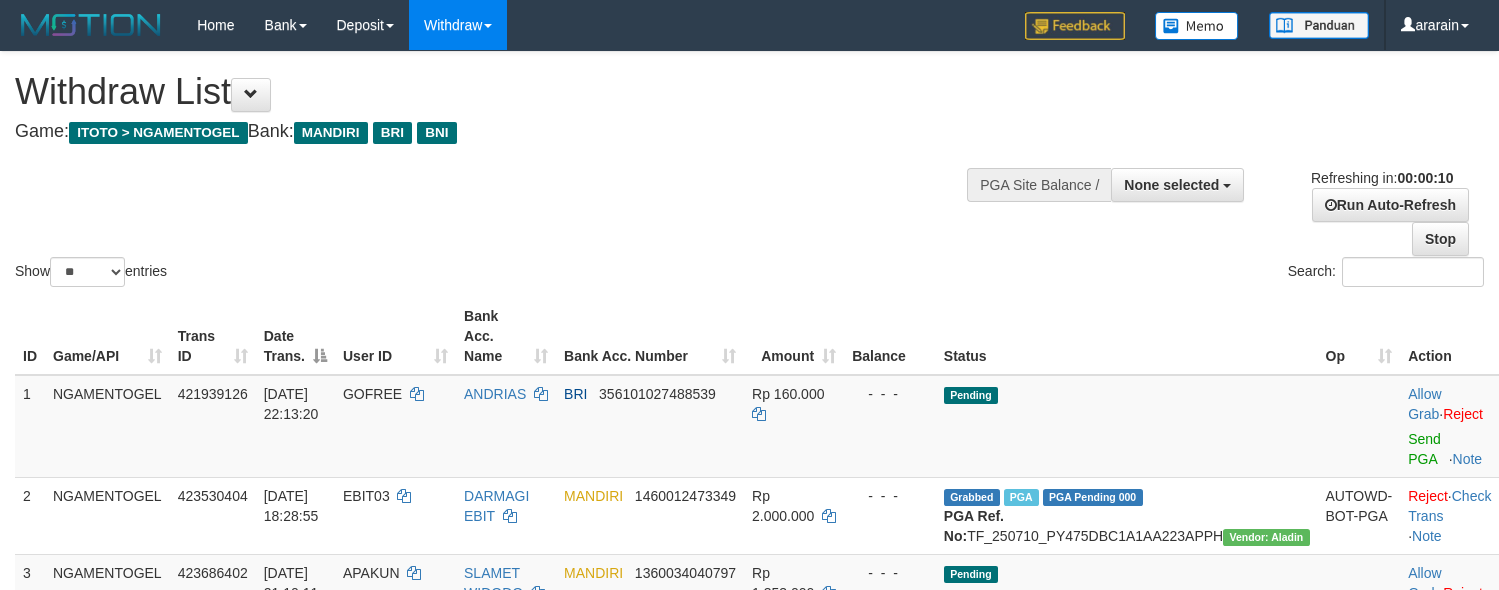 select 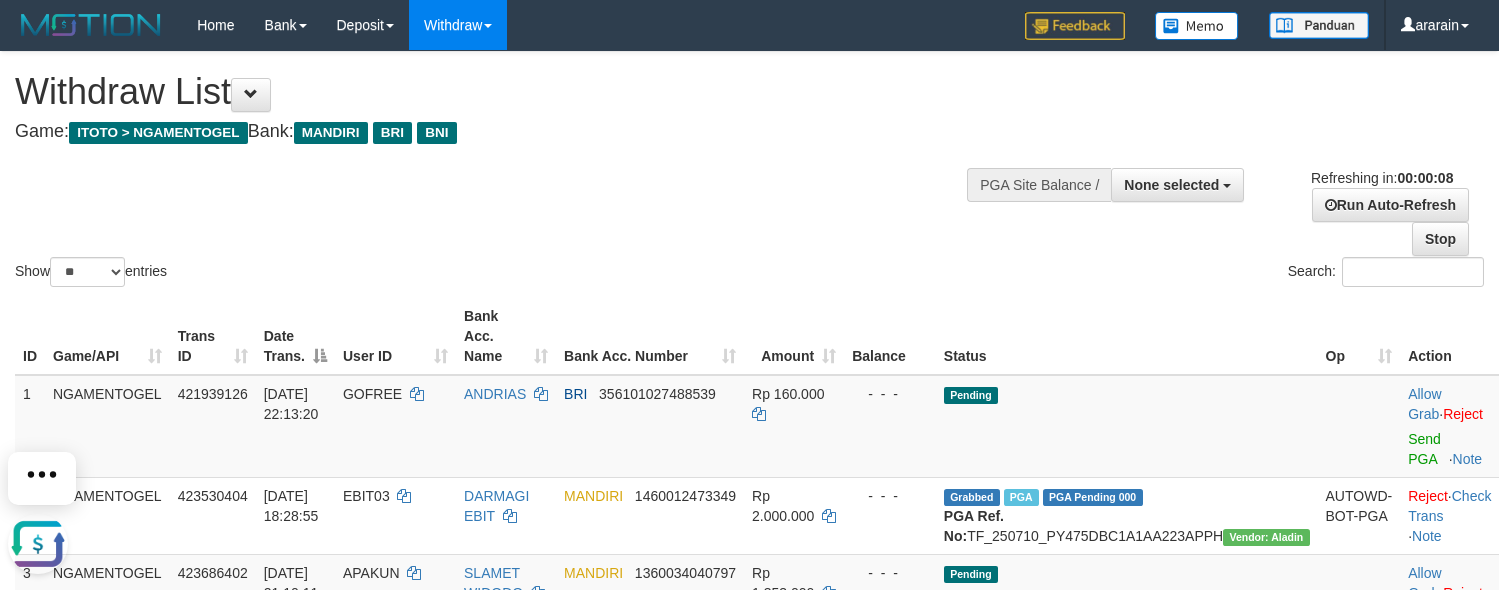 scroll, scrollTop: 0, scrollLeft: 0, axis: both 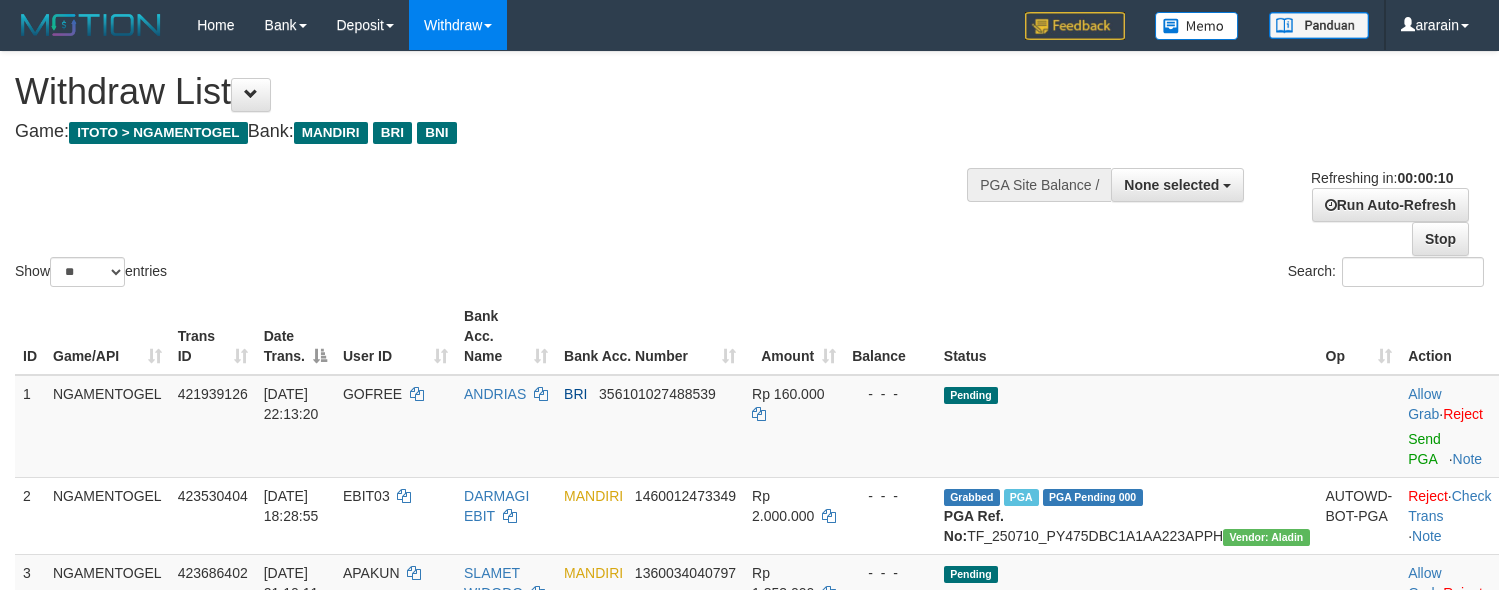 select 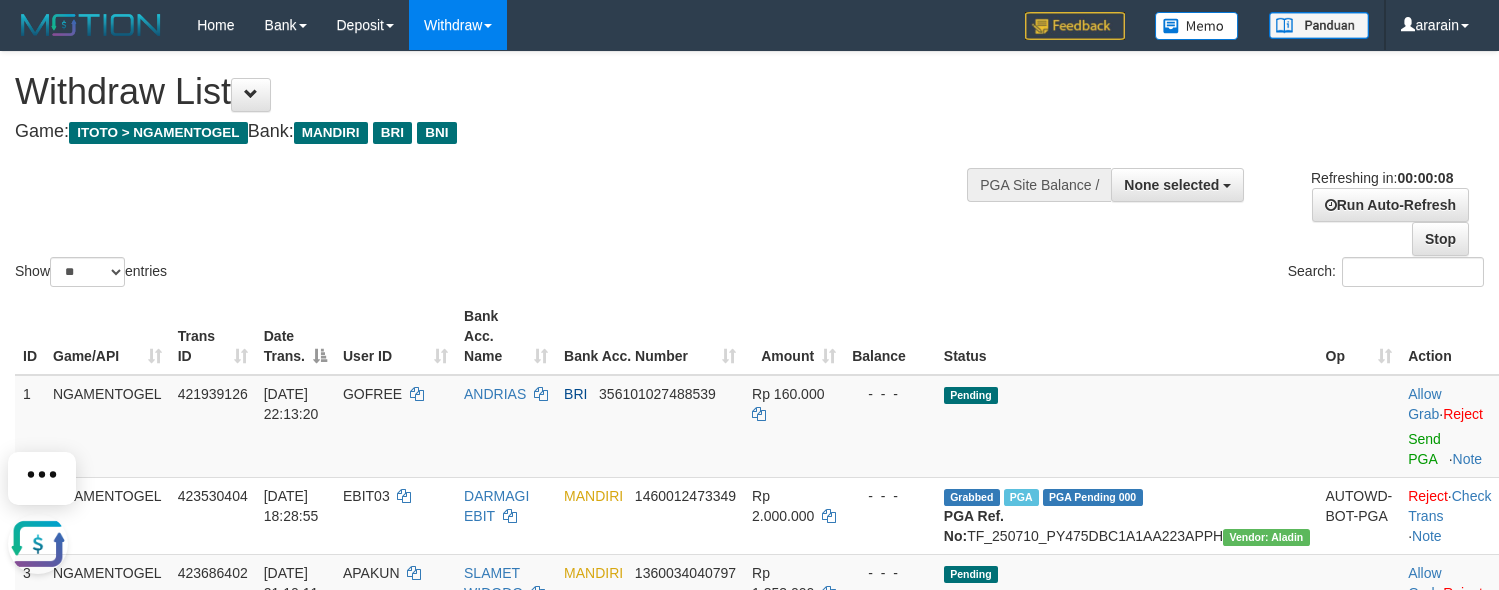 scroll, scrollTop: 0, scrollLeft: 0, axis: both 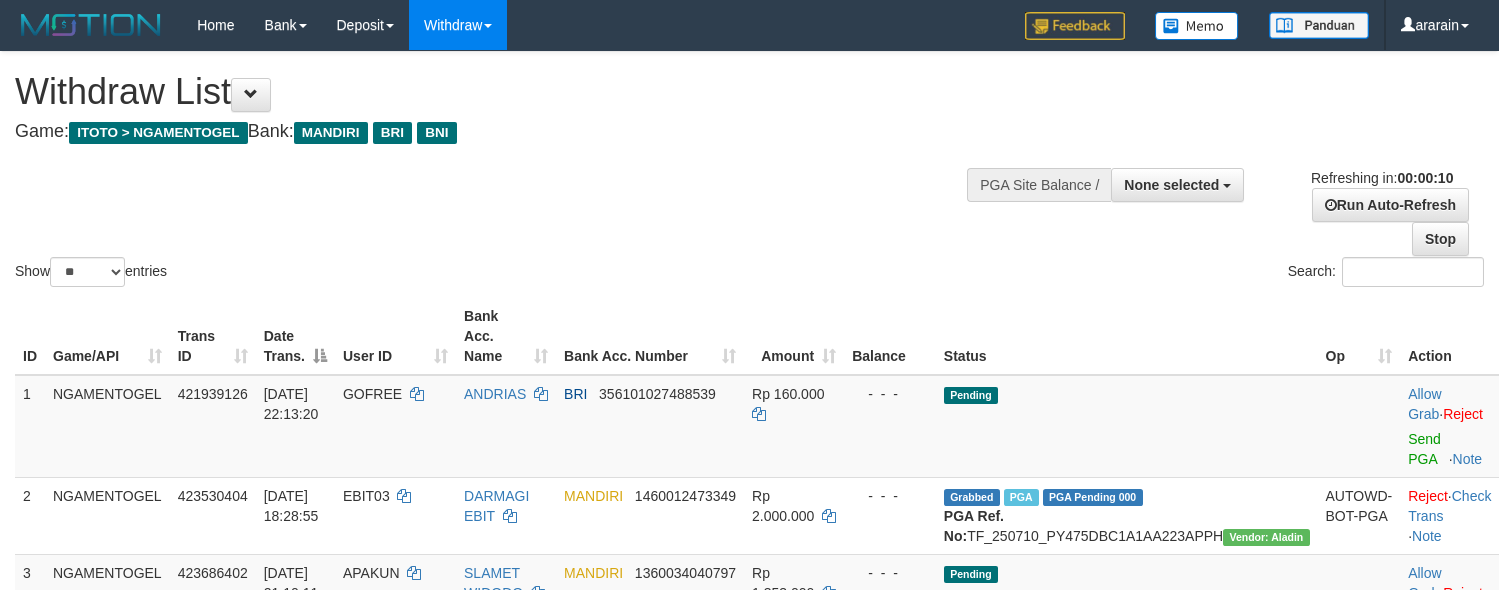 select 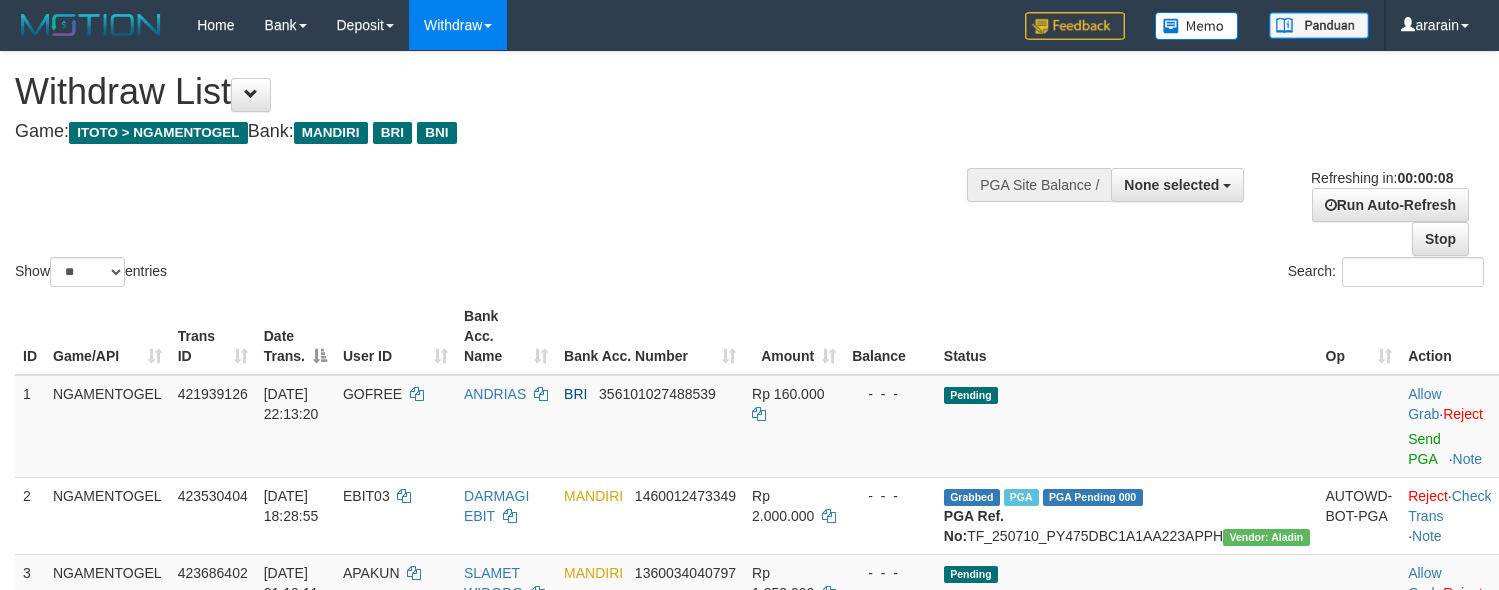 scroll, scrollTop: 0, scrollLeft: 0, axis: both 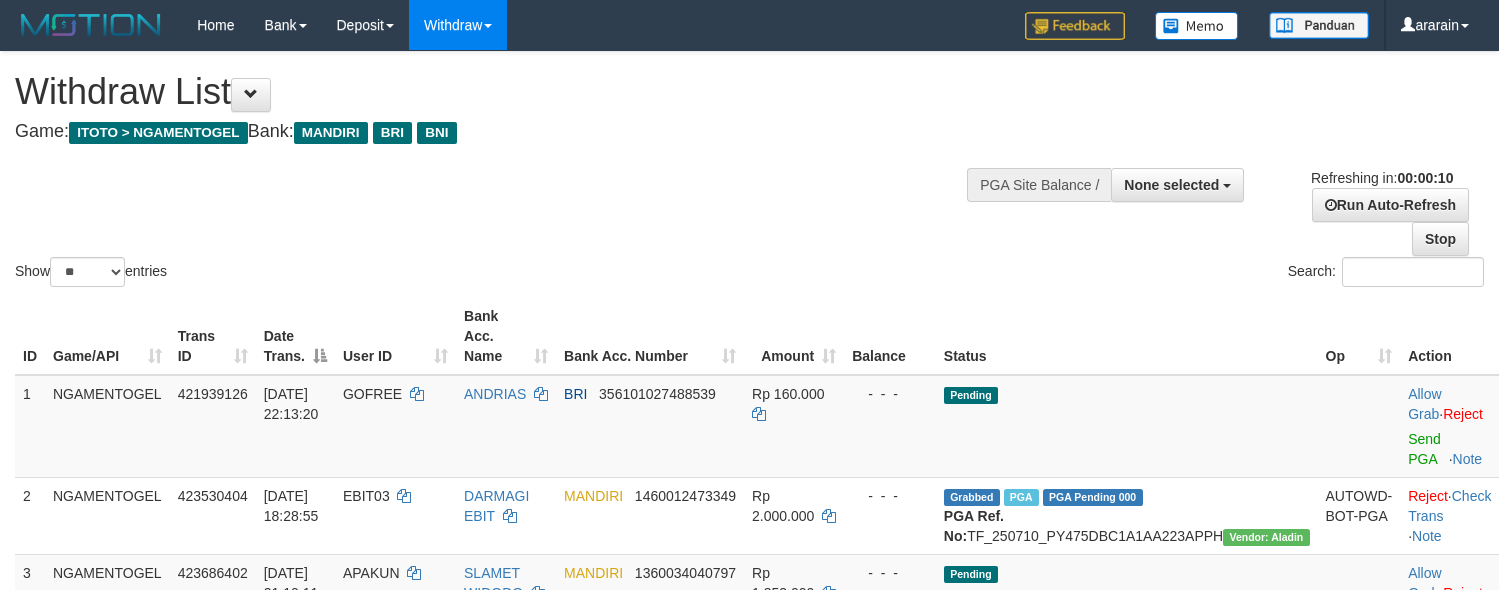 select 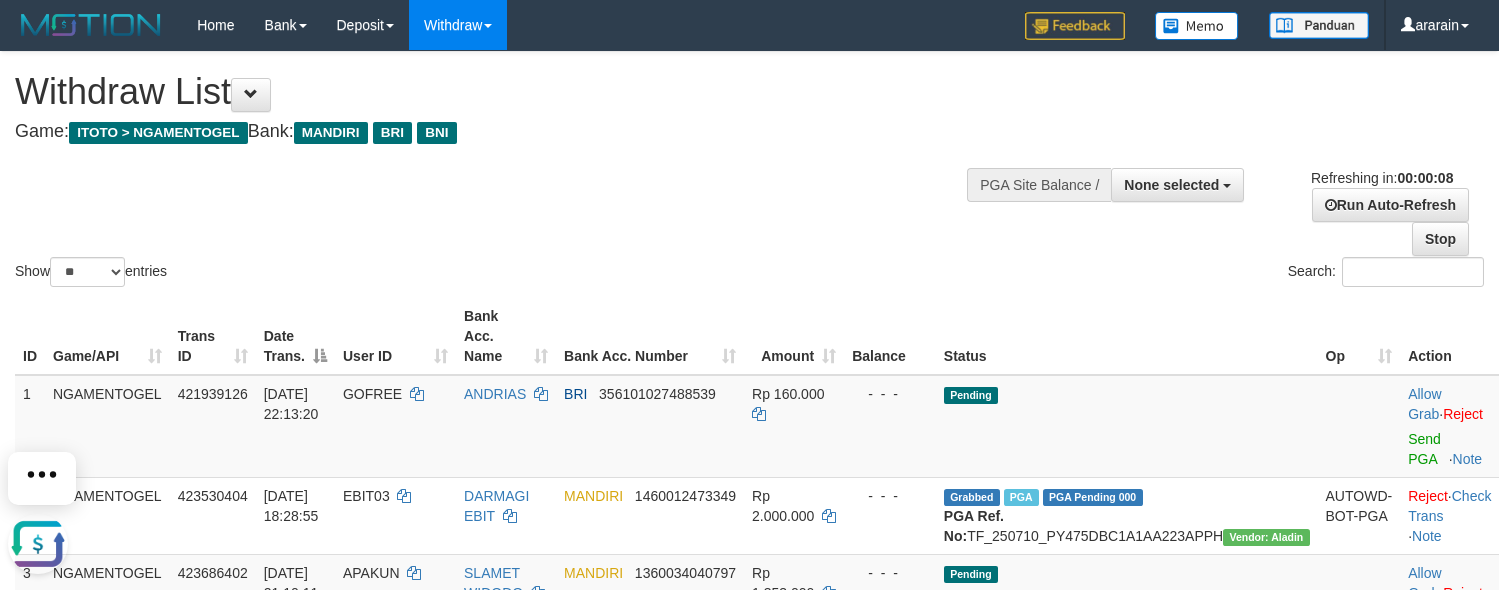scroll, scrollTop: 0, scrollLeft: 0, axis: both 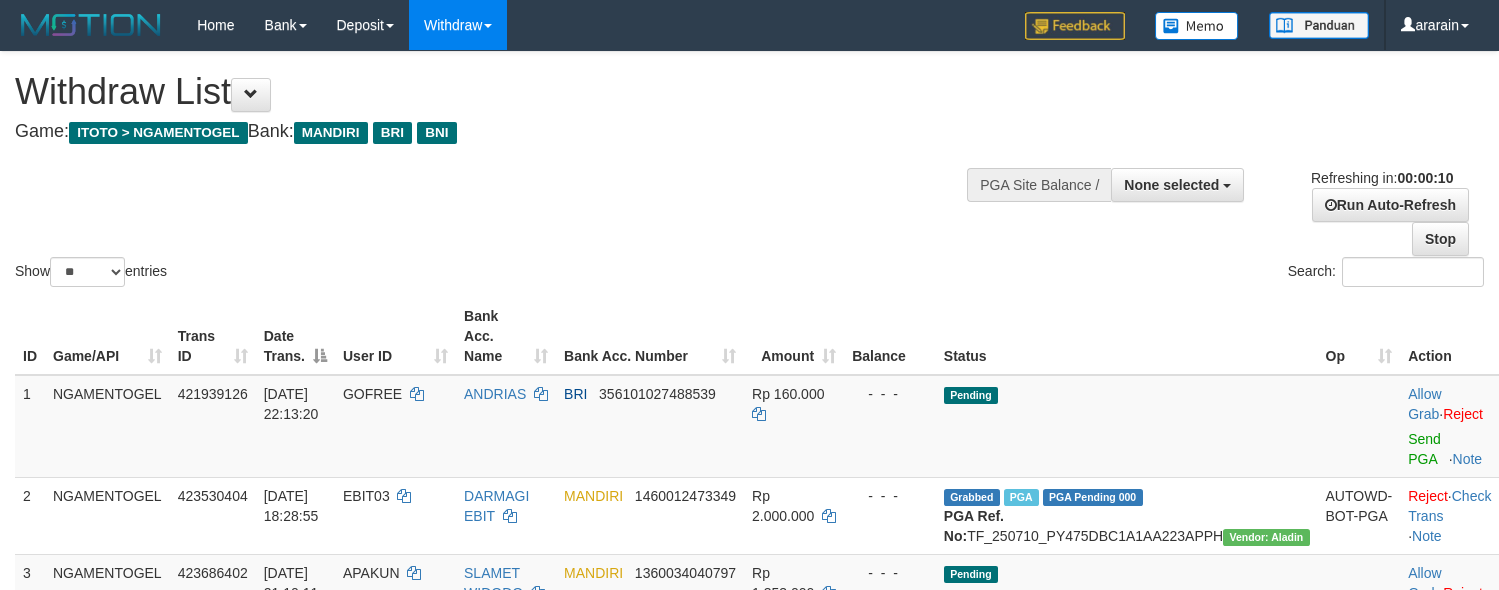 select 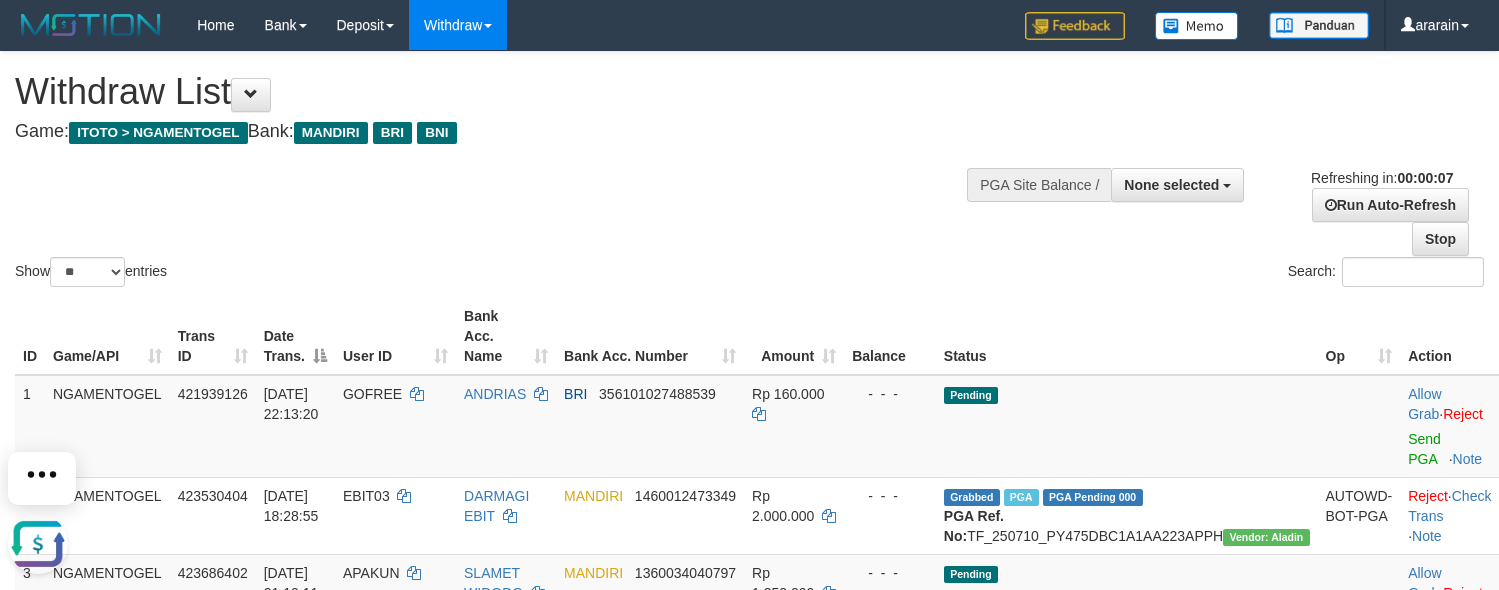 scroll, scrollTop: 0, scrollLeft: 0, axis: both 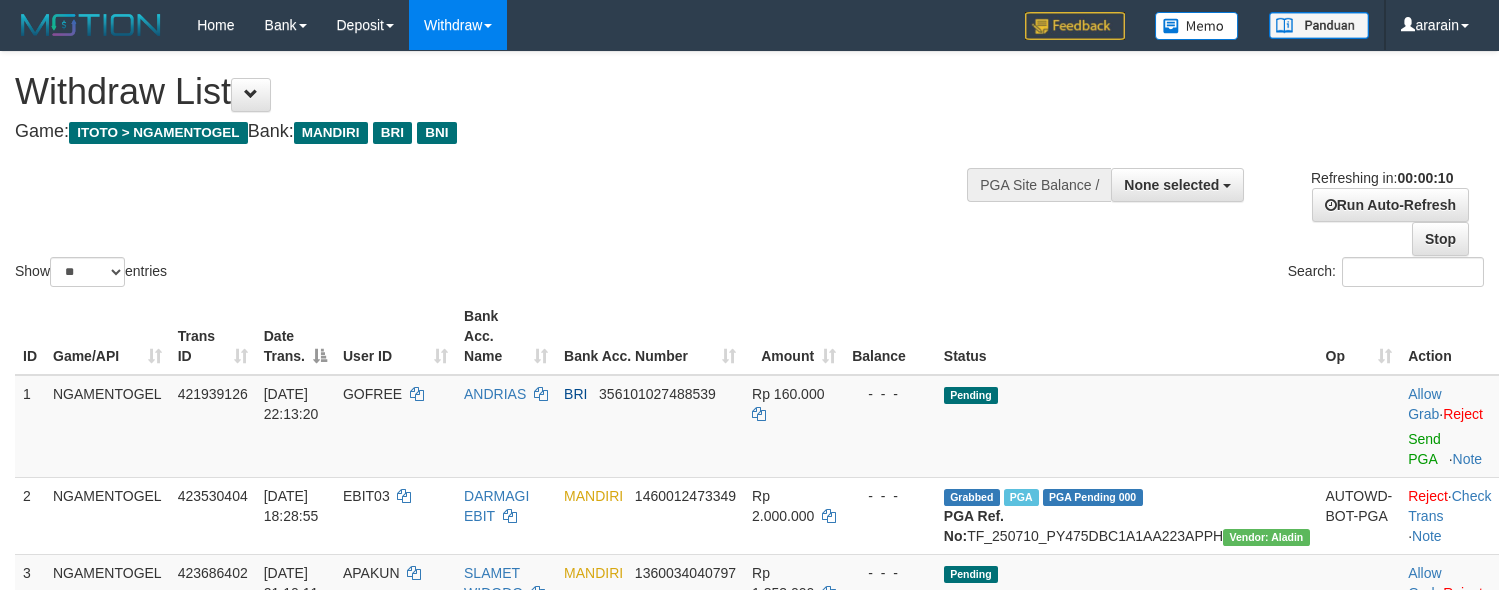 select 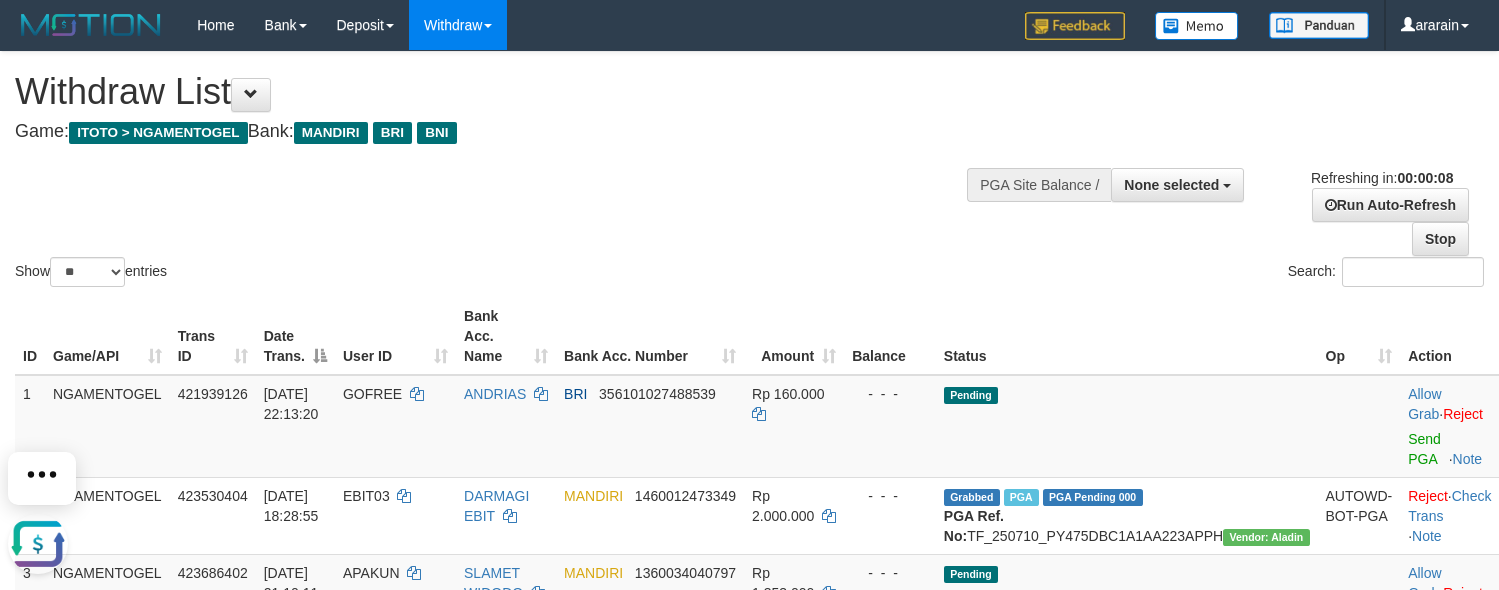 scroll, scrollTop: 0, scrollLeft: 0, axis: both 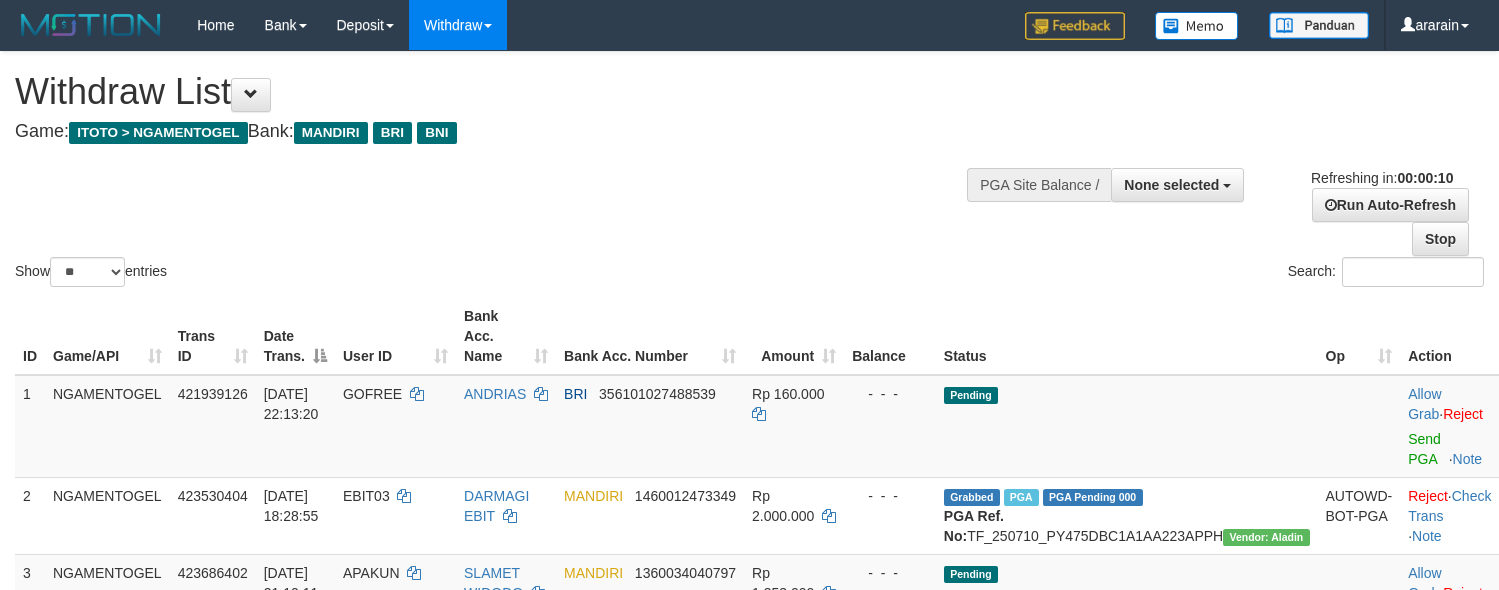 select 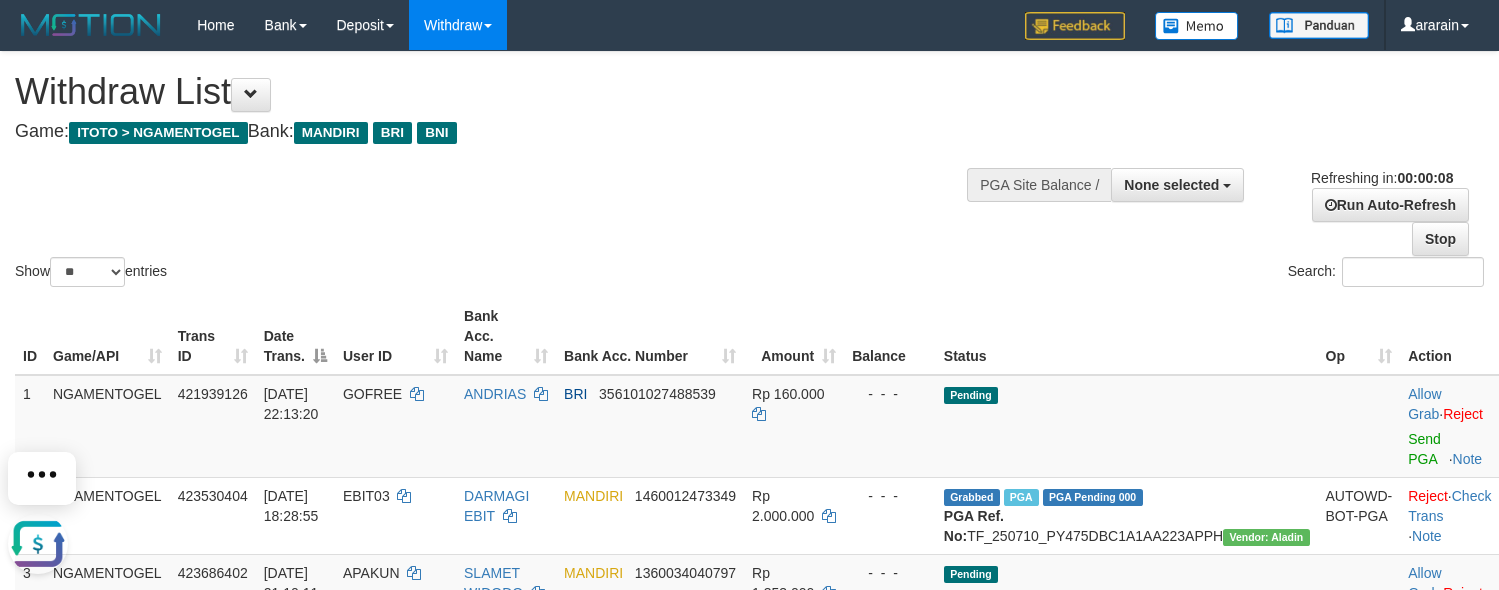 scroll, scrollTop: 0, scrollLeft: 0, axis: both 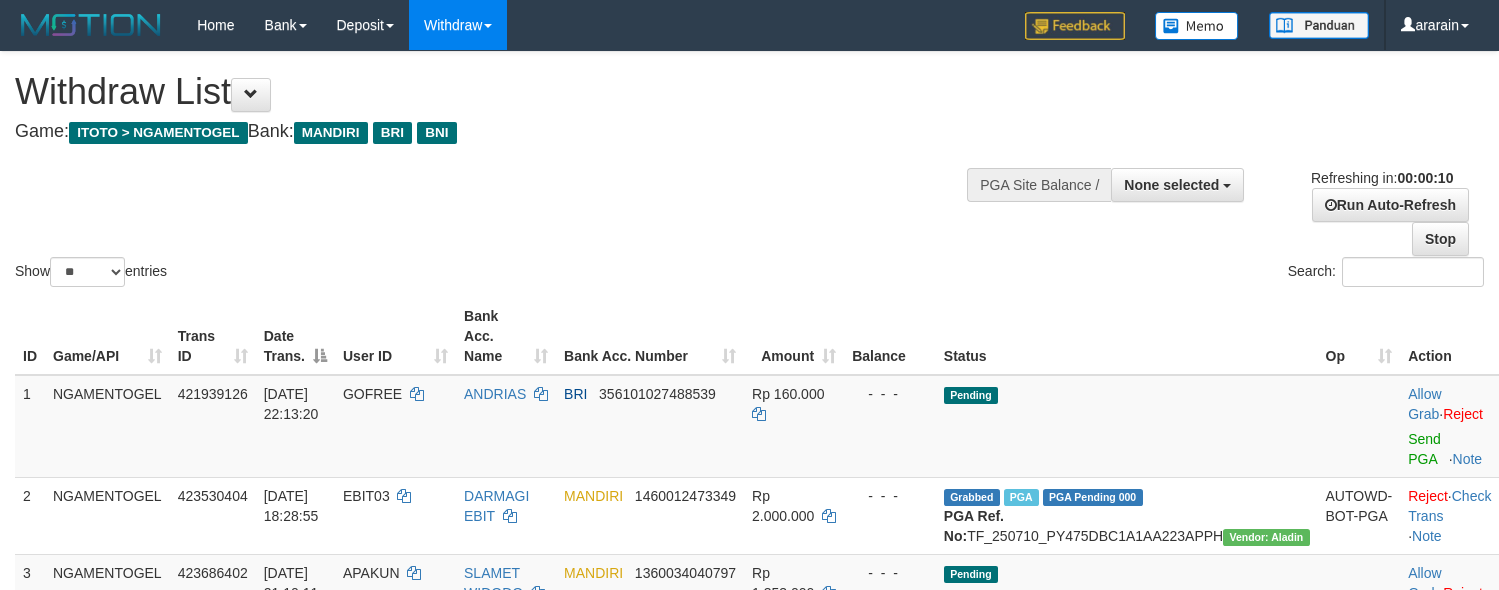 select 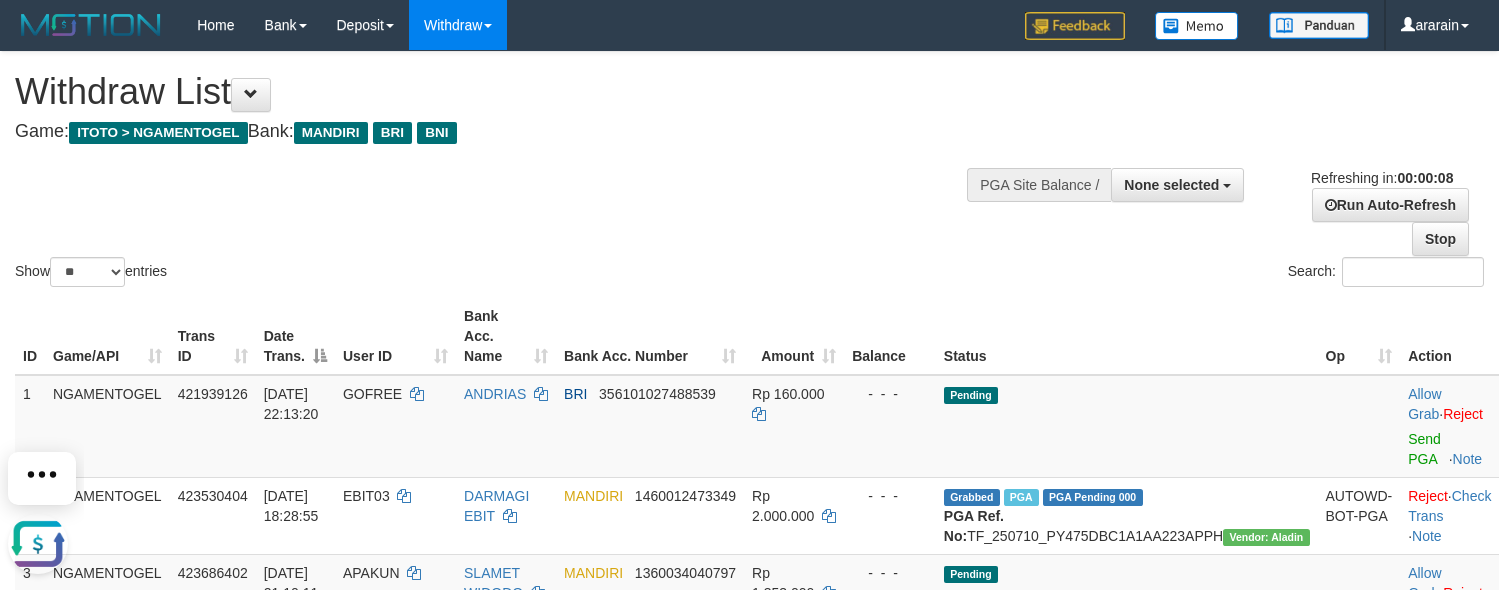 scroll, scrollTop: 0, scrollLeft: 0, axis: both 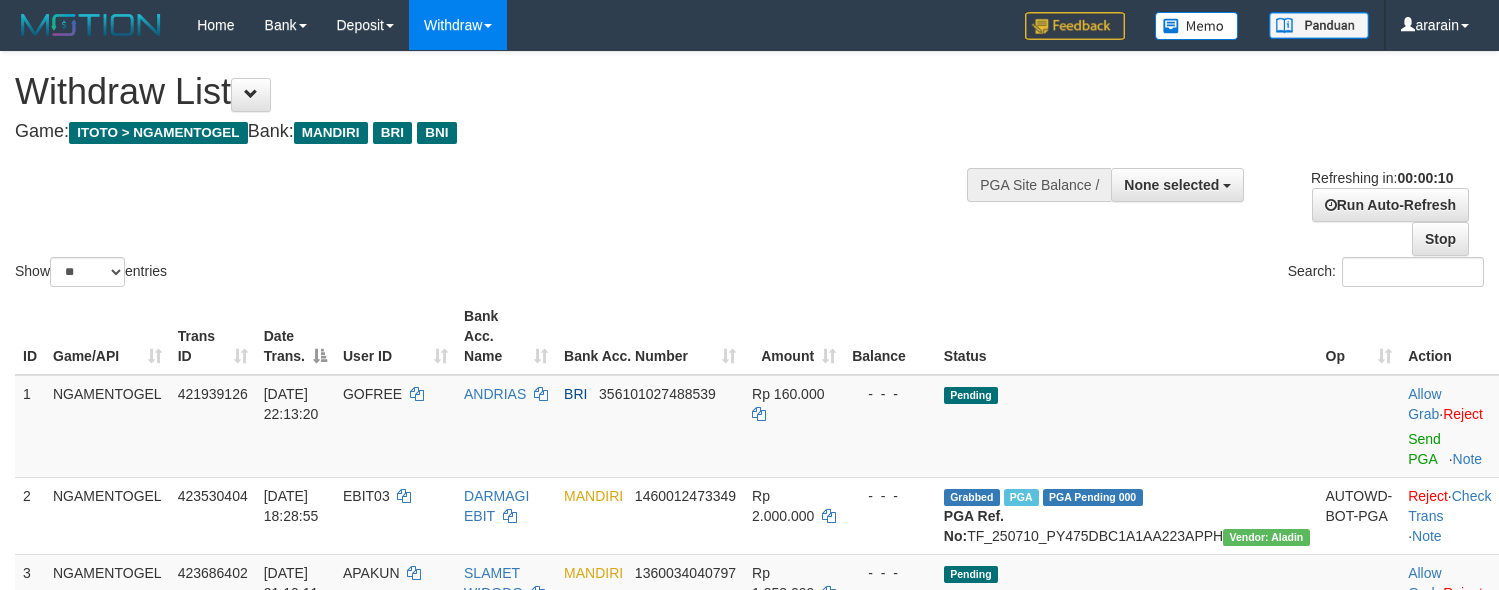 select 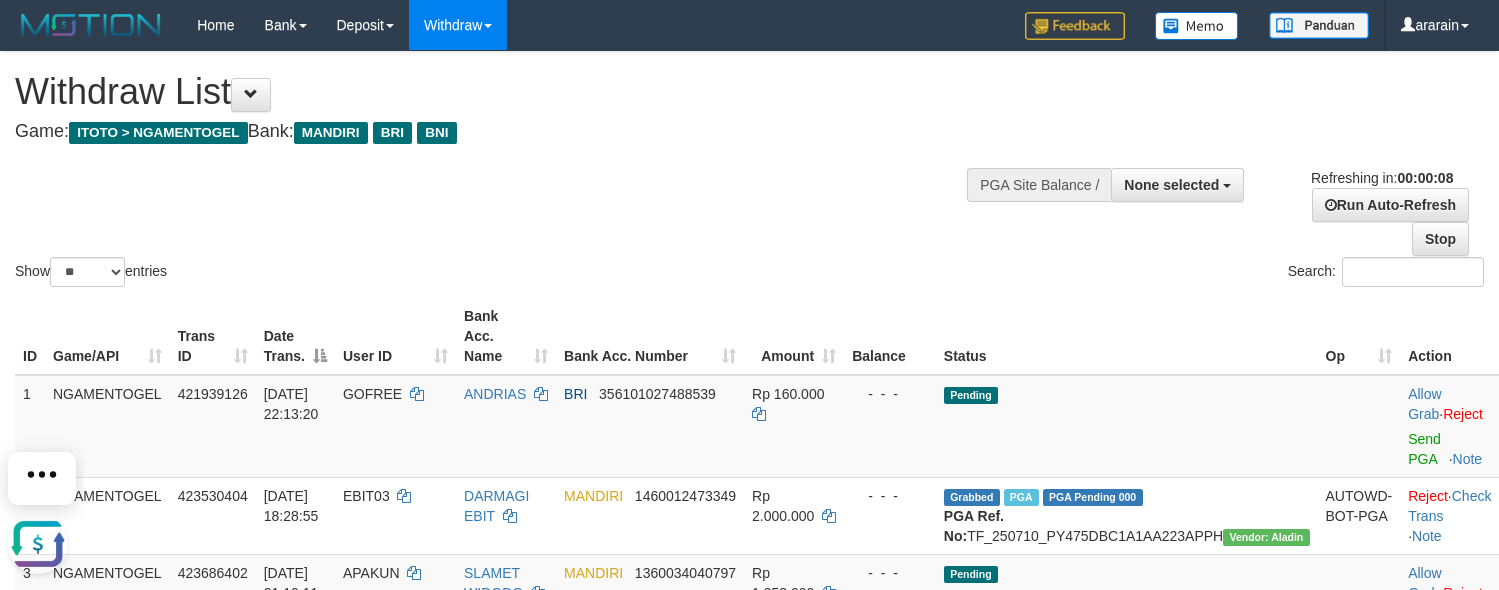 scroll, scrollTop: 0, scrollLeft: 0, axis: both 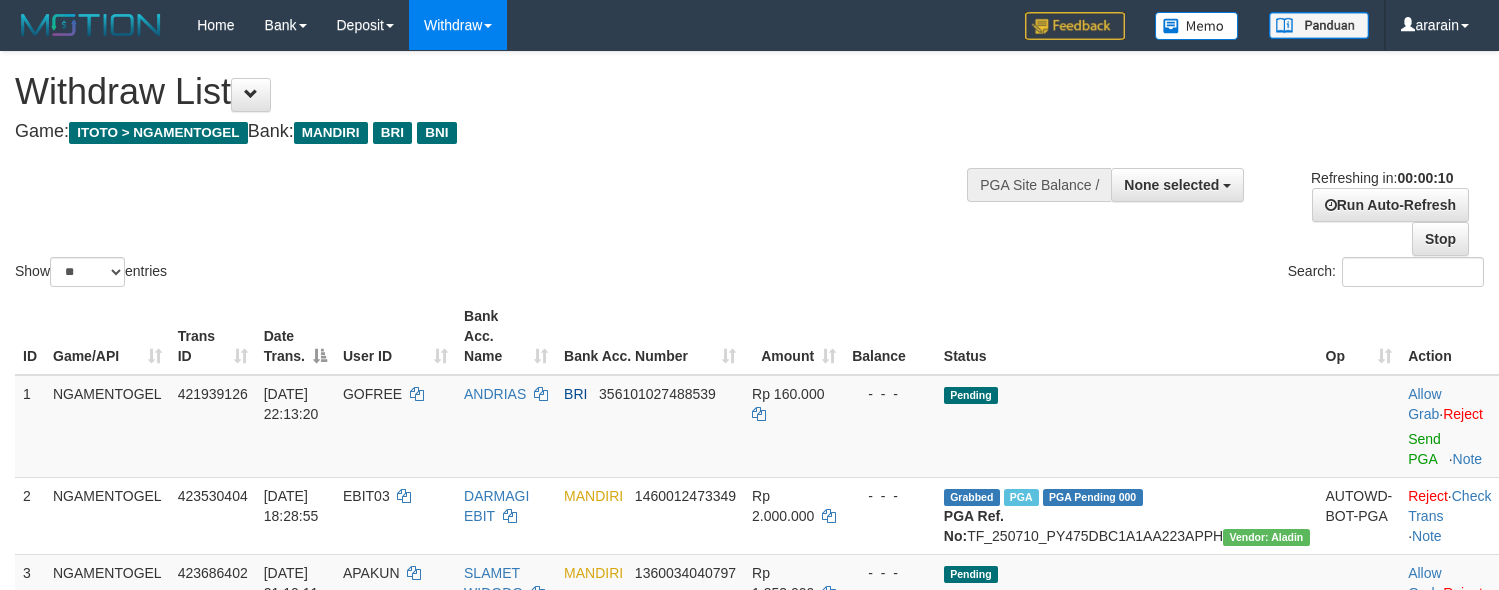 select 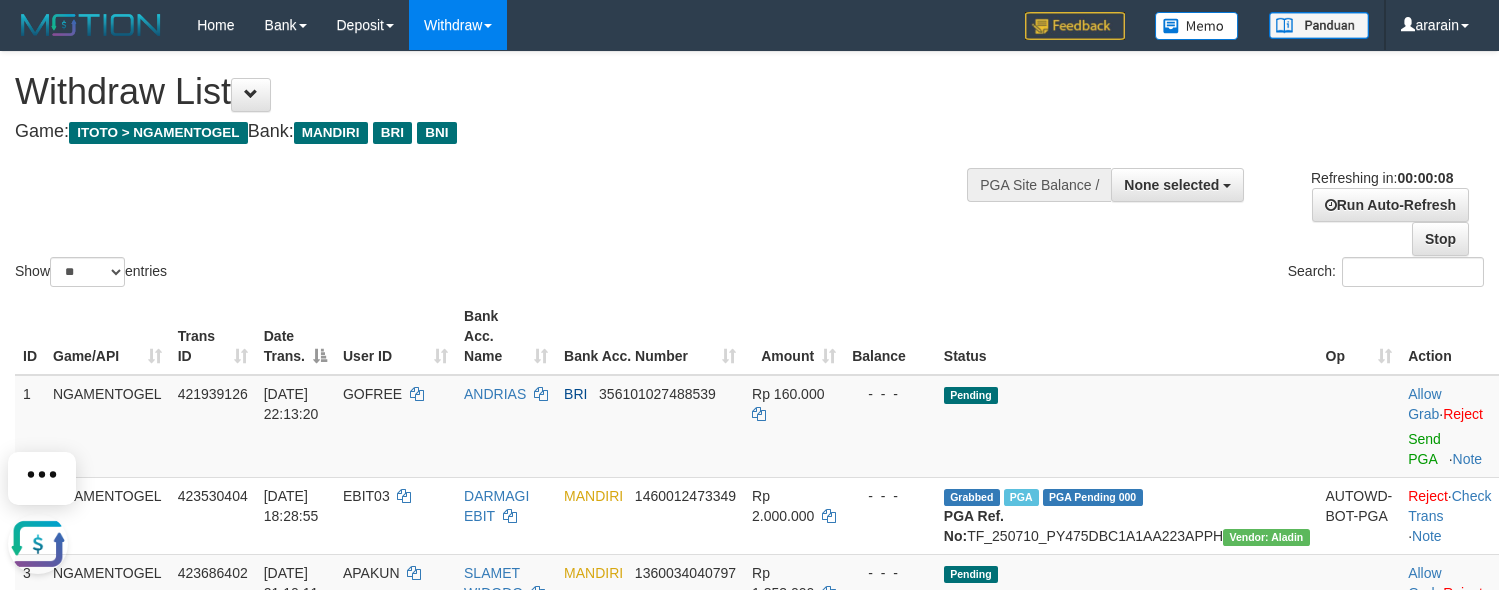 scroll, scrollTop: 0, scrollLeft: 0, axis: both 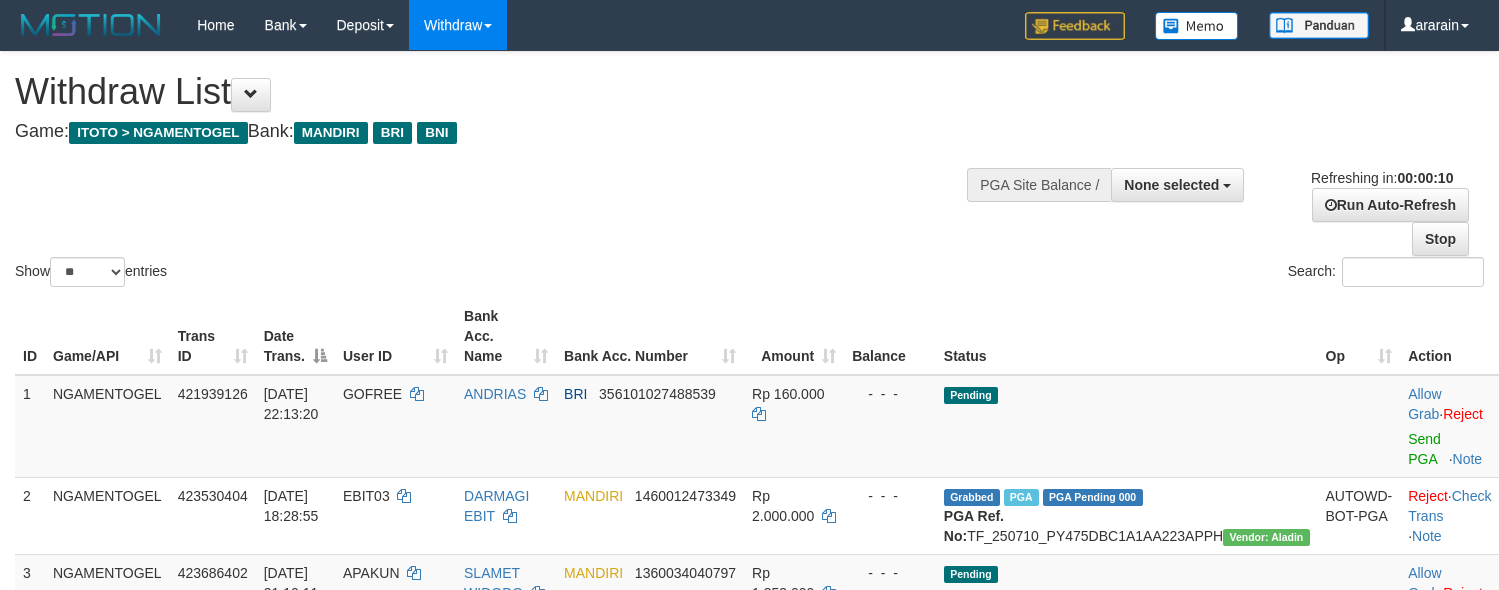 select 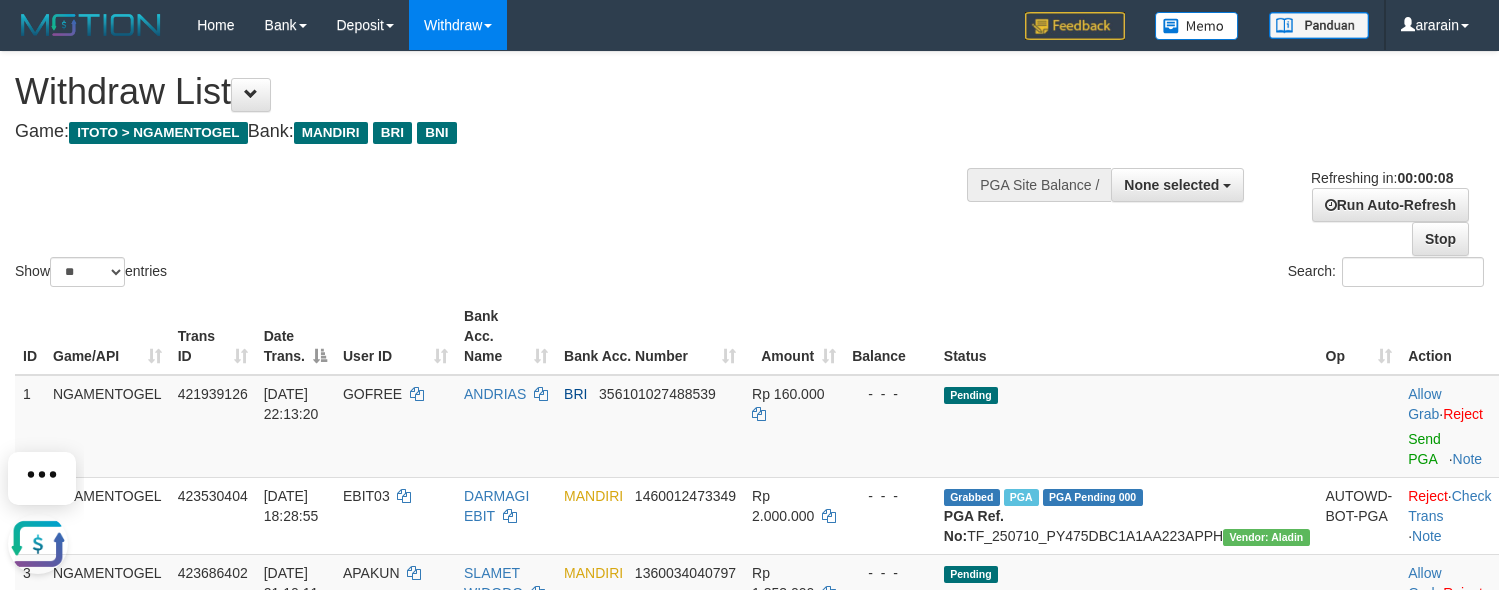 scroll, scrollTop: 0, scrollLeft: 0, axis: both 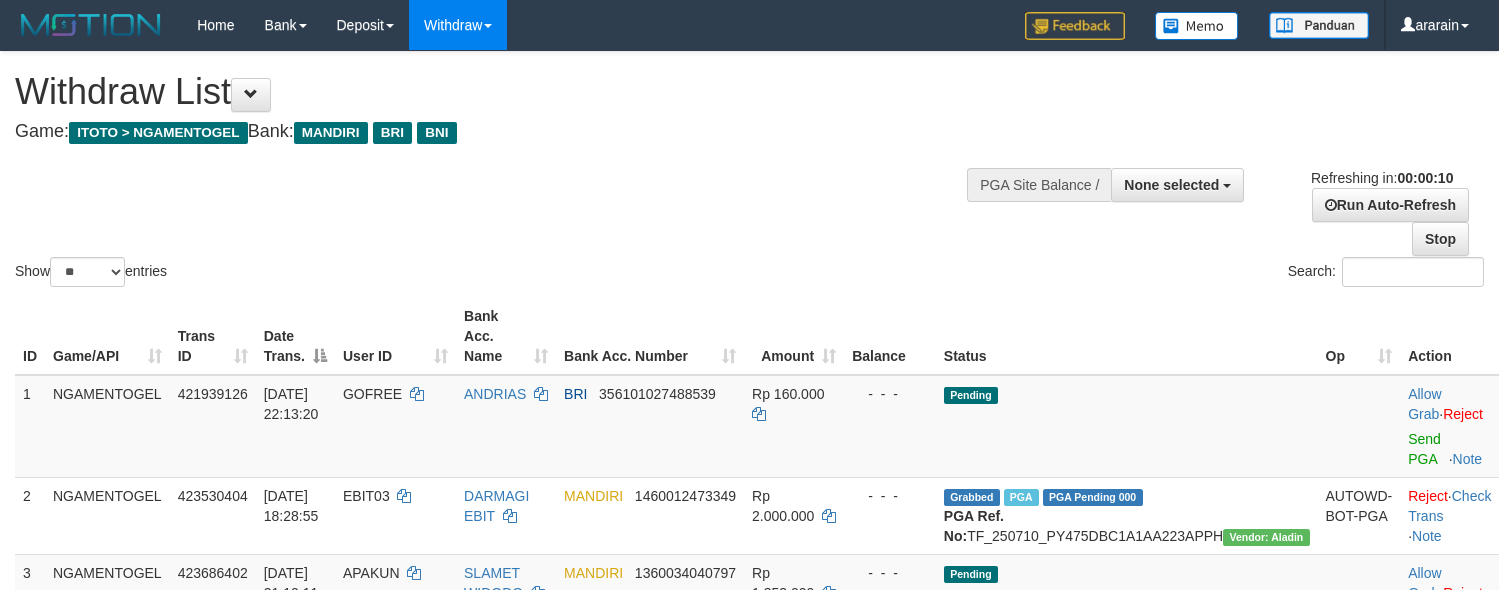 select 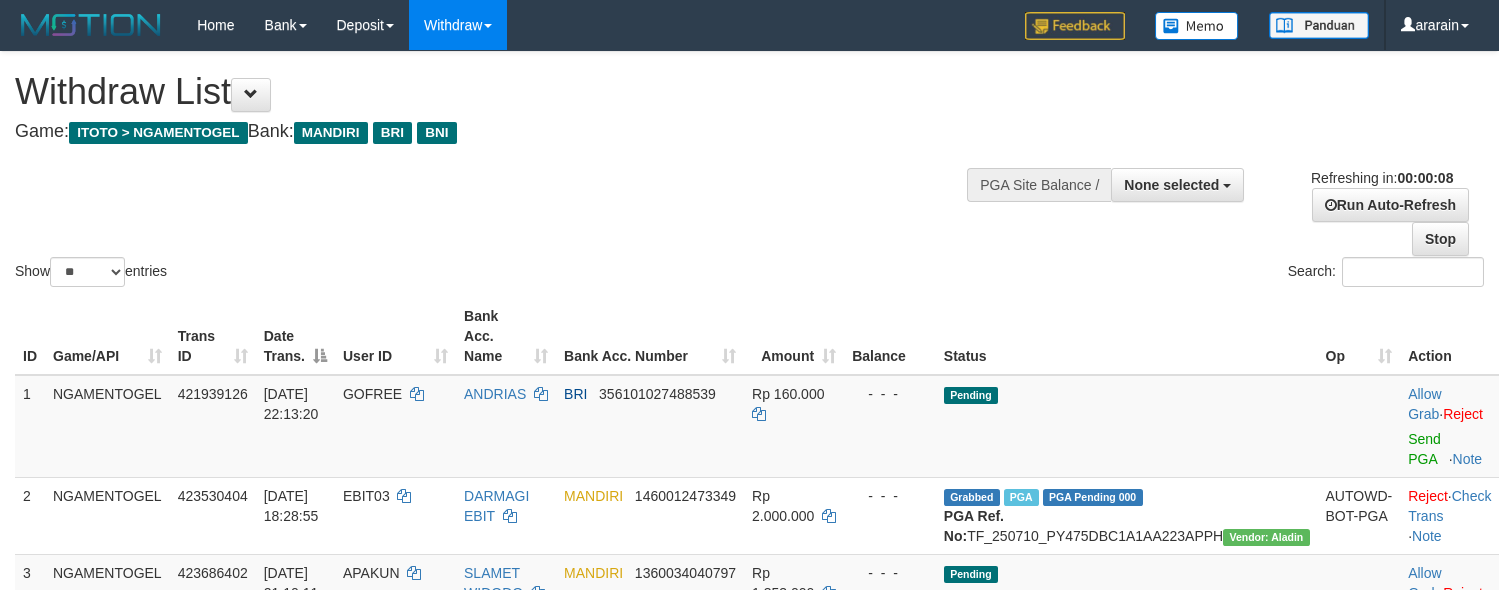 scroll, scrollTop: 0, scrollLeft: 0, axis: both 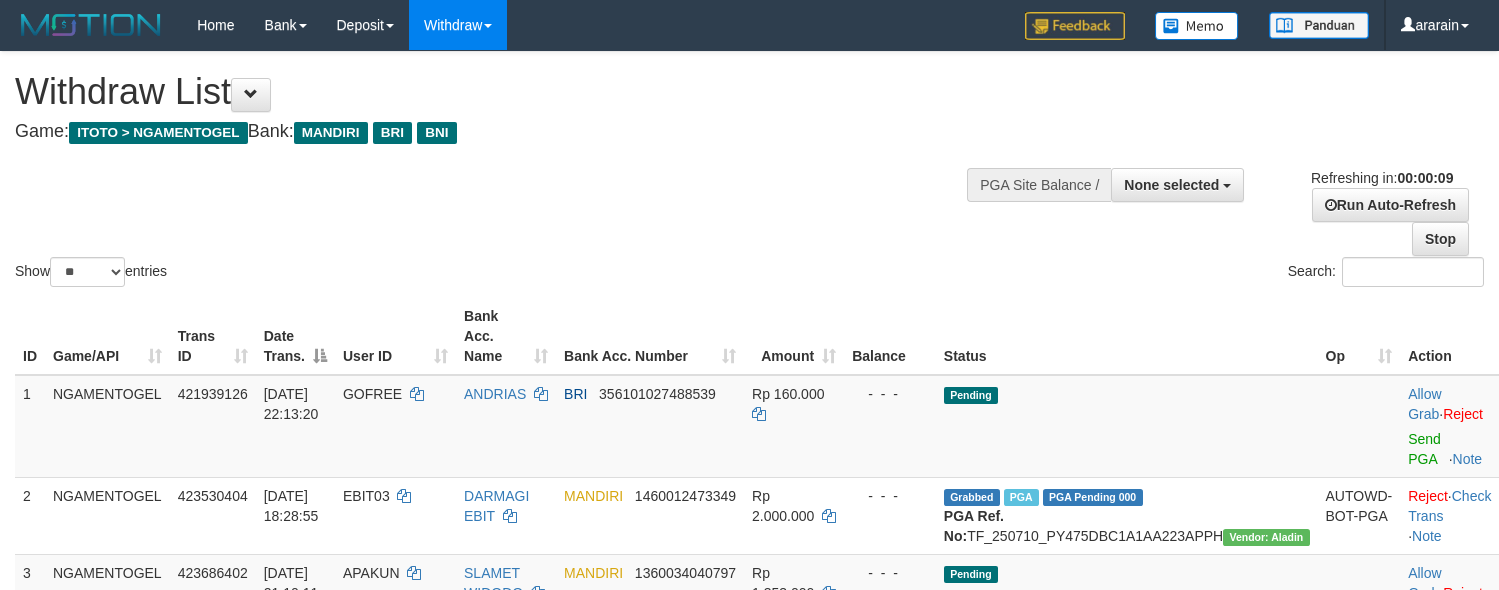 select 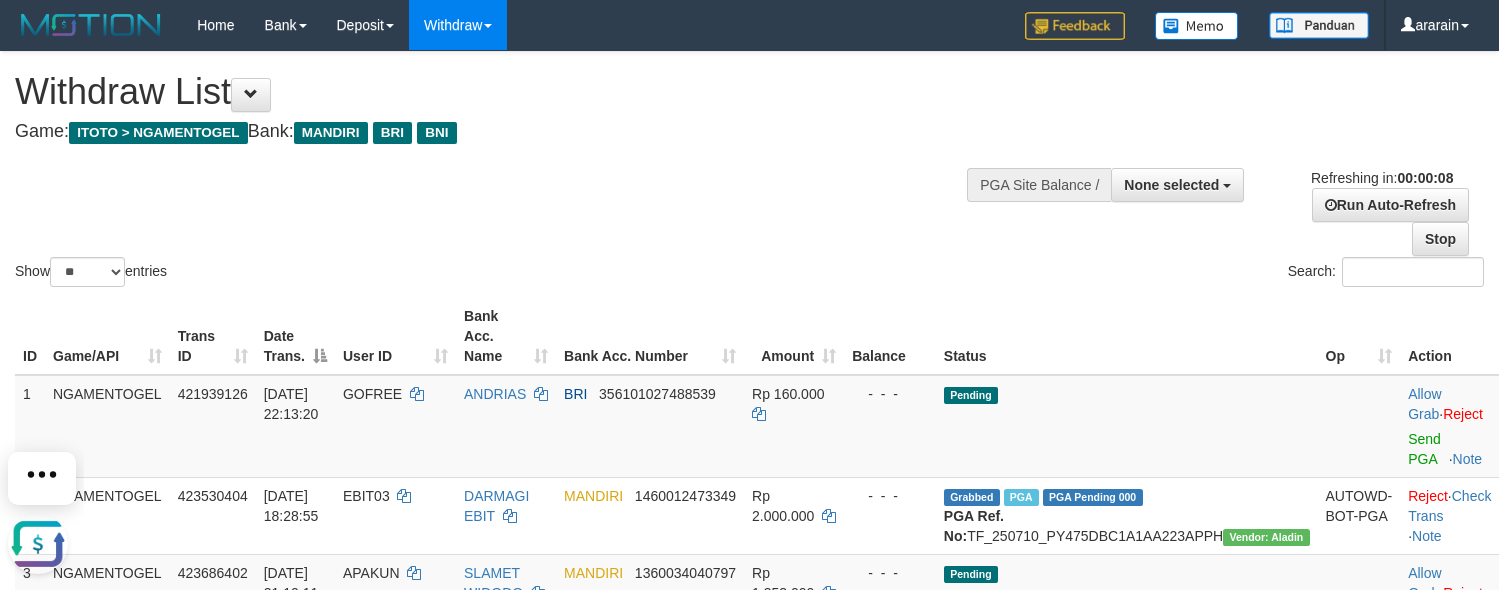 scroll, scrollTop: 0, scrollLeft: 0, axis: both 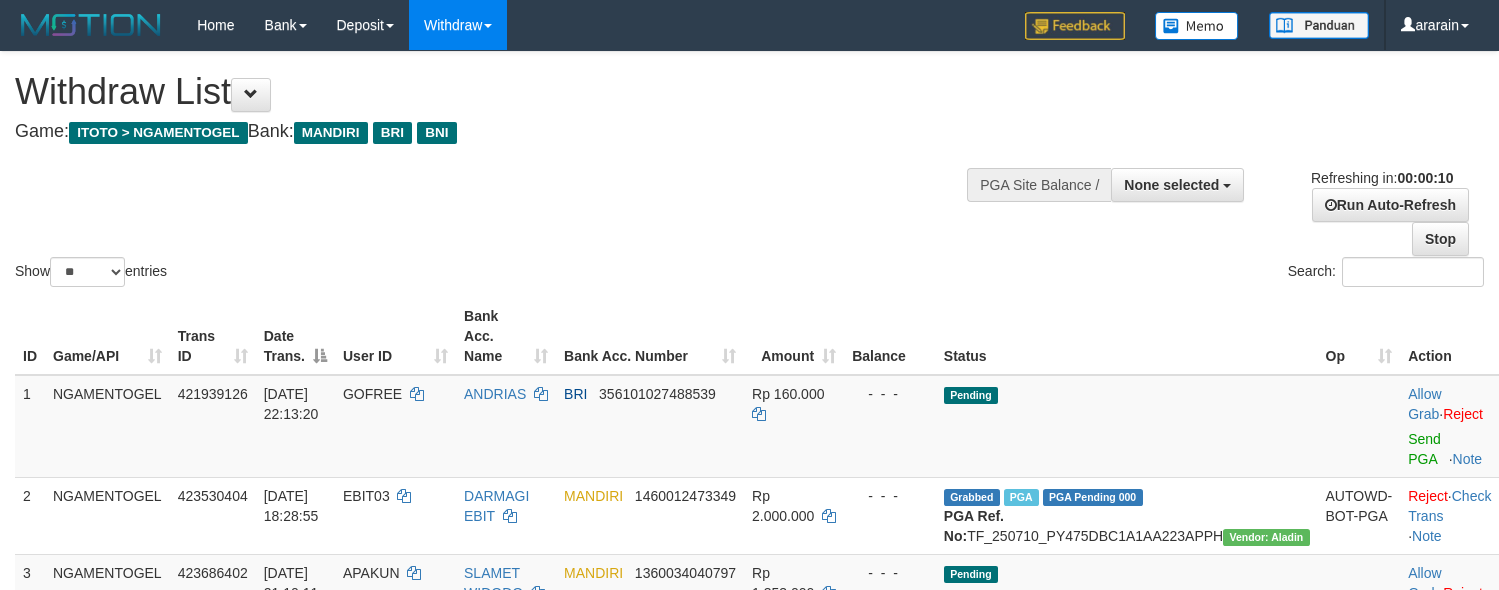 select 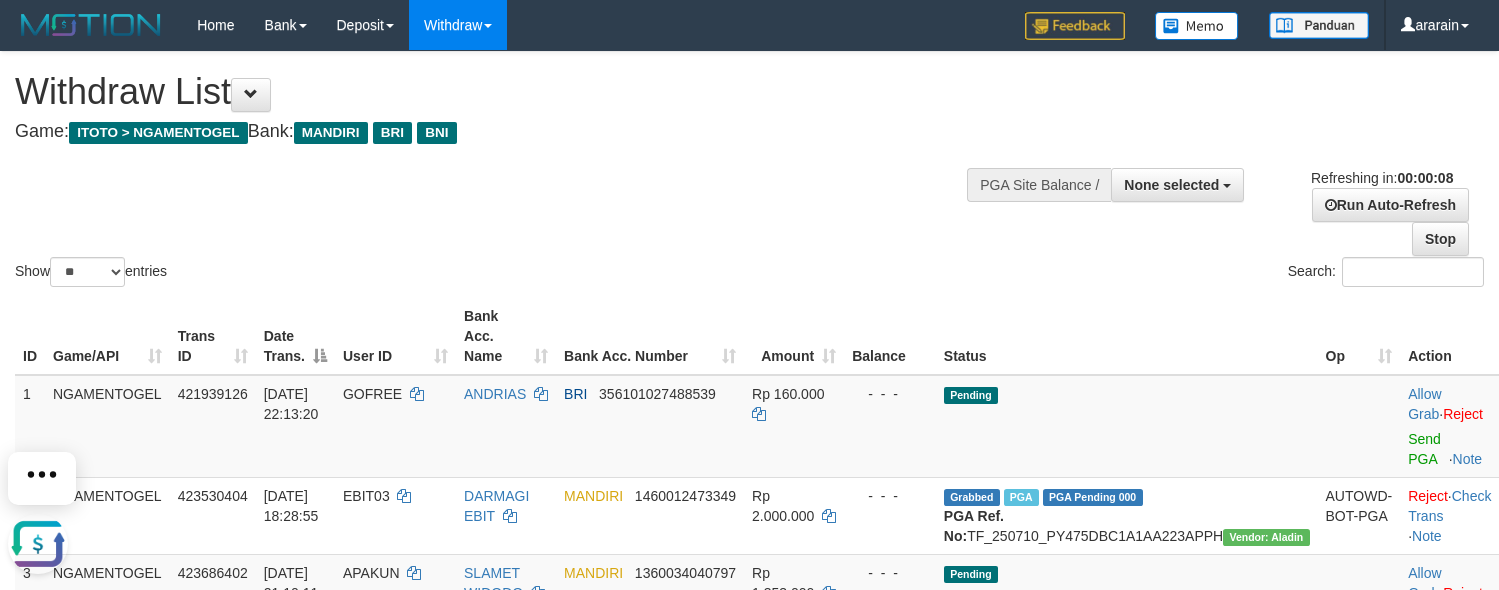scroll, scrollTop: 0, scrollLeft: 0, axis: both 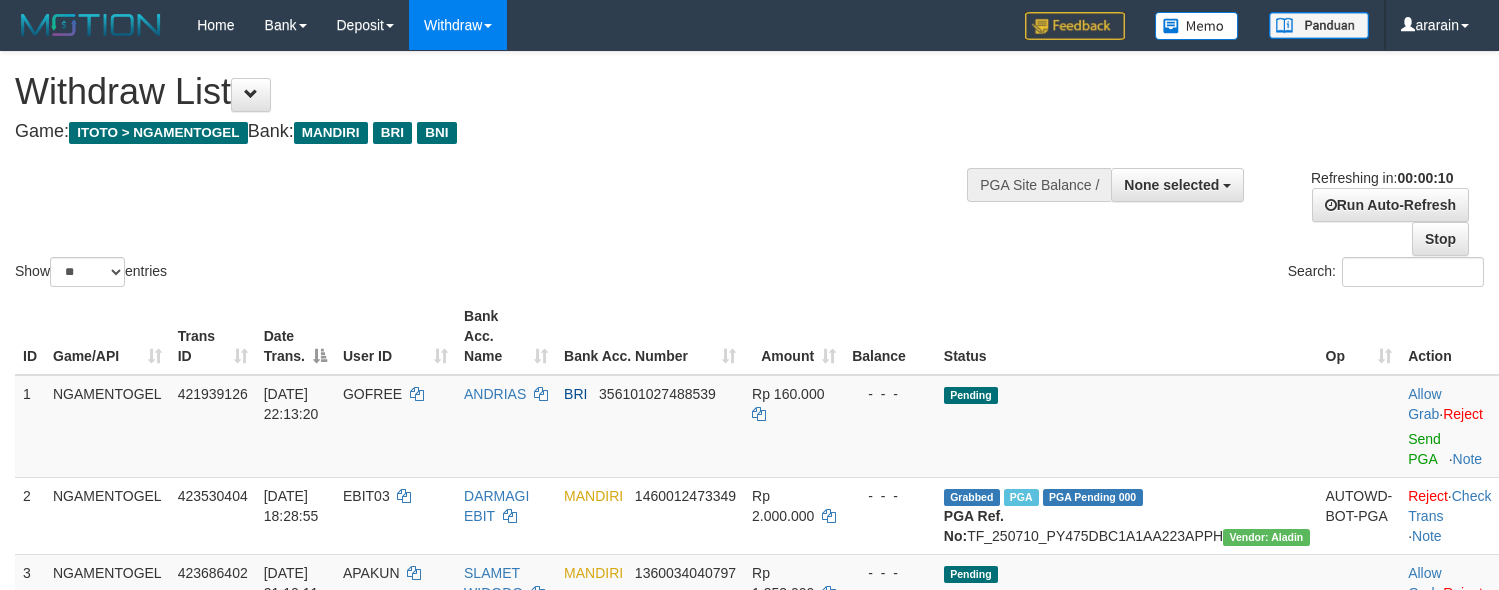 select 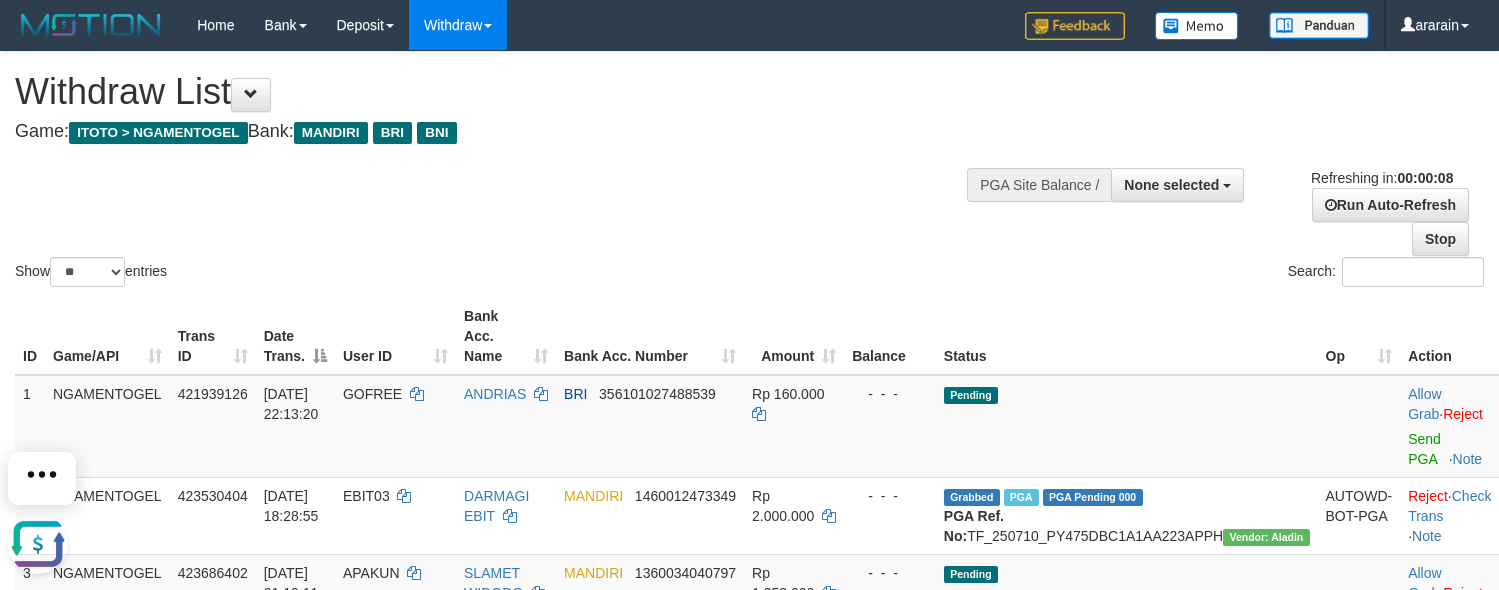 scroll, scrollTop: 0, scrollLeft: 0, axis: both 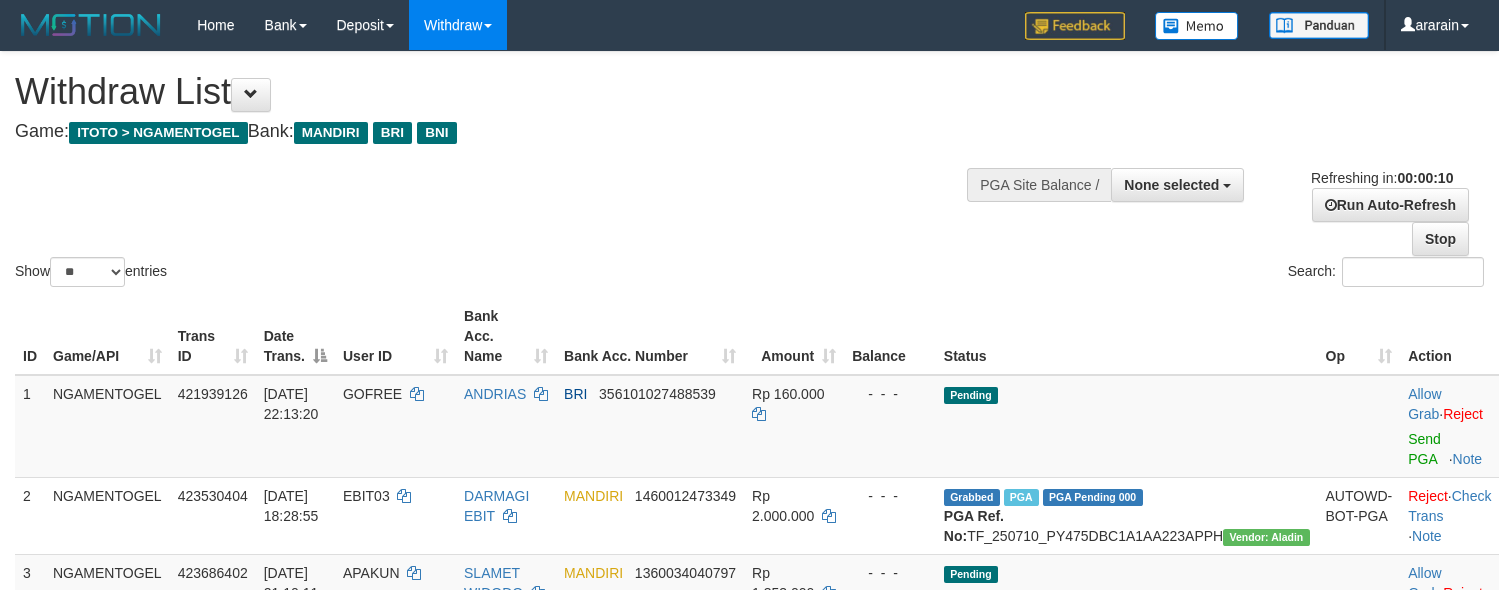 select 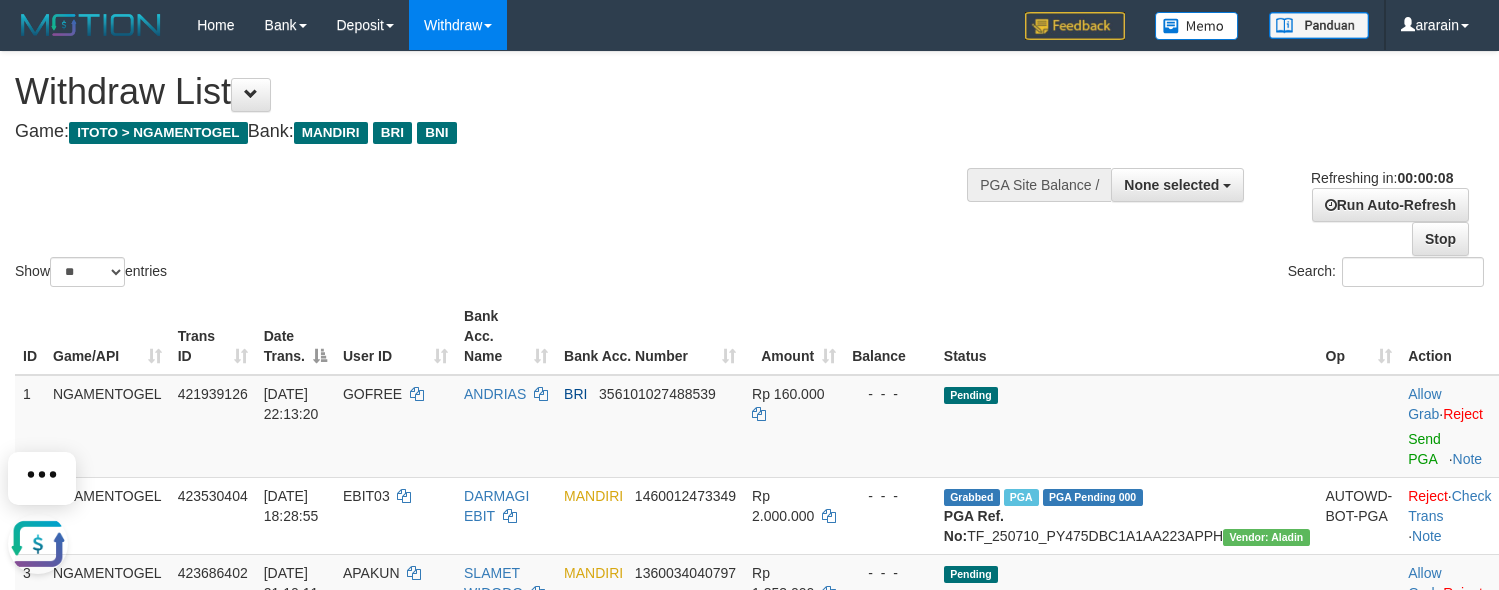 scroll, scrollTop: 0, scrollLeft: 0, axis: both 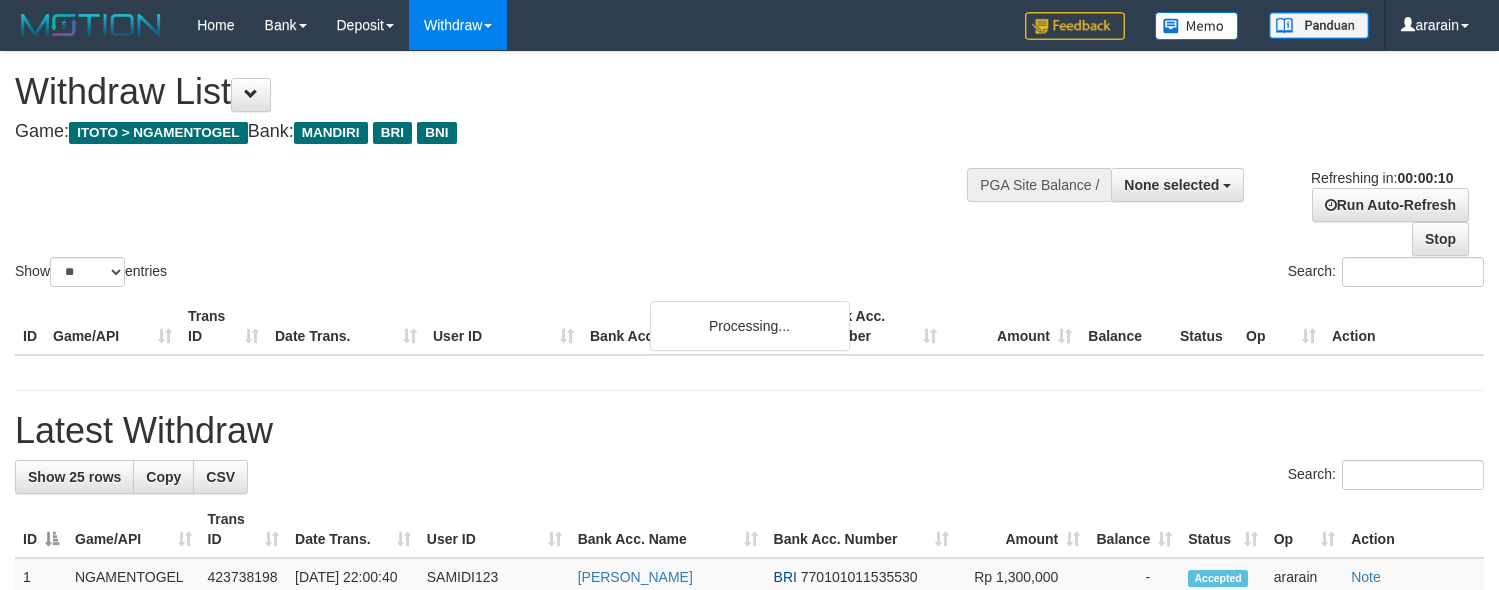 select 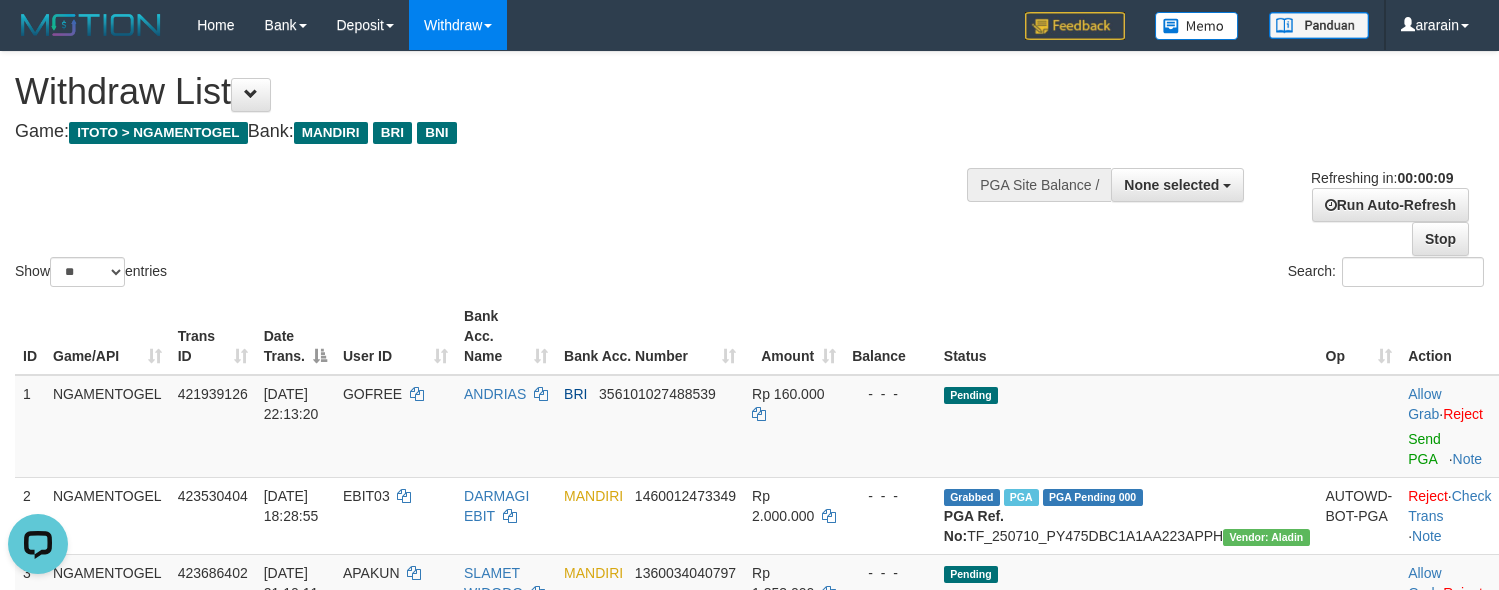 scroll, scrollTop: 0, scrollLeft: 0, axis: both 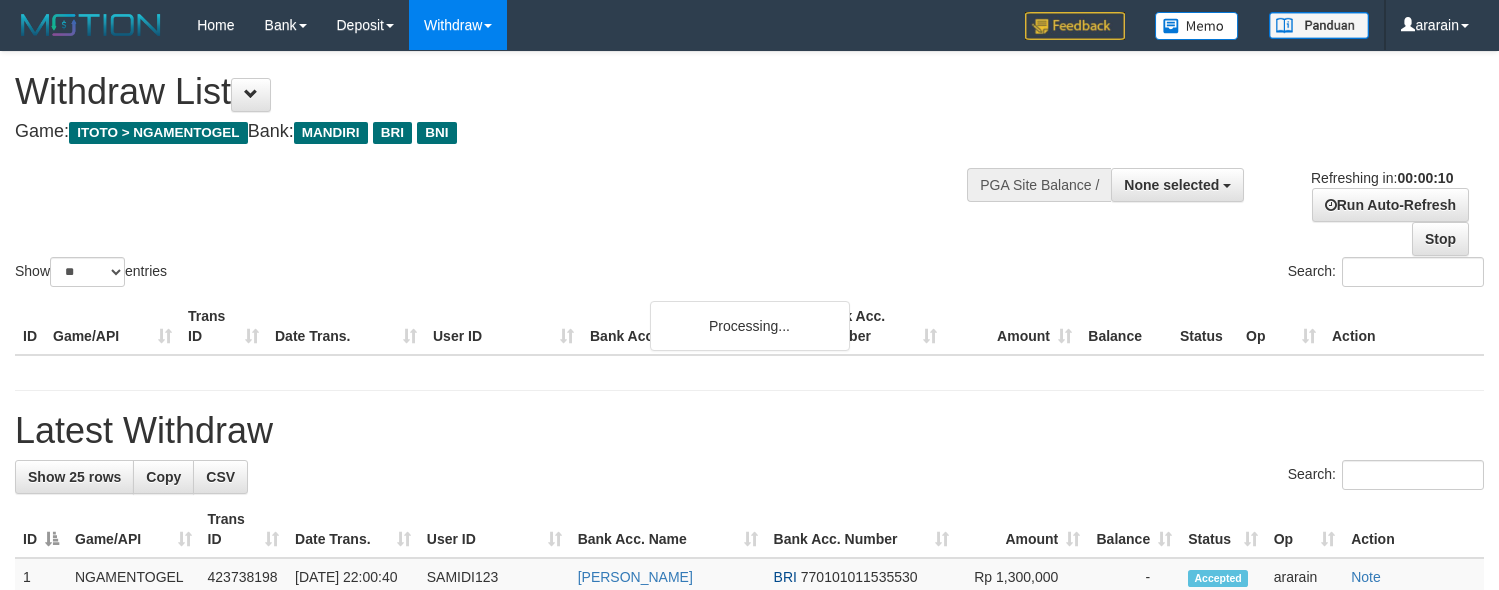 select 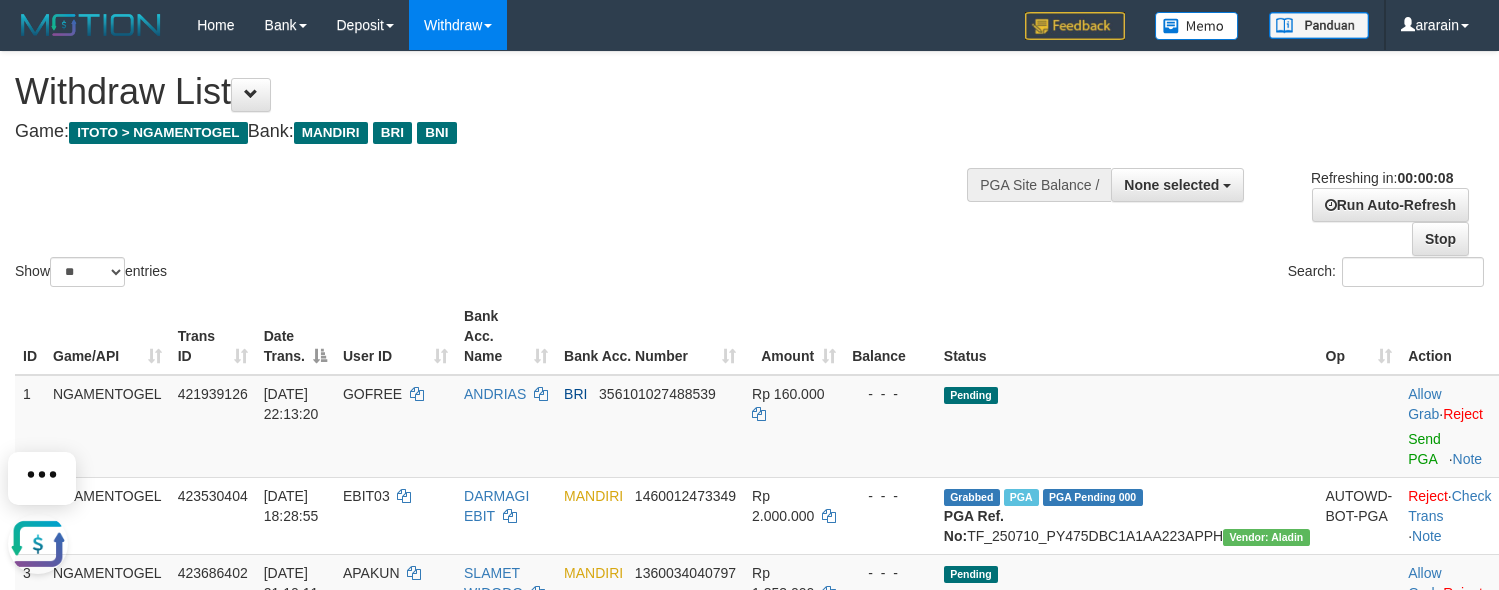 scroll, scrollTop: 0, scrollLeft: 0, axis: both 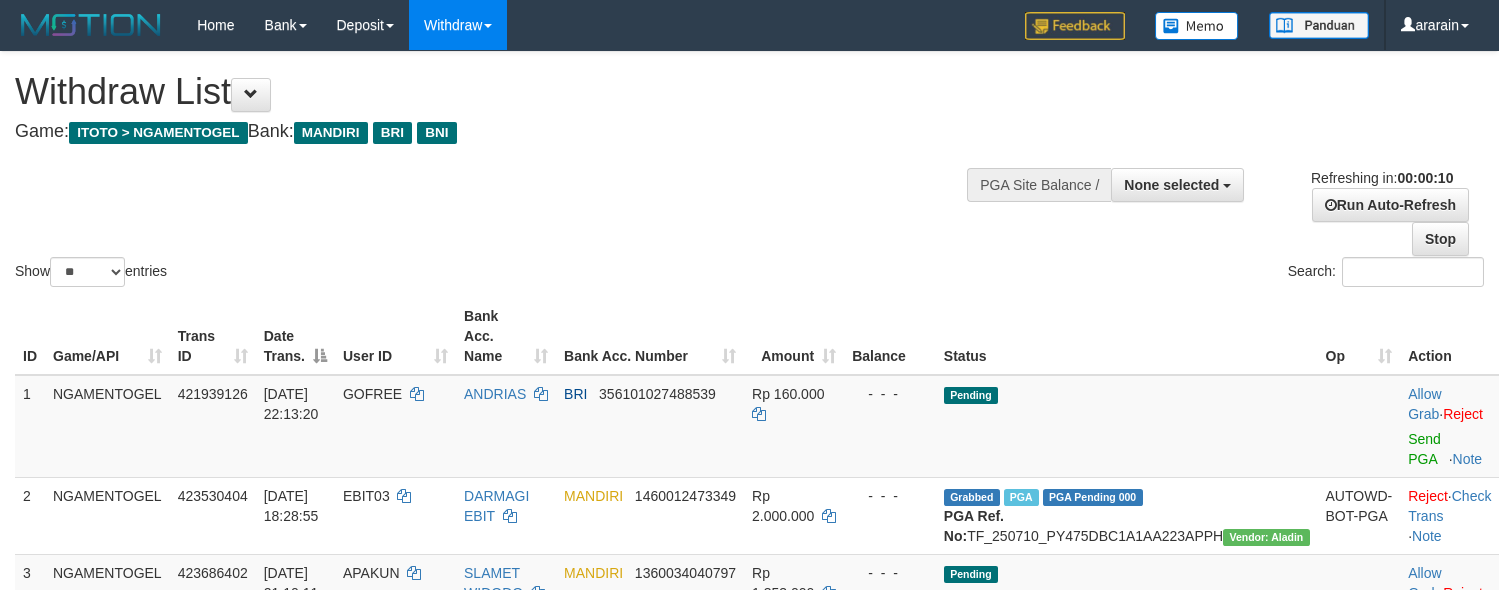 select 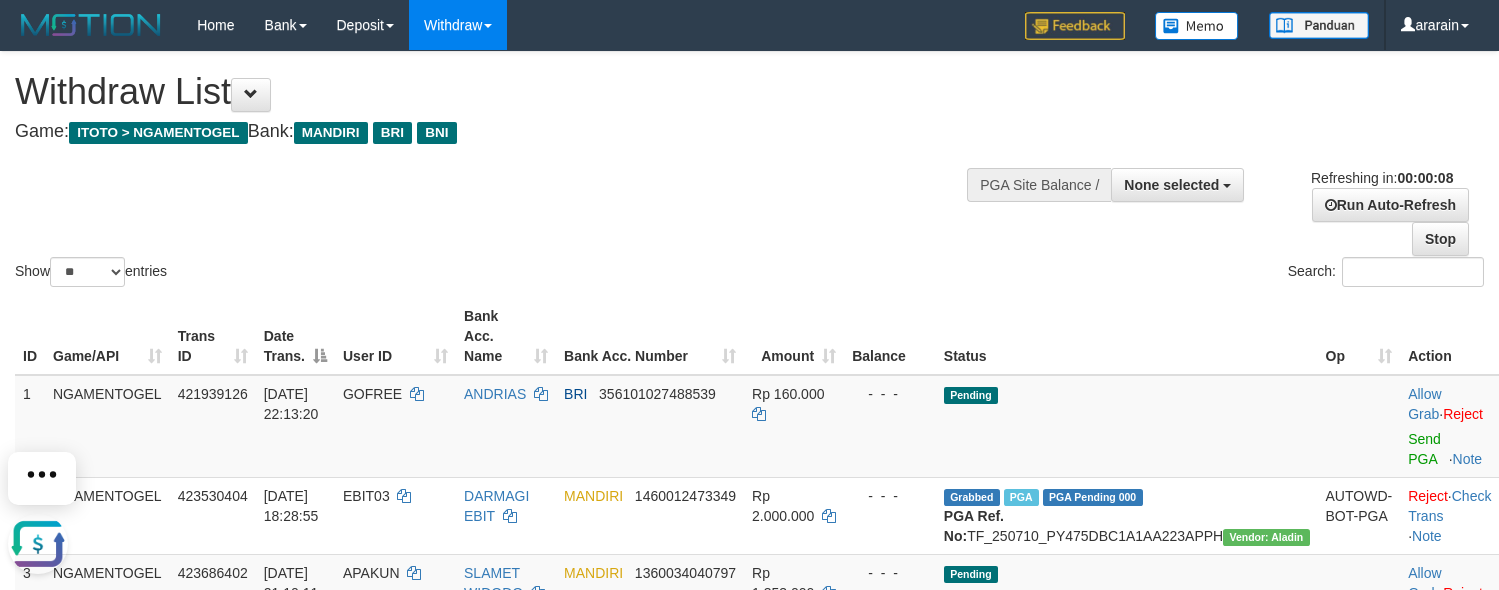 scroll, scrollTop: 0, scrollLeft: 0, axis: both 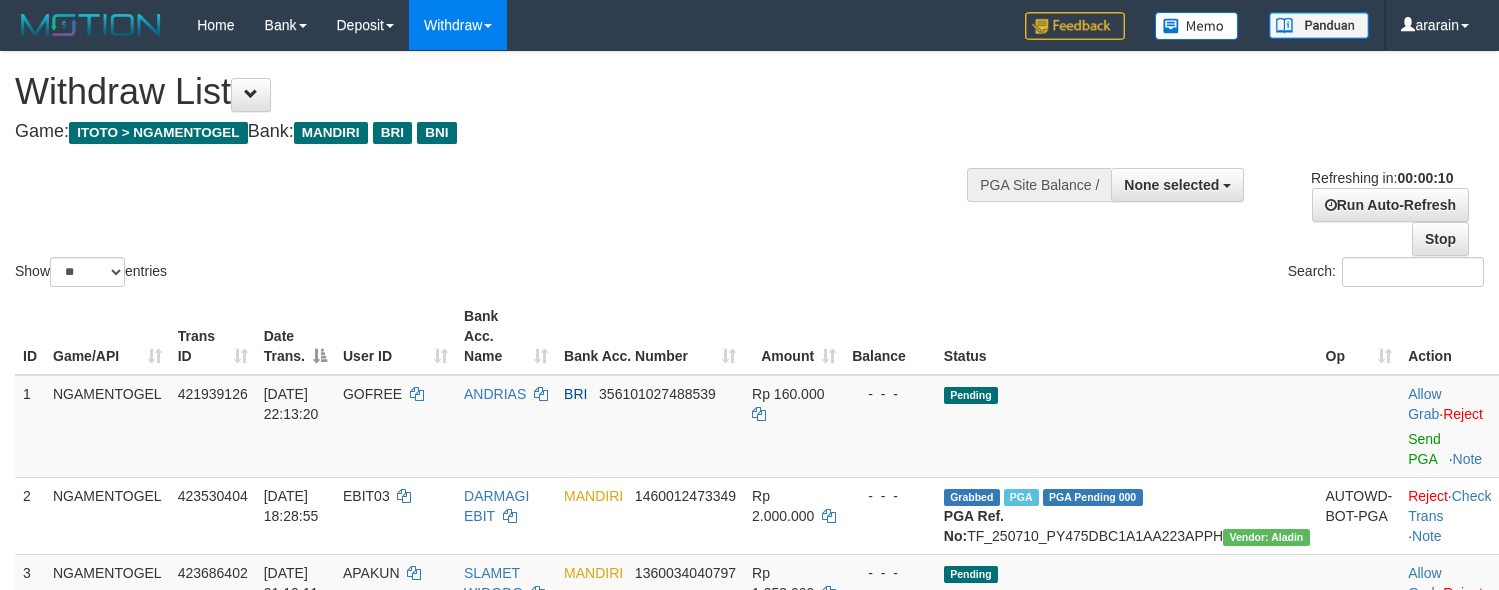 select 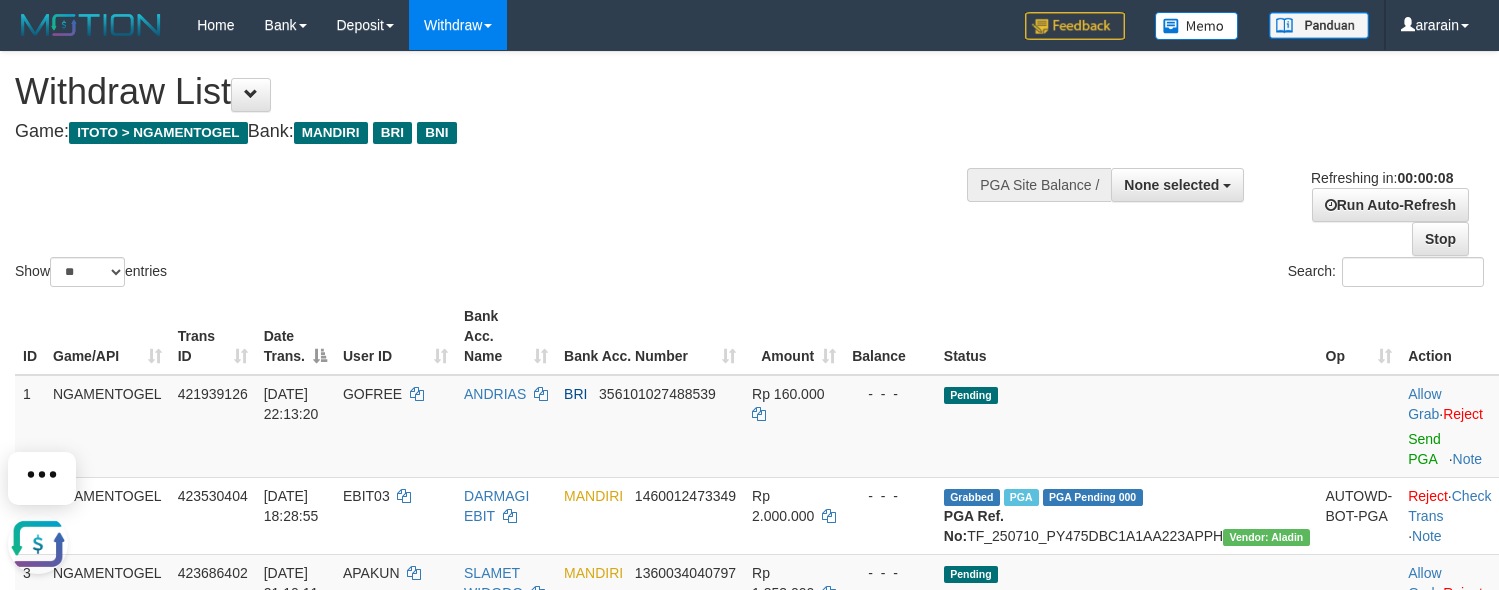 scroll, scrollTop: 0, scrollLeft: 0, axis: both 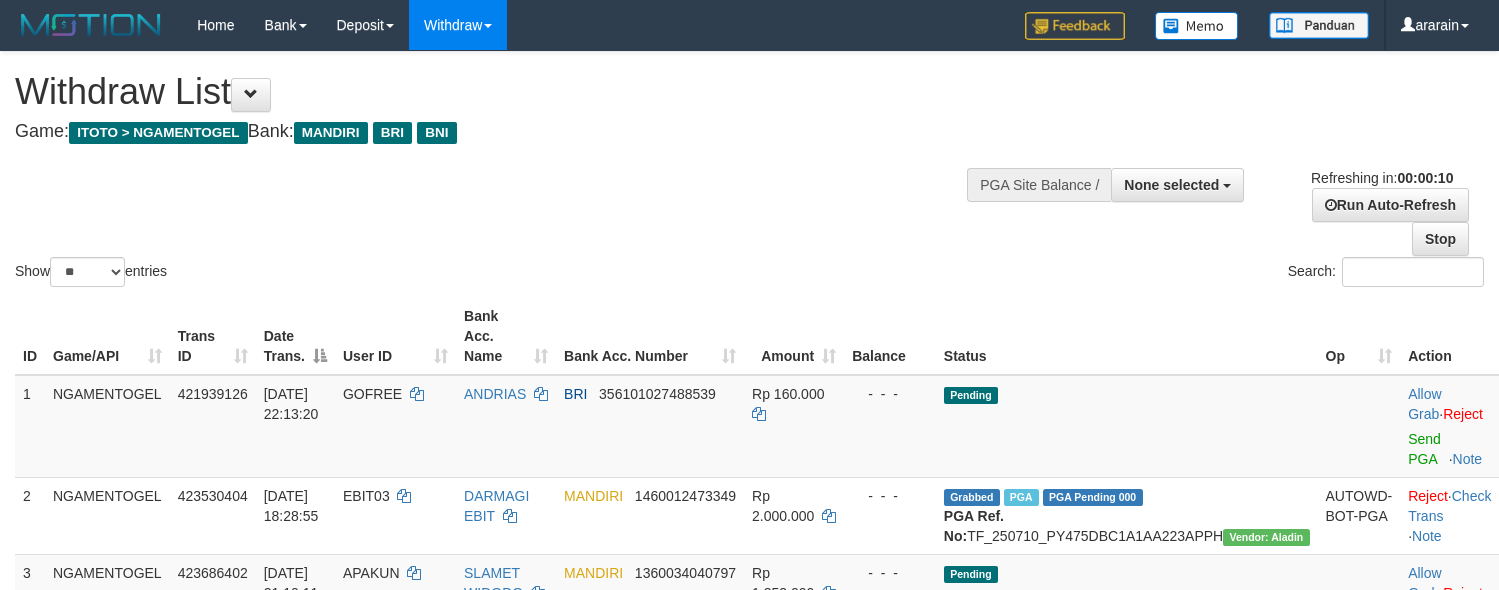 select 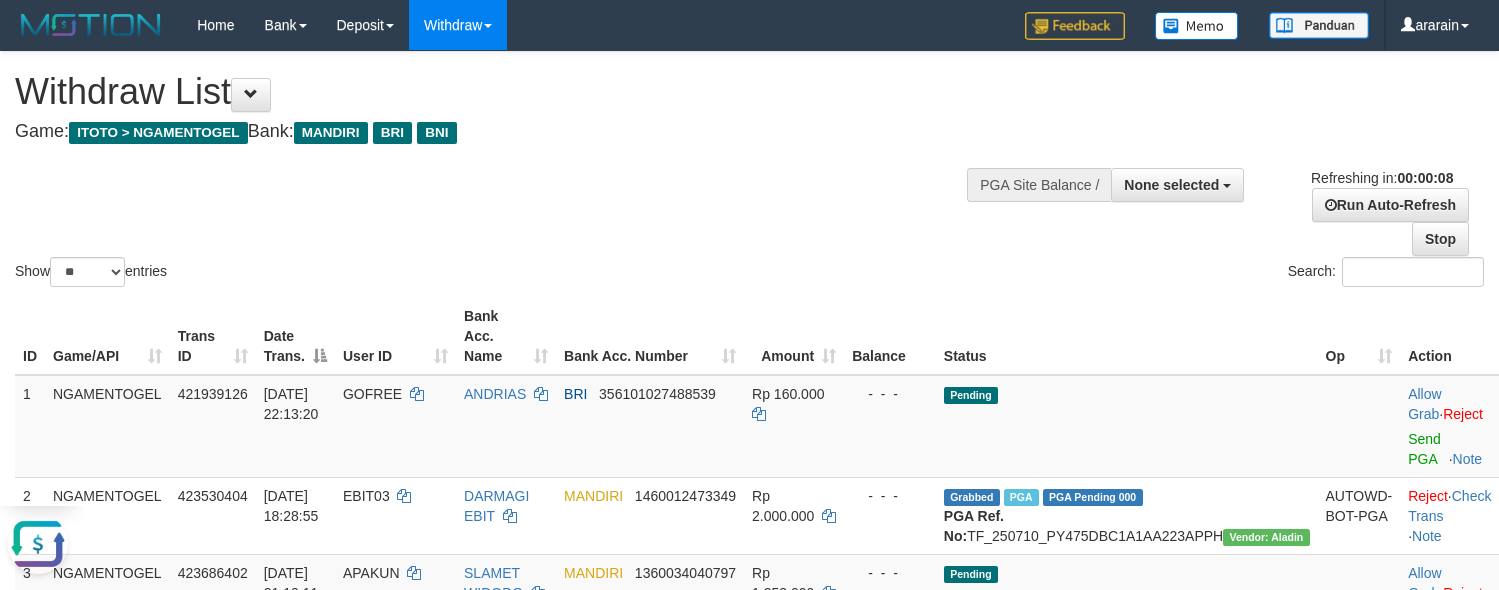 scroll, scrollTop: 0, scrollLeft: 0, axis: both 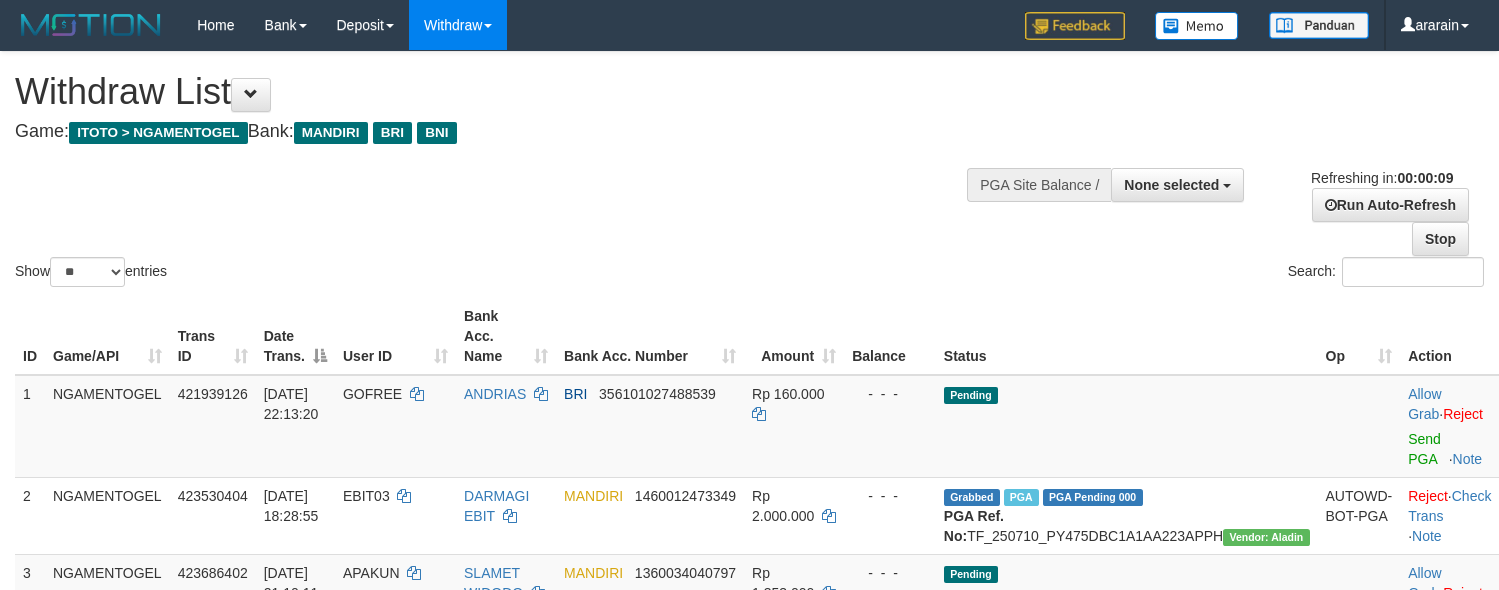 select 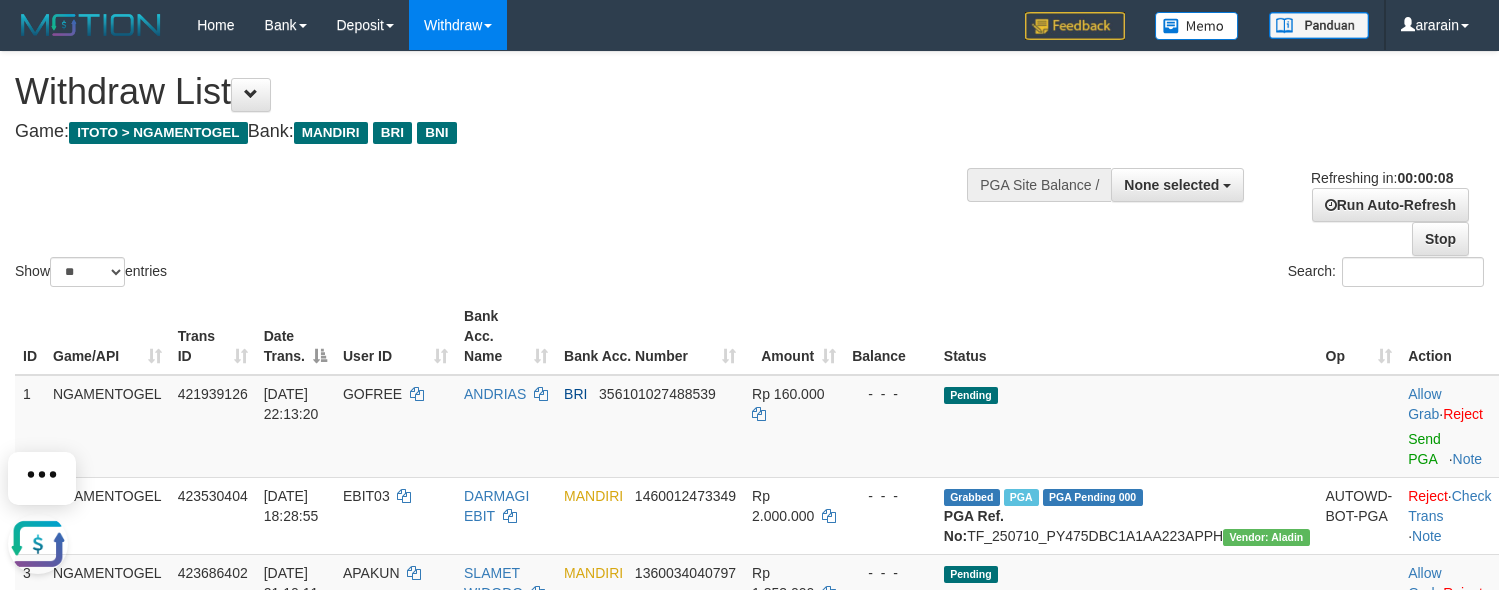 scroll, scrollTop: 0, scrollLeft: 0, axis: both 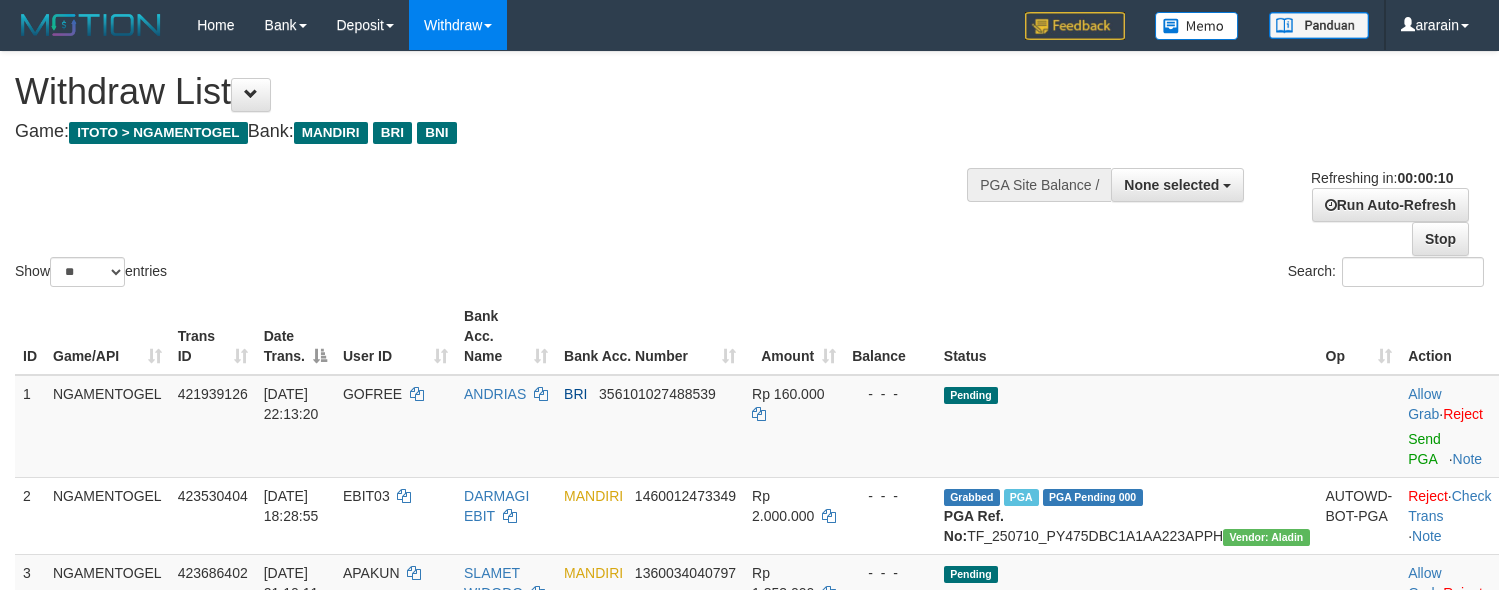 select 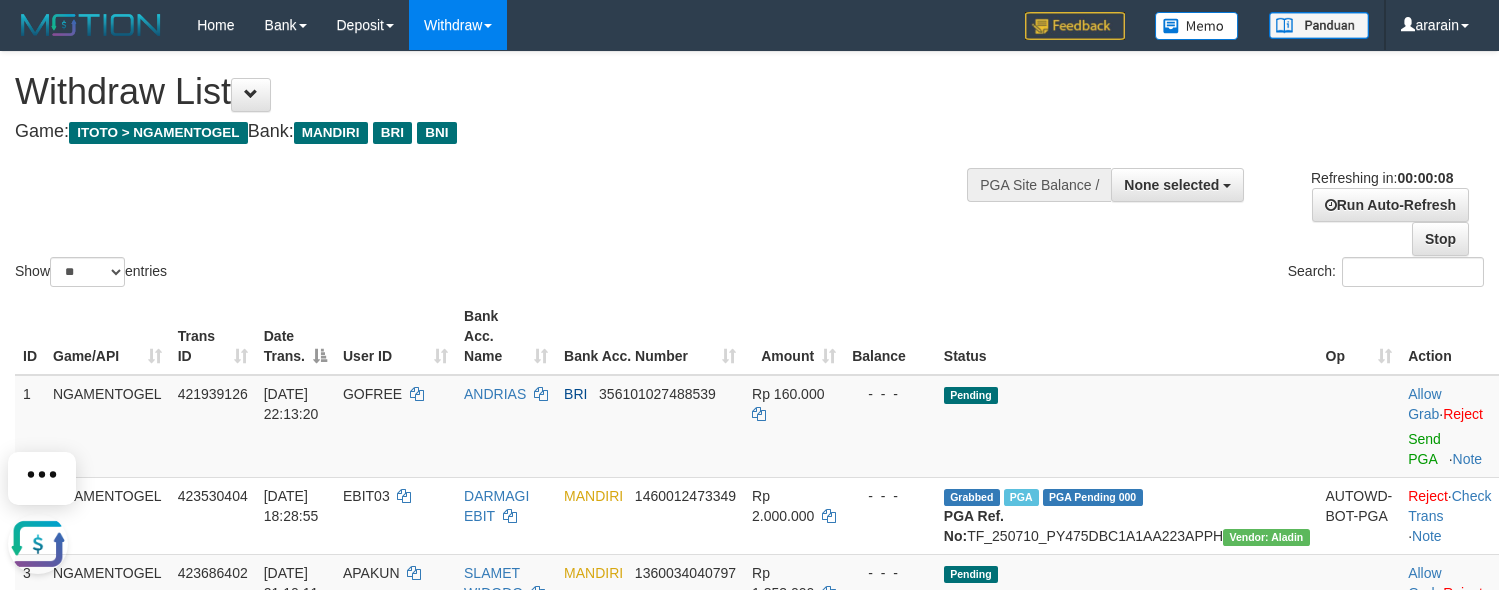 scroll, scrollTop: 0, scrollLeft: 0, axis: both 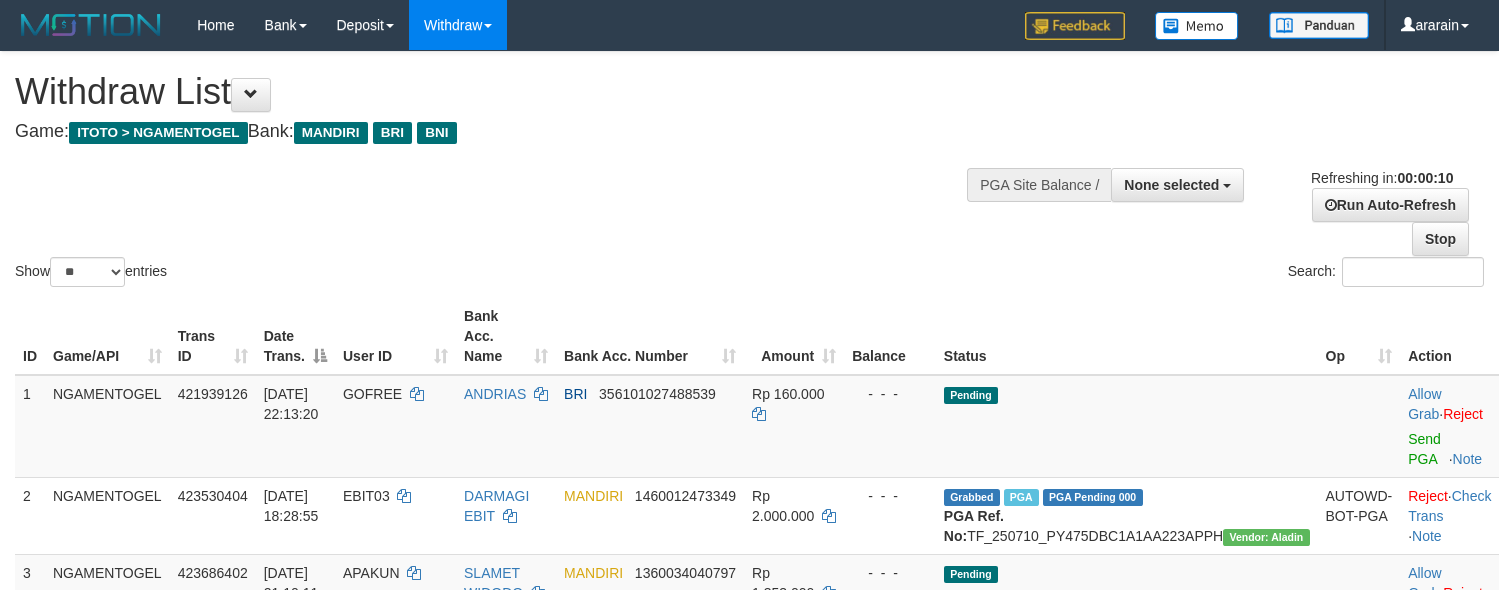 select 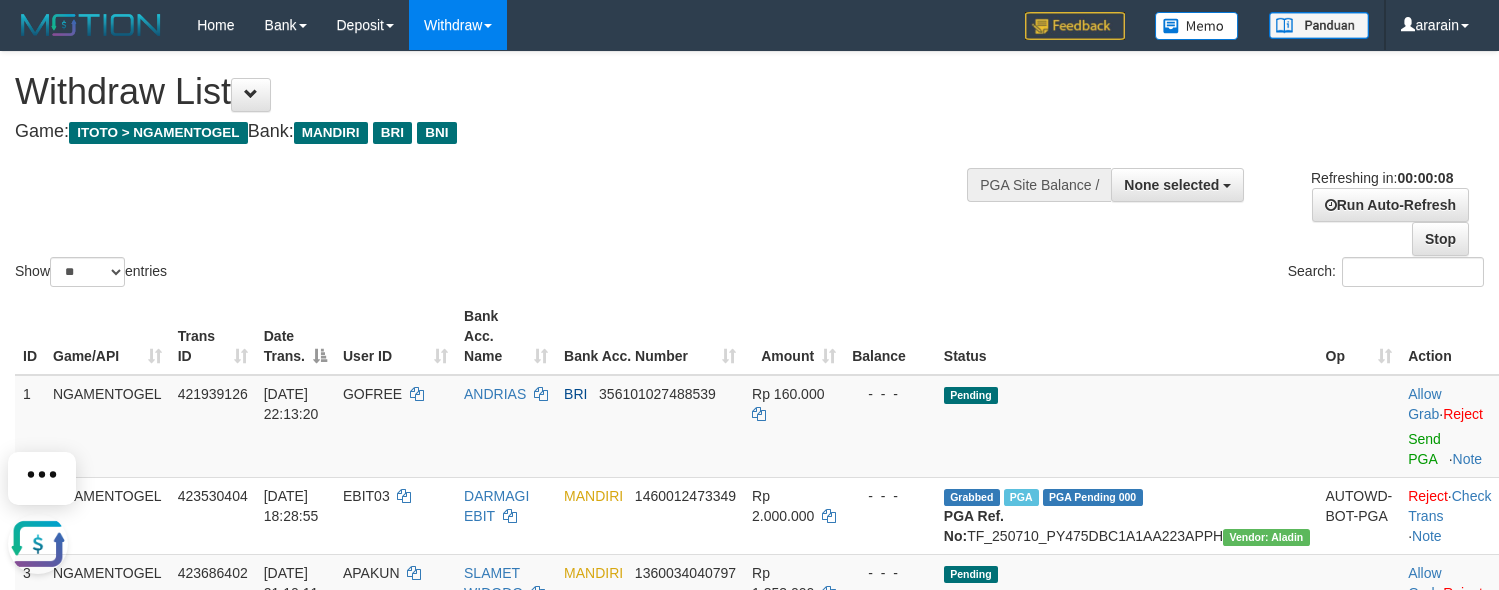 scroll, scrollTop: 0, scrollLeft: 0, axis: both 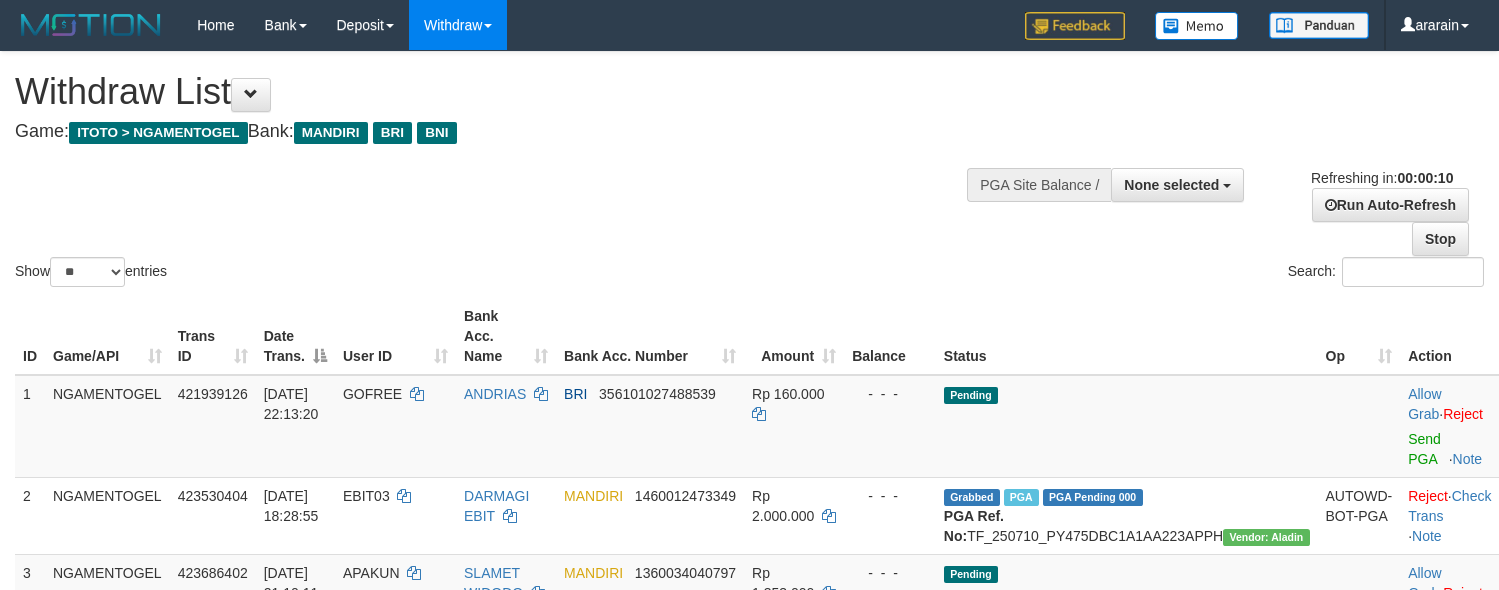 select 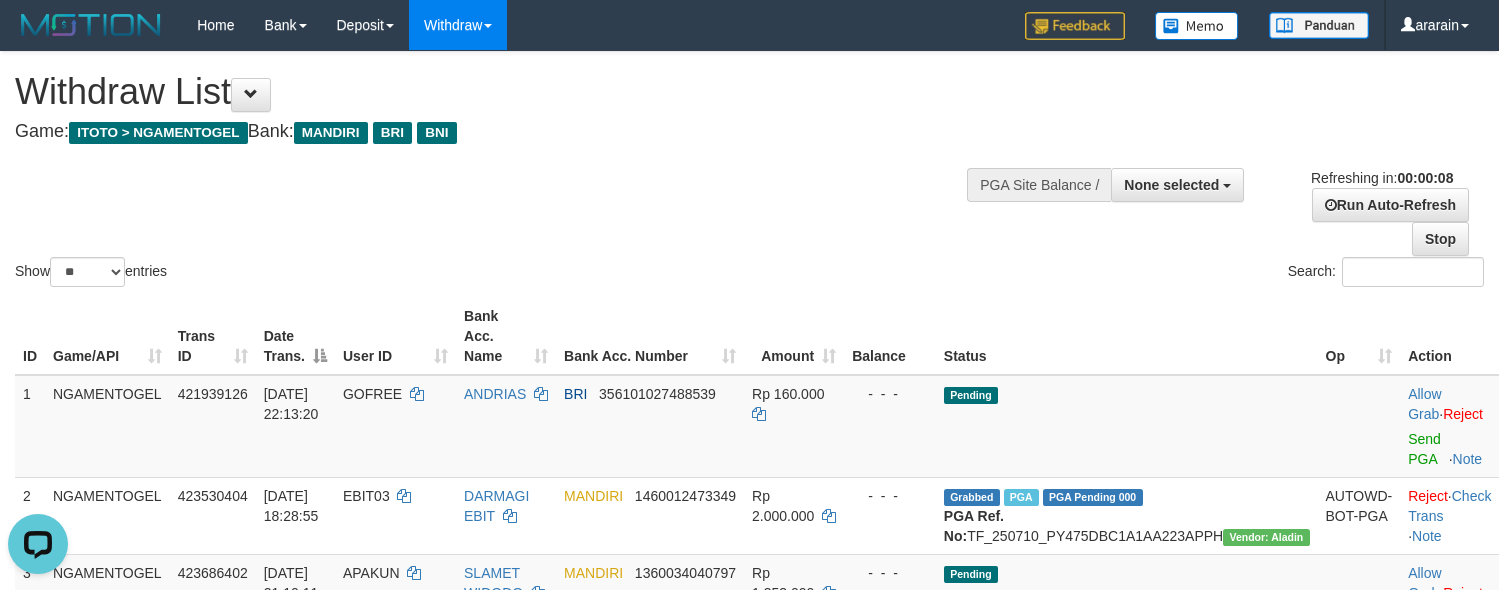 scroll, scrollTop: 0, scrollLeft: 0, axis: both 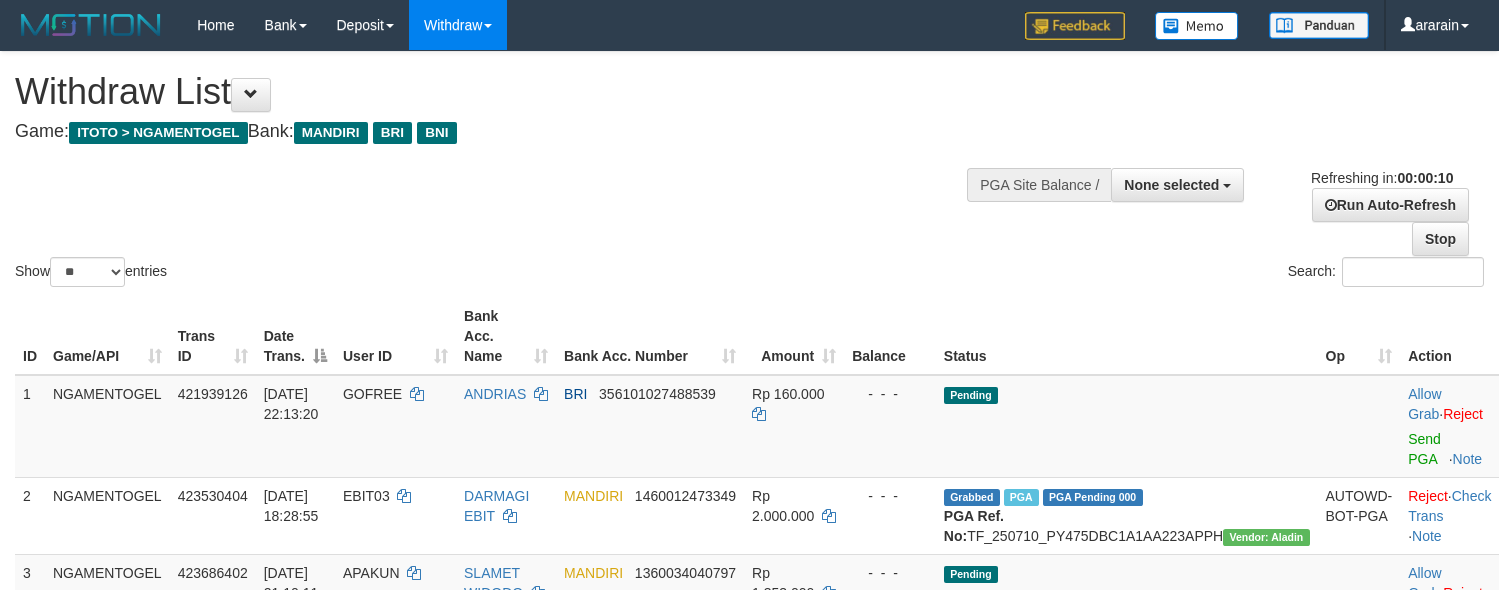 select 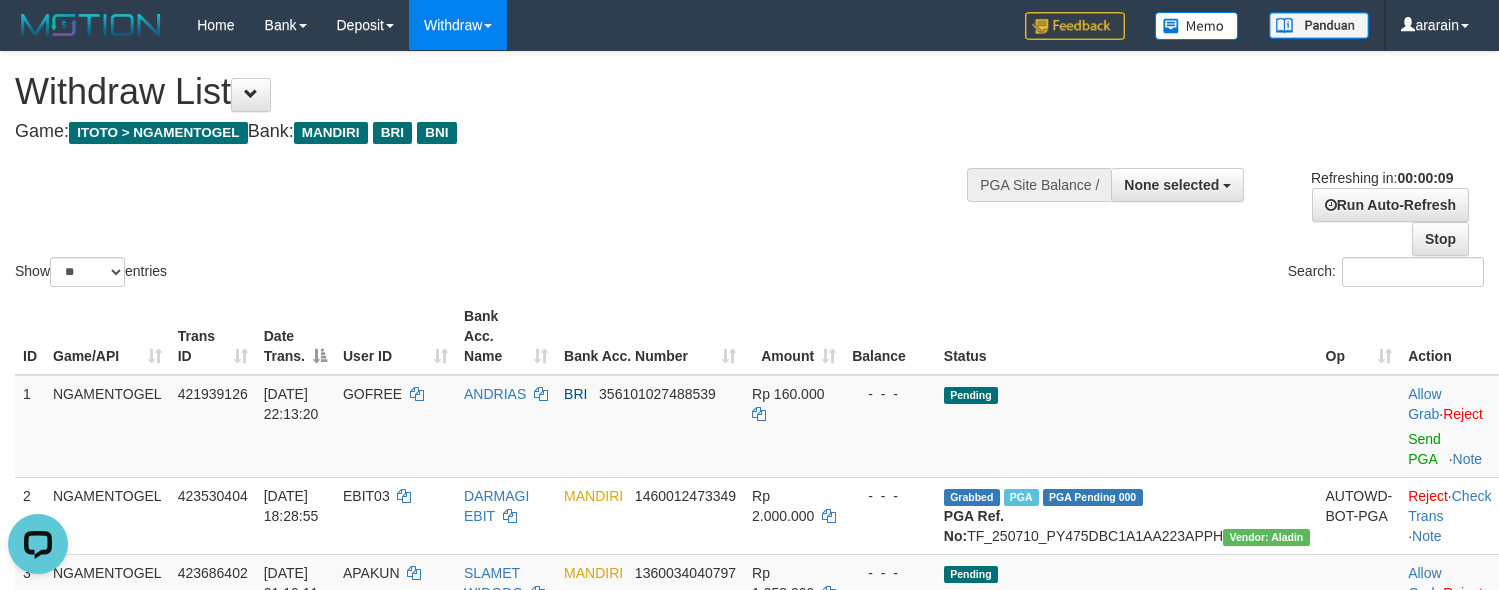 scroll, scrollTop: 0, scrollLeft: 0, axis: both 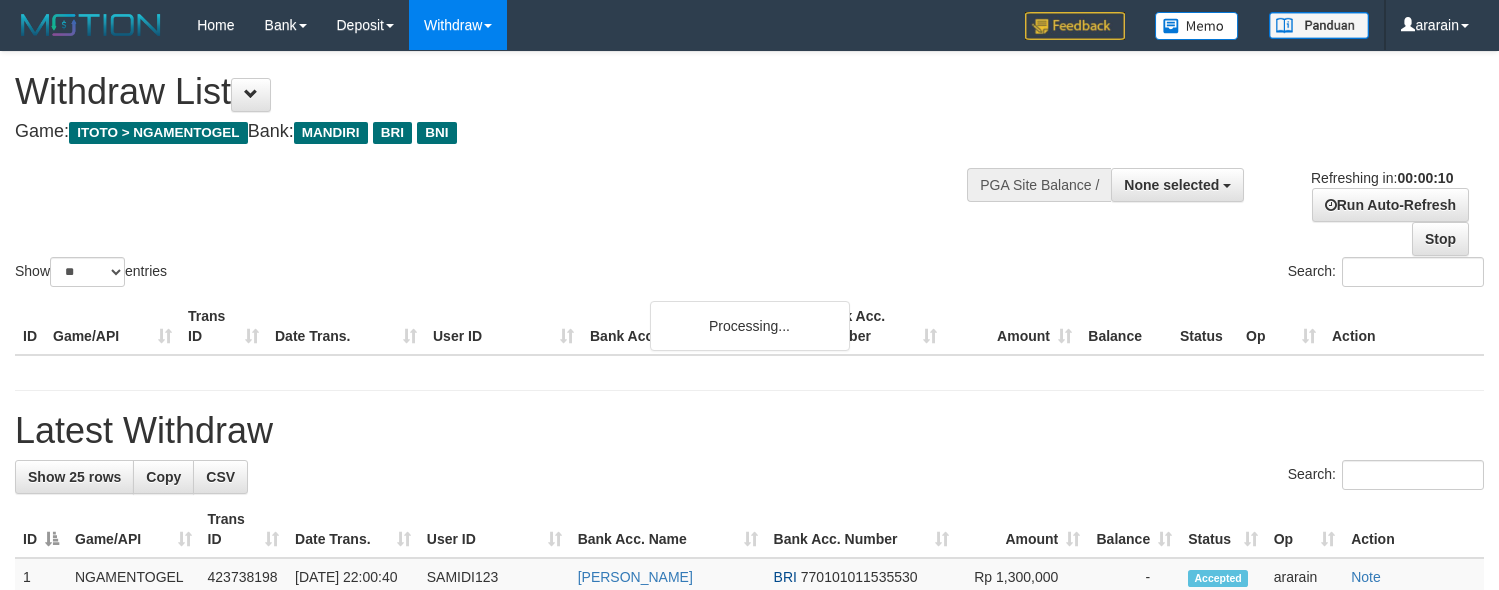 select 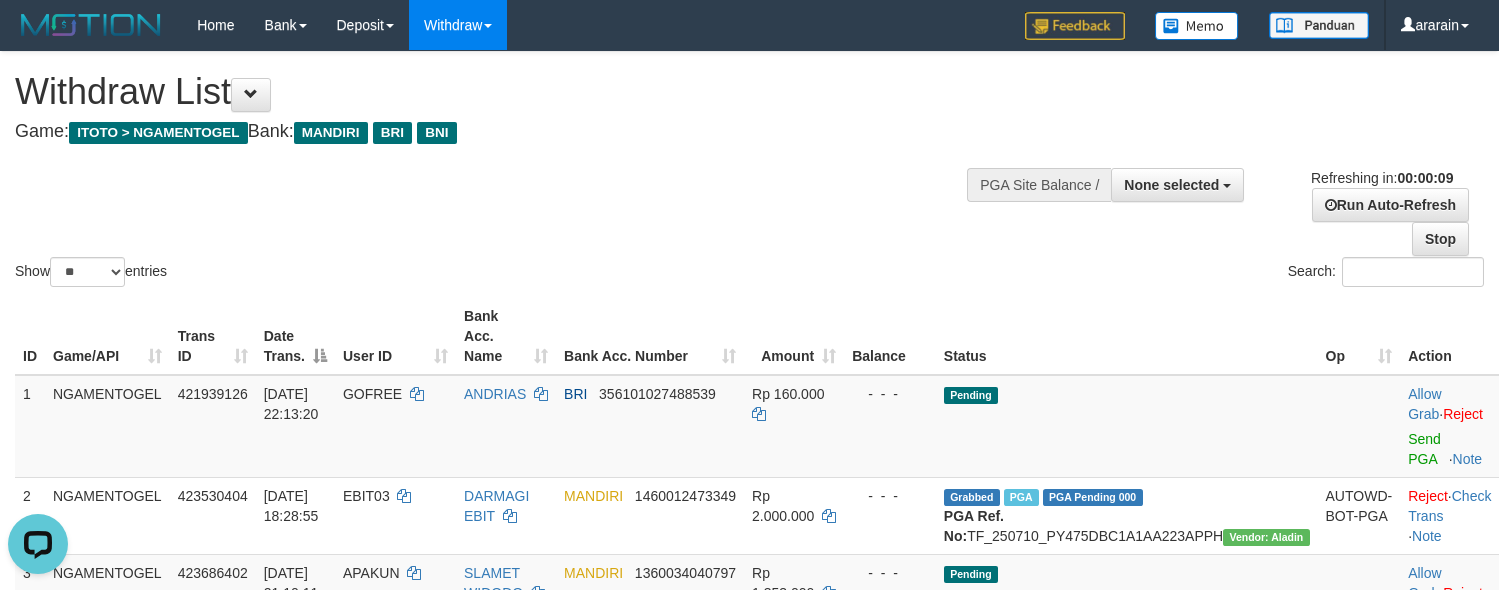 scroll, scrollTop: 0, scrollLeft: 0, axis: both 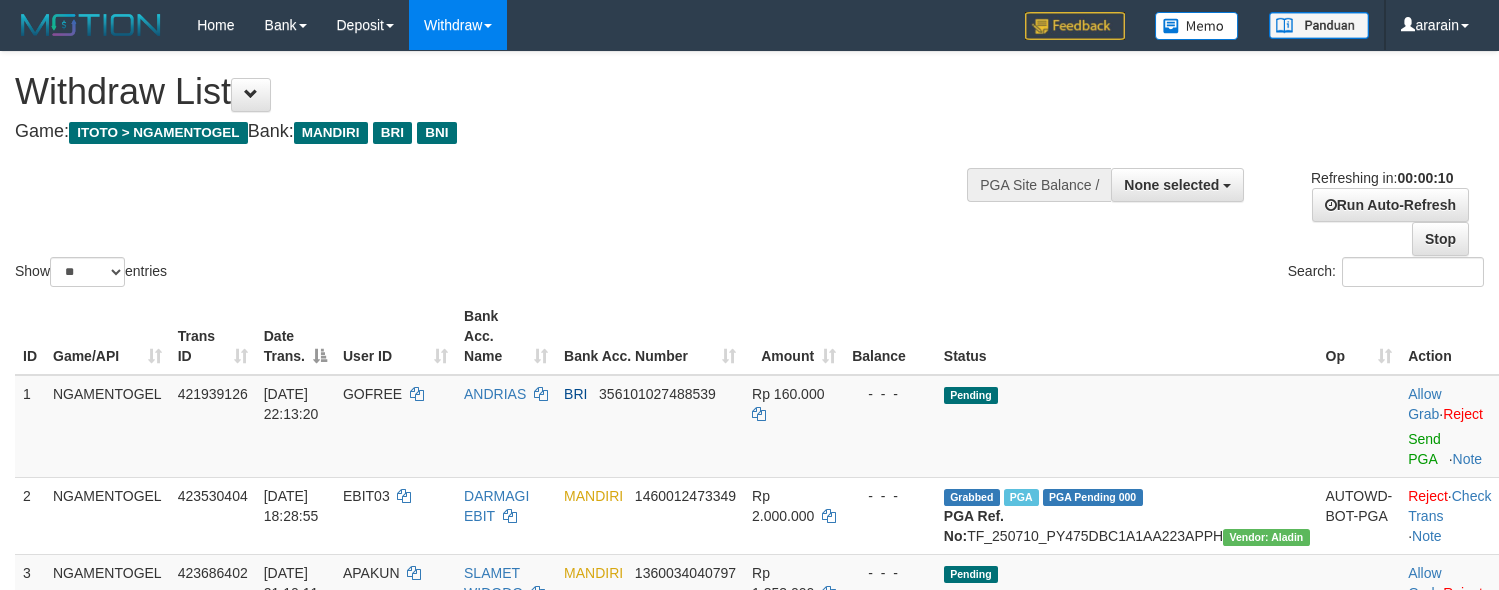 select 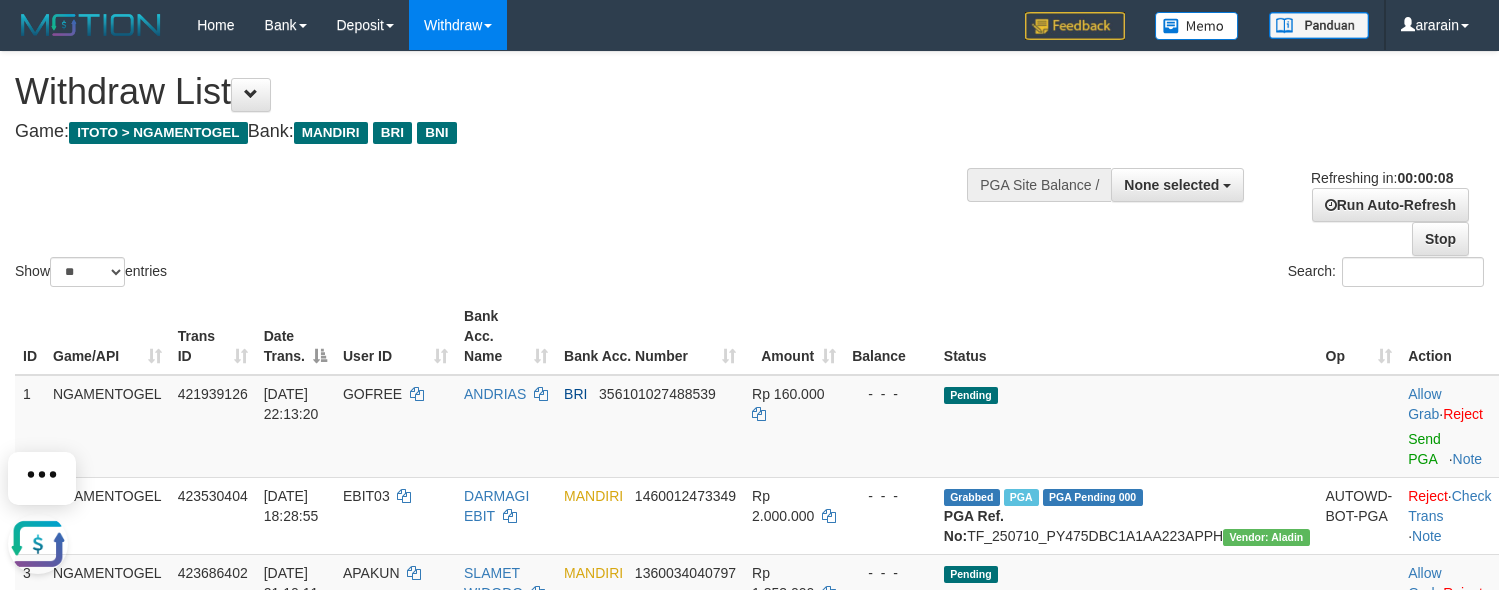 scroll, scrollTop: 0, scrollLeft: 0, axis: both 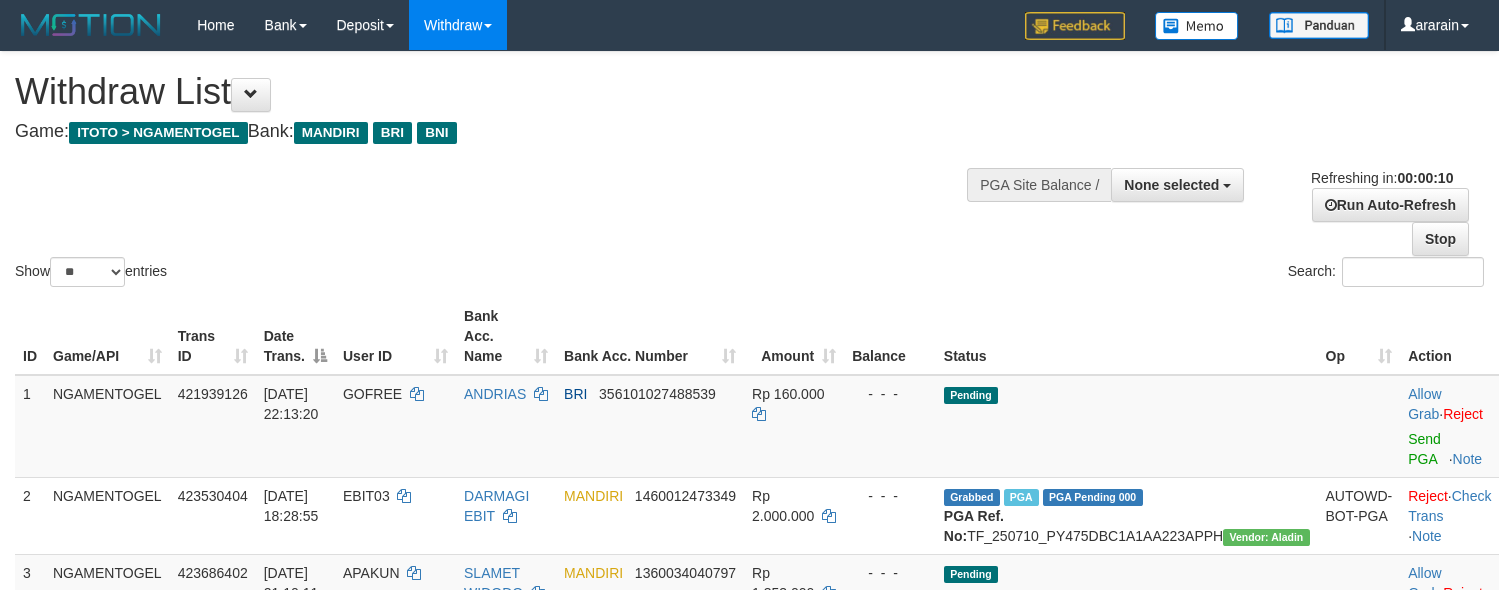 select 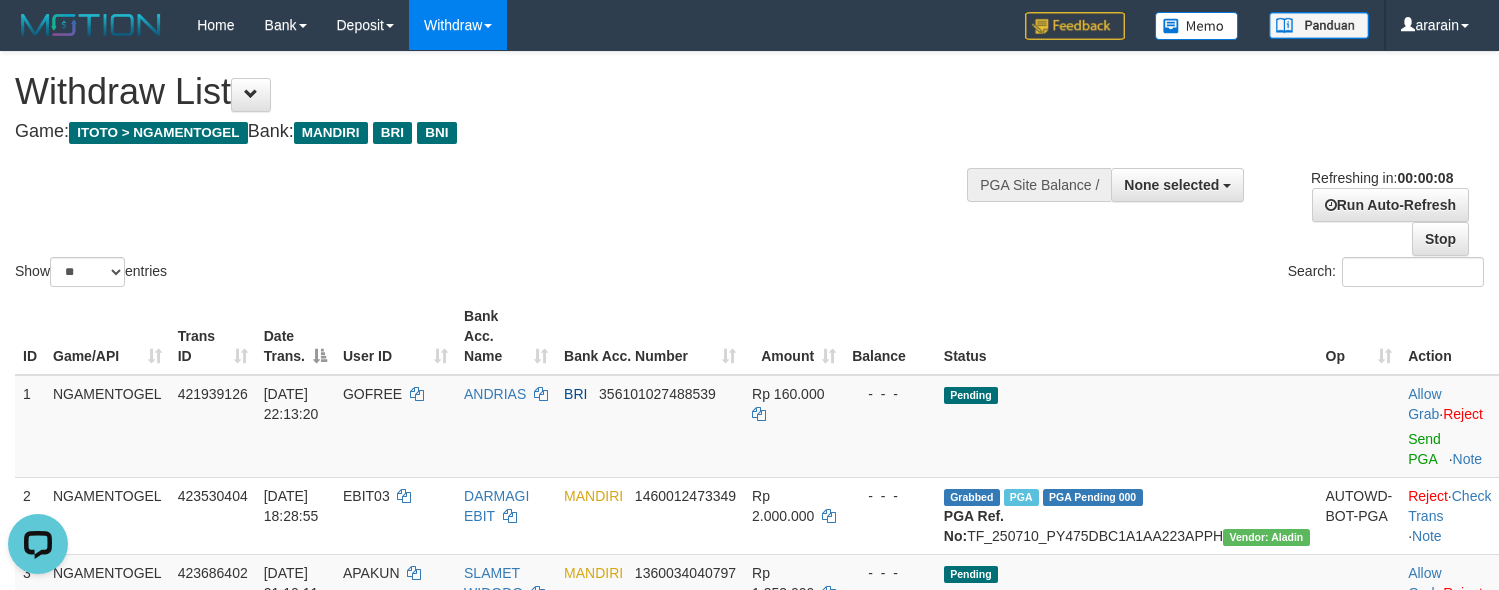 scroll, scrollTop: 0, scrollLeft: 0, axis: both 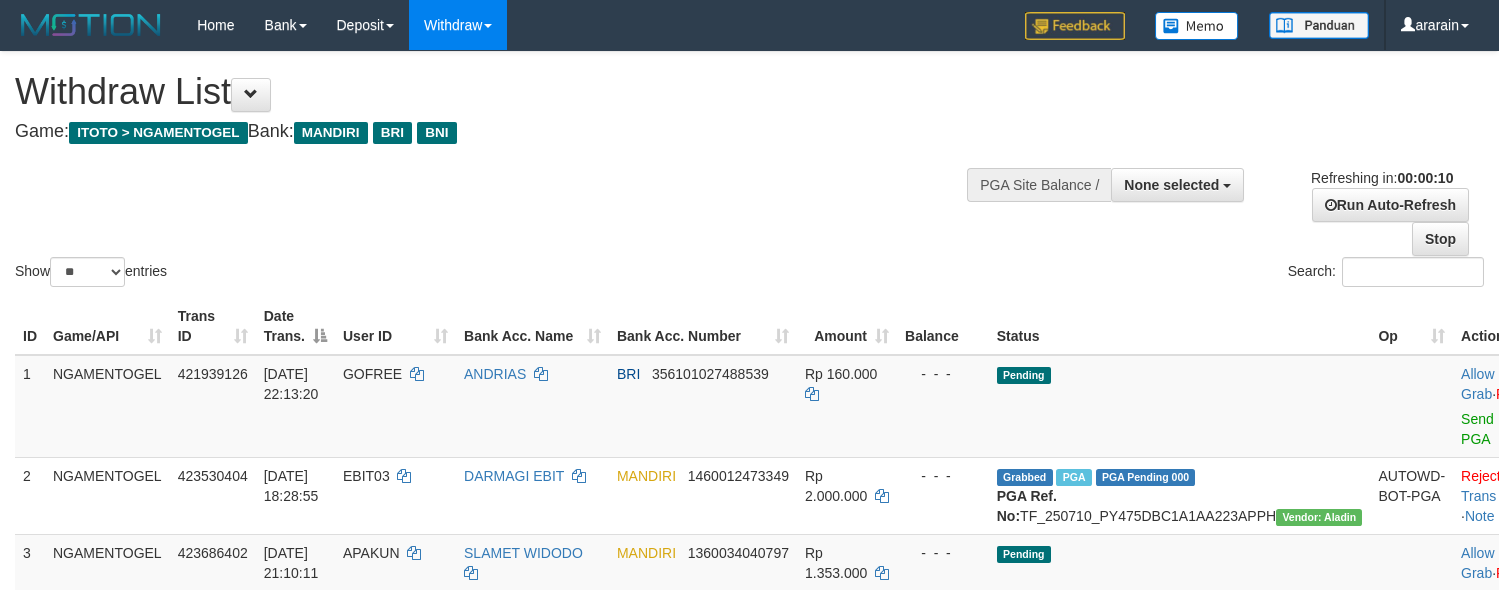 select 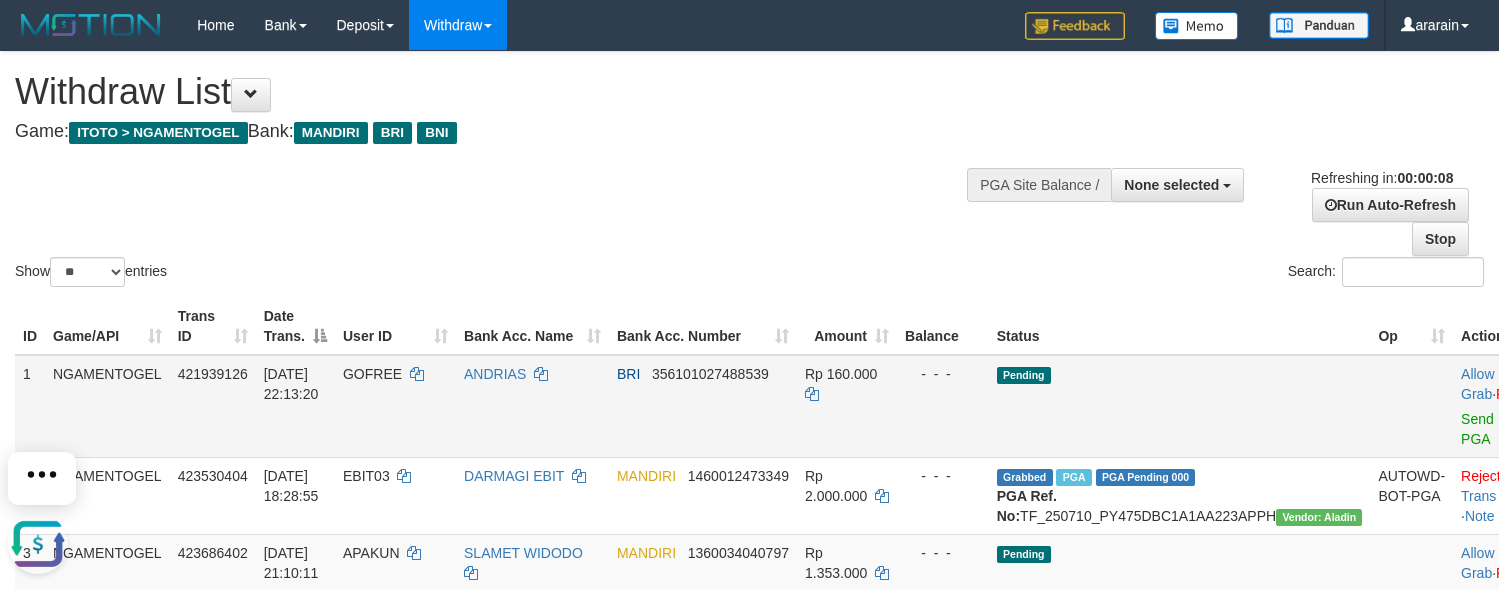 scroll, scrollTop: 0, scrollLeft: 0, axis: both 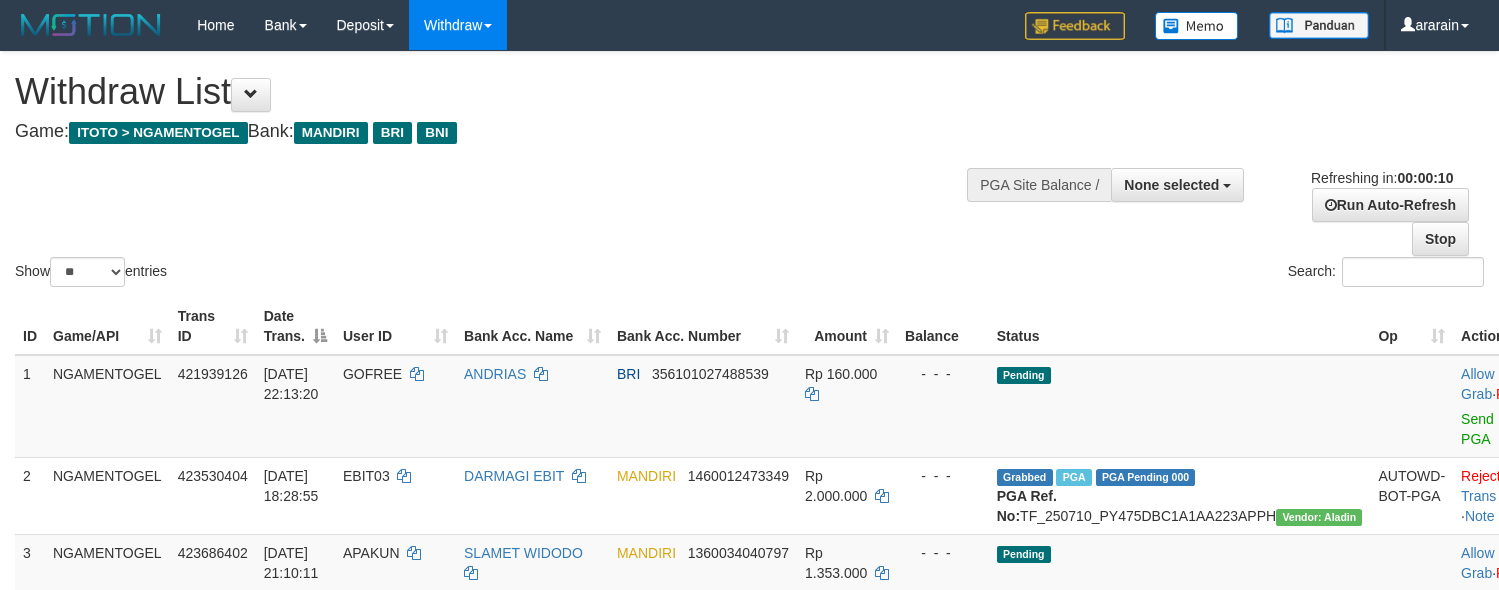 select 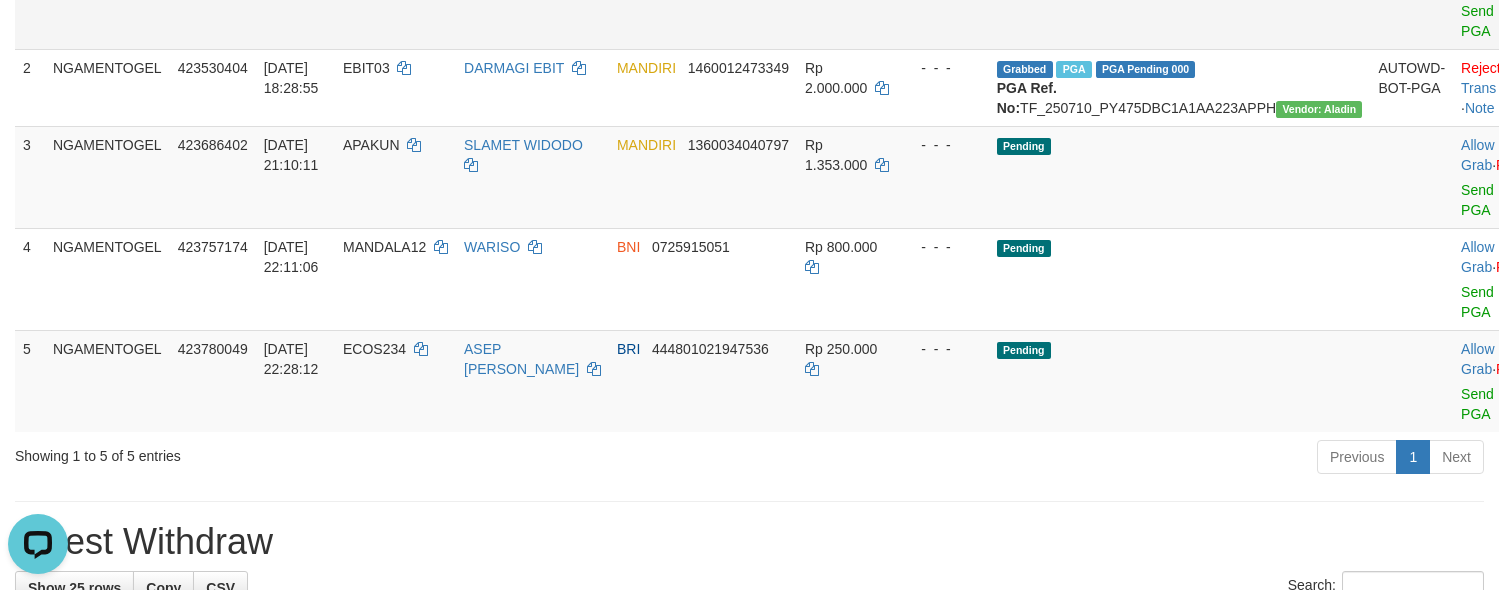 scroll, scrollTop: 0, scrollLeft: 0, axis: both 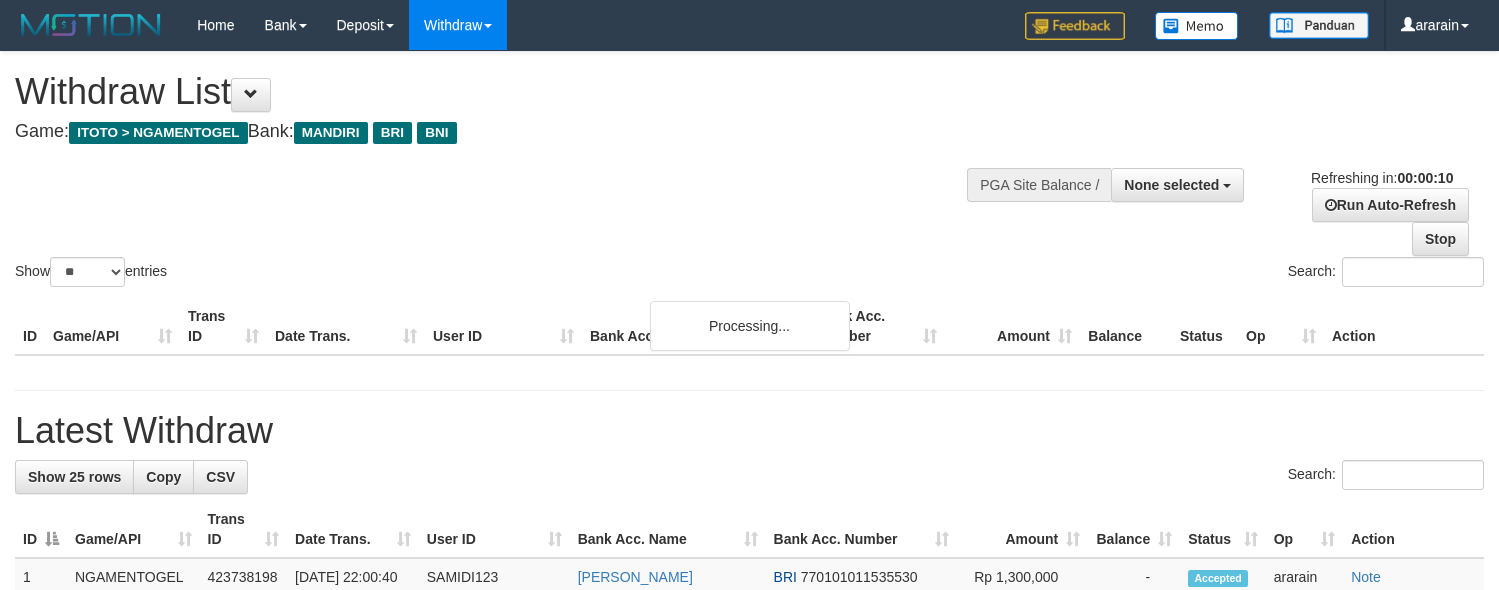 select 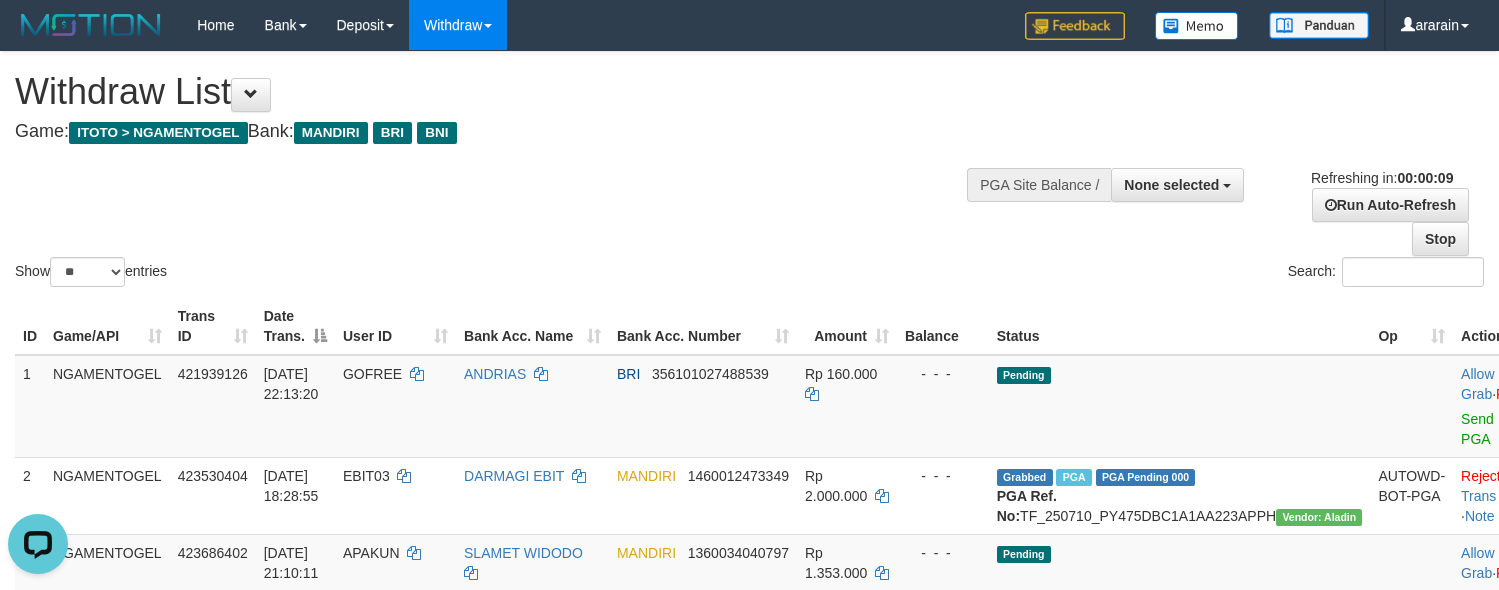 scroll, scrollTop: 0, scrollLeft: 0, axis: both 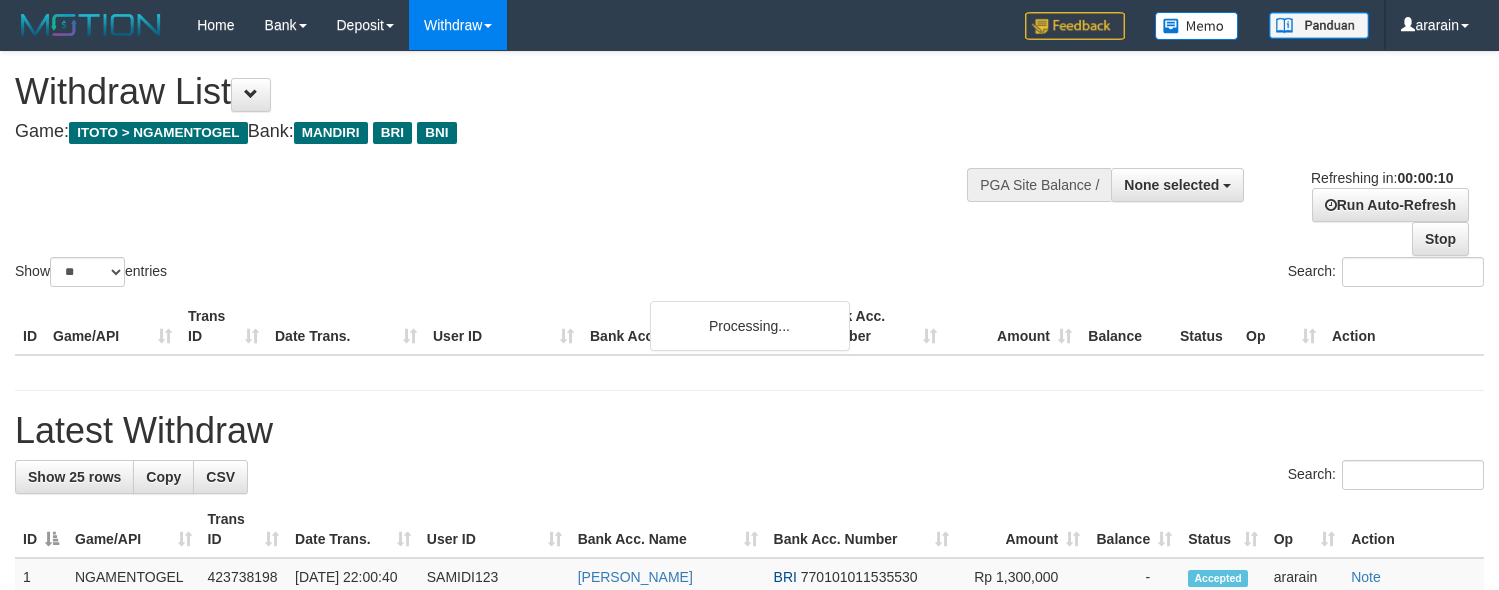 select 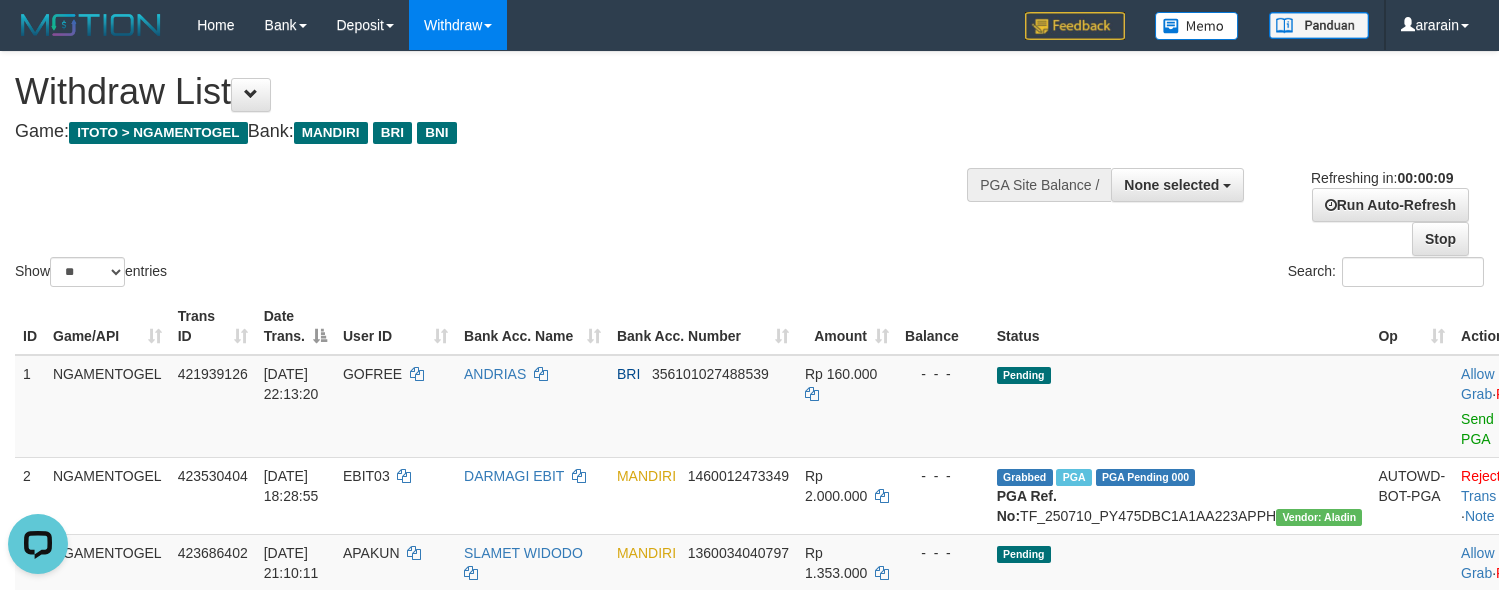 scroll, scrollTop: 0, scrollLeft: 0, axis: both 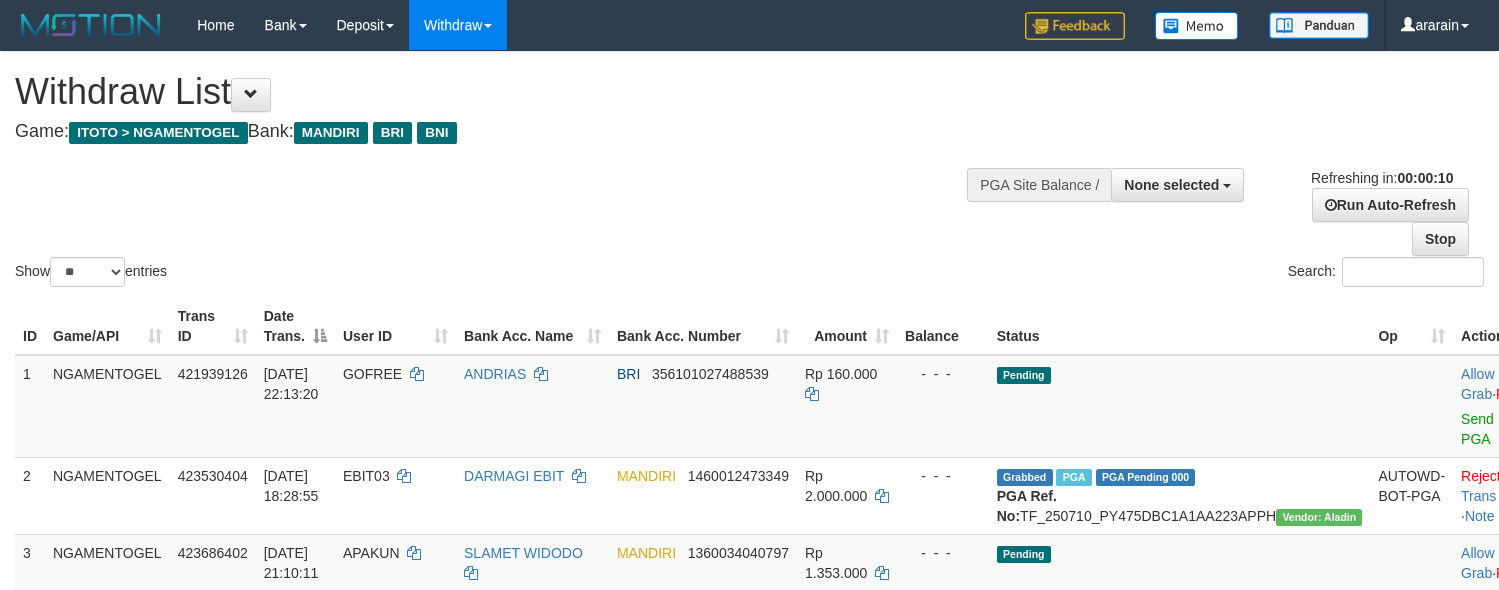 select 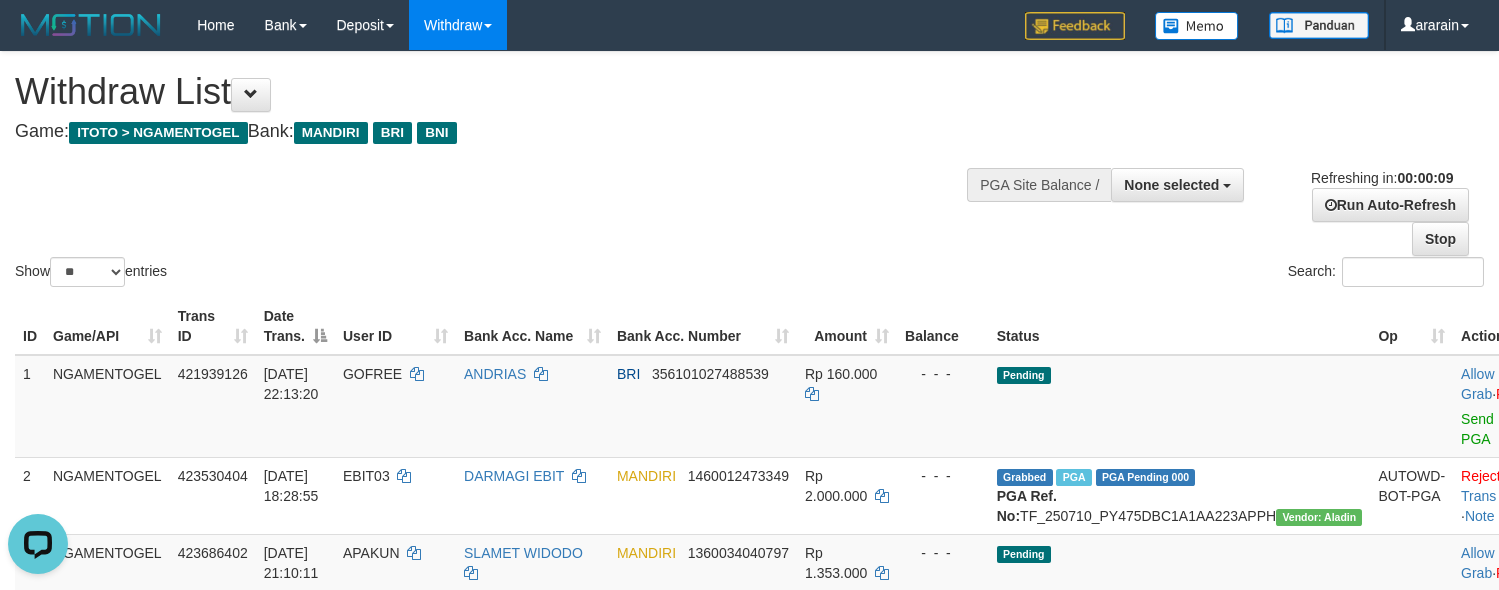 scroll, scrollTop: 0, scrollLeft: 0, axis: both 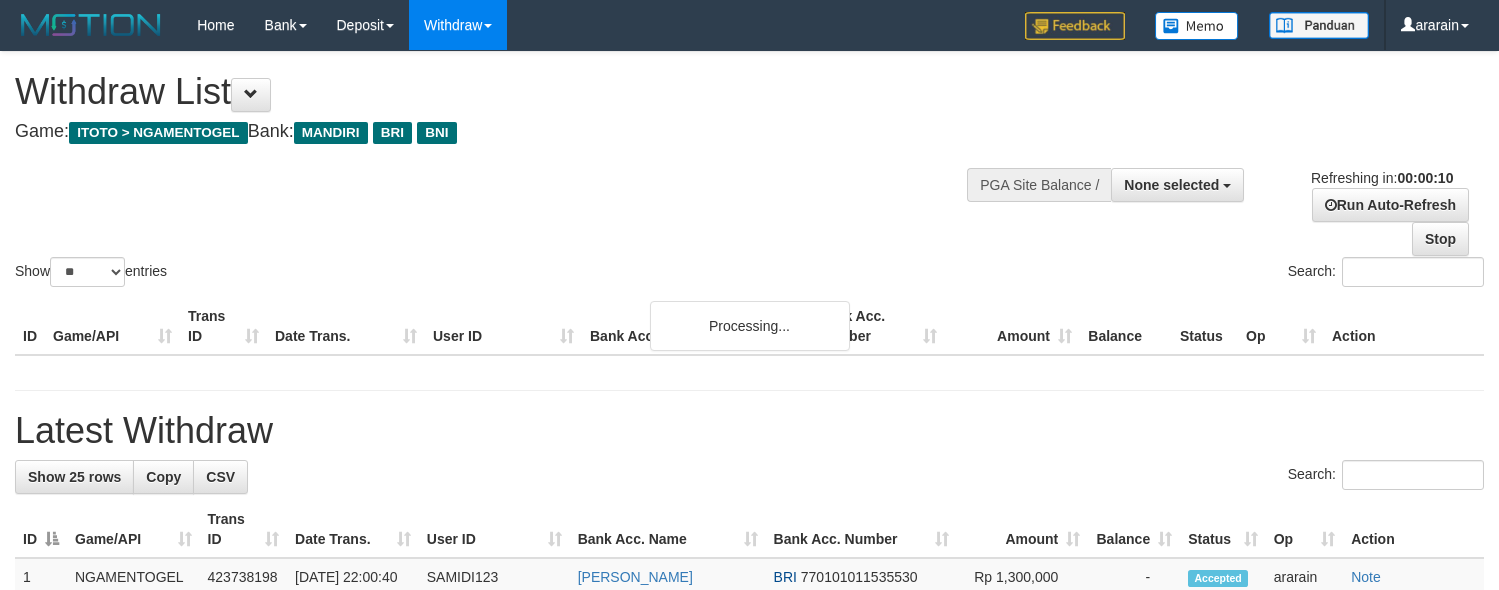 select 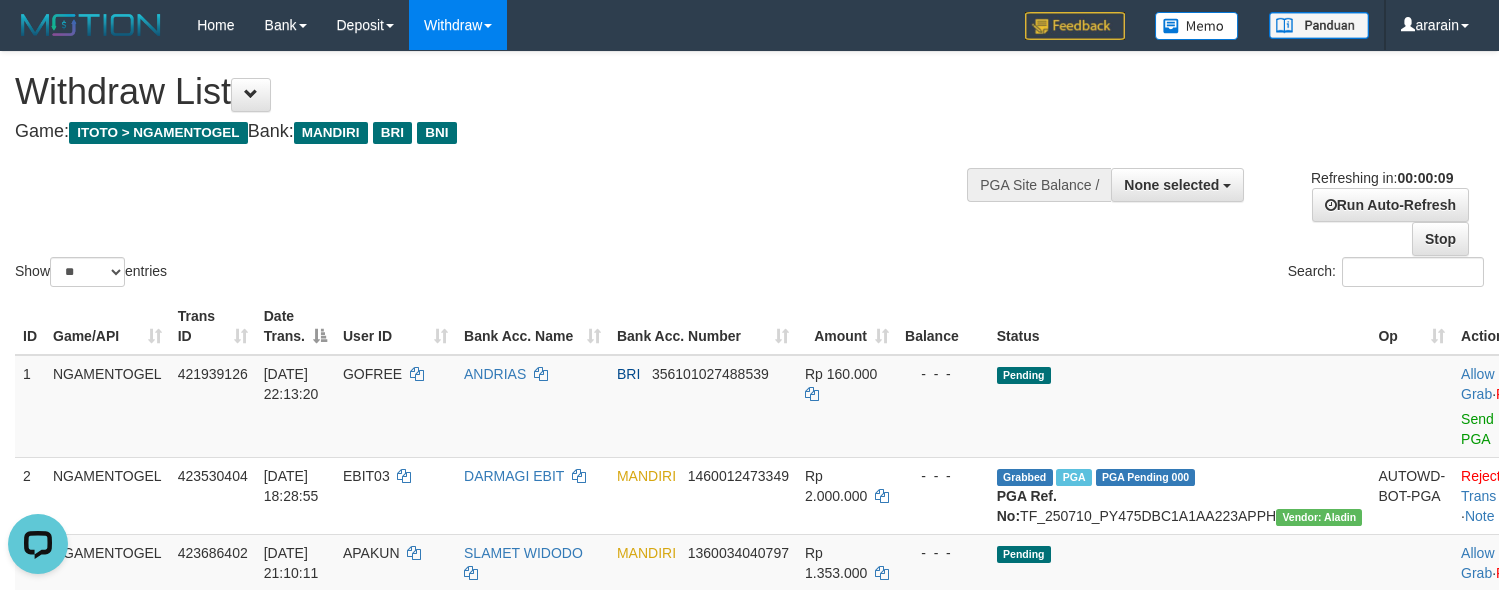 scroll, scrollTop: 0, scrollLeft: 0, axis: both 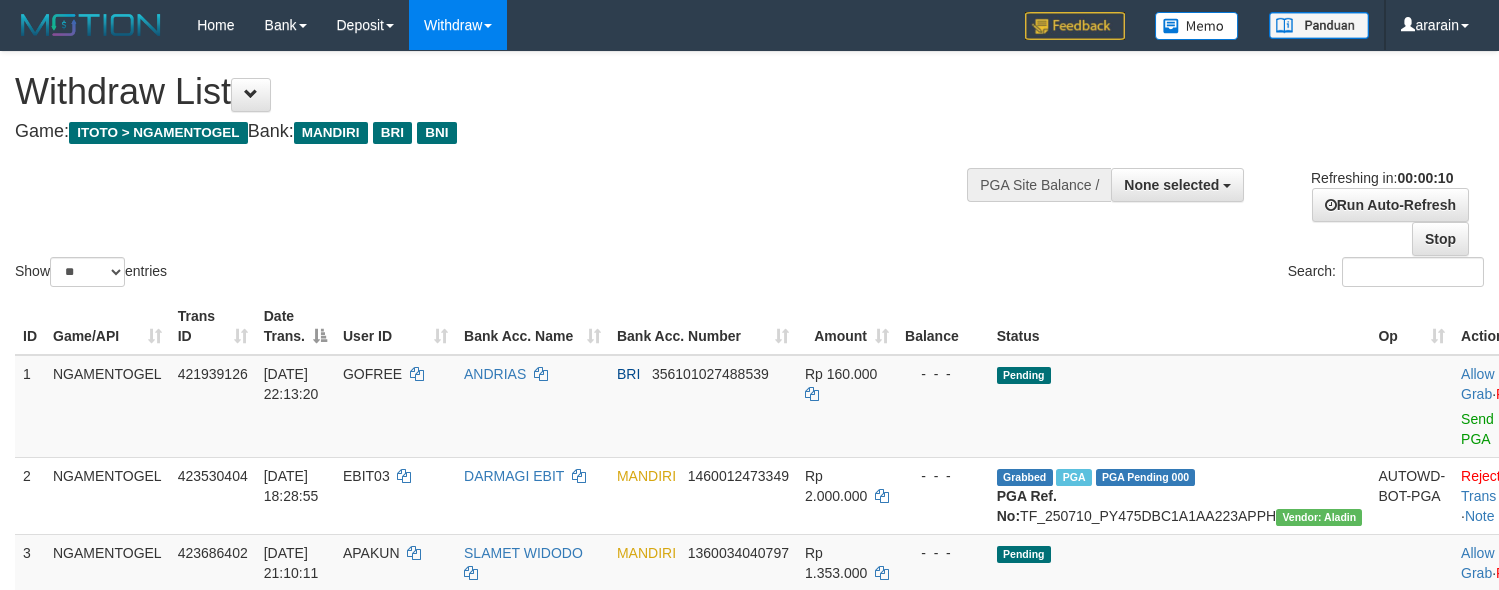select 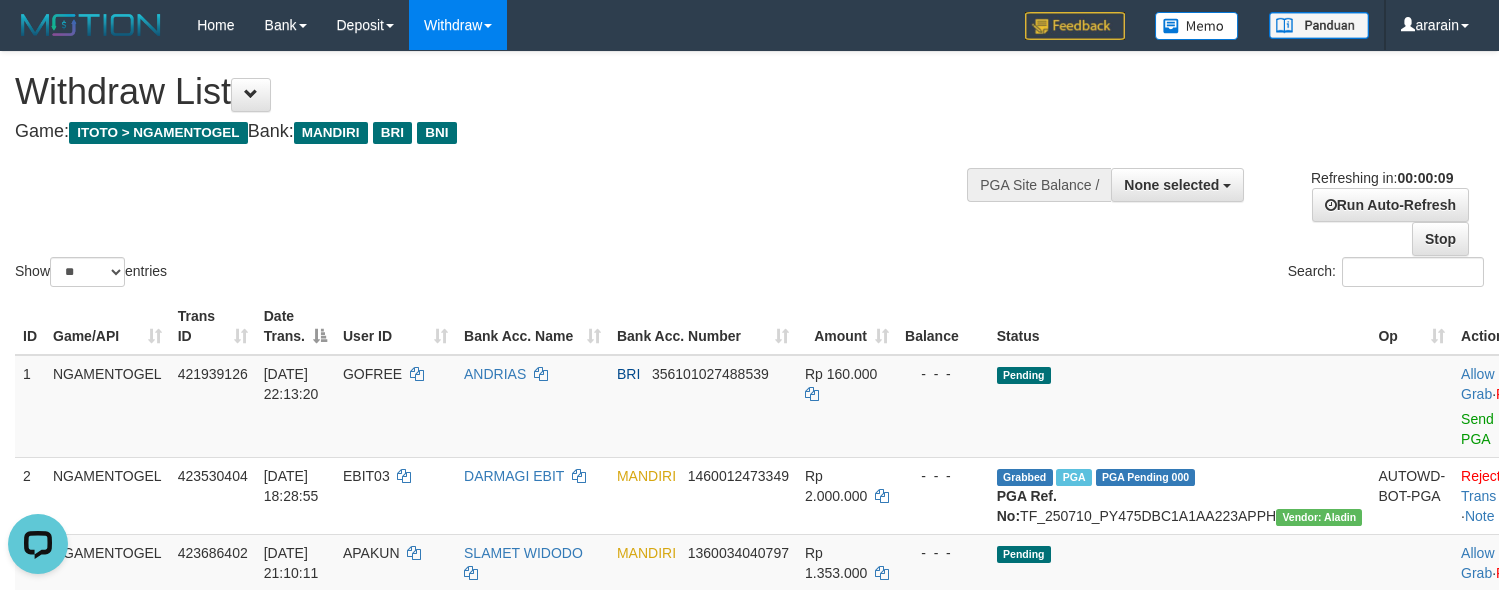 scroll, scrollTop: 0, scrollLeft: 0, axis: both 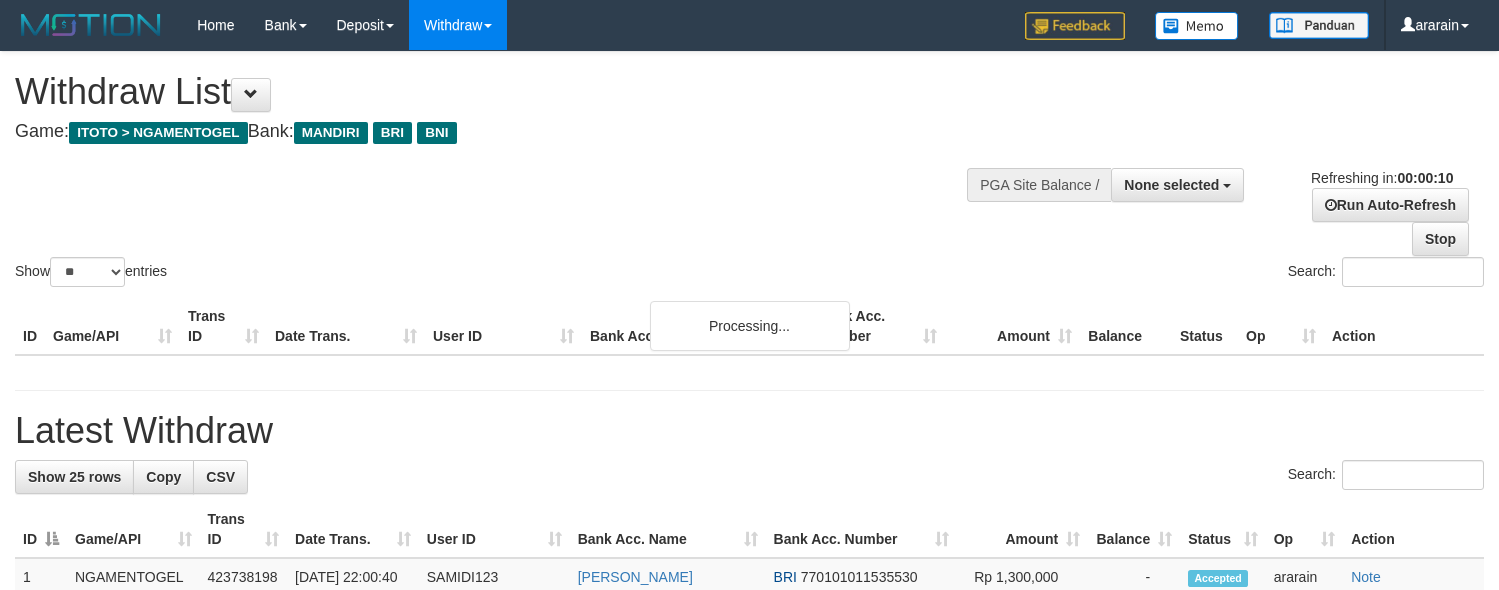select 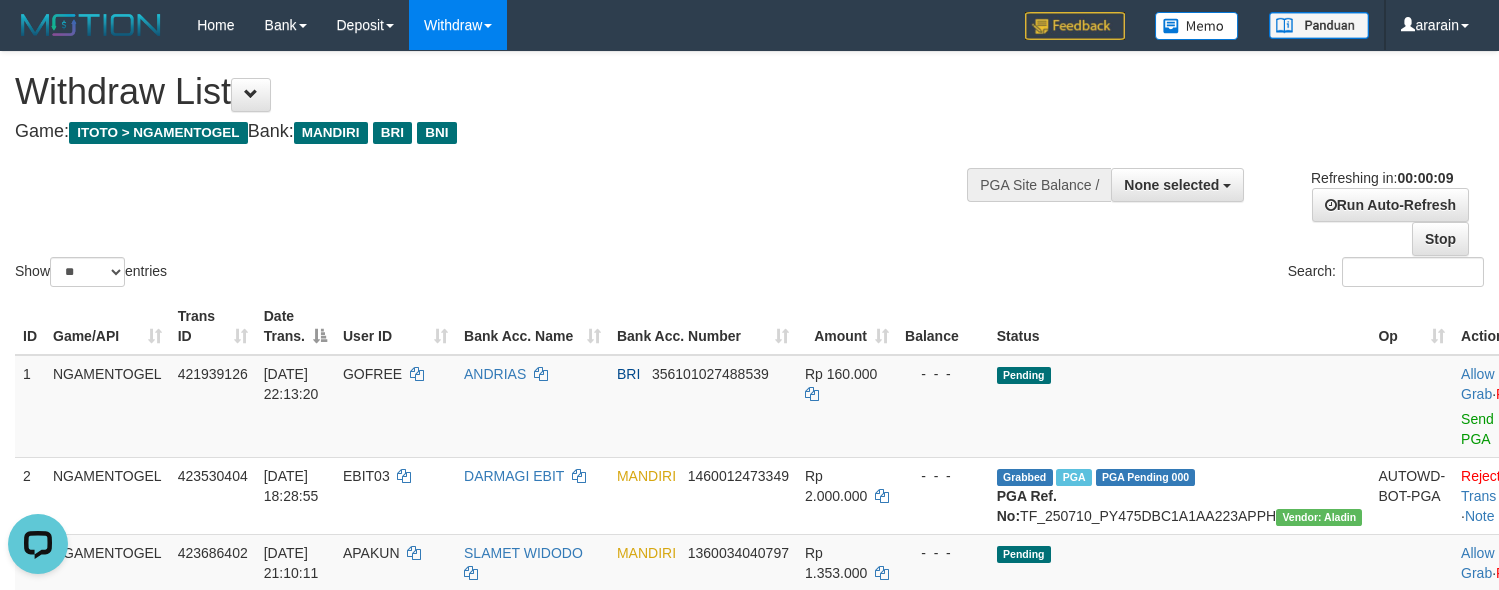 scroll, scrollTop: 0, scrollLeft: 0, axis: both 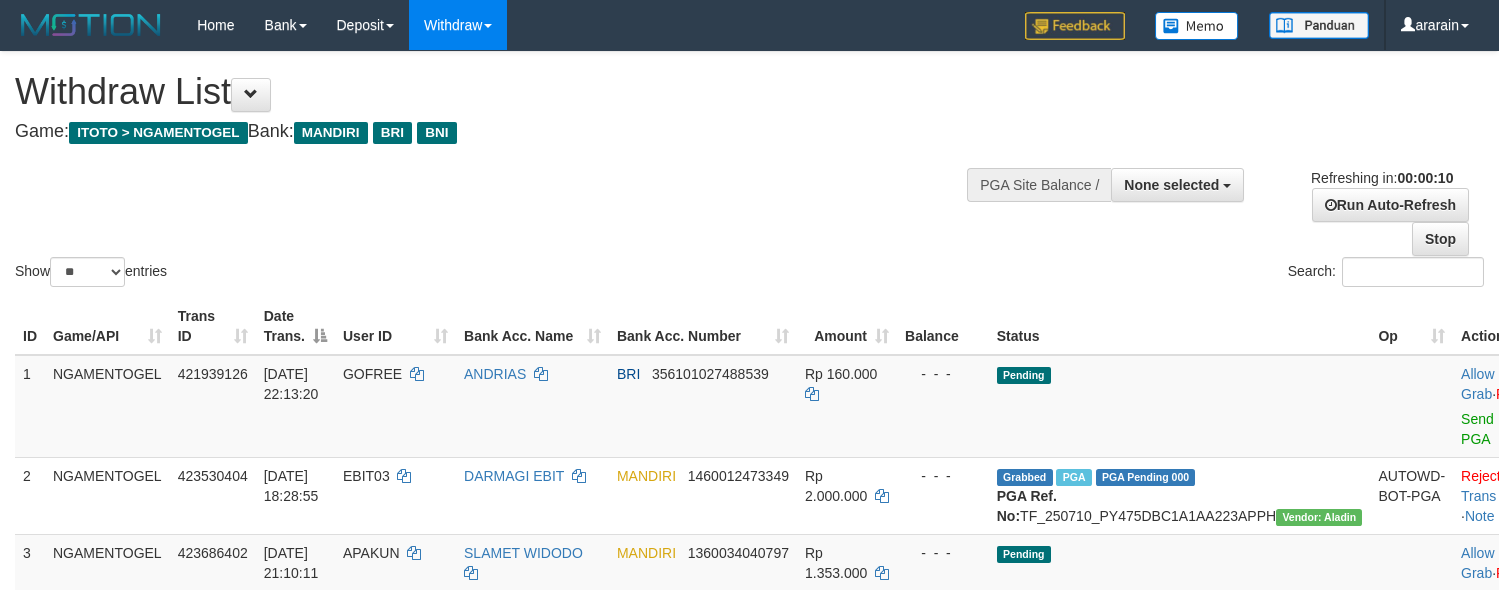 select 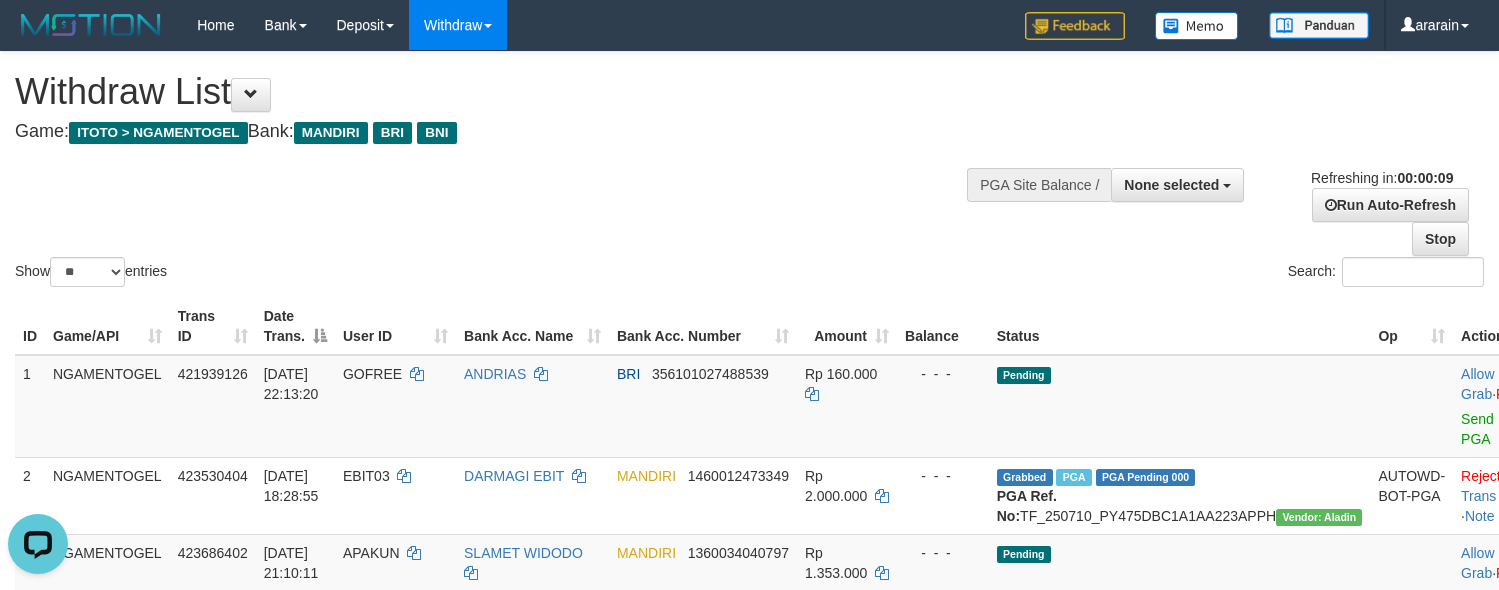 scroll, scrollTop: 0, scrollLeft: 0, axis: both 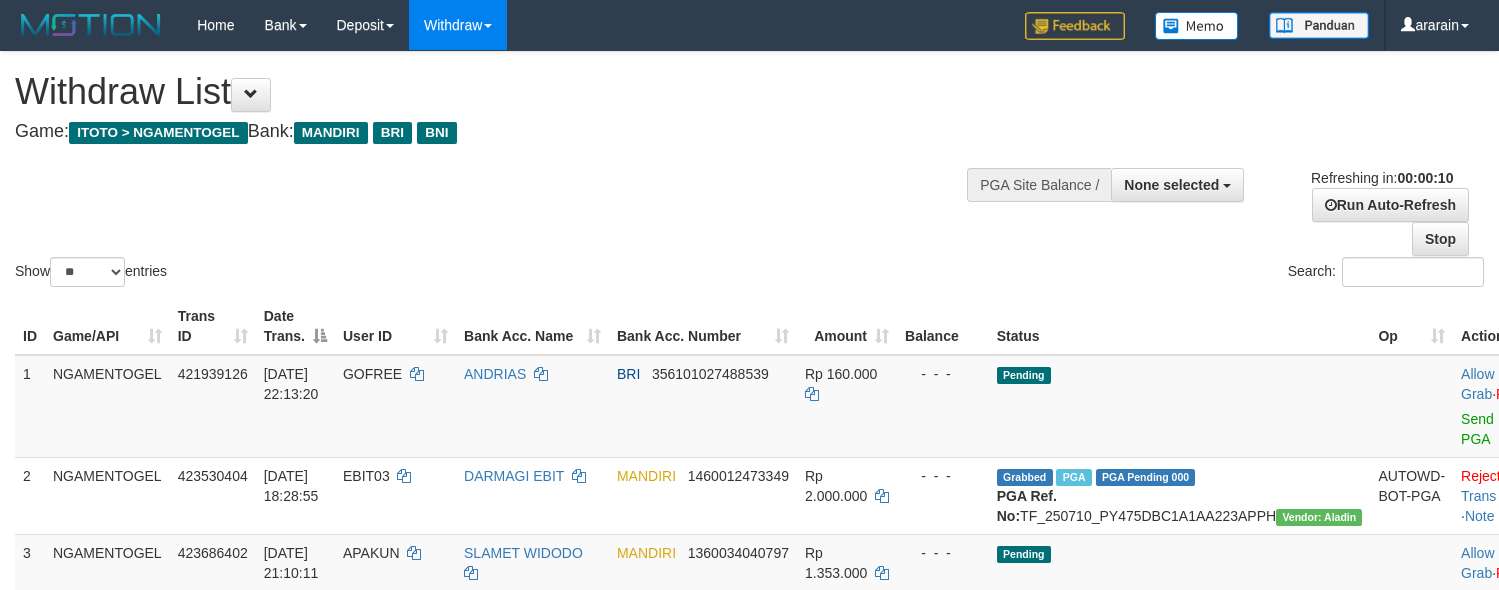 select 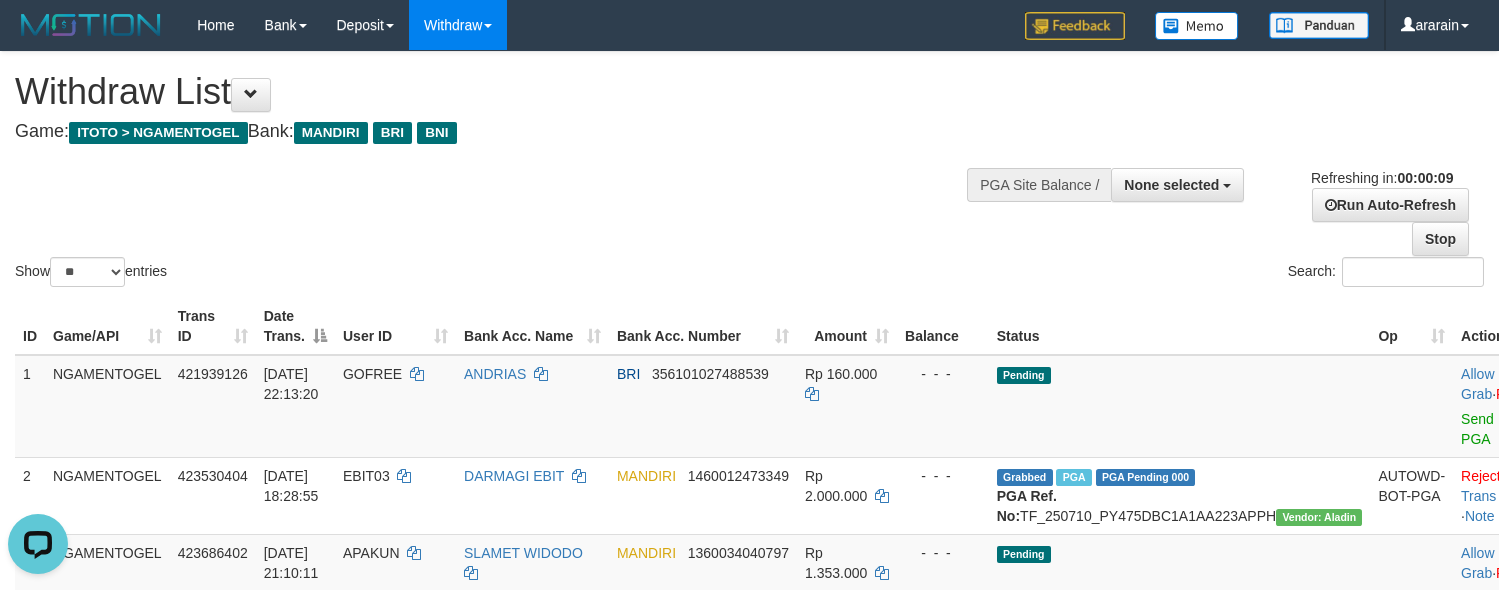 scroll, scrollTop: 0, scrollLeft: 0, axis: both 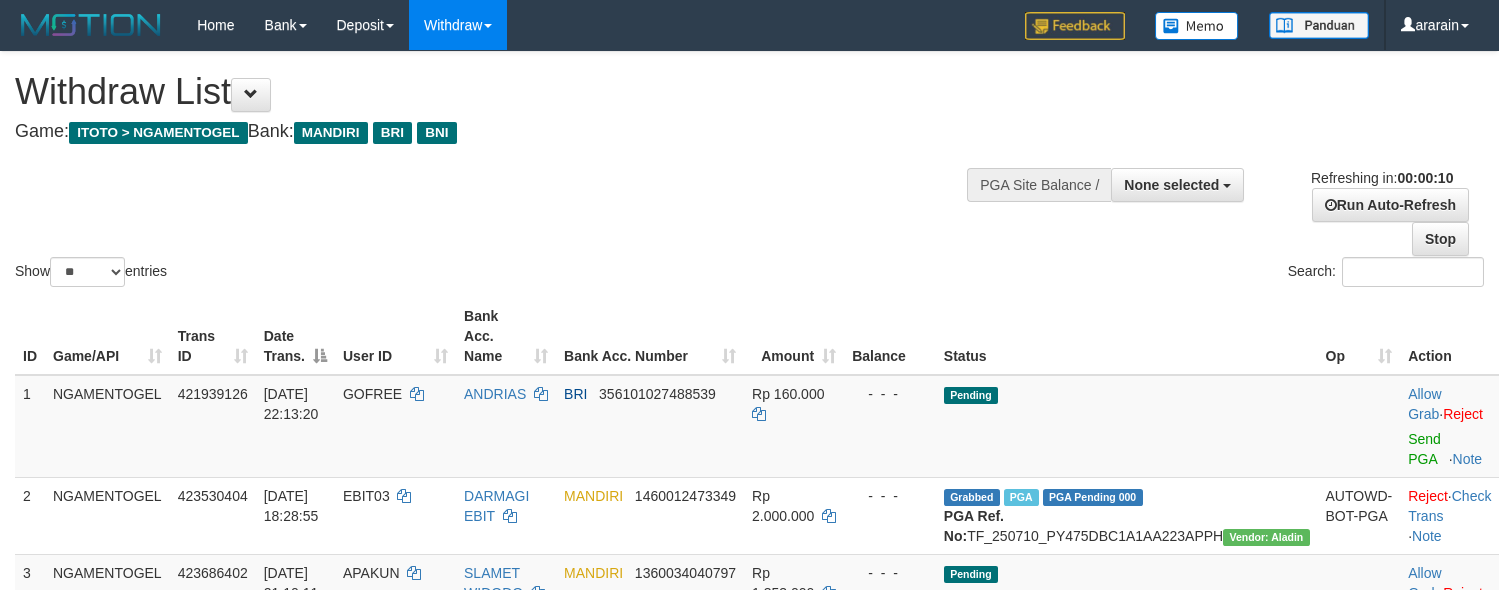 select 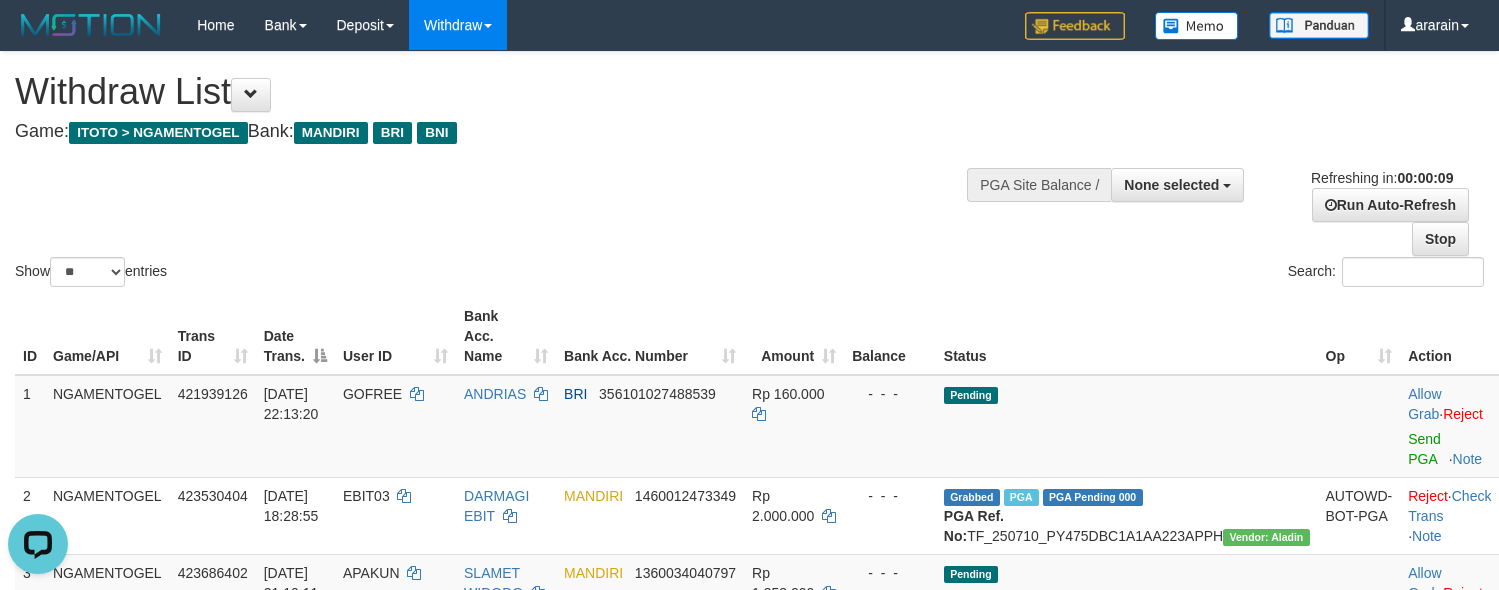 scroll, scrollTop: 0, scrollLeft: 0, axis: both 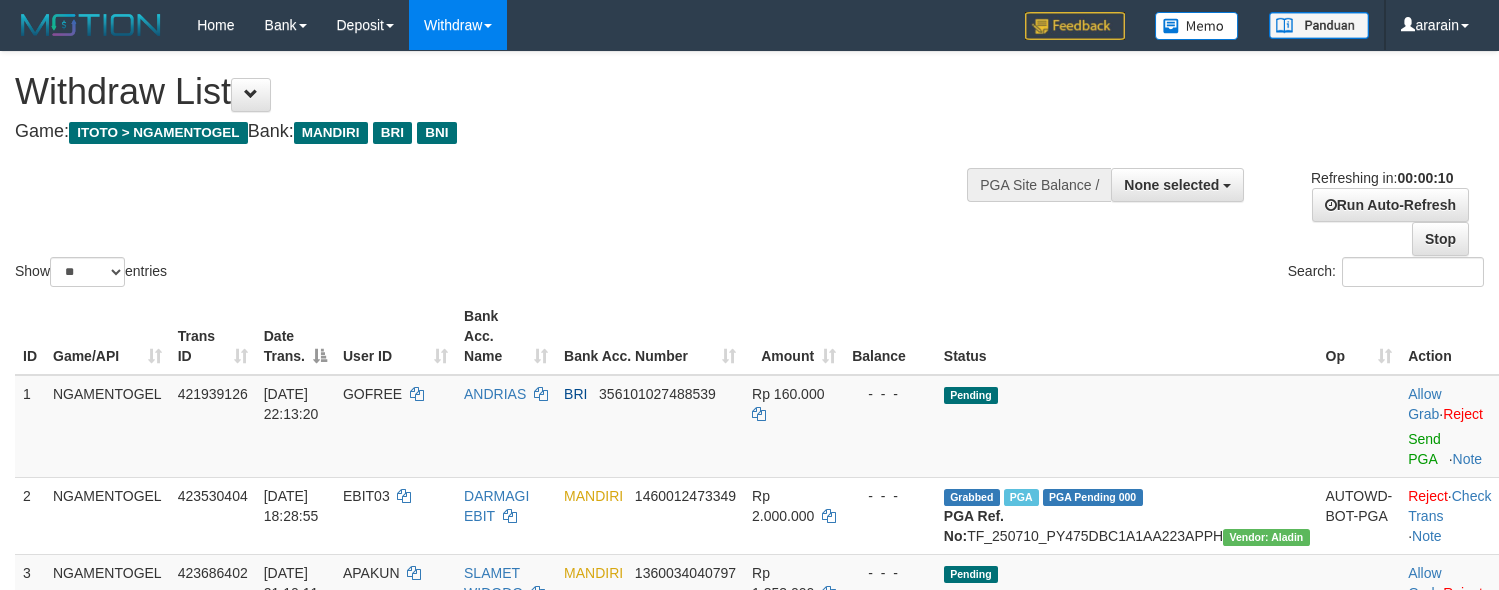 select 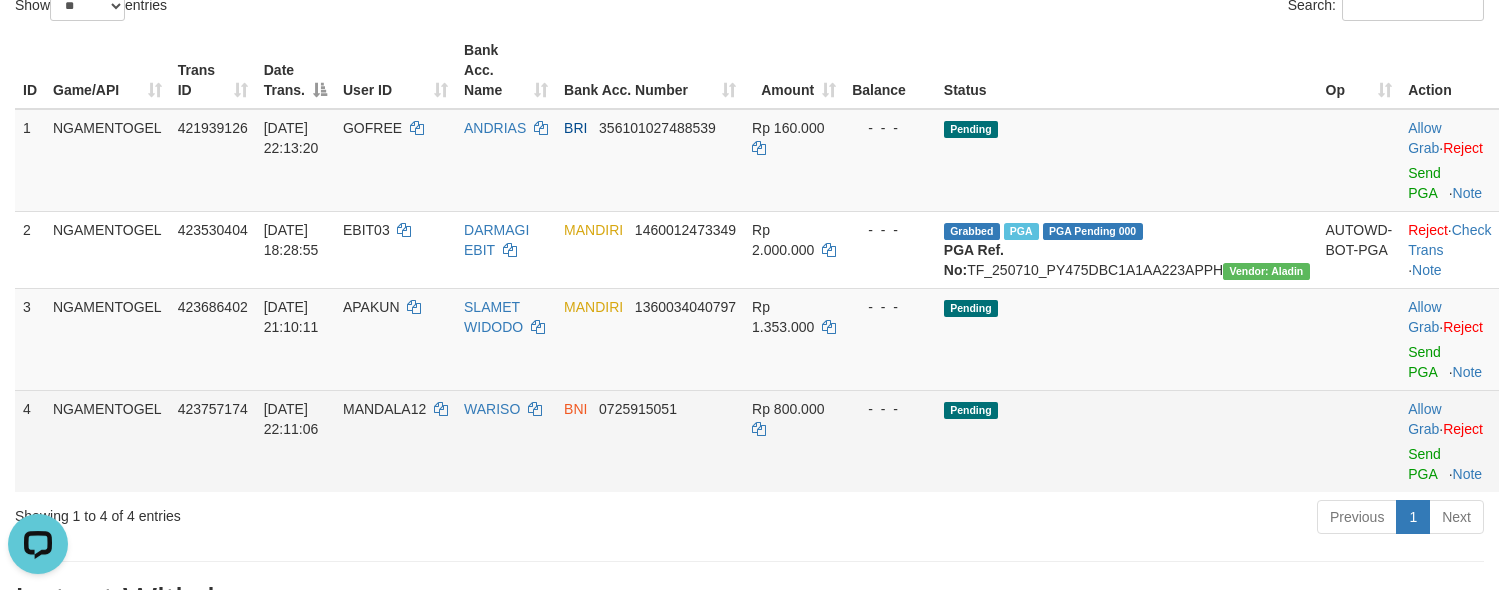 scroll, scrollTop: 306, scrollLeft: 0, axis: vertical 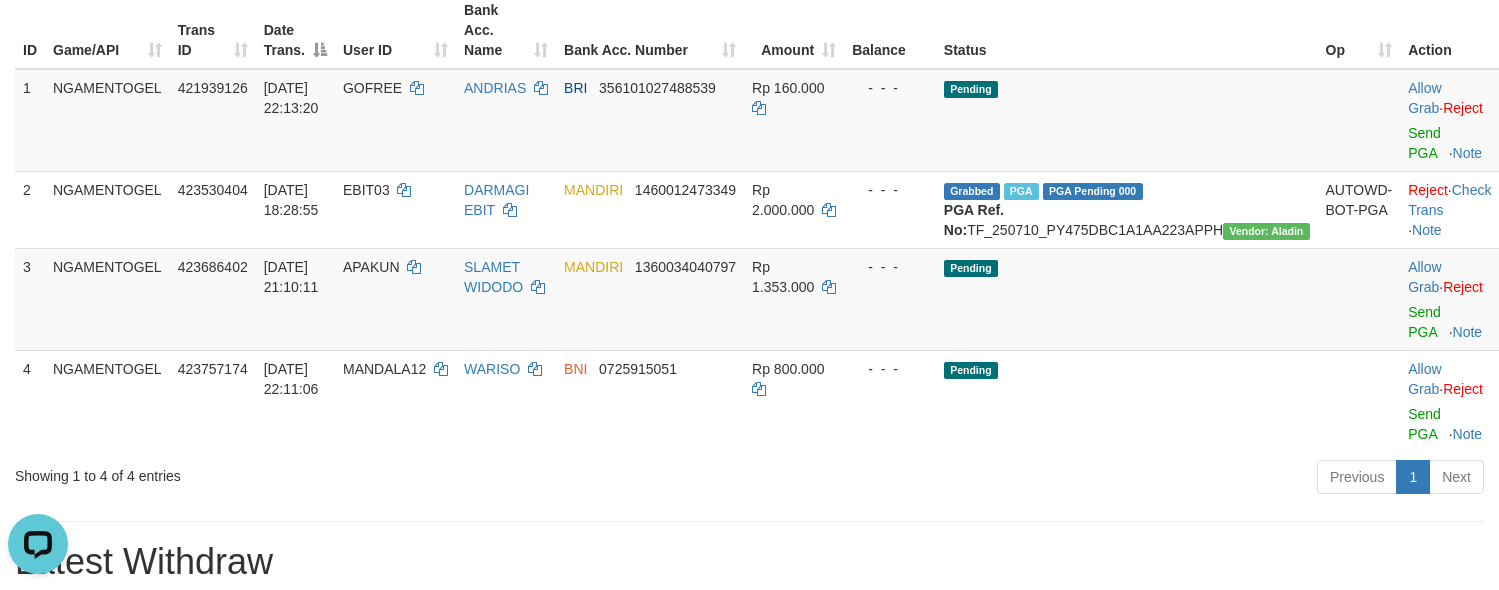 click on "**********" at bounding box center (749, 757) 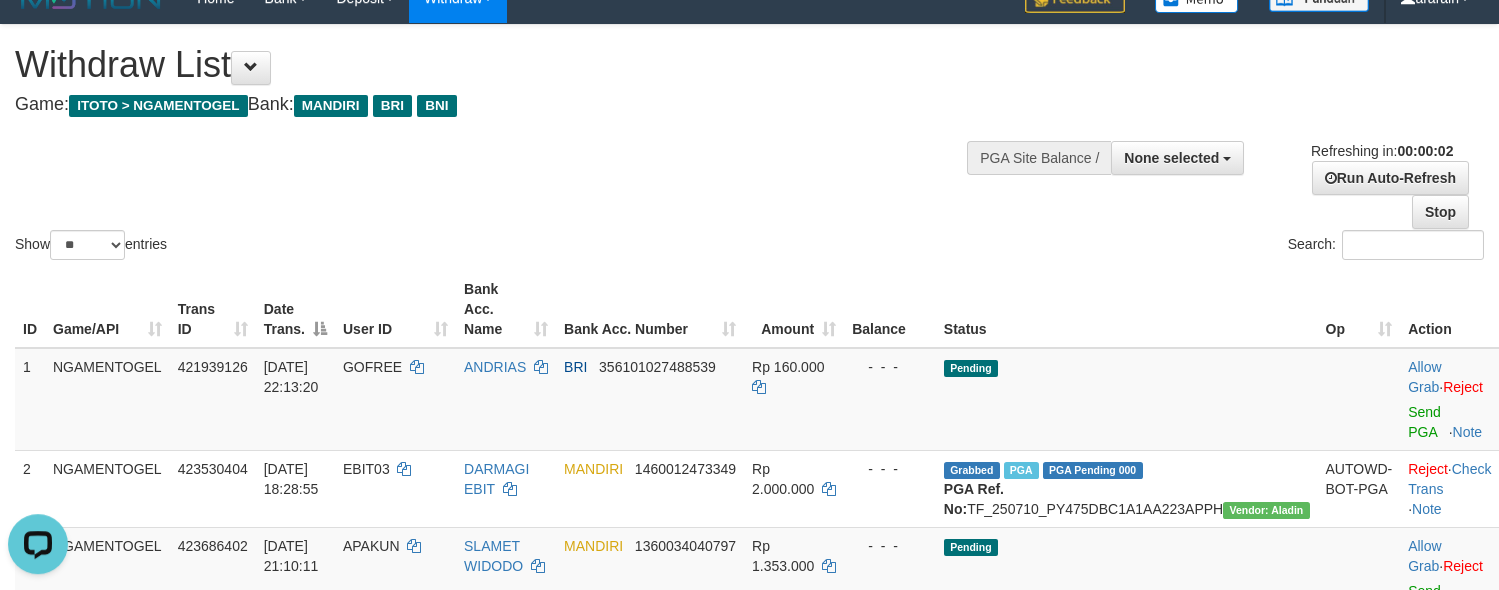 scroll, scrollTop: 0, scrollLeft: 0, axis: both 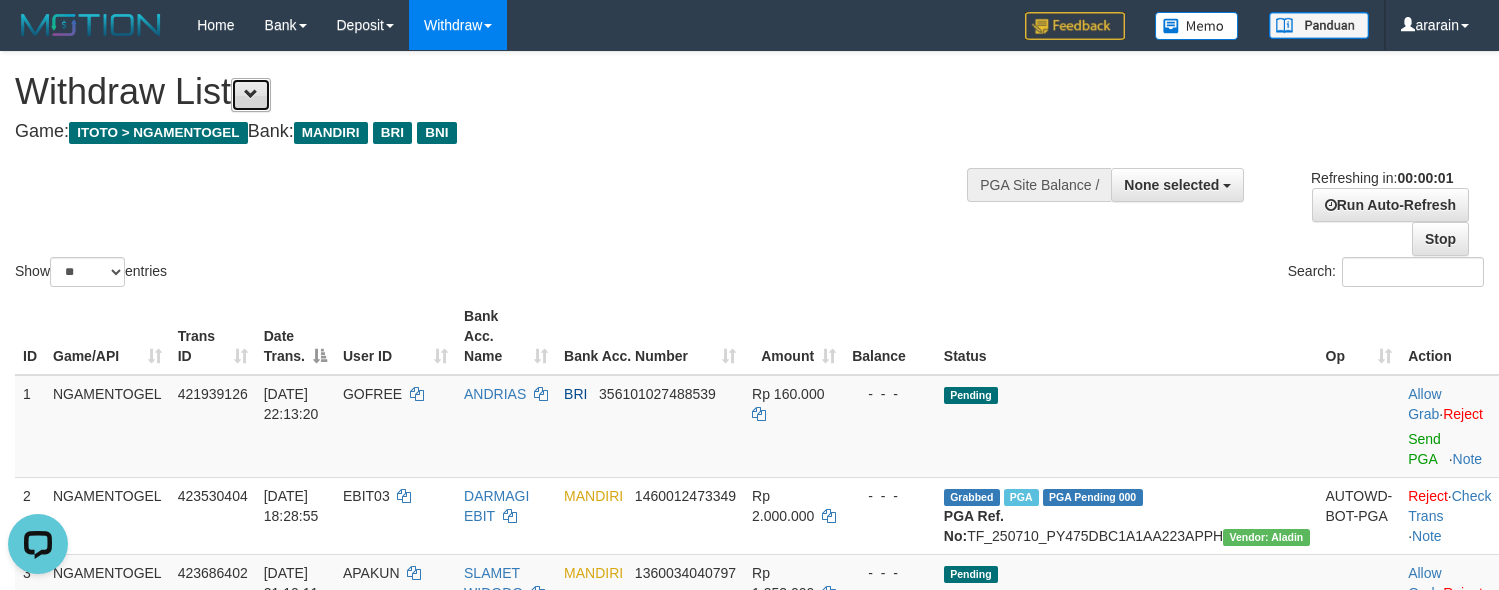 click at bounding box center [251, 95] 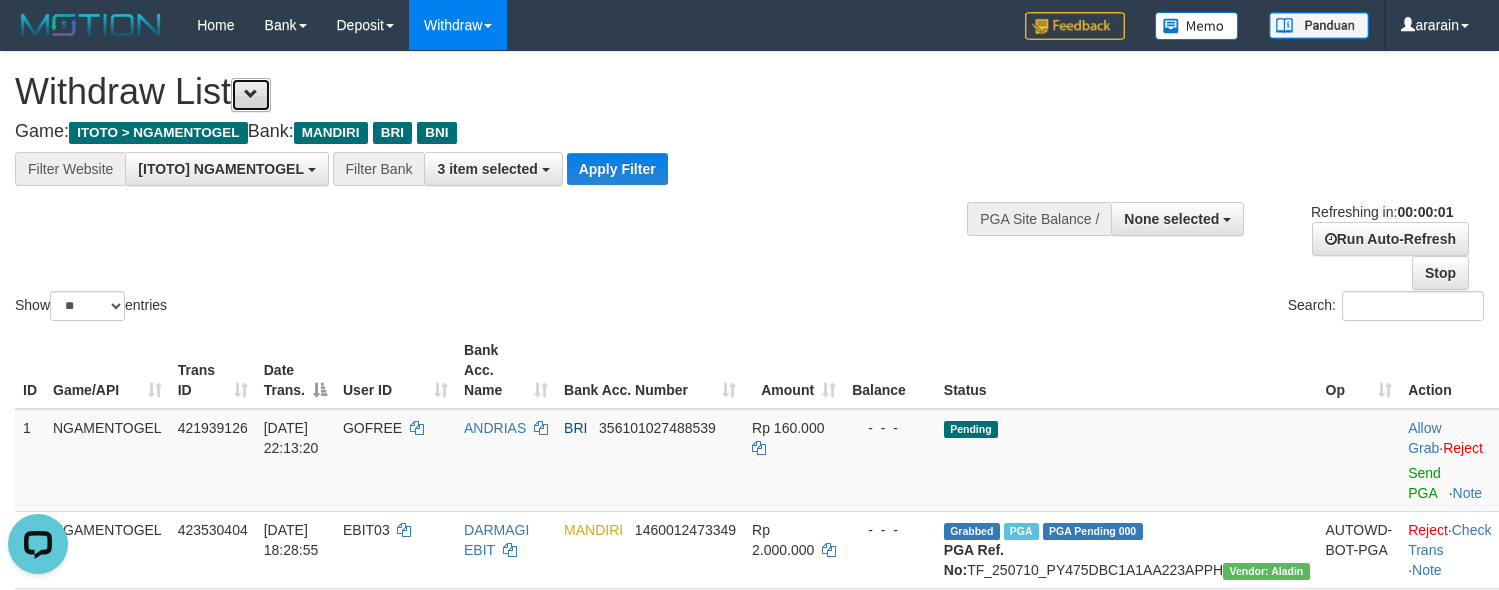 scroll, scrollTop: 17, scrollLeft: 0, axis: vertical 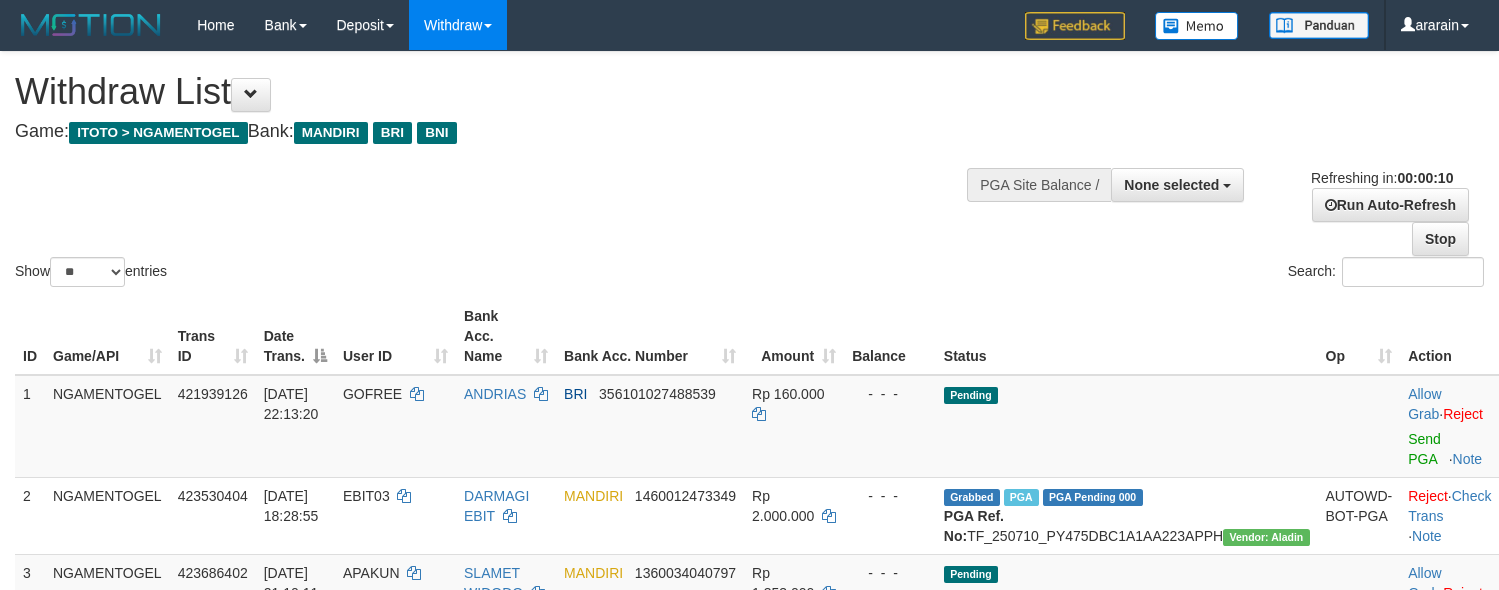 select 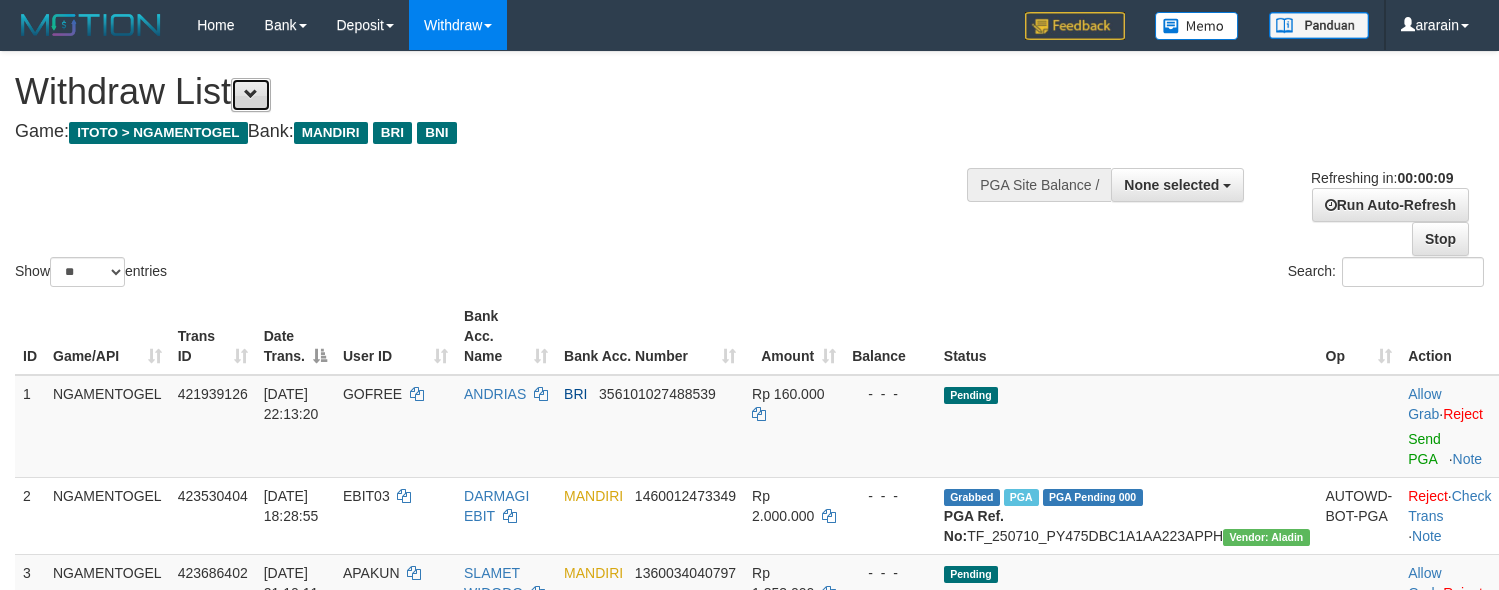 click at bounding box center [251, 95] 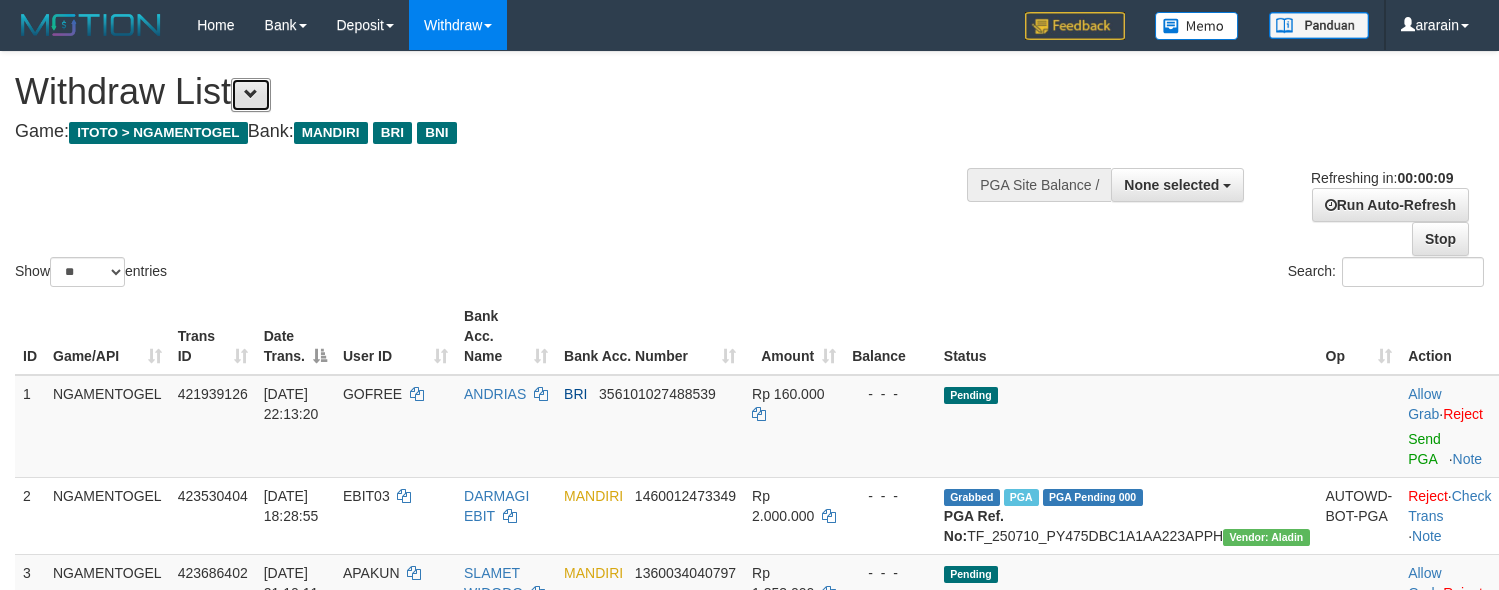 scroll, scrollTop: 17, scrollLeft: 0, axis: vertical 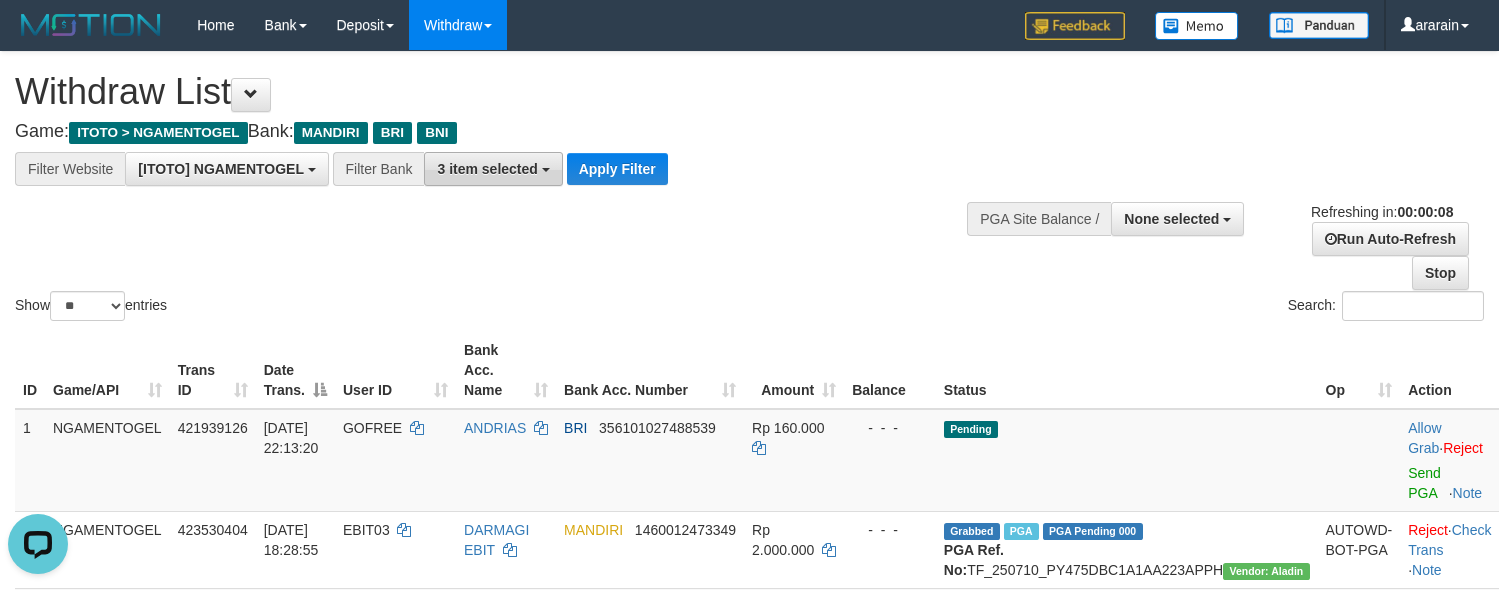 click on "3 item selected" at bounding box center (487, 169) 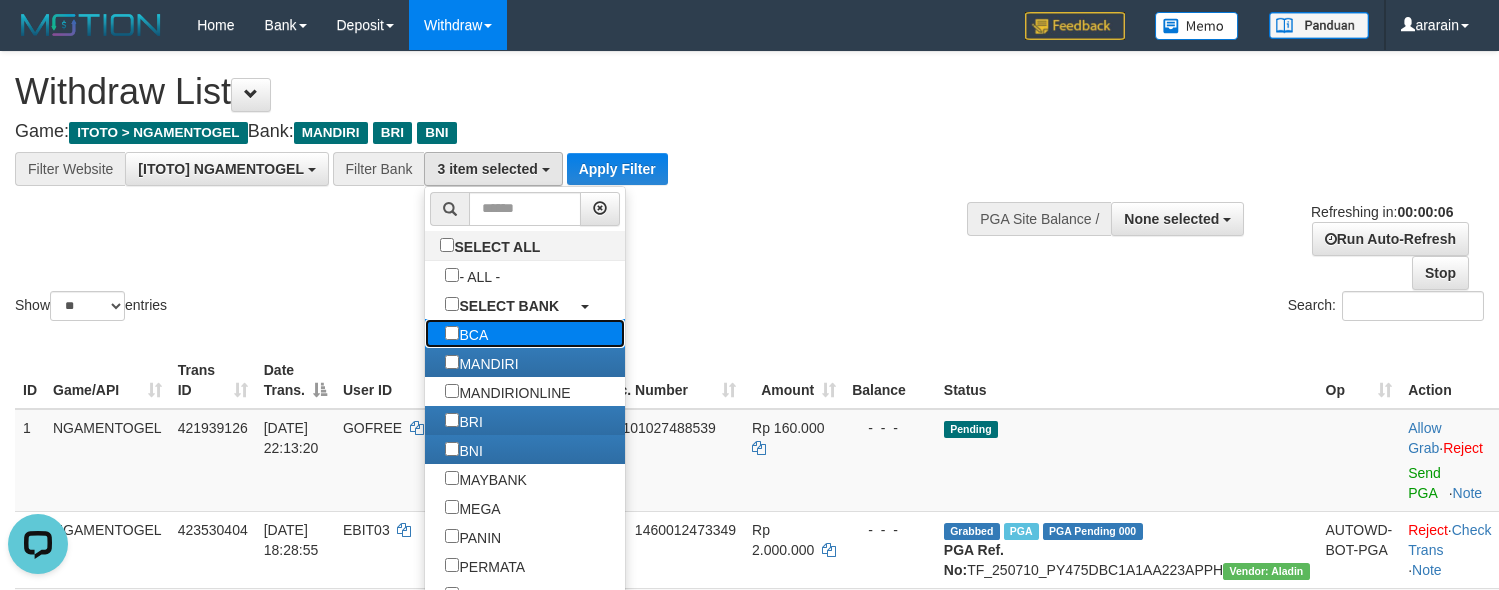 click on "BCA" at bounding box center (466, 333) 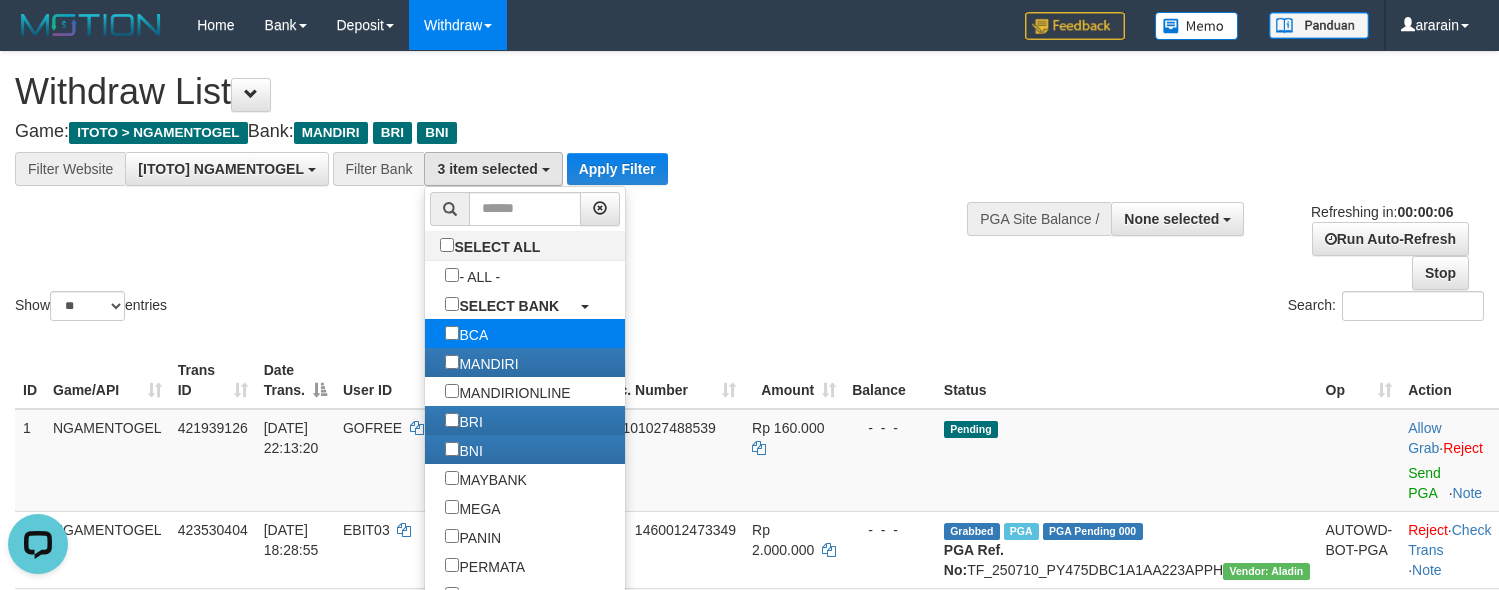 select on "***" 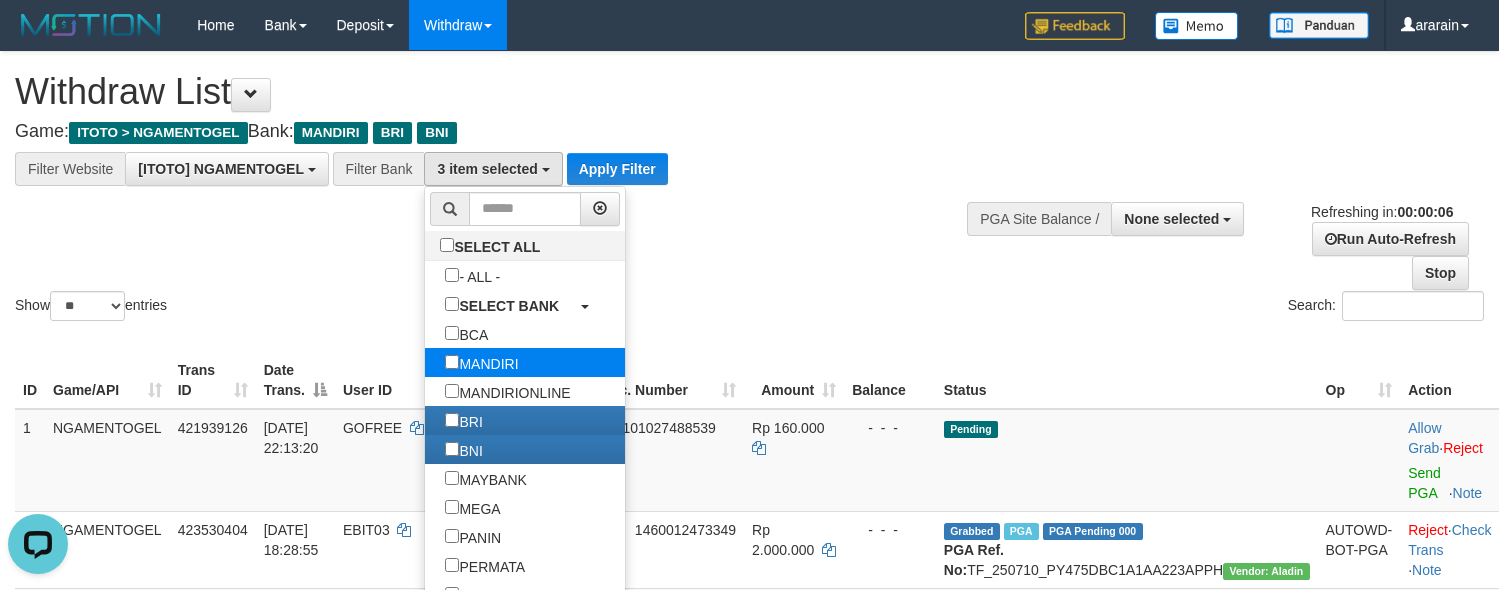 scroll, scrollTop: 58, scrollLeft: 0, axis: vertical 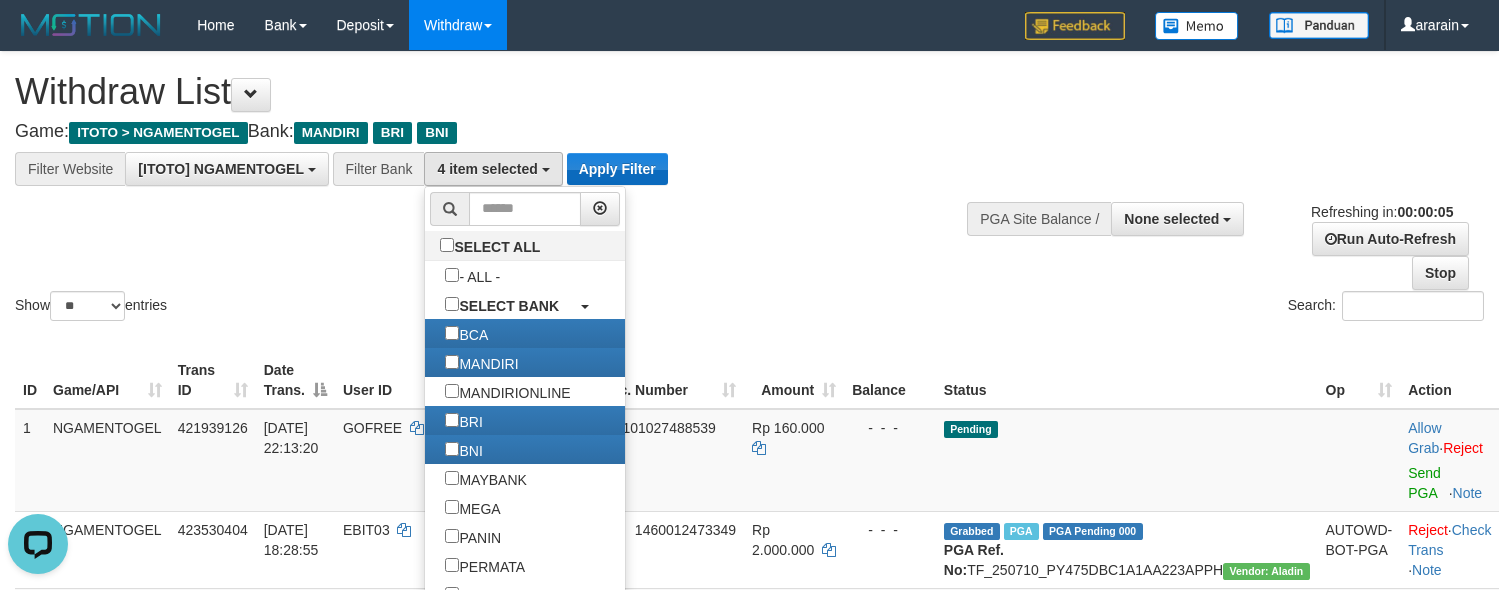 drag, startPoint x: 616, startPoint y: 192, endPoint x: 642, endPoint y: 165, distance: 37.48333 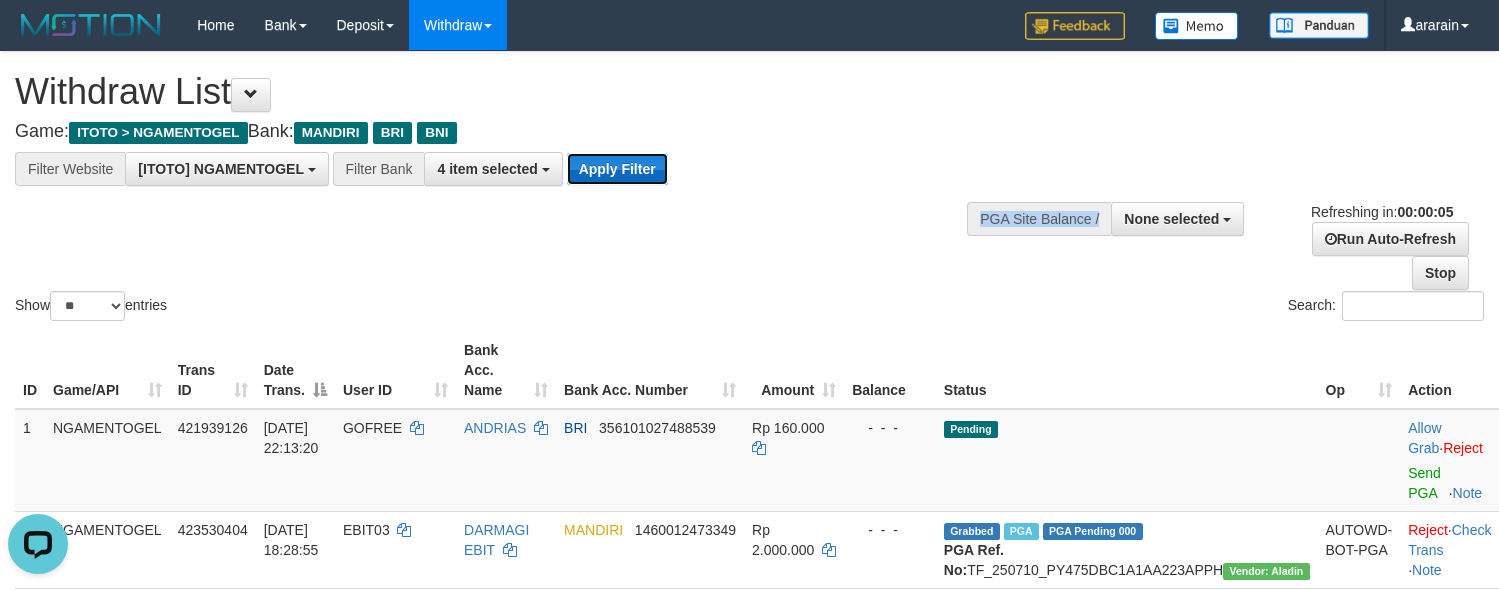 click on "Apply Filter" at bounding box center [617, 169] 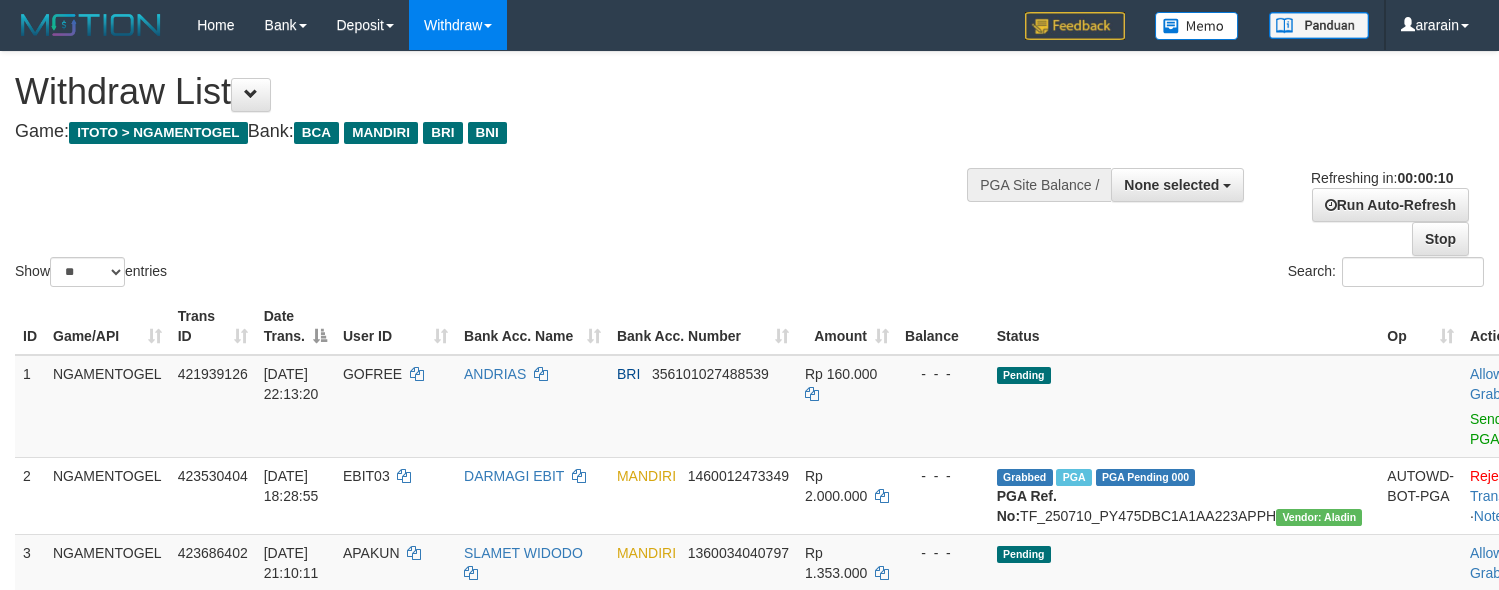 select 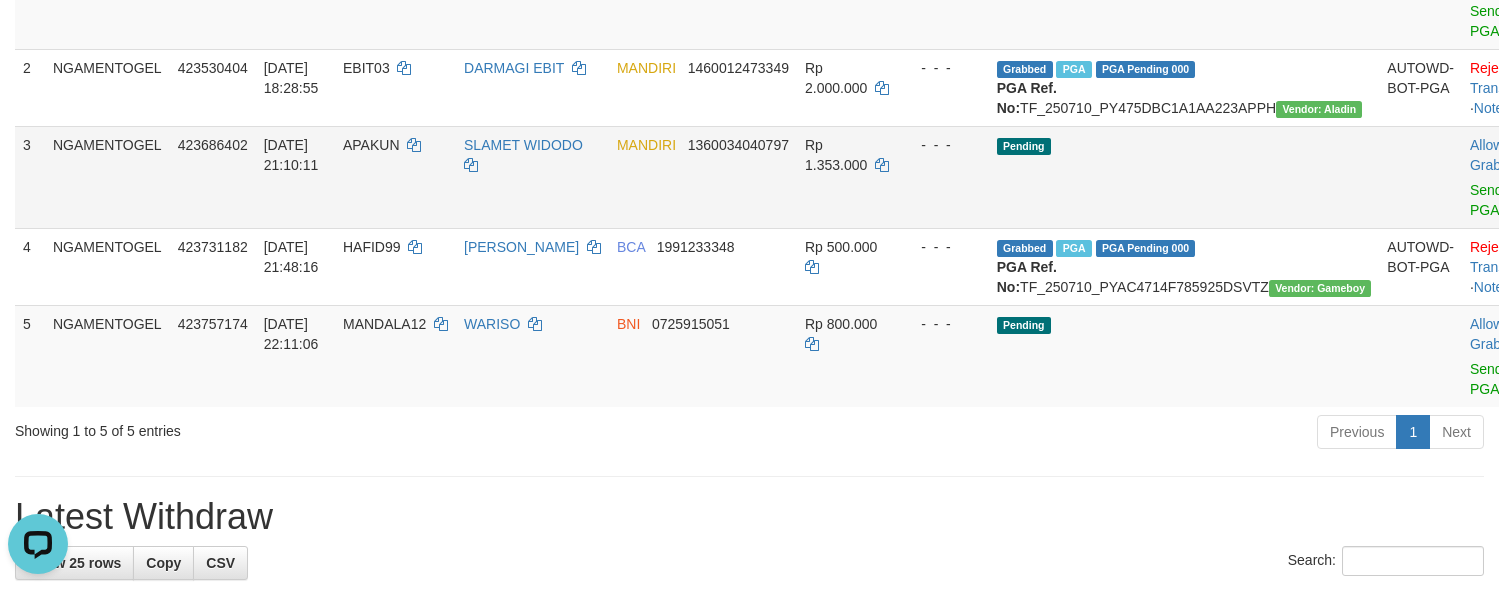 scroll, scrollTop: 0, scrollLeft: 0, axis: both 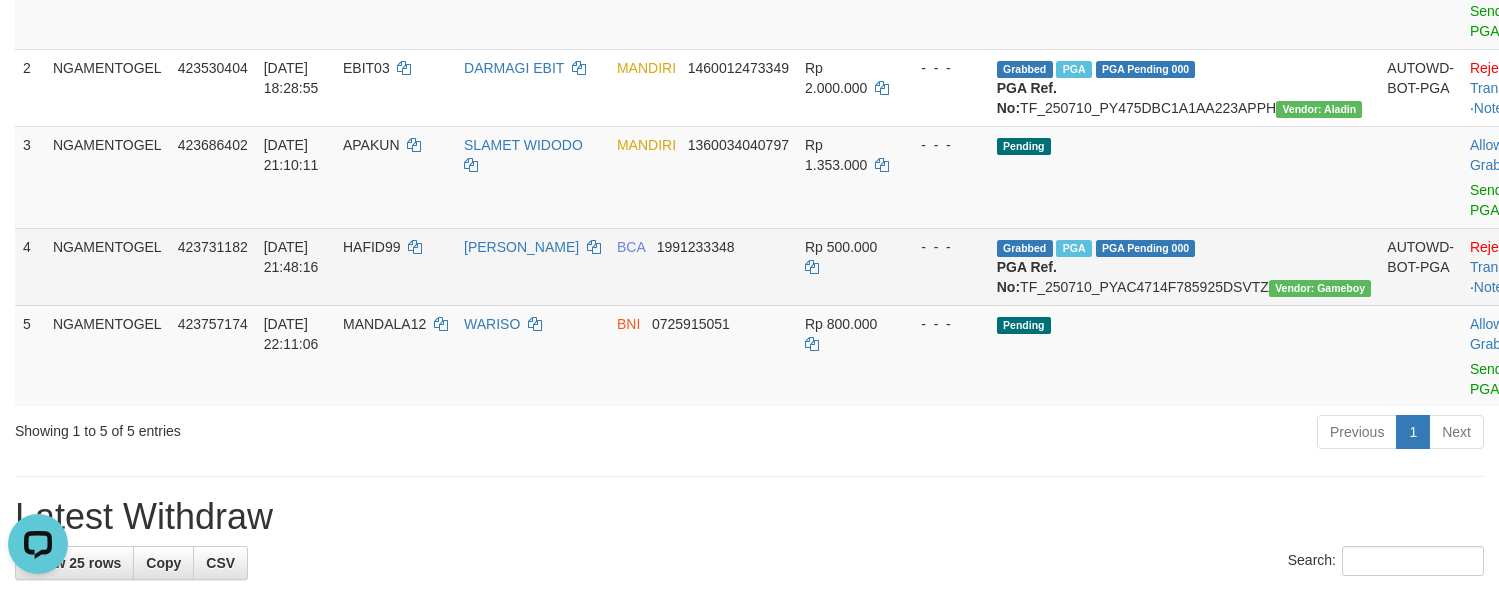 click on "HAFID99" at bounding box center [372, 247] 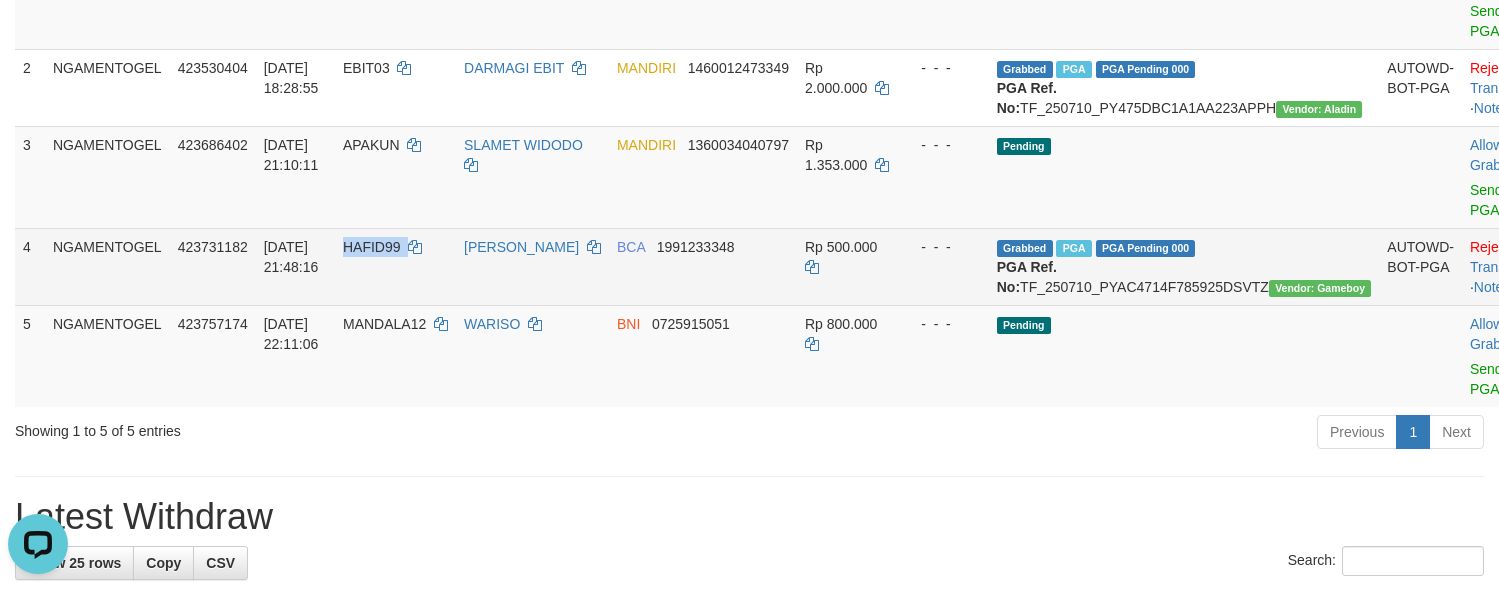 copy on "HAFID99" 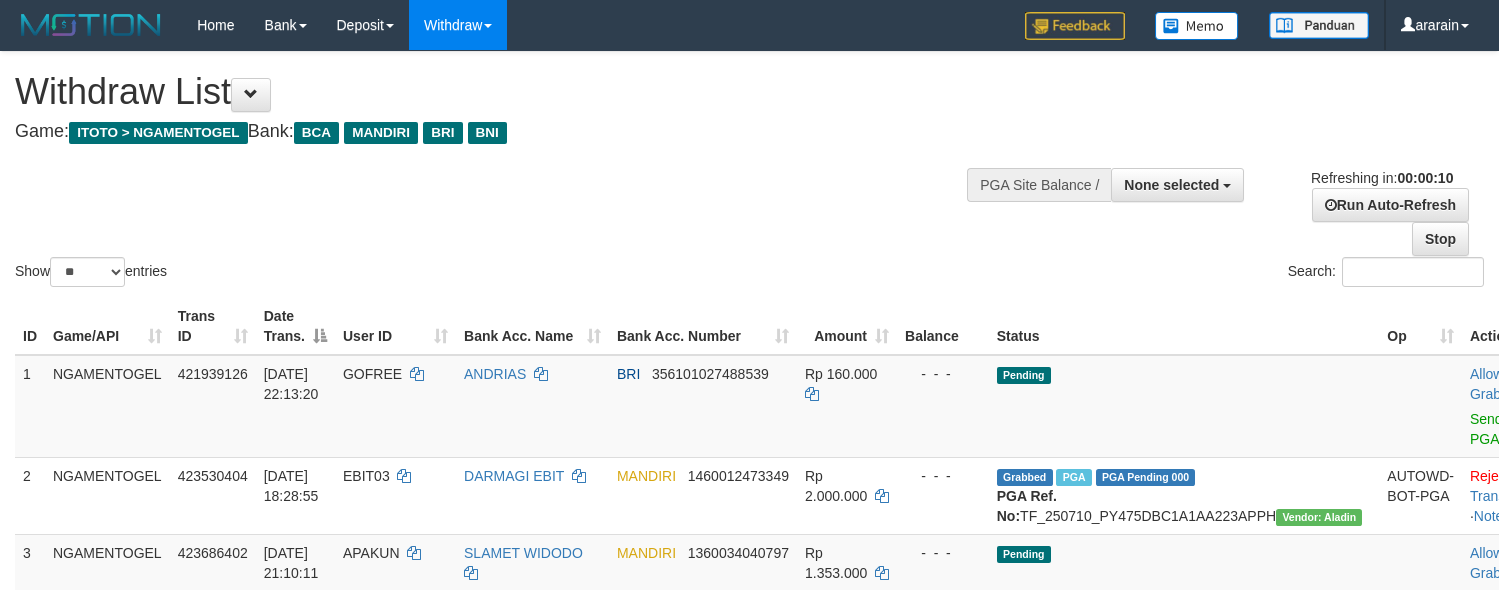 select 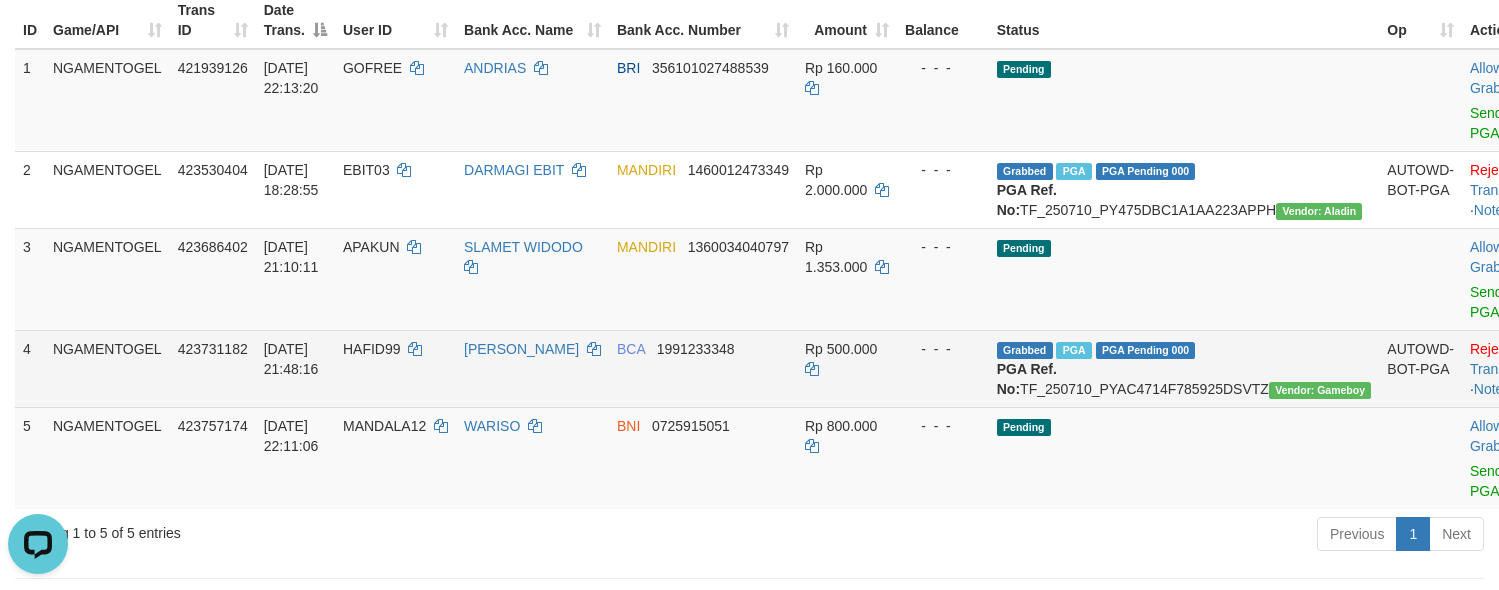 scroll, scrollTop: 0, scrollLeft: 0, axis: both 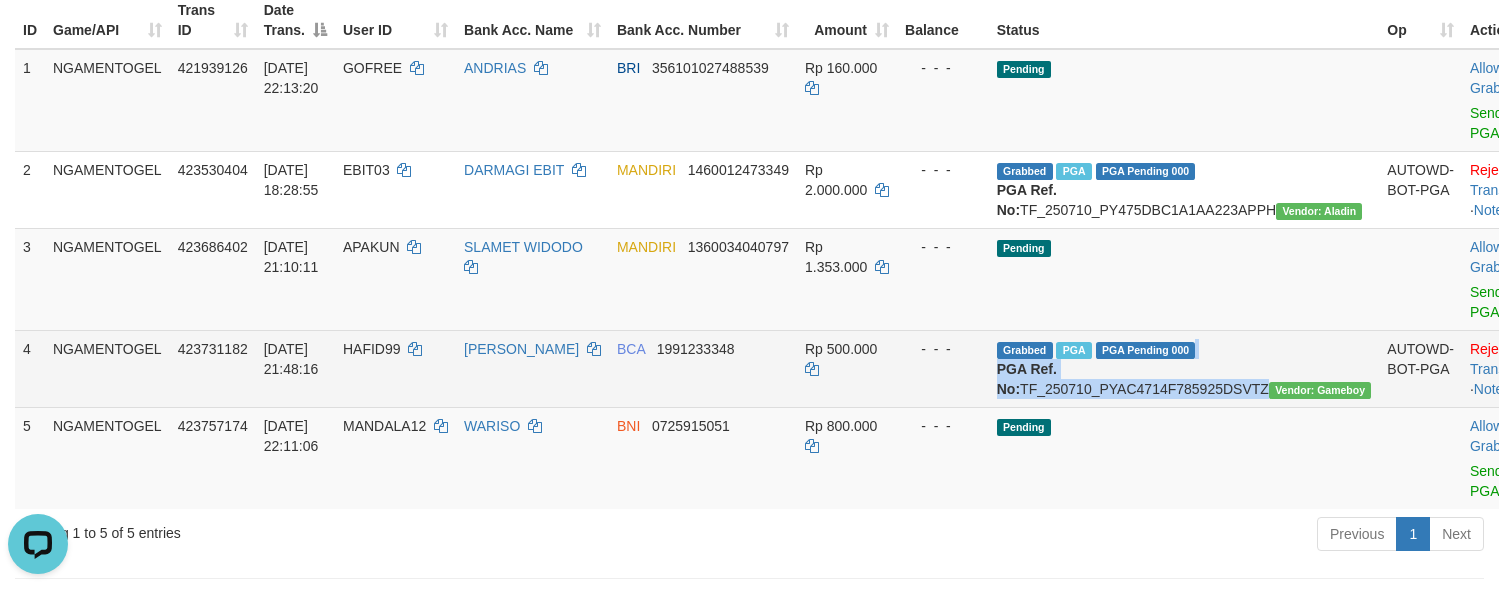 click on "Grabbed   PGA   PGA Pending 000 {"status":"000","data":{"unique_id":"494-423731182-20250710","reference_no":"TF_250710_PYAC4714F785925DSVTZ","amount":"500000.00","fee":"0.00","merchant_surcharge_rate":"0.00","charge_to":"MERC","payout_amount":"500000.00","disbursement_status":0,"disbursement_description":"ON PROCESS","created_at":"2025-07-10 22:00:25","executed_at":"2025-07-10 22:00:25","bank":{"code":"014","name":"BANK CENTRAL ASIA","account_number":"1991233348","account_name":"JOKO SUWANTO"},"note":"araoreo","merchant_balance":{"balance_effective":503600214,"balance_pending":142806382,"balance_disbursement":14476000,"balance_collection":2462990253}}} PGA Ref. No:  TF_250710_PYAC4714F785925DSVTZ  Vendor: Gameboy" at bounding box center (1184, 368) 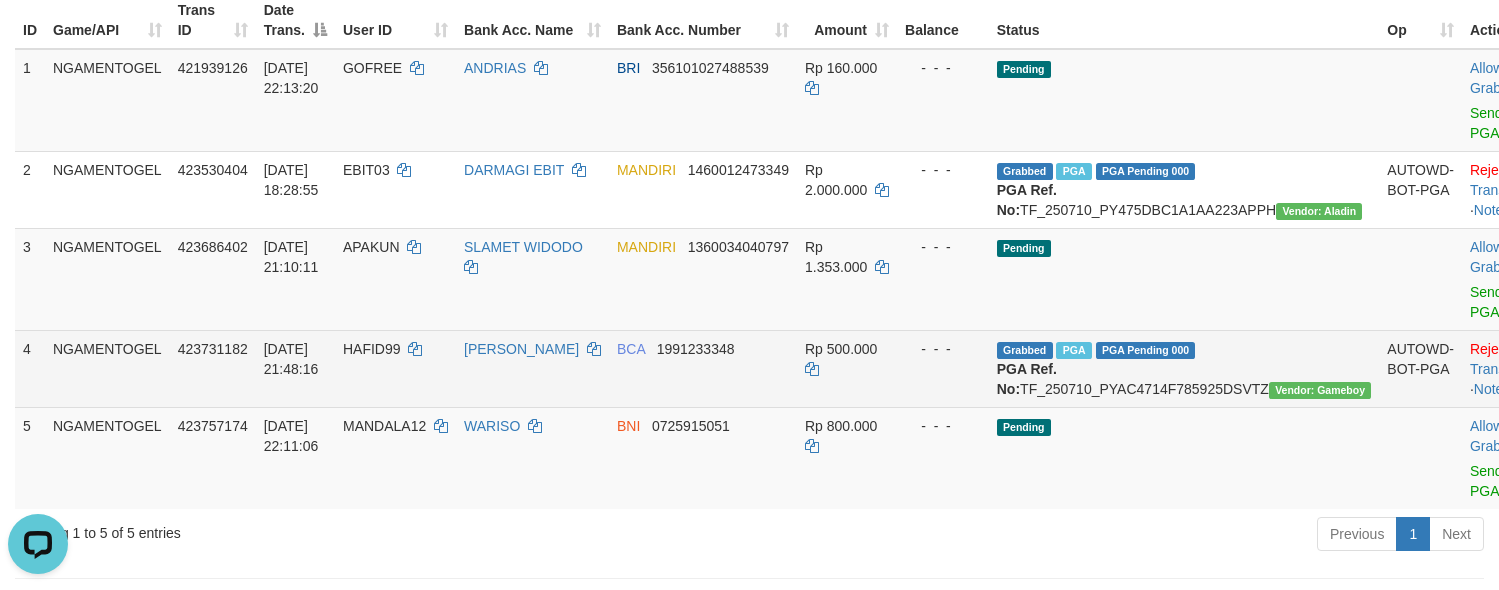 click on "Grabbed   PGA   PGA Pending 000 {"status":"000","data":{"unique_id":"494-423731182-20250710","reference_no":"TF_250710_PYAC4714F785925DSVTZ","amount":"500000.00","fee":"0.00","merchant_surcharge_rate":"0.00","charge_to":"MERC","payout_amount":"500000.00","disbursement_status":0,"disbursement_description":"ON PROCESS","created_at":"2025-07-10 22:00:25","executed_at":"2025-07-10 22:00:25","bank":{"code":"014","name":"BANK CENTRAL ASIA","account_number":"1991233348","account_name":"JOKO SUWANTO"},"note":"araoreo","merchant_balance":{"balance_effective":503600214,"balance_pending":142806382,"balance_disbursement":14476000,"balance_collection":2462990253}}} PGA Ref. No:  TF_250710_PYAC4714F785925DSVTZ  Vendor: Gameboy" at bounding box center [1184, 368] 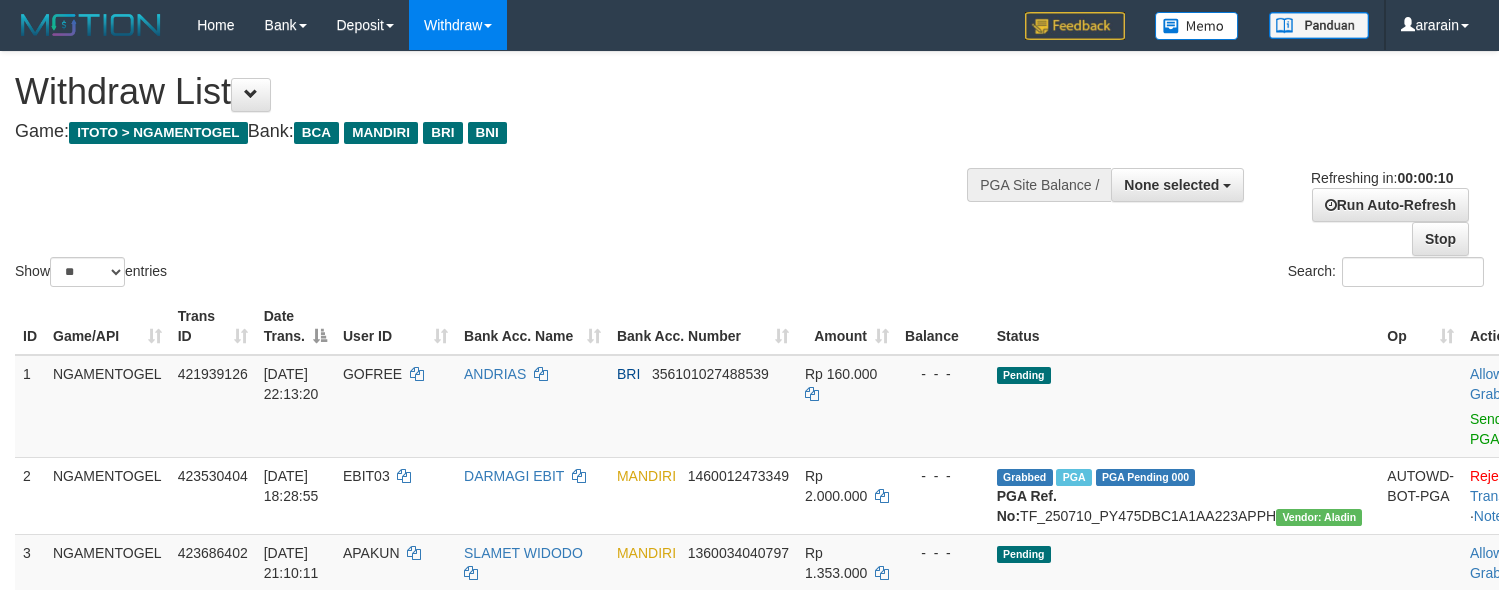 select 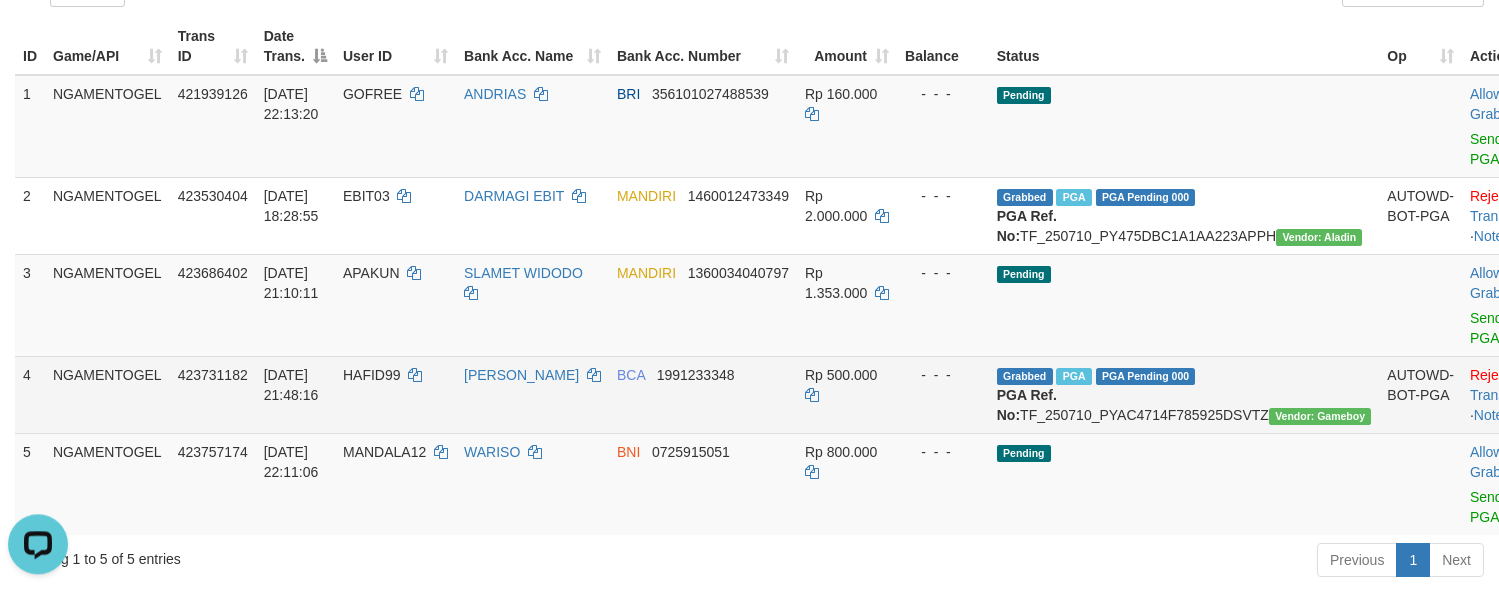 scroll, scrollTop: 306, scrollLeft: 0, axis: vertical 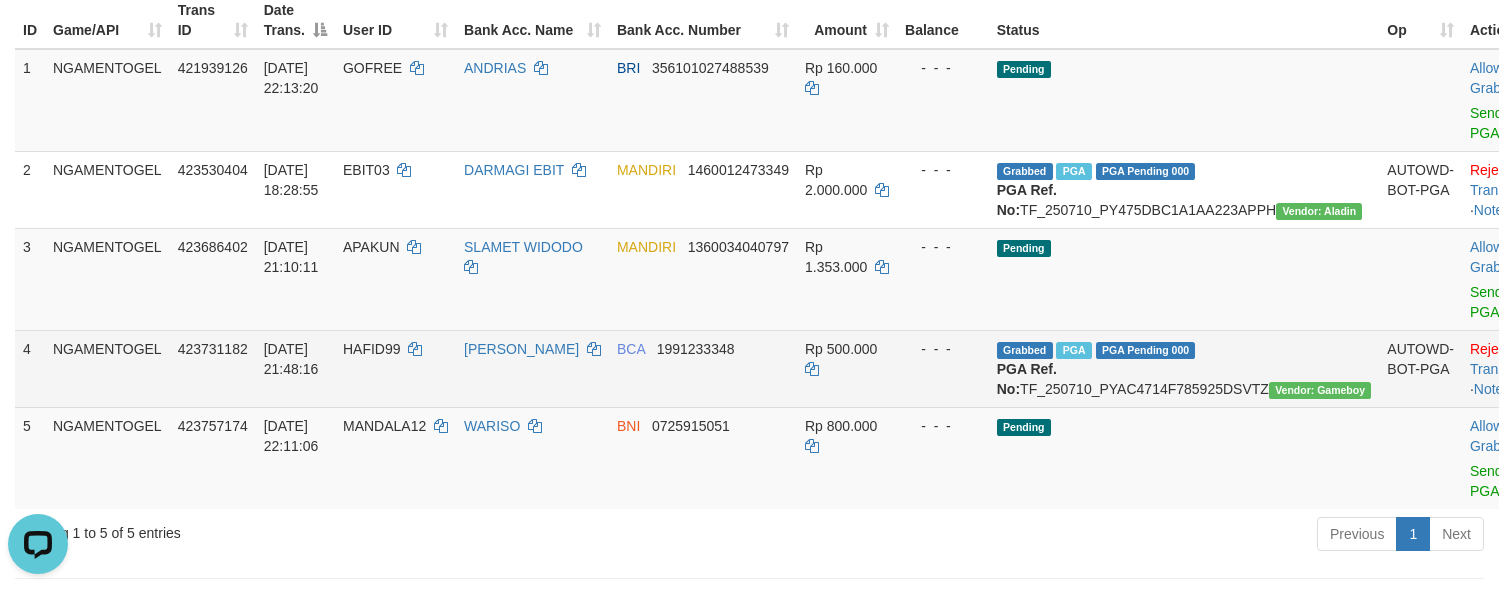 click on "HAFID99" at bounding box center [395, 368] 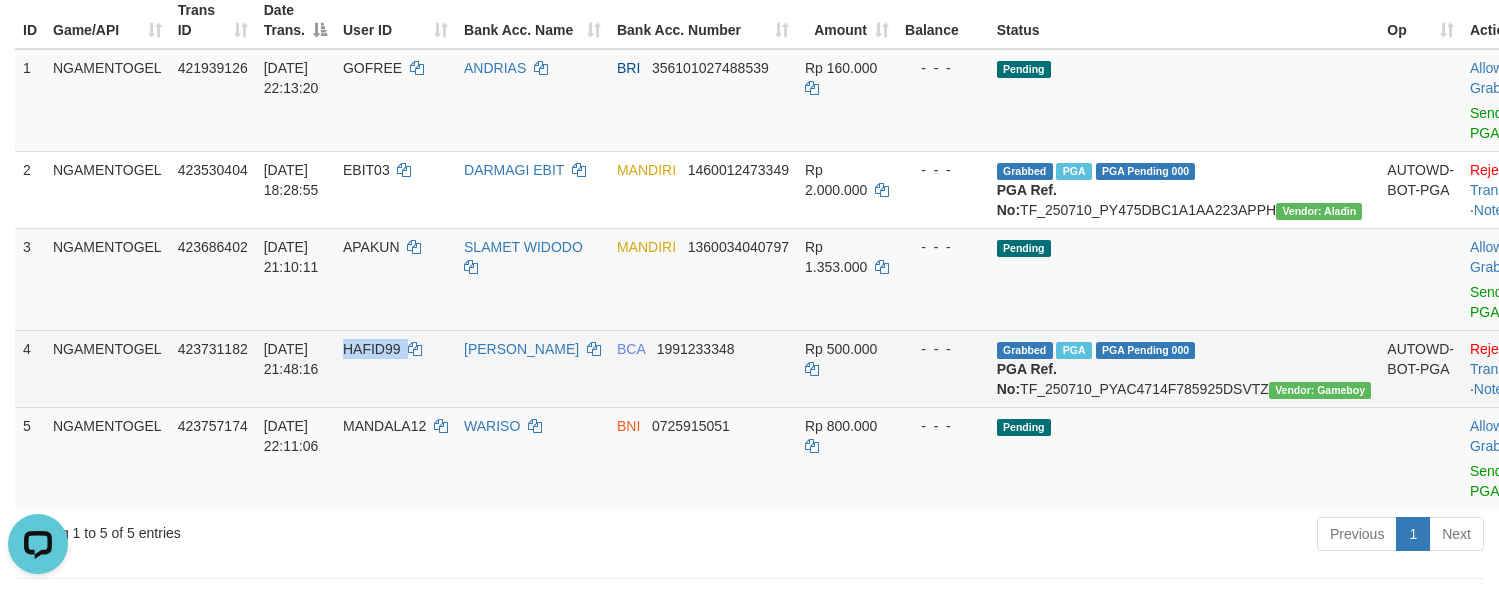click on "HAFID99" at bounding box center [395, 368] 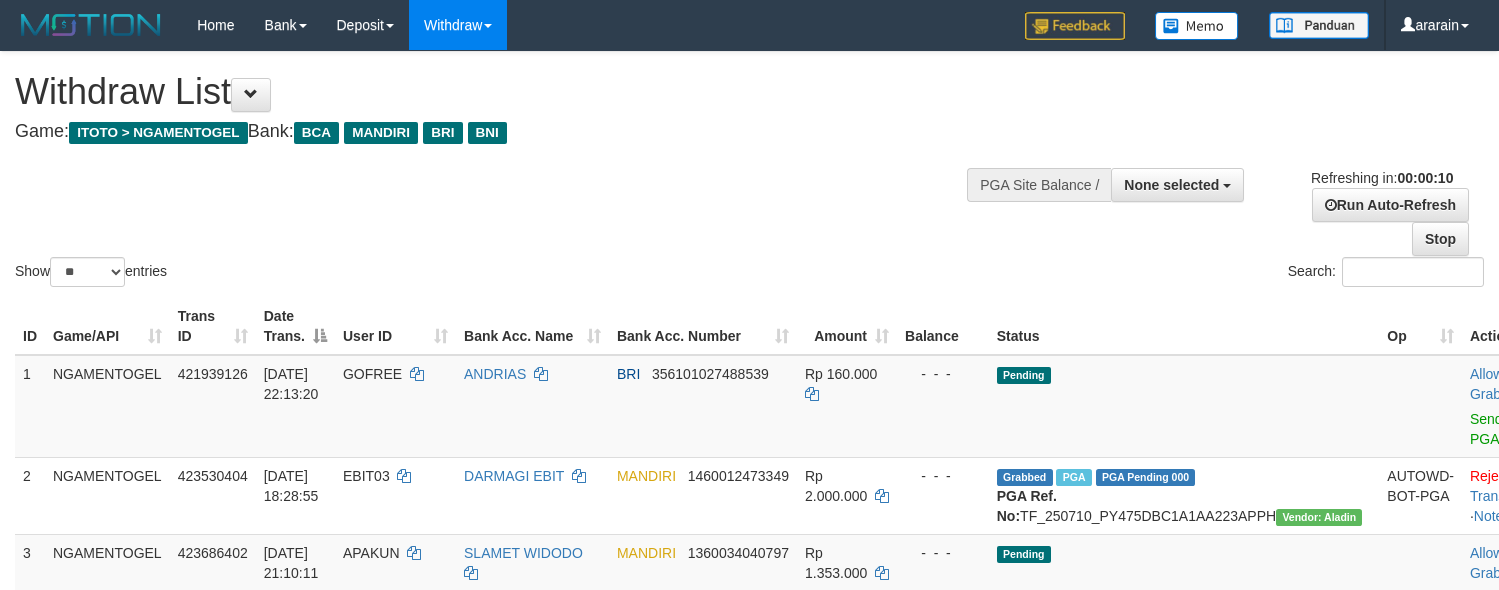 select 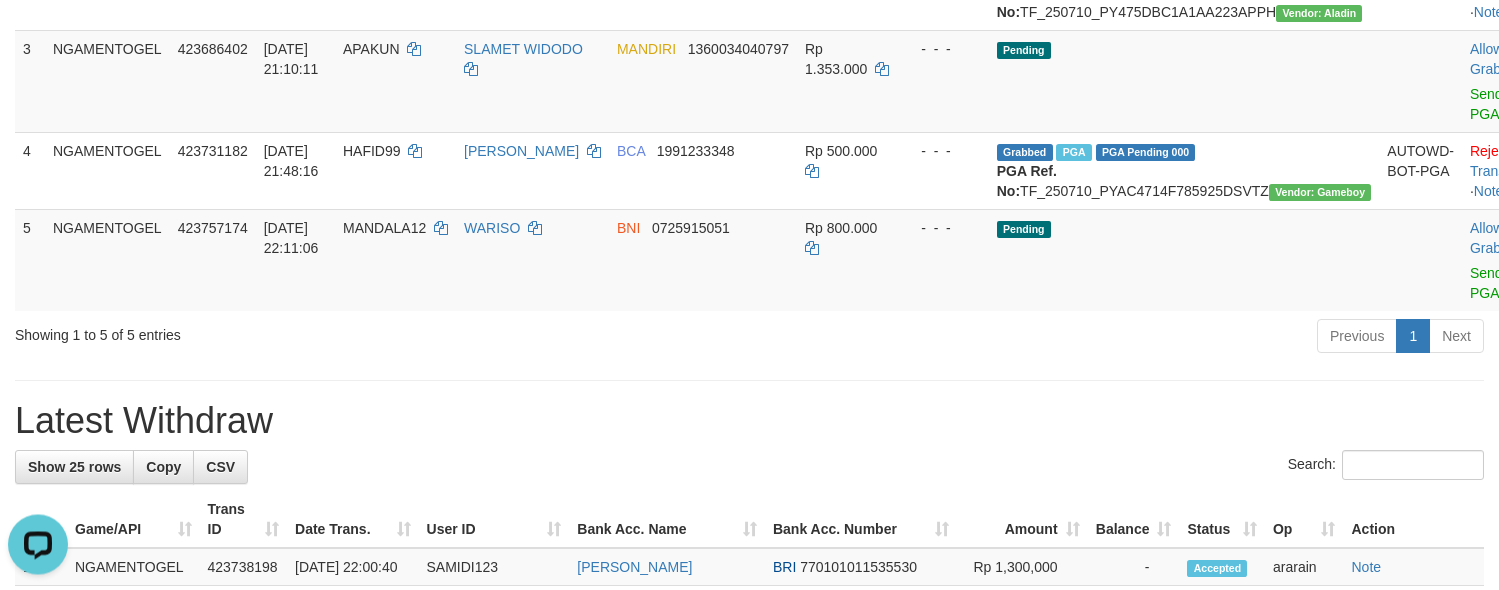scroll, scrollTop: 510, scrollLeft: 0, axis: vertical 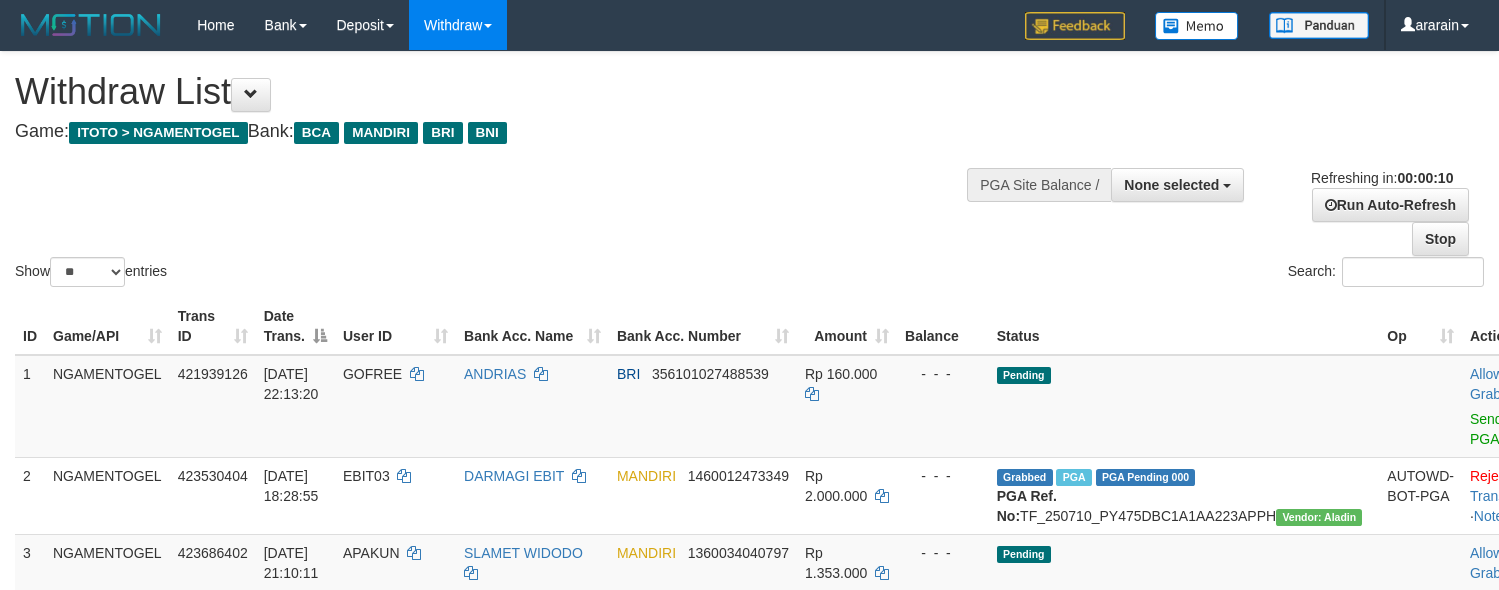 select 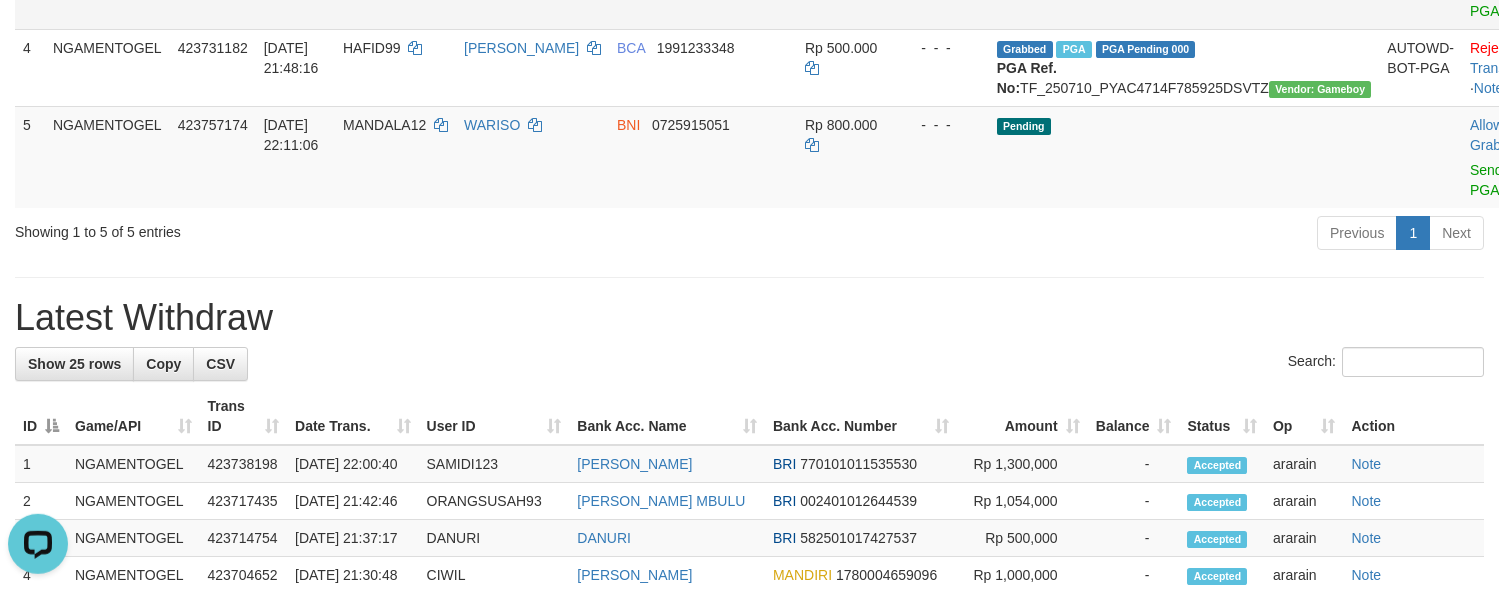 scroll, scrollTop: 612, scrollLeft: 0, axis: vertical 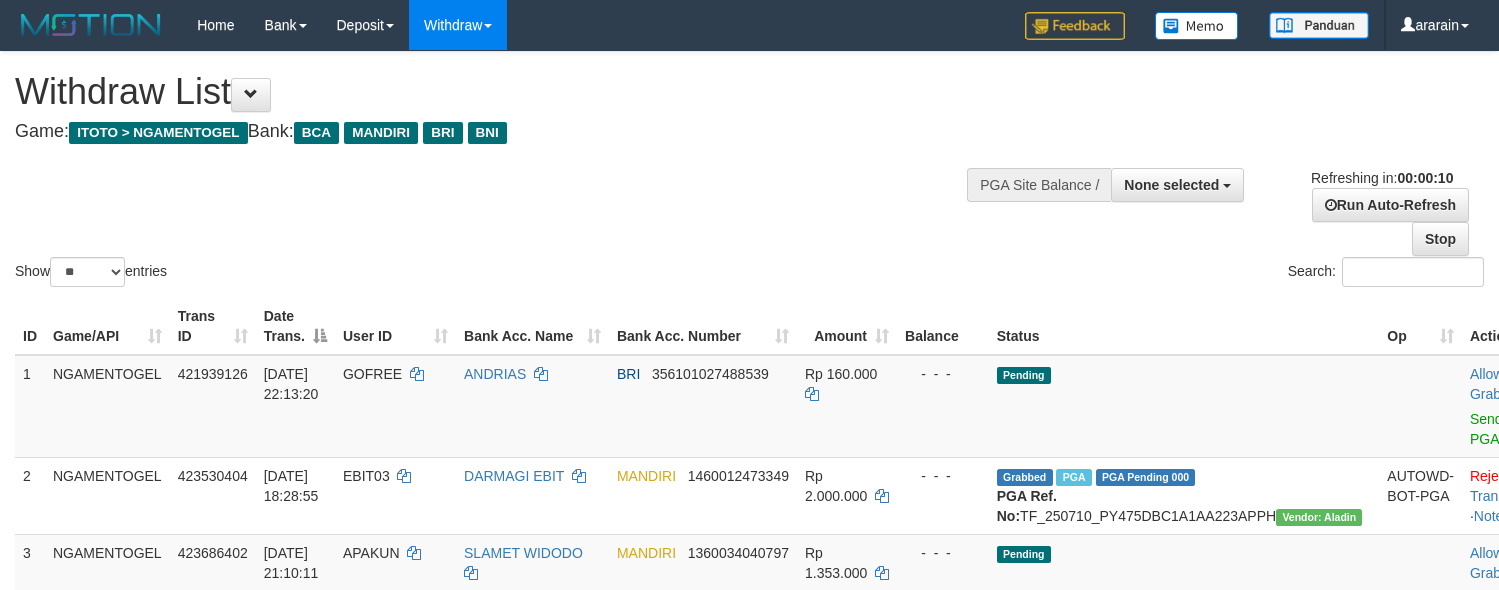 select 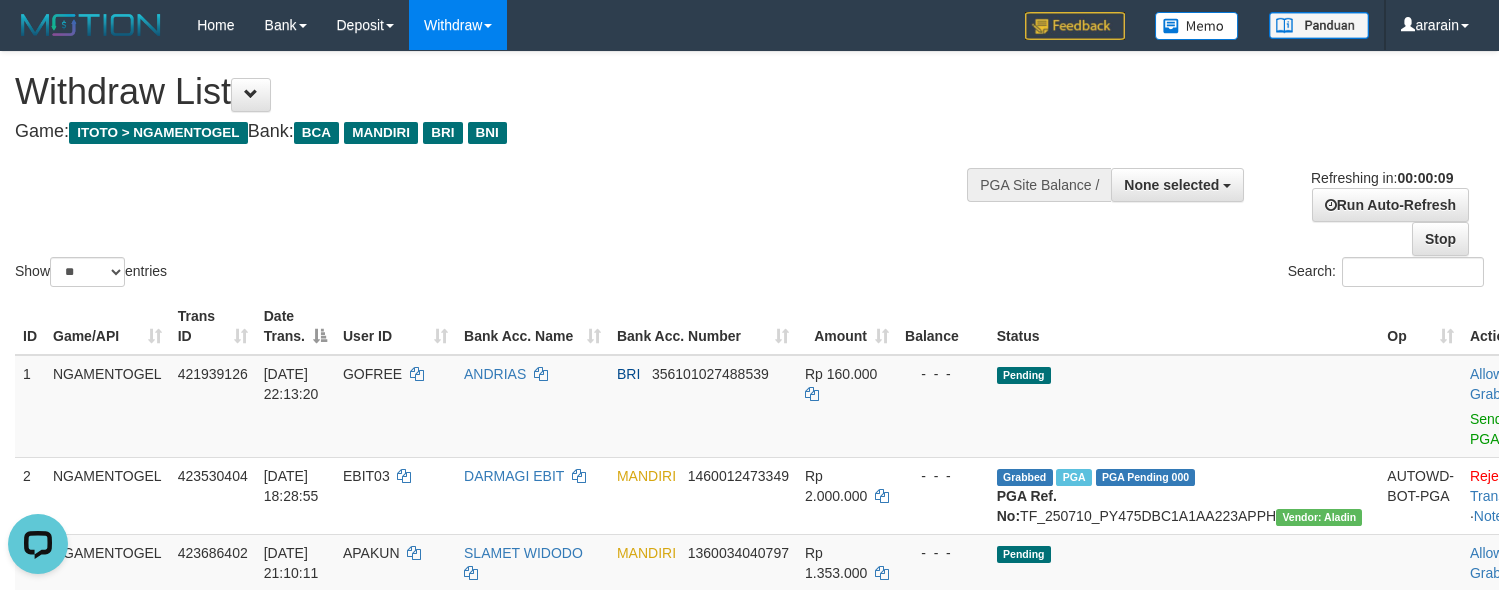 scroll, scrollTop: 0, scrollLeft: 0, axis: both 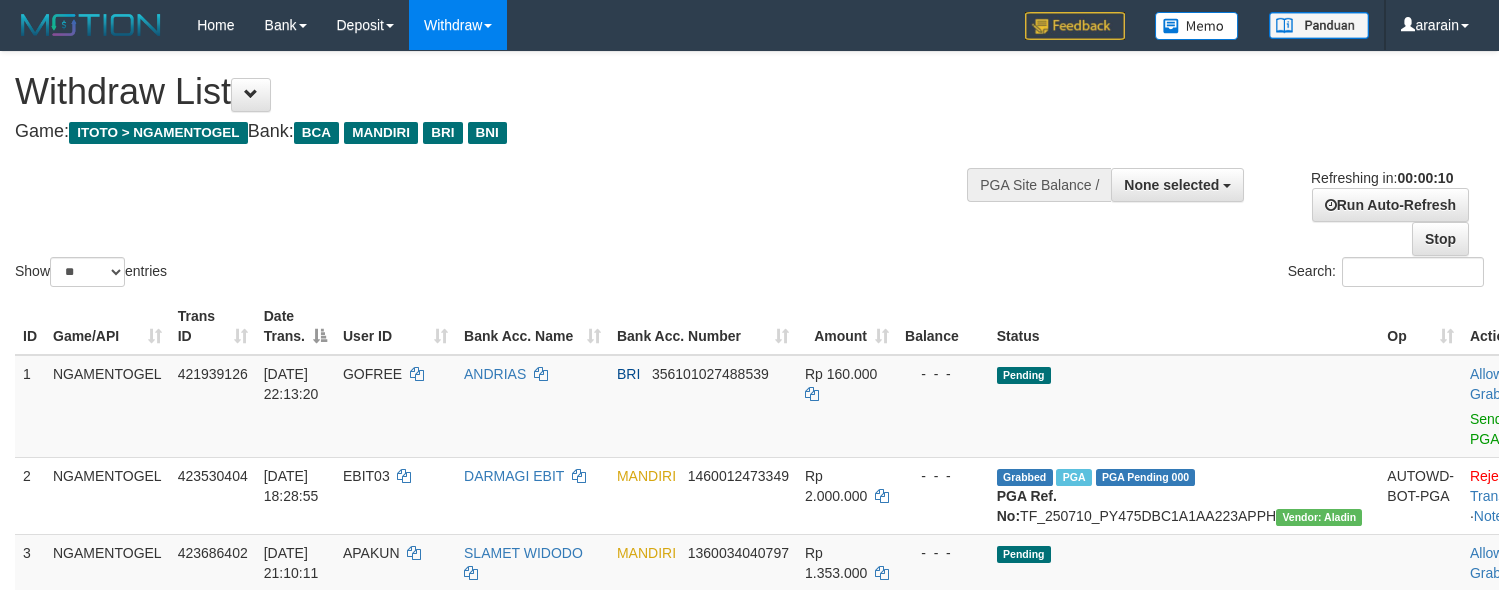 select 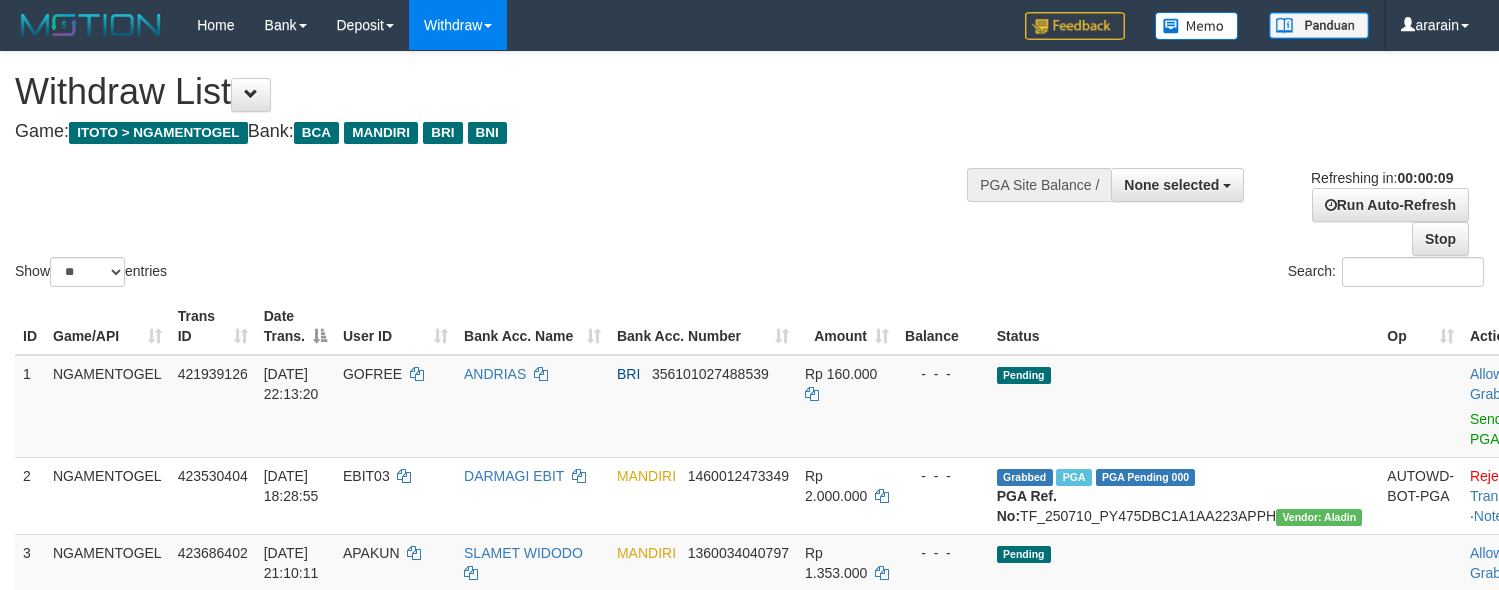 scroll, scrollTop: 0, scrollLeft: 0, axis: both 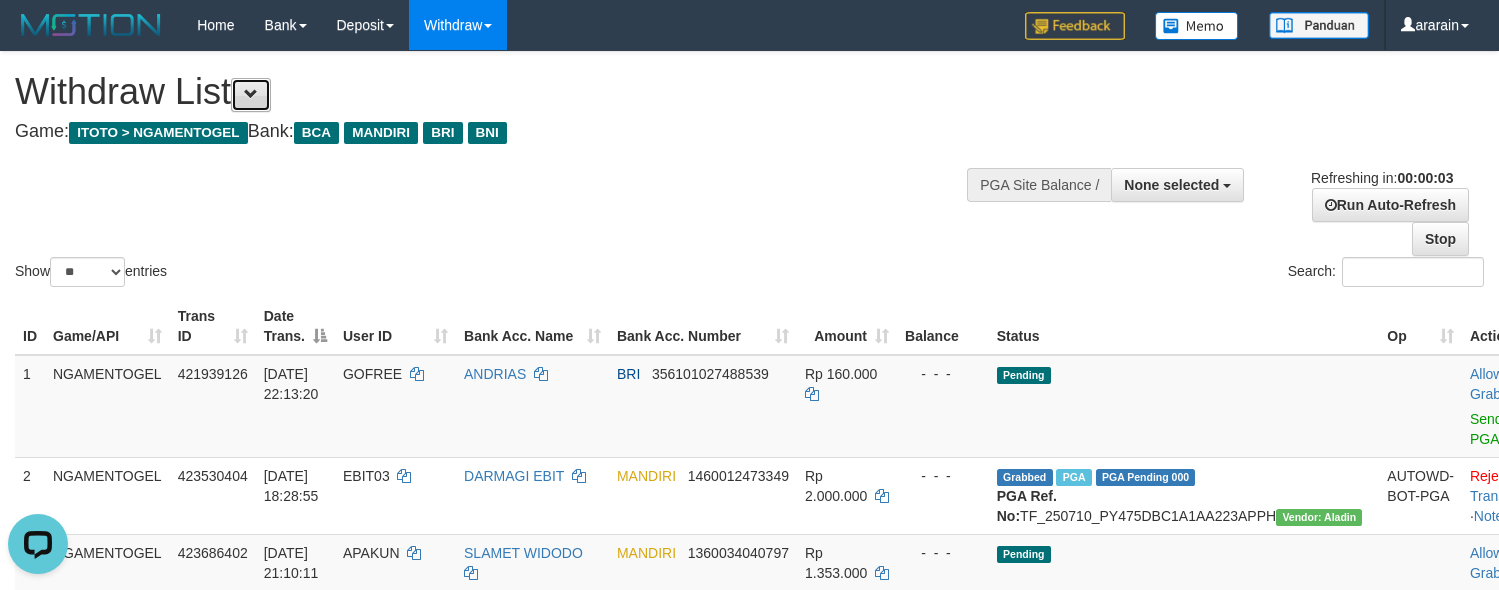click at bounding box center [251, 95] 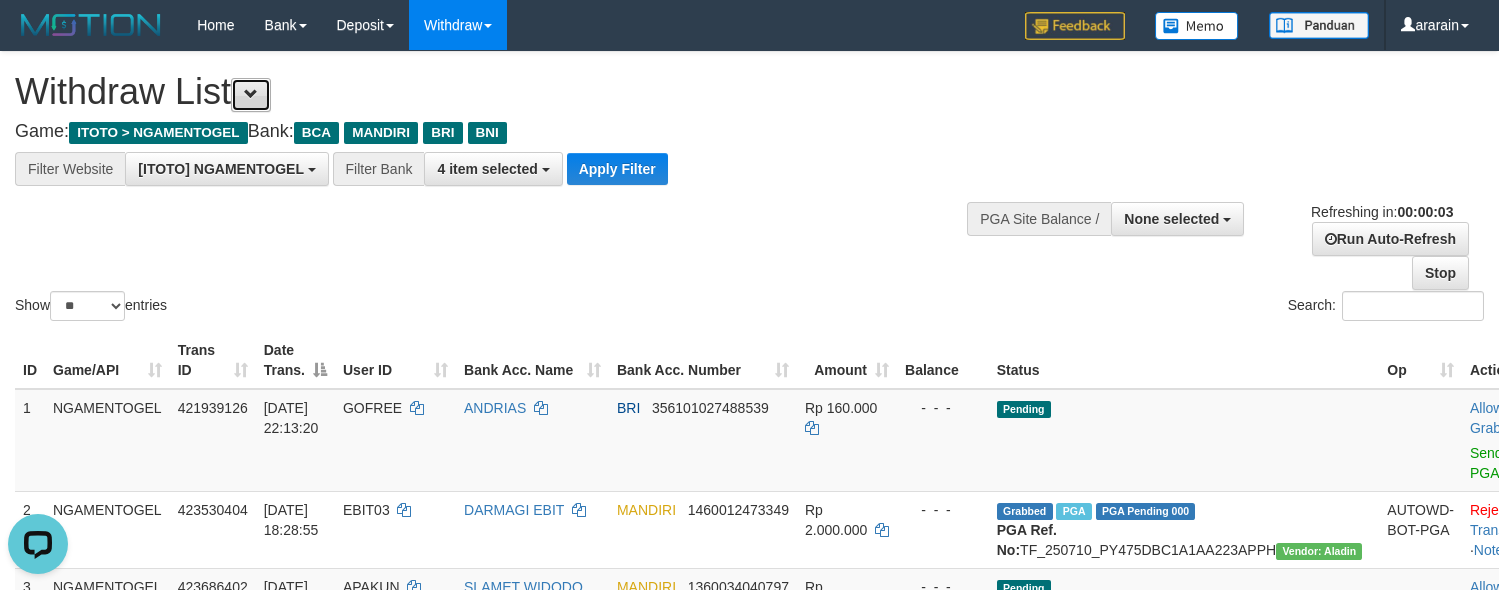 scroll, scrollTop: 17, scrollLeft: 0, axis: vertical 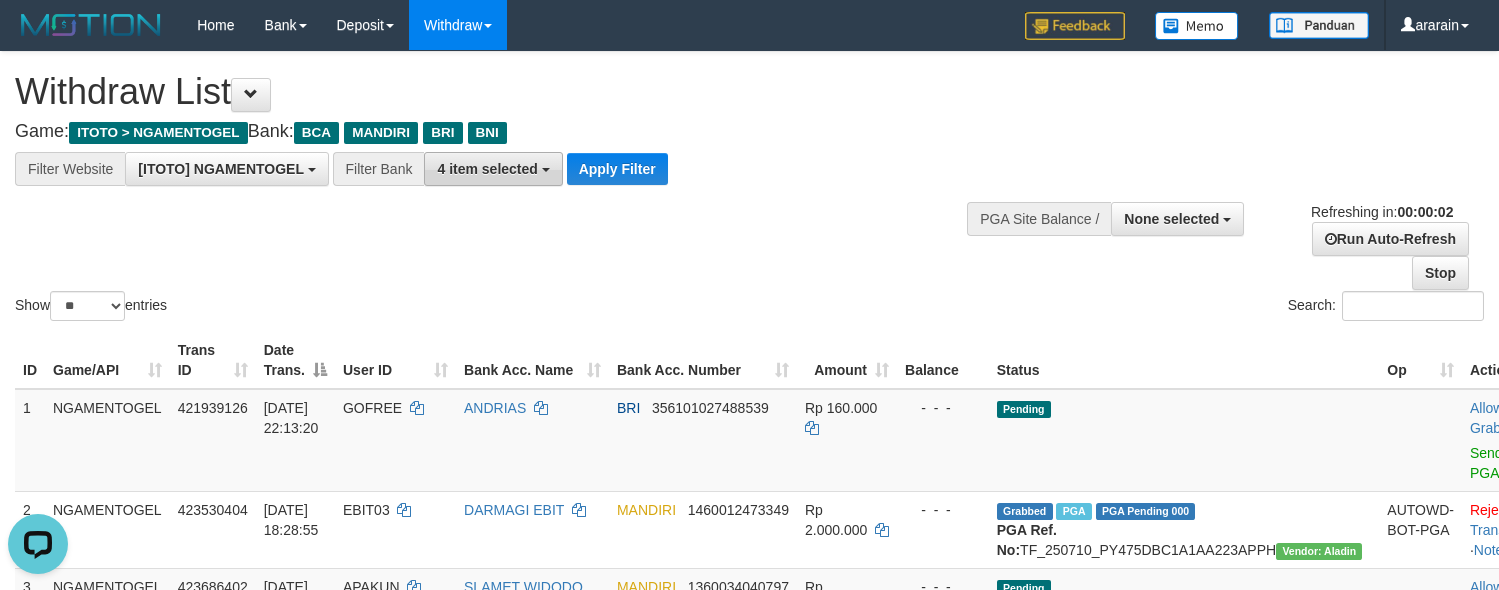 click on "4 item selected" at bounding box center [493, 169] 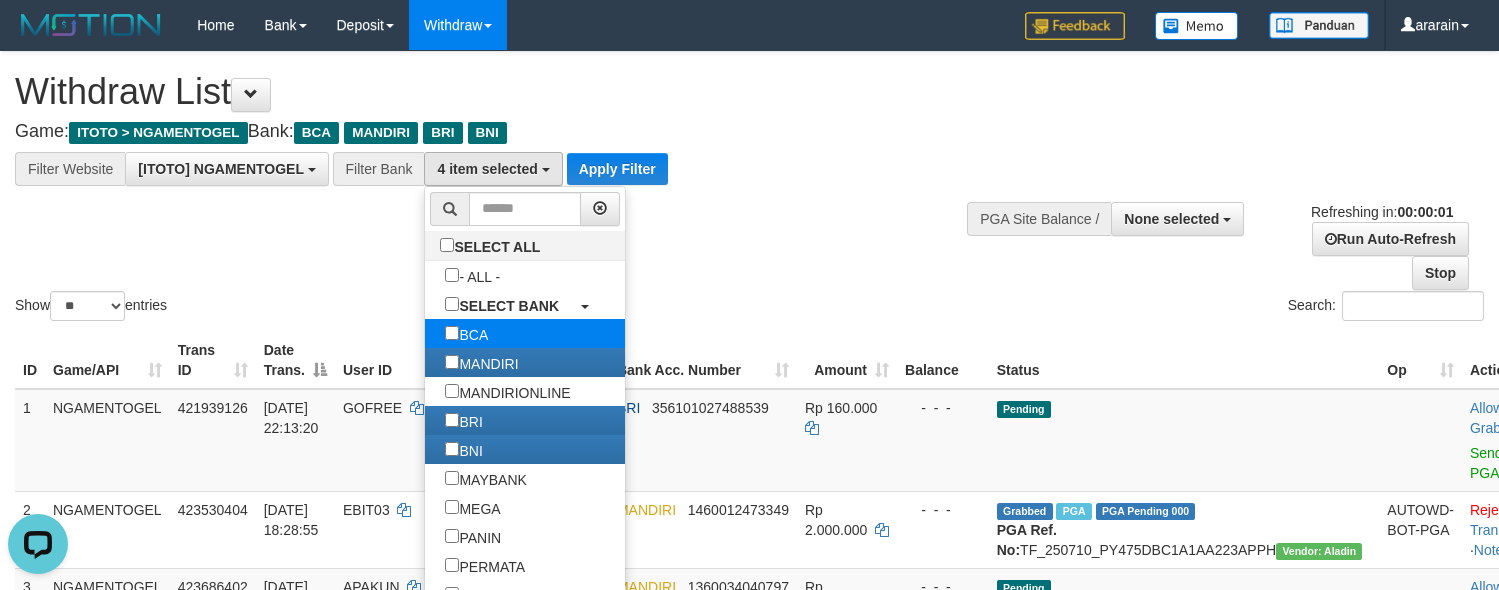 click on "BCA" at bounding box center [466, 333] 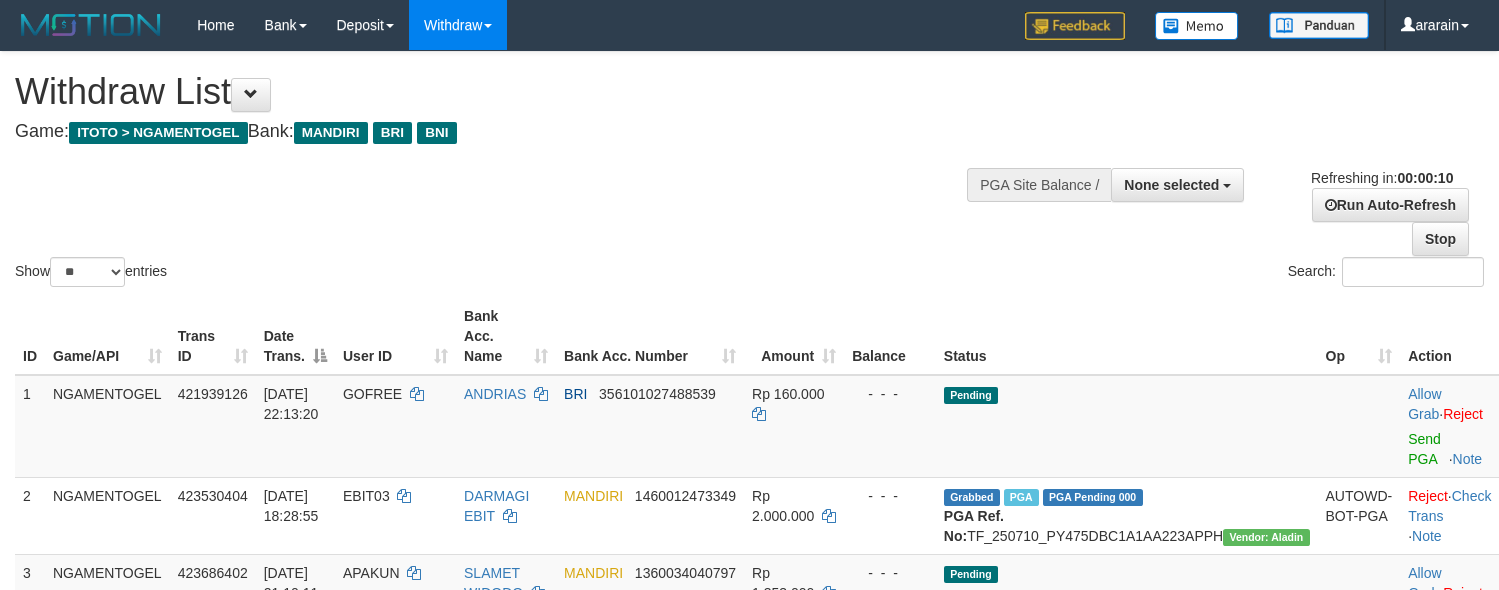 select 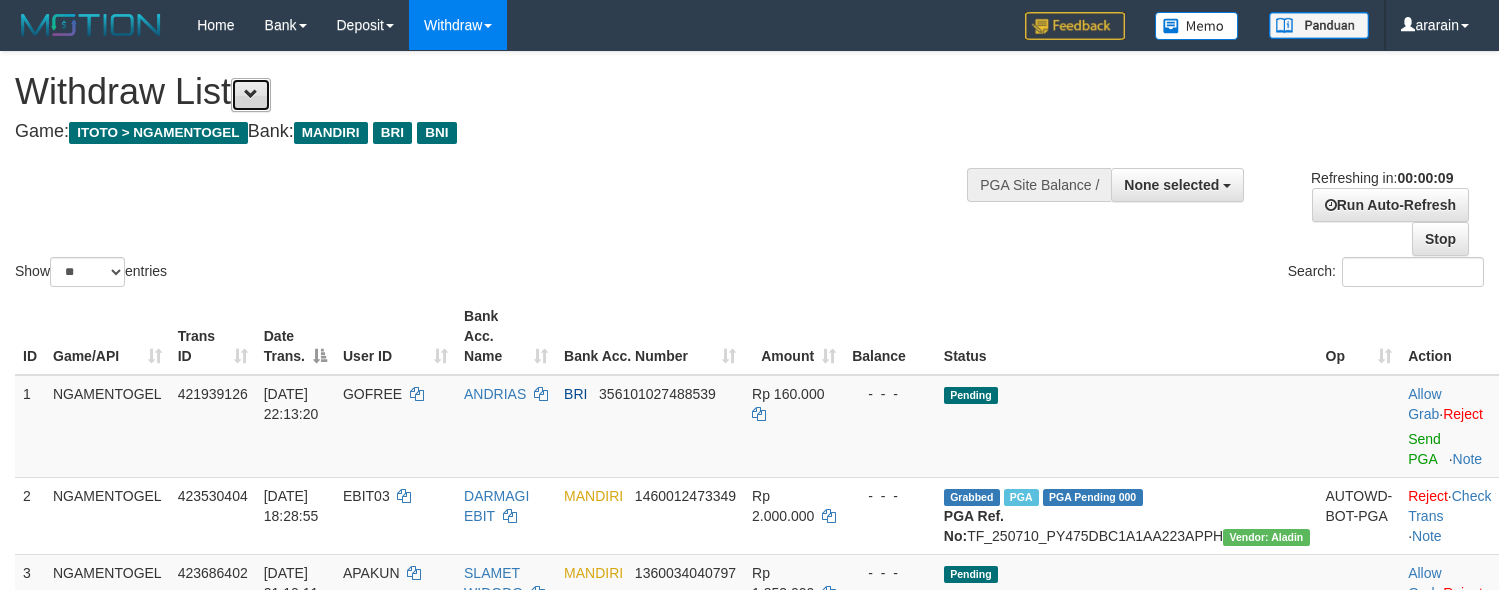 click at bounding box center (251, 95) 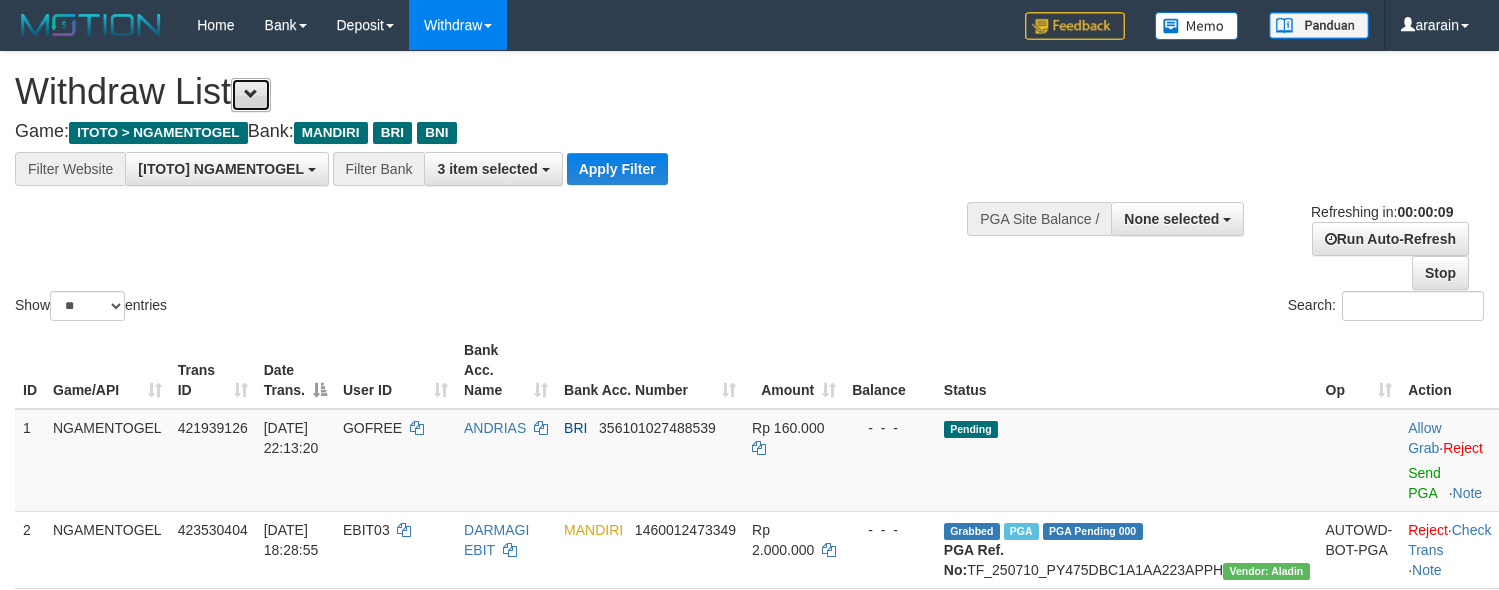 scroll, scrollTop: 17, scrollLeft: 0, axis: vertical 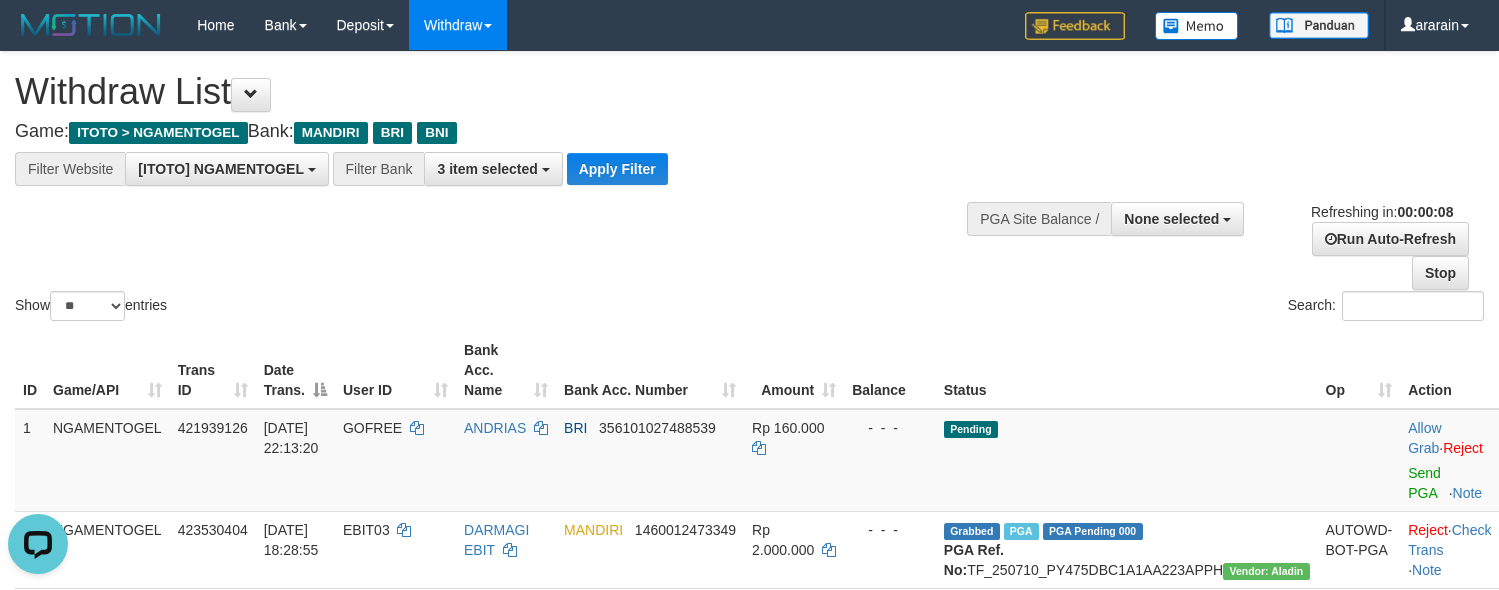 click on "Withdraw List
Game:   ITOTO > NGAMENTOGEL    				Bank:   MANDIRI   BRI   BNI" at bounding box center (497, 106) 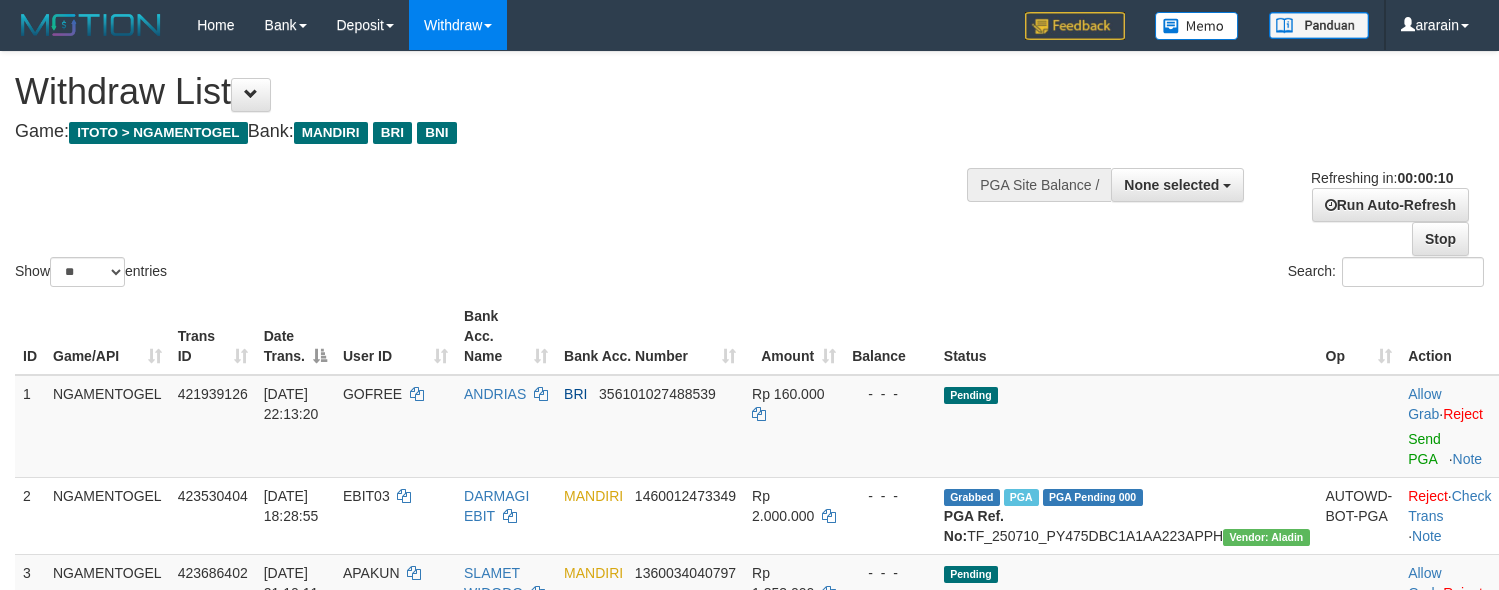 select 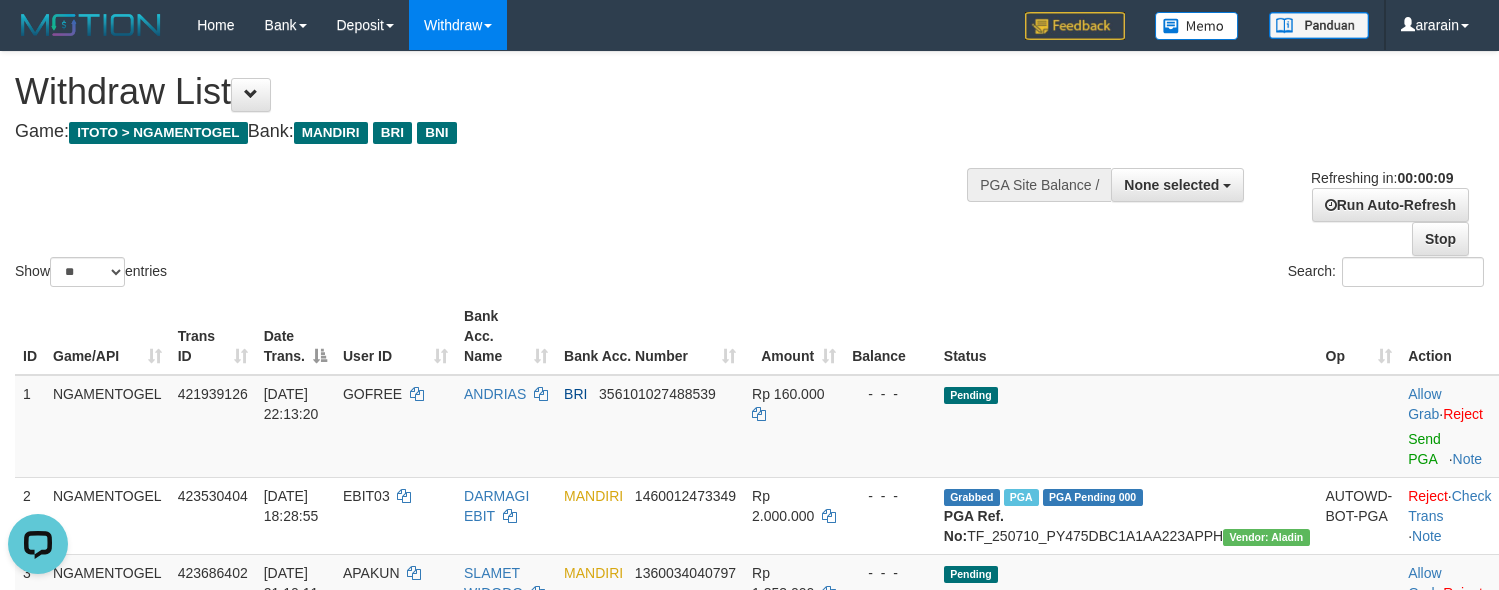 scroll, scrollTop: 0, scrollLeft: 0, axis: both 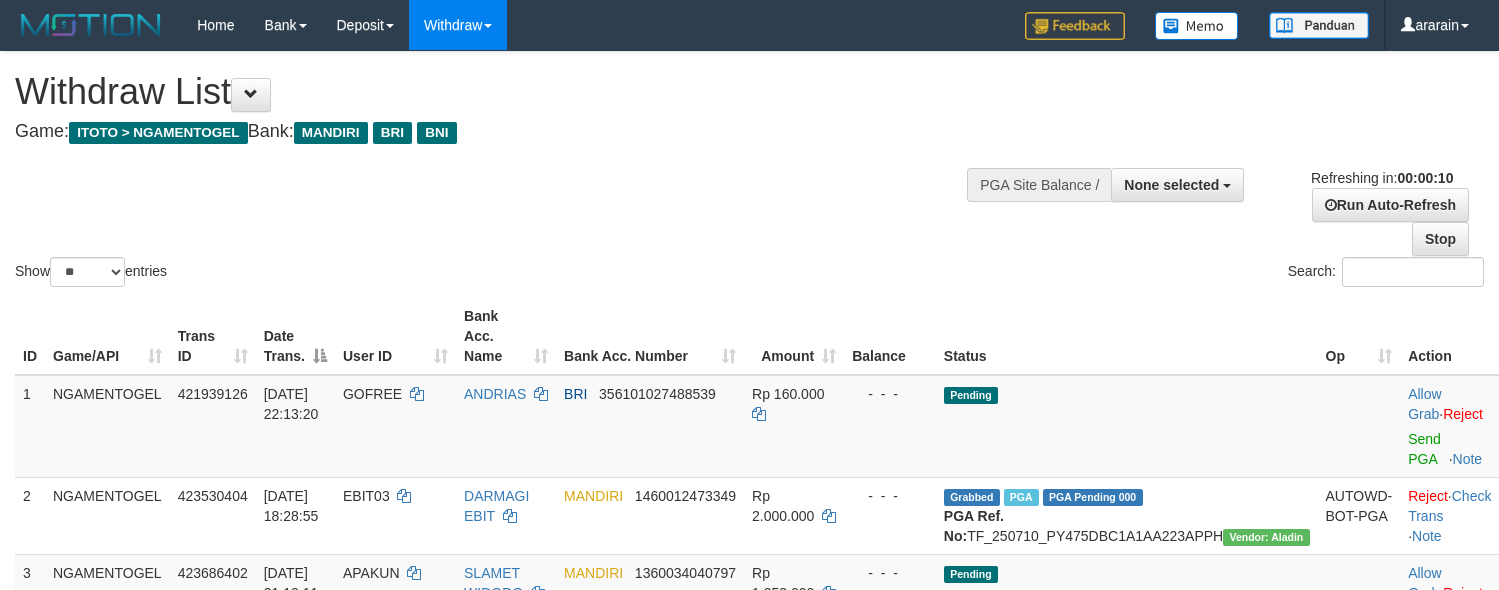 select 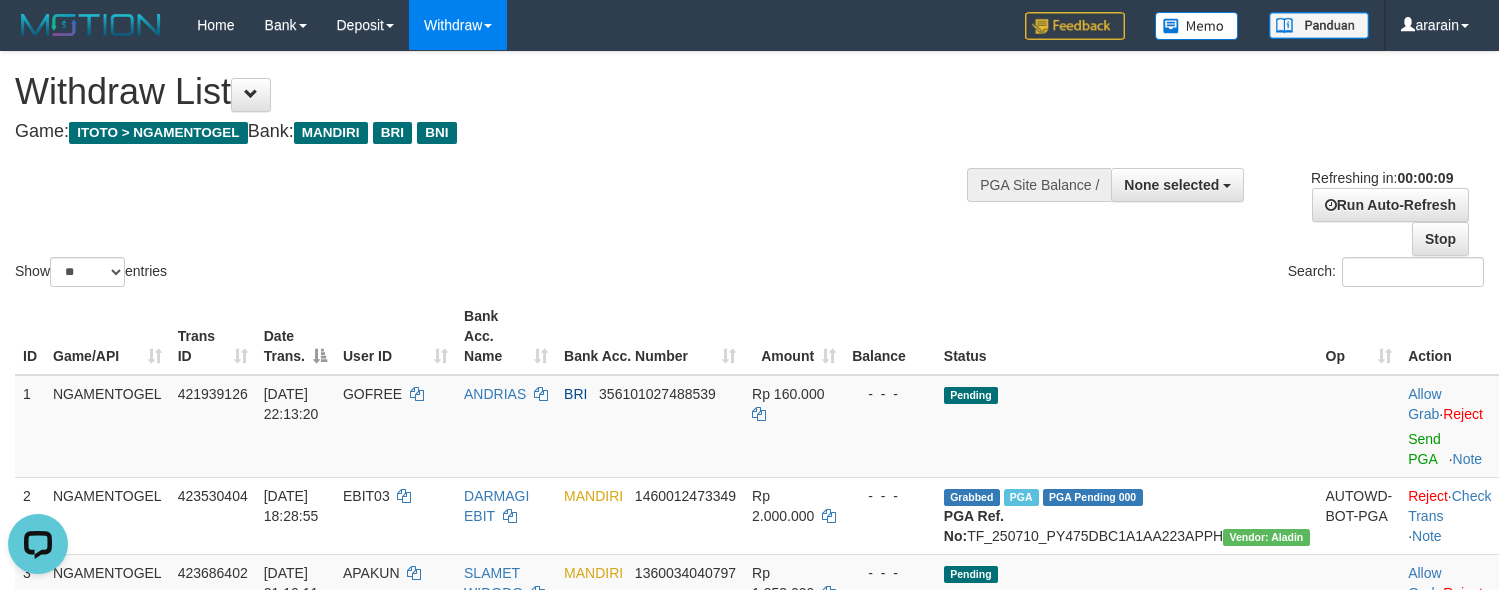 scroll, scrollTop: 0, scrollLeft: 0, axis: both 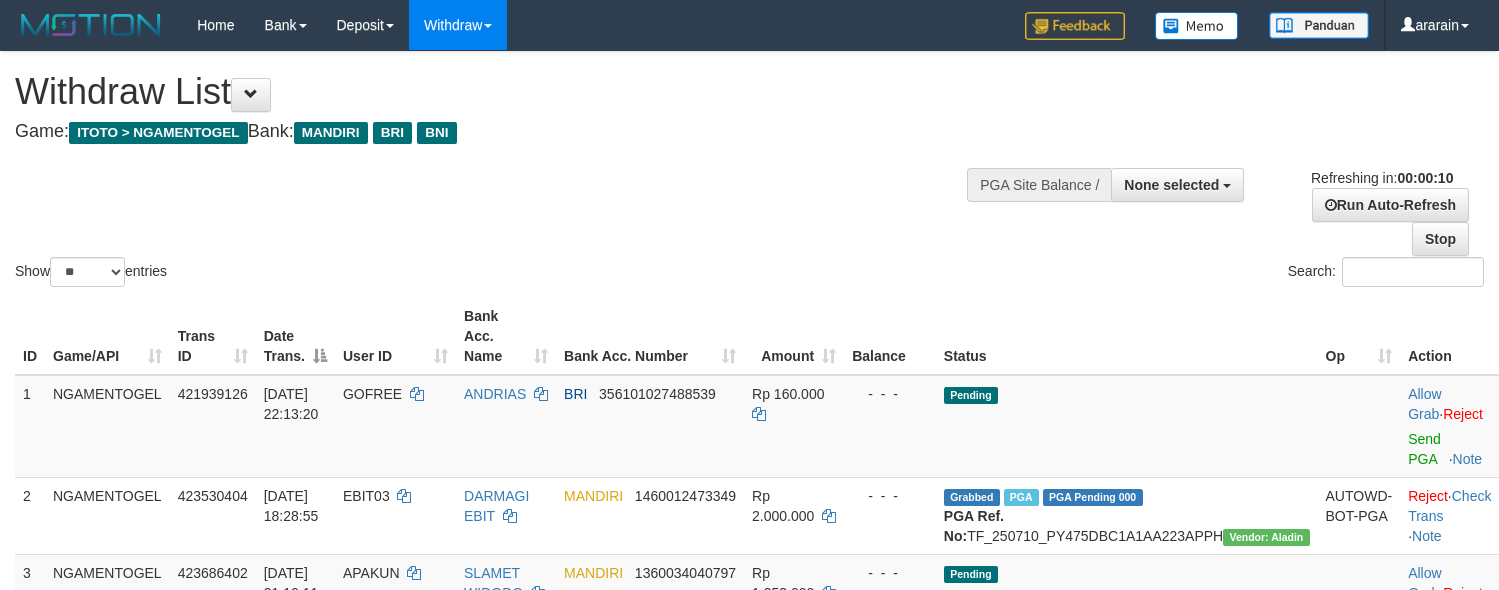 select 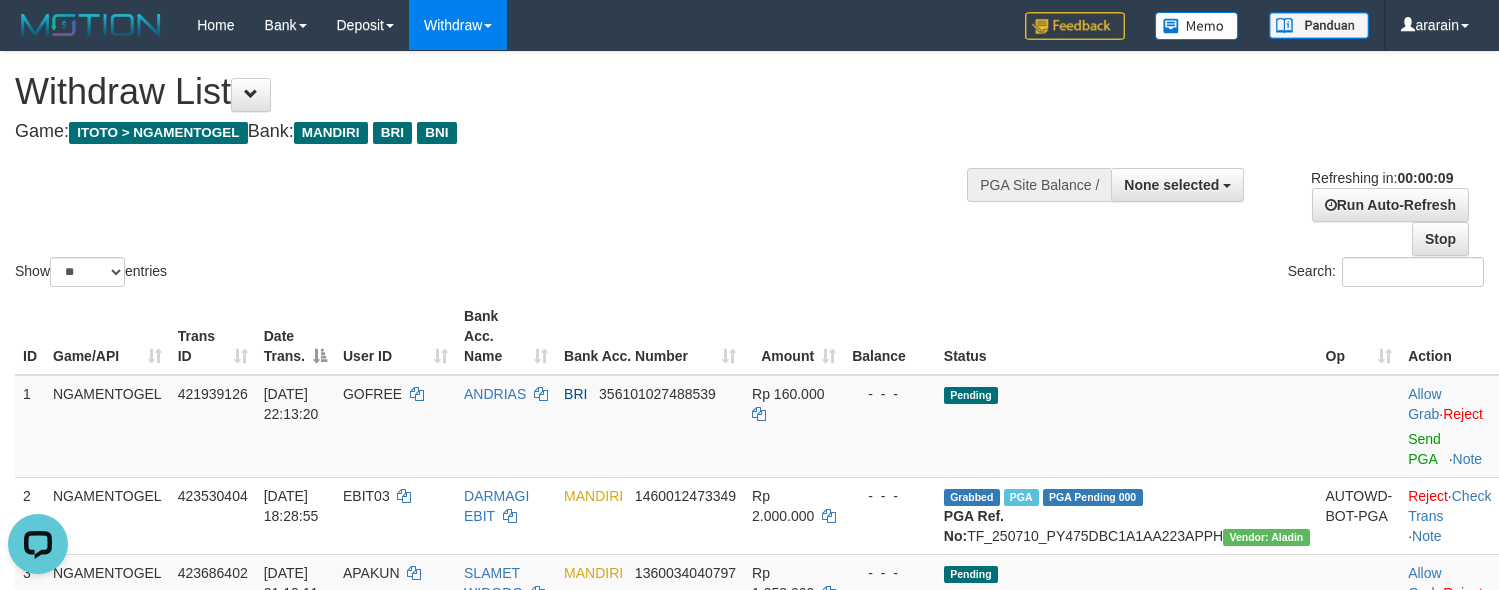 scroll, scrollTop: 0, scrollLeft: 0, axis: both 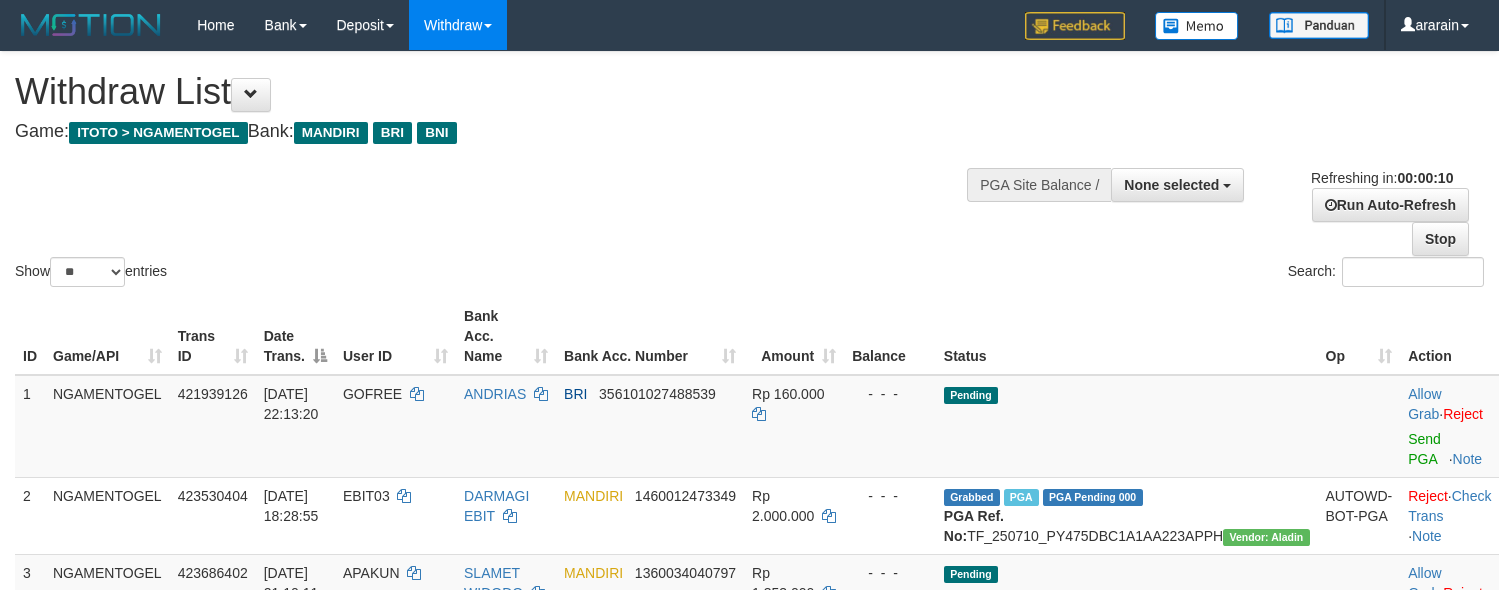 select 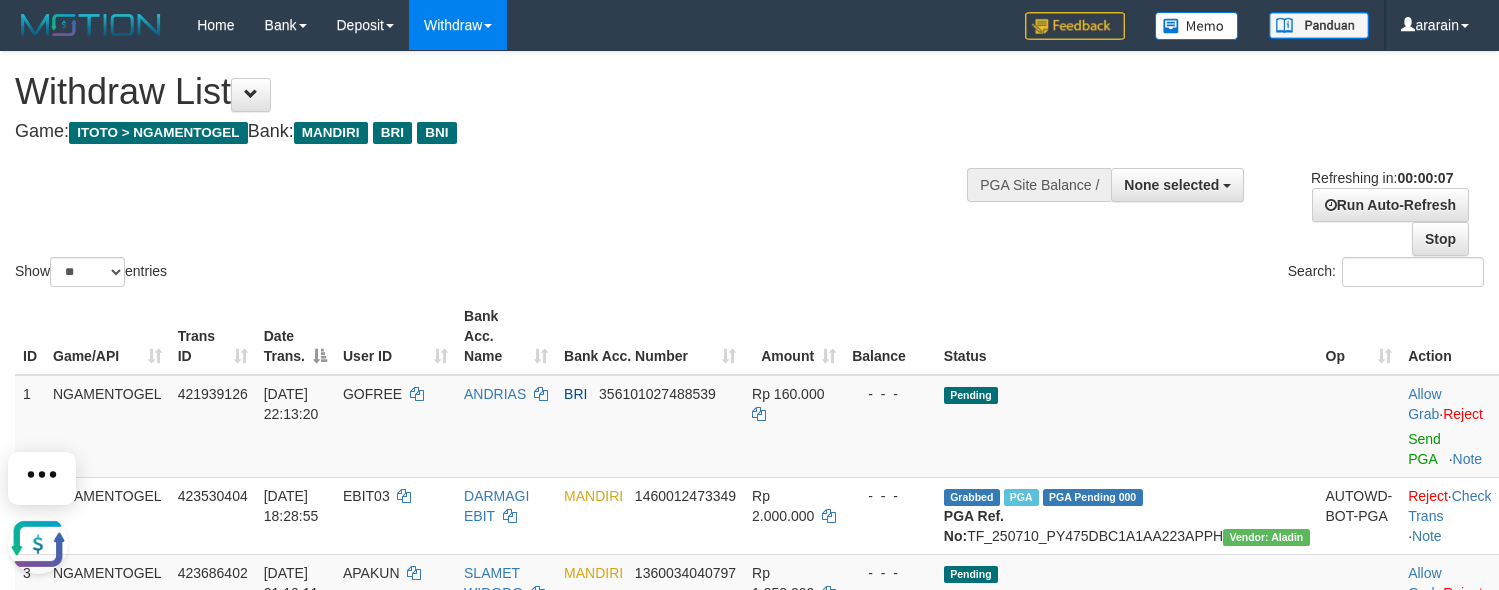 scroll, scrollTop: 0, scrollLeft: 0, axis: both 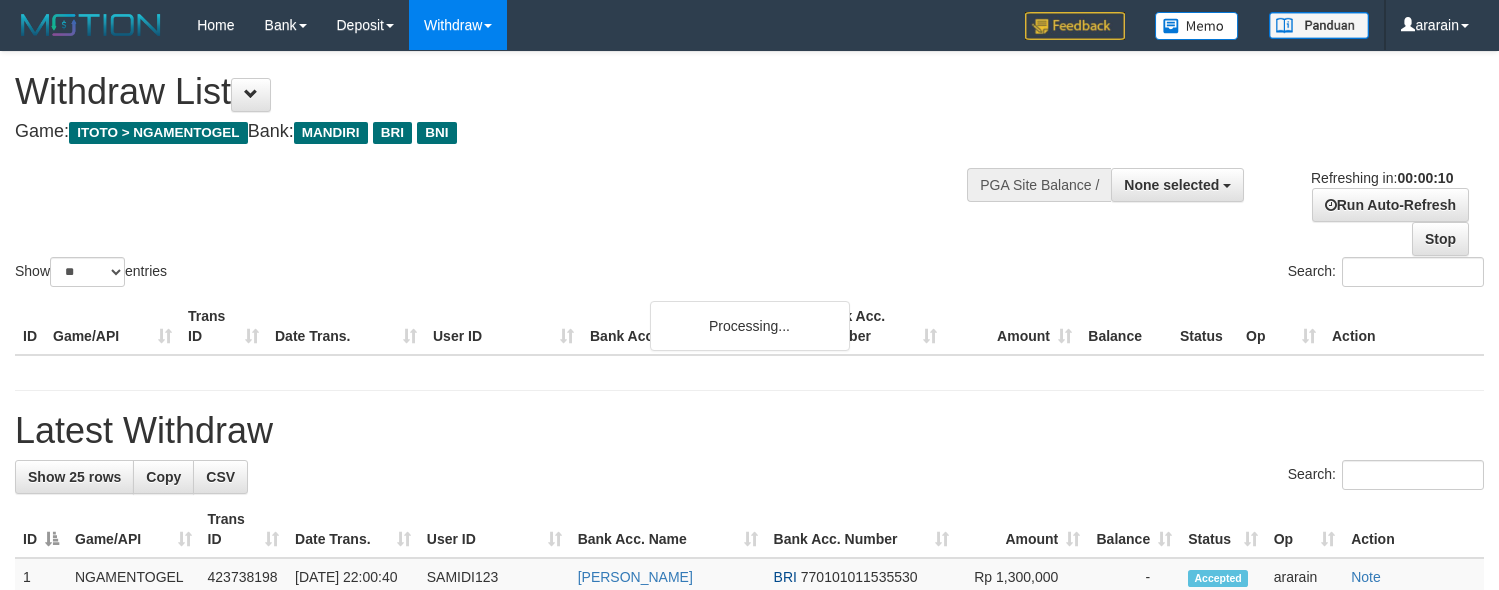 select 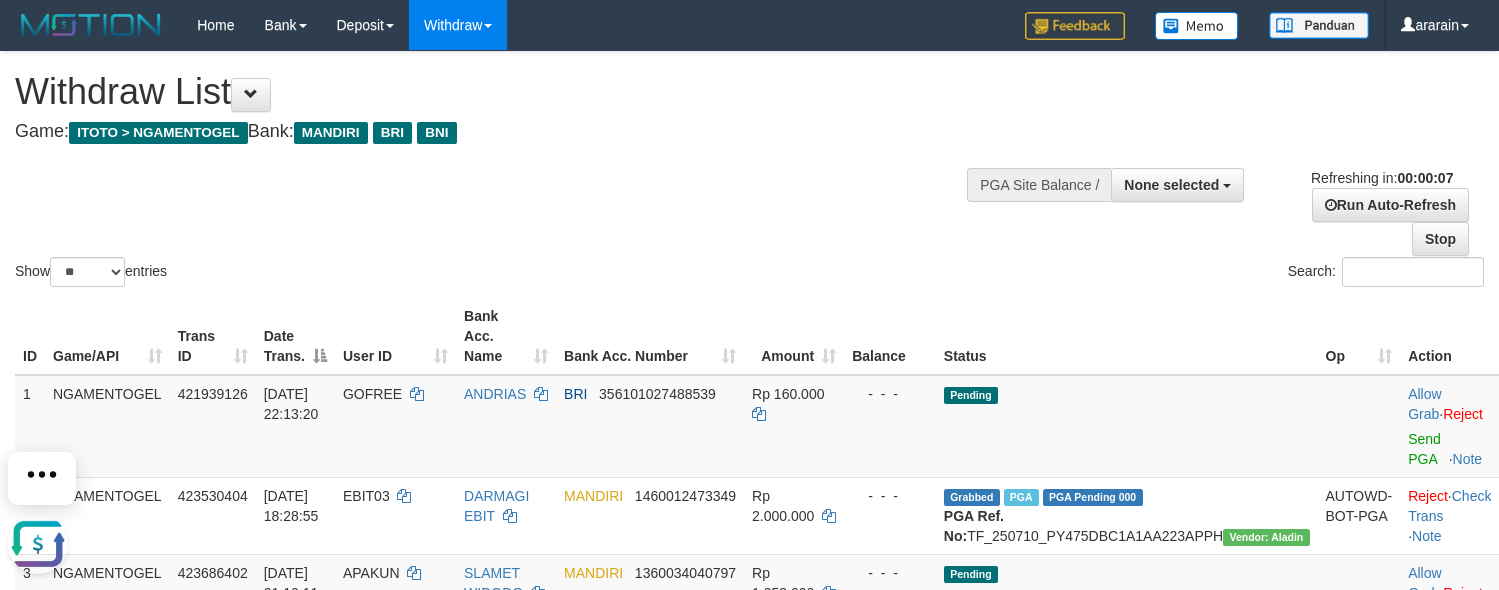 scroll, scrollTop: 0, scrollLeft: 0, axis: both 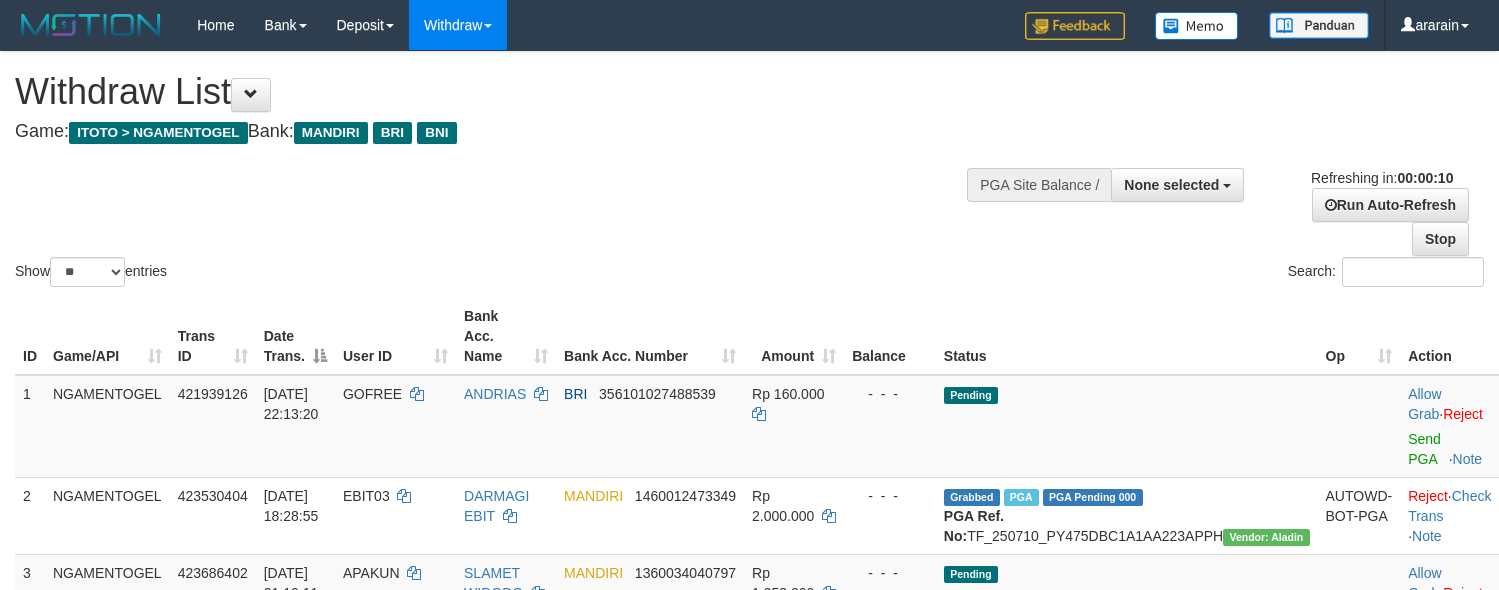 select 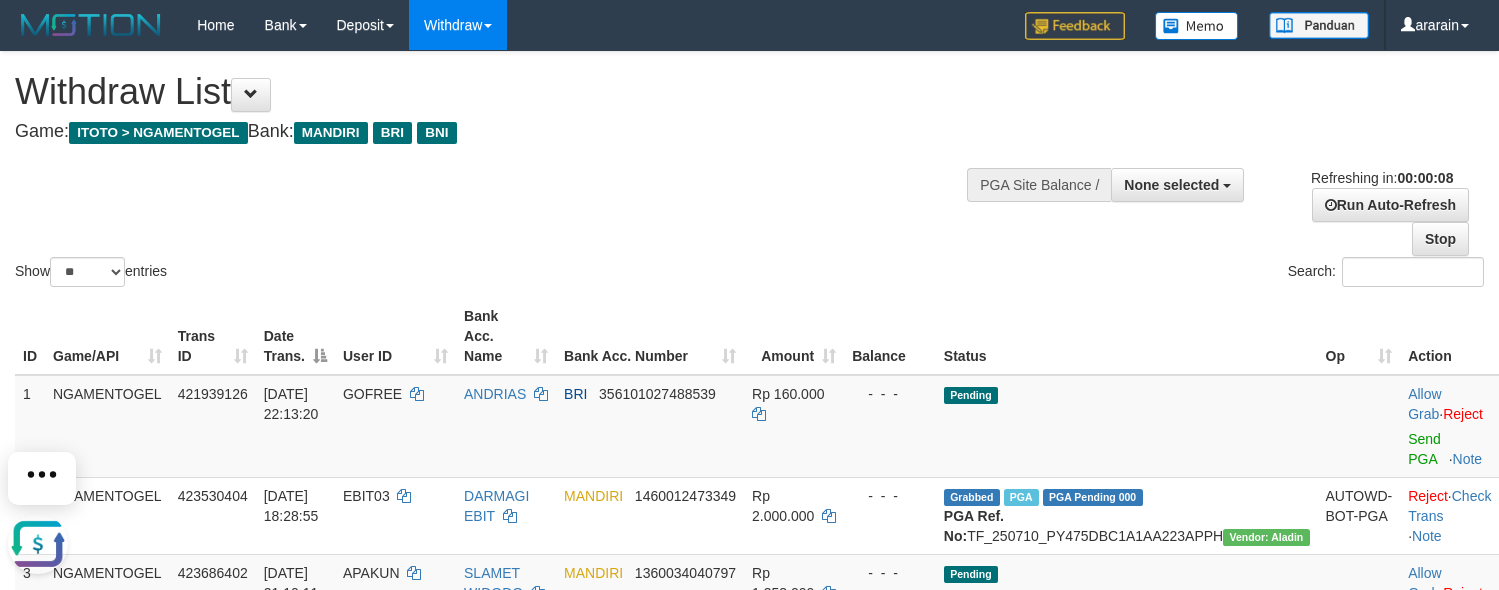 scroll, scrollTop: 0, scrollLeft: 0, axis: both 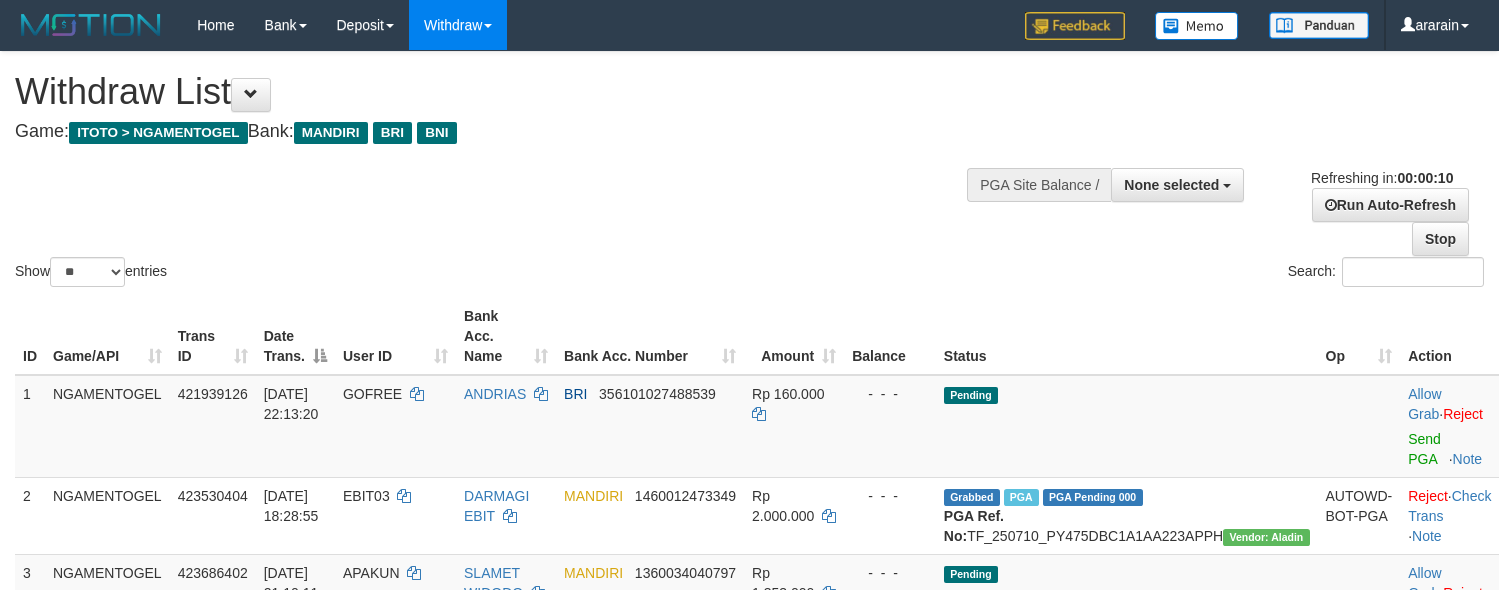 select 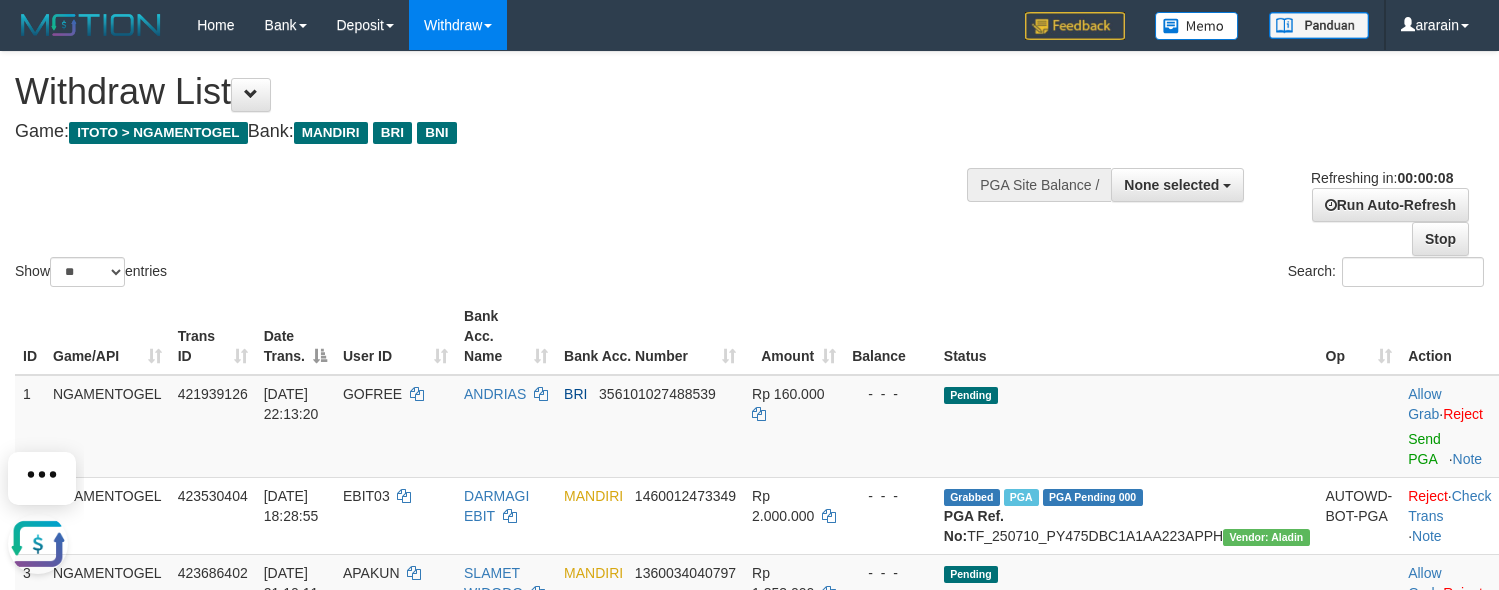 scroll, scrollTop: 0, scrollLeft: 0, axis: both 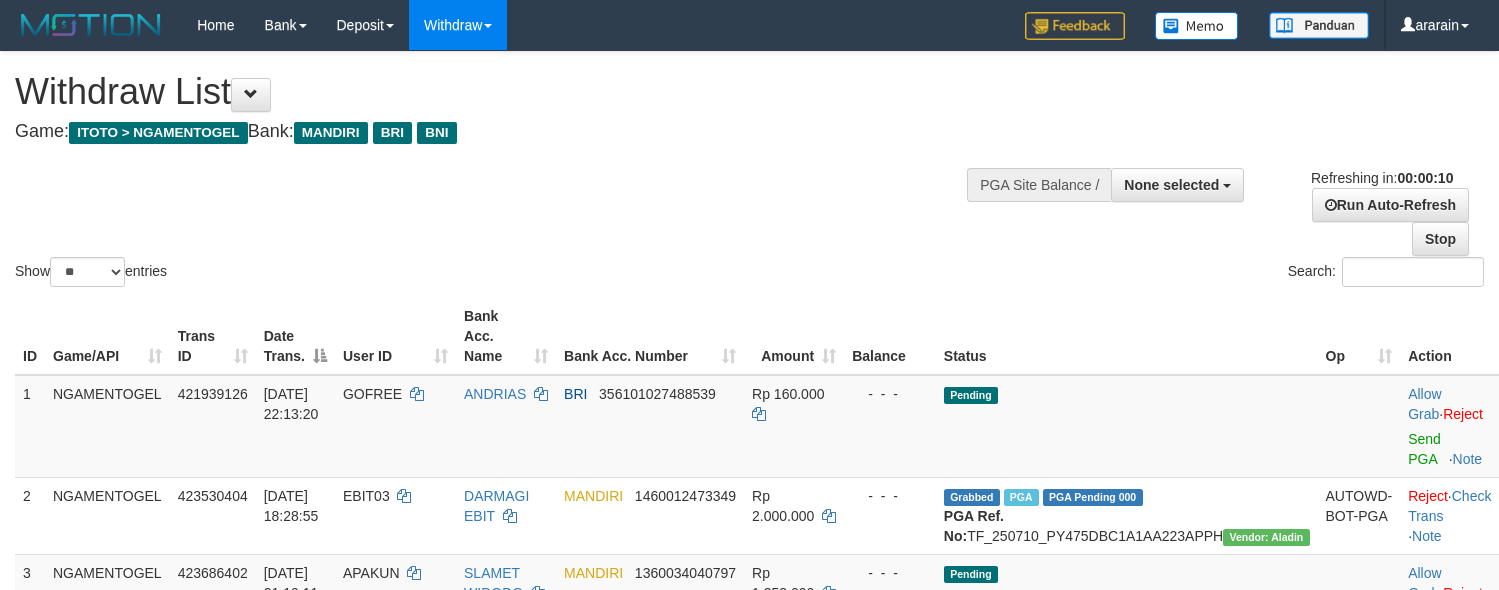 select 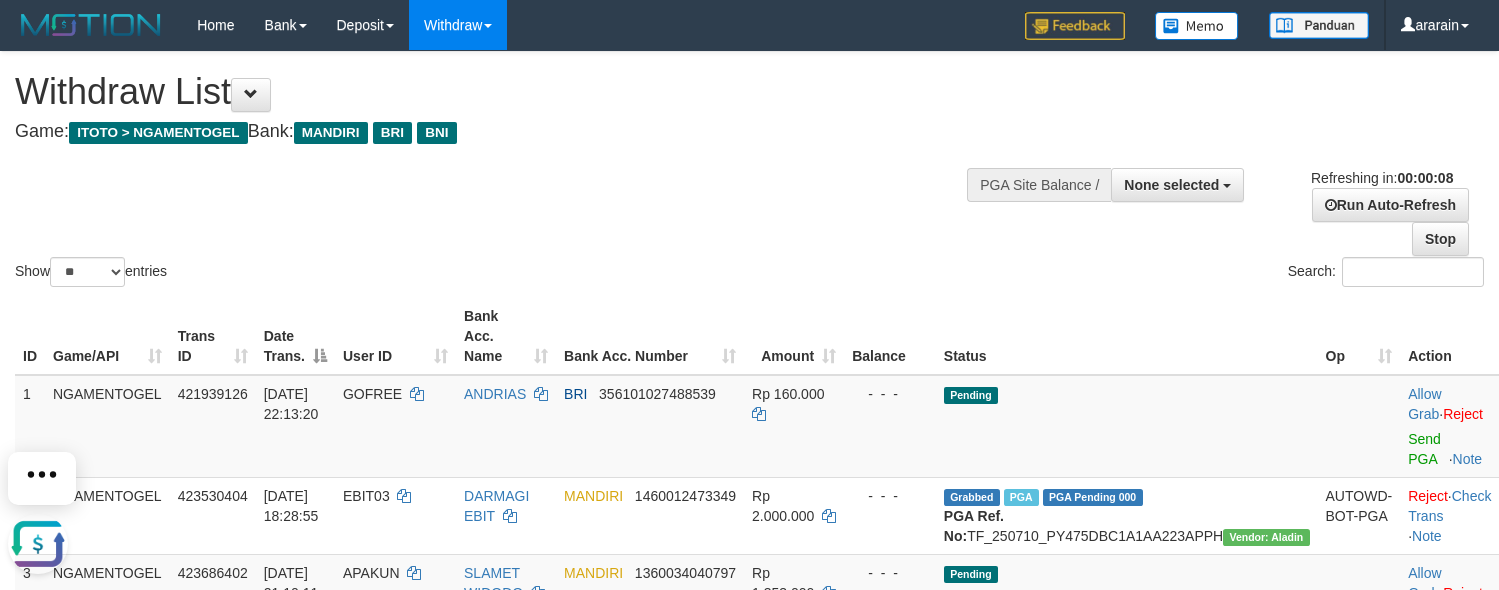 scroll, scrollTop: 0, scrollLeft: 0, axis: both 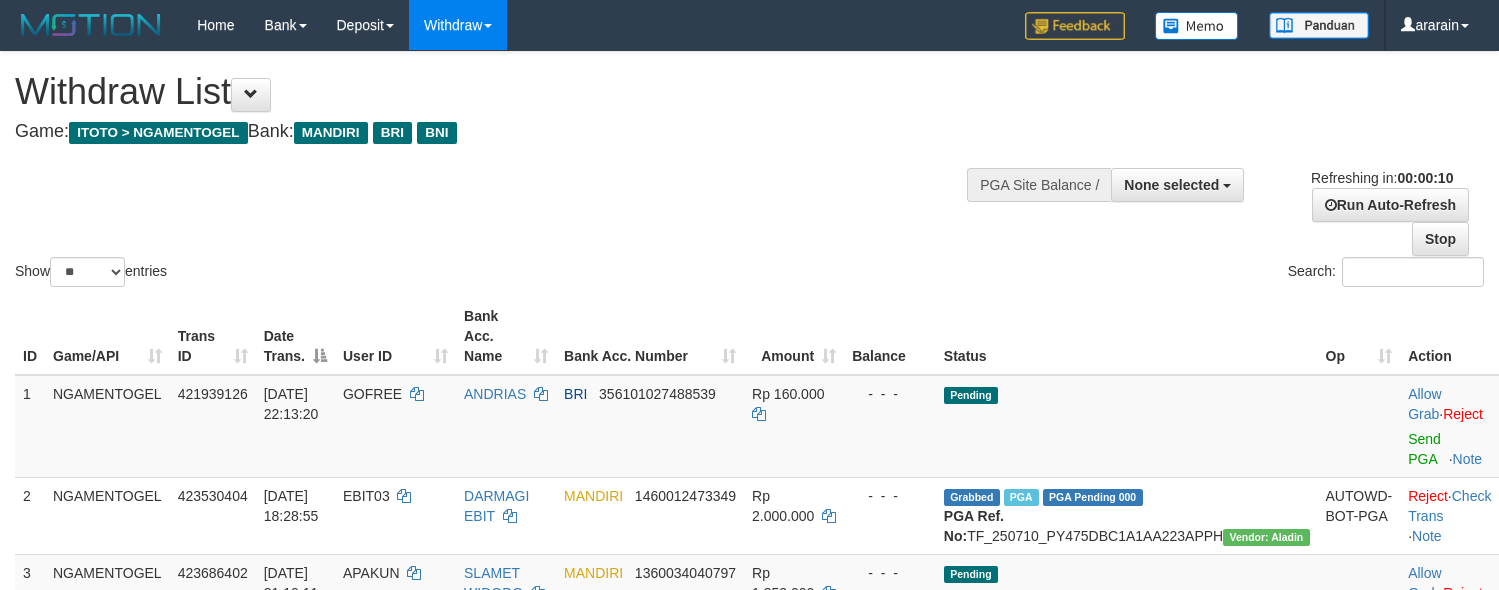 select 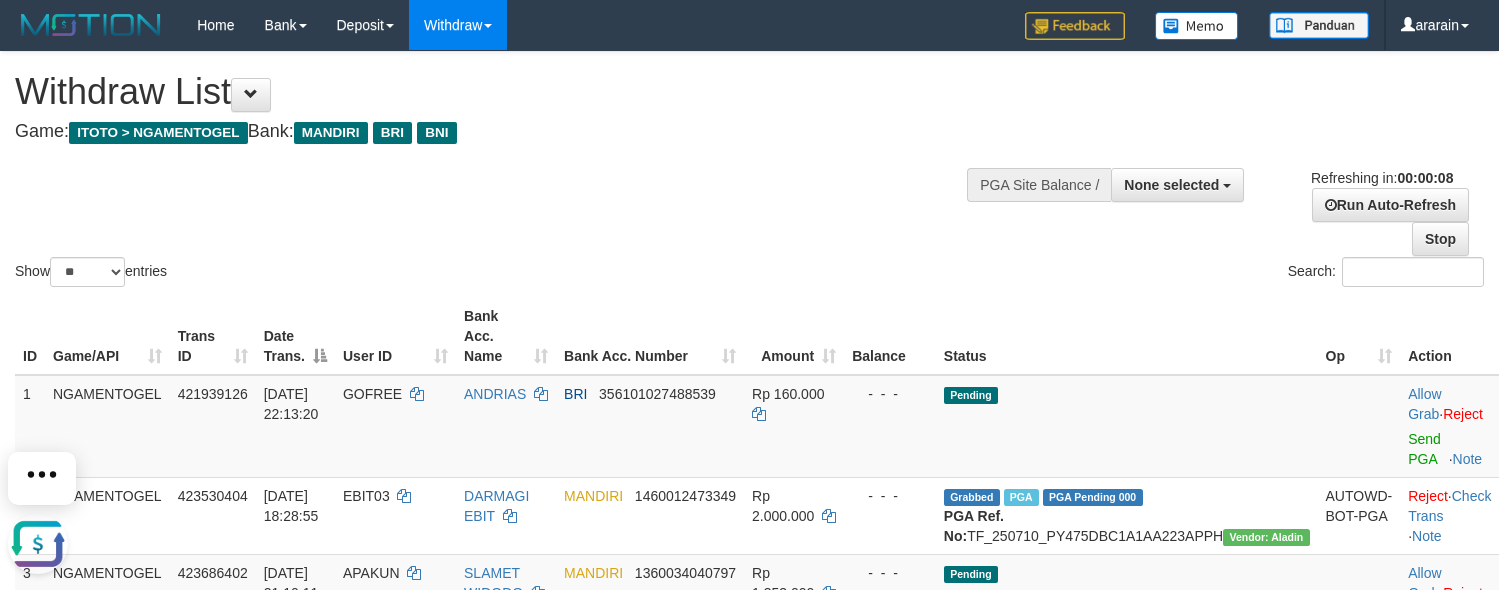 scroll, scrollTop: 0, scrollLeft: 0, axis: both 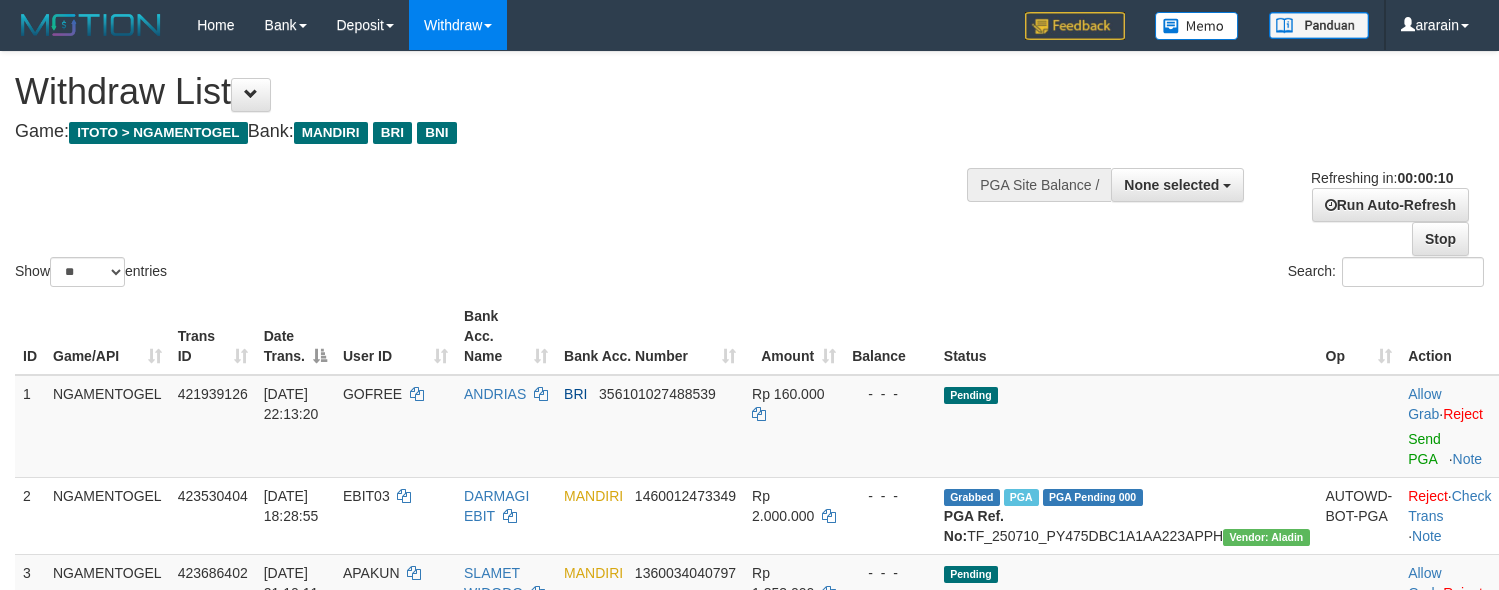 select 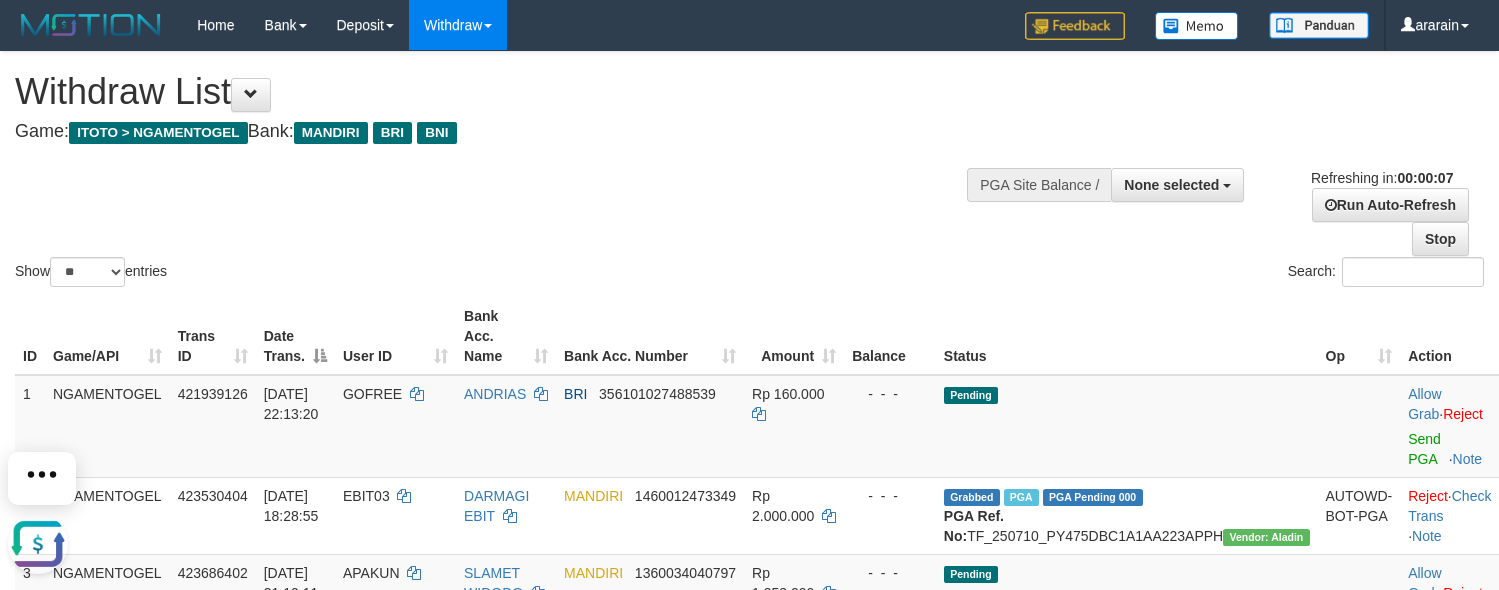 scroll, scrollTop: 0, scrollLeft: 0, axis: both 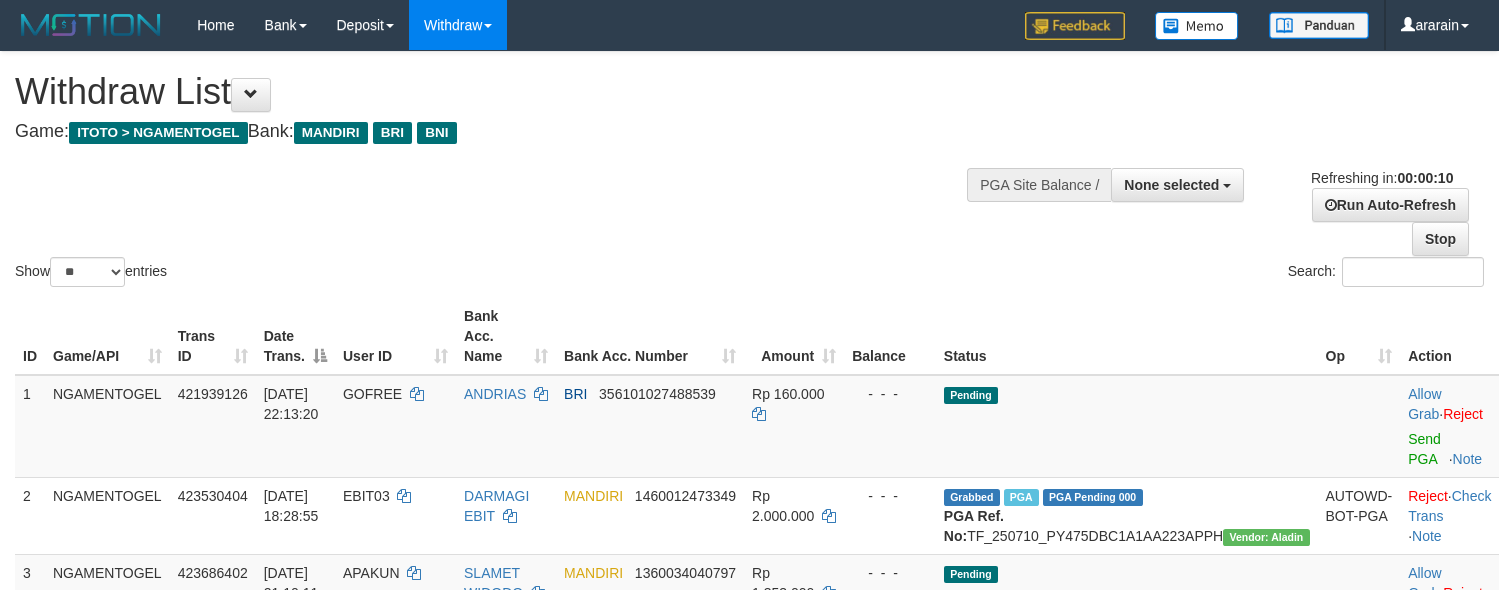 select 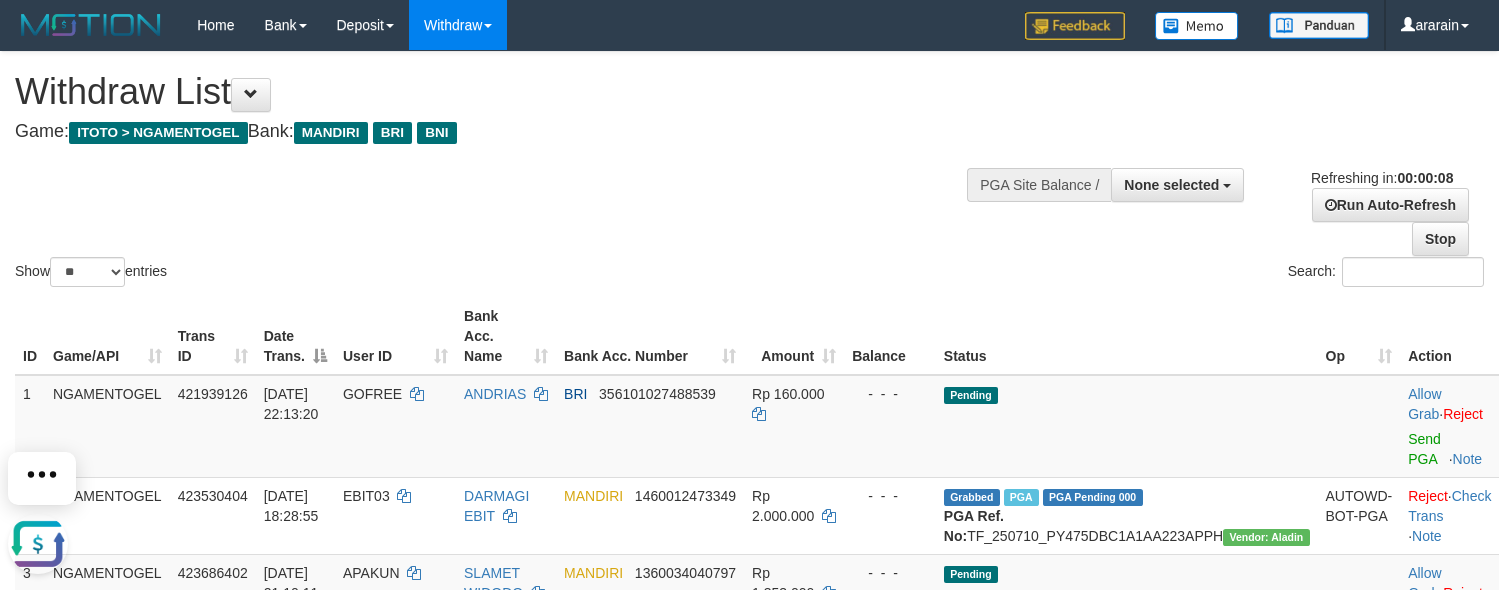scroll, scrollTop: 0, scrollLeft: 0, axis: both 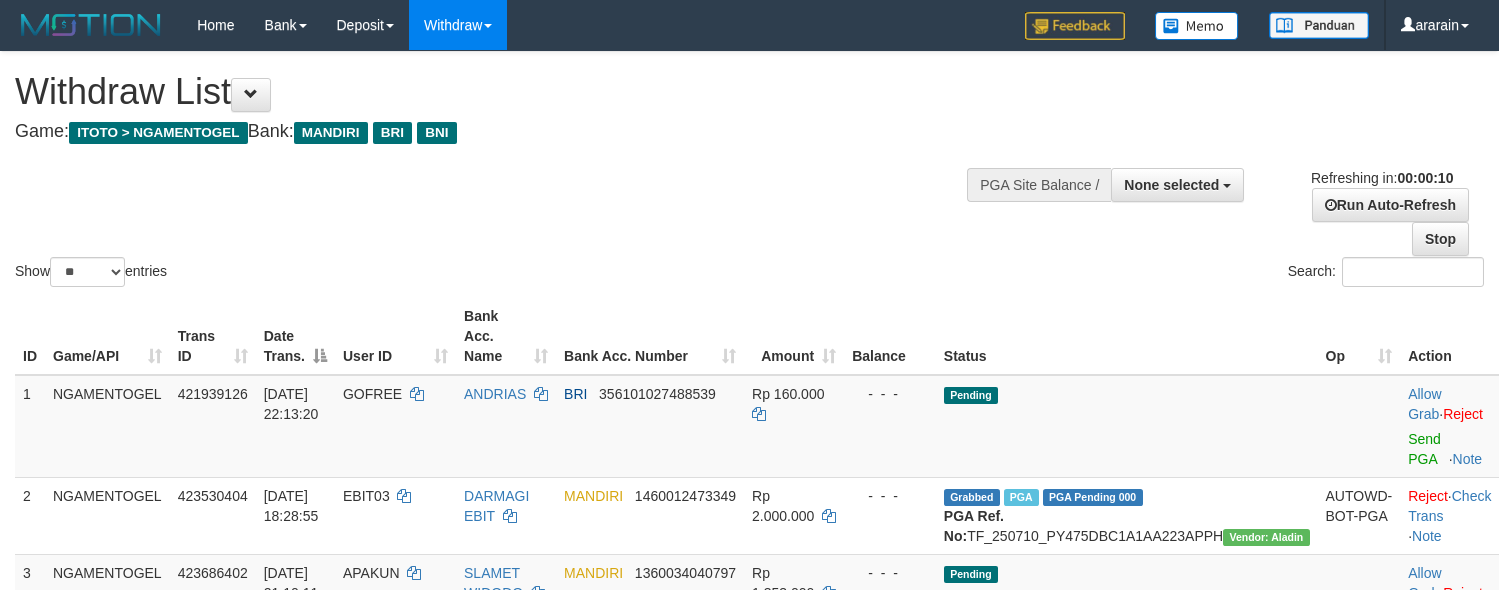 select 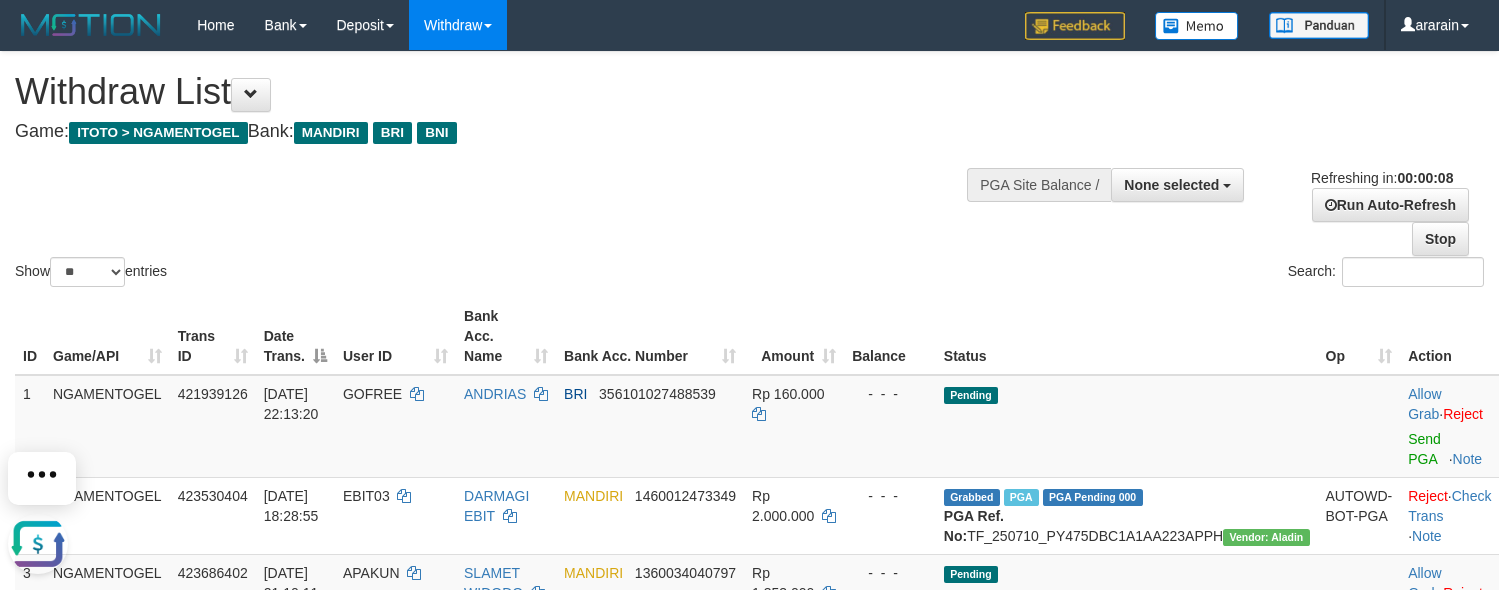 scroll, scrollTop: 0, scrollLeft: 0, axis: both 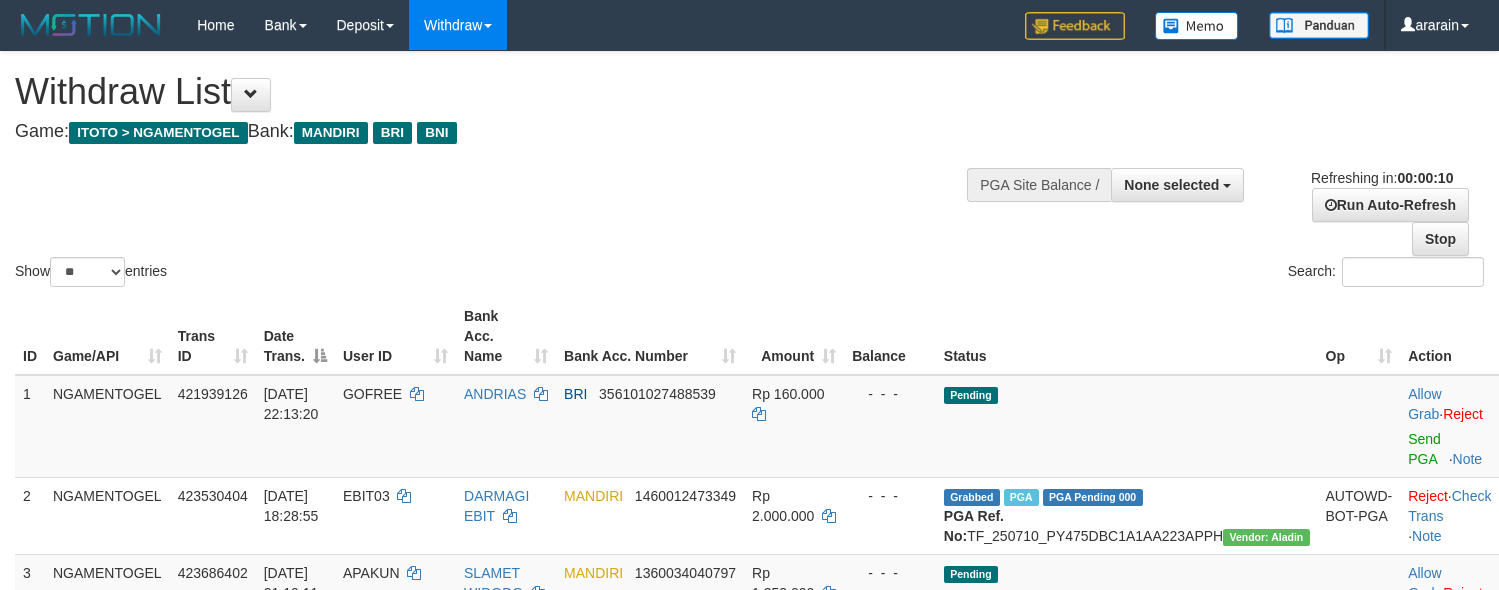 select 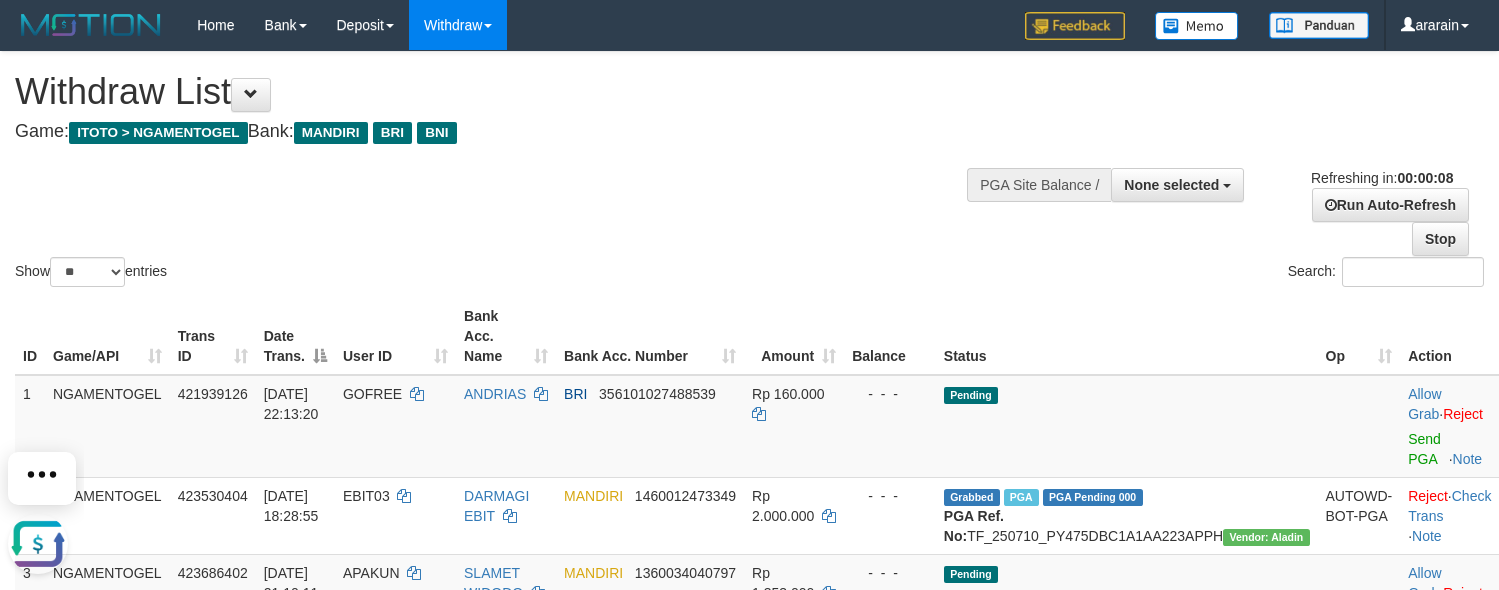 scroll, scrollTop: 0, scrollLeft: 0, axis: both 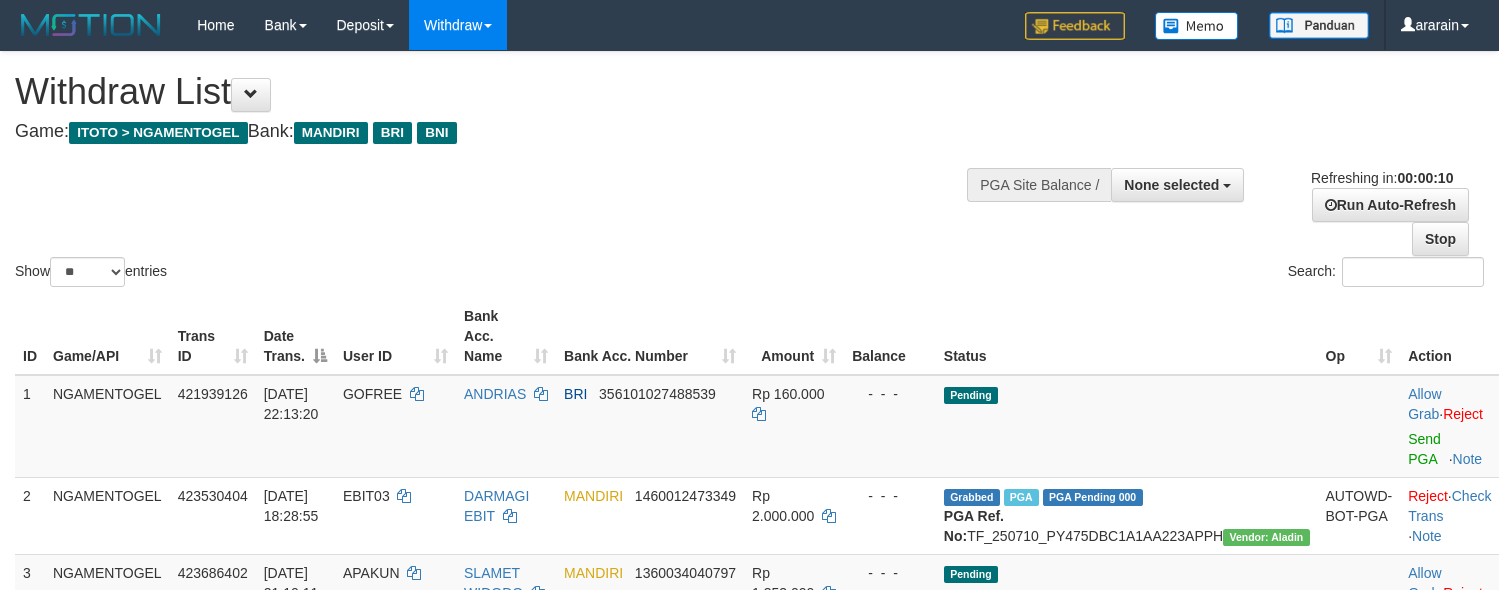 select 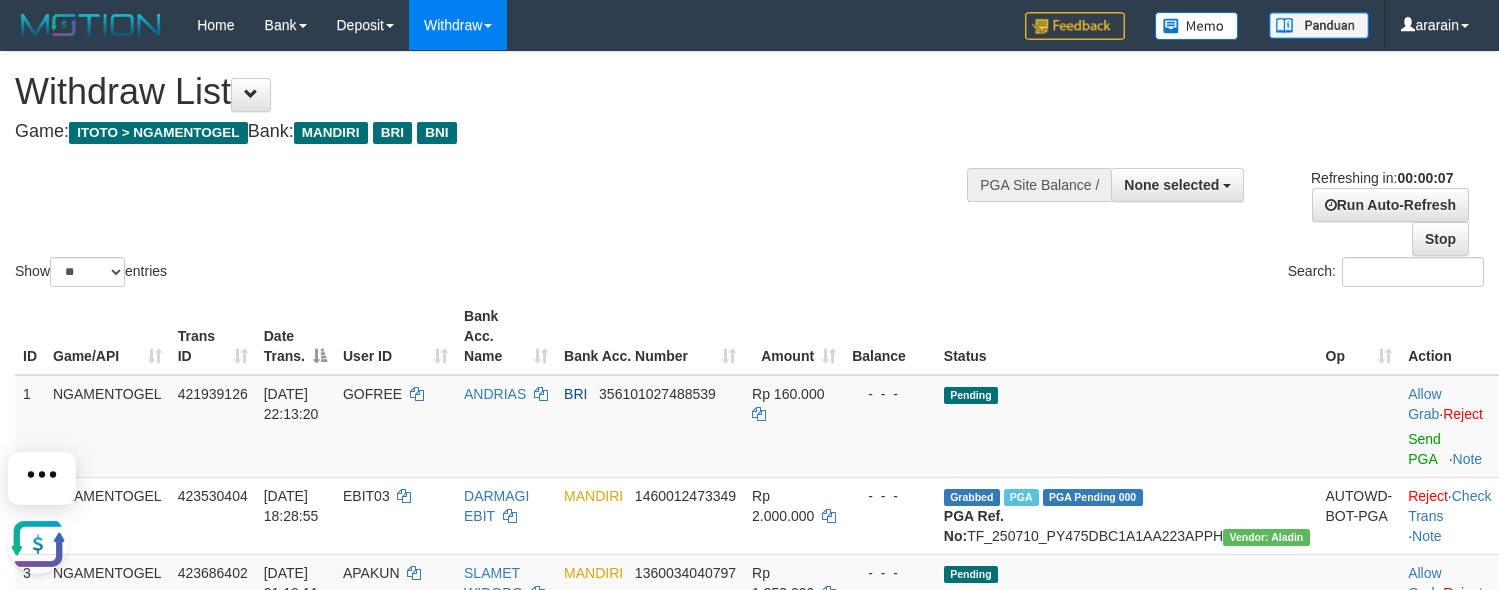 scroll, scrollTop: 0, scrollLeft: 0, axis: both 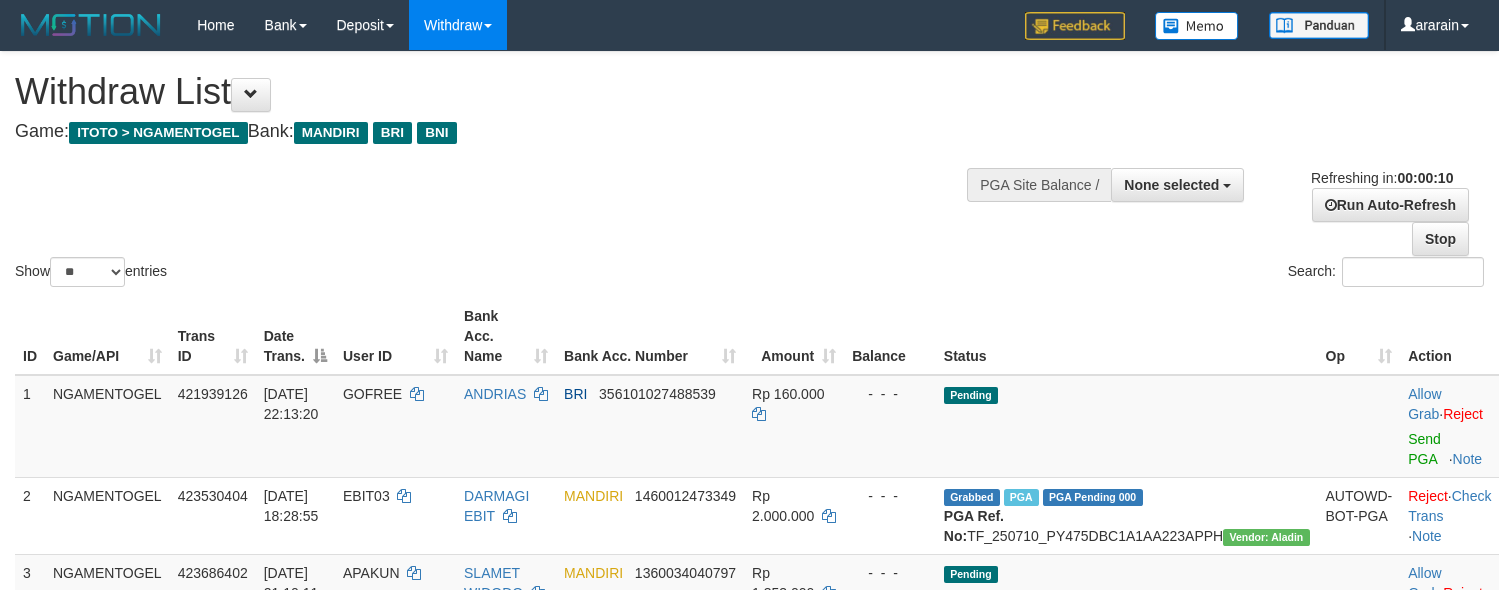 select 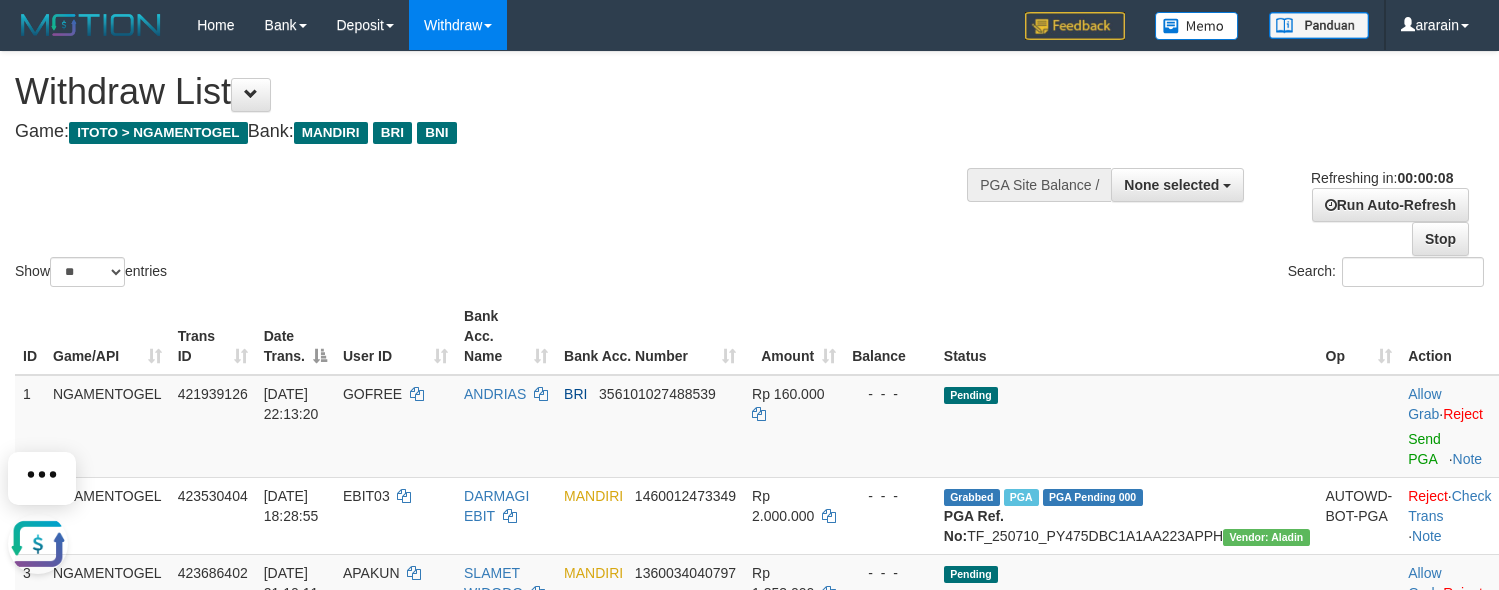 scroll, scrollTop: 0, scrollLeft: 0, axis: both 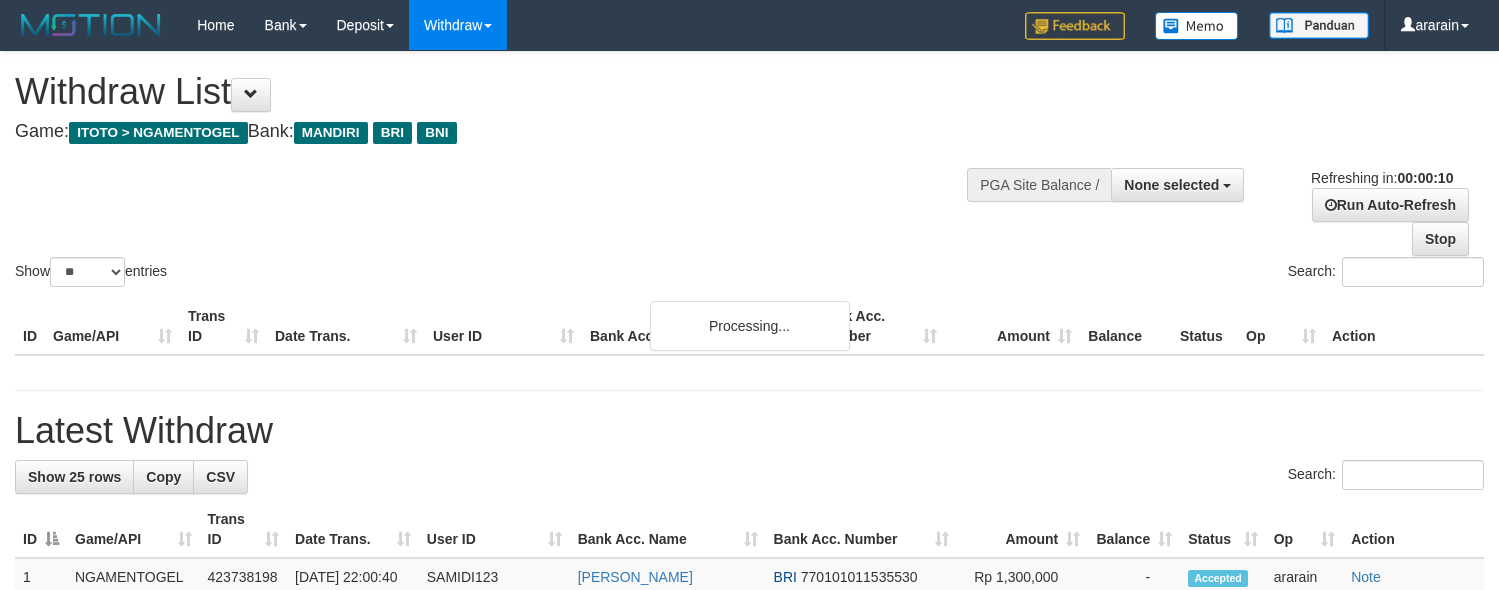 select 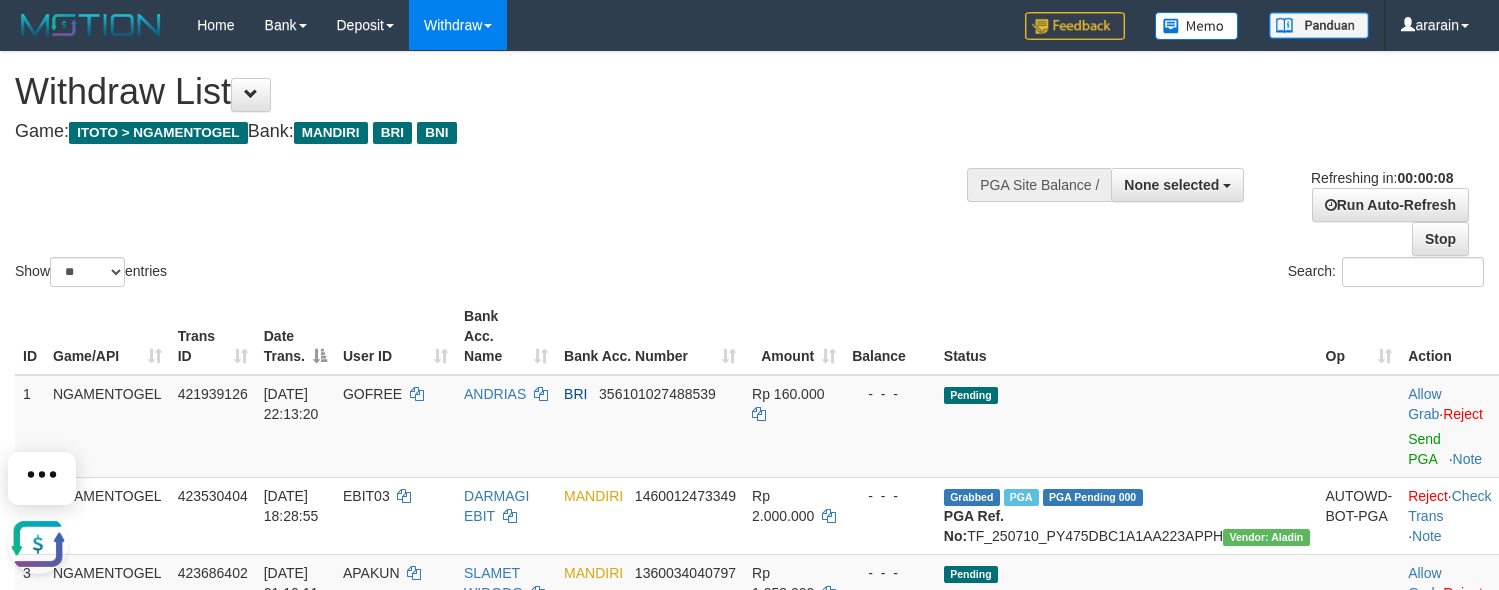scroll, scrollTop: 0, scrollLeft: 0, axis: both 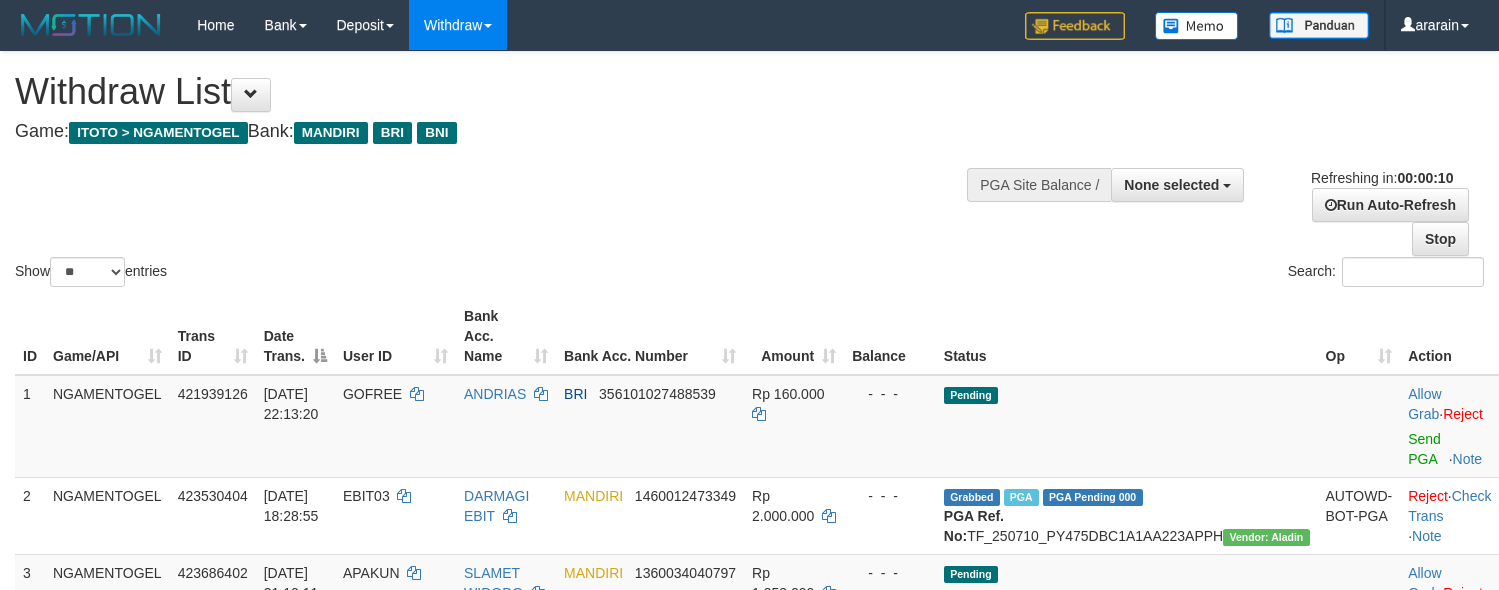 select 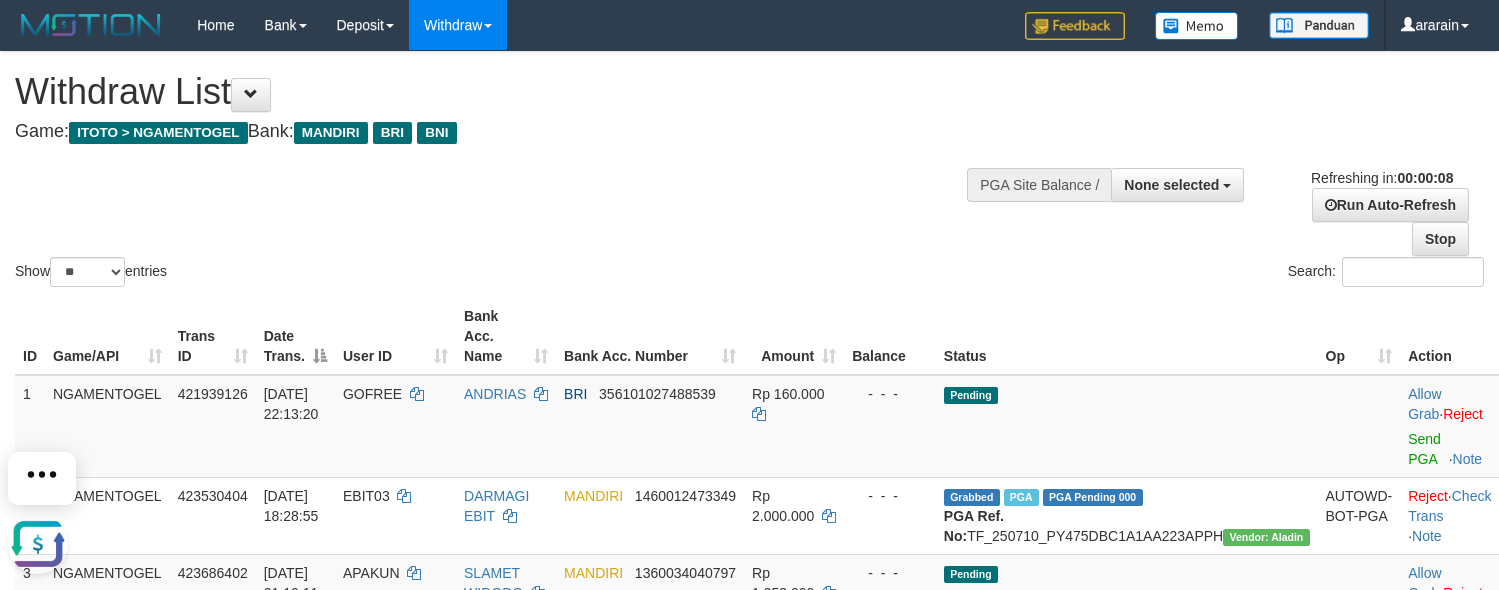 scroll, scrollTop: 0, scrollLeft: 0, axis: both 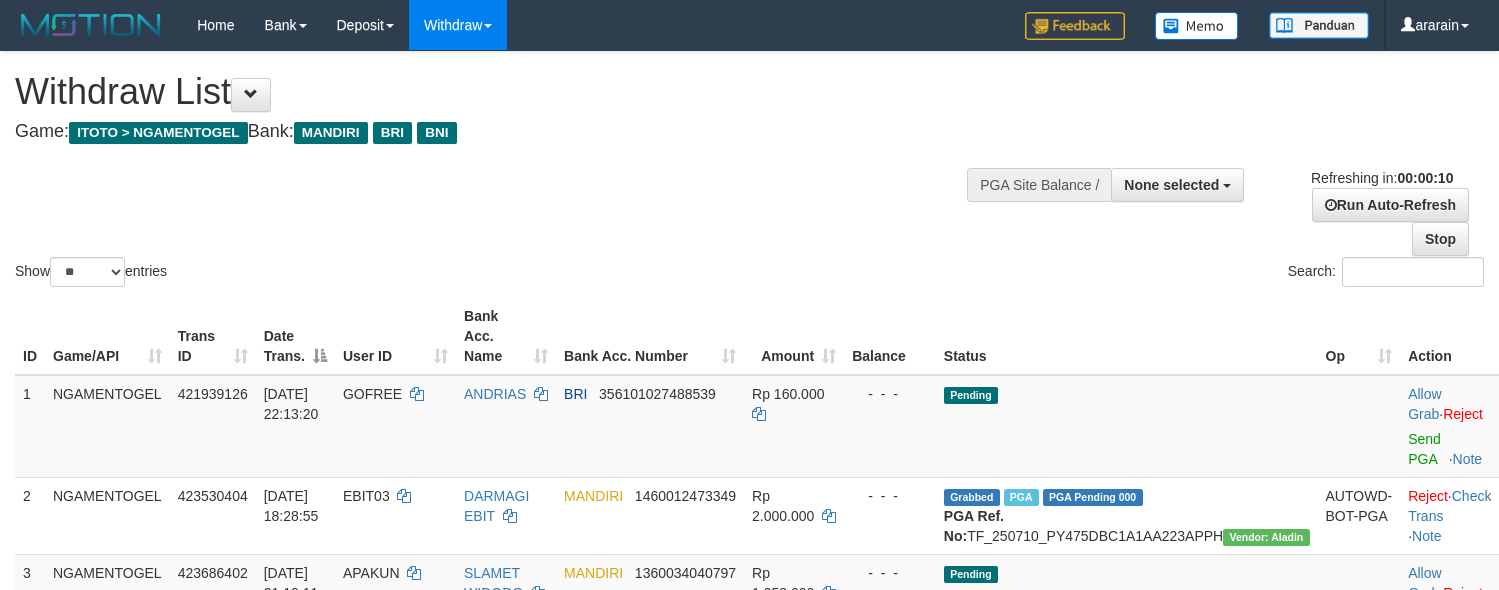 select 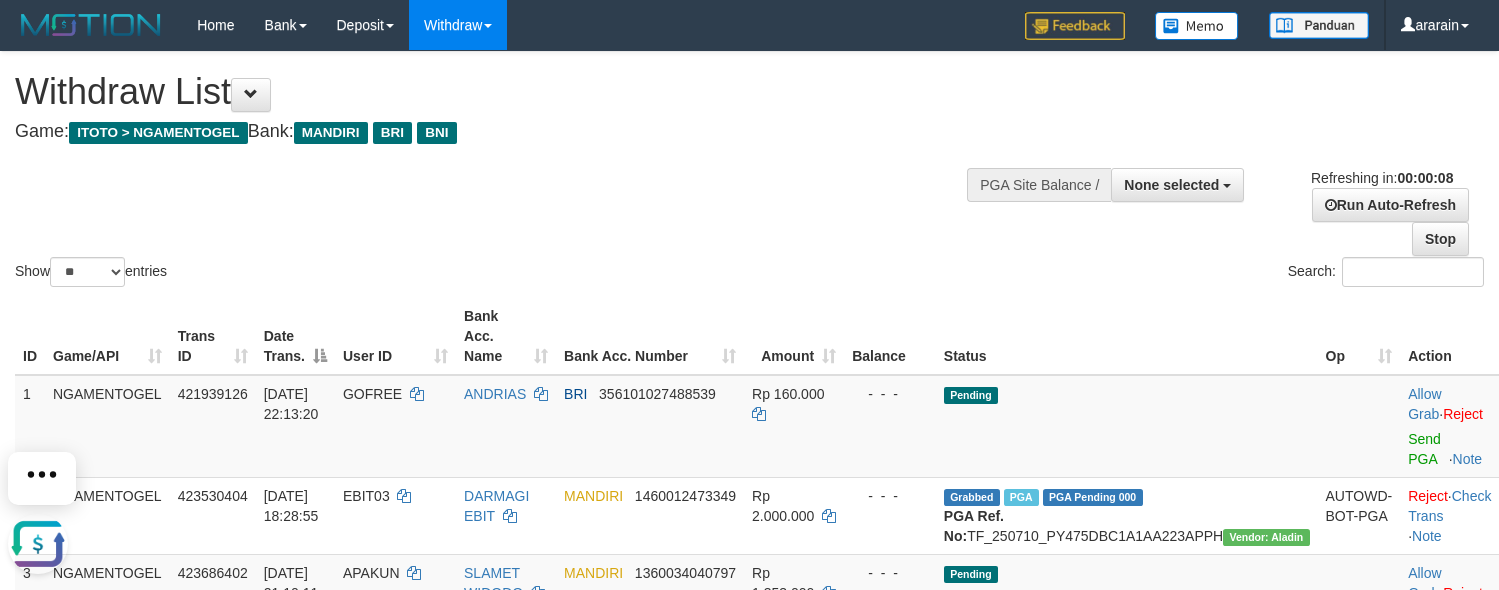 scroll, scrollTop: 0, scrollLeft: 0, axis: both 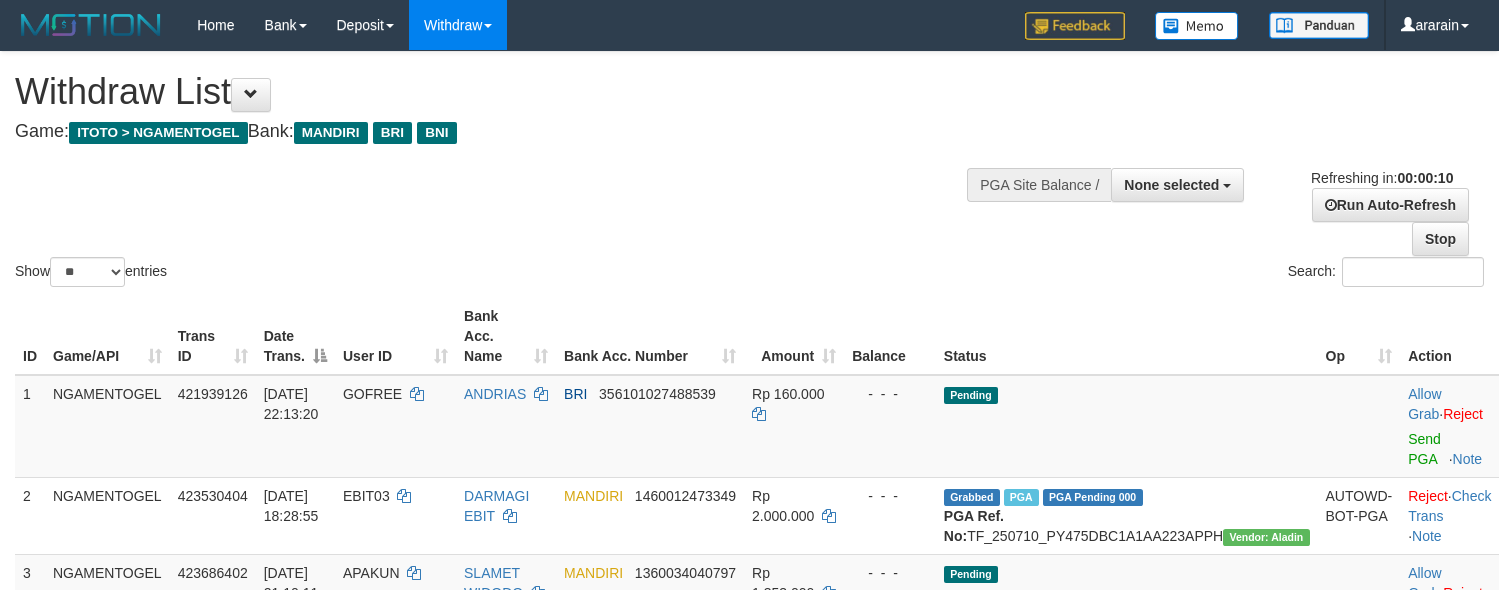 select 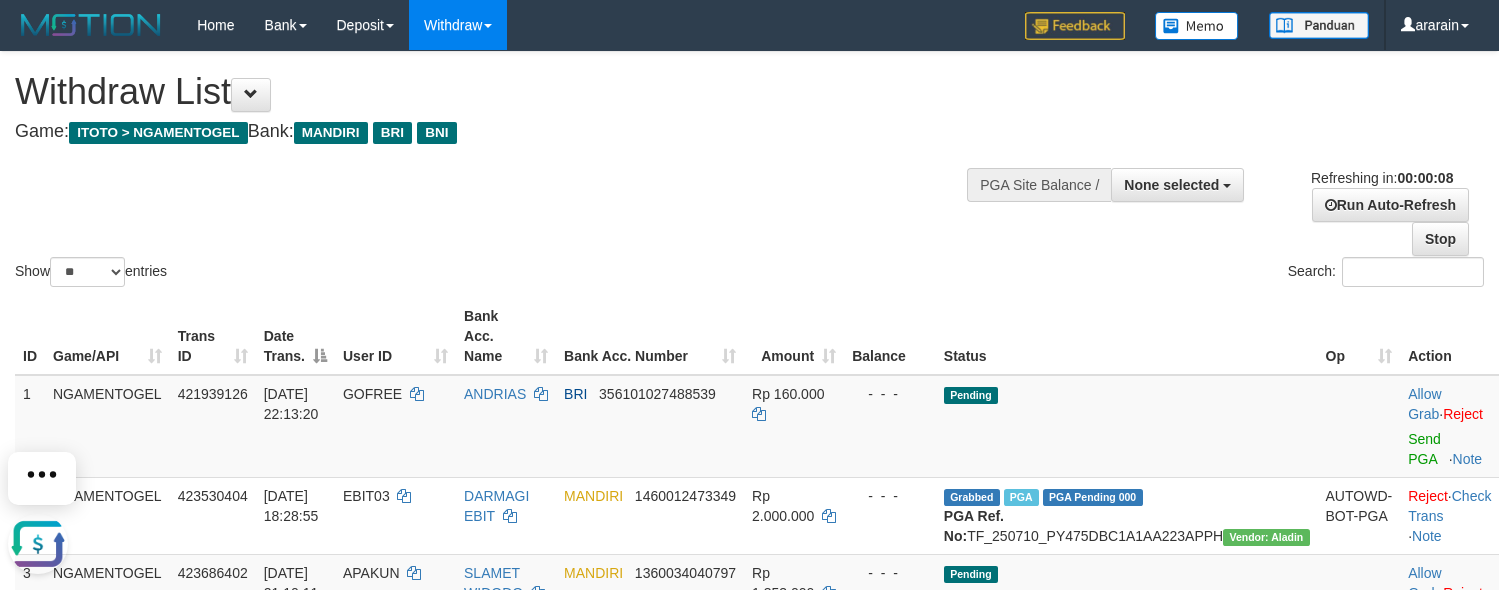 scroll, scrollTop: 0, scrollLeft: 0, axis: both 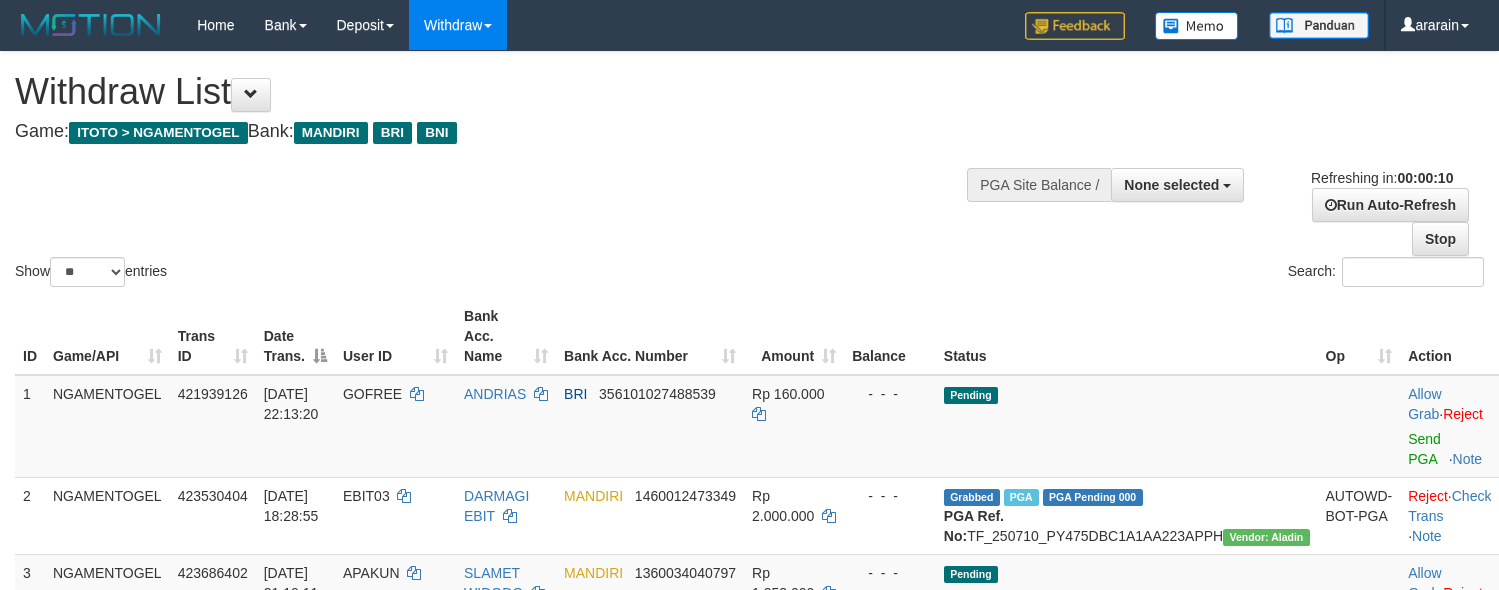 select 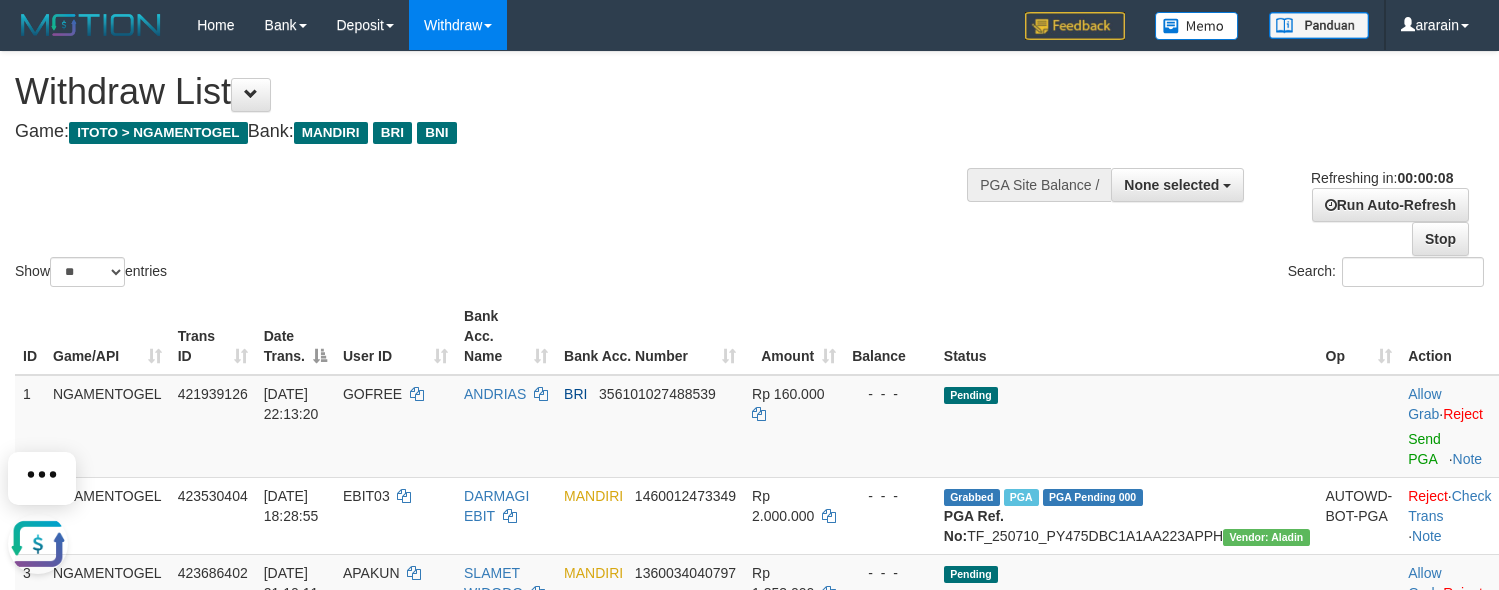 scroll, scrollTop: 0, scrollLeft: 0, axis: both 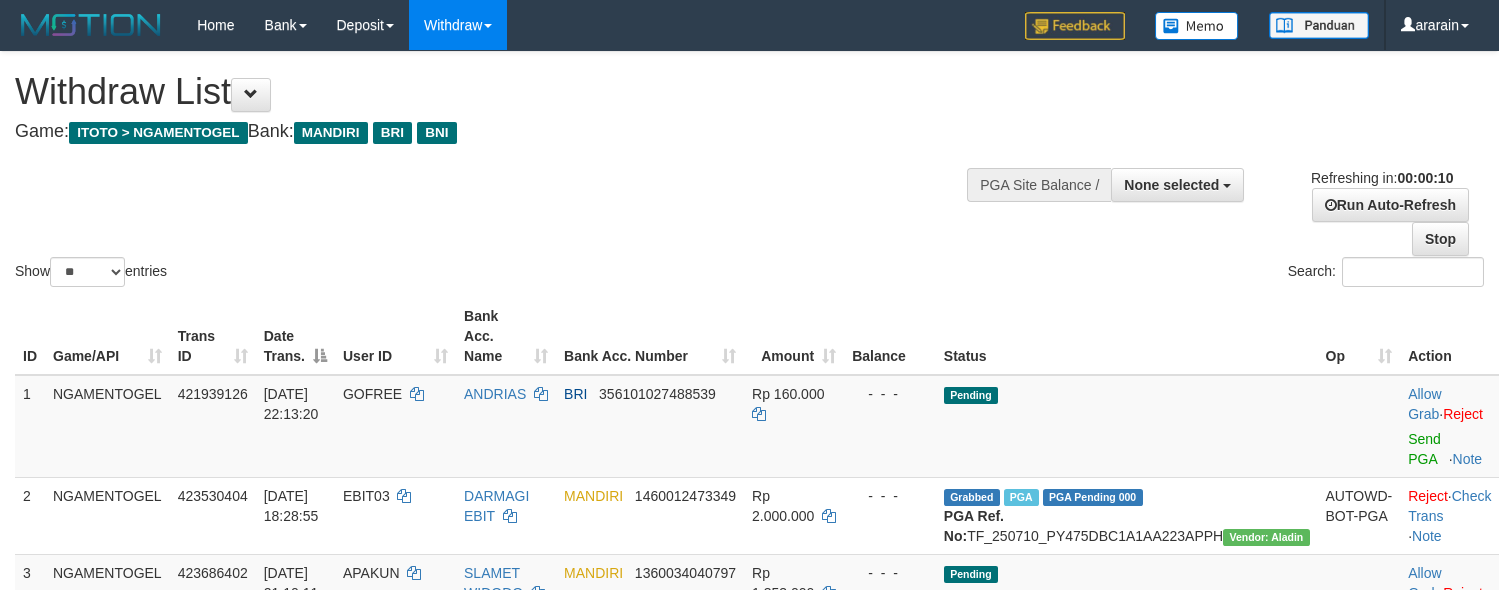 select 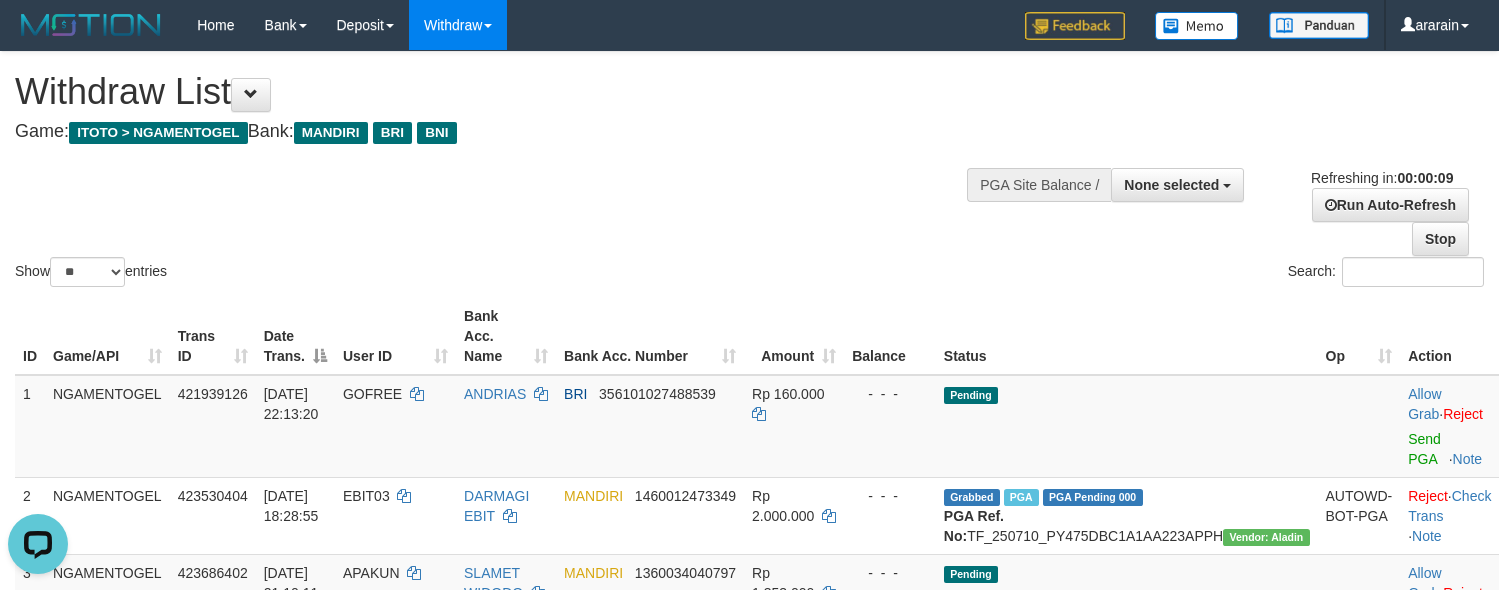 scroll, scrollTop: 0, scrollLeft: 0, axis: both 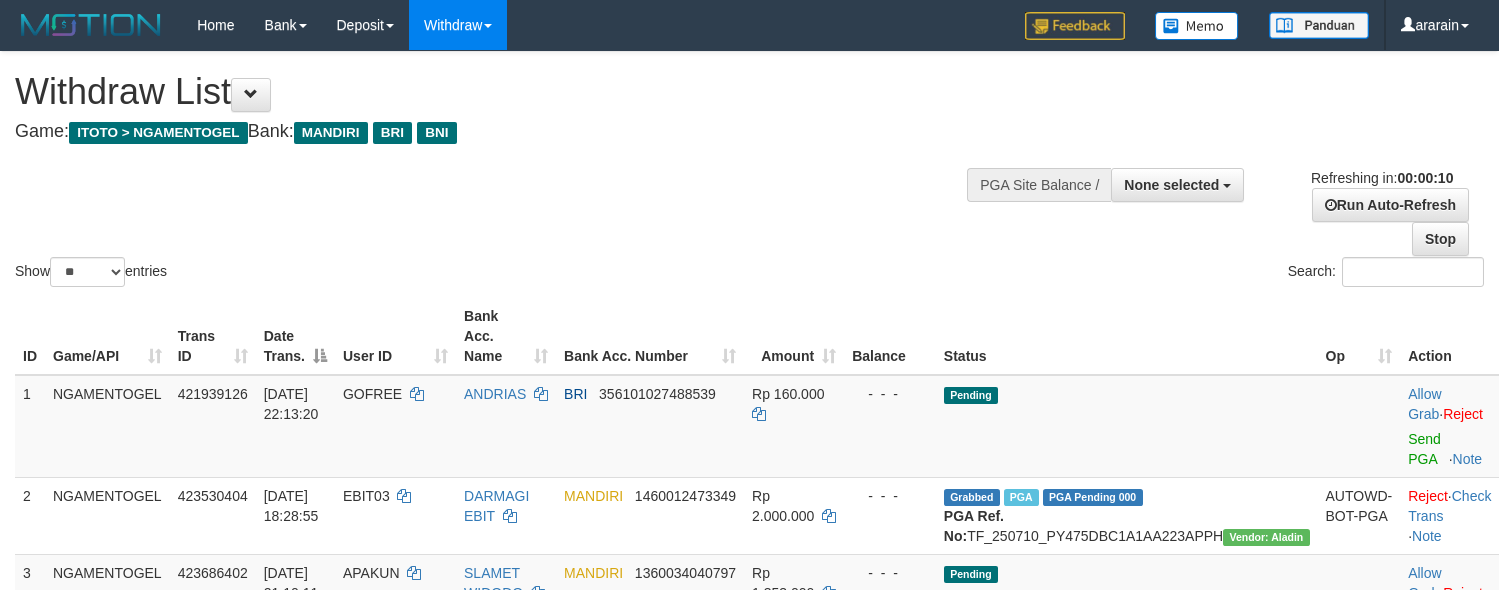 select 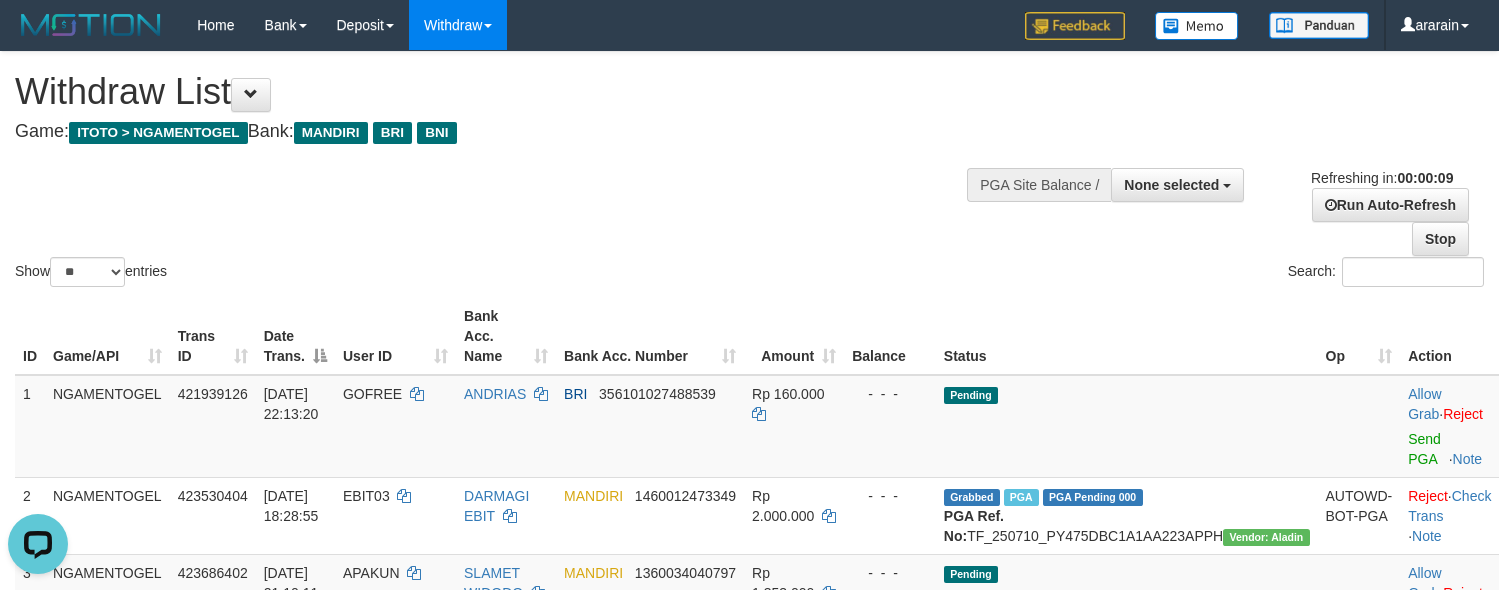 scroll, scrollTop: 0, scrollLeft: 0, axis: both 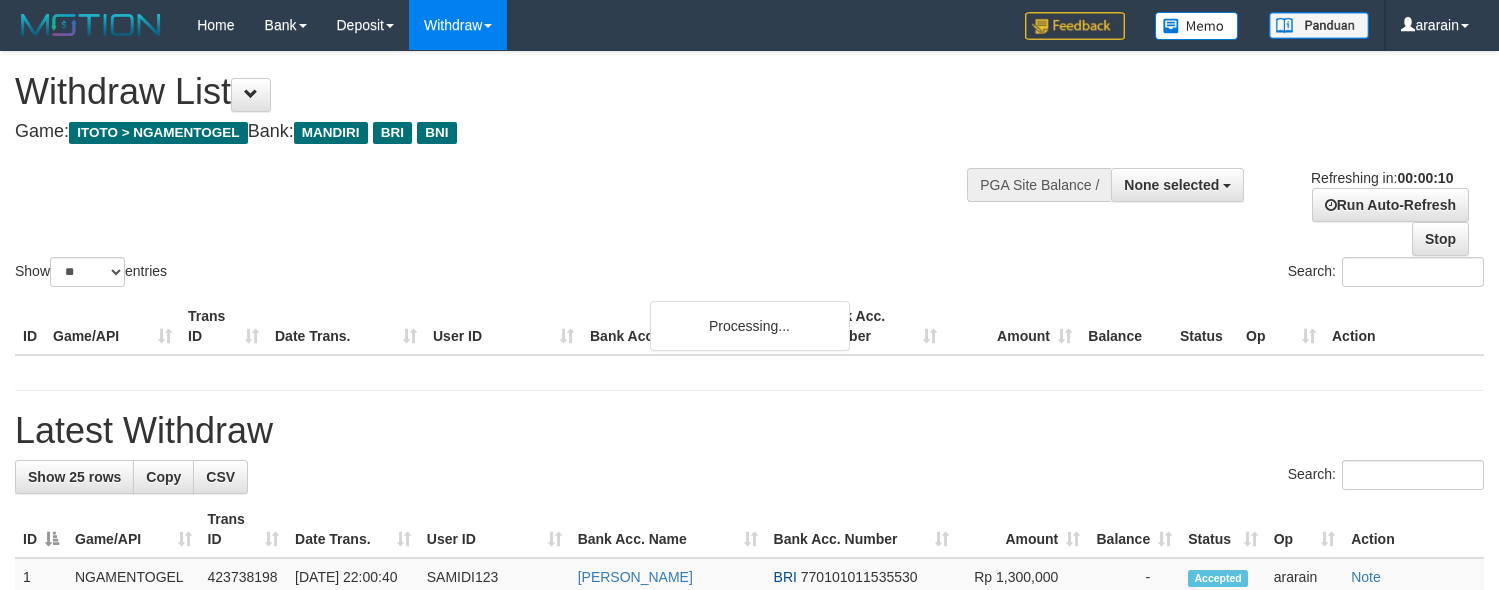 select 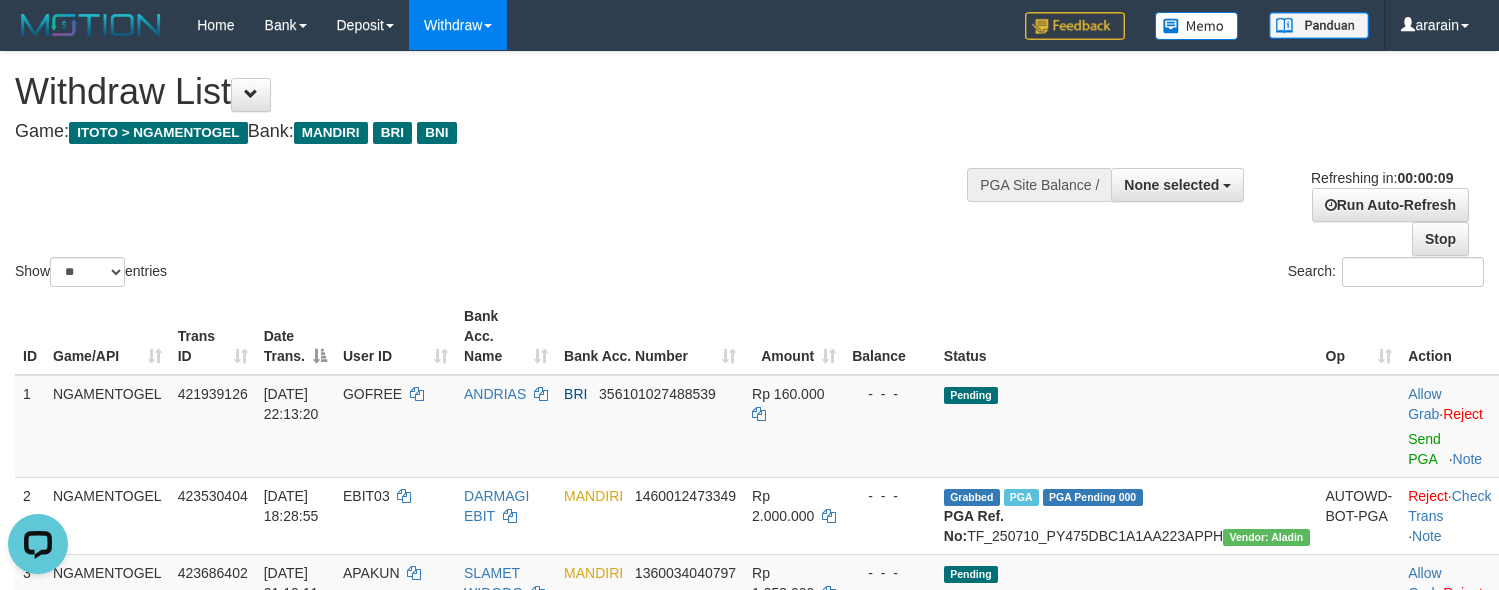 scroll, scrollTop: 0, scrollLeft: 0, axis: both 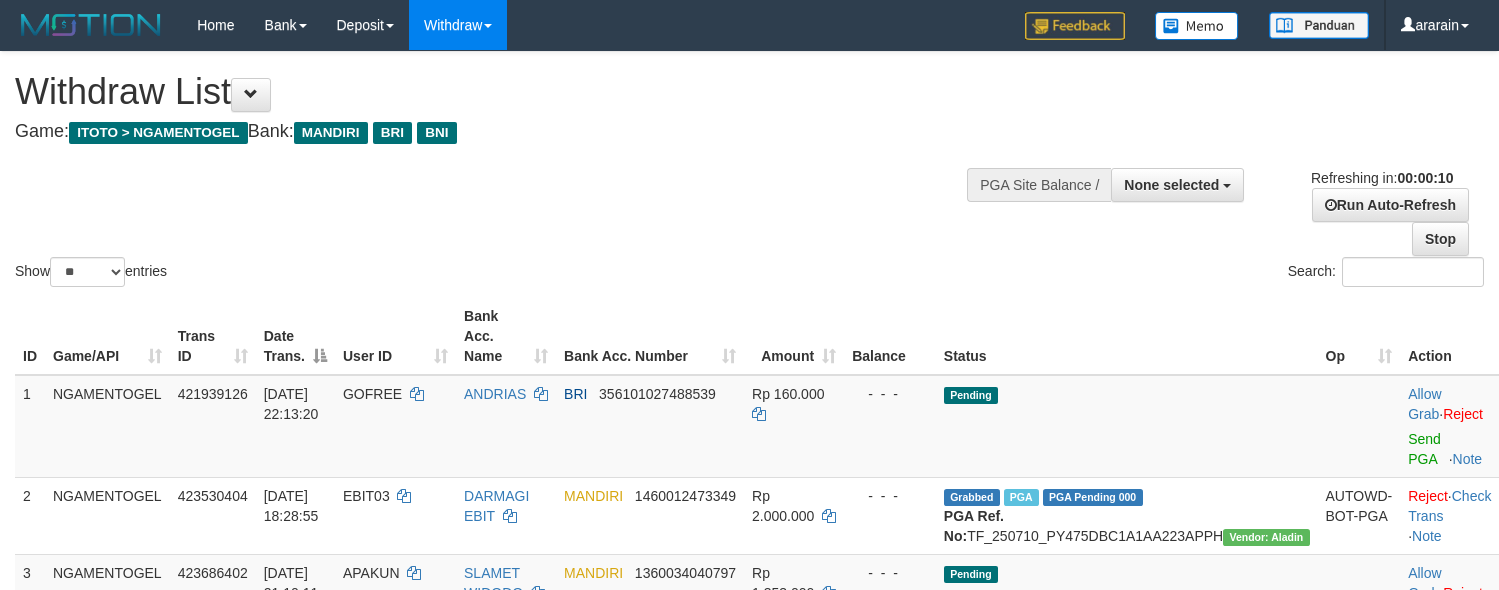 select 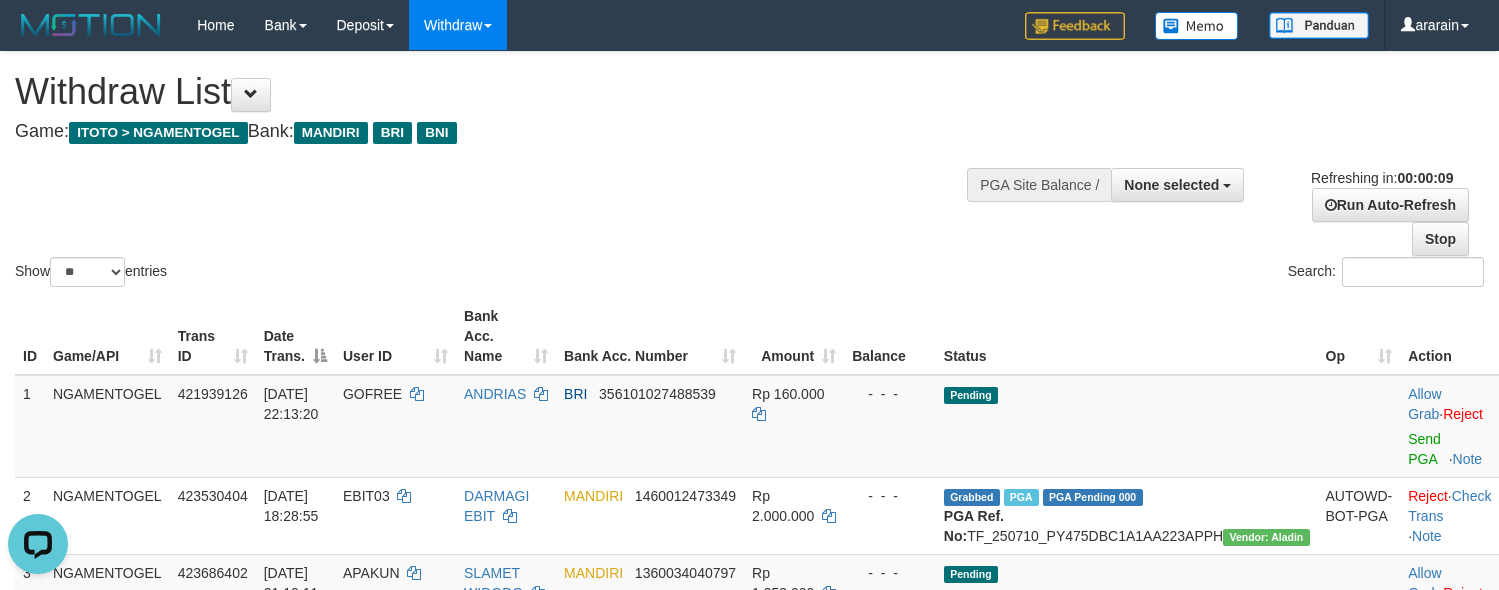 scroll, scrollTop: 0, scrollLeft: 0, axis: both 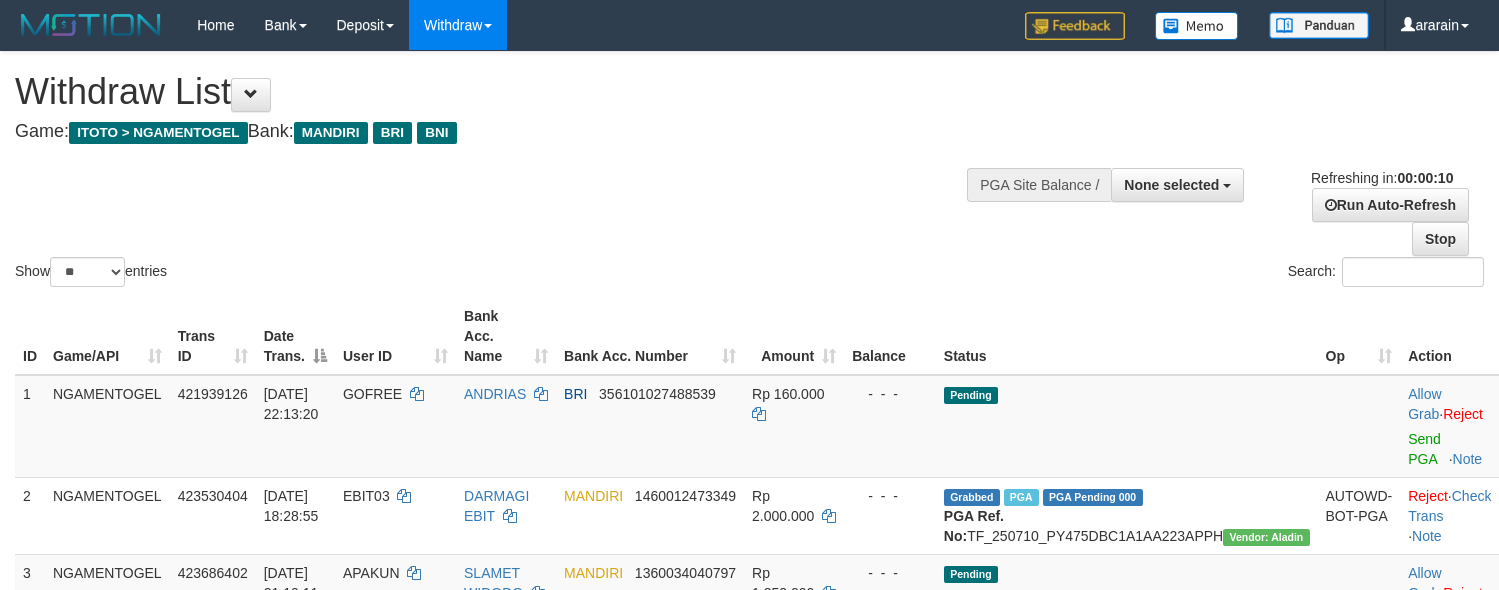 select 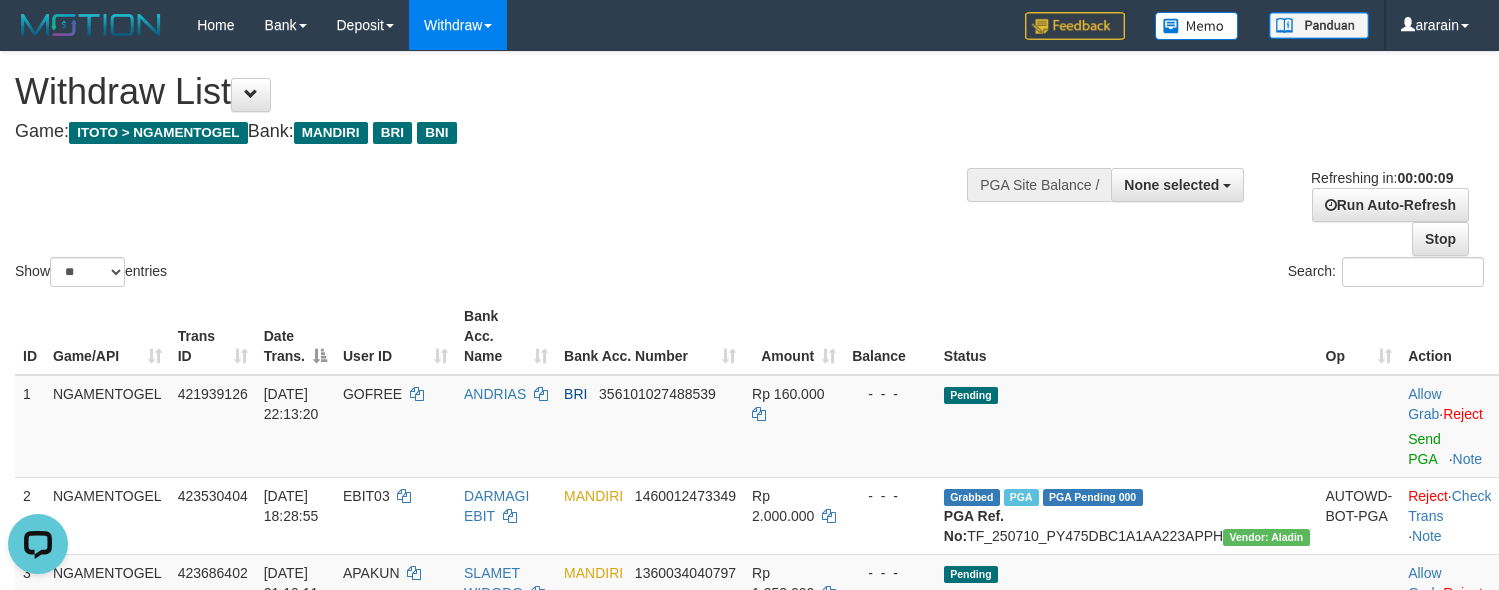 scroll, scrollTop: 0, scrollLeft: 0, axis: both 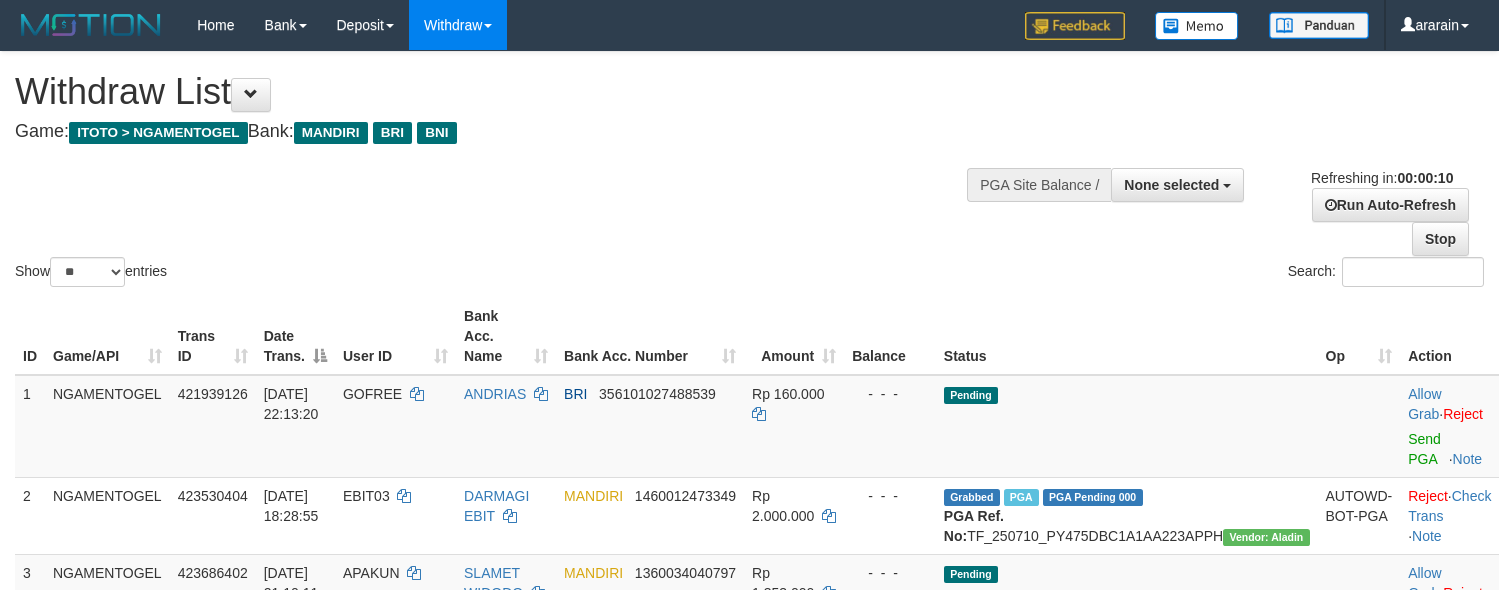 select 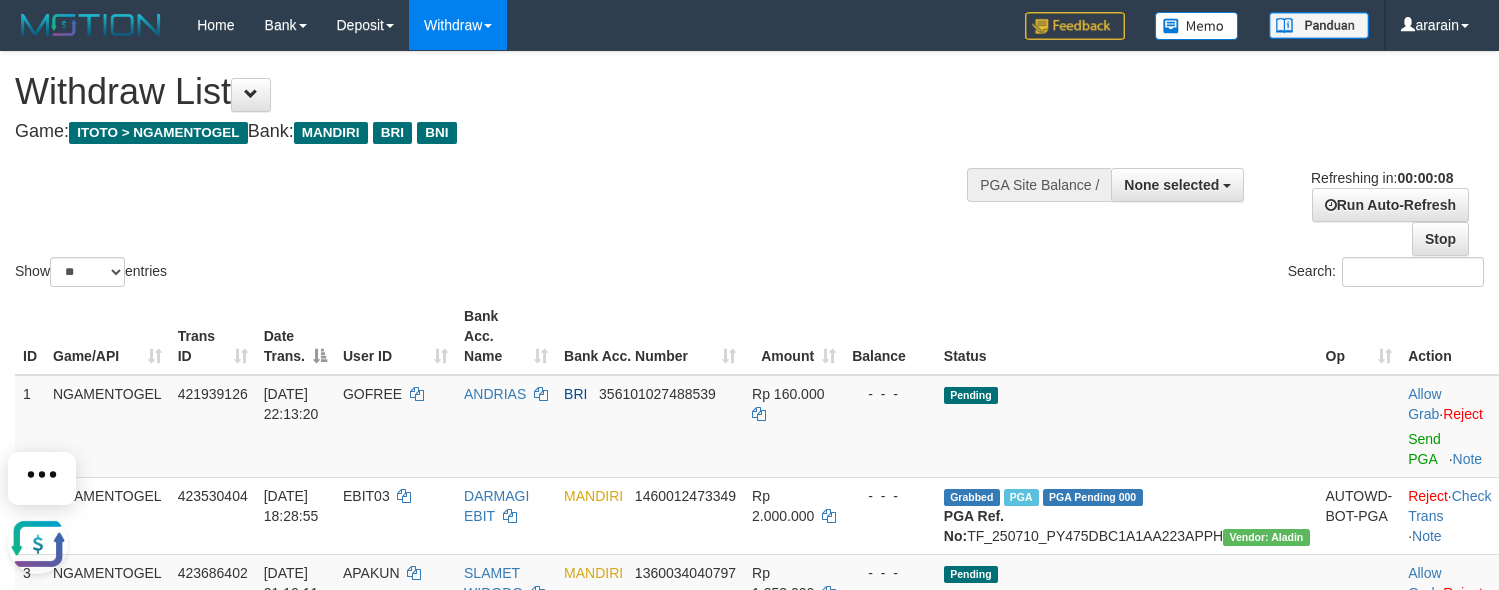 scroll, scrollTop: 0, scrollLeft: 0, axis: both 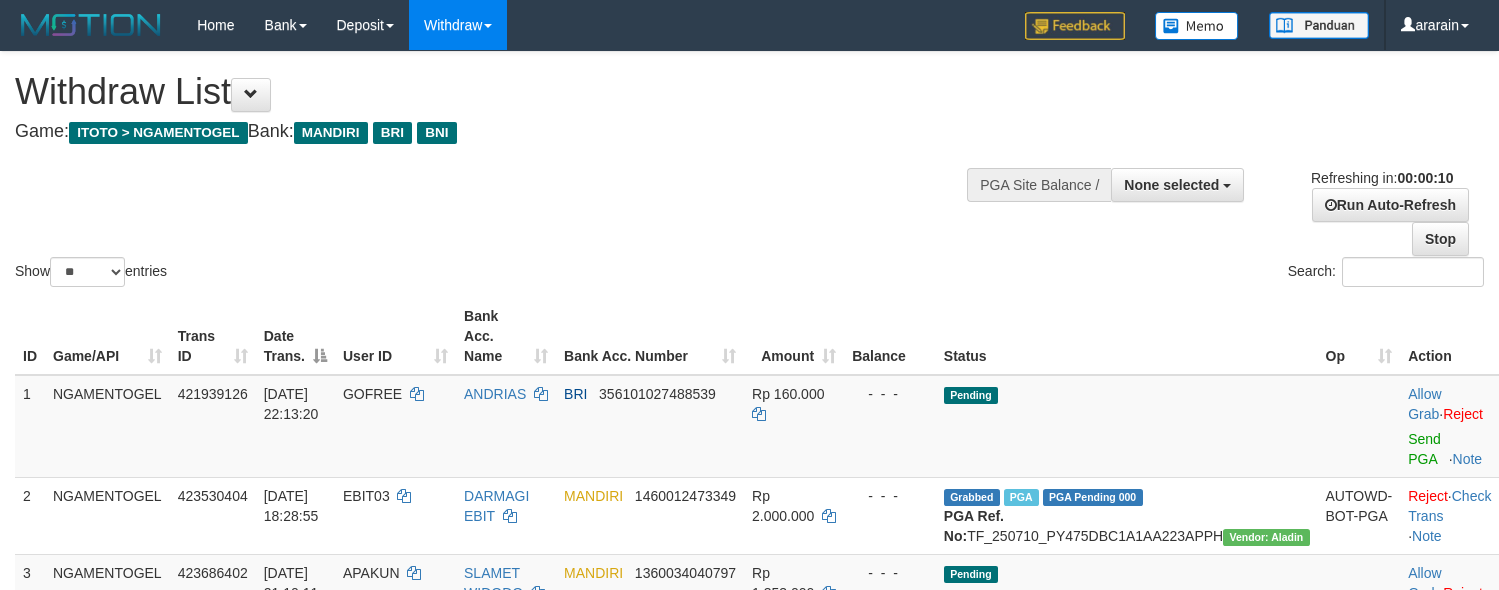 select 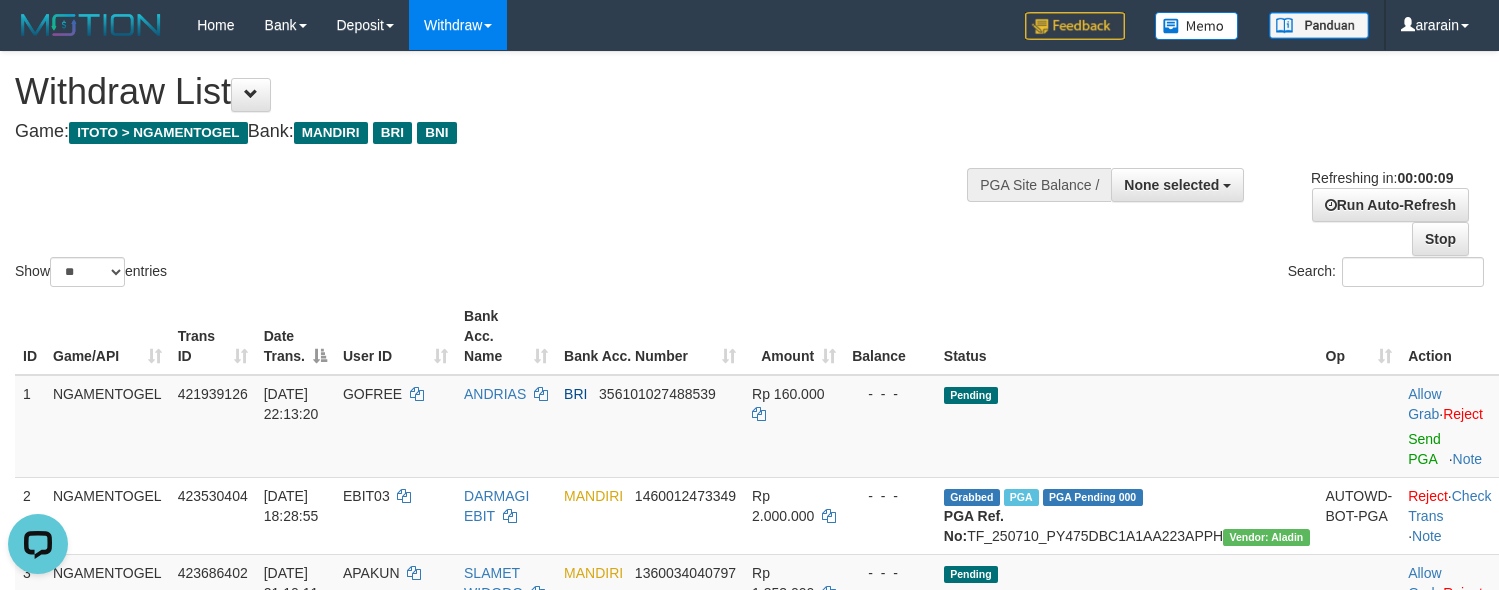 scroll, scrollTop: 0, scrollLeft: 0, axis: both 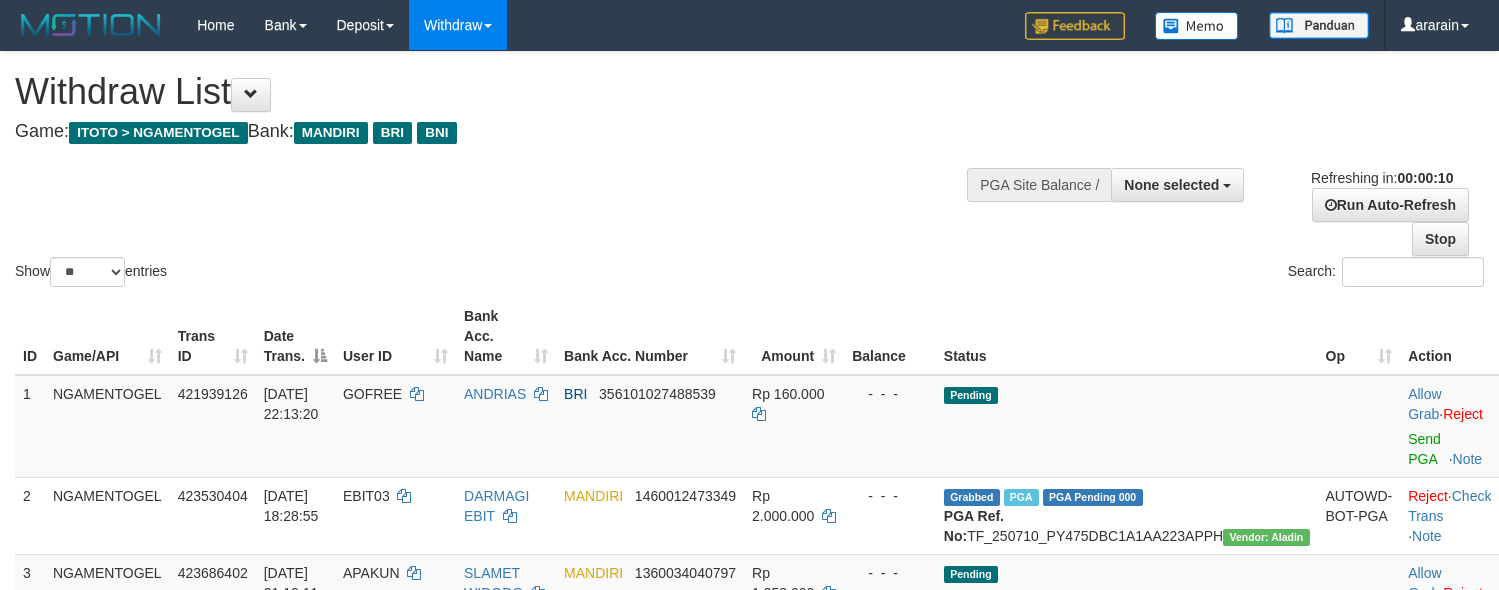 select 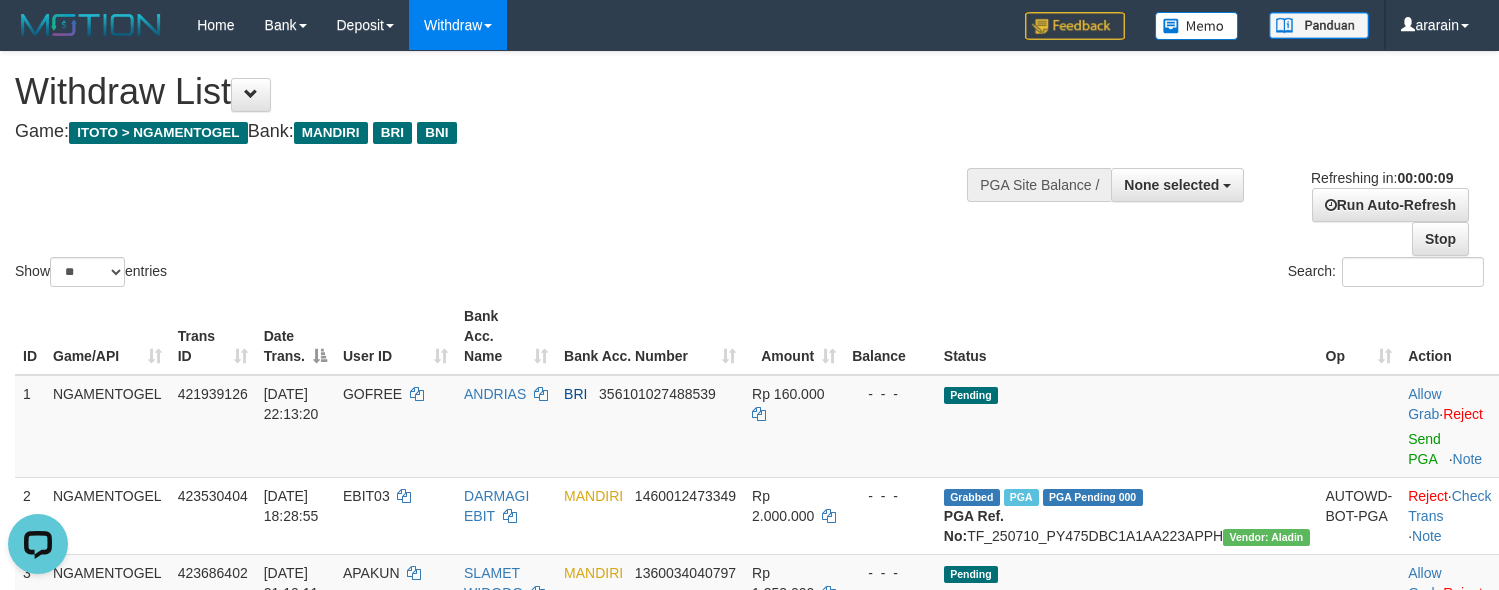 scroll, scrollTop: 0, scrollLeft: 0, axis: both 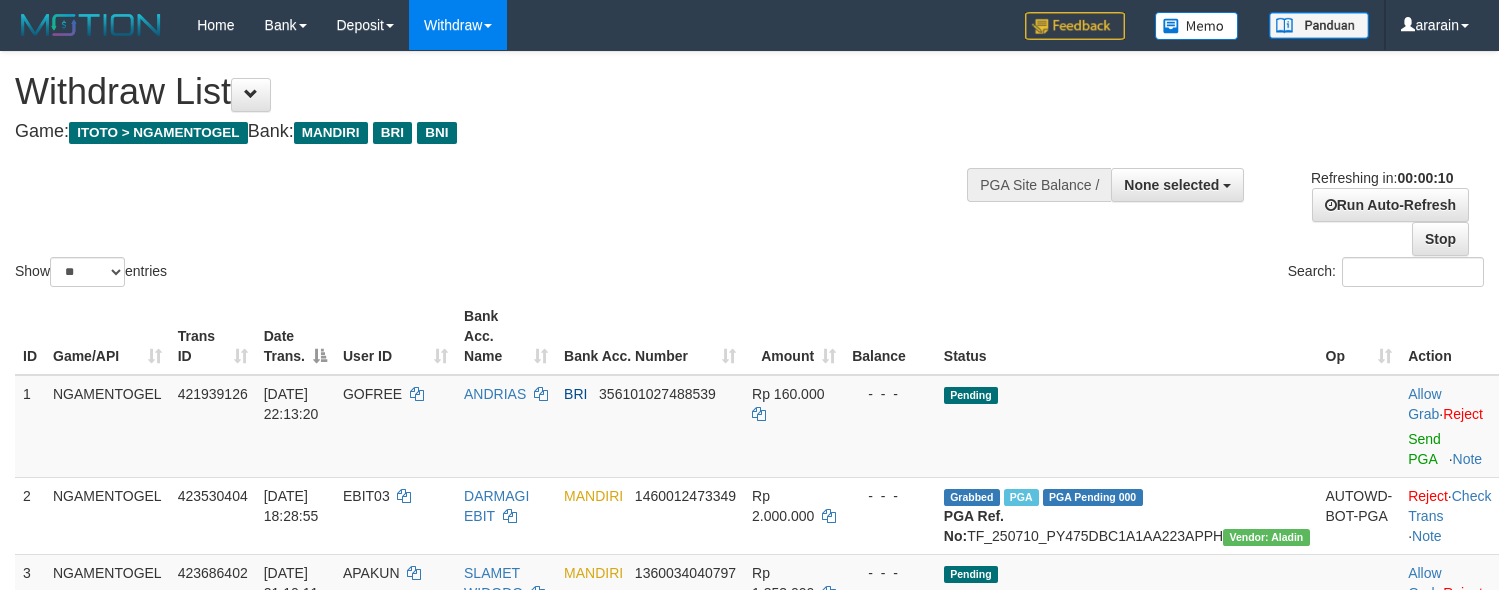 select 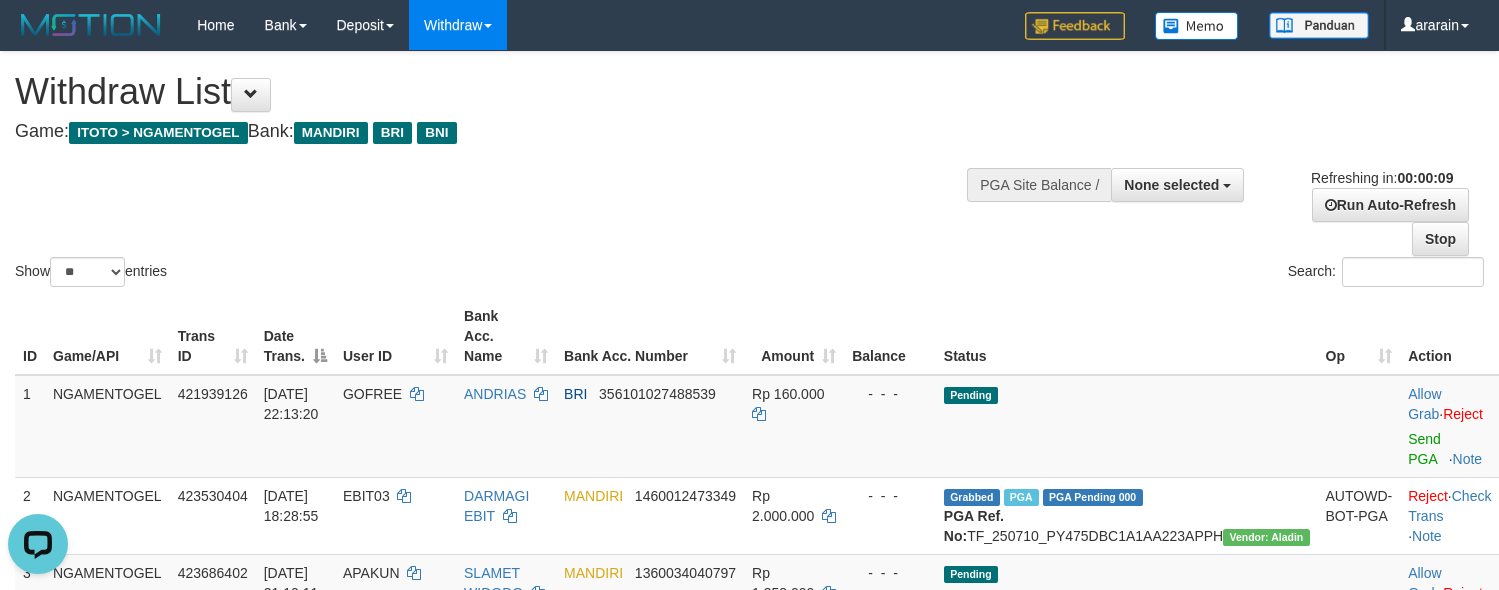 scroll, scrollTop: 0, scrollLeft: 0, axis: both 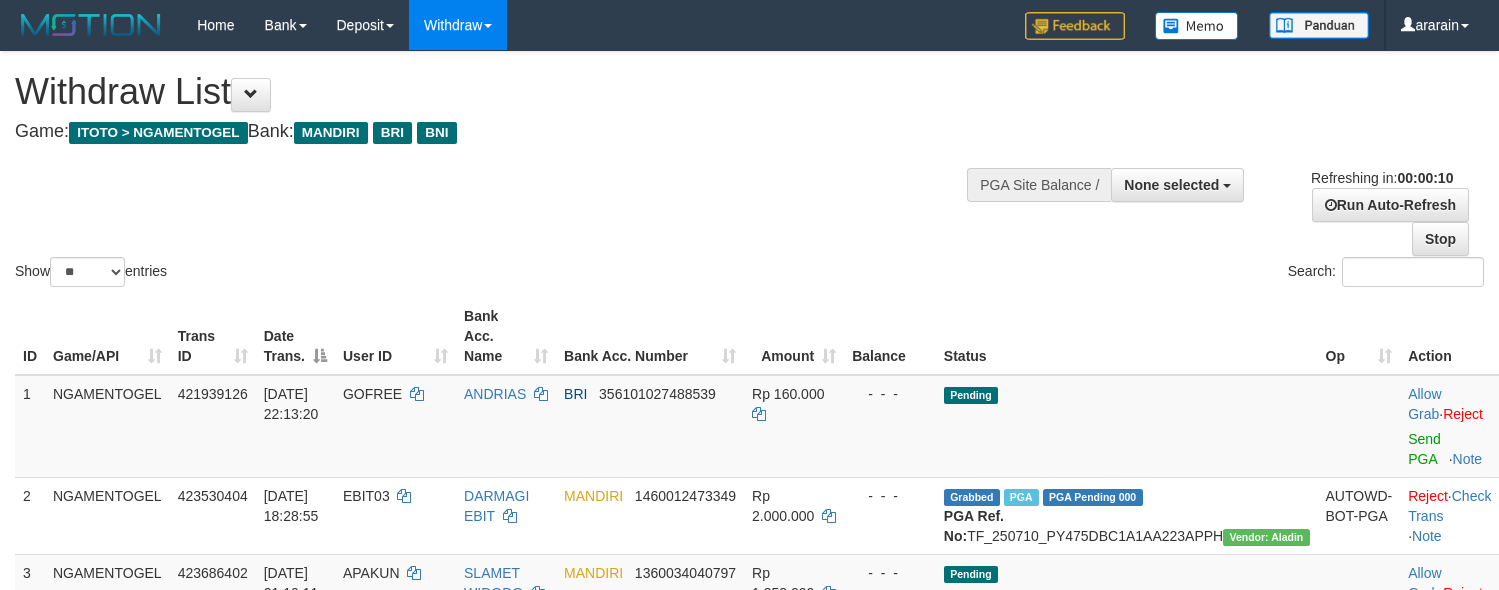 select 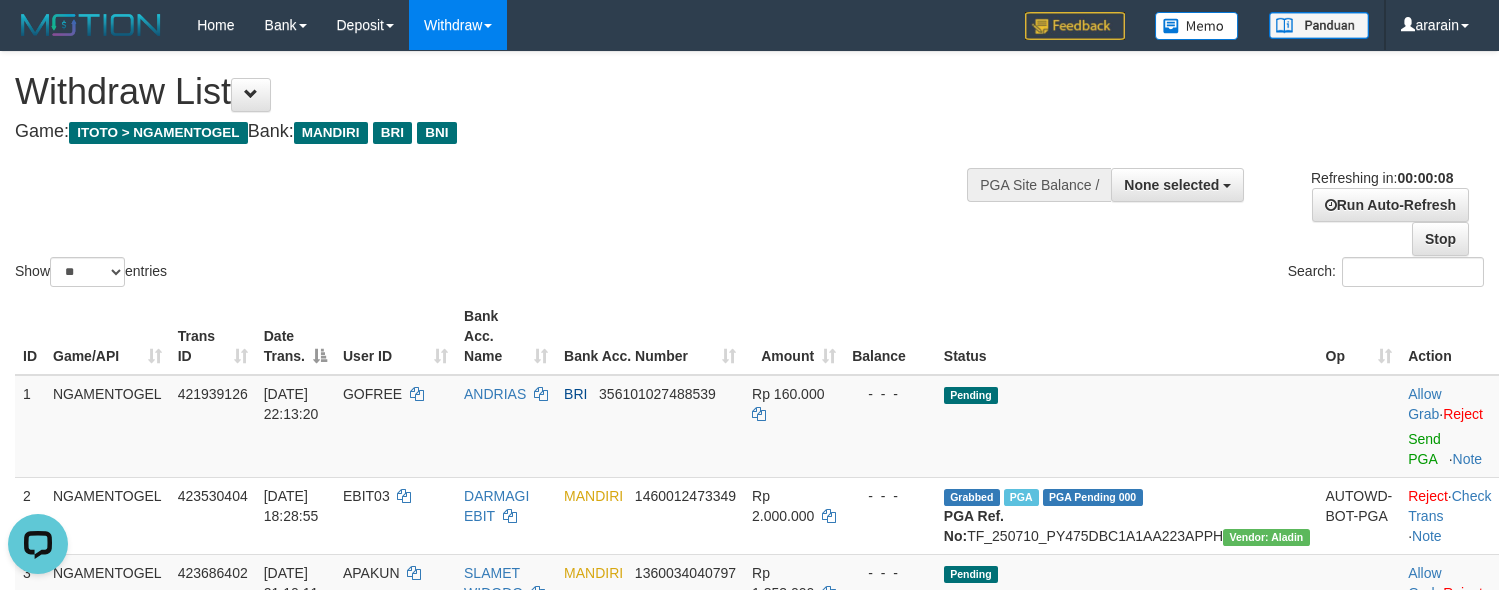 scroll, scrollTop: 0, scrollLeft: 0, axis: both 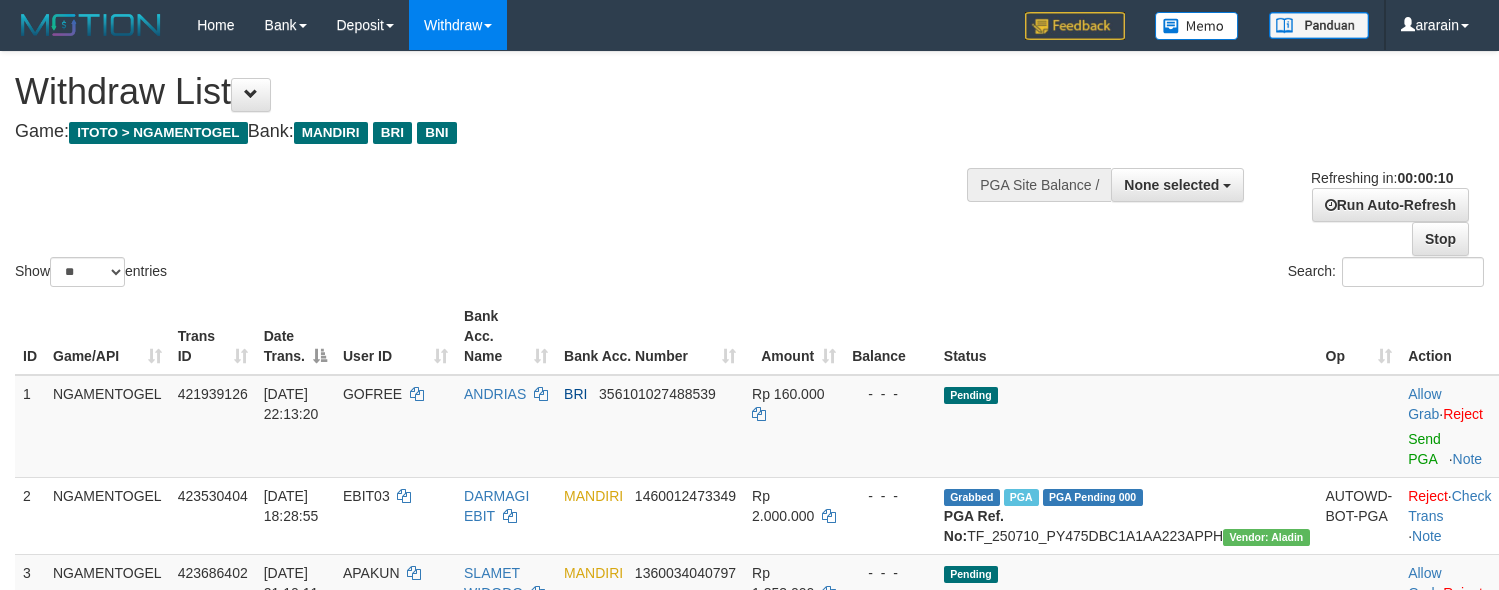 select 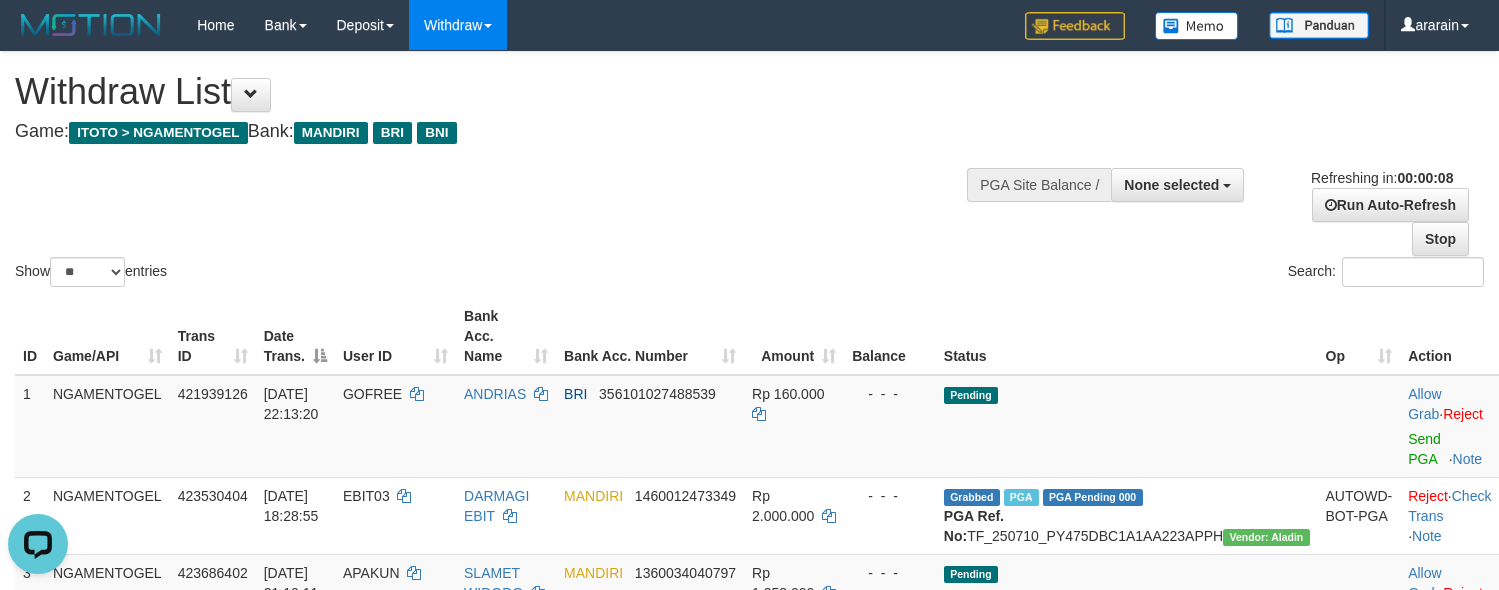 scroll, scrollTop: 0, scrollLeft: 0, axis: both 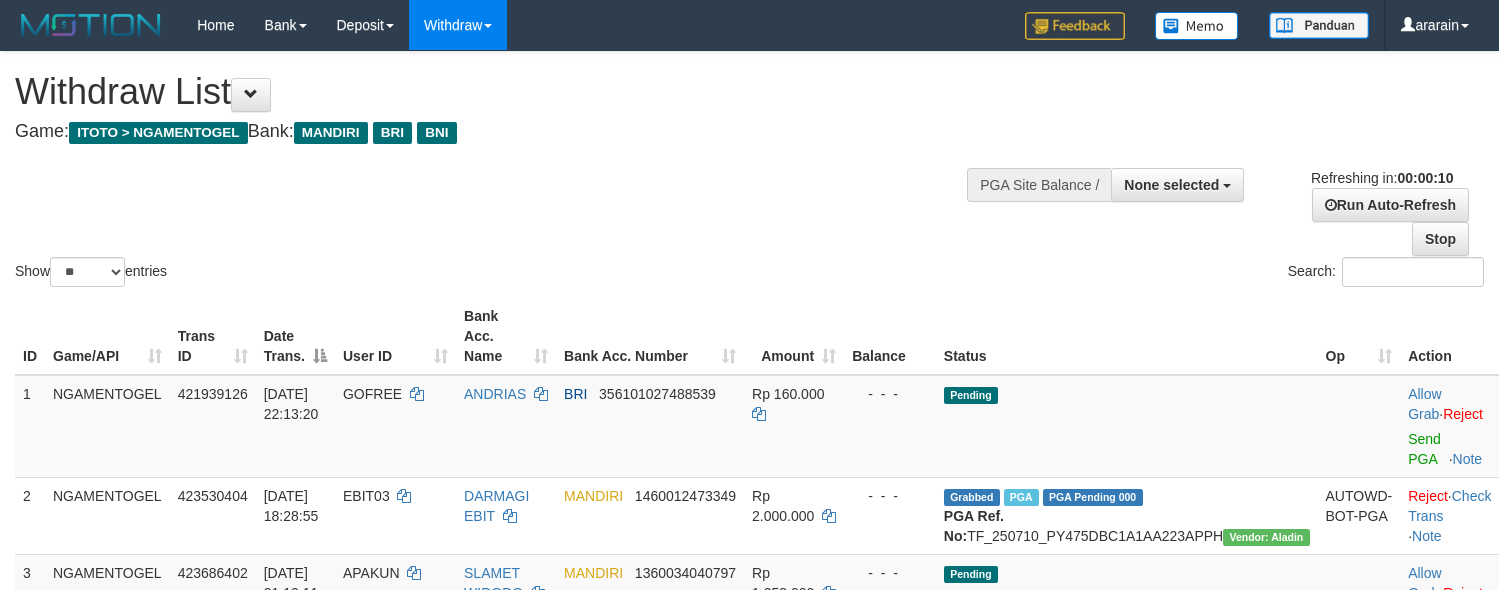 select 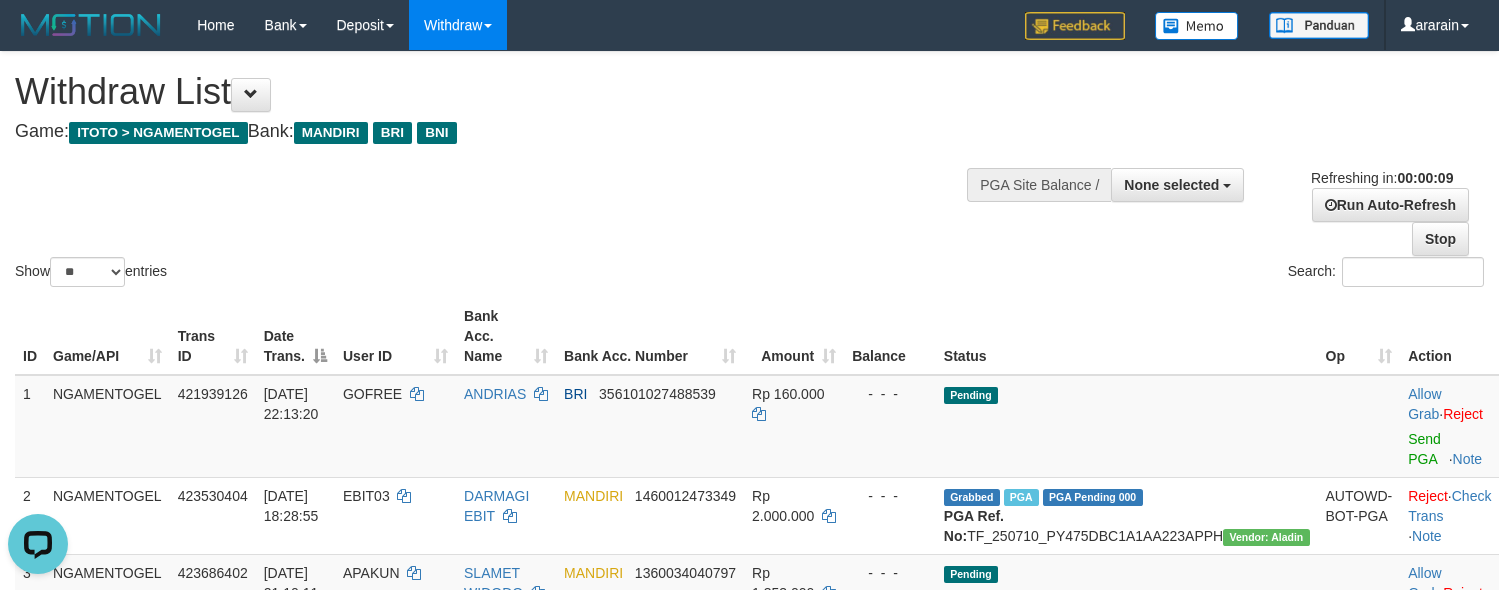 scroll, scrollTop: 0, scrollLeft: 0, axis: both 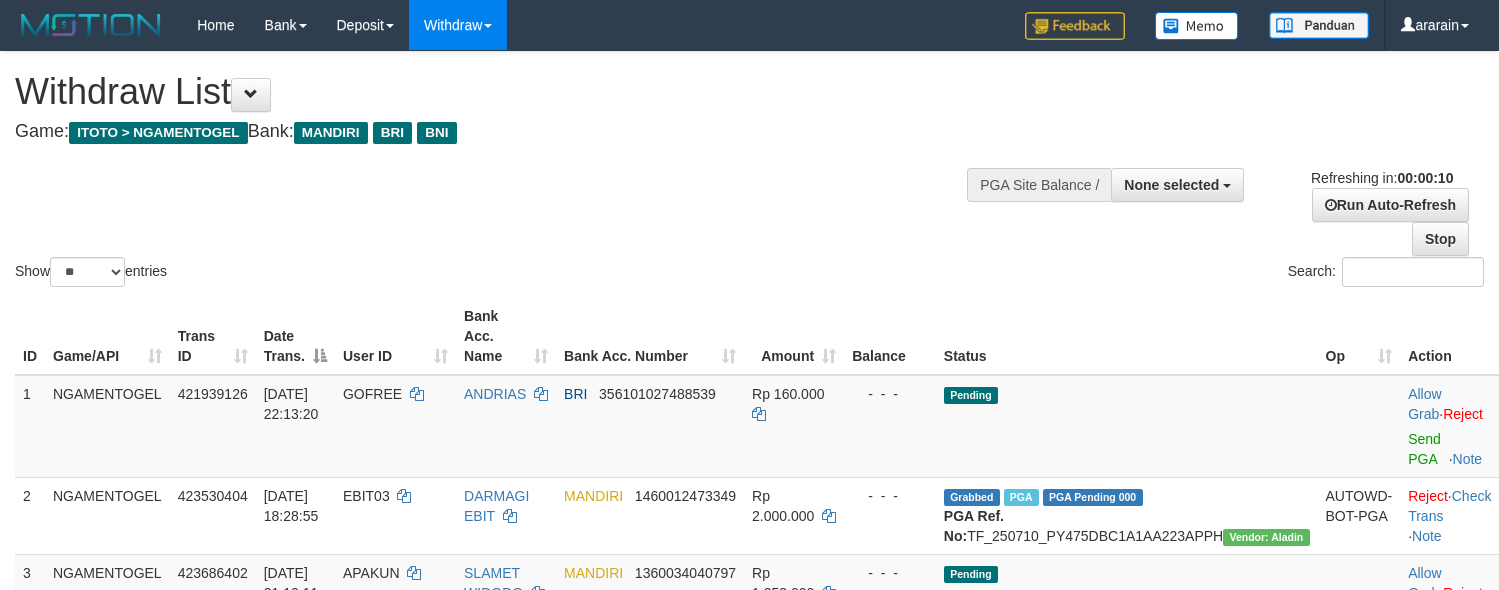 select 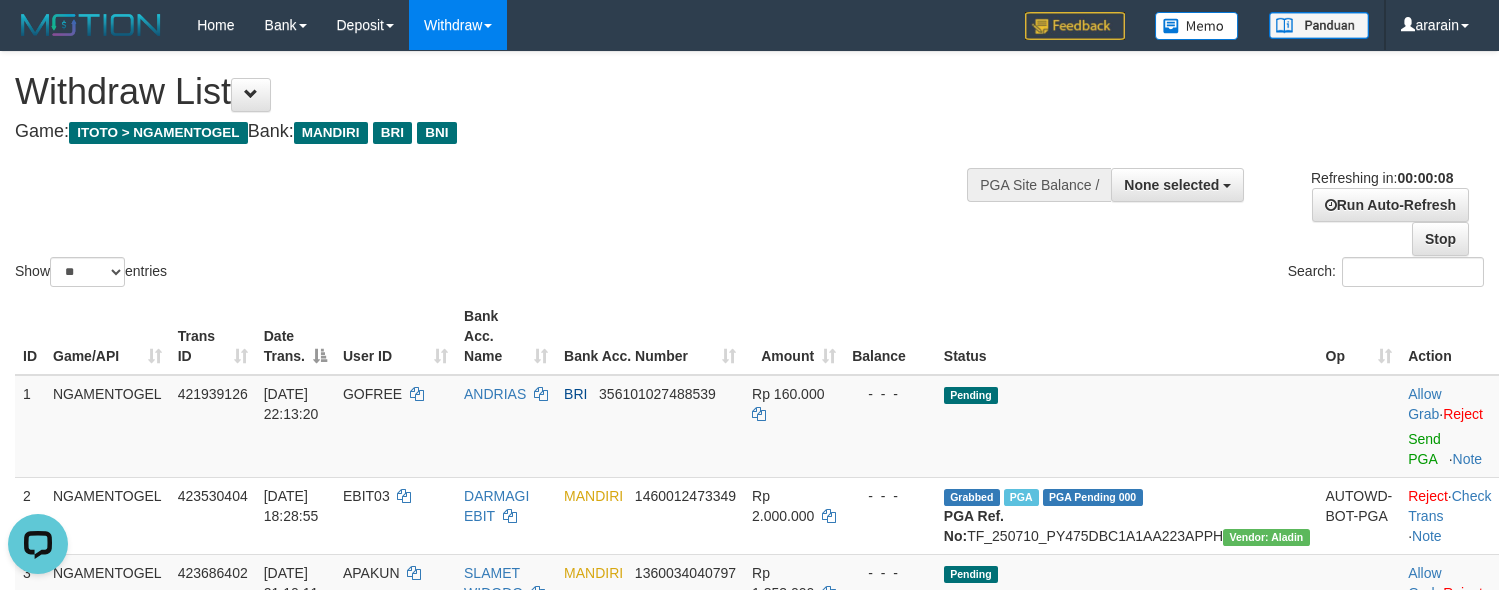 scroll, scrollTop: 0, scrollLeft: 0, axis: both 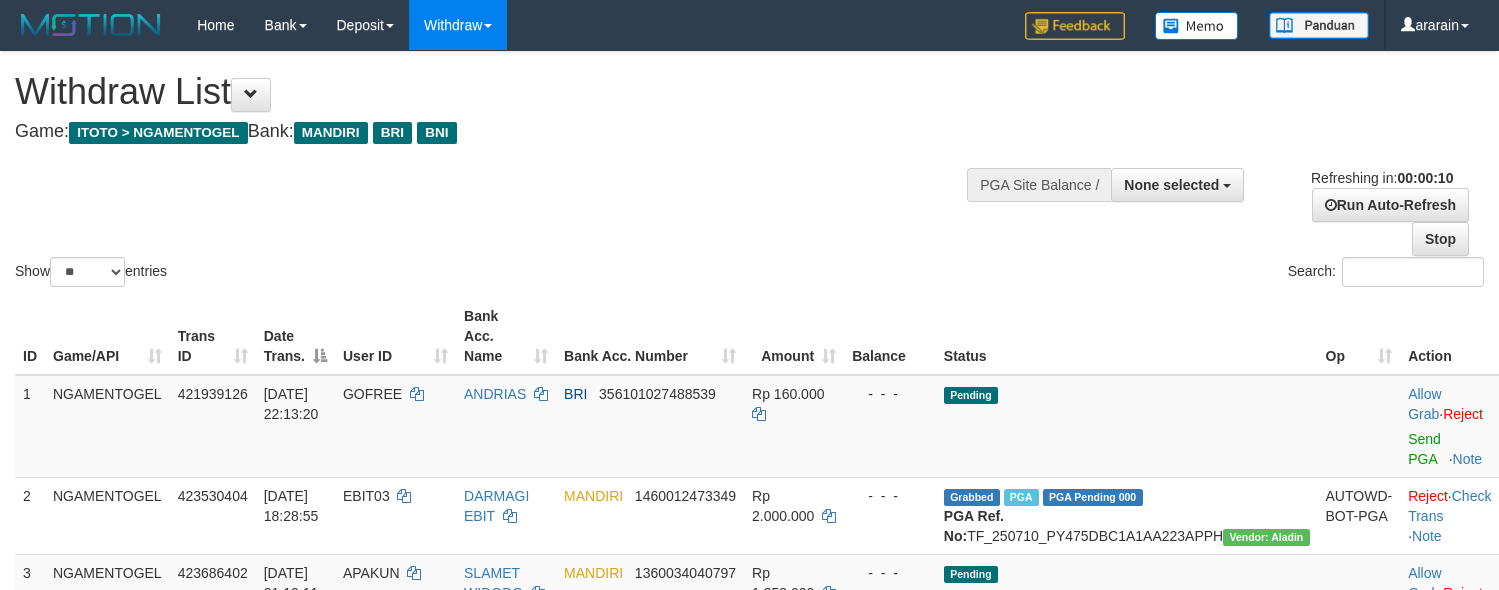 select 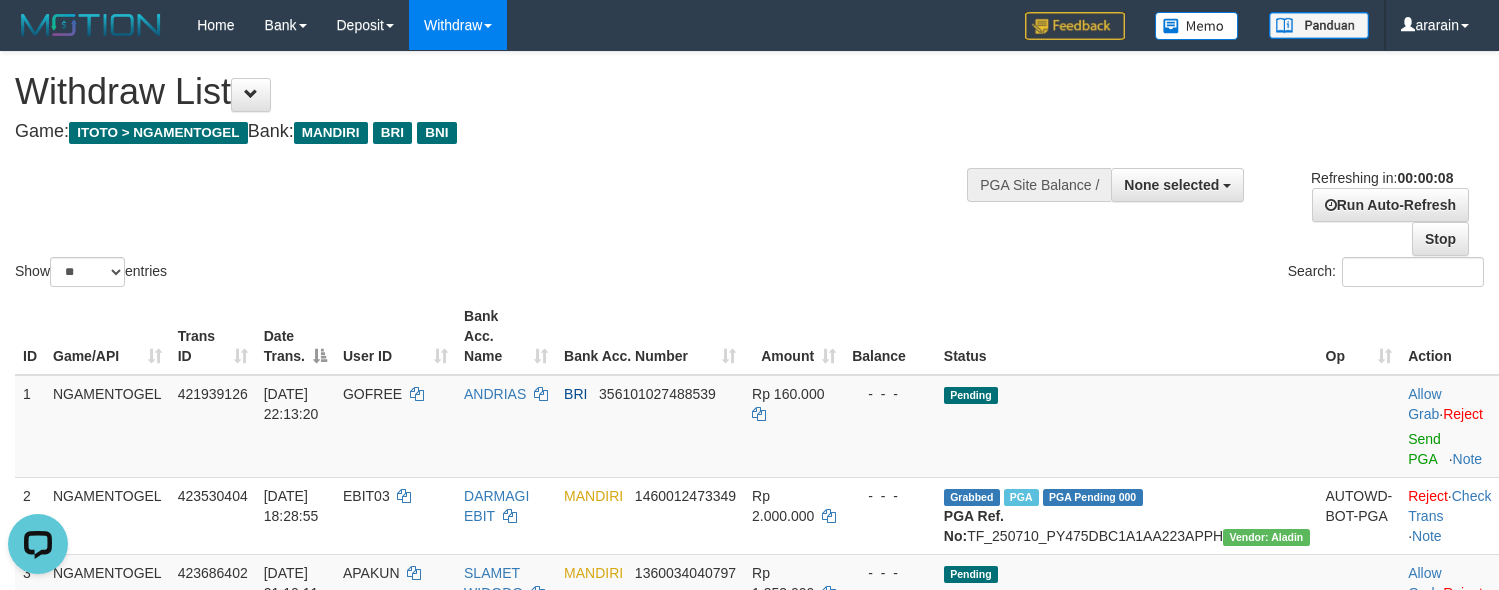 scroll, scrollTop: 0, scrollLeft: 0, axis: both 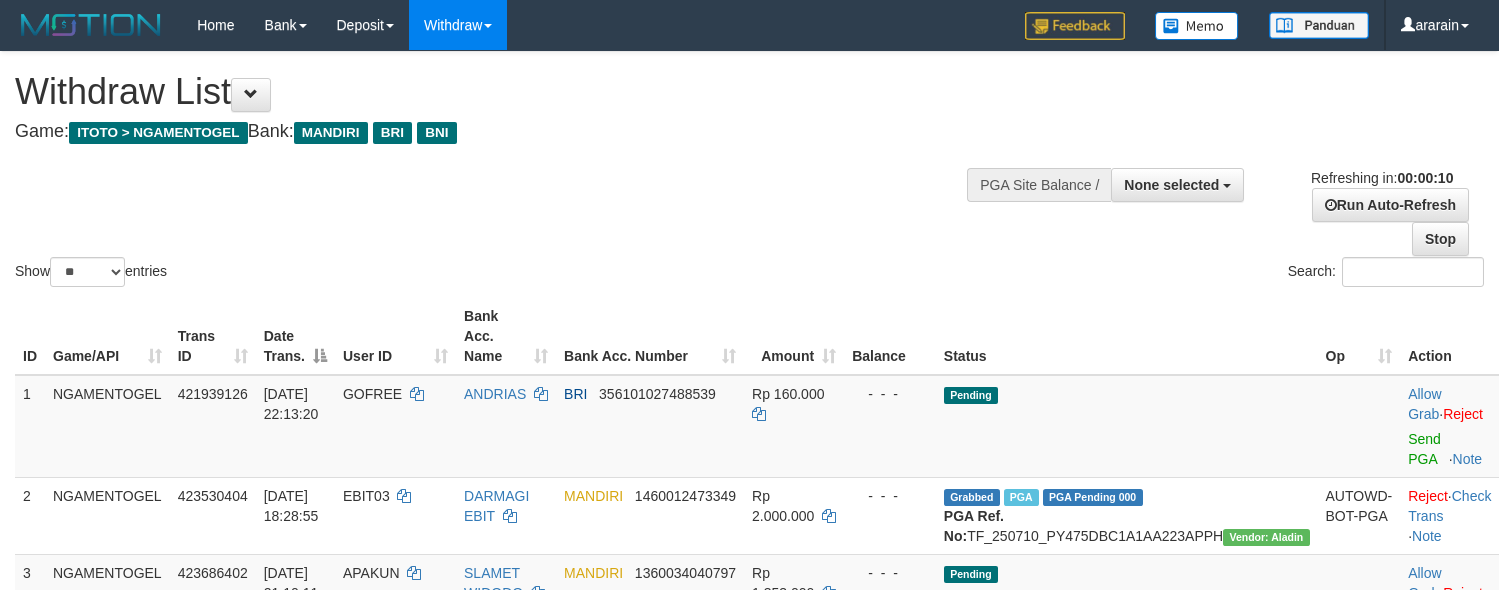 select 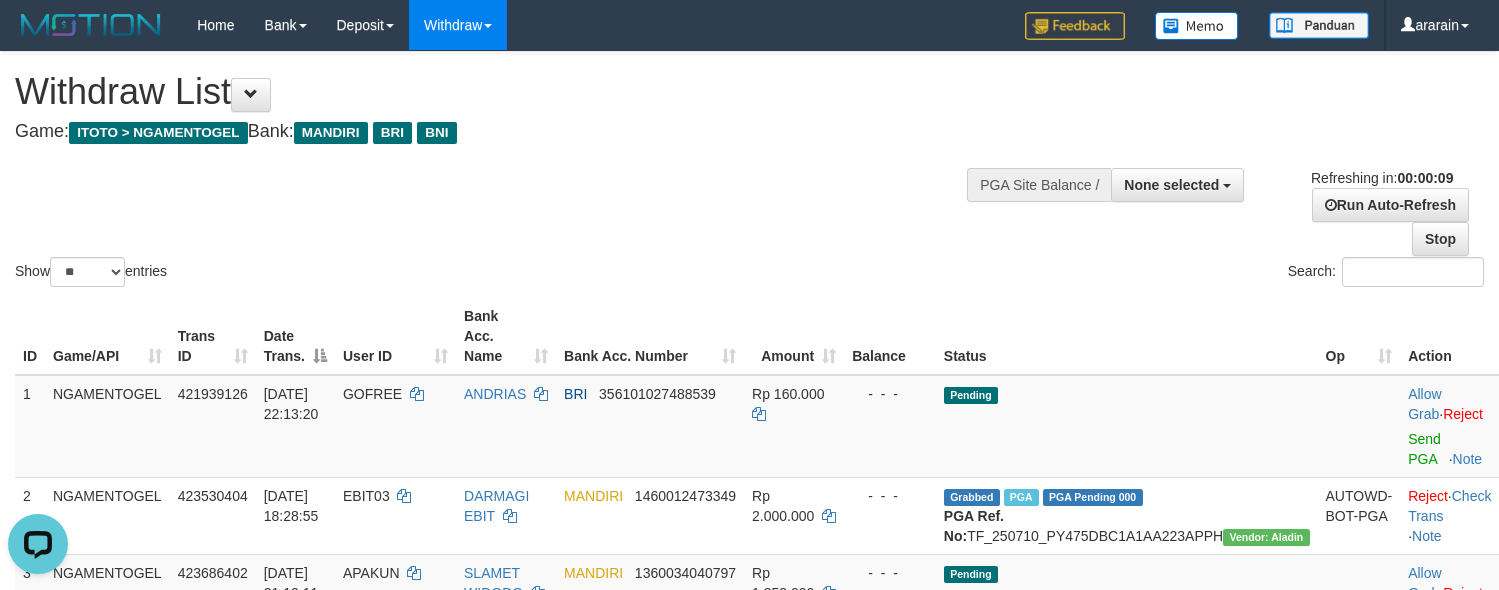 scroll, scrollTop: 0, scrollLeft: 0, axis: both 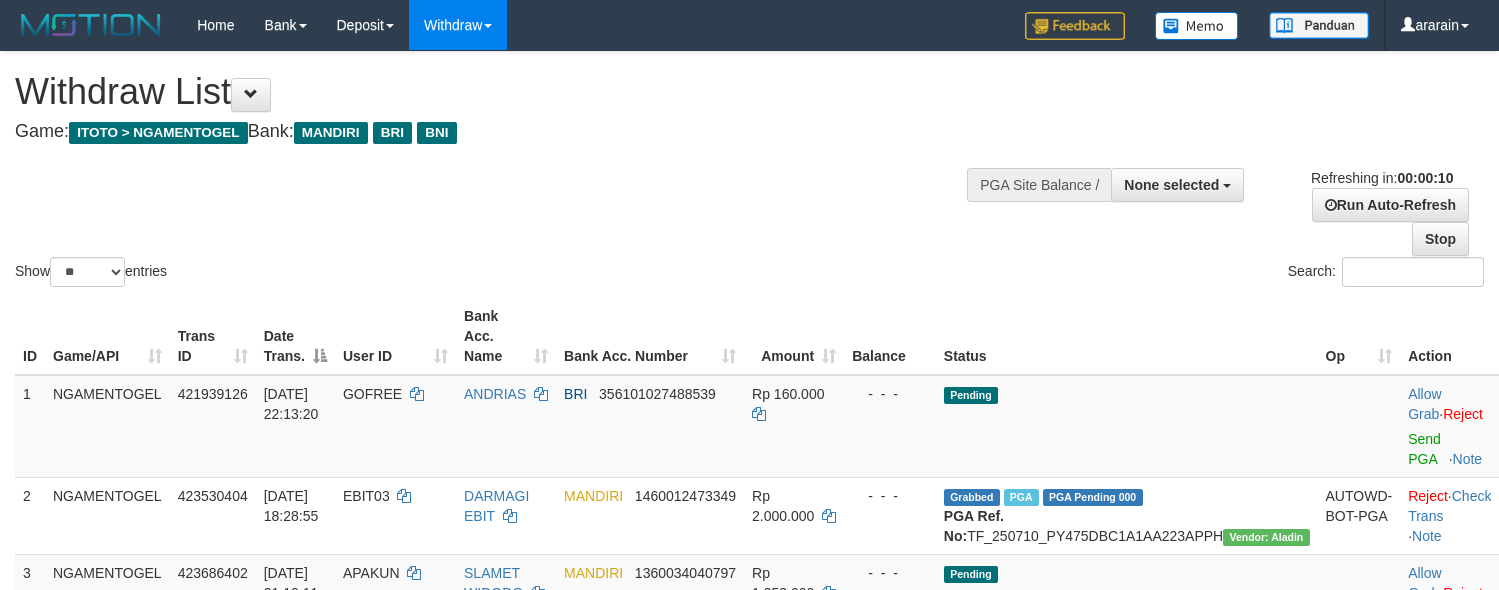 select 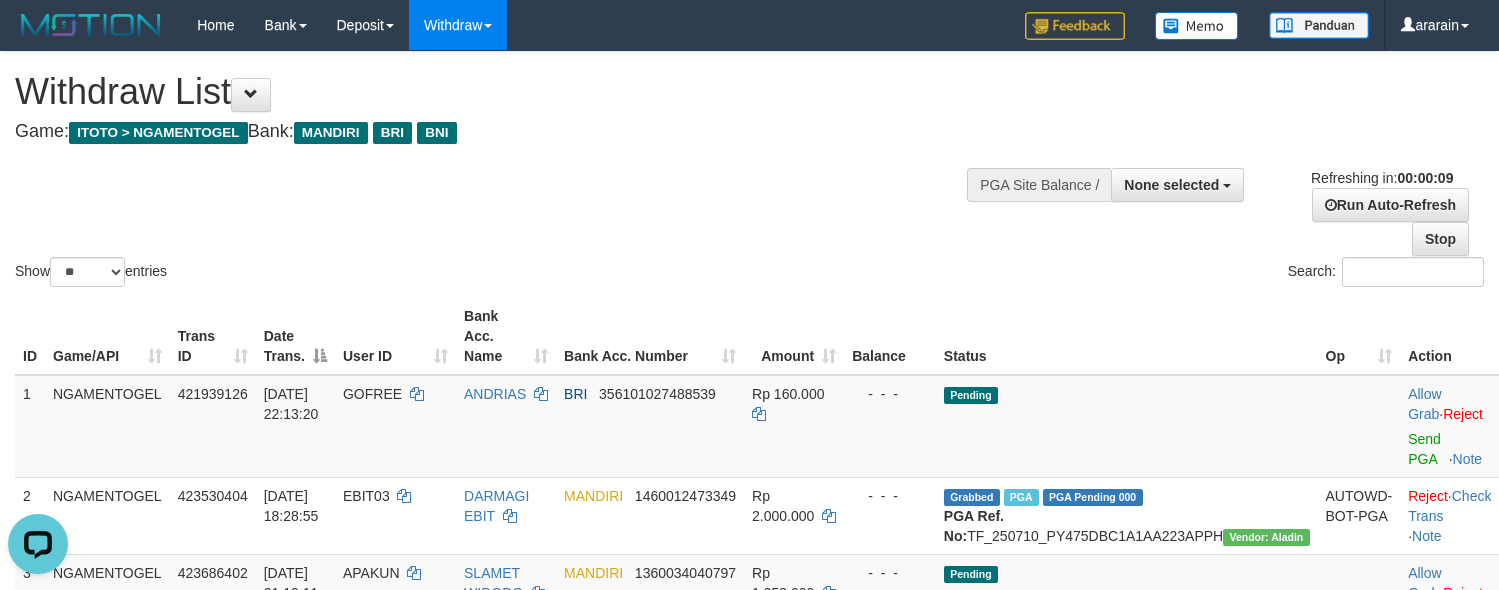 scroll, scrollTop: 0, scrollLeft: 0, axis: both 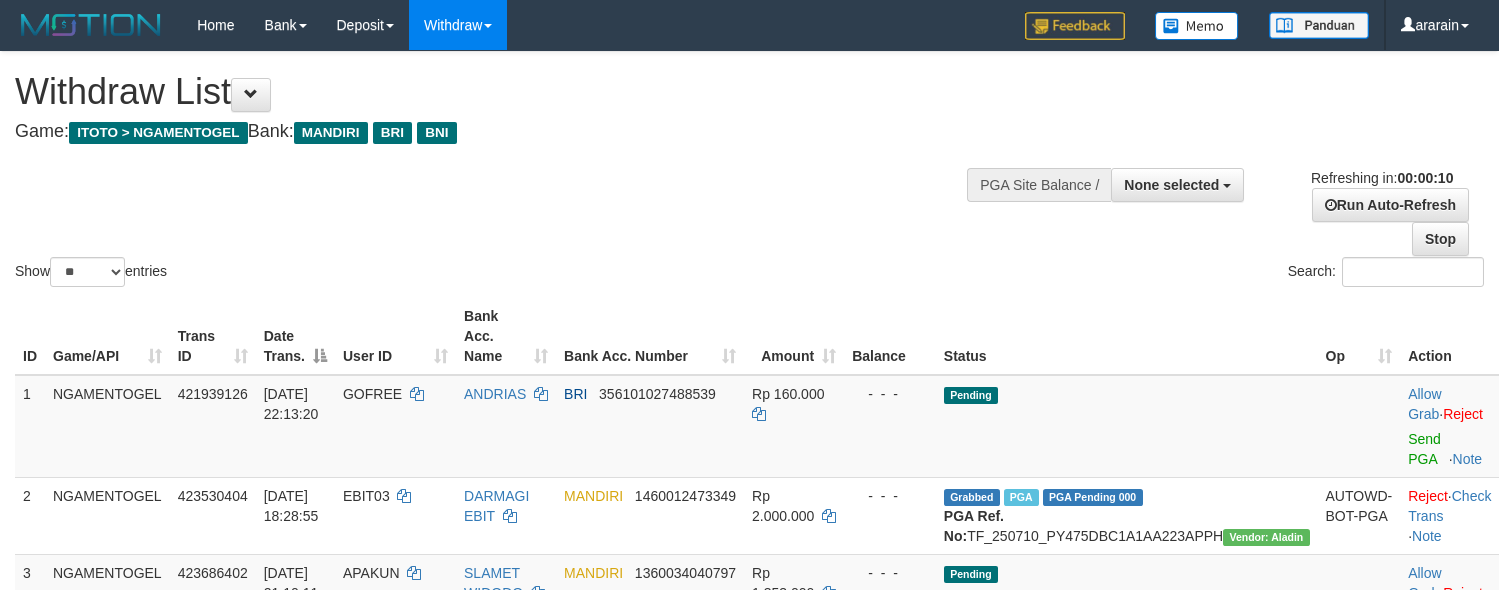 select 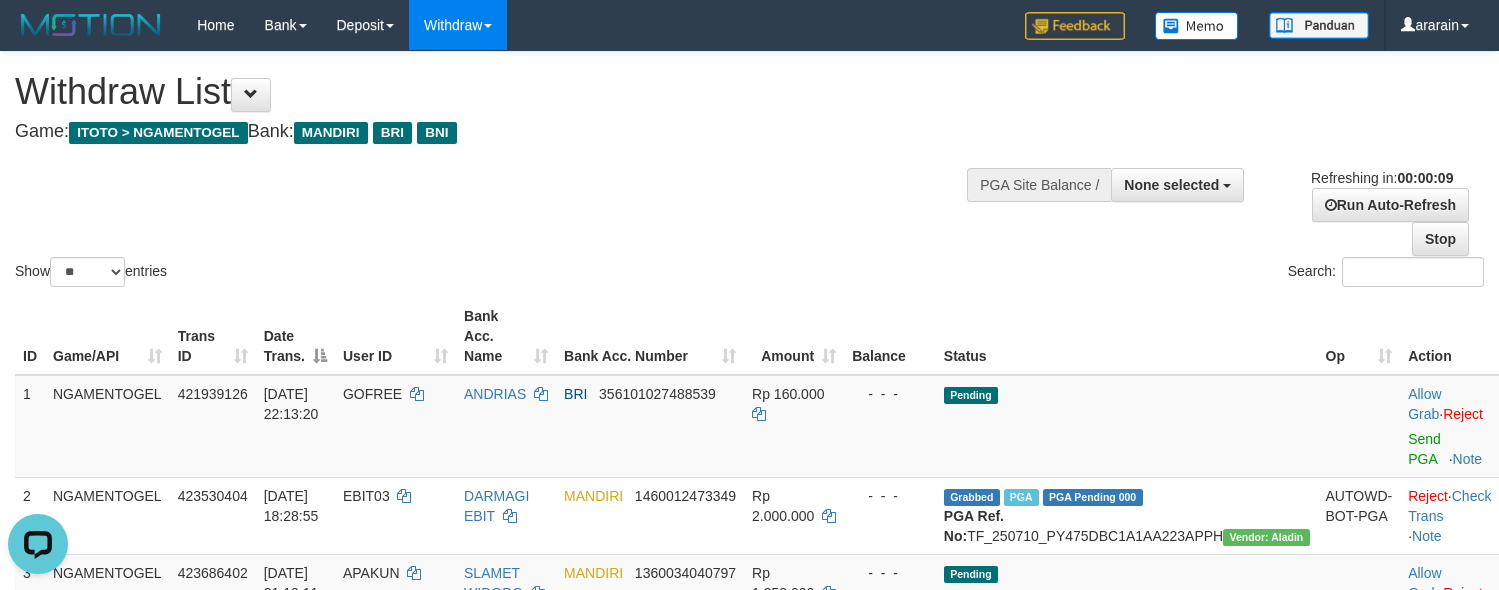 scroll, scrollTop: 0, scrollLeft: 0, axis: both 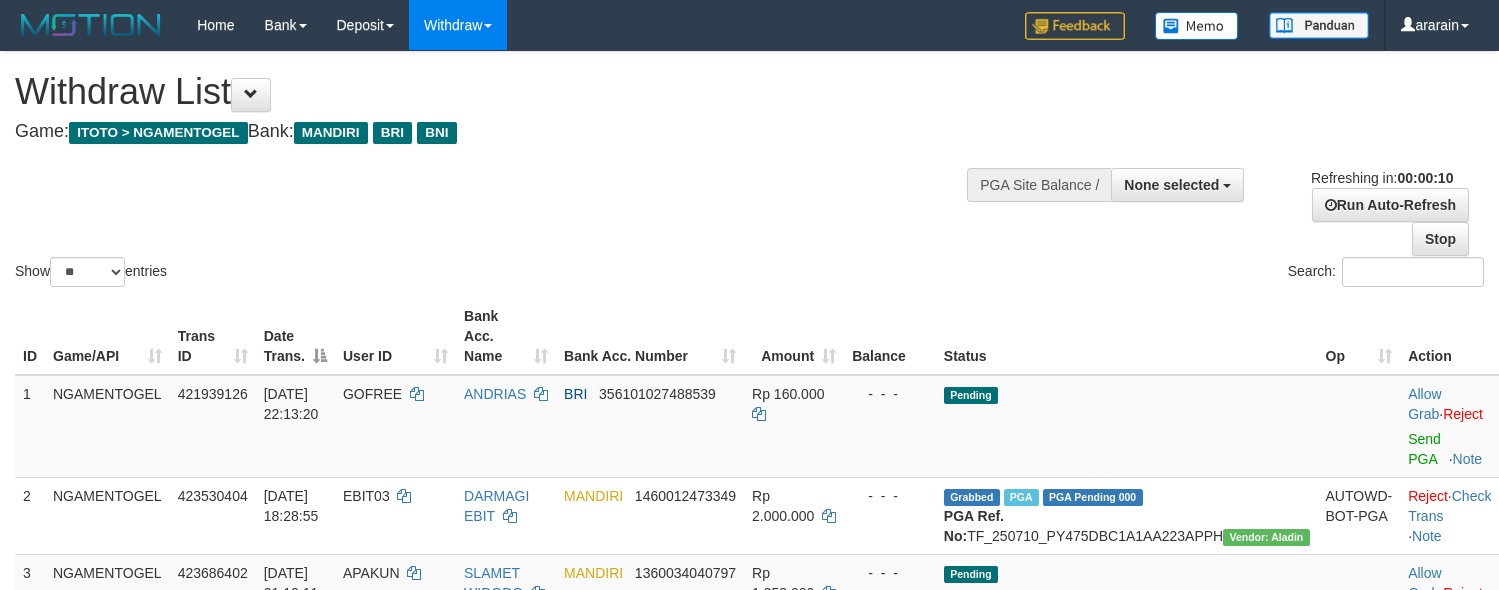 select 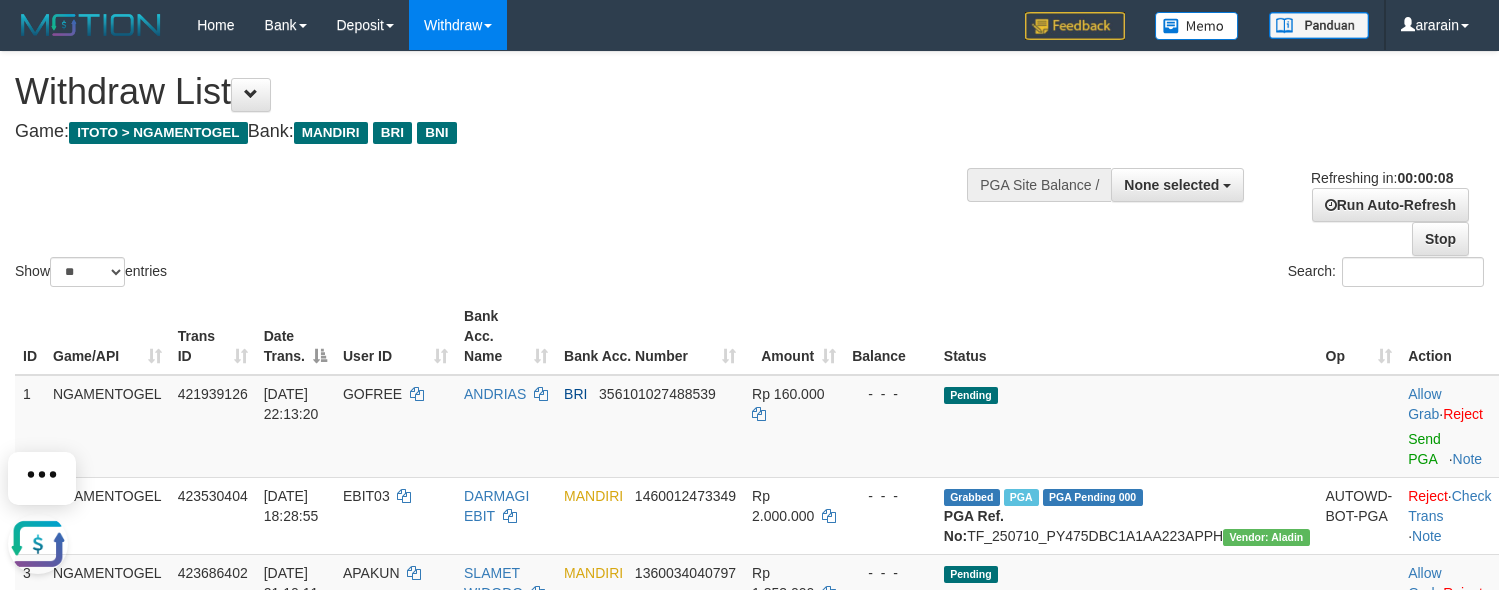 scroll, scrollTop: 0, scrollLeft: 0, axis: both 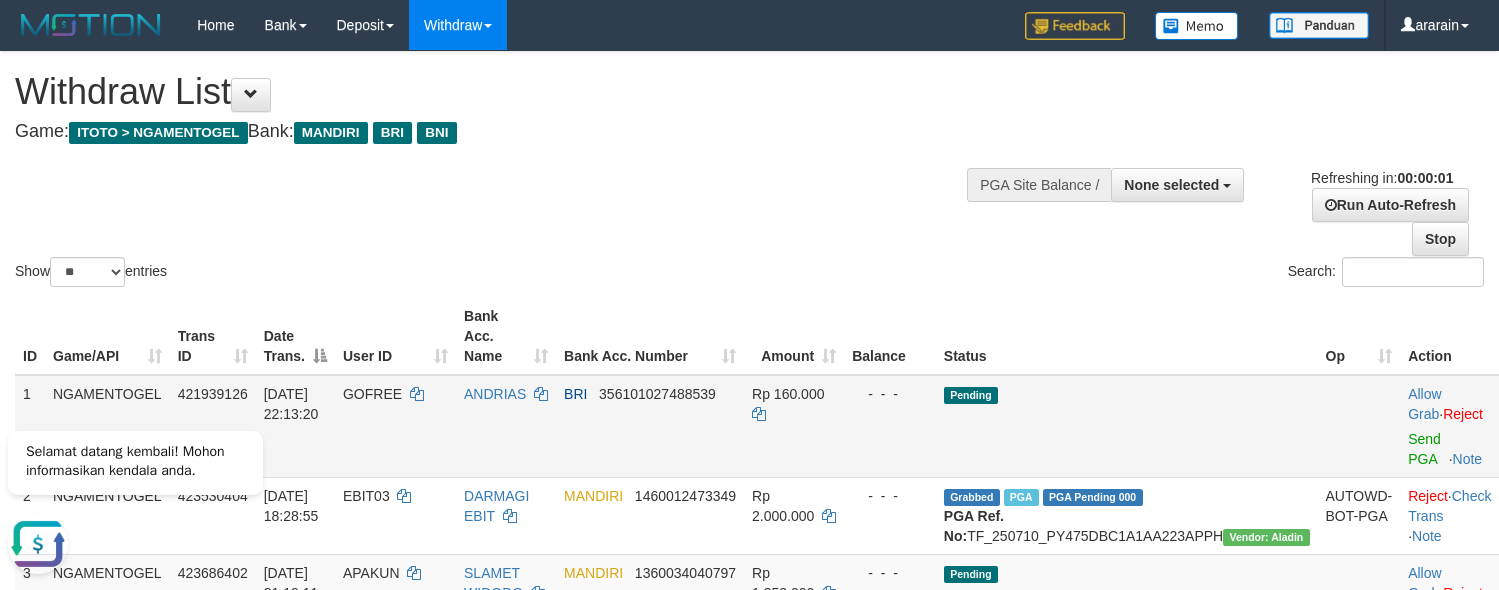 click on "BRI     356101027488539" at bounding box center (650, 426) 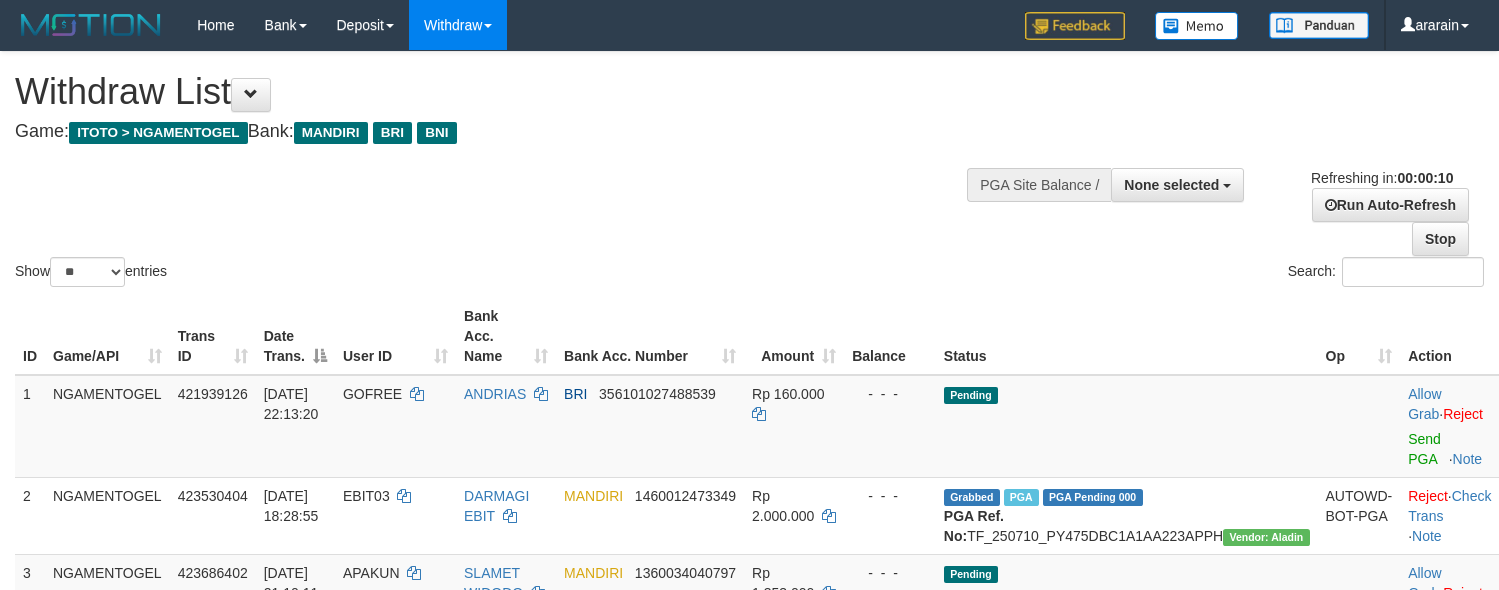 select 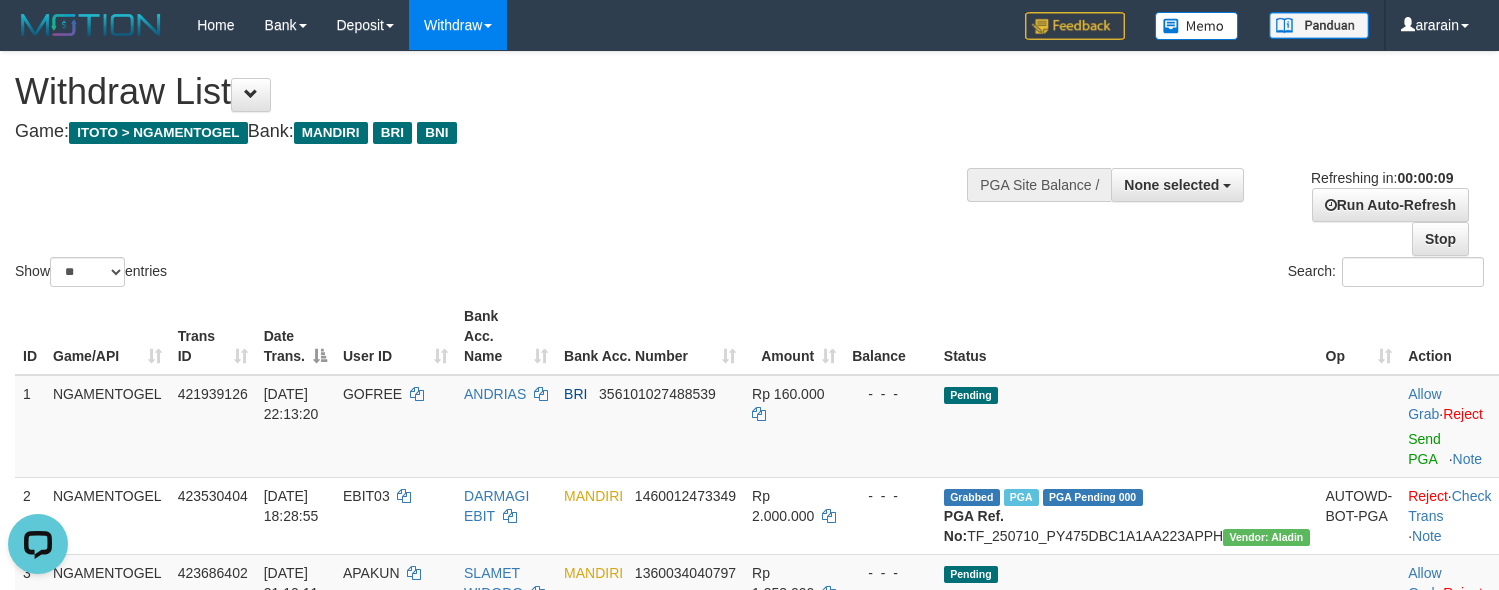 scroll, scrollTop: 0, scrollLeft: 0, axis: both 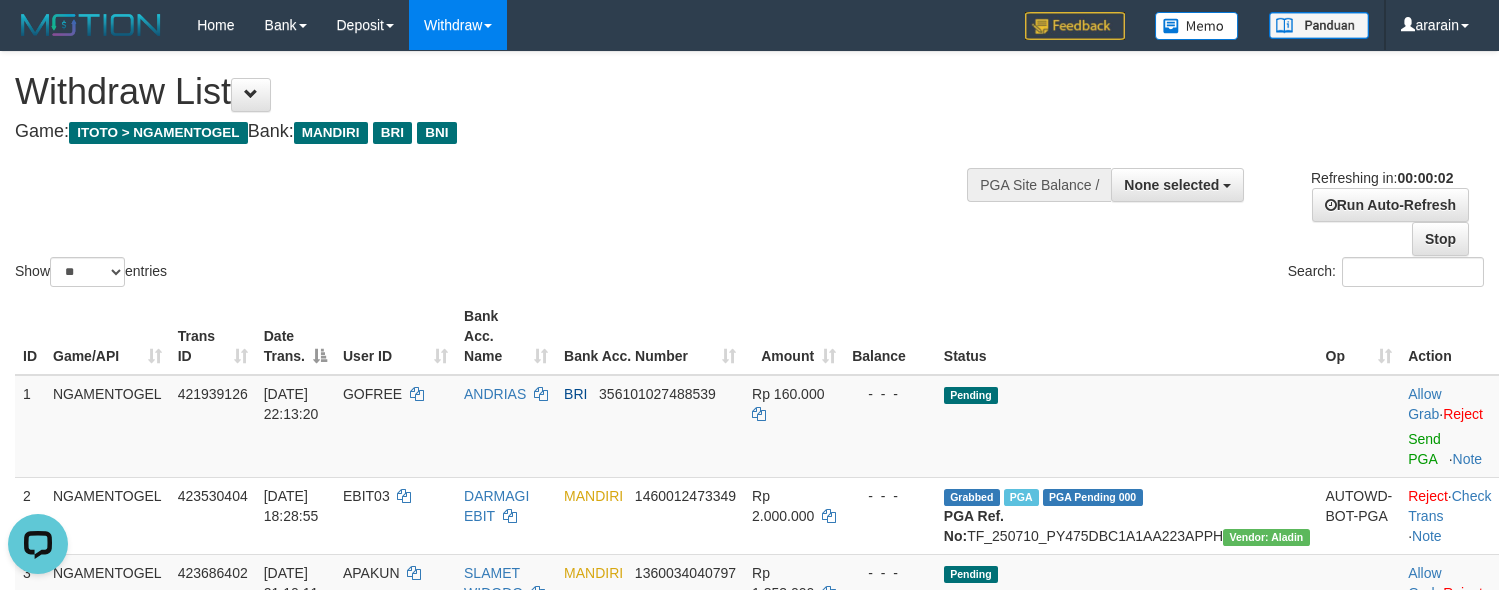 click on "Withdraw List" at bounding box center [497, 92] 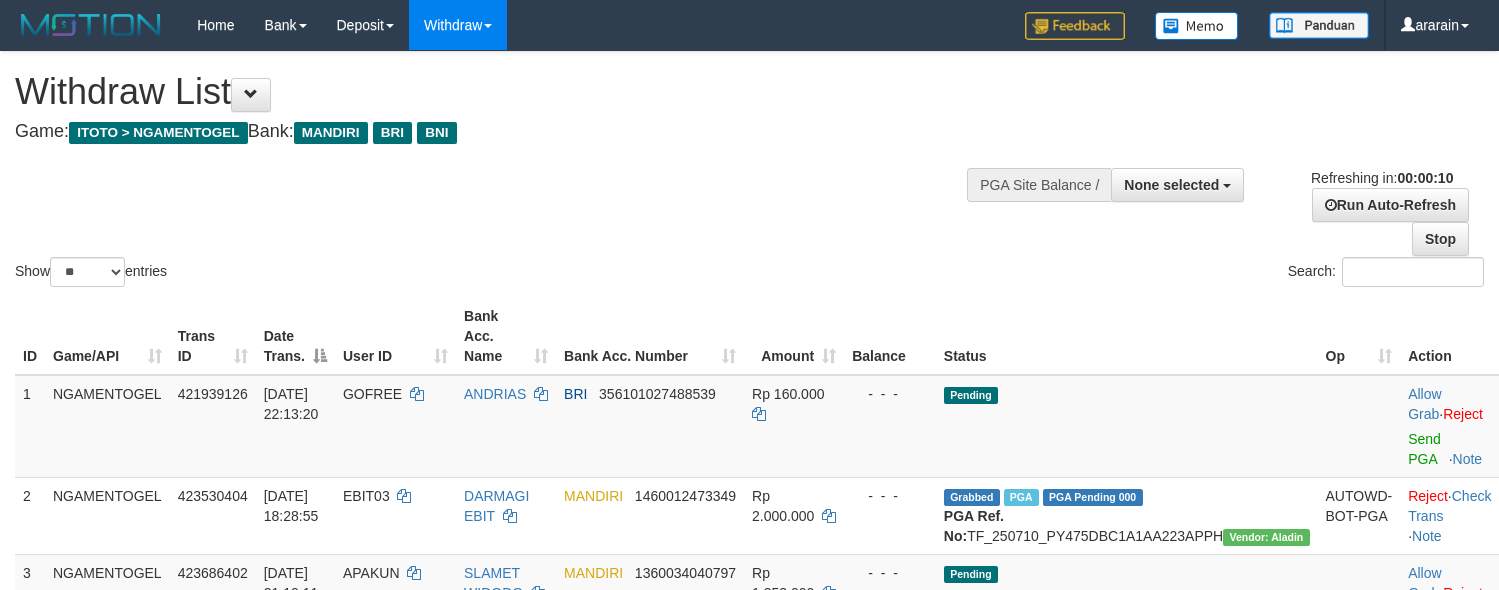 select 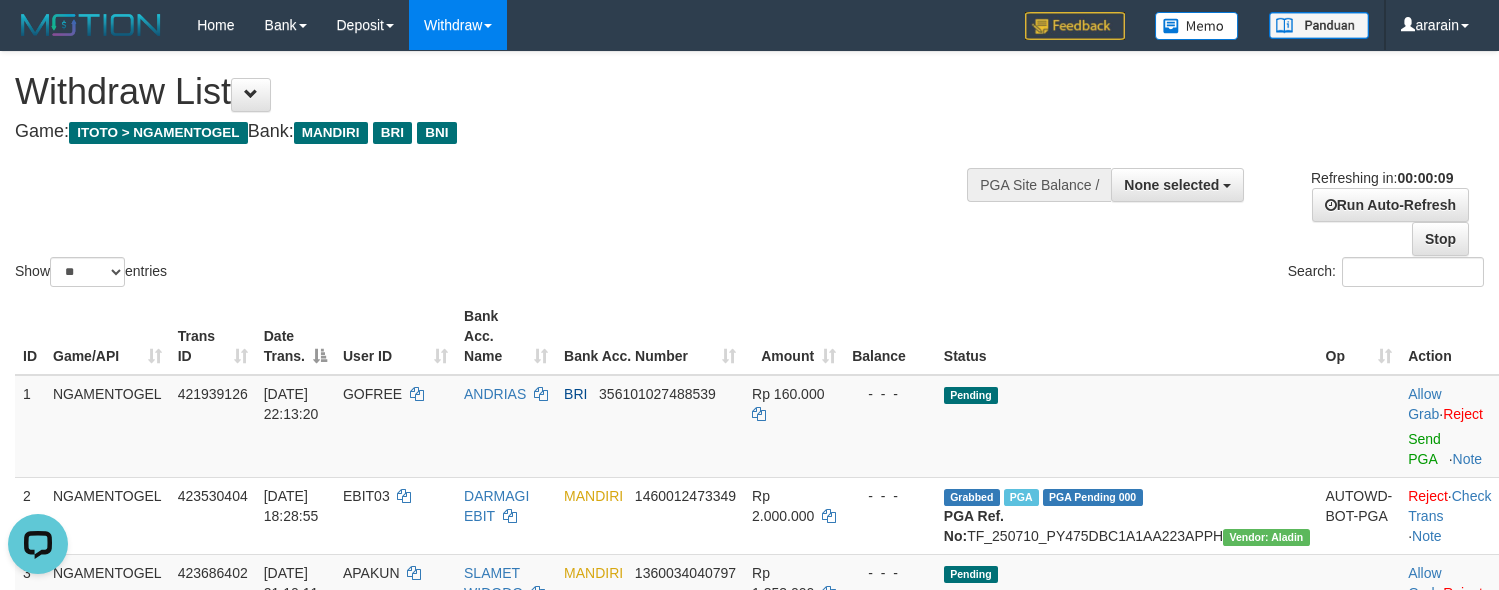 scroll, scrollTop: 0, scrollLeft: 0, axis: both 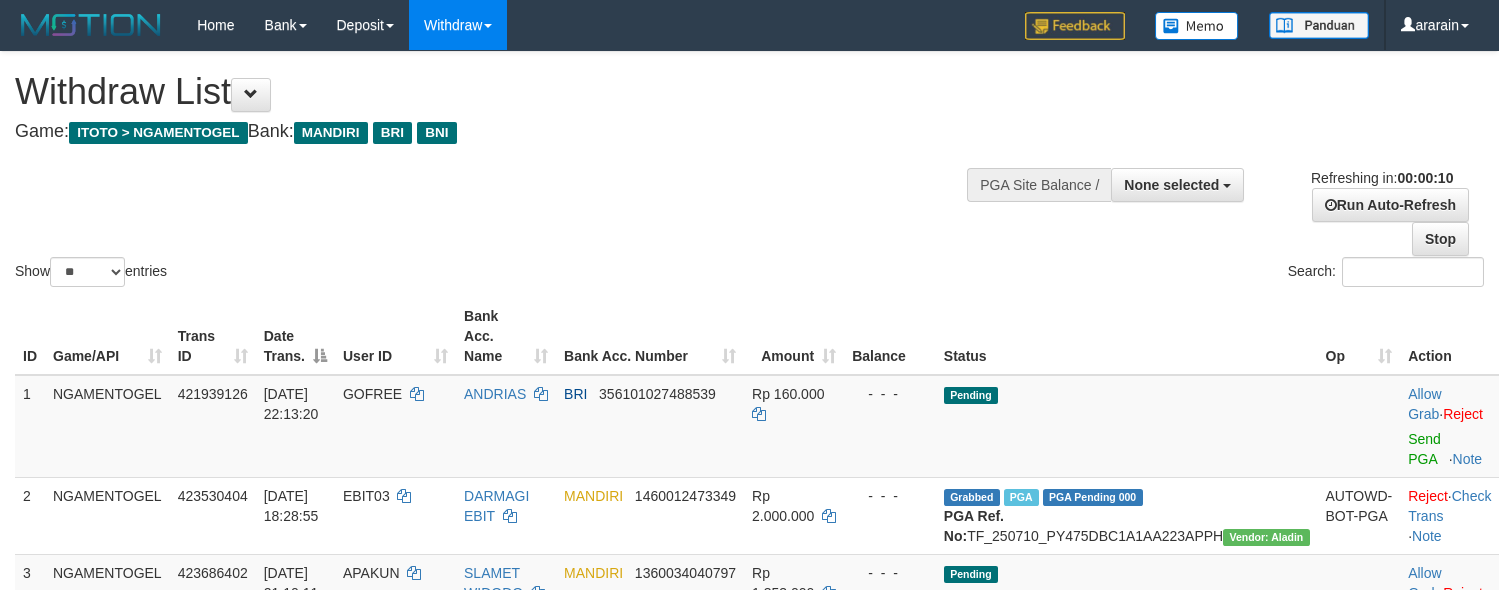 select 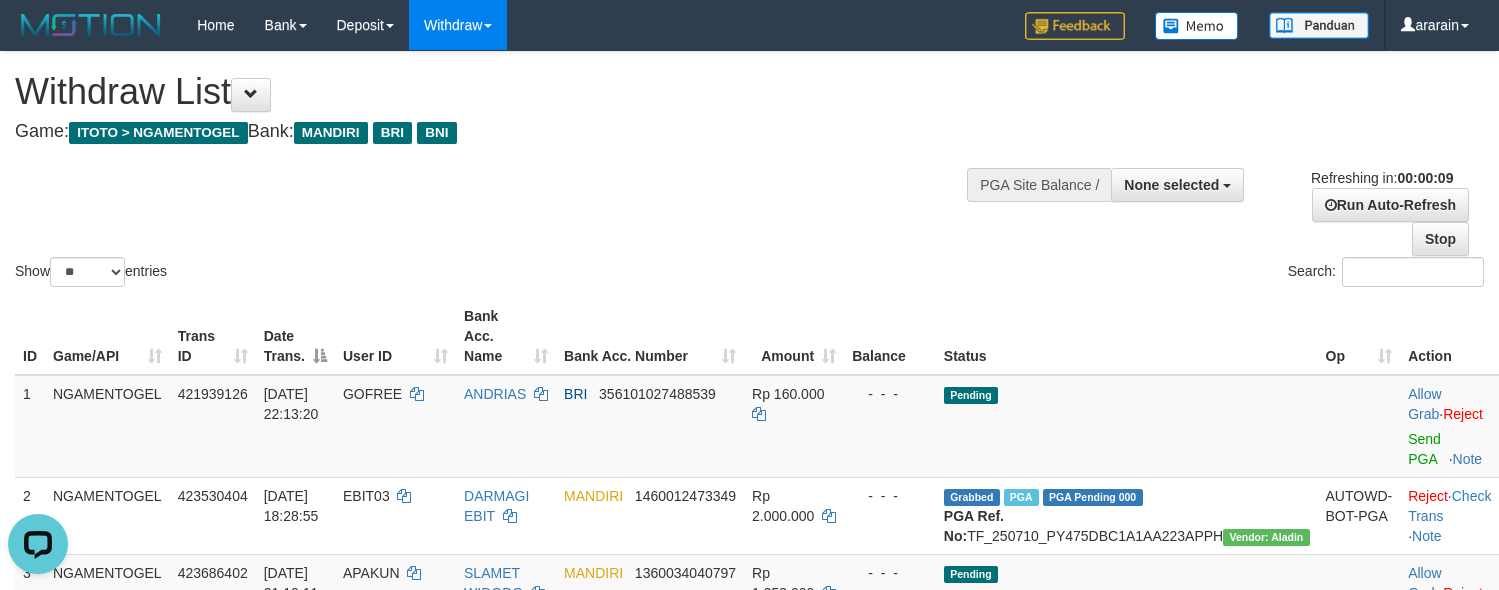 scroll, scrollTop: 0, scrollLeft: 0, axis: both 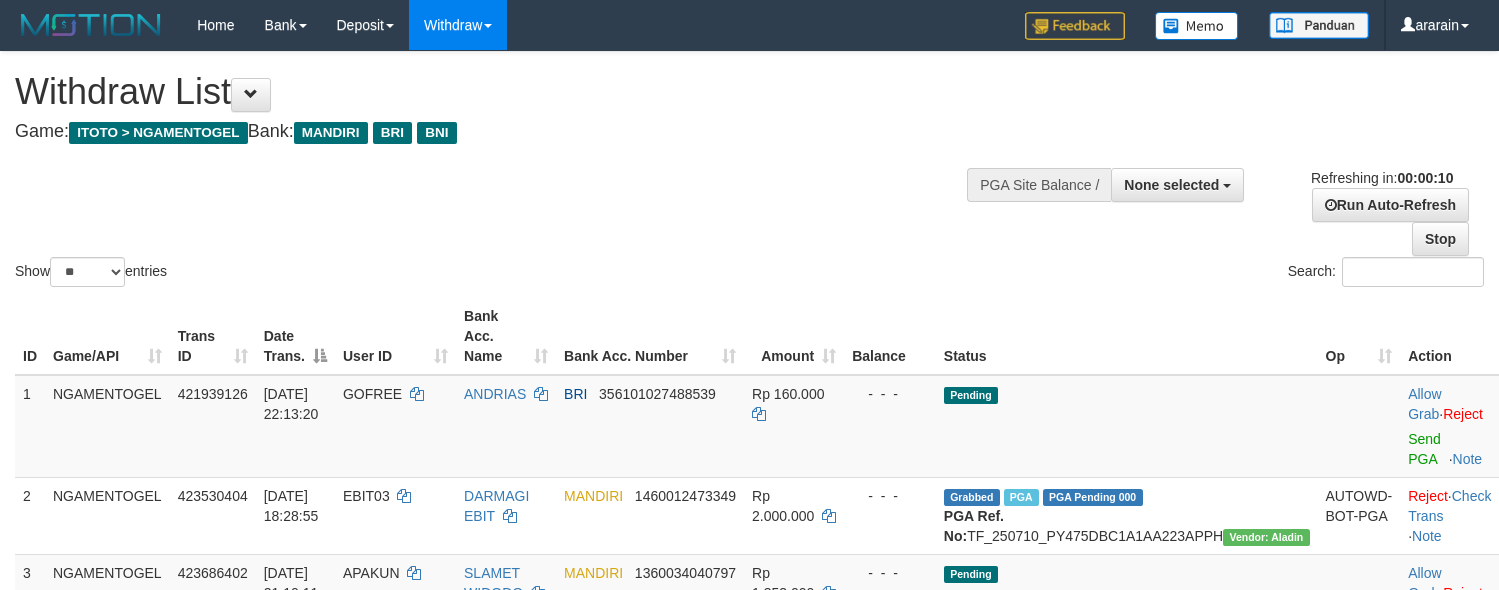 select 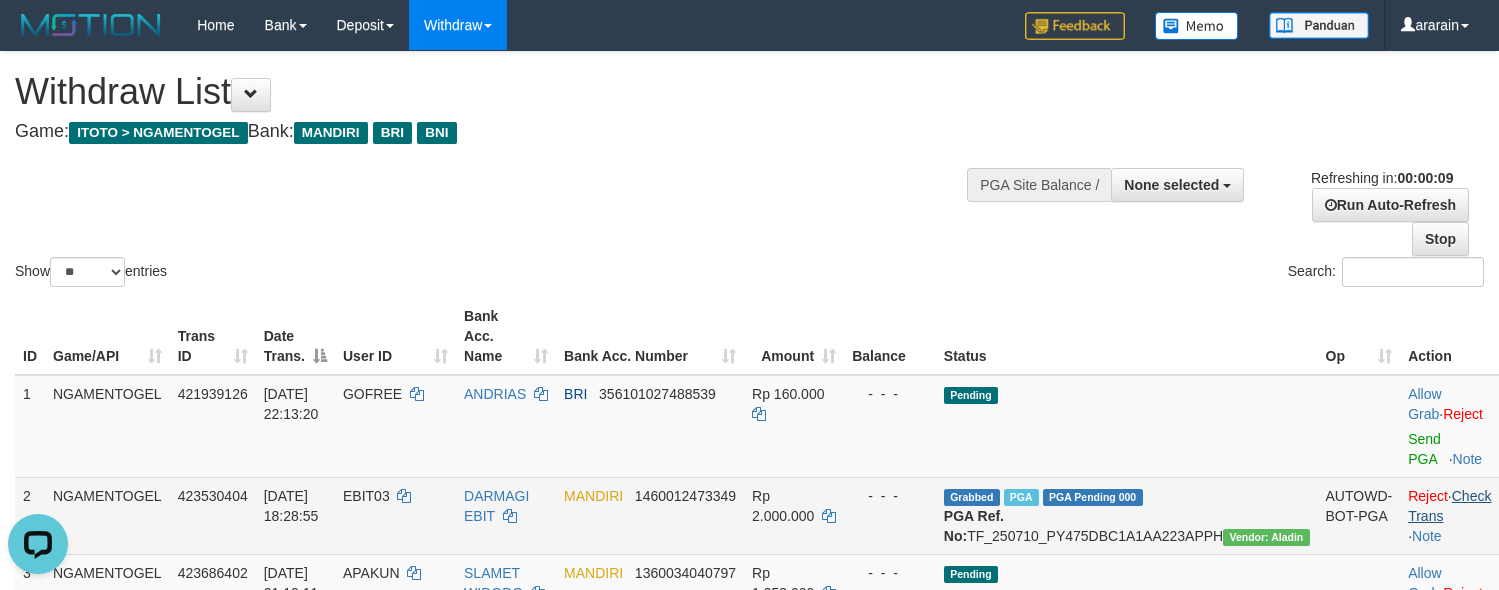 scroll, scrollTop: 0, scrollLeft: 0, axis: both 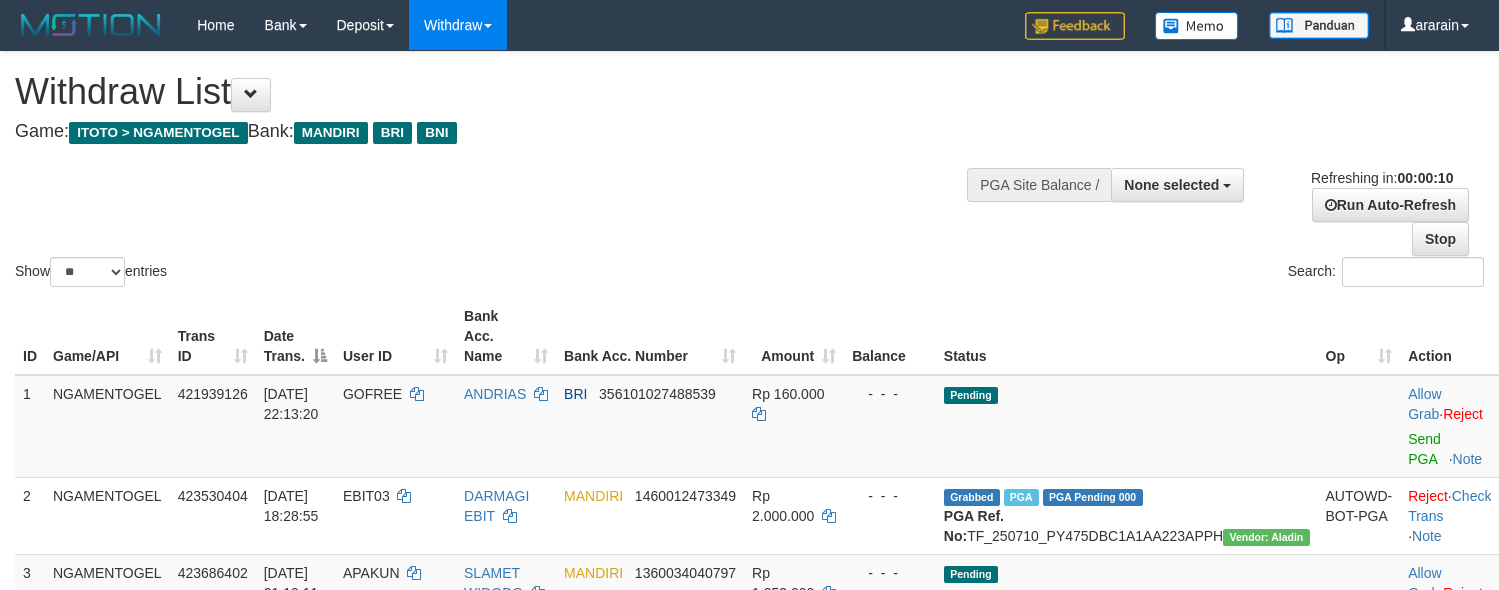 select 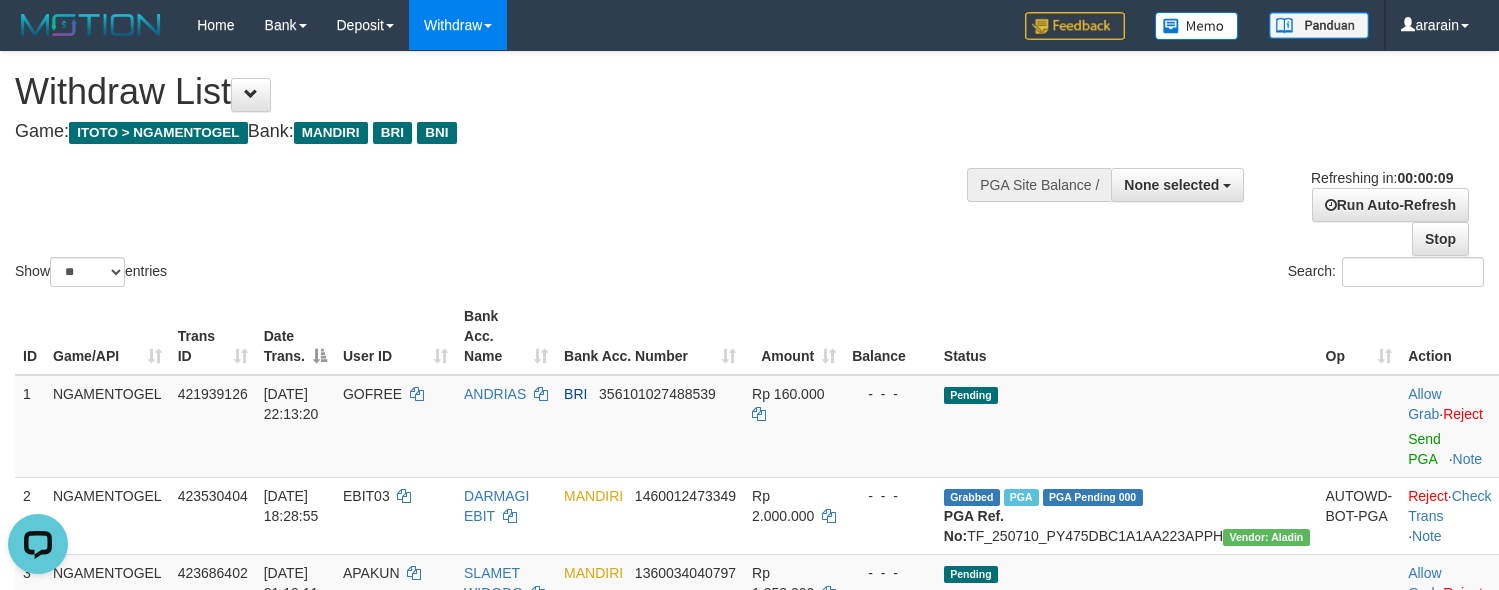 scroll, scrollTop: 0, scrollLeft: 0, axis: both 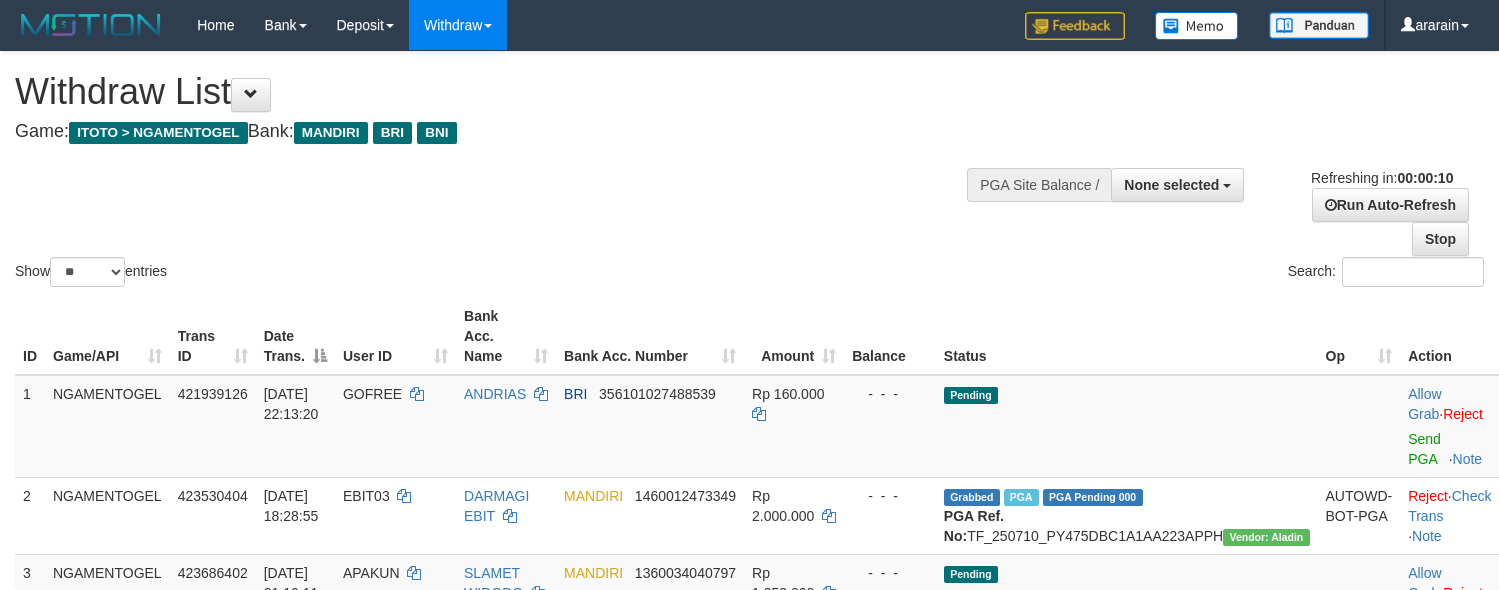 select 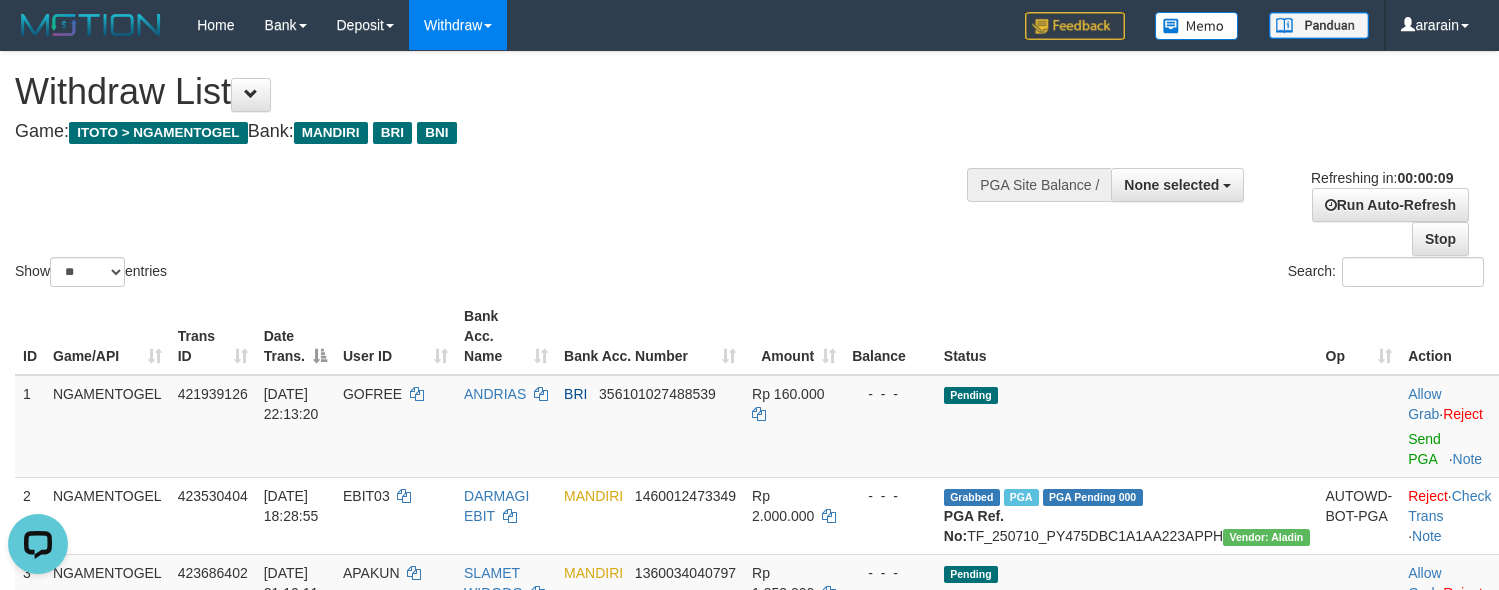 scroll, scrollTop: 0, scrollLeft: 0, axis: both 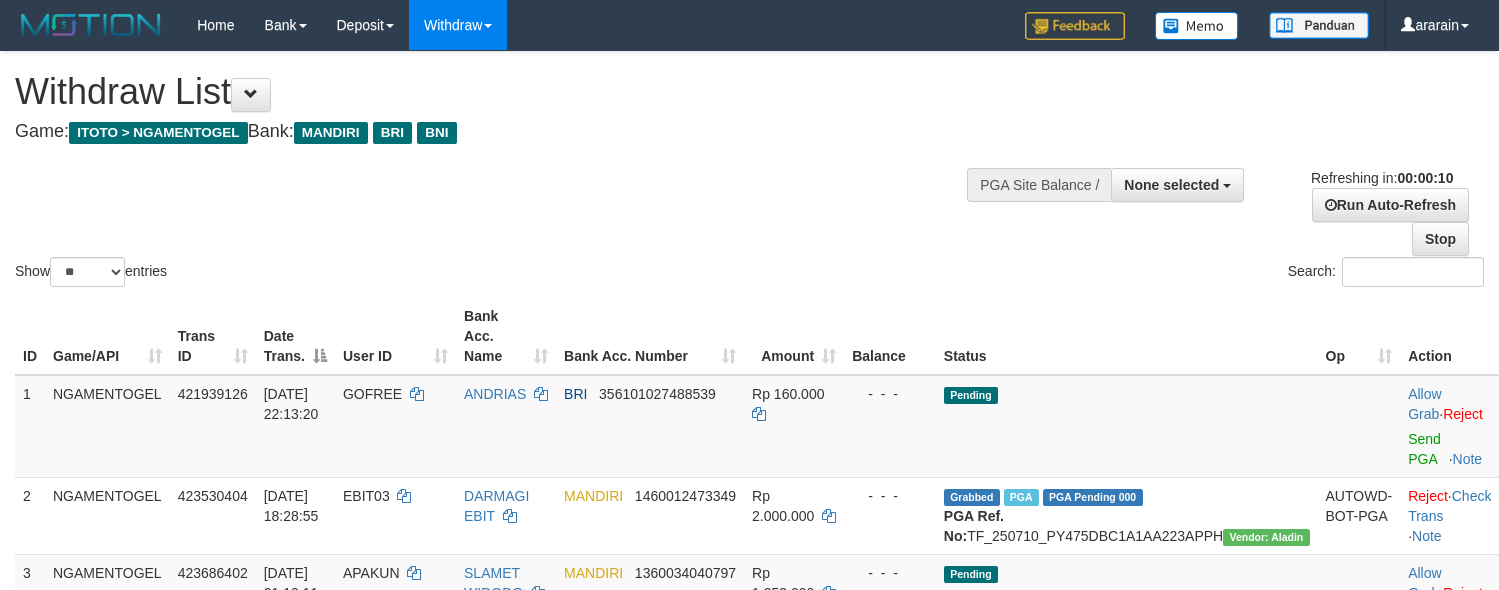 select 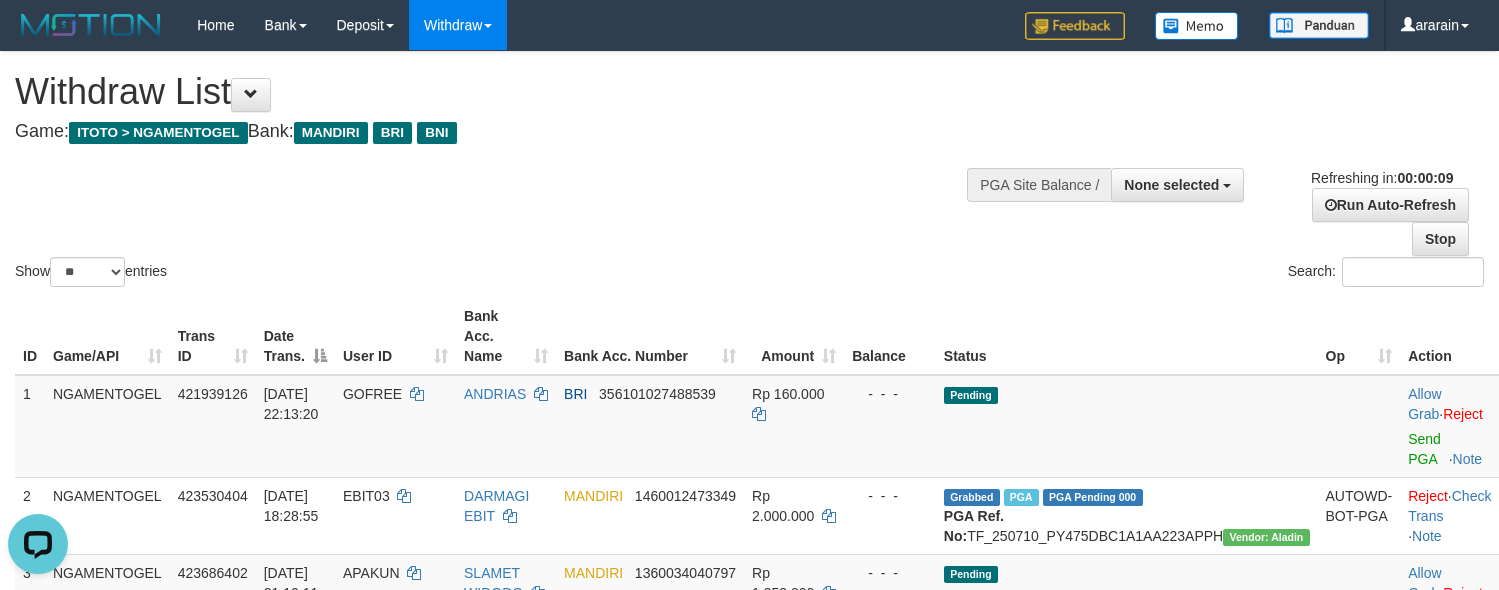 scroll, scrollTop: 0, scrollLeft: 0, axis: both 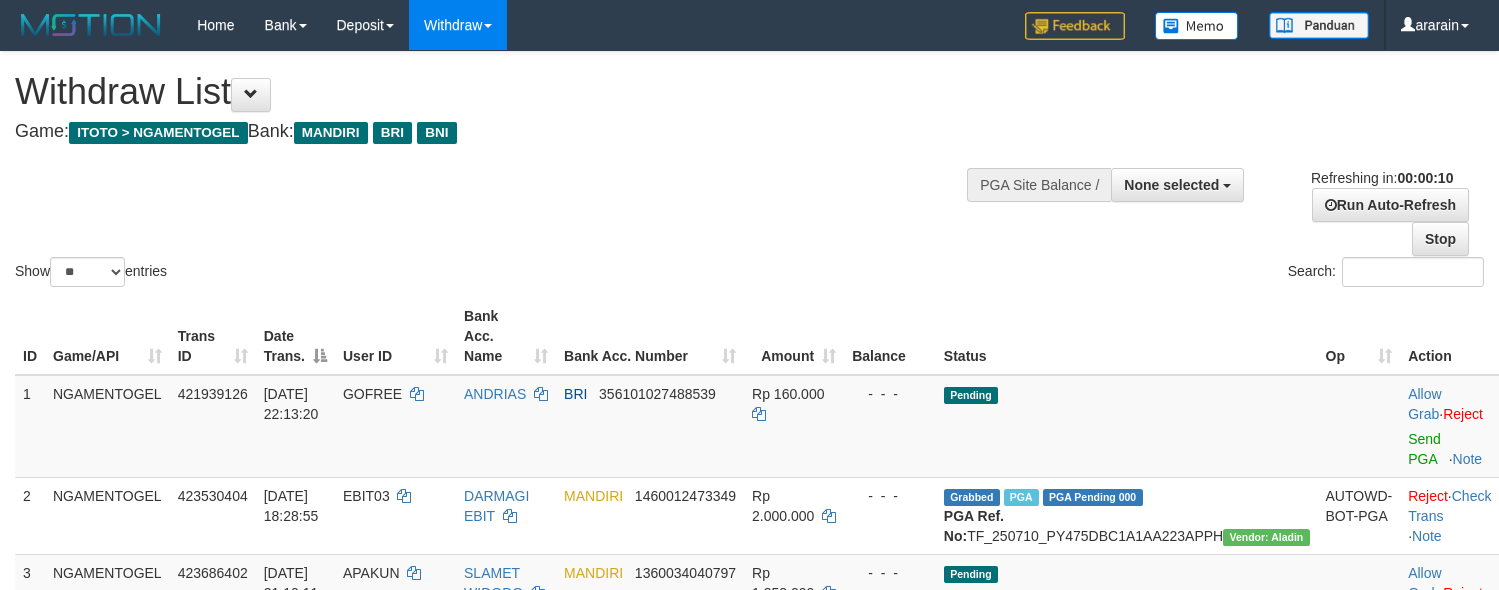 select 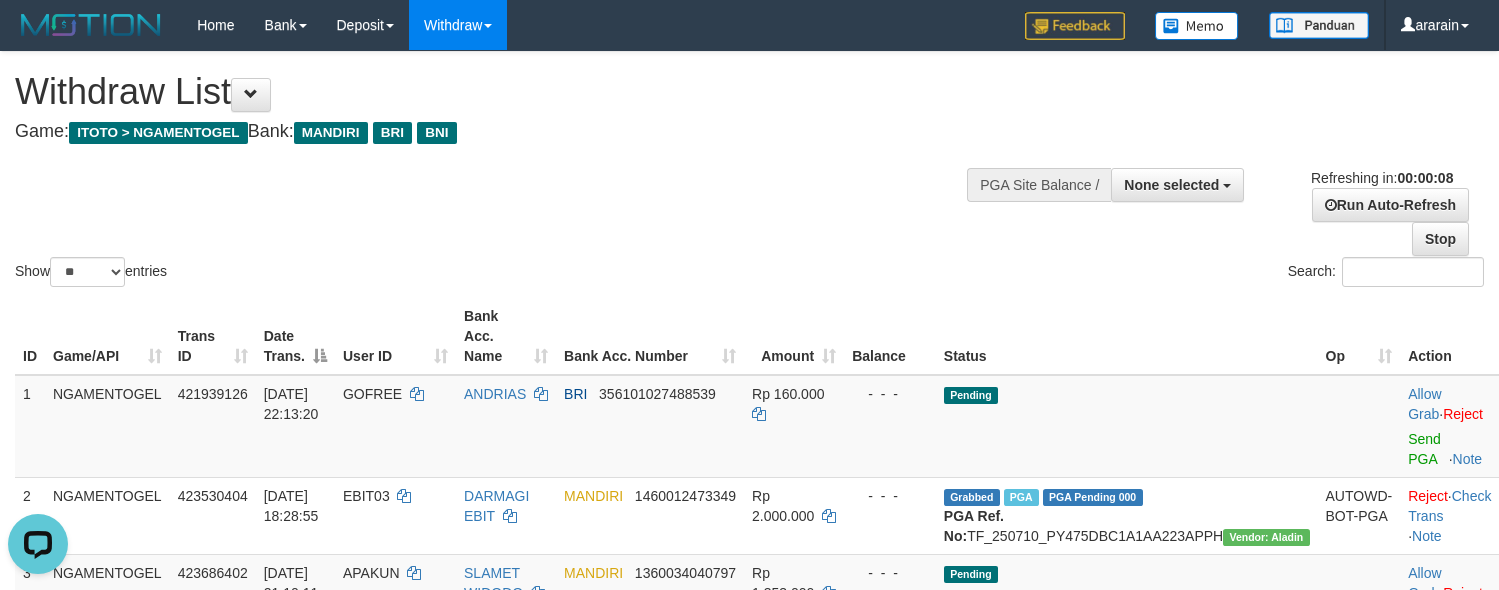 scroll, scrollTop: 0, scrollLeft: 0, axis: both 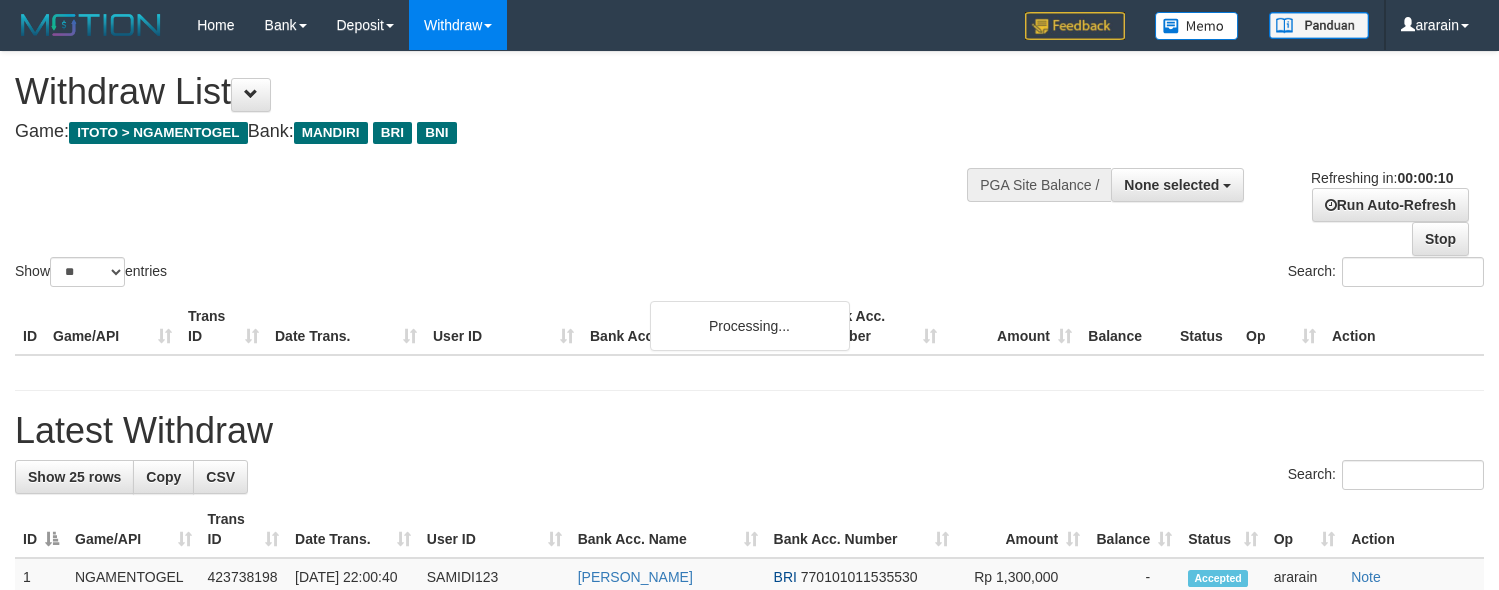 select 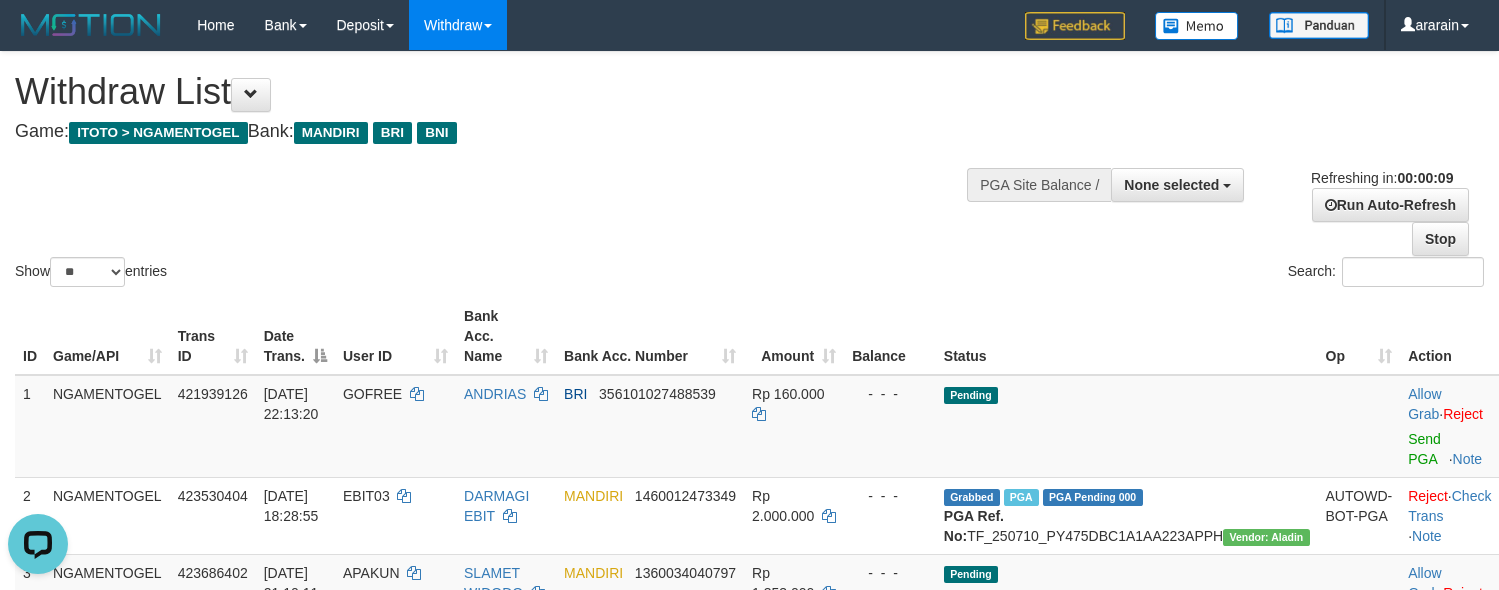 scroll, scrollTop: 0, scrollLeft: 0, axis: both 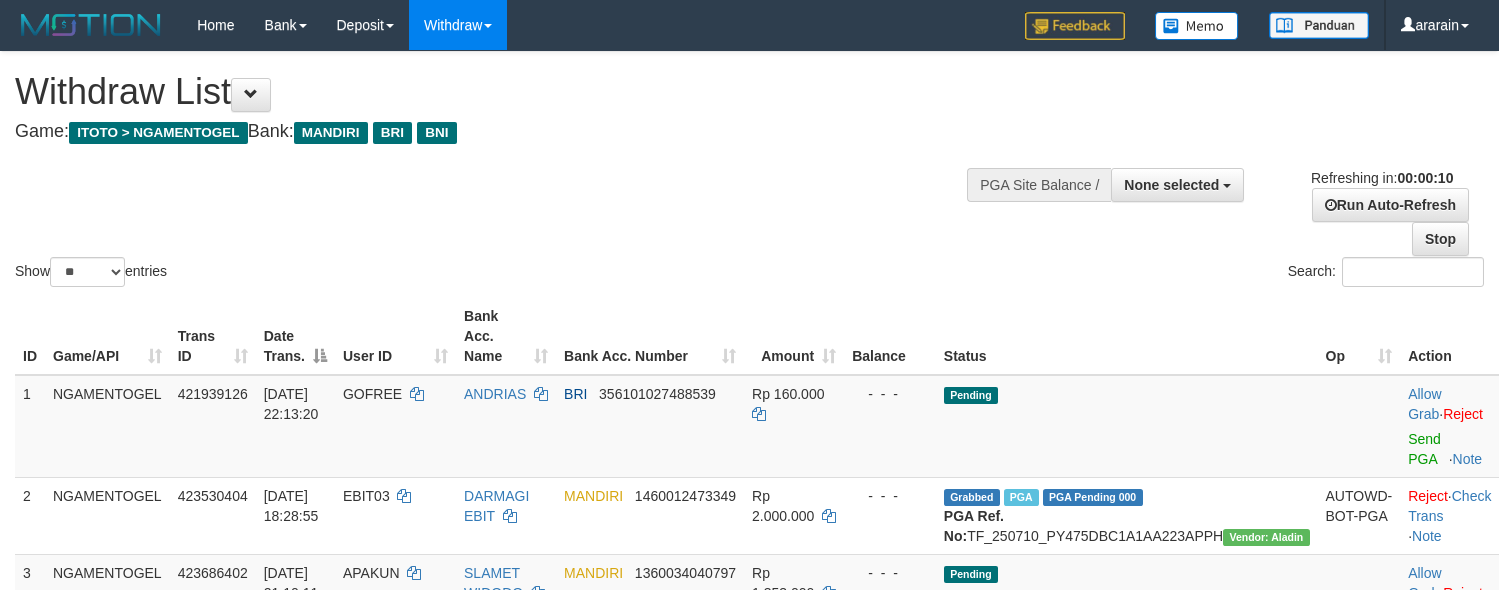 select 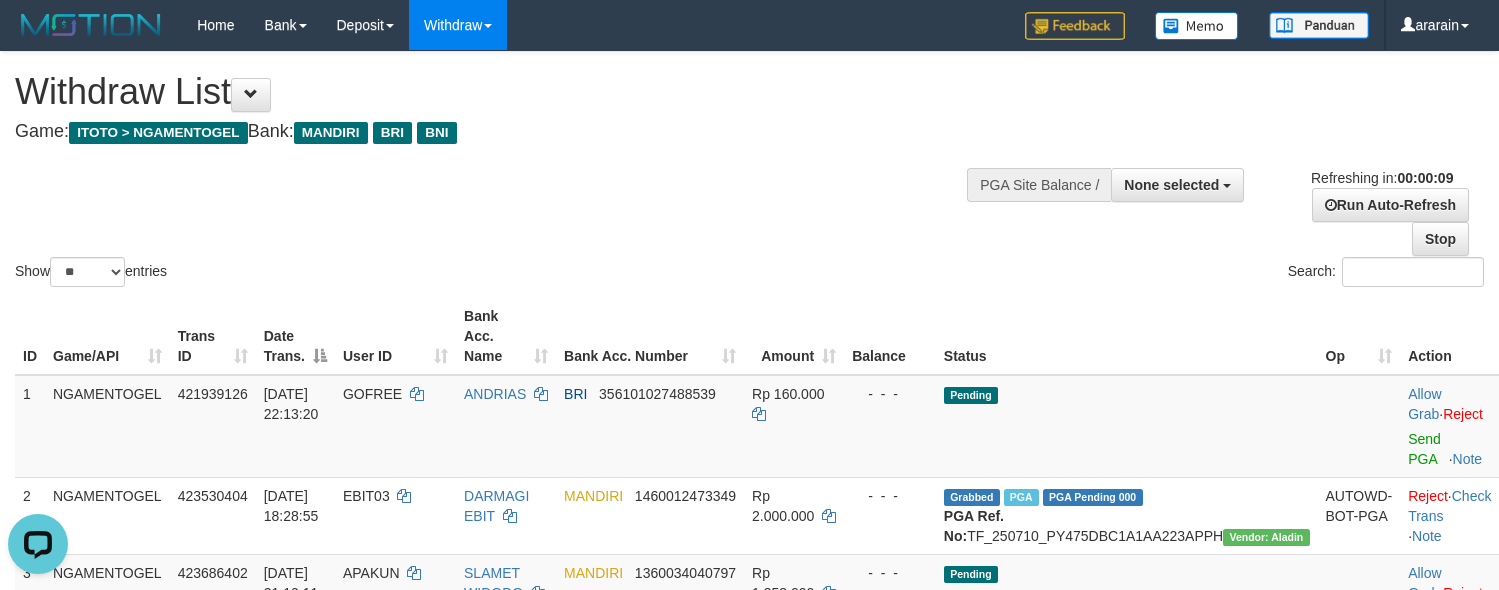 scroll, scrollTop: 0, scrollLeft: 0, axis: both 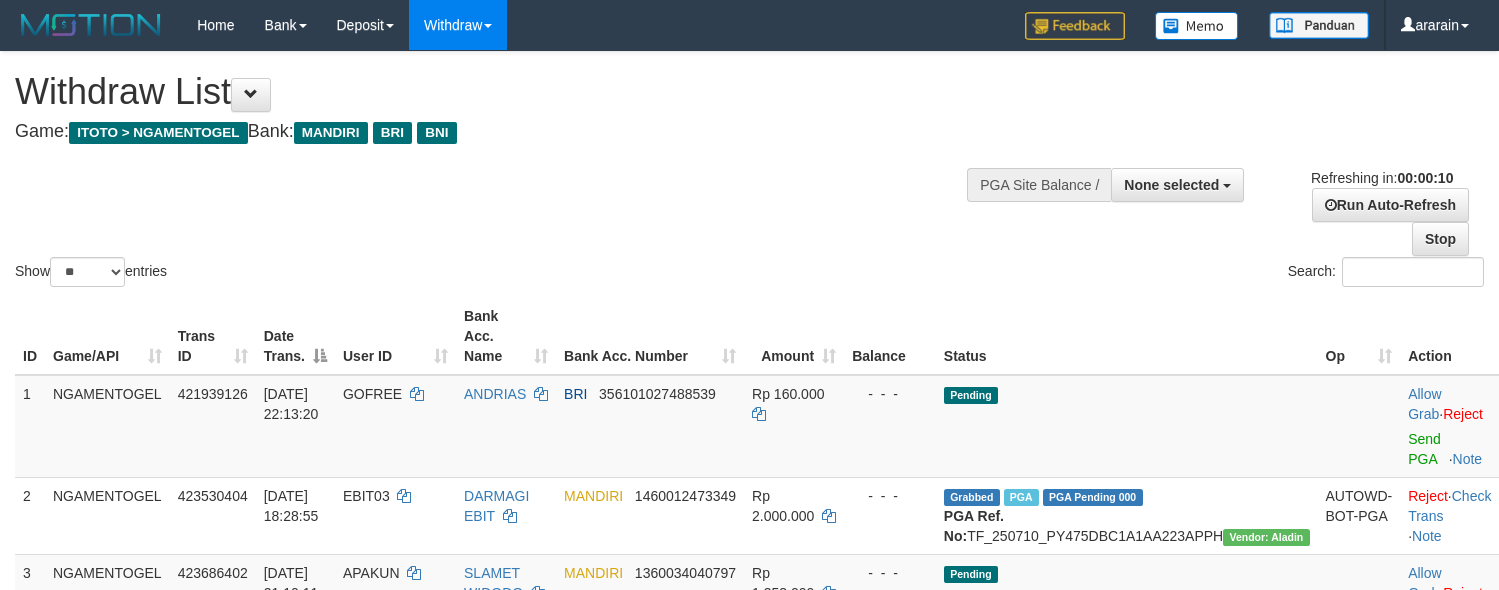 select 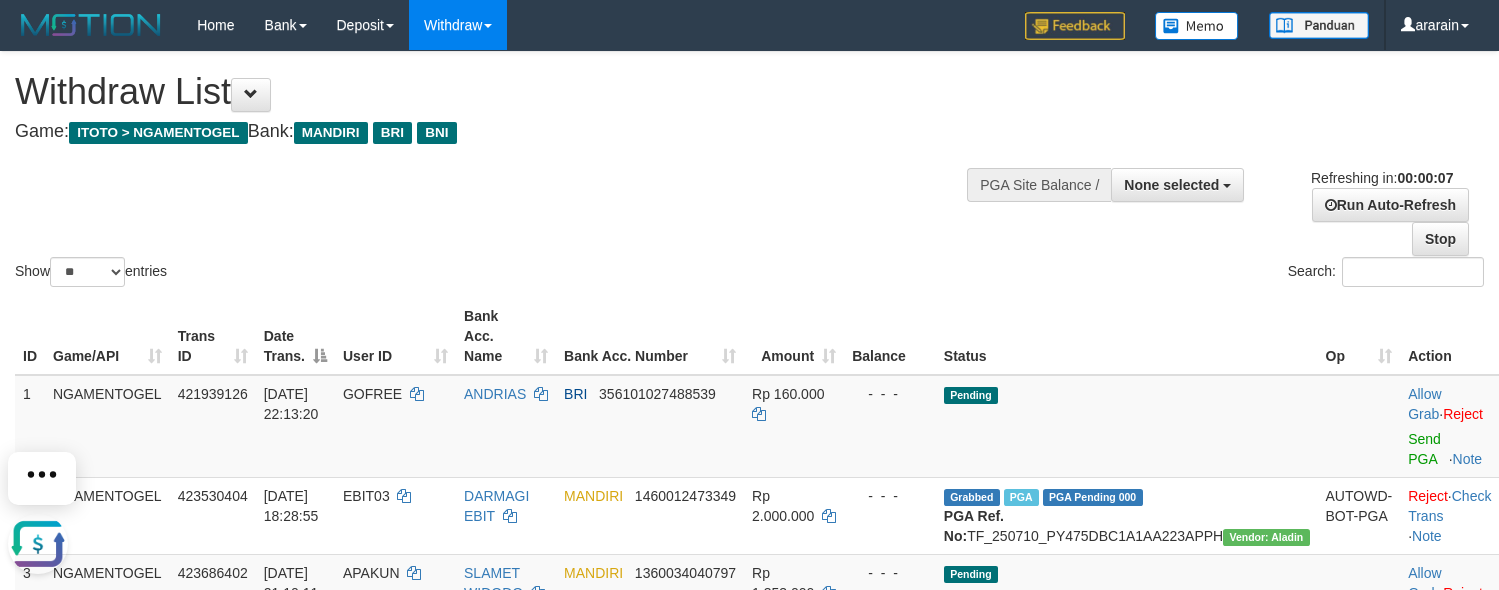 scroll, scrollTop: 0, scrollLeft: 0, axis: both 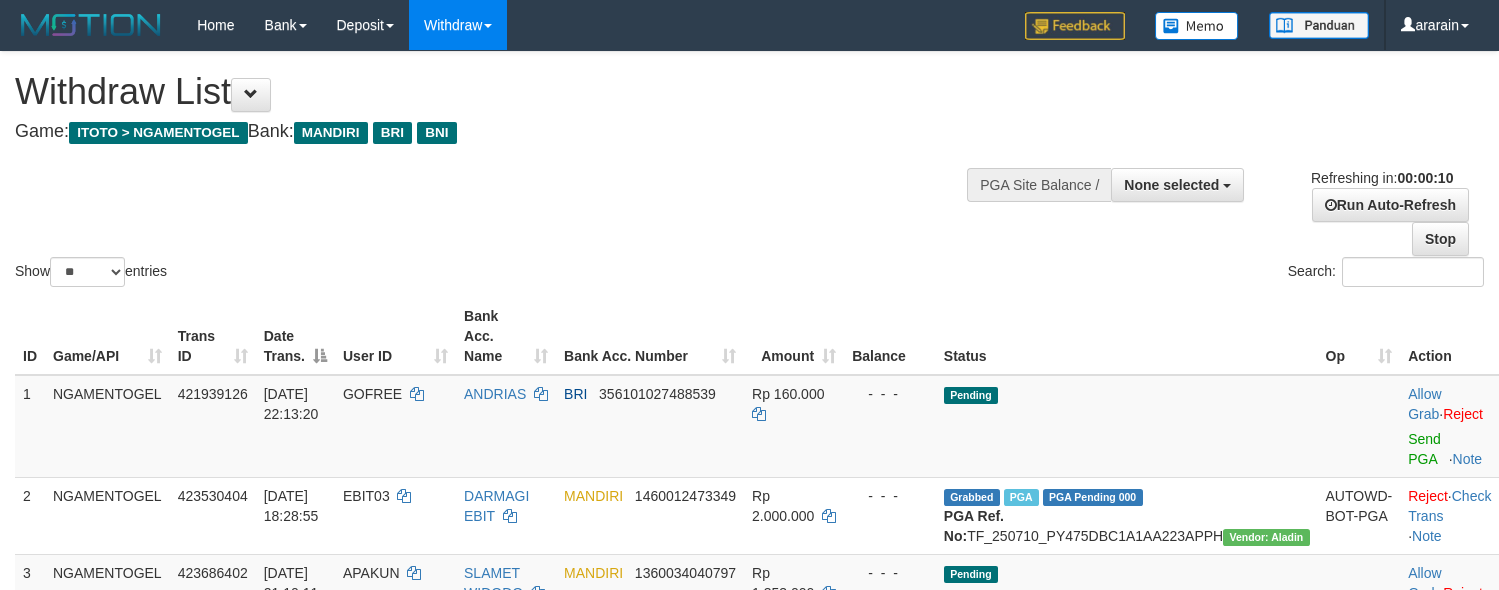 select 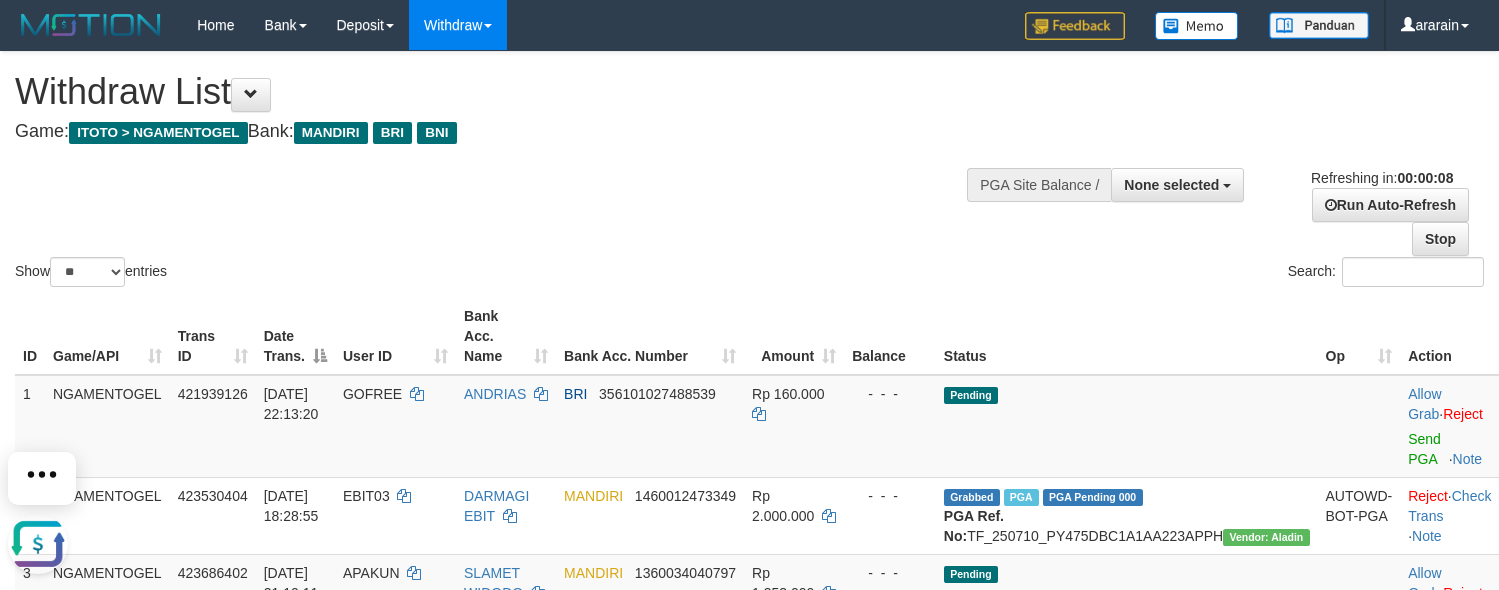 scroll, scrollTop: 0, scrollLeft: 0, axis: both 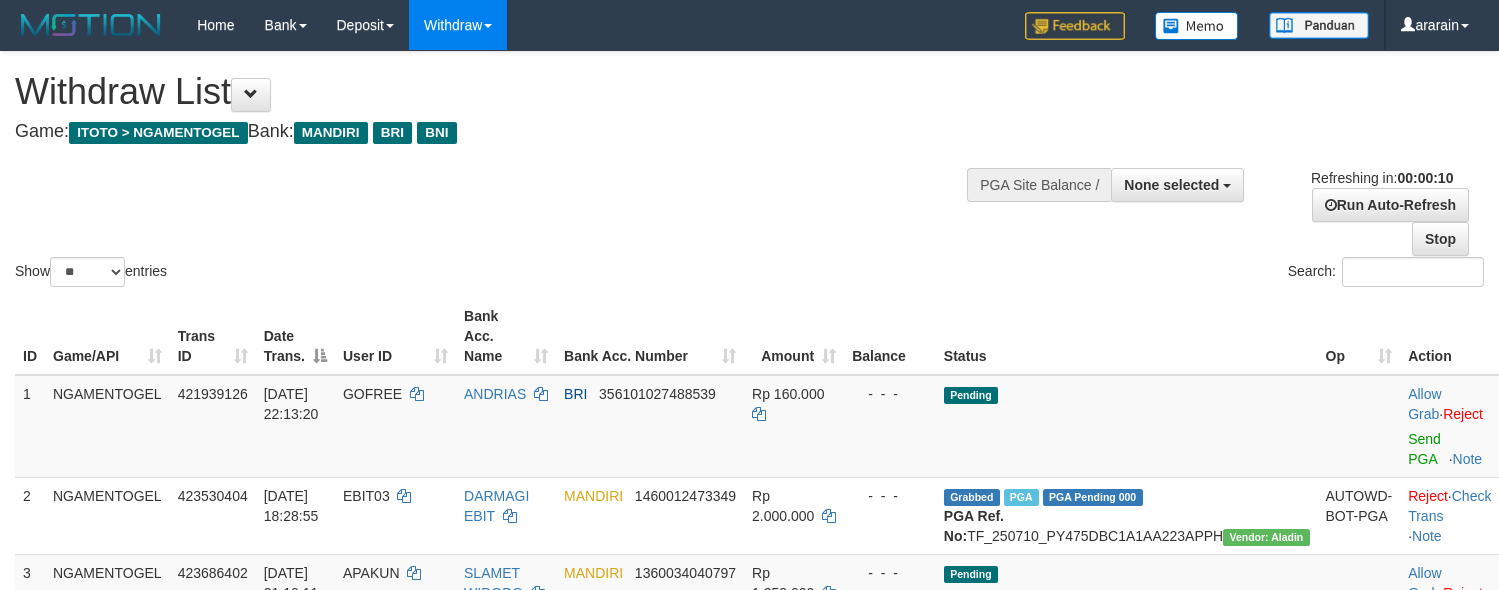 select 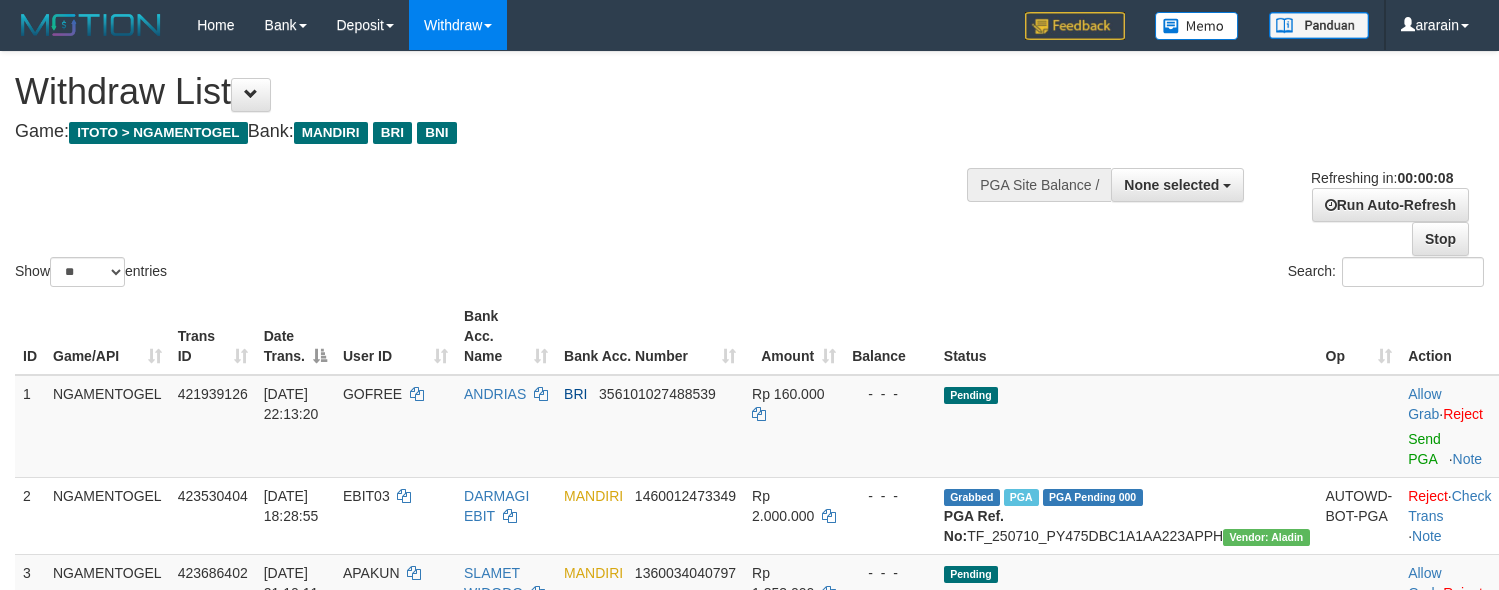 scroll, scrollTop: 0, scrollLeft: 0, axis: both 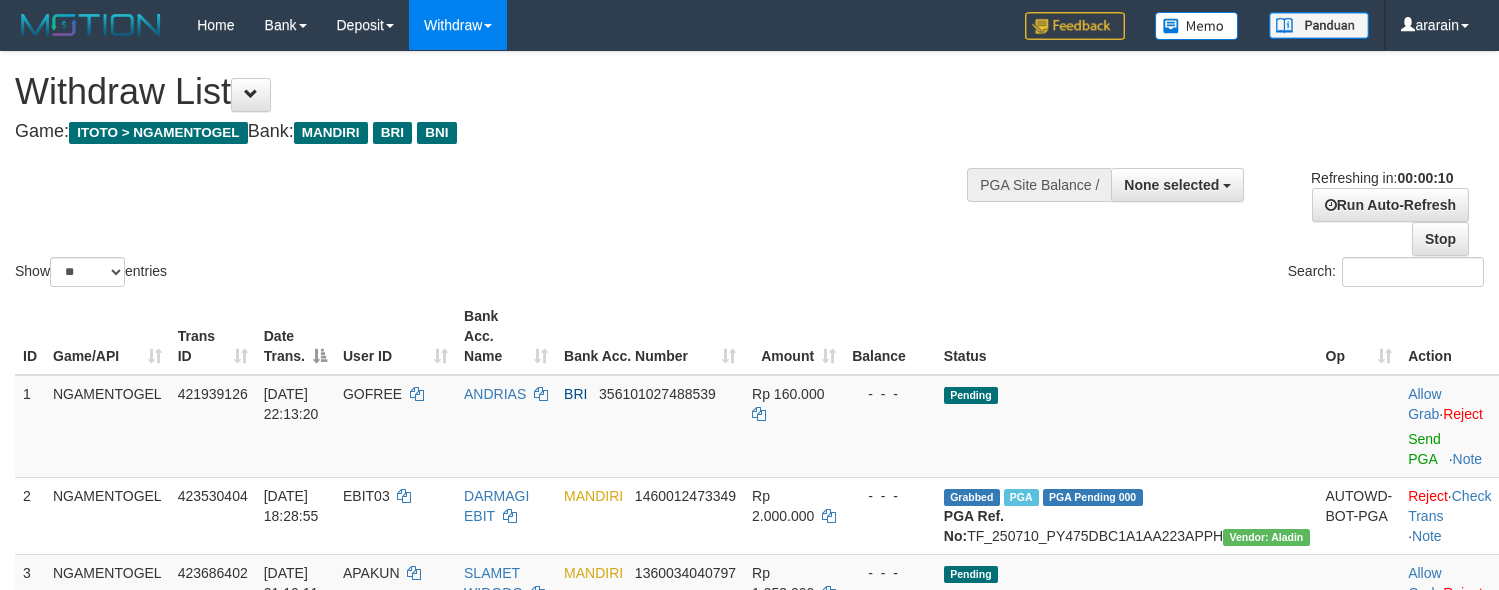 select 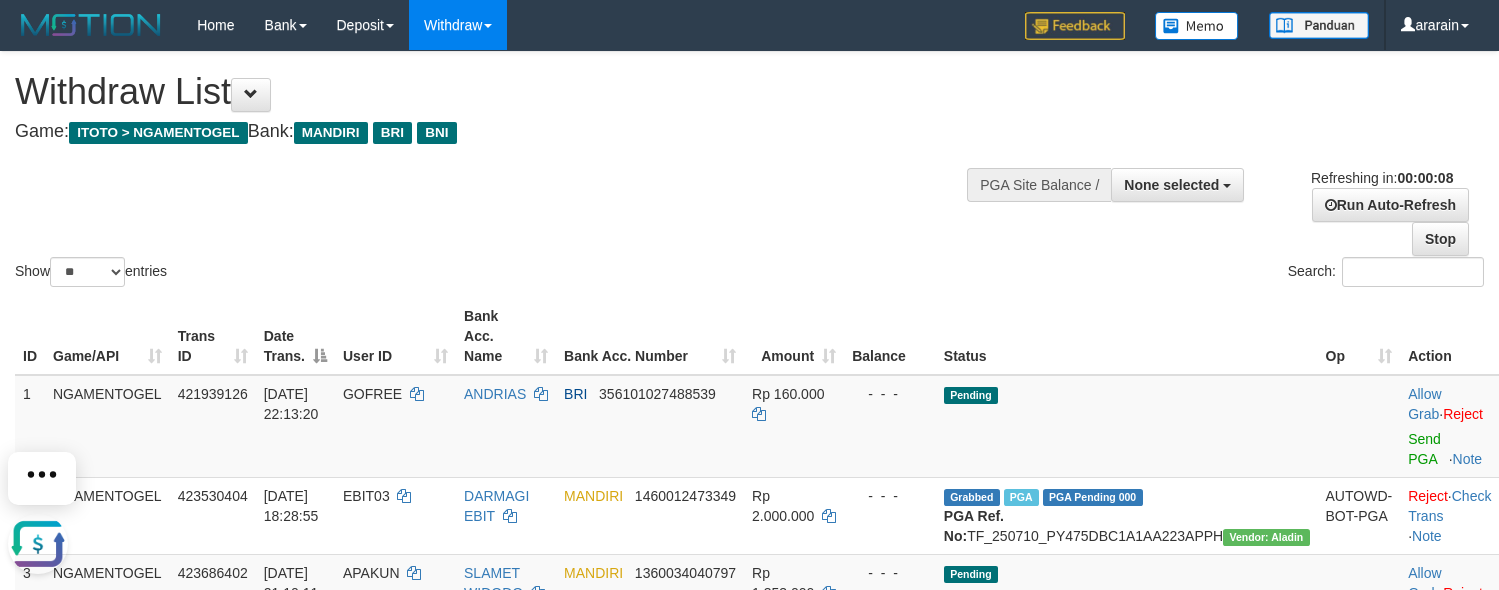 scroll, scrollTop: 0, scrollLeft: 0, axis: both 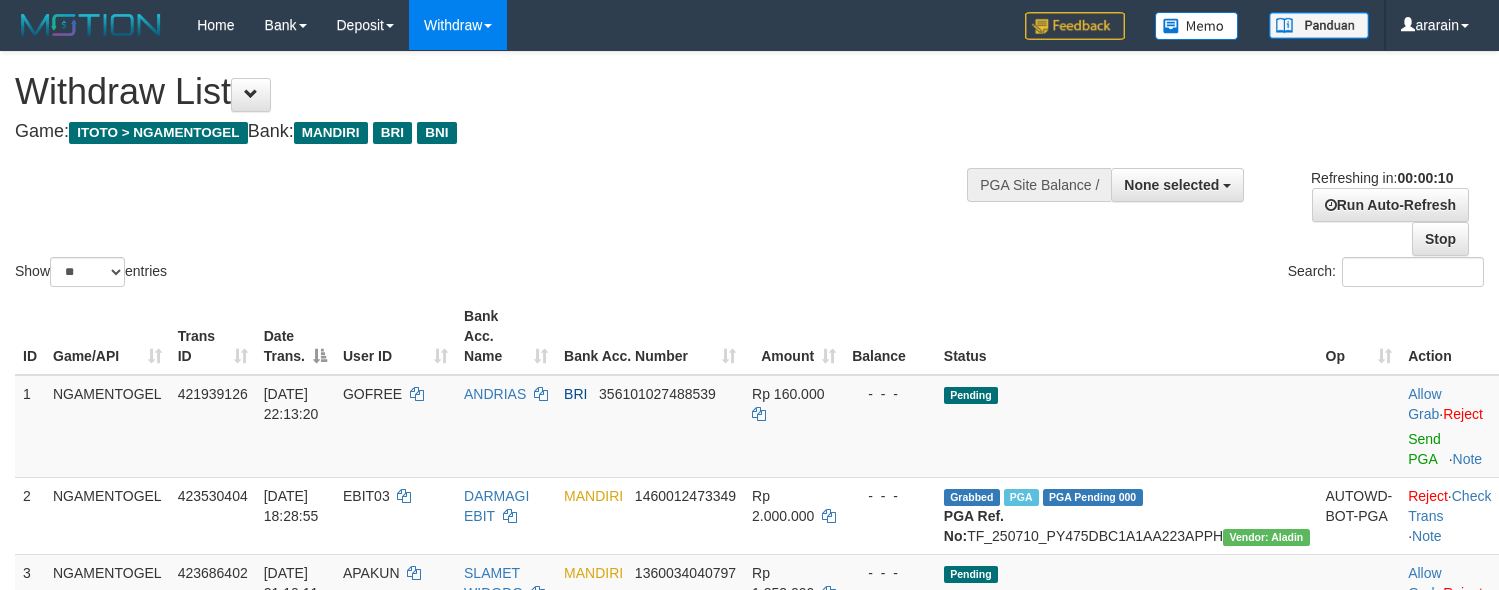 select 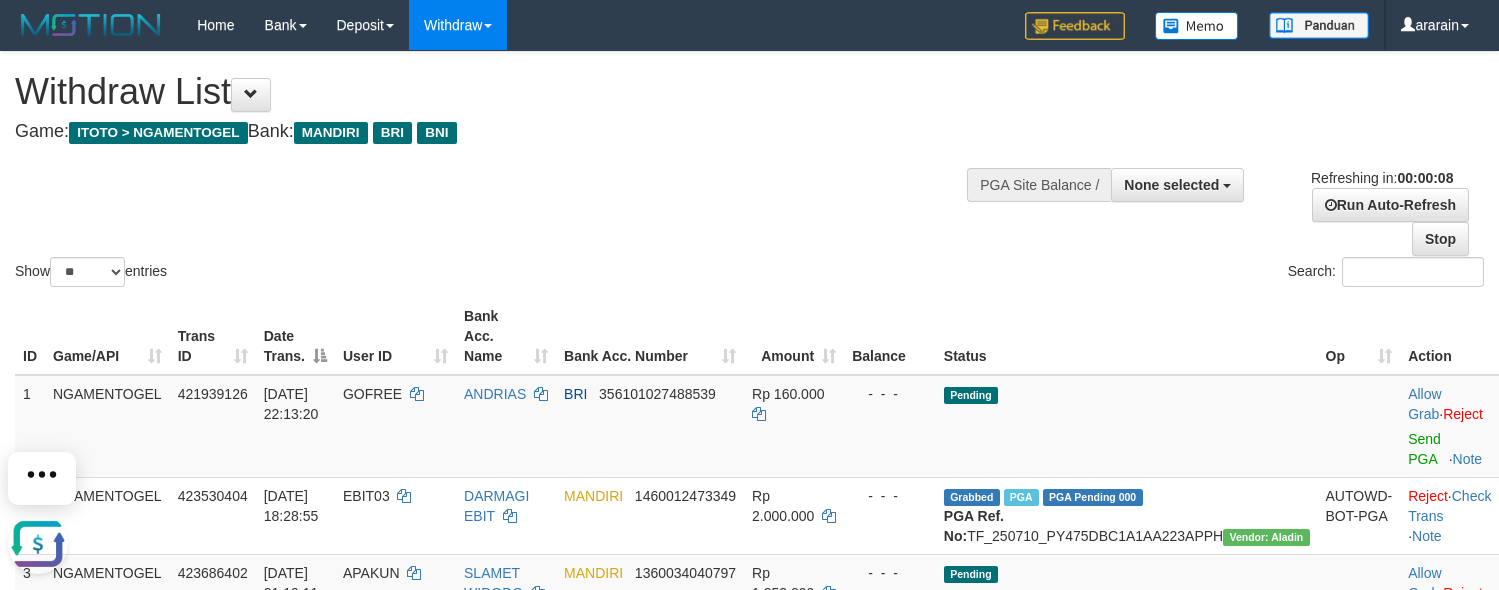 scroll, scrollTop: 0, scrollLeft: 0, axis: both 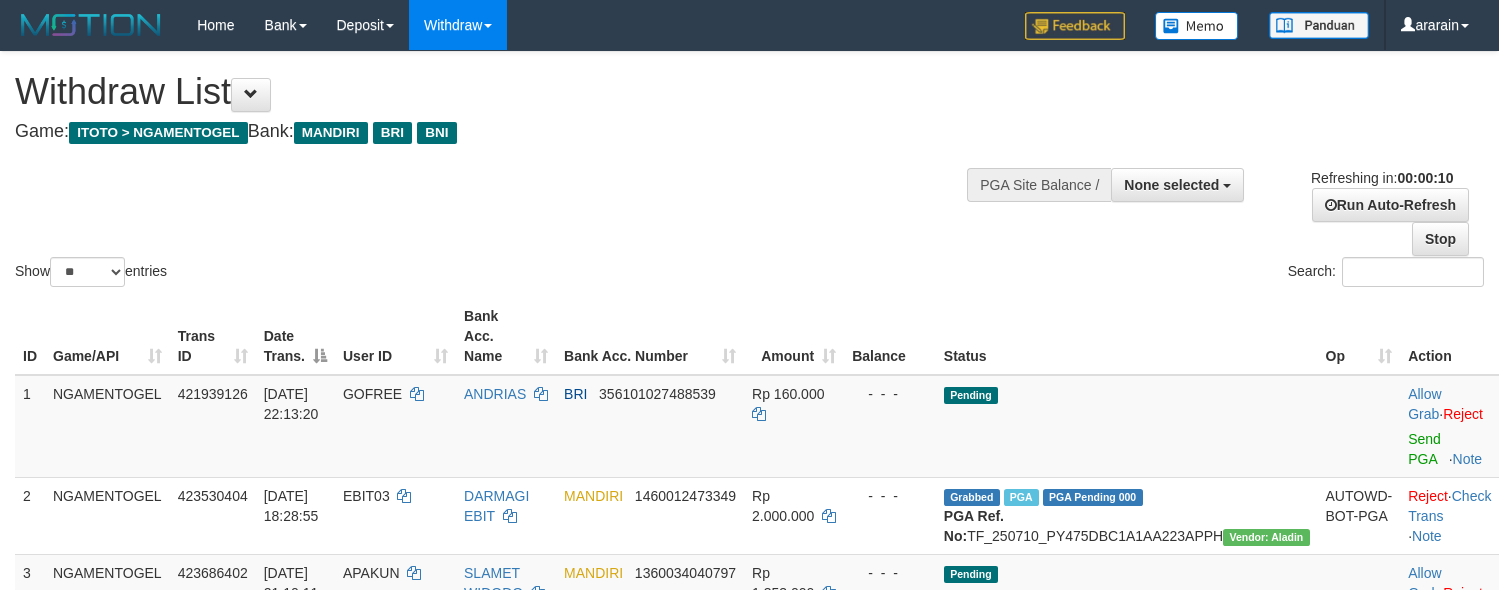 select 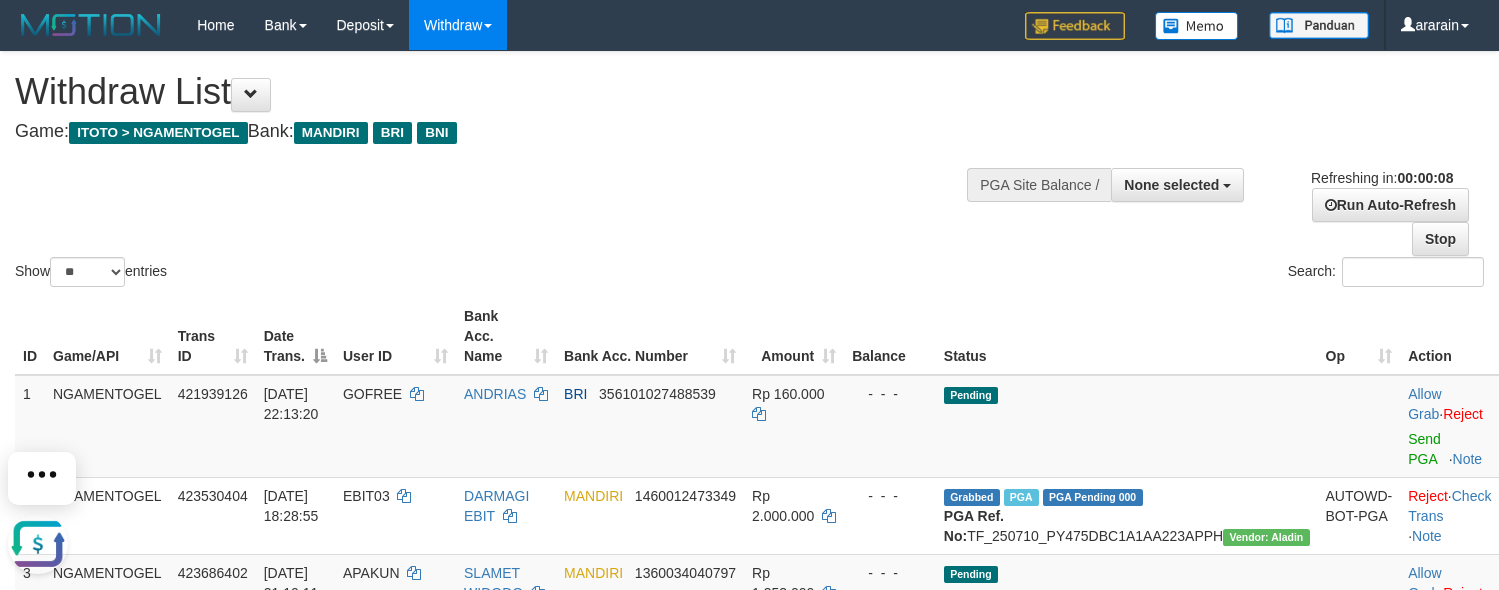 scroll, scrollTop: 0, scrollLeft: 0, axis: both 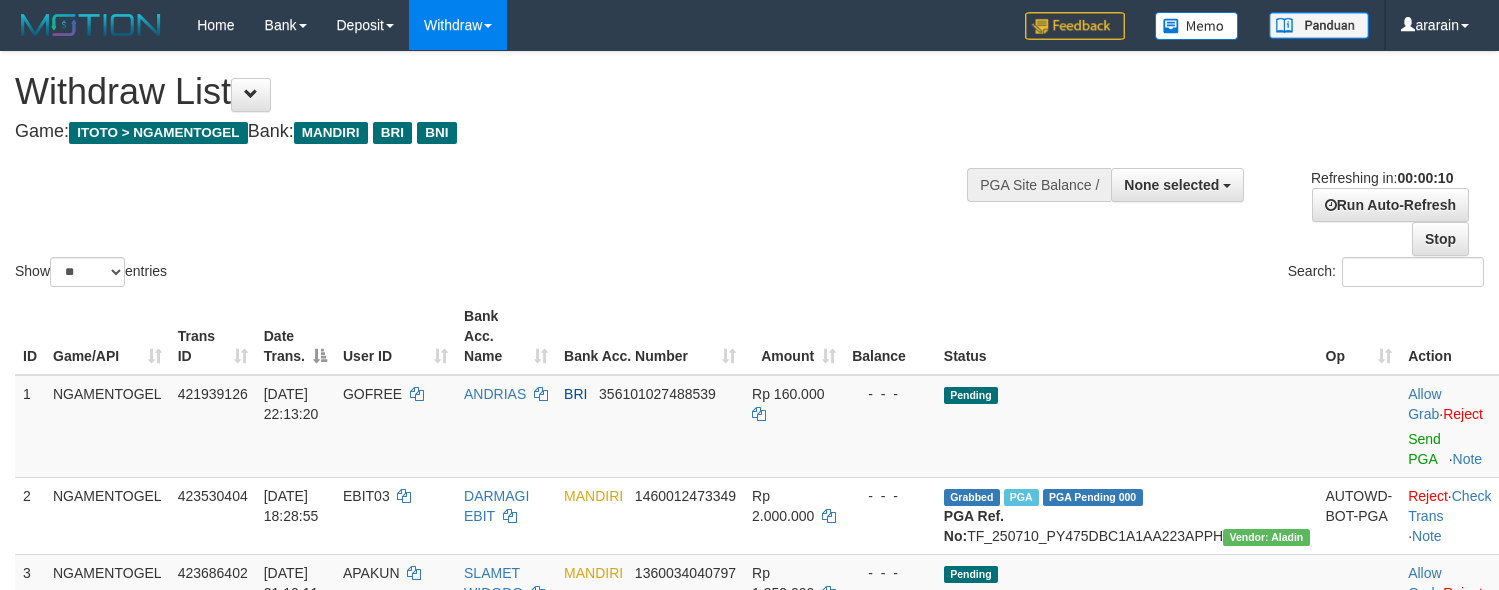 select 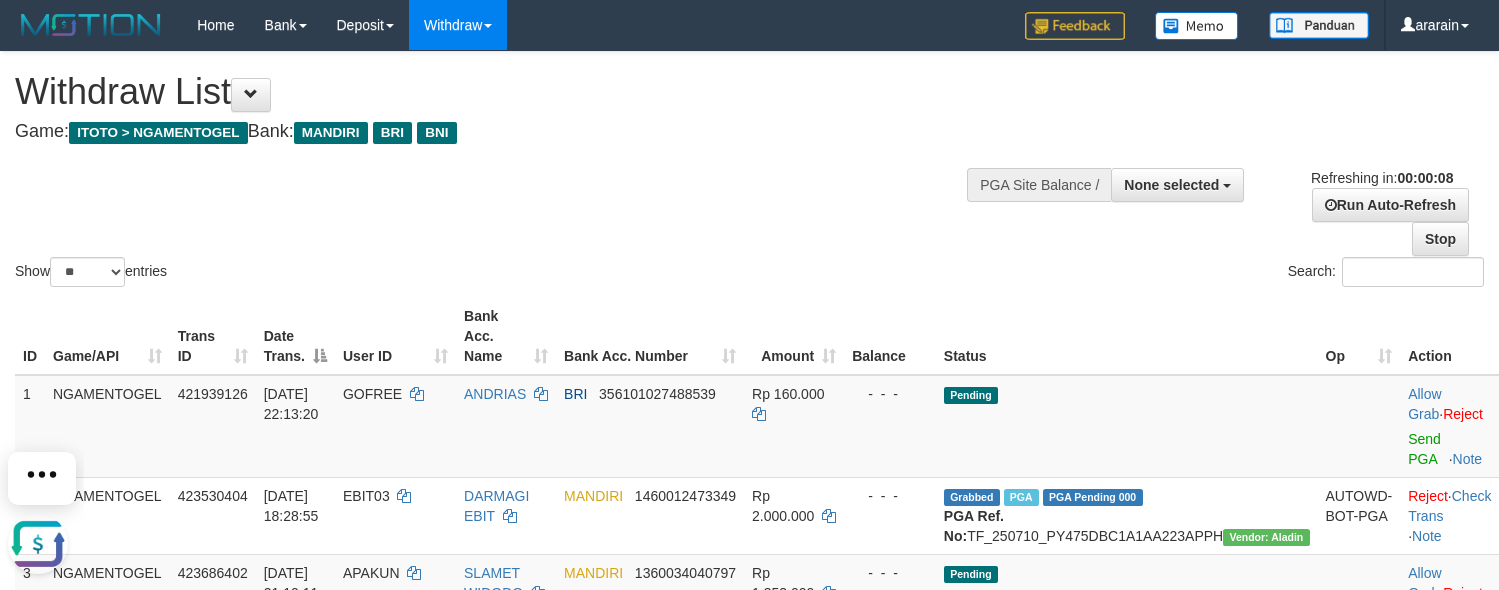 scroll, scrollTop: 0, scrollLeft: 0, axis: both 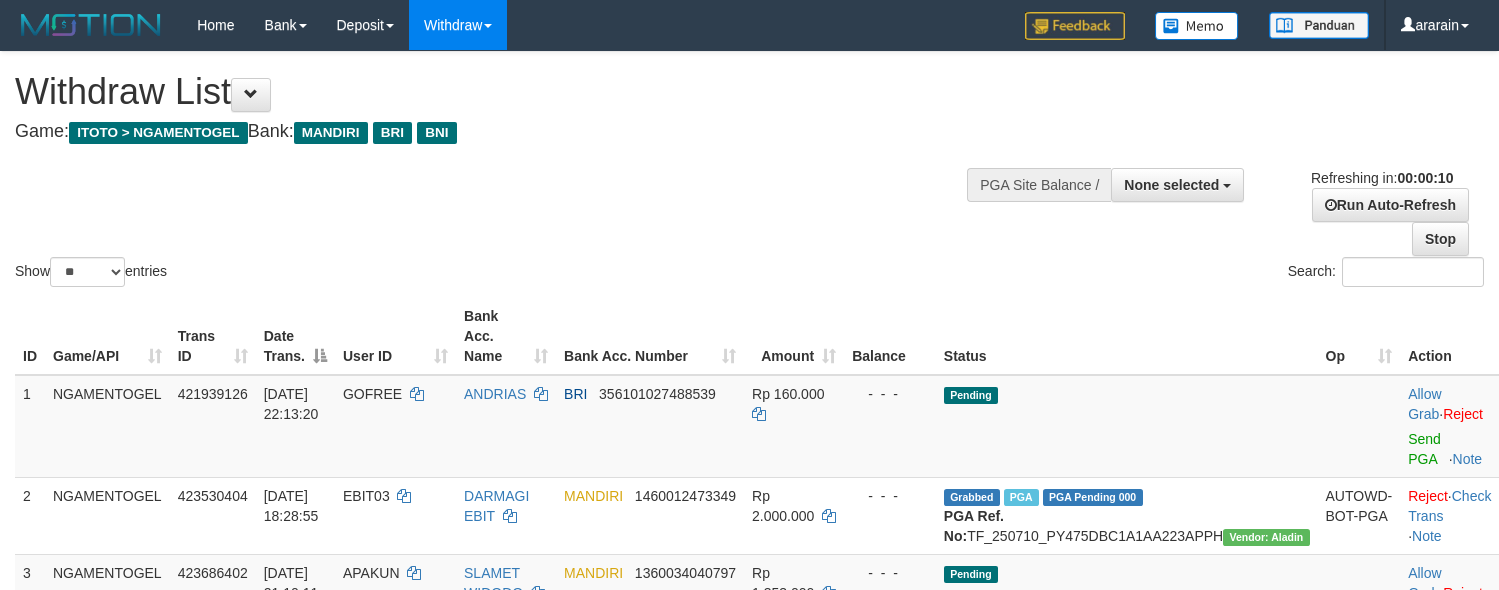 select 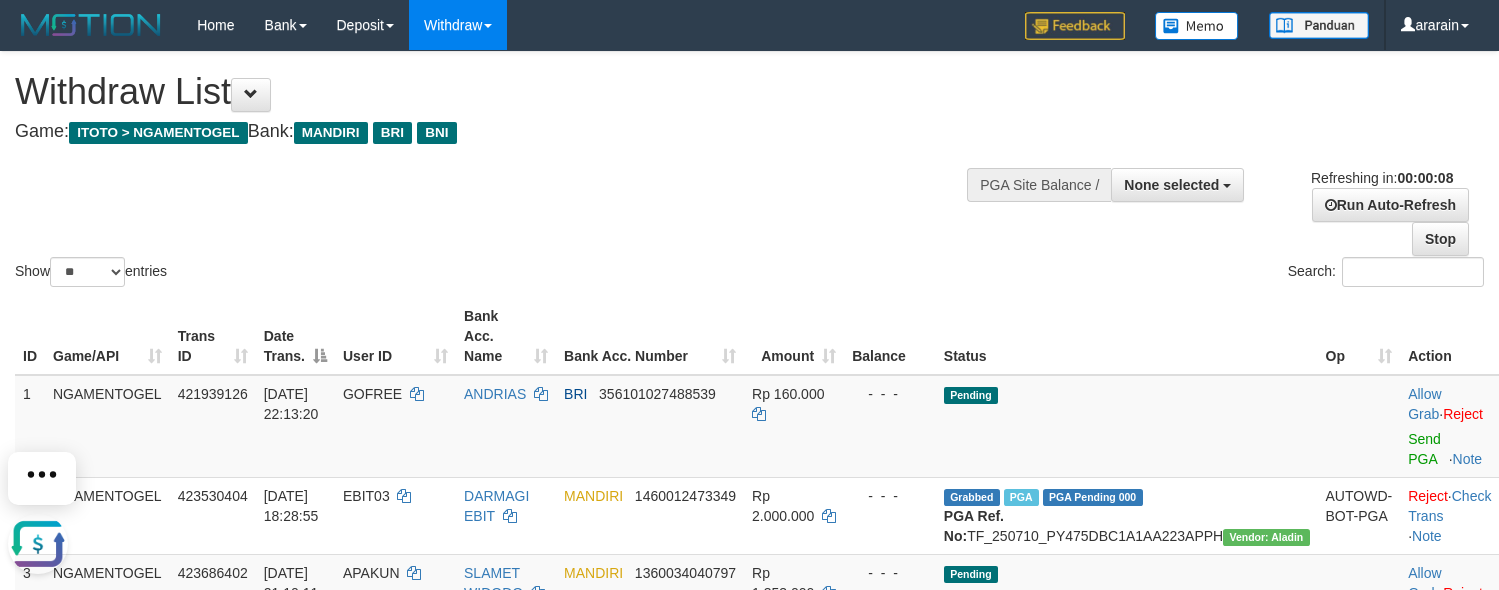 scroll, scrollTop: 0, scrollLeft: 0, axis: both 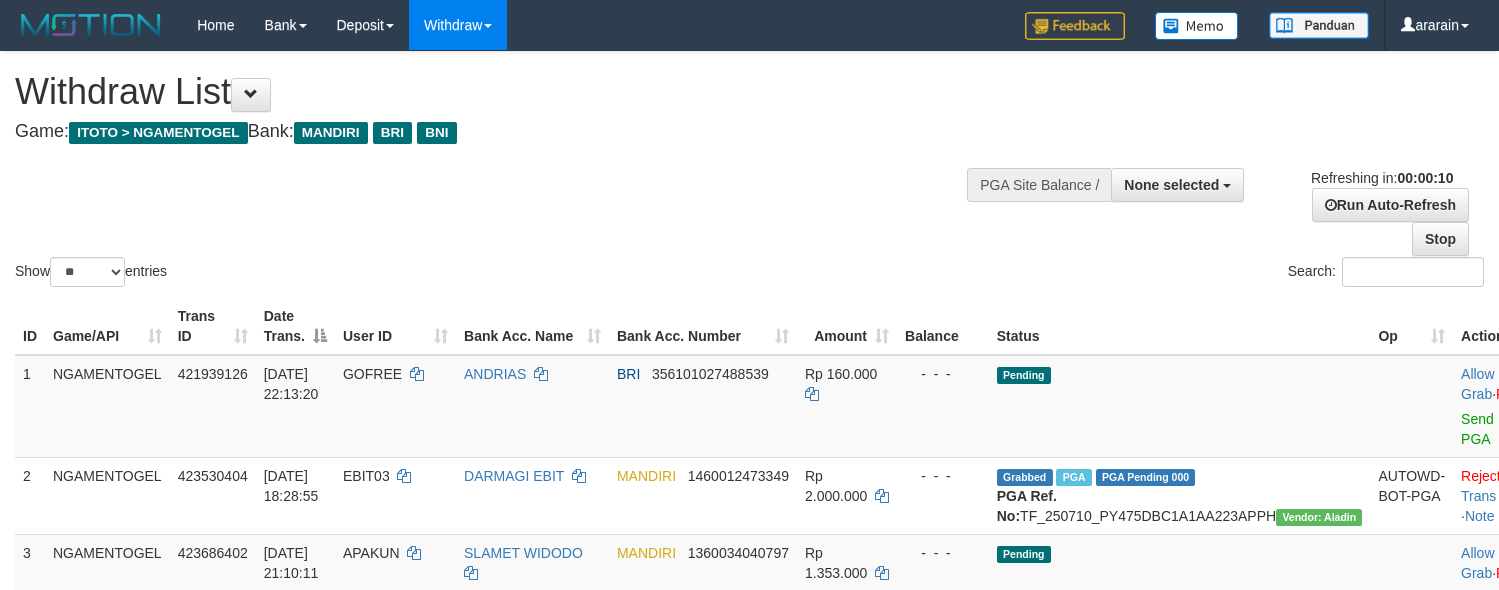 select 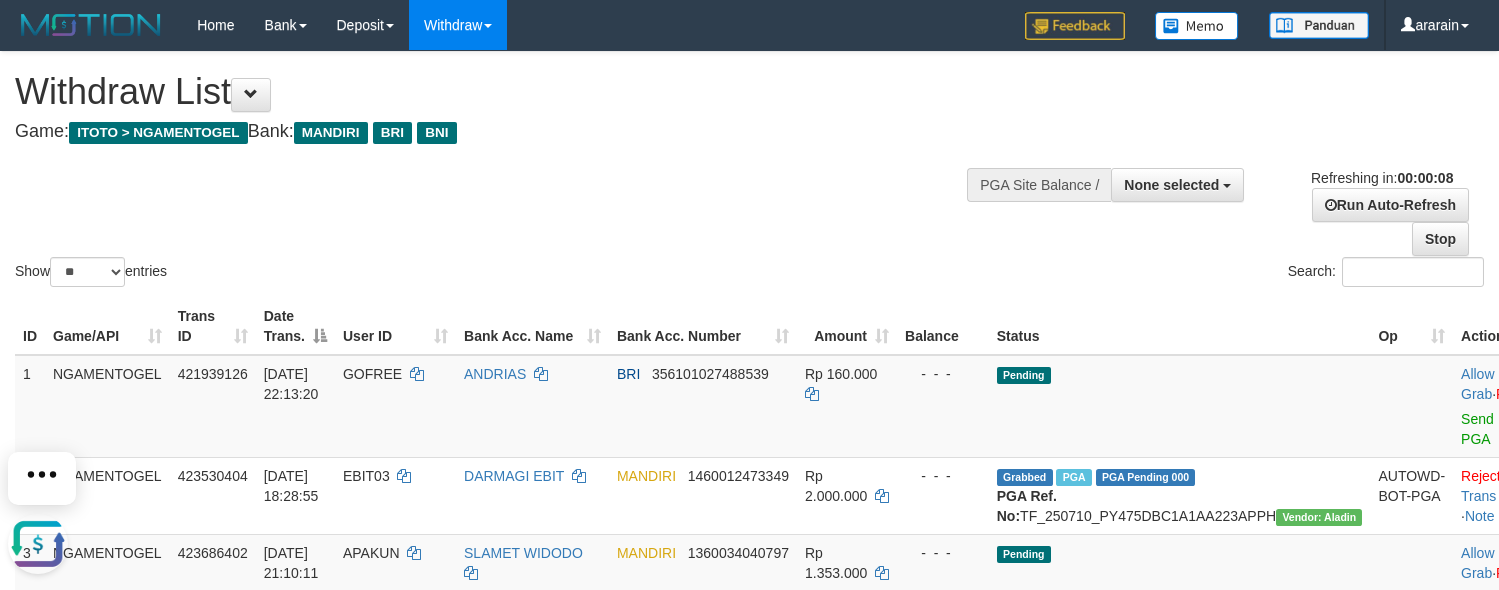 scroll, scrollTop: 0, scrollLeft: 0, axis: both 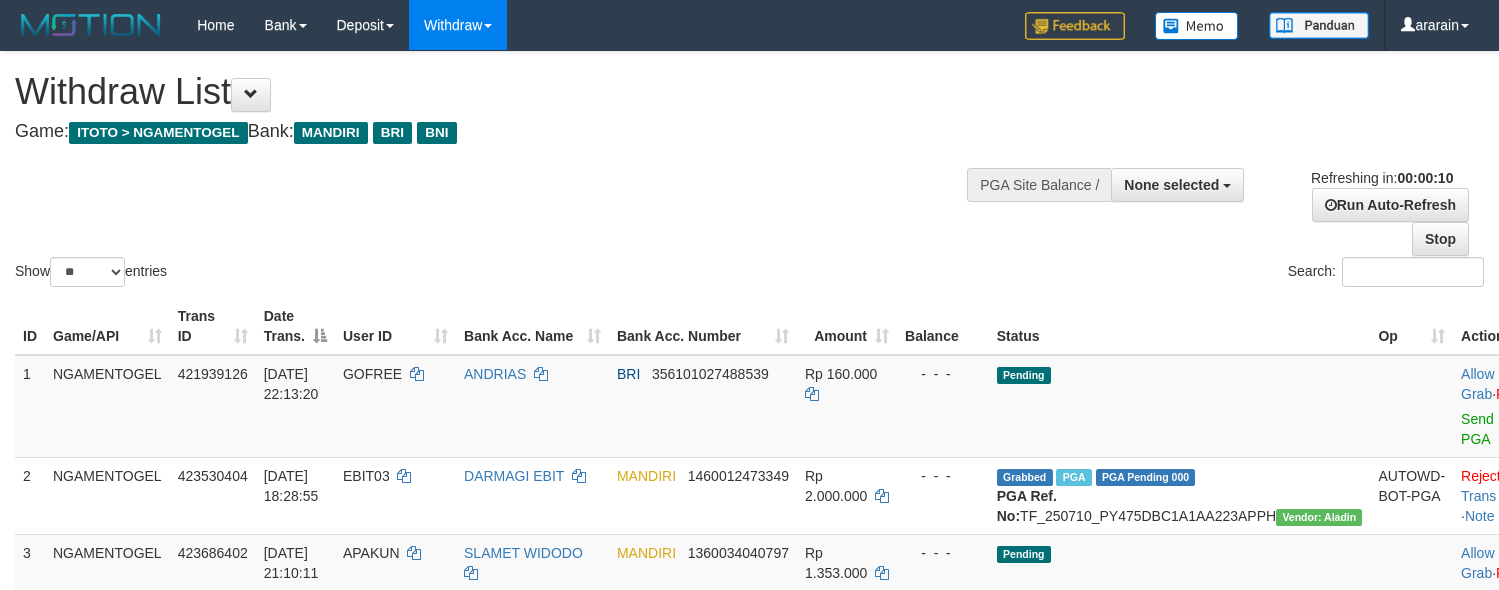 select 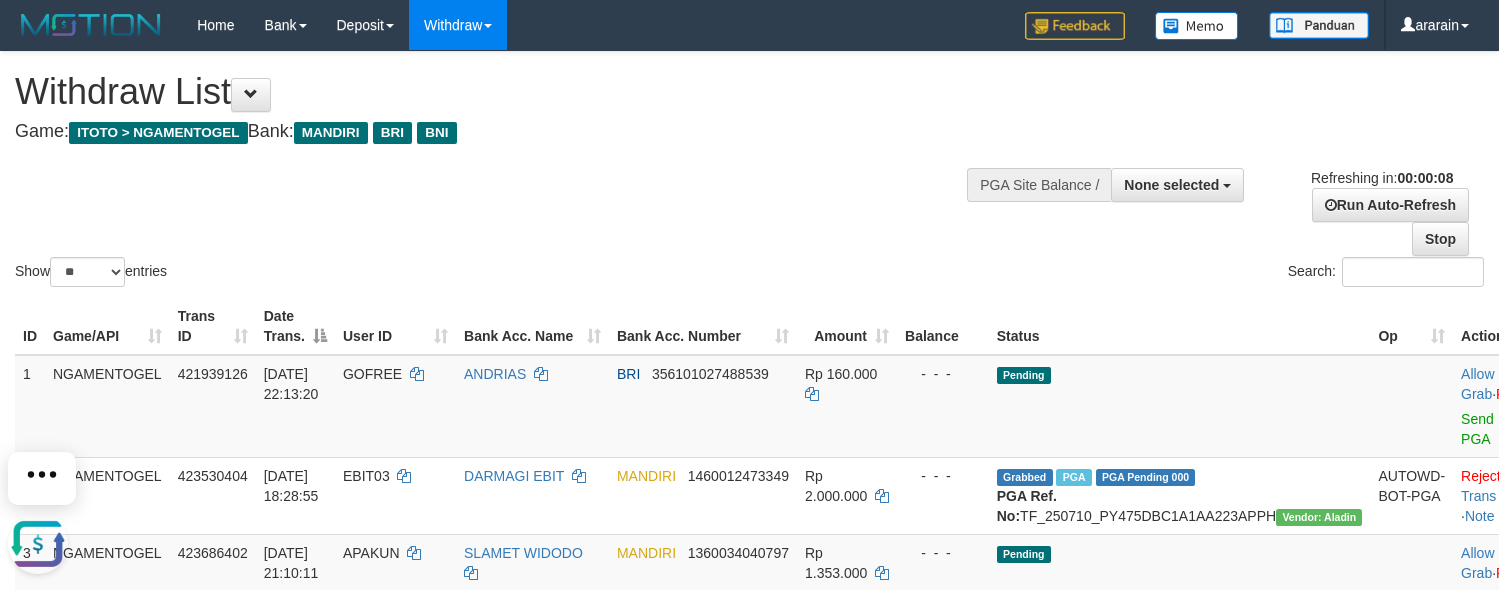 scroll, scrollTop: 0, scrollLeft: 0, axis: both 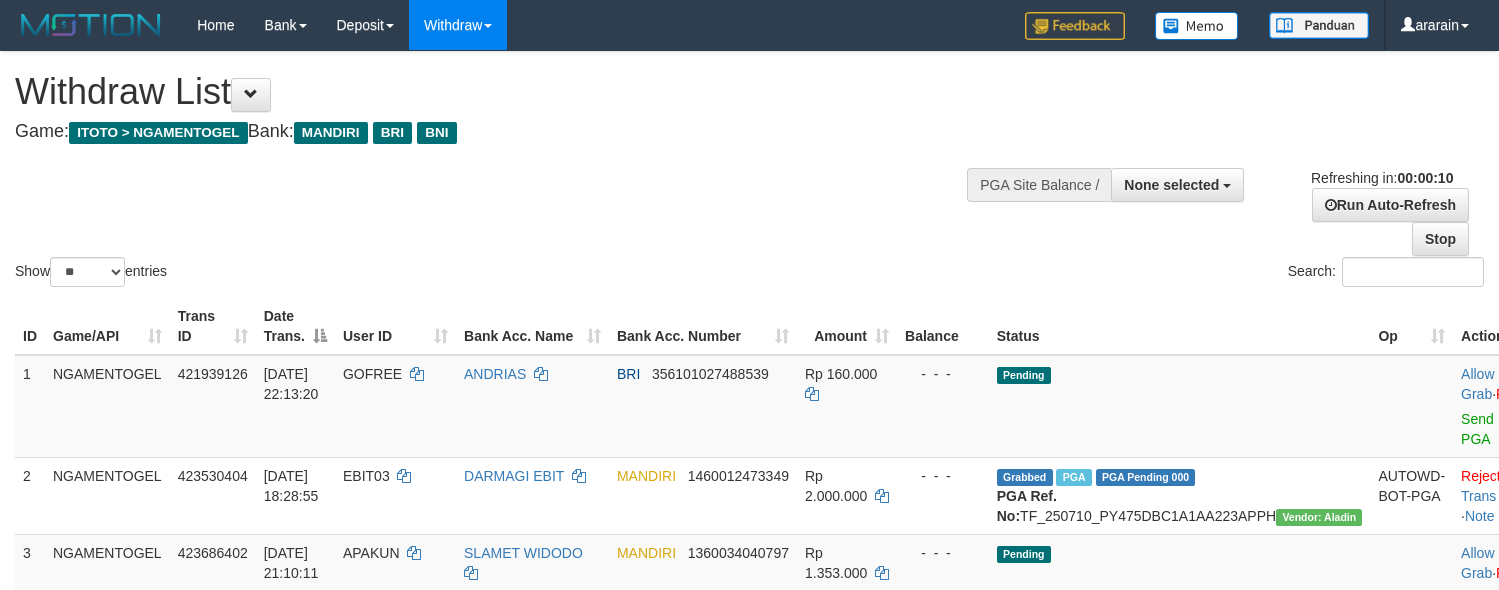 select 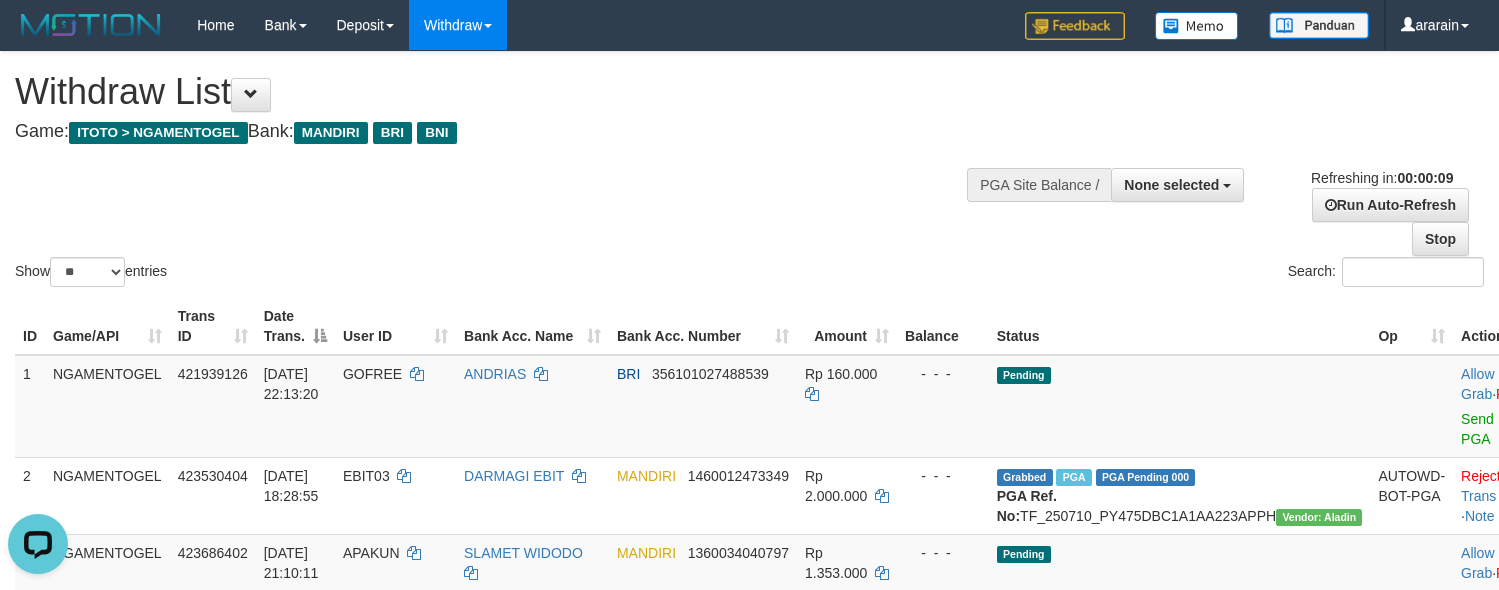 scroll, scrollTop: 0, scrollLeft: 0, axis: both 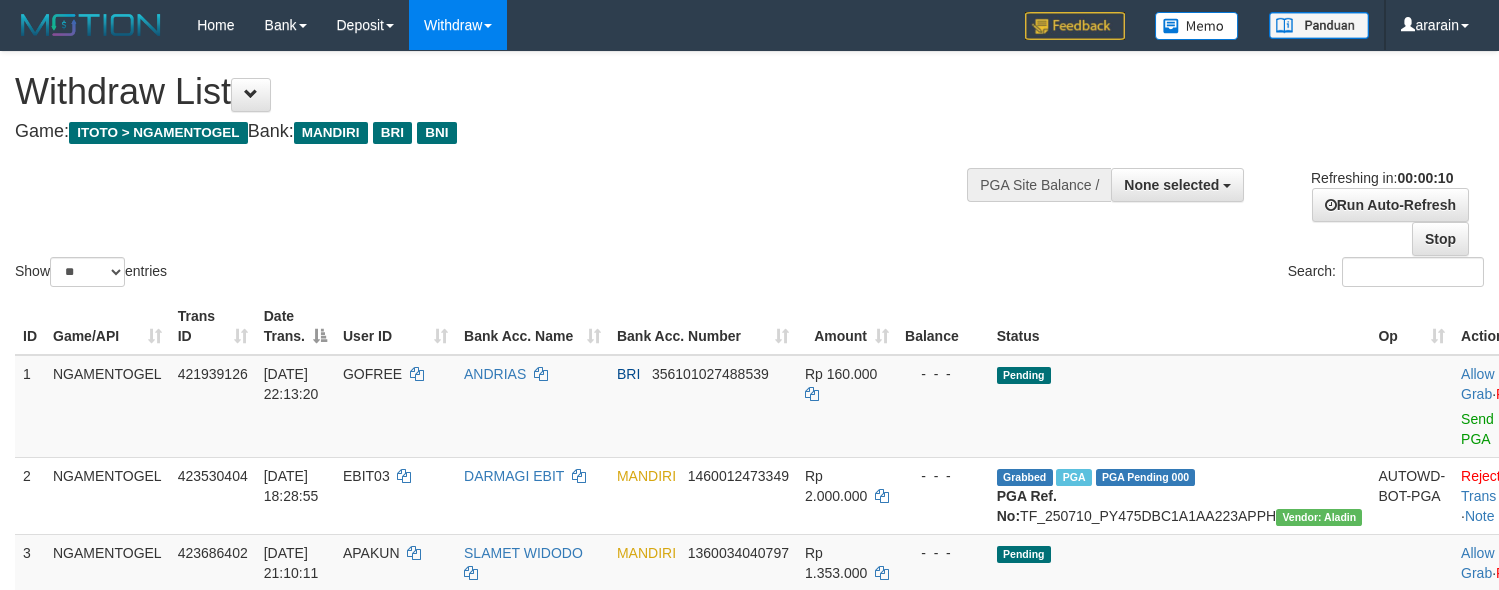 select 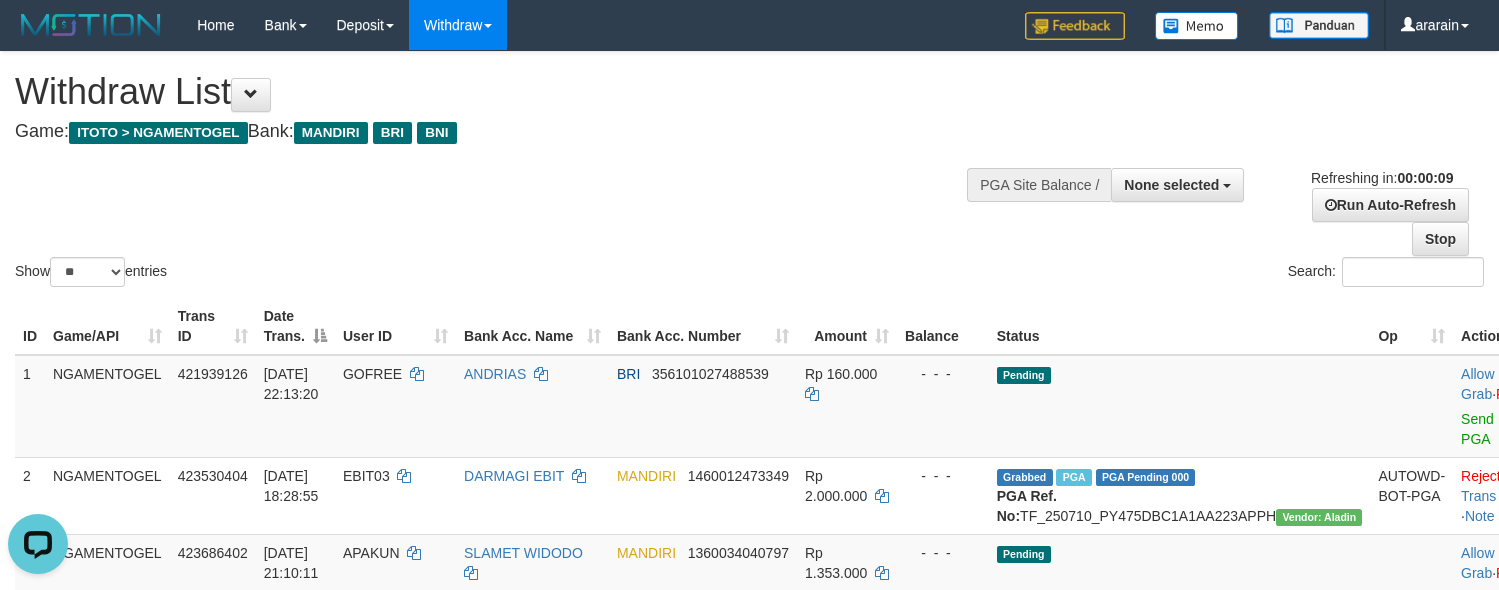 scroll, scrollTop: 0, scrollLeft: 0, axis: both 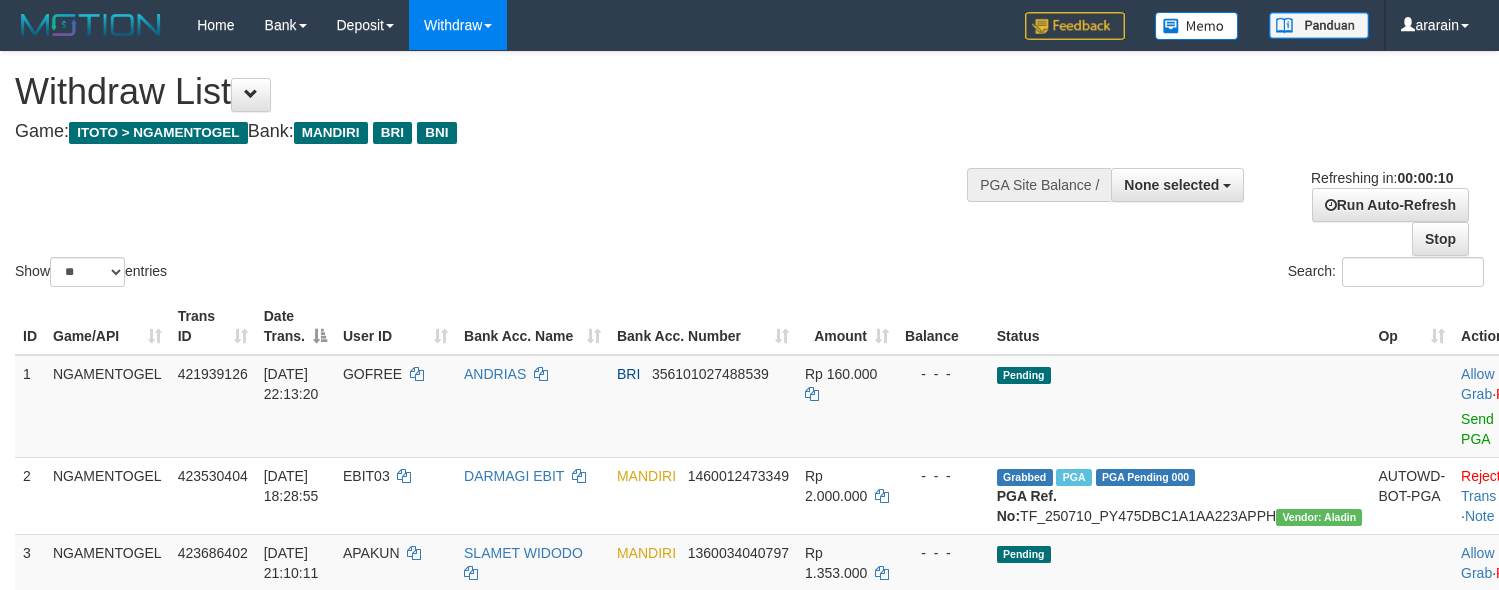 select 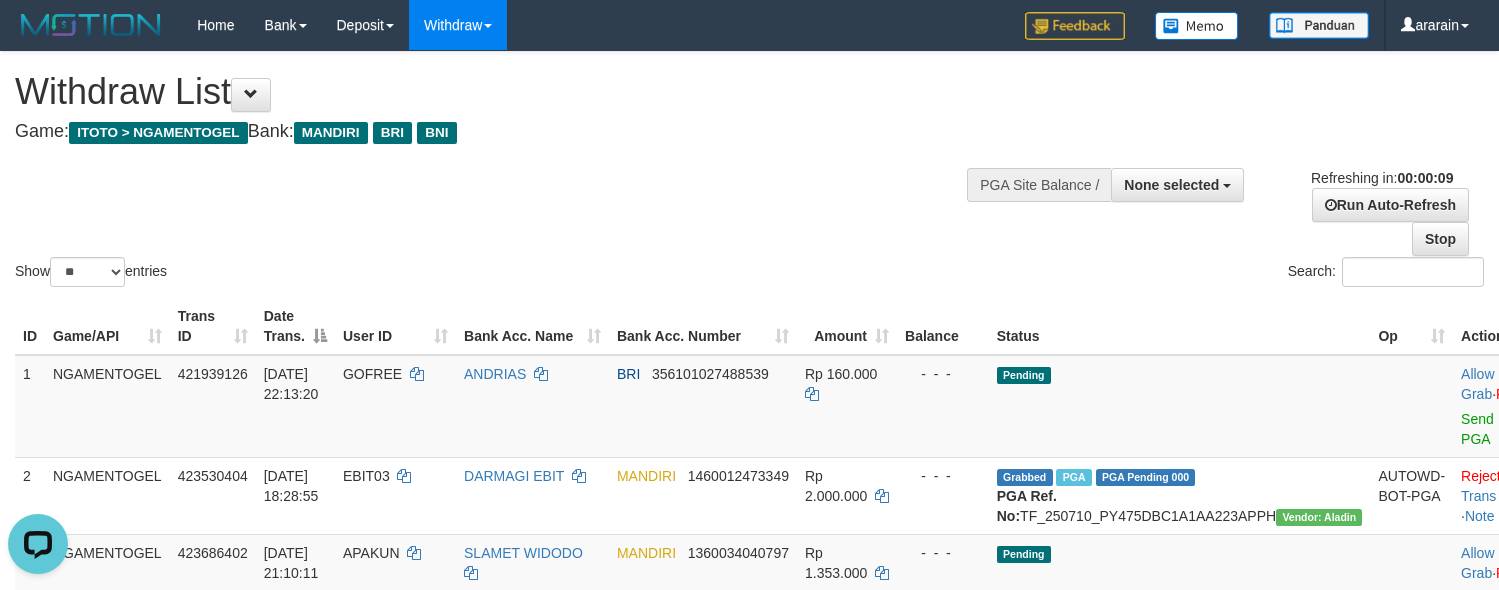 scroll, scrollTop: 0, scrollLeft: 0, axis: both 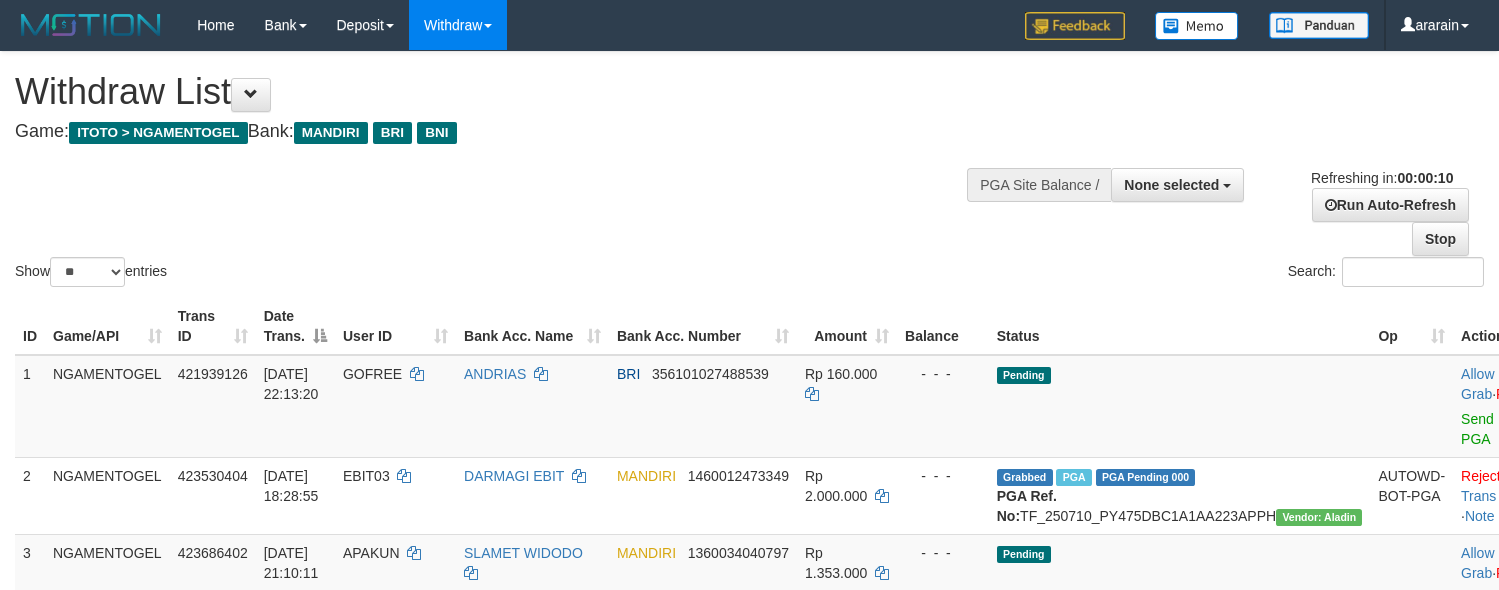 select 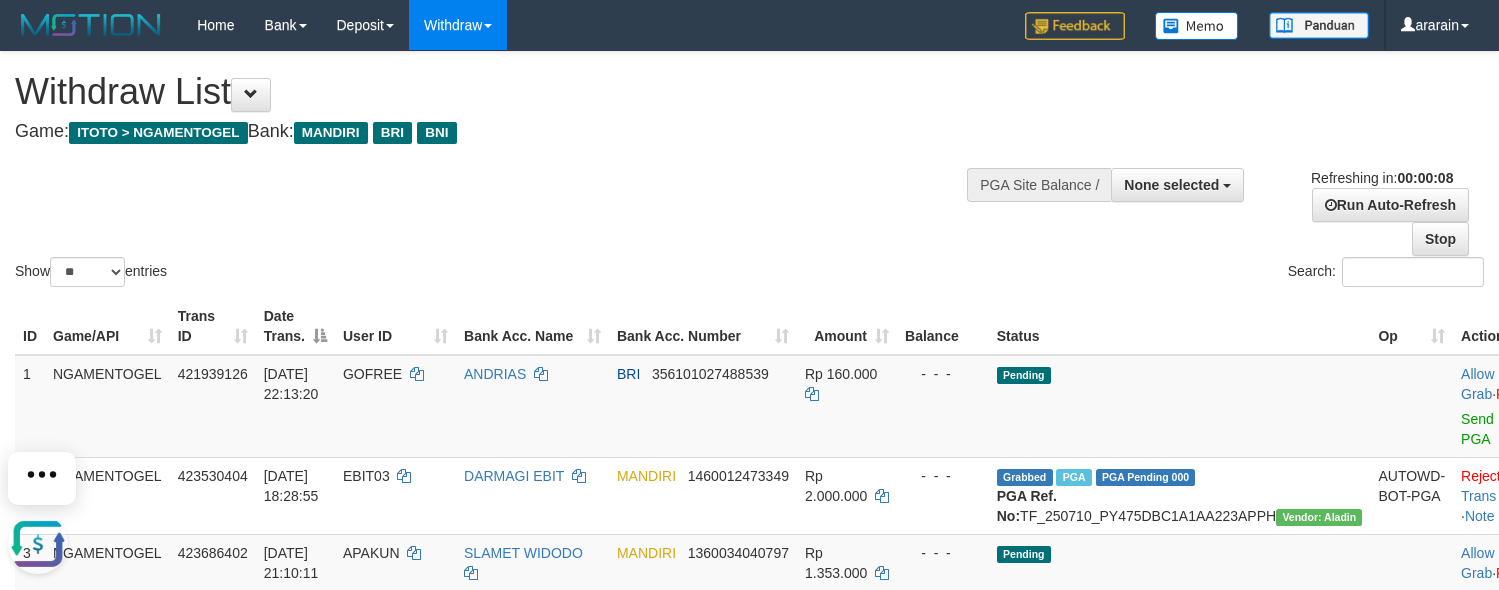 scroll, scrollTop: 0, scrollLeft: 0, axis: both 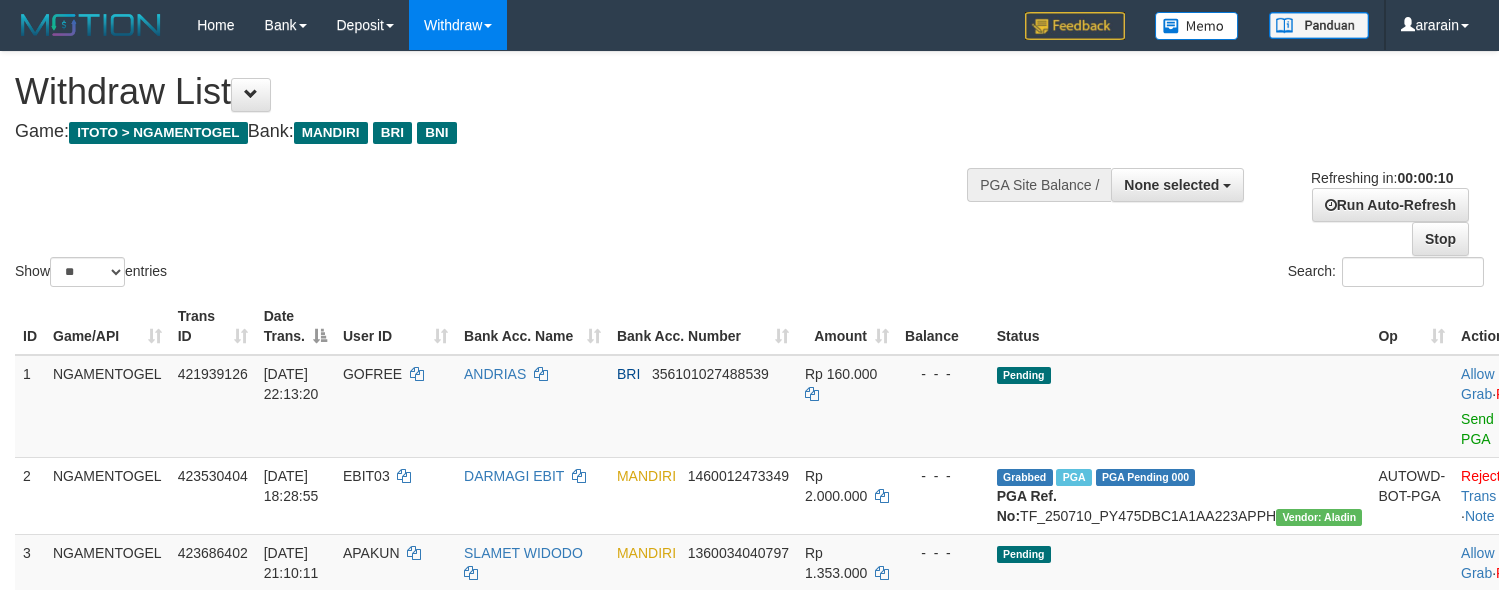 select 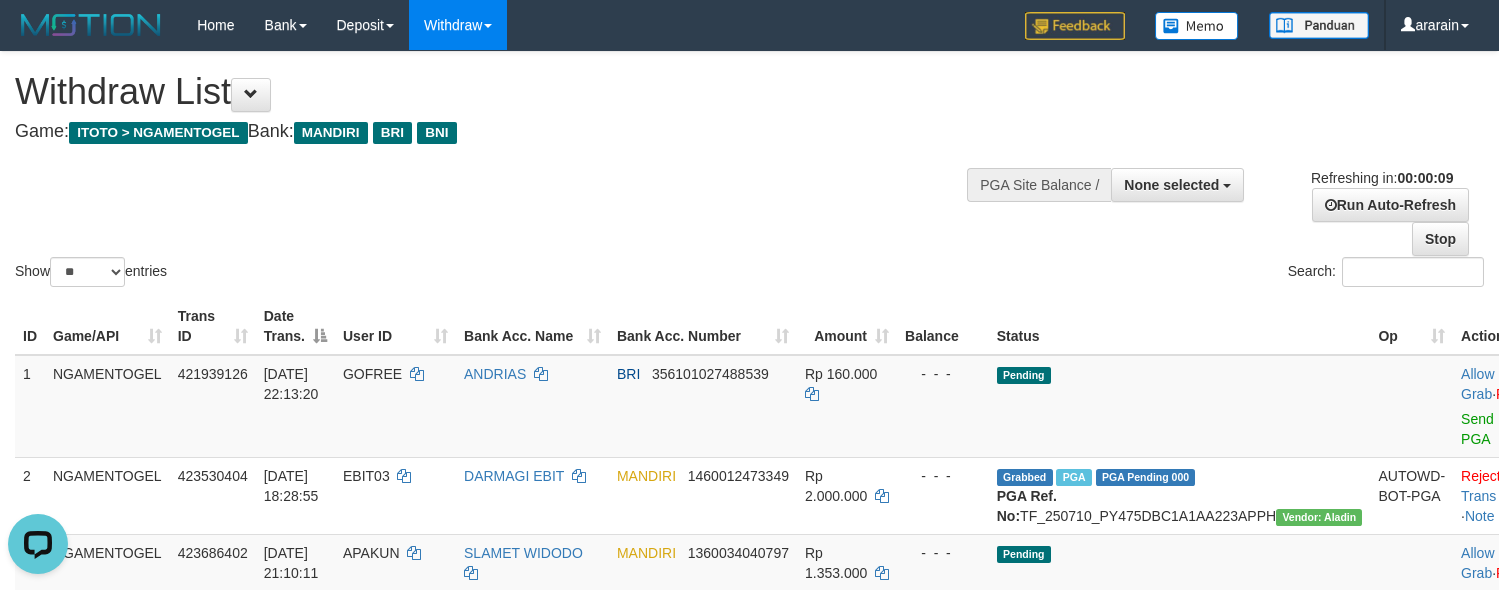 scroll, scrollTop: 0, scrollLeft: 0, axis: both 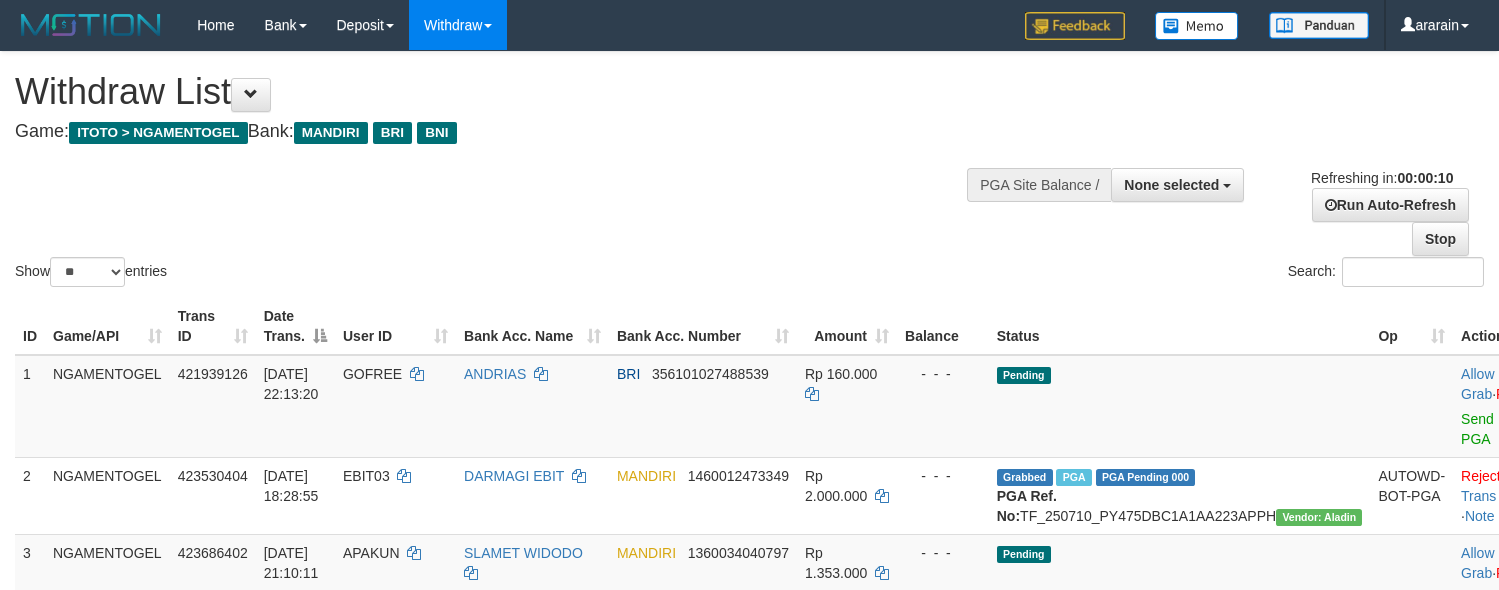 select 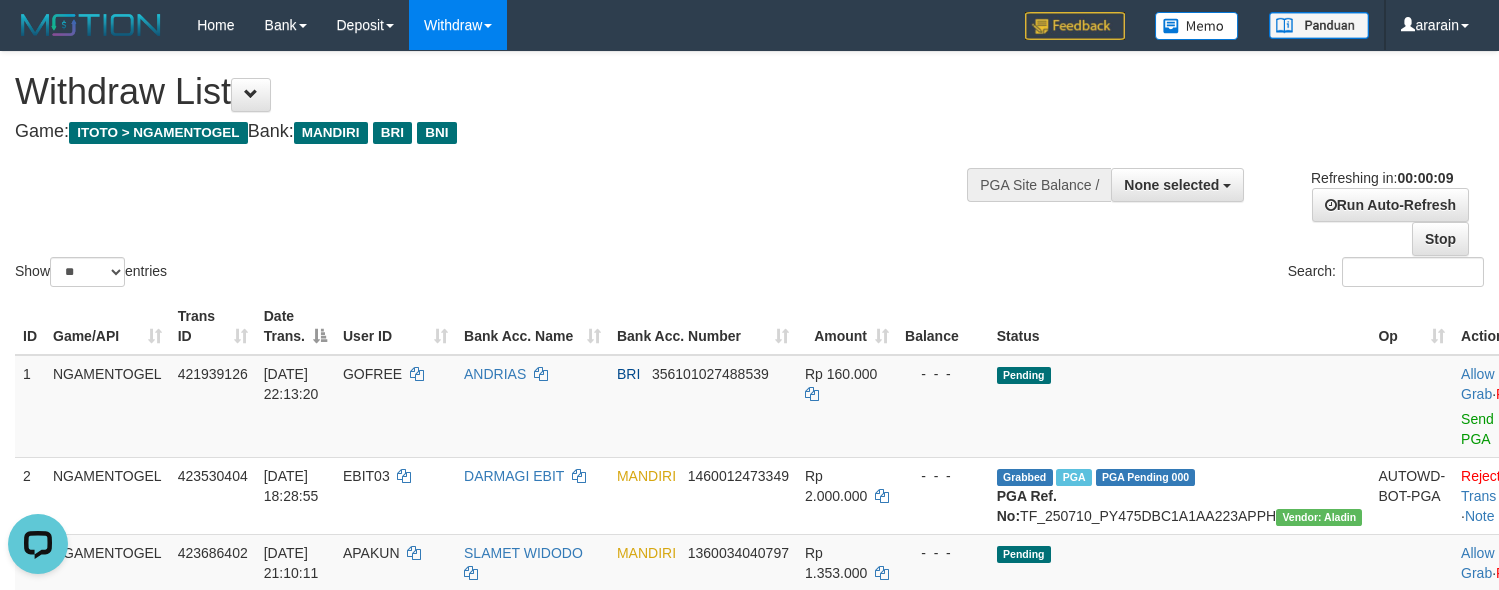 scroll, scrollTop: 0, scrollLeft: 0, axis: both 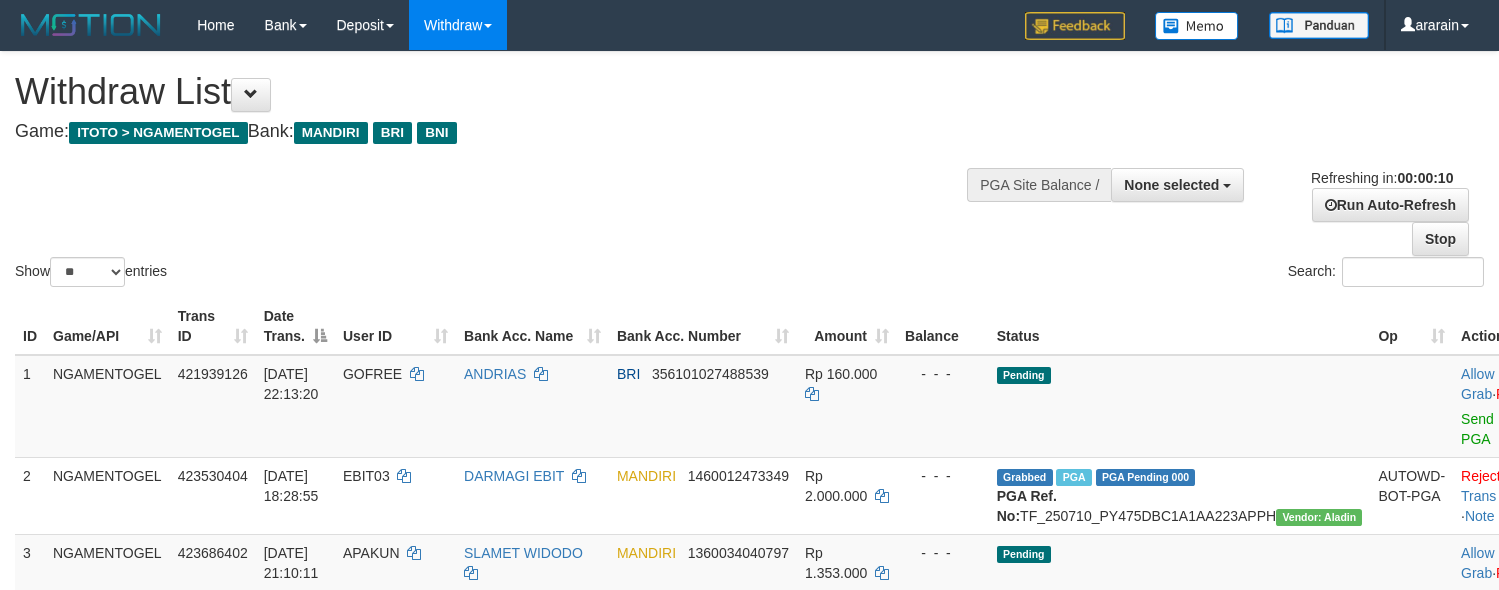 select 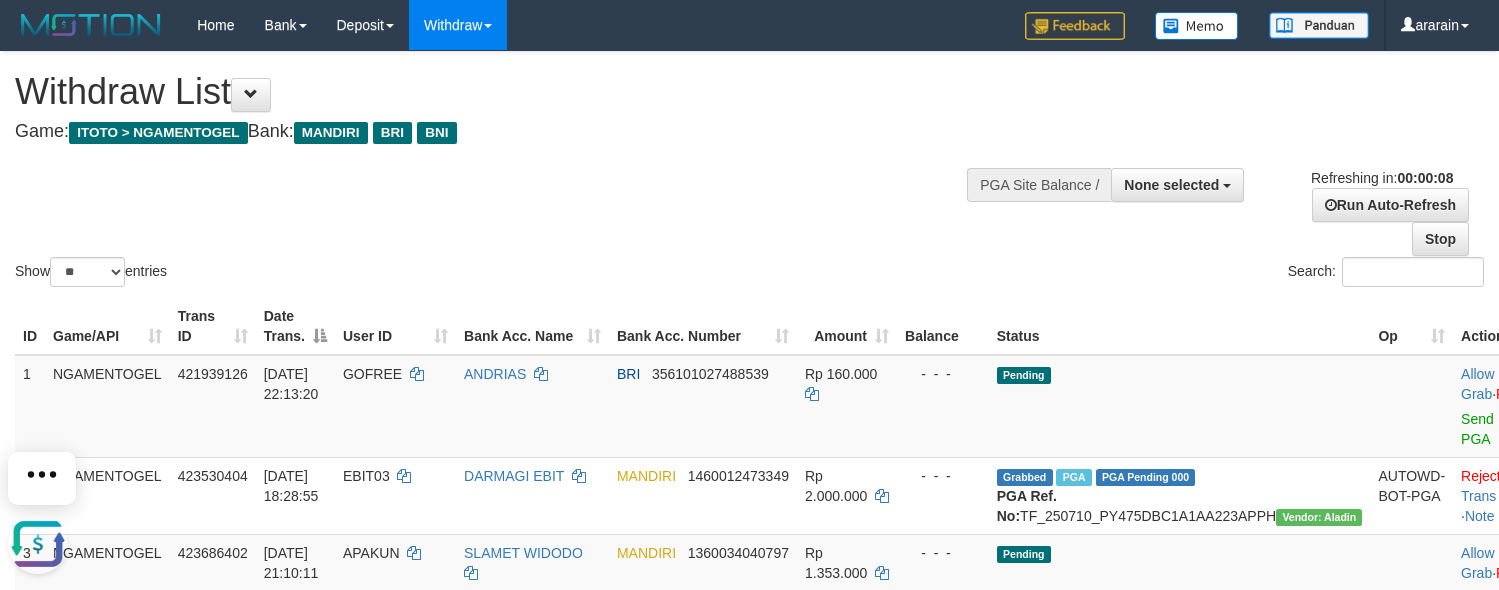 scroll, scrollTop: 0, scrollLeft: 0, axis: both 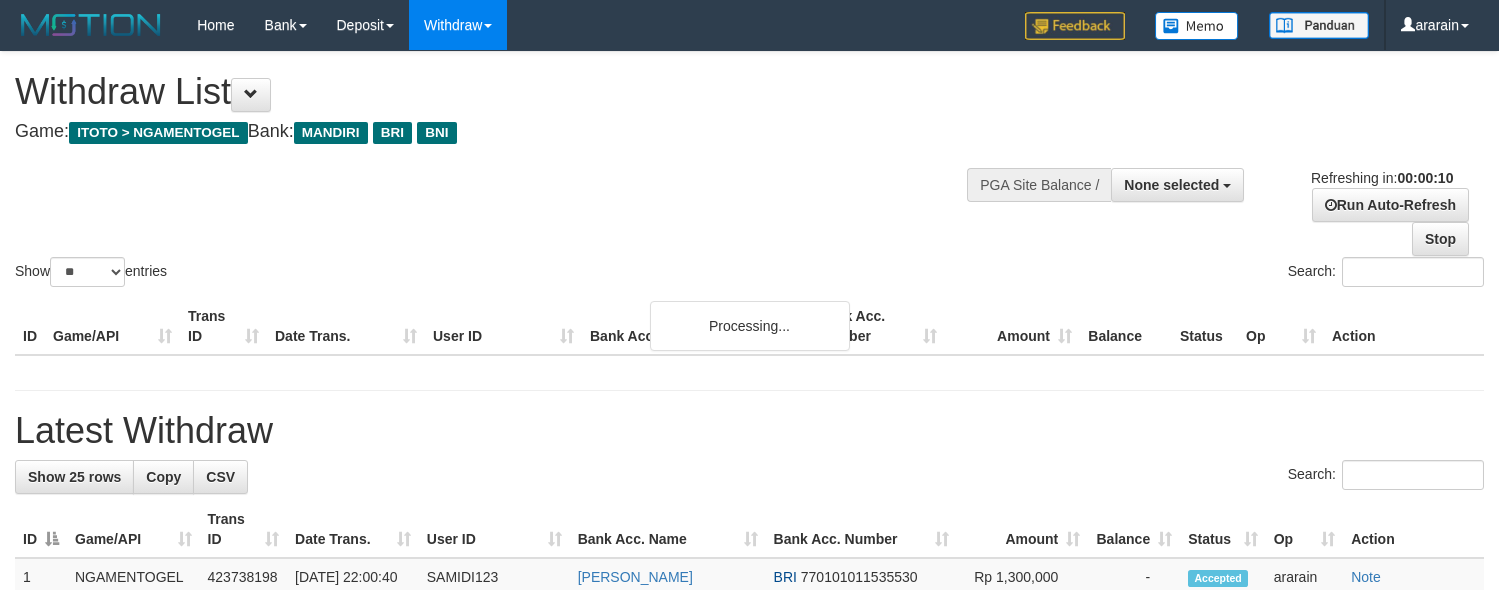 select 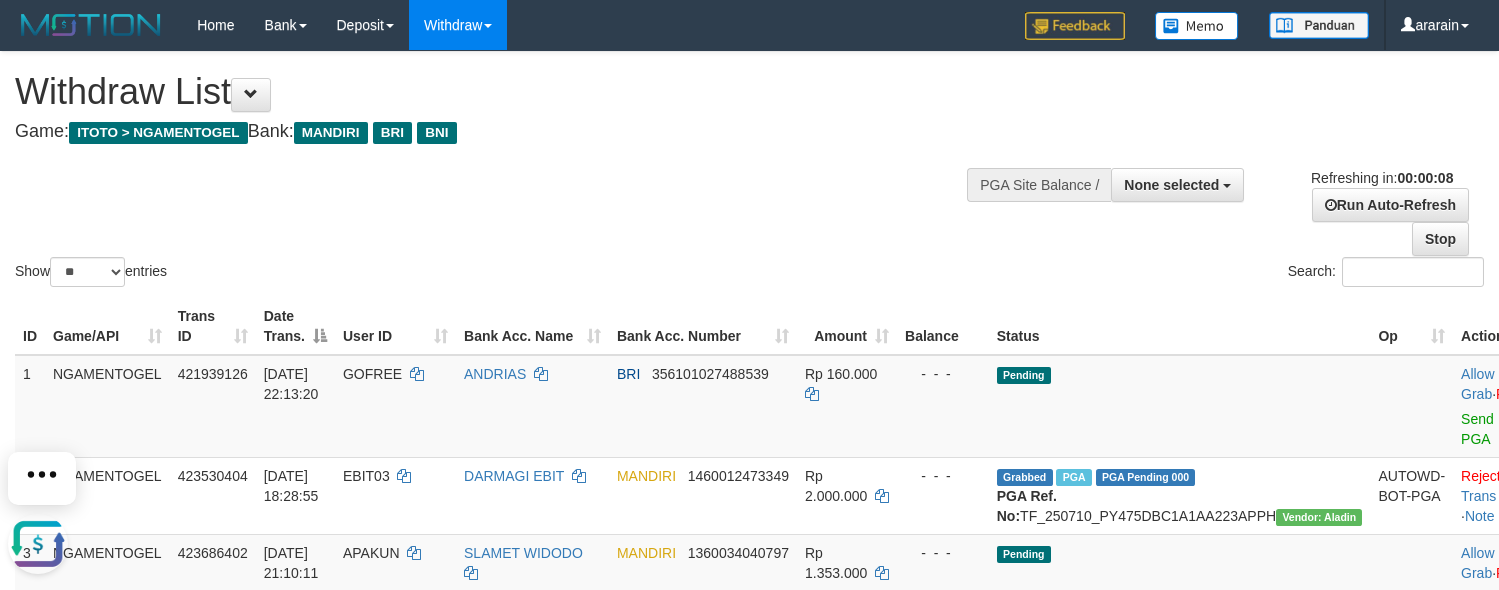 scroll, scrollTop: 0, scrollLeft: 0, axis: both 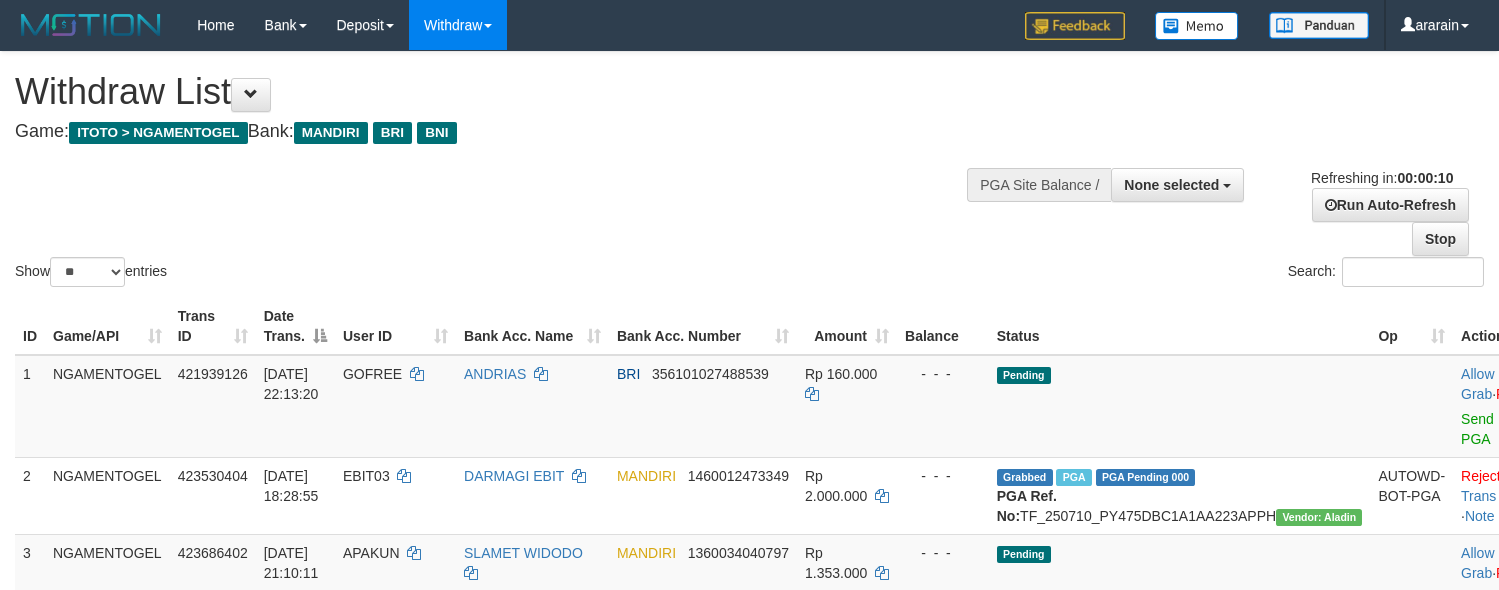 select 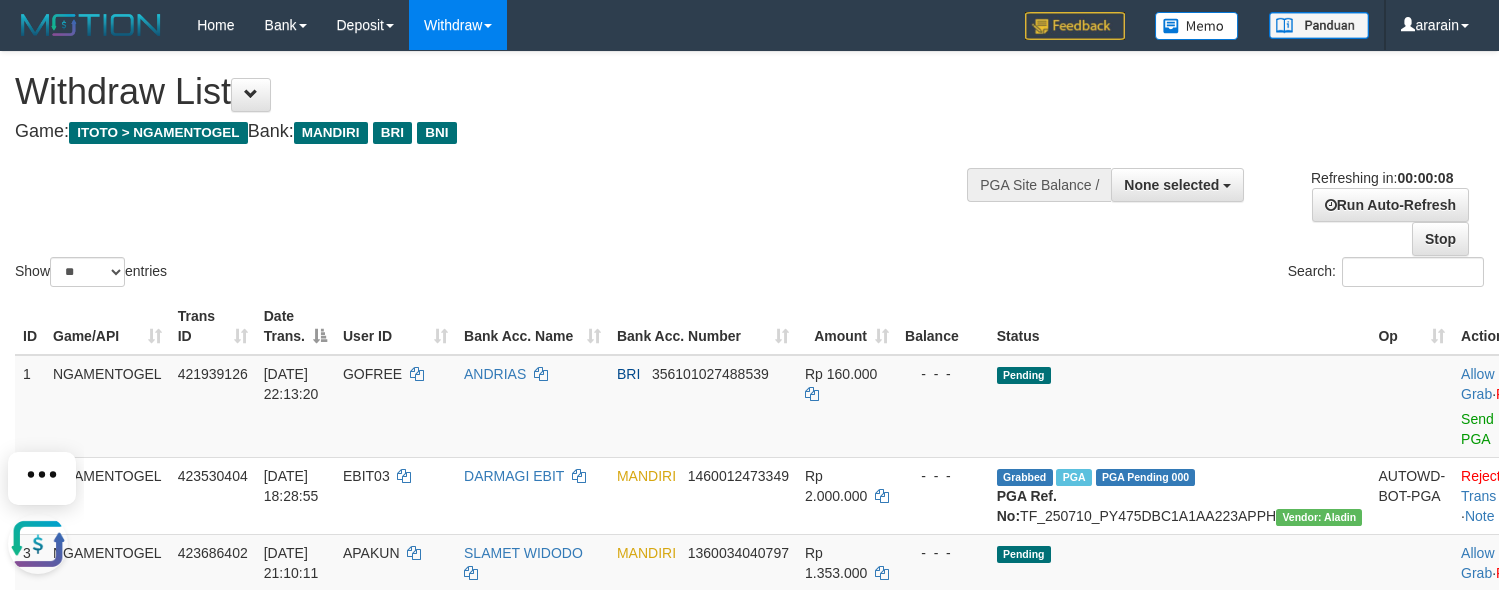 scroll, scrollTop: 0, scrollLeft: 0, axis: both 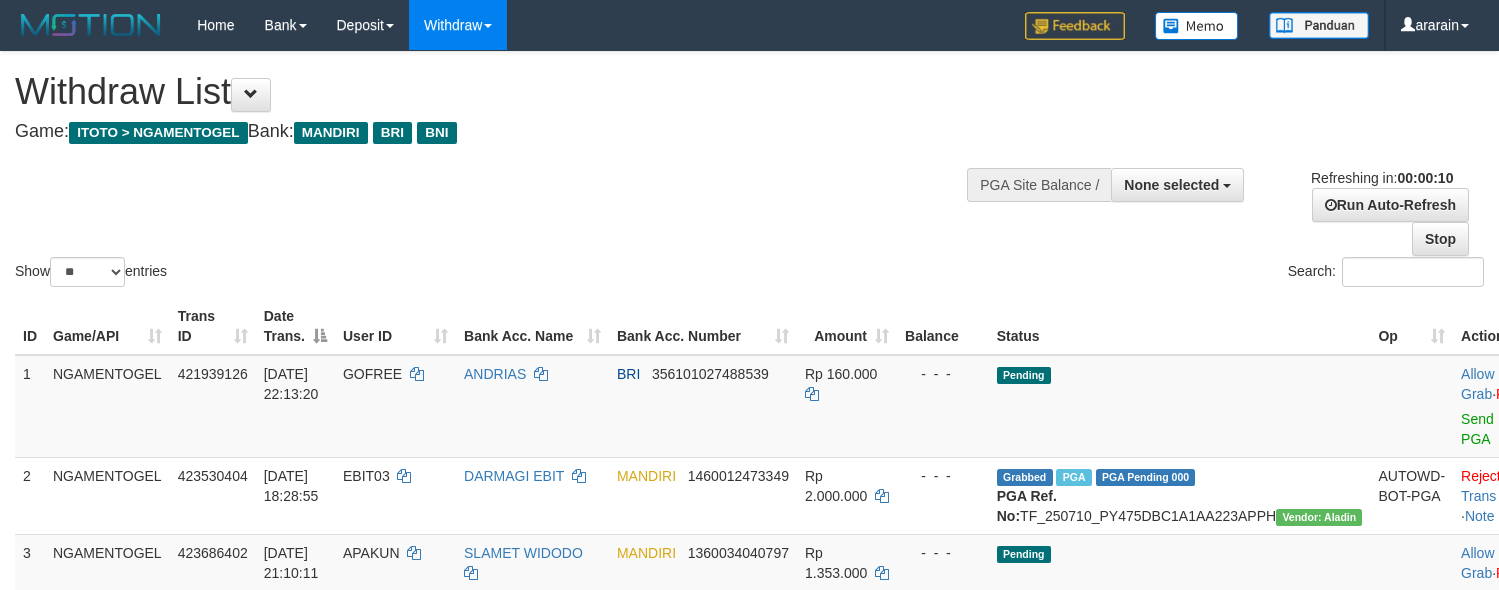 select 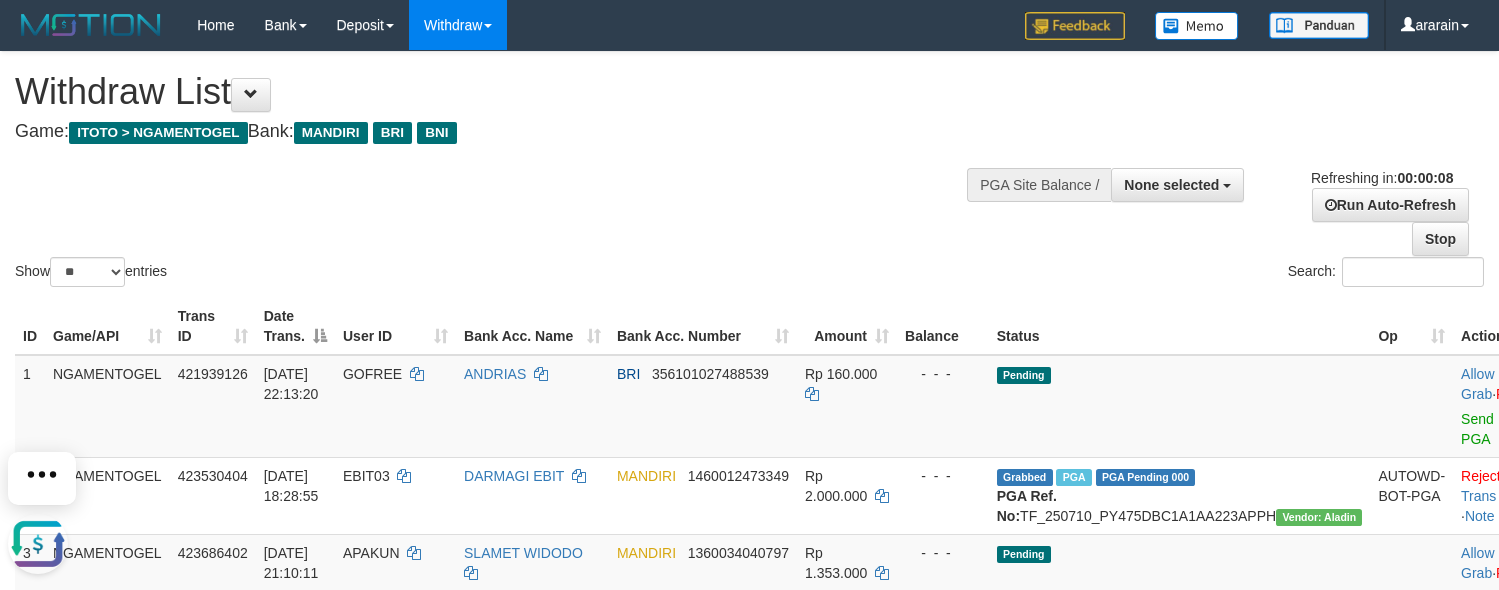 scroll, scrollTop: 0, scrollLeft: 0, axis: both 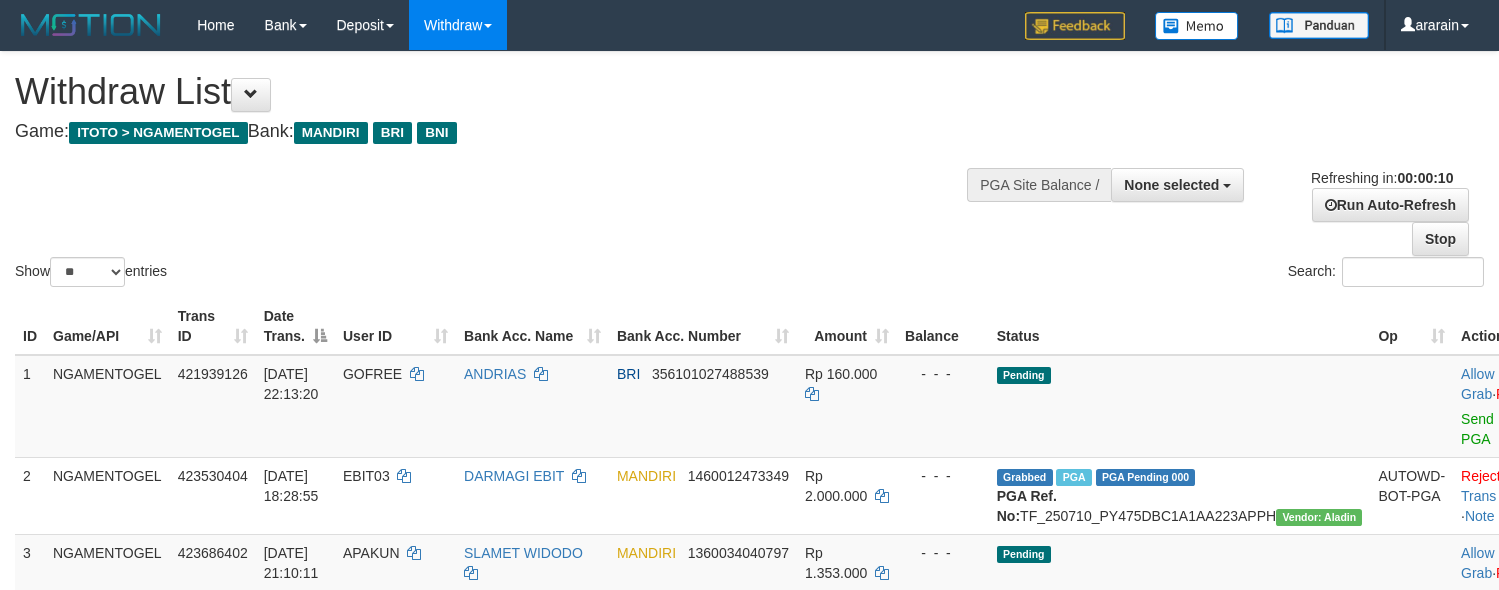 select 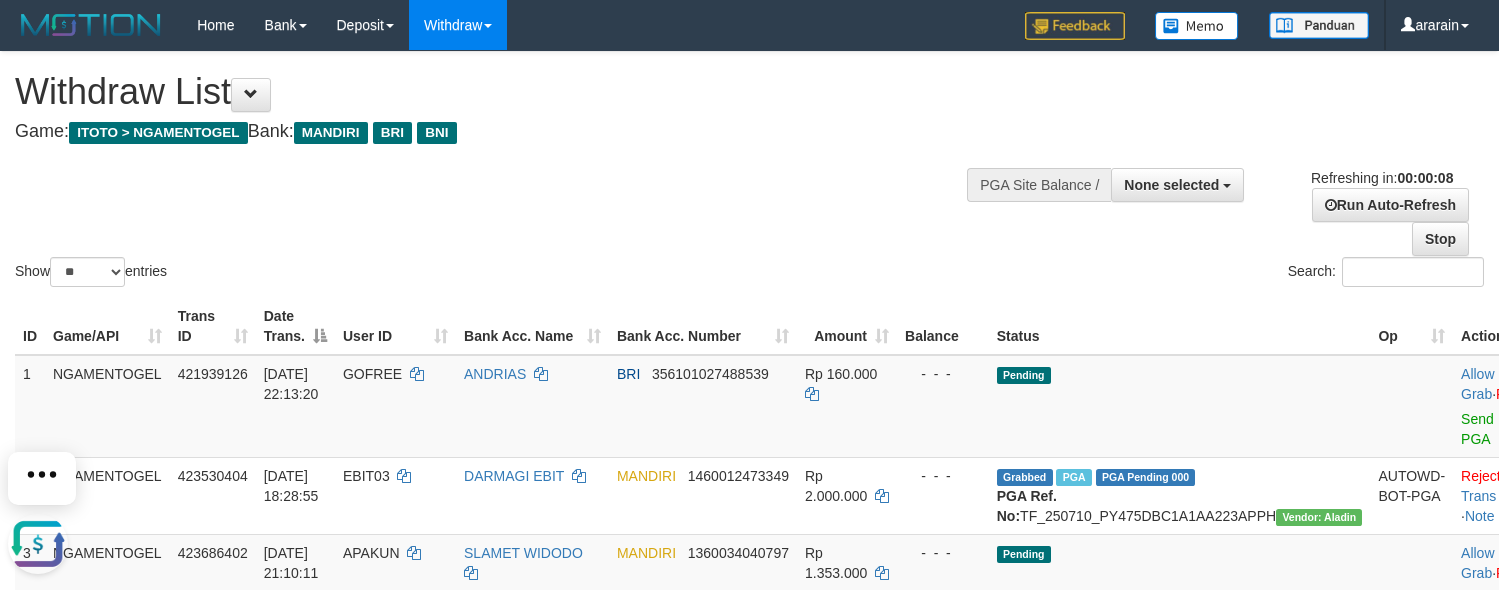 scroll, scrollTop: 0, scrollLeft: 0, axis: both 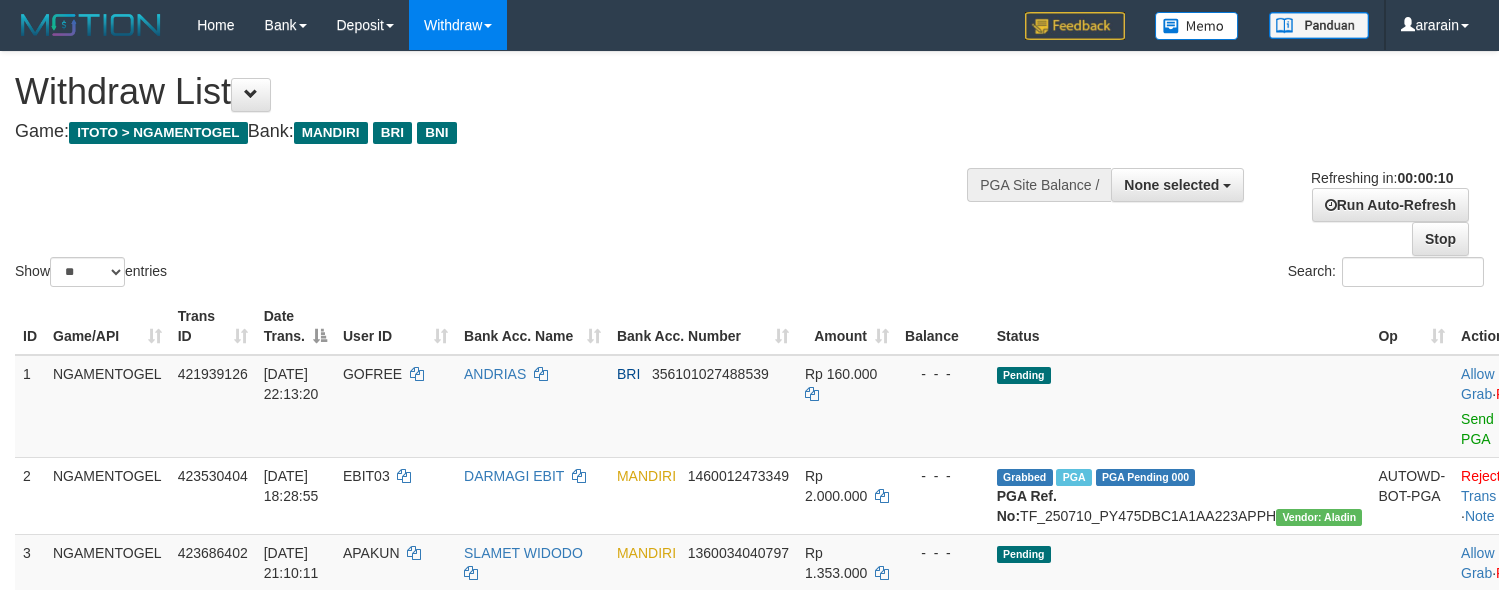 select 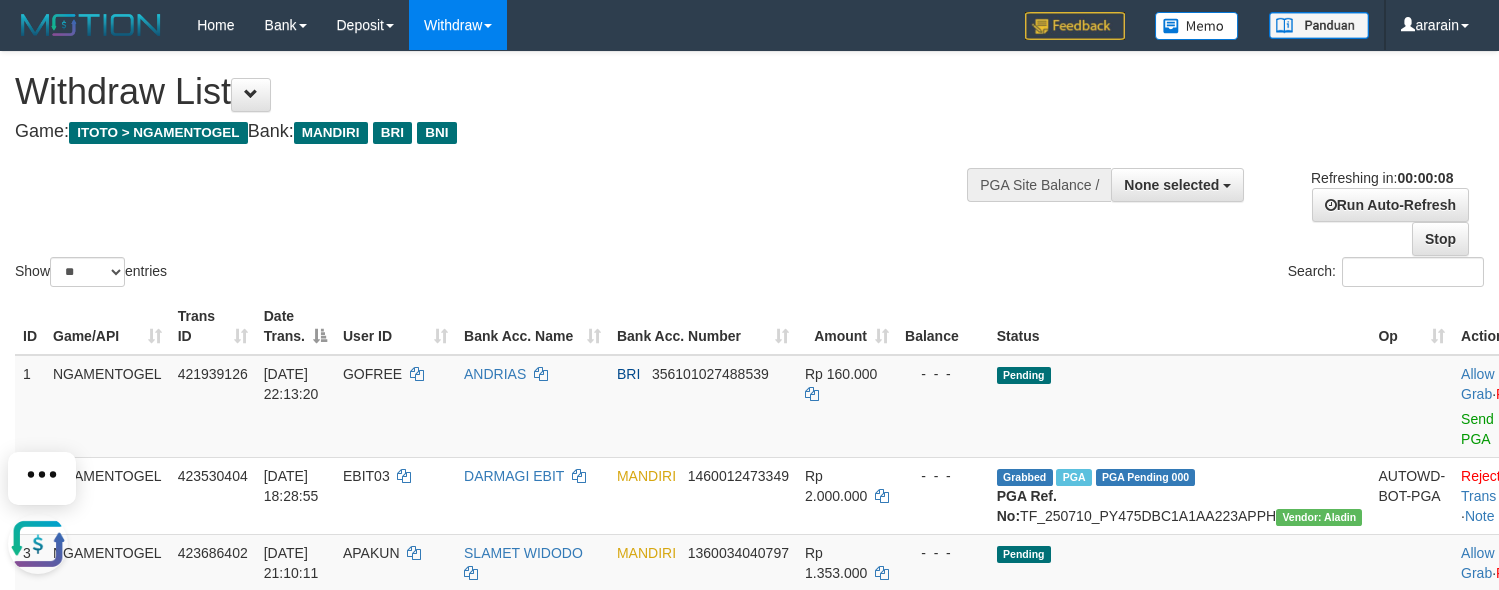 scroll, scrollTop: 0, scrollLeft: 0, axis: both 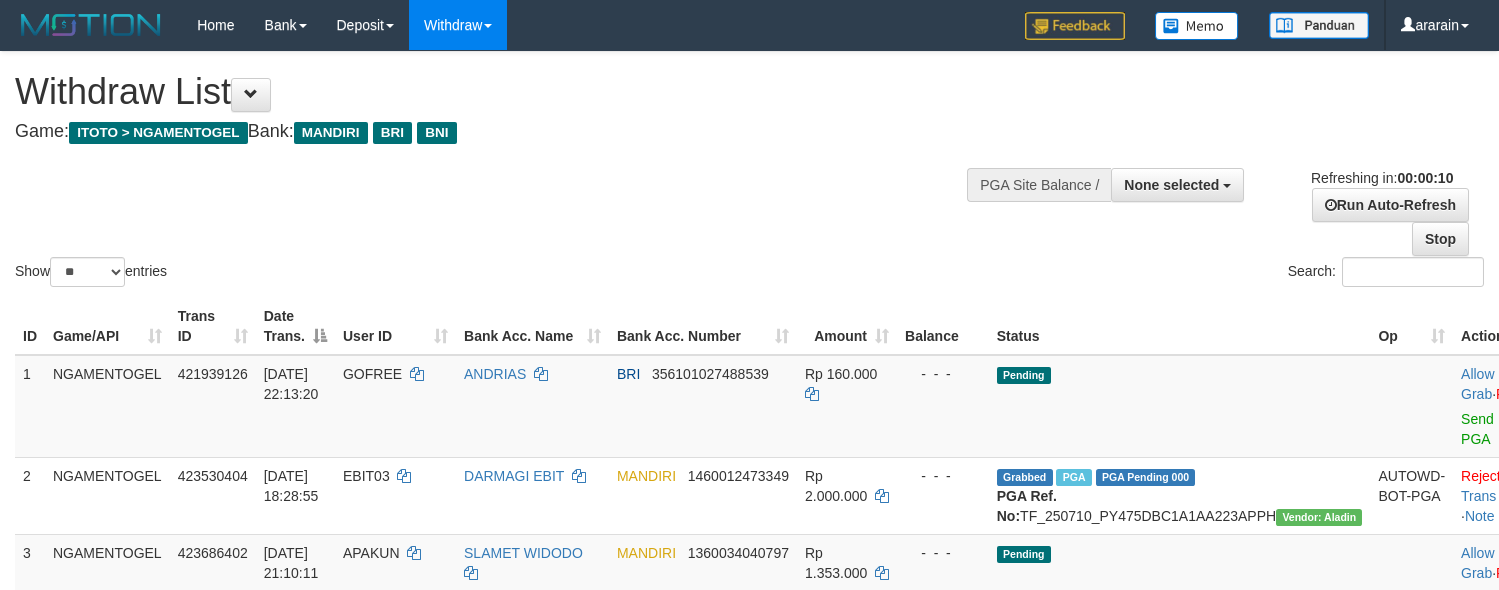 select 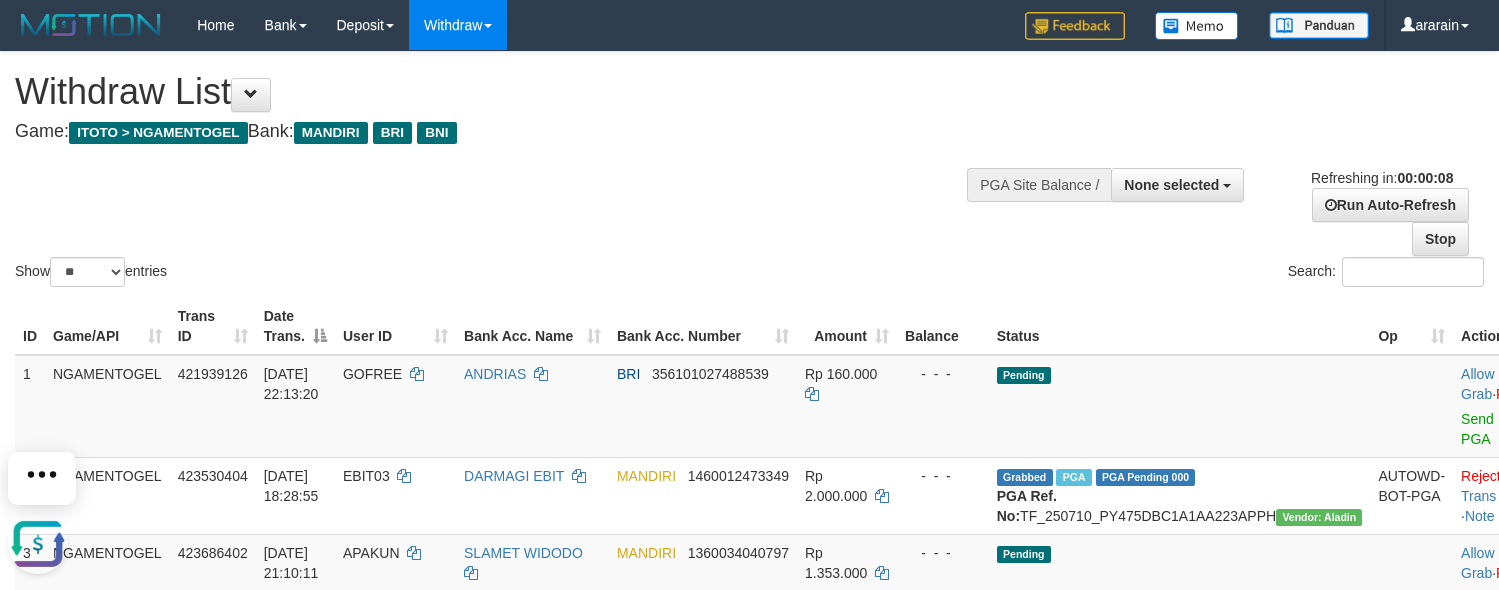 scroll, scrollTop: 0, scrollLeft: 0, axis: both 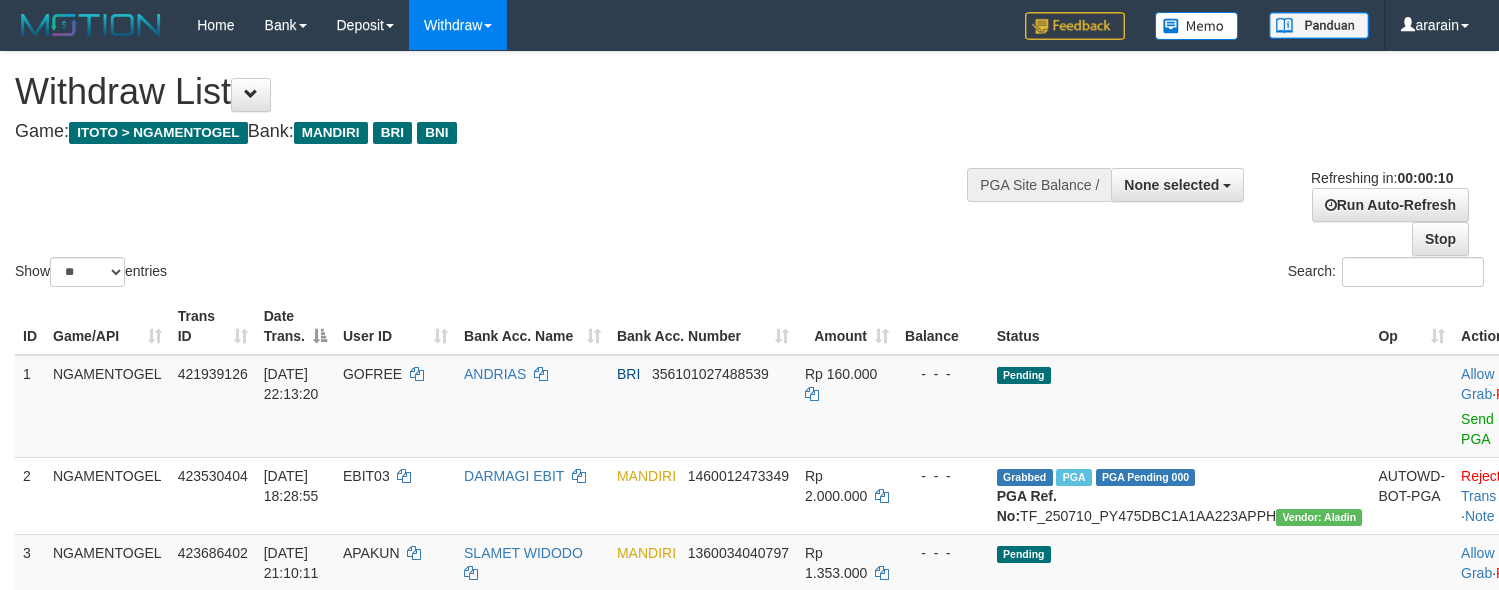 select 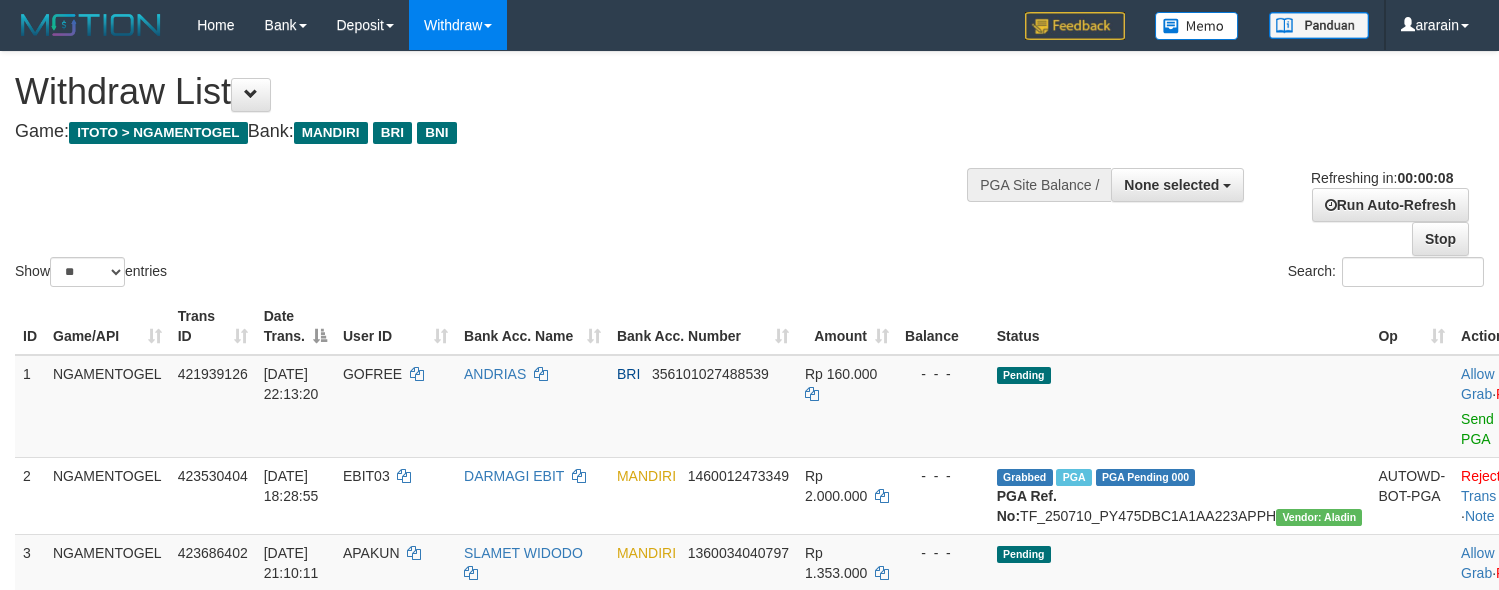 scroll, scrollTop: 0, scrollLeft: 0, axis: both 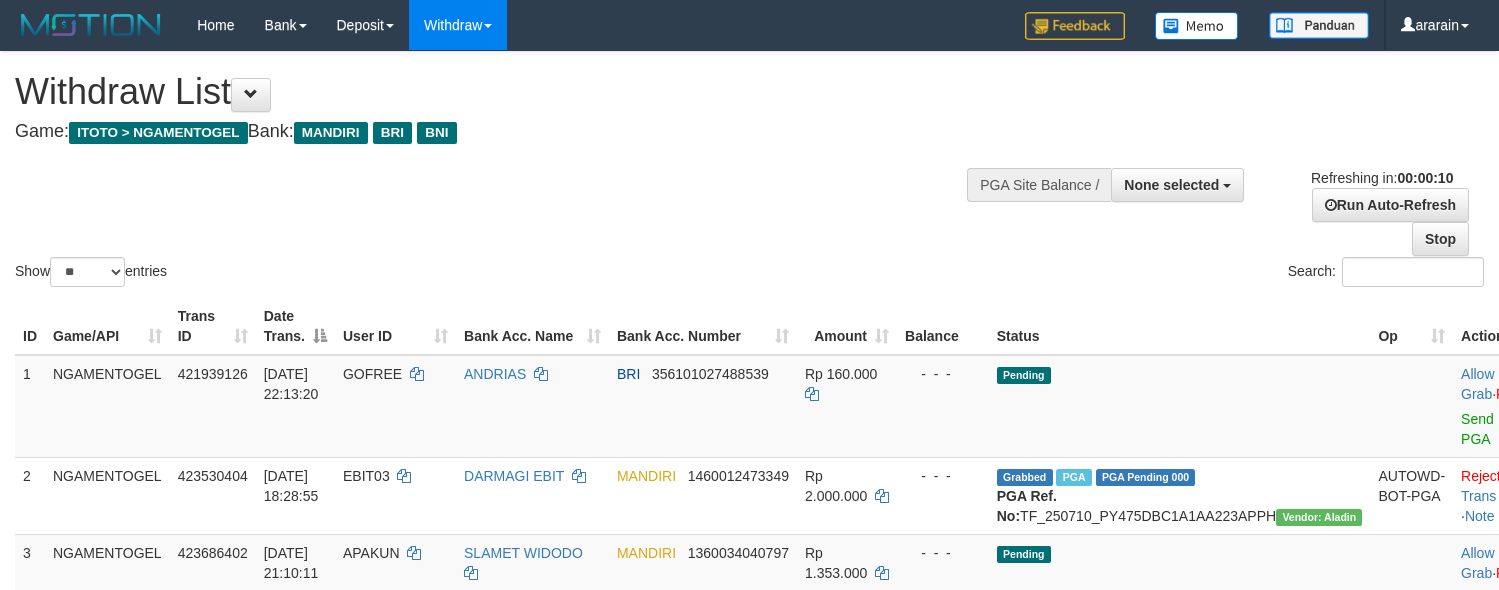select 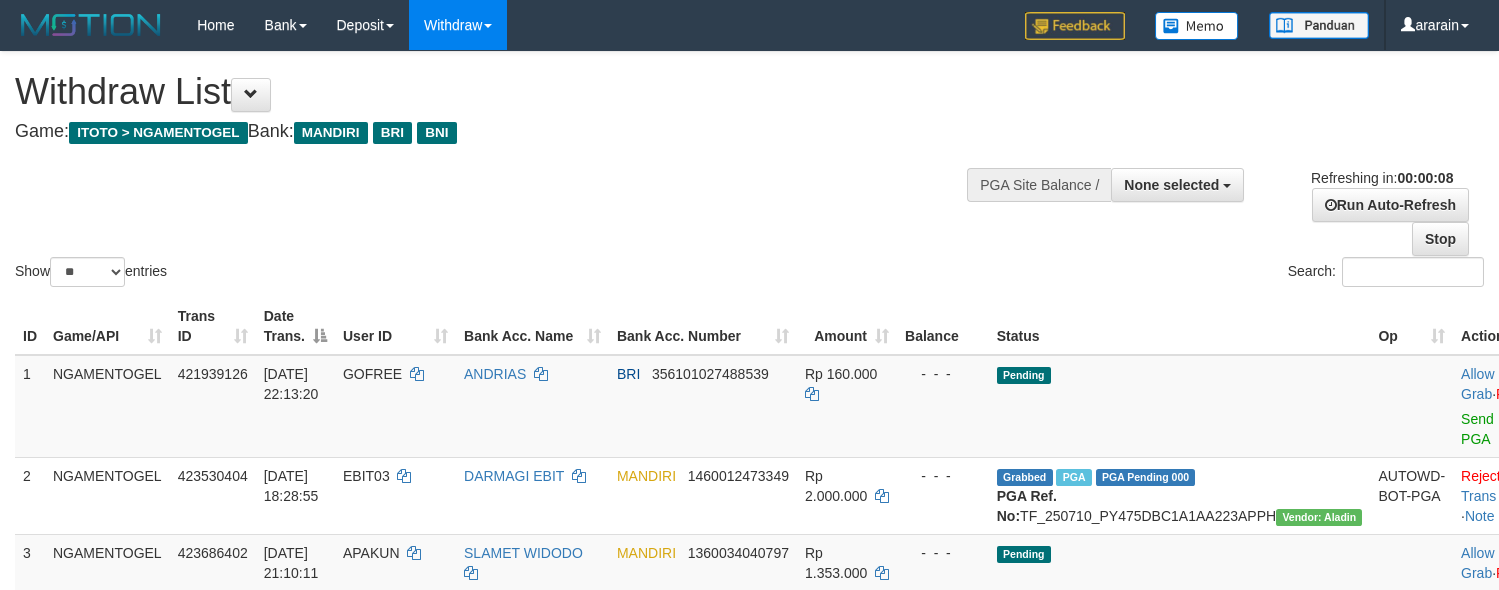 scroll, scrollTop: 0, scrollLeft: 0, axis: both 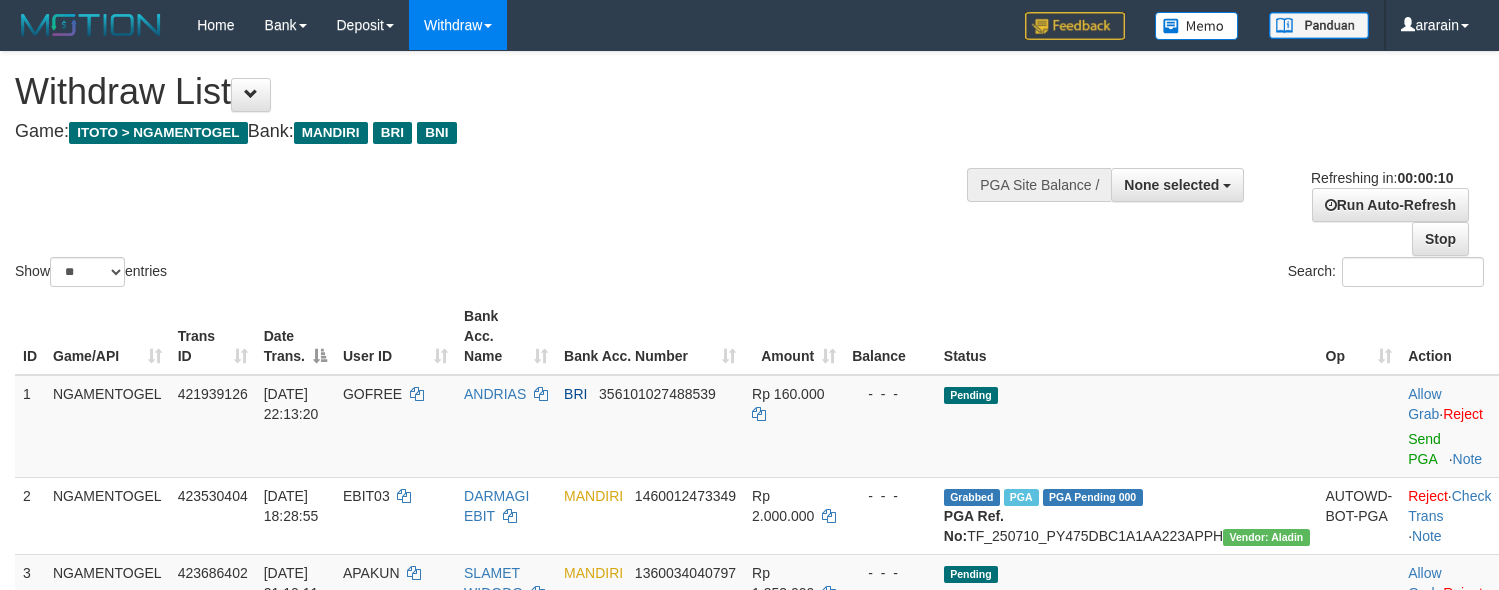 select 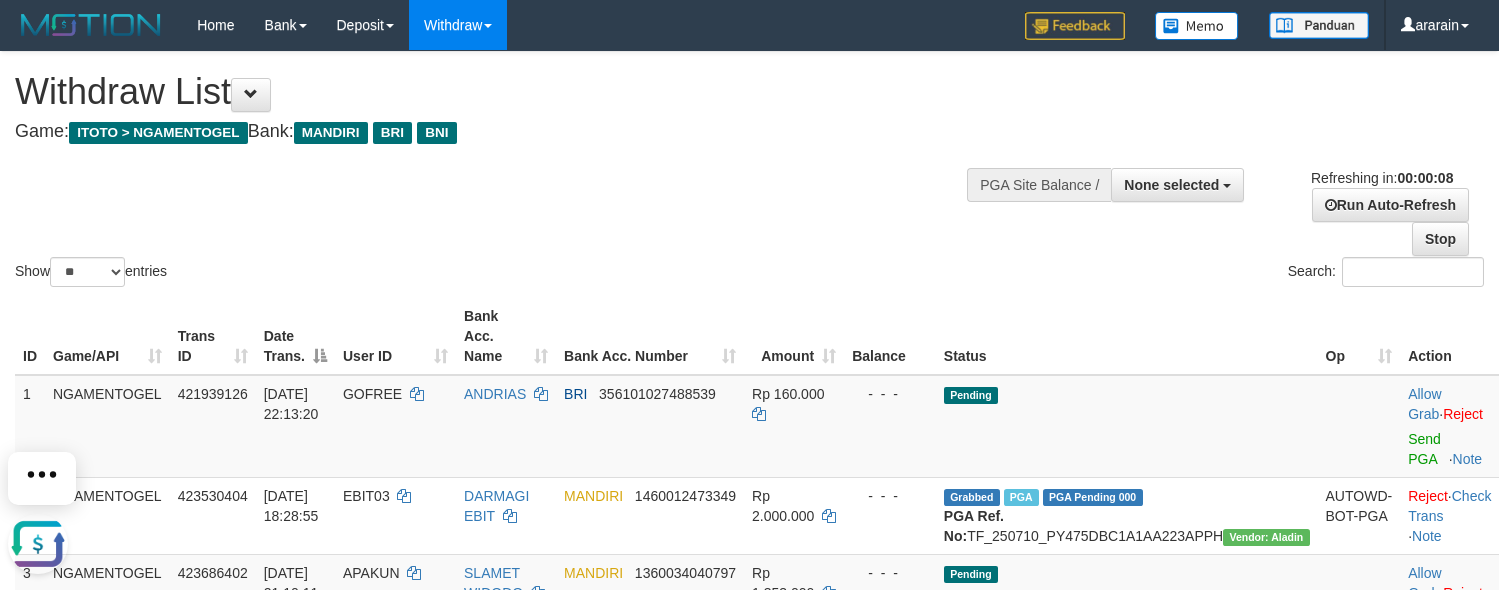 scroll, scrollTop: 0, scrollLeft: 0, axis: both 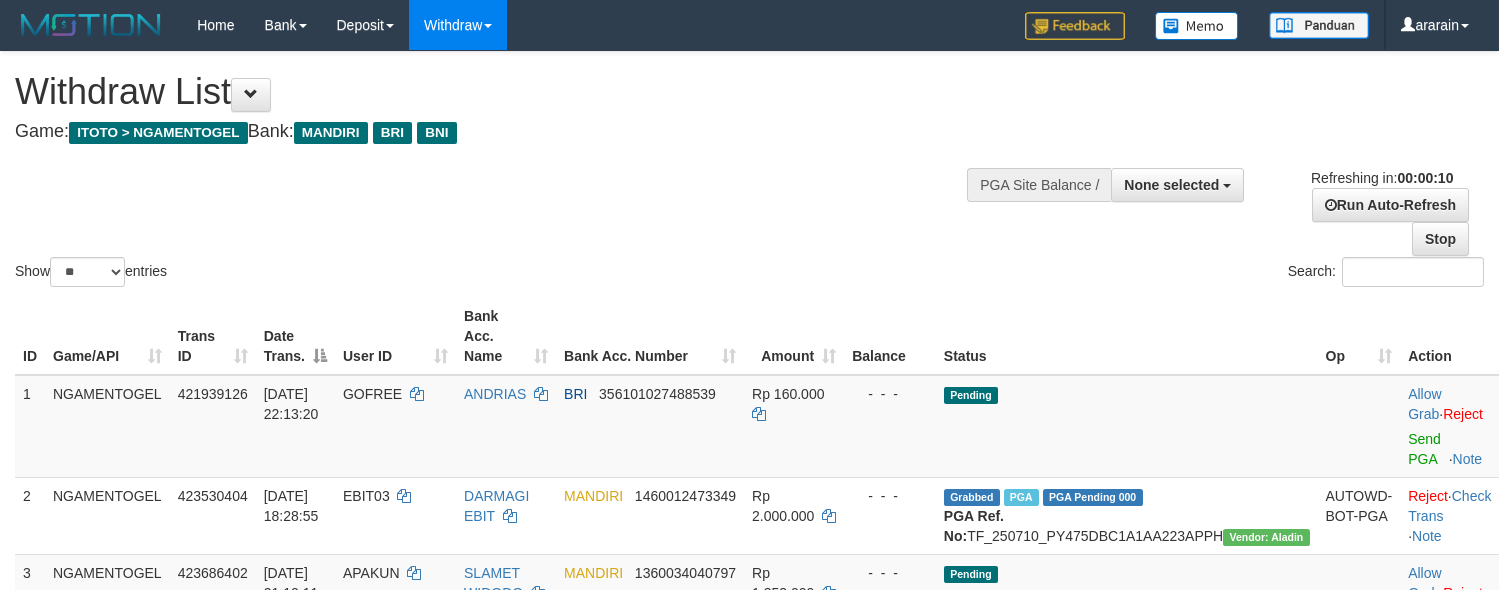 select 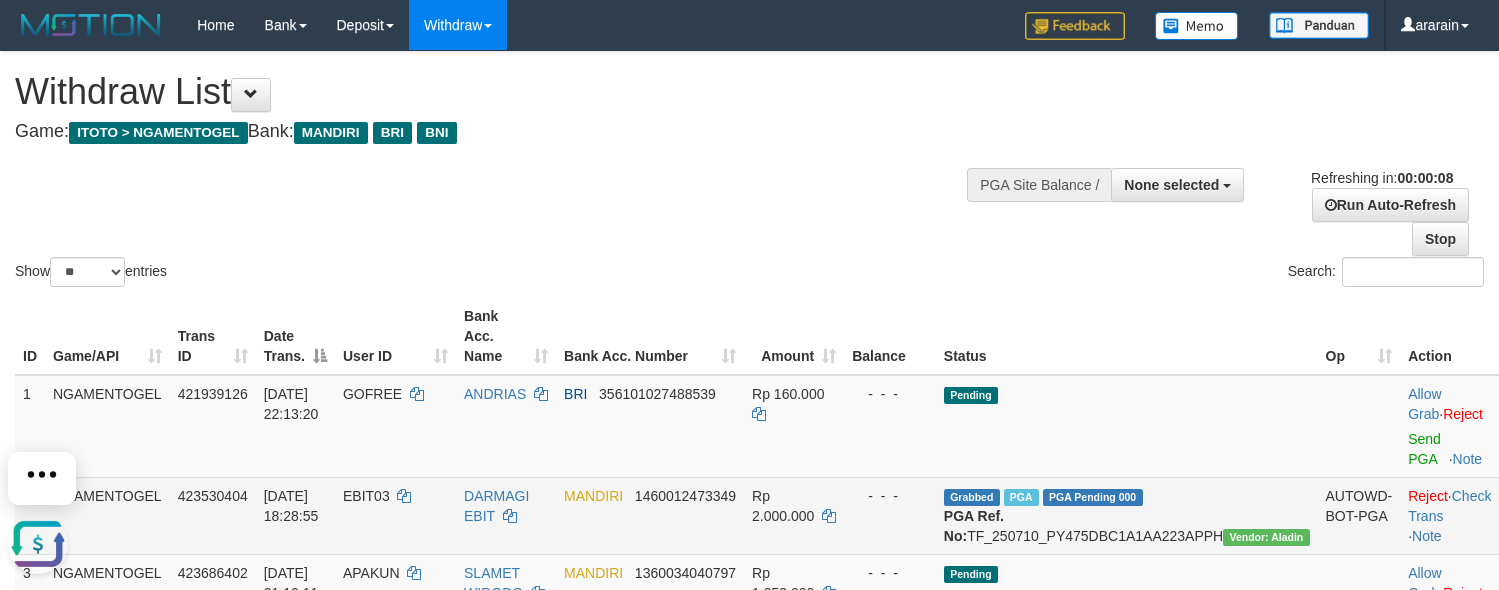 scroll, scrollTop: 0, scrollLeft: 0, axis: both 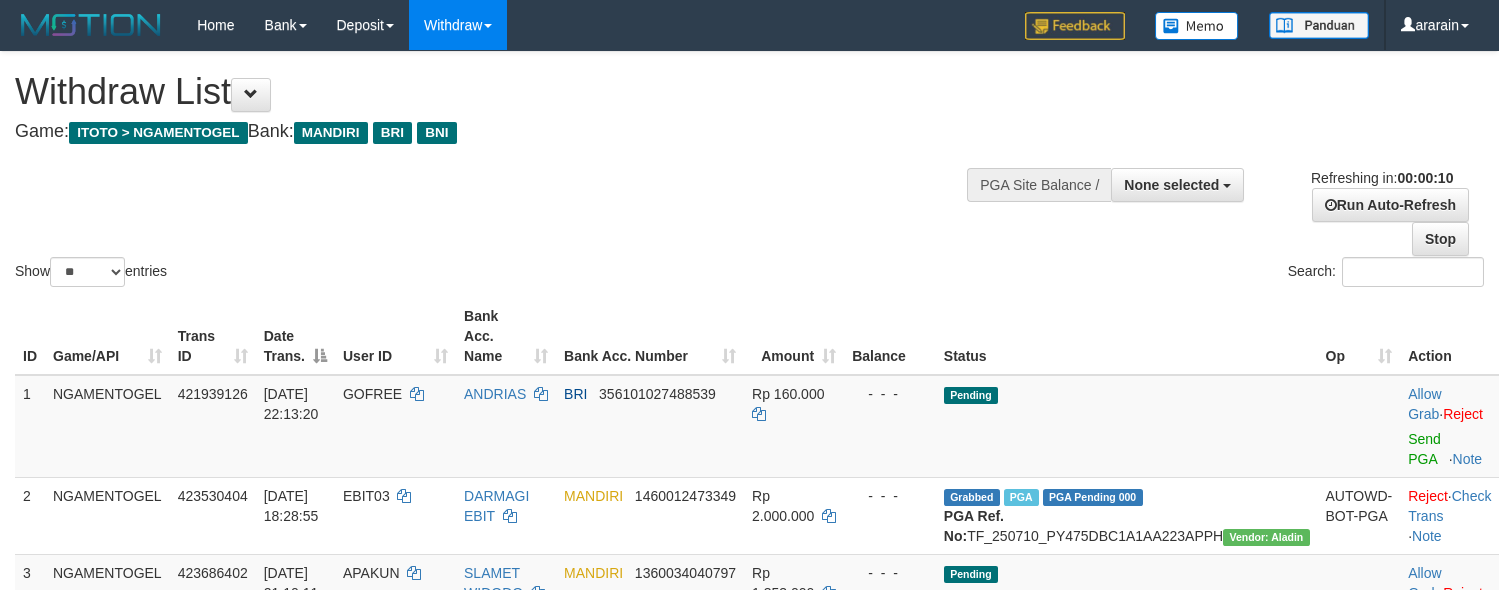 select 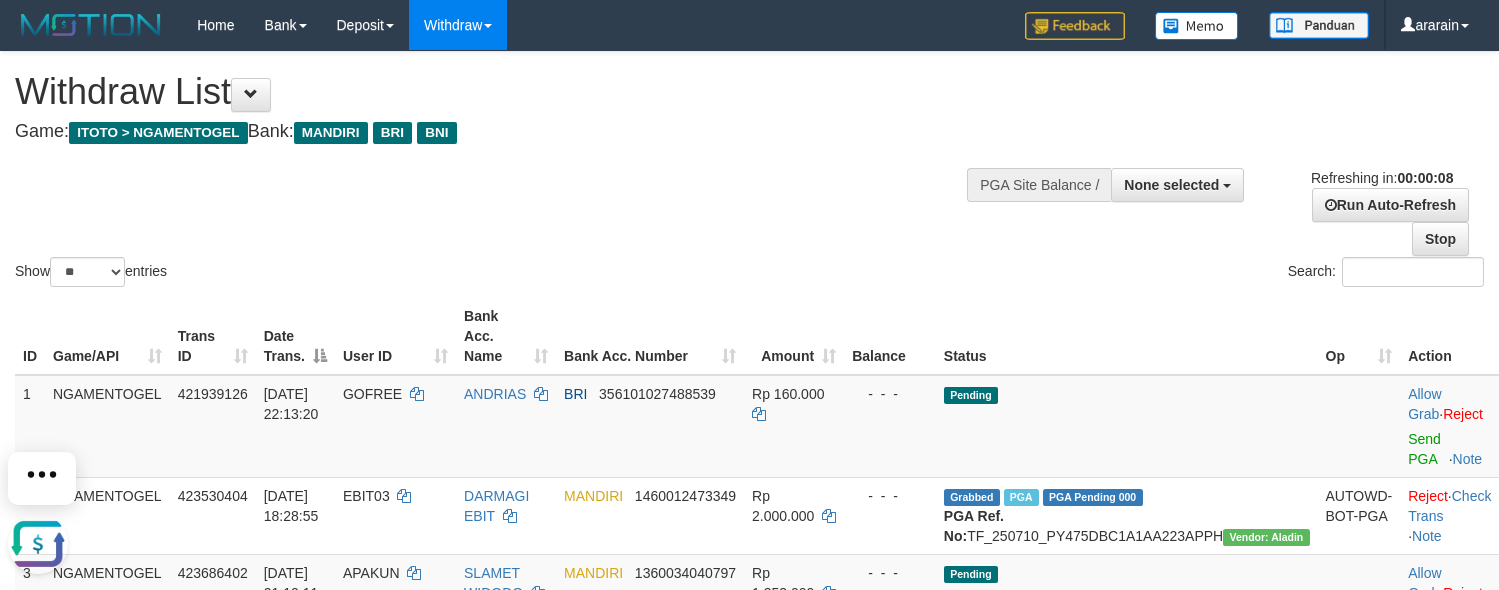scroll, scrollTop: 0, scrollLeft: 0, axis: both 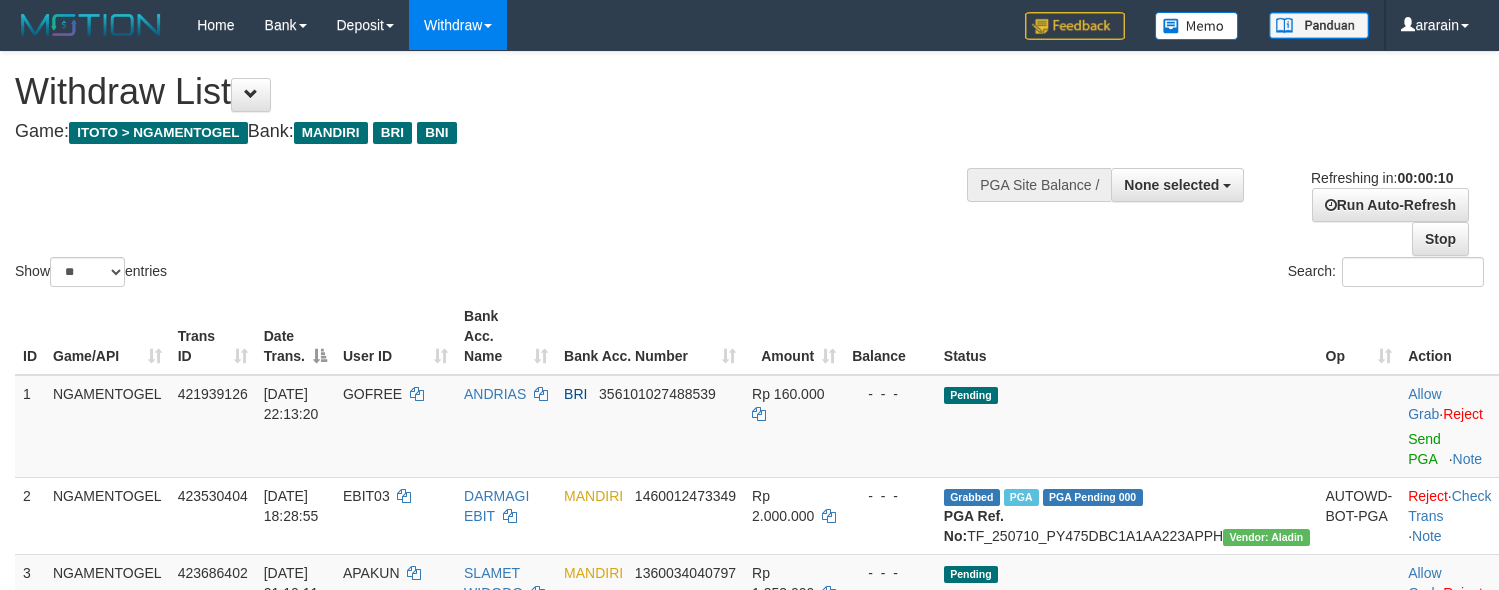 select 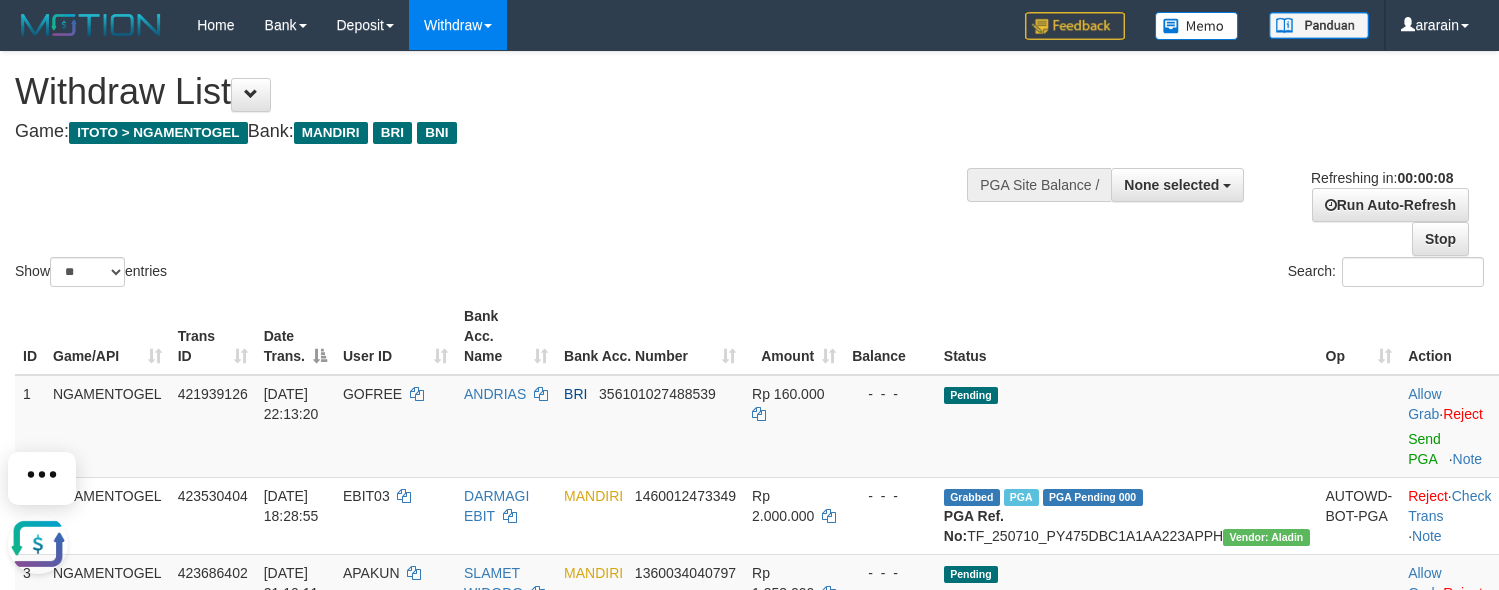 scroll, scrollTop: 0, scrollLeft: 0, axis: both 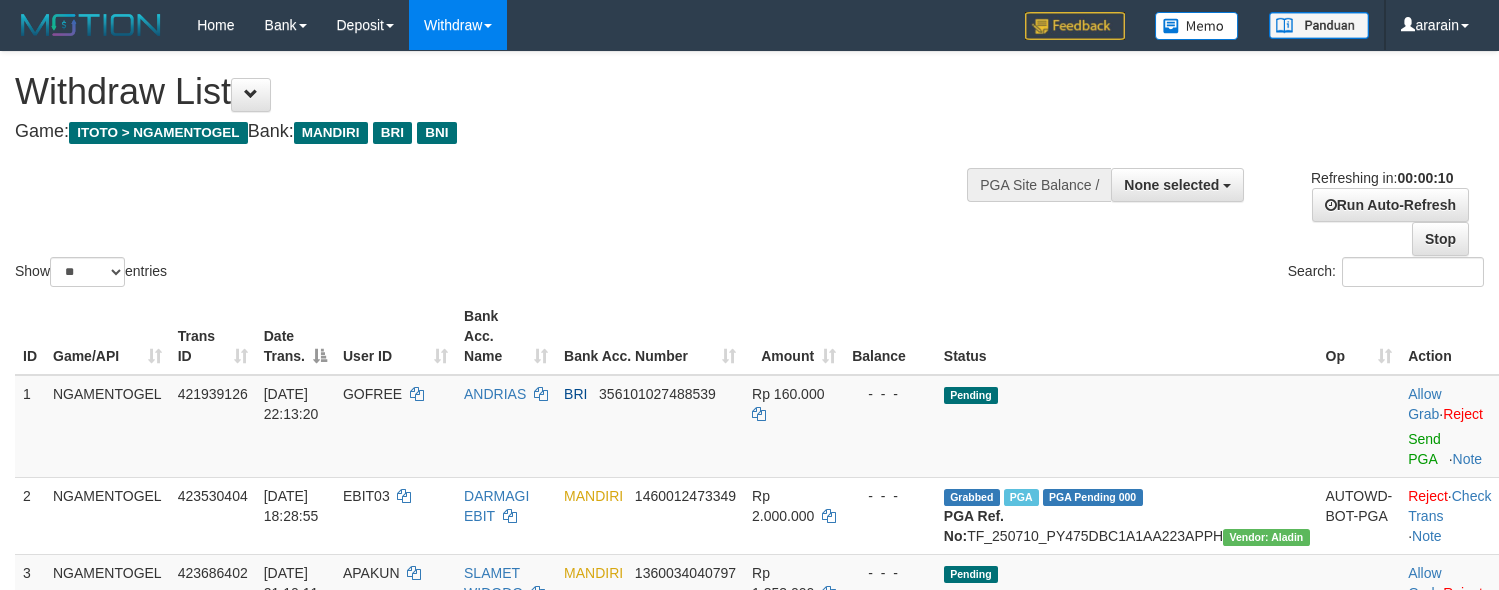 select 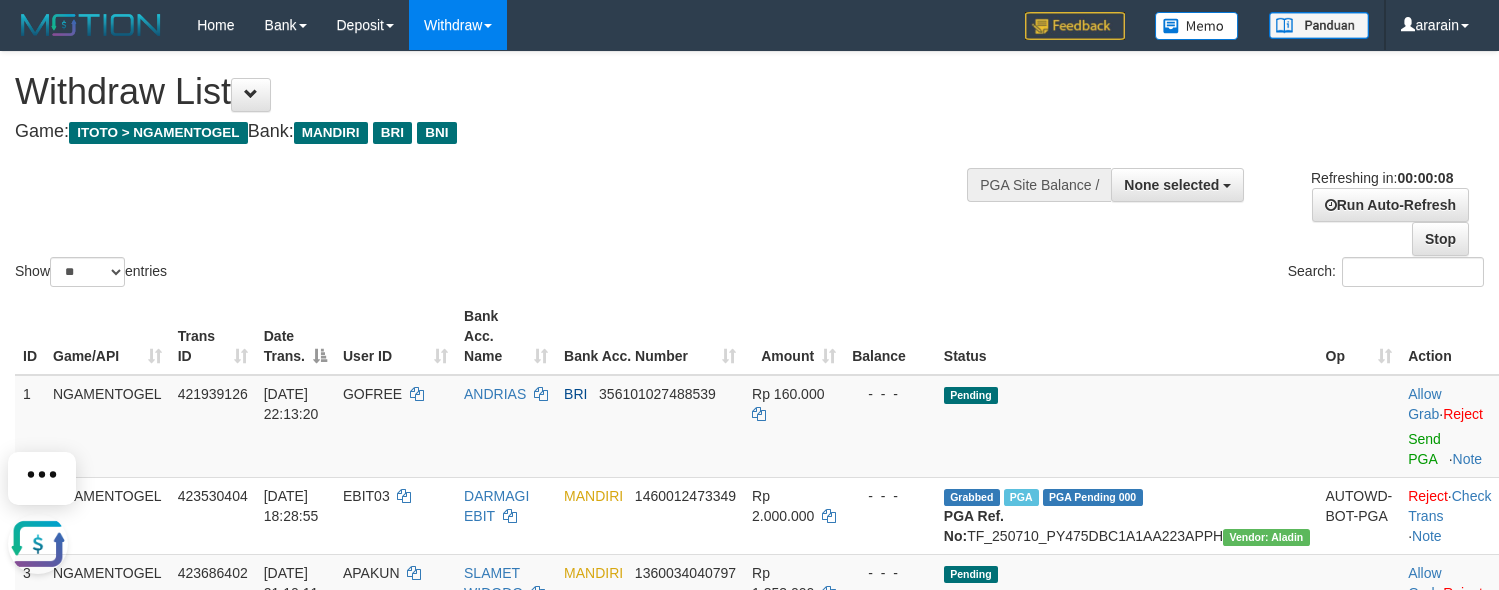 scroll, scrollTop: 0, scrollLeft: 0, axis: both 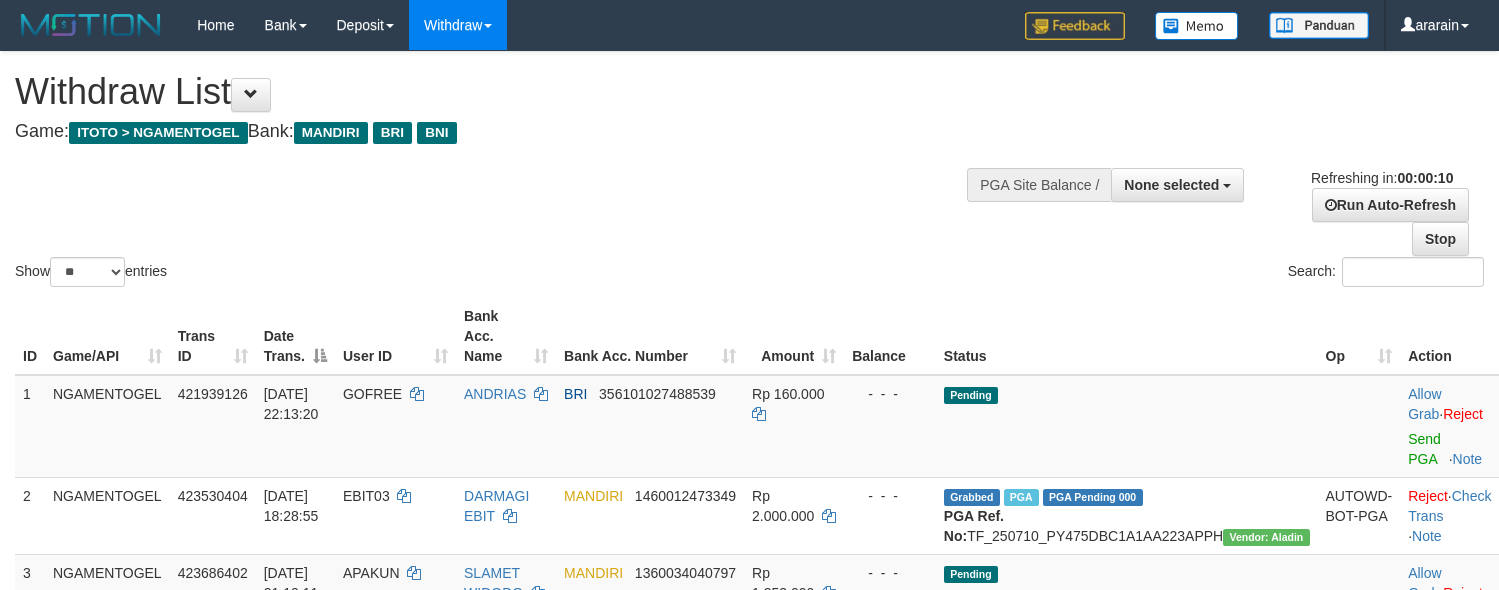 select 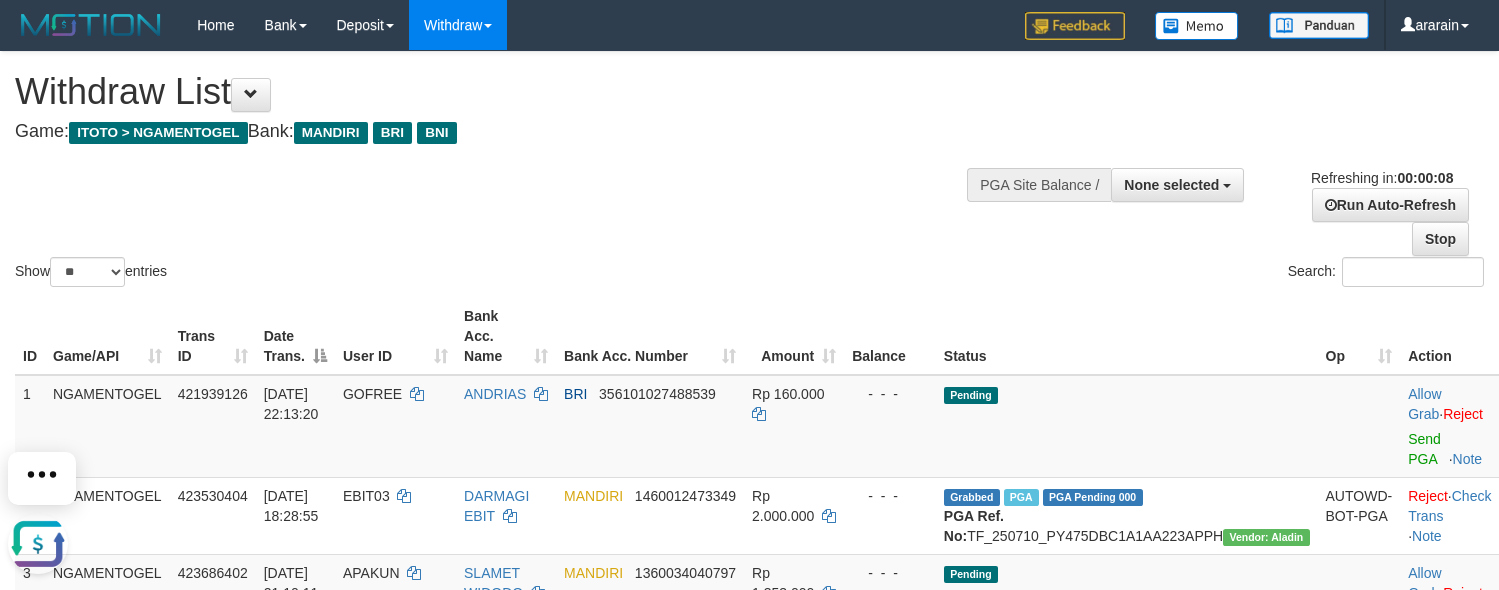 scroll, scrollTop: 0, scrollLeft: 0, axis: both 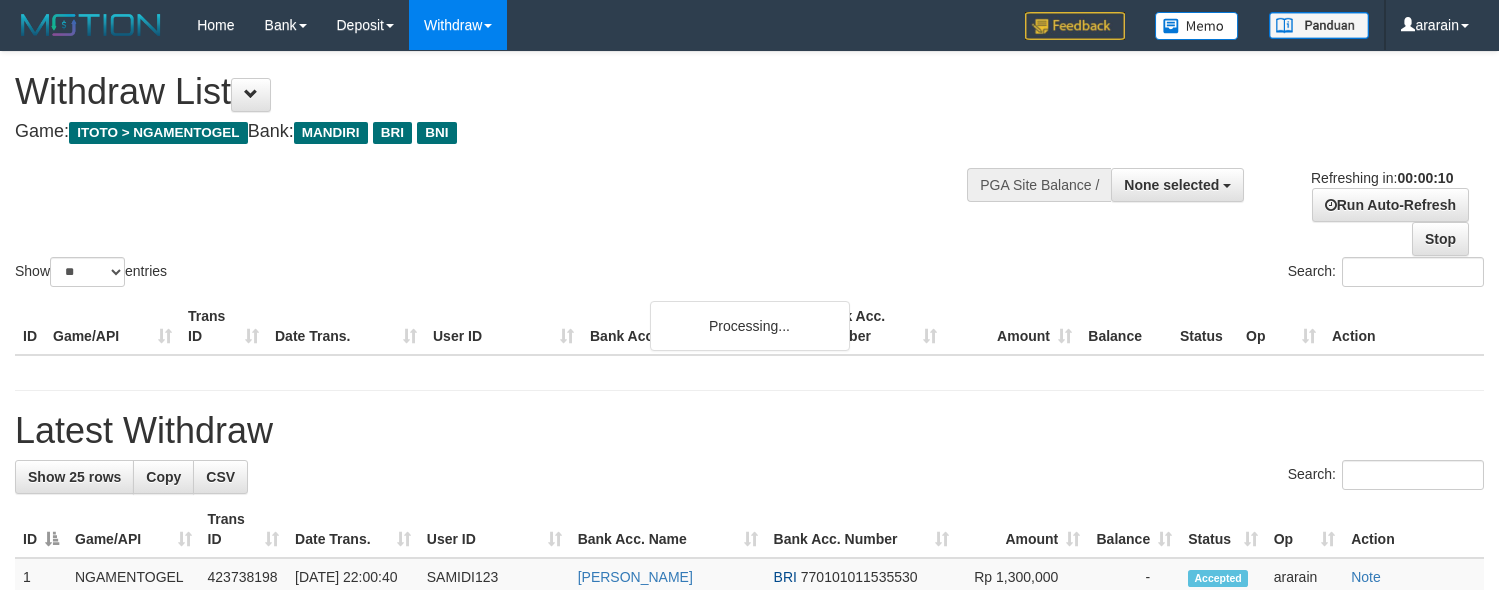 select 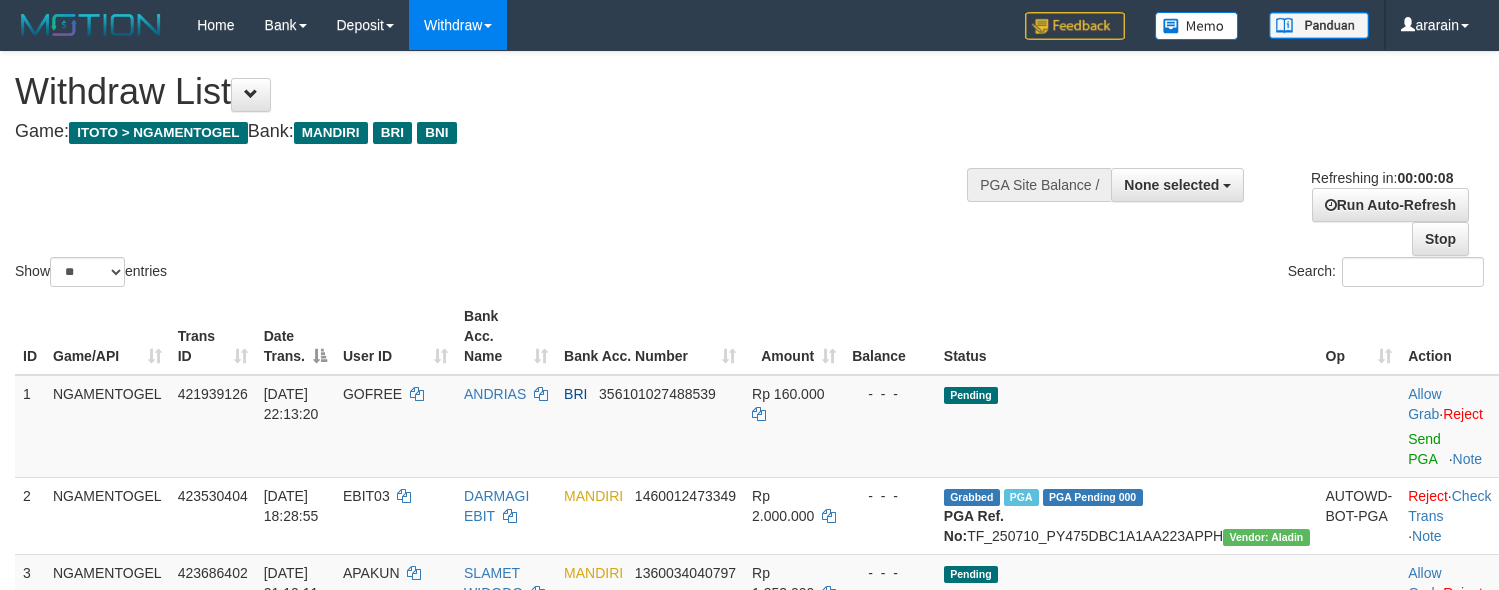 scroll, scrollTop: 0, scrollLeft: 0, axis: both 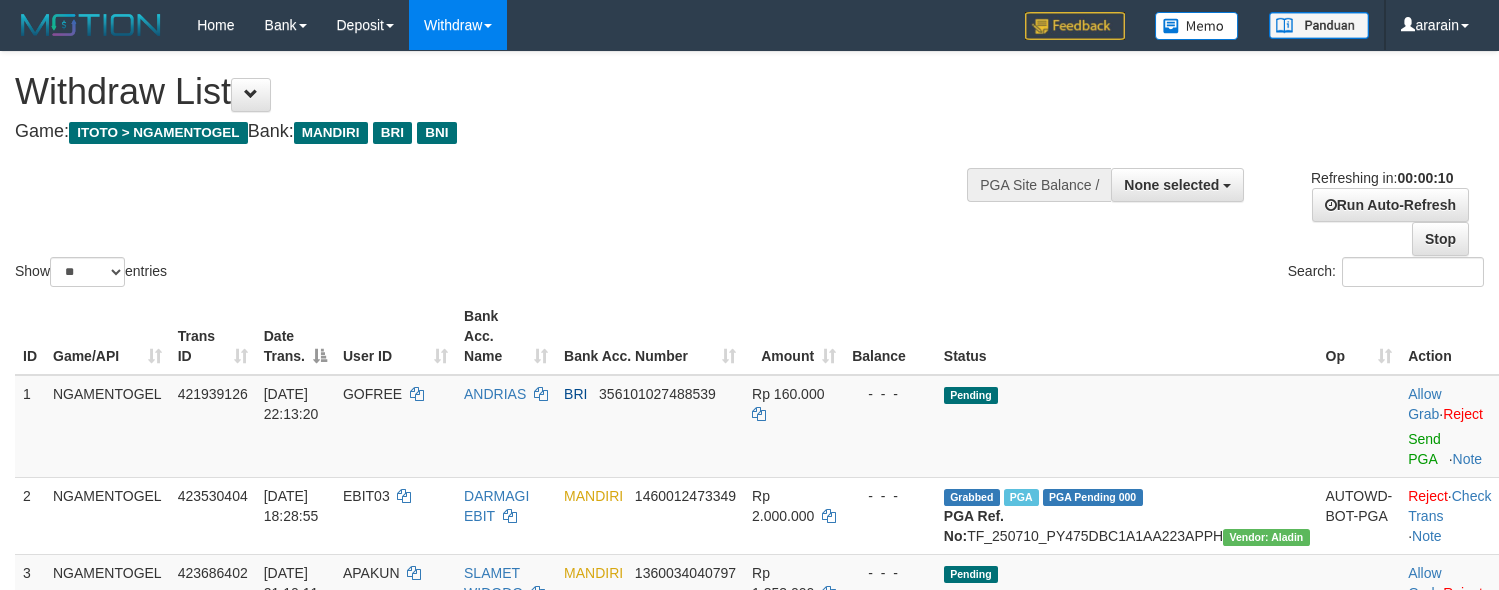 select 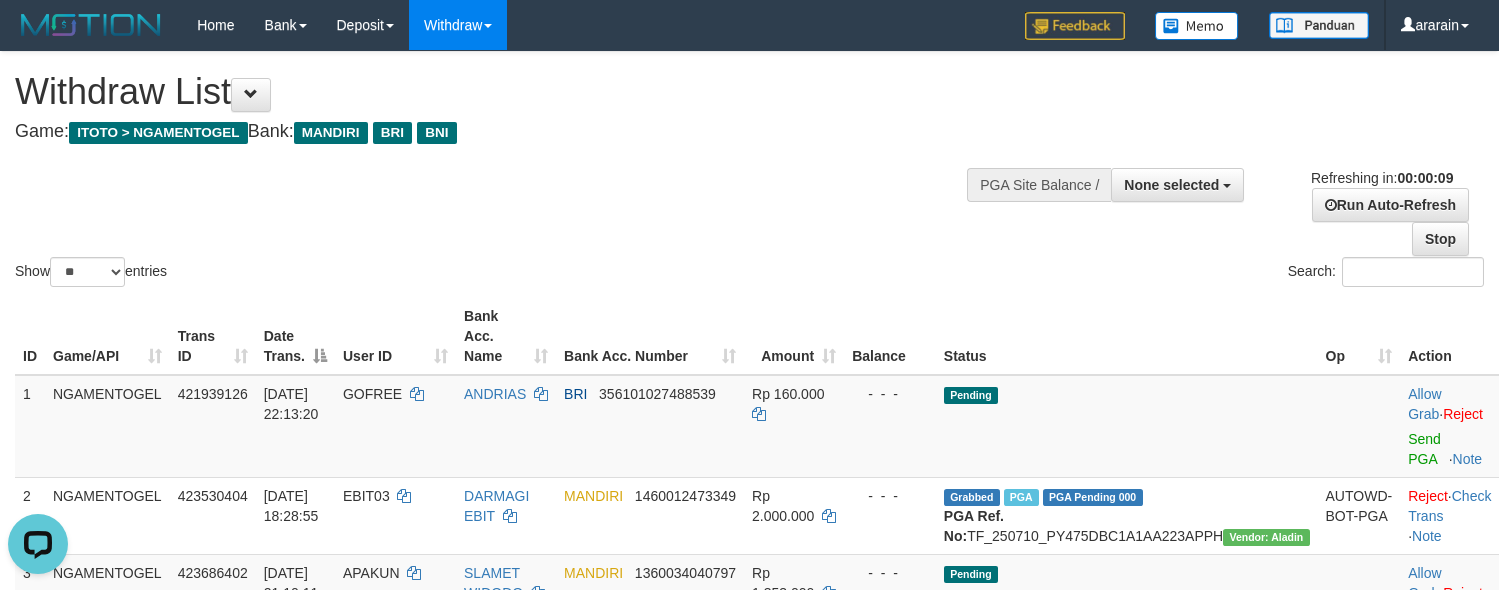 scroll, scrollTop: 0, scrollLeft: 0, axis: both 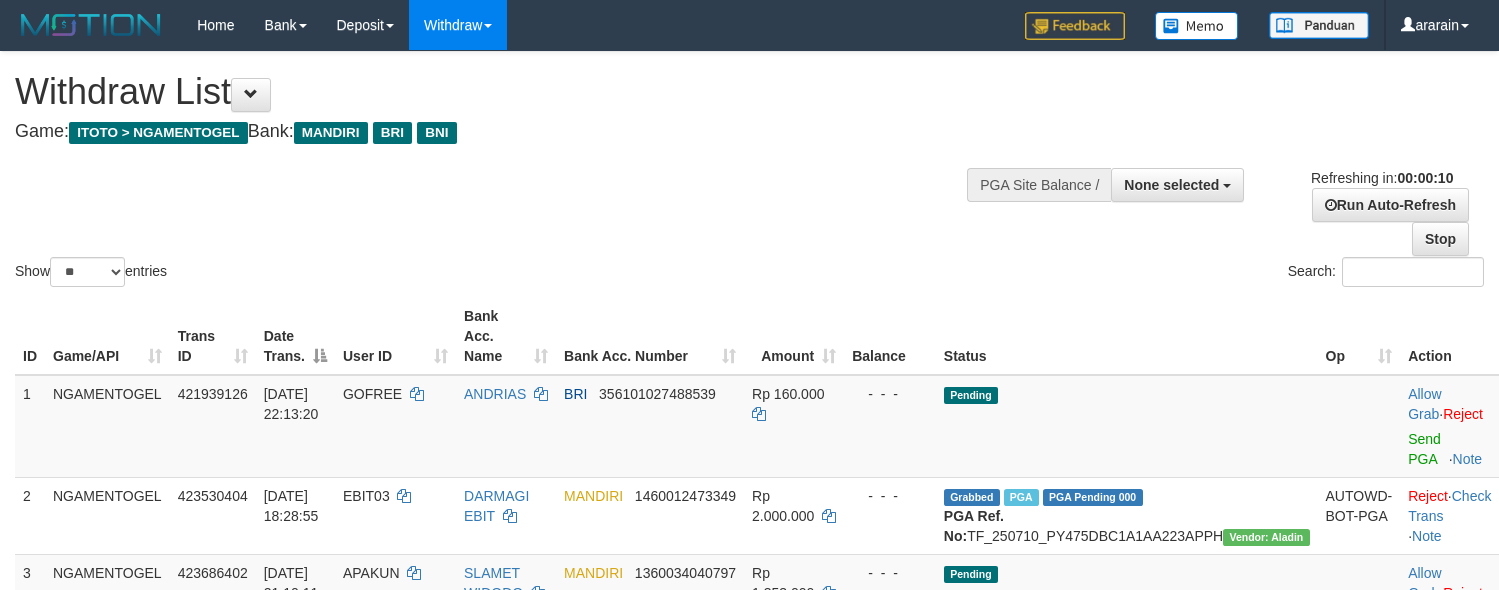 select 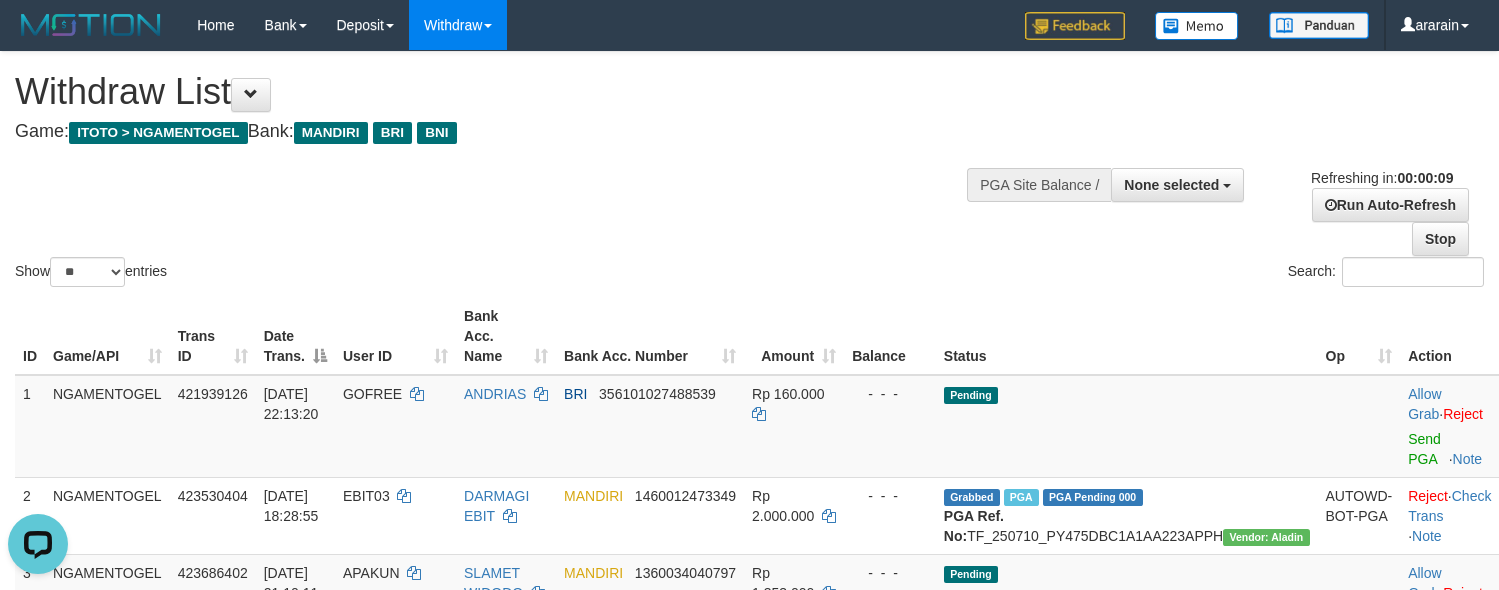 scroll, scrollTop: 0, scrollLeft: 0, axis: both 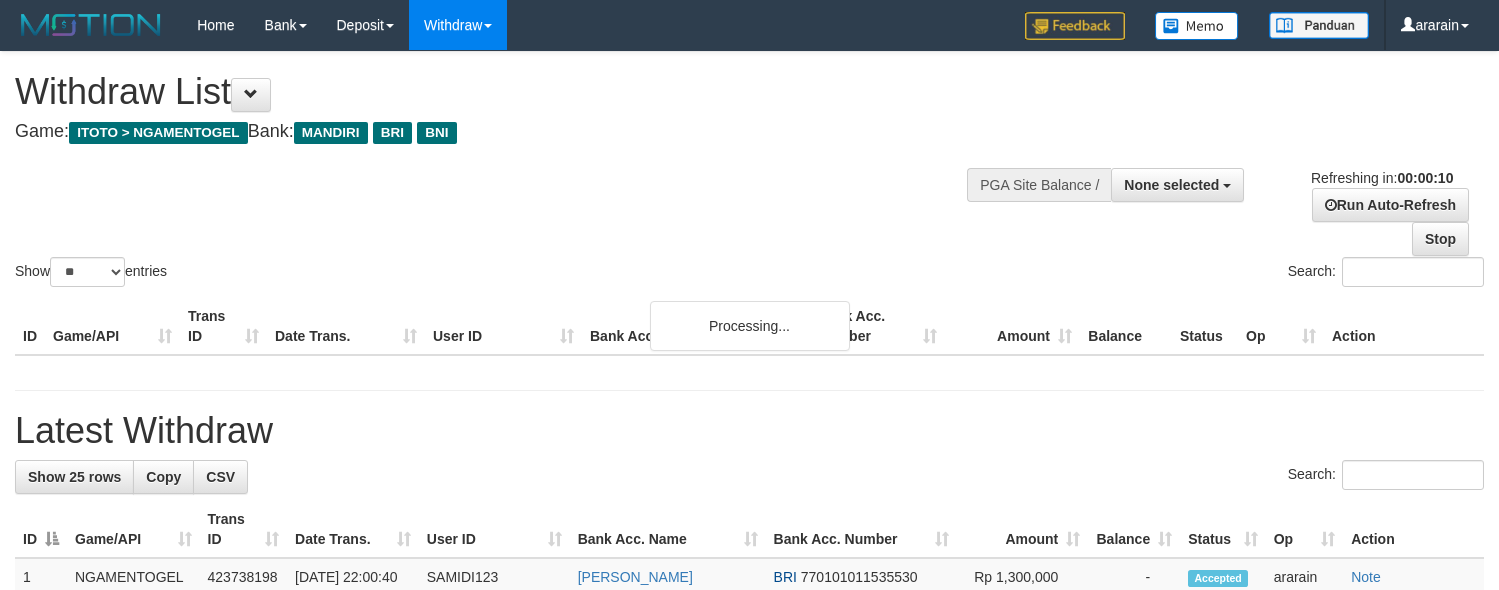 select 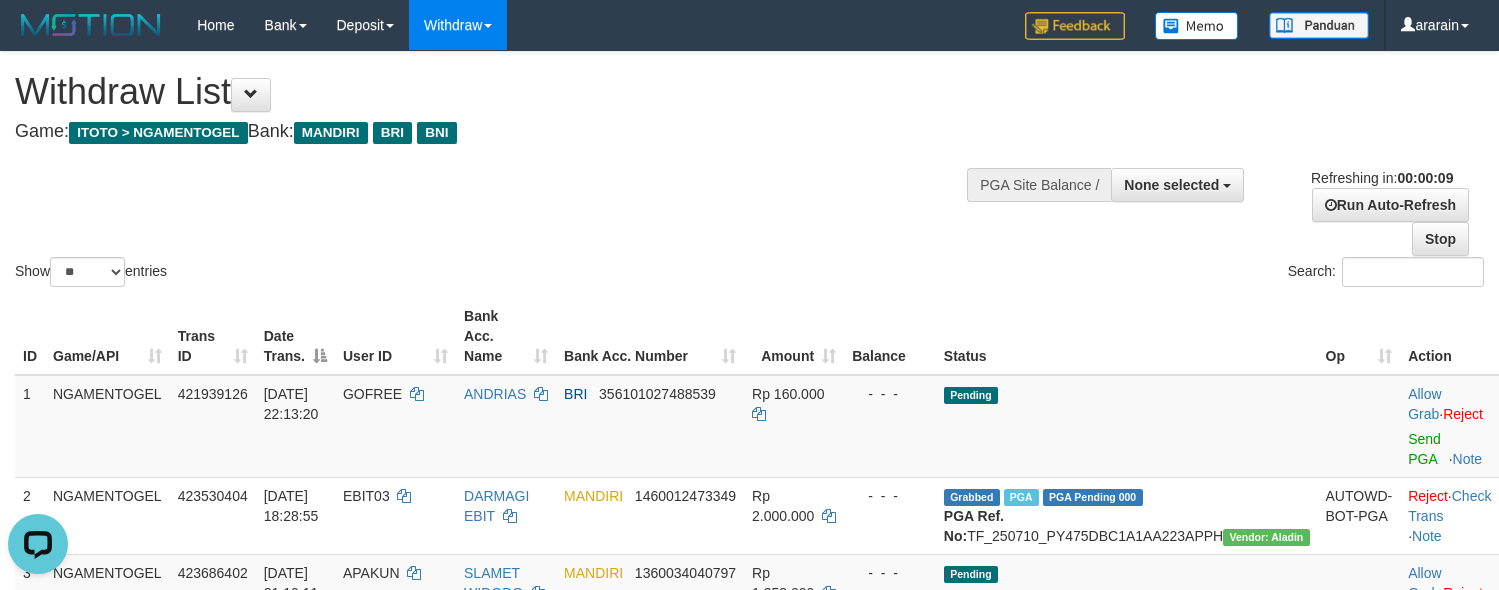 scroll, scrollTop: 0, scrollLeft: 0, axis: both 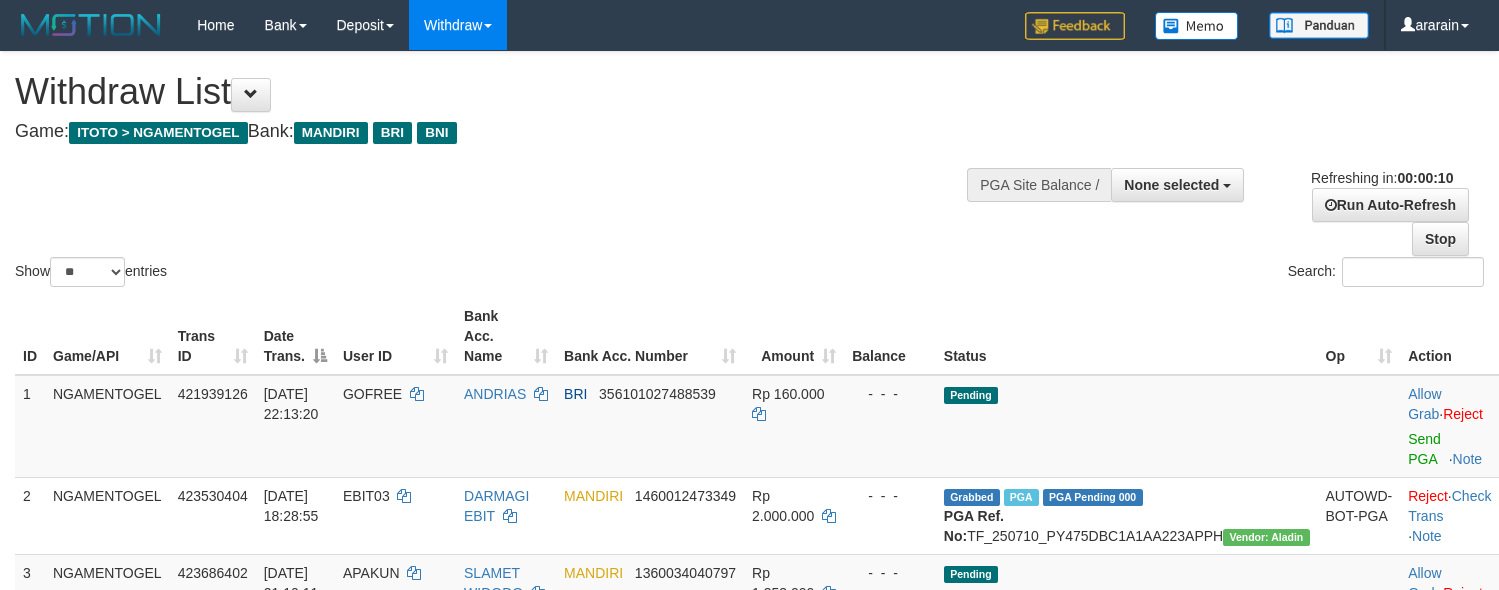 select 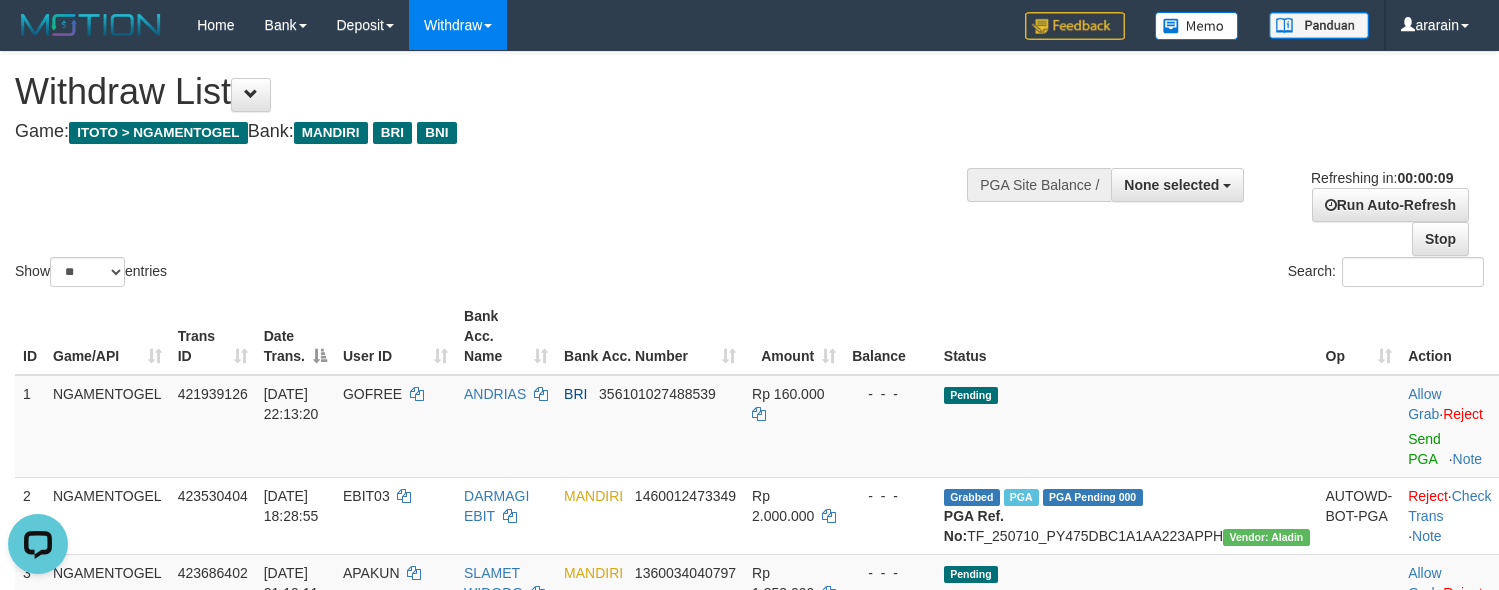 scroll, scrollTop: 0, scrollLeft: 0, axis: both 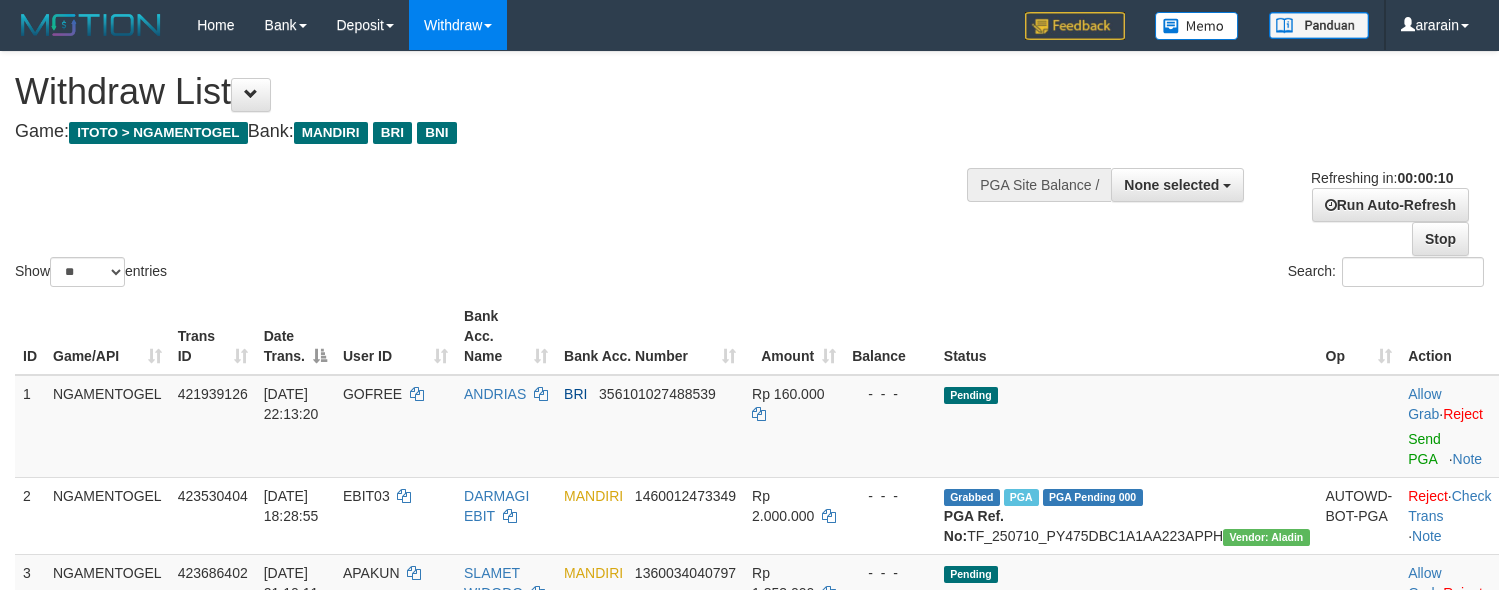select 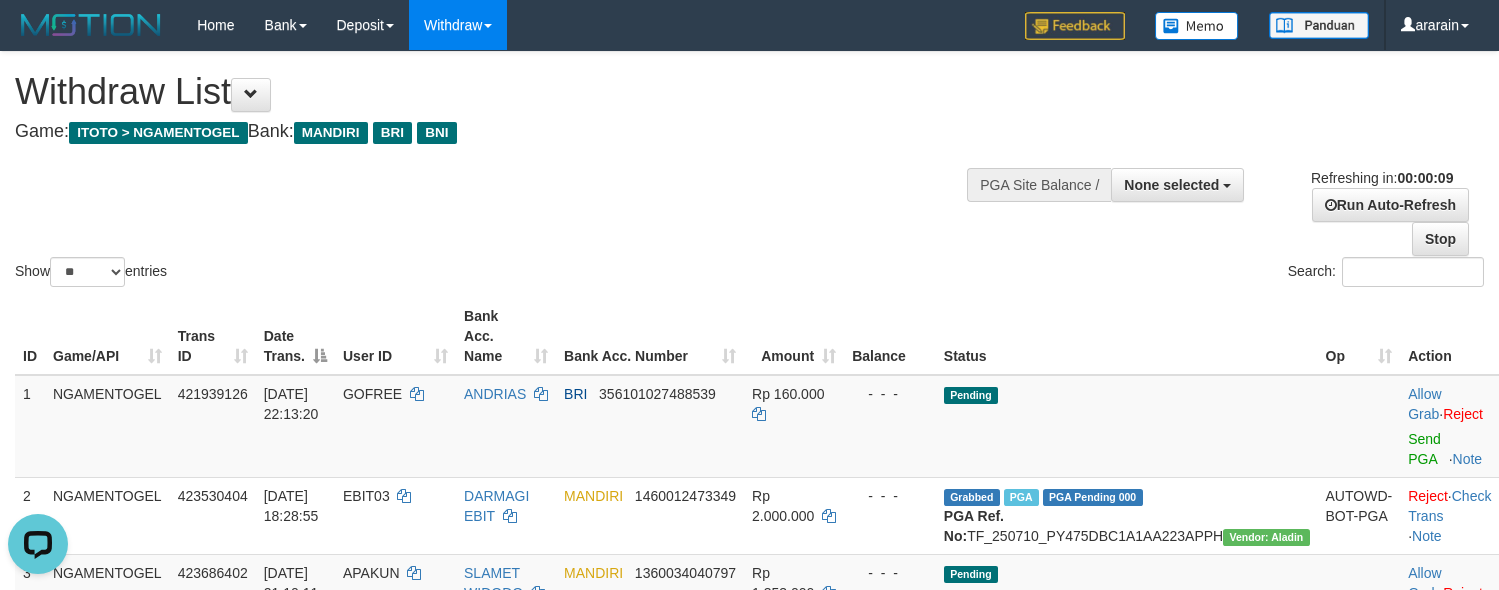 scroll, scrollTop: 0, scrollLeft: 0, axis: both 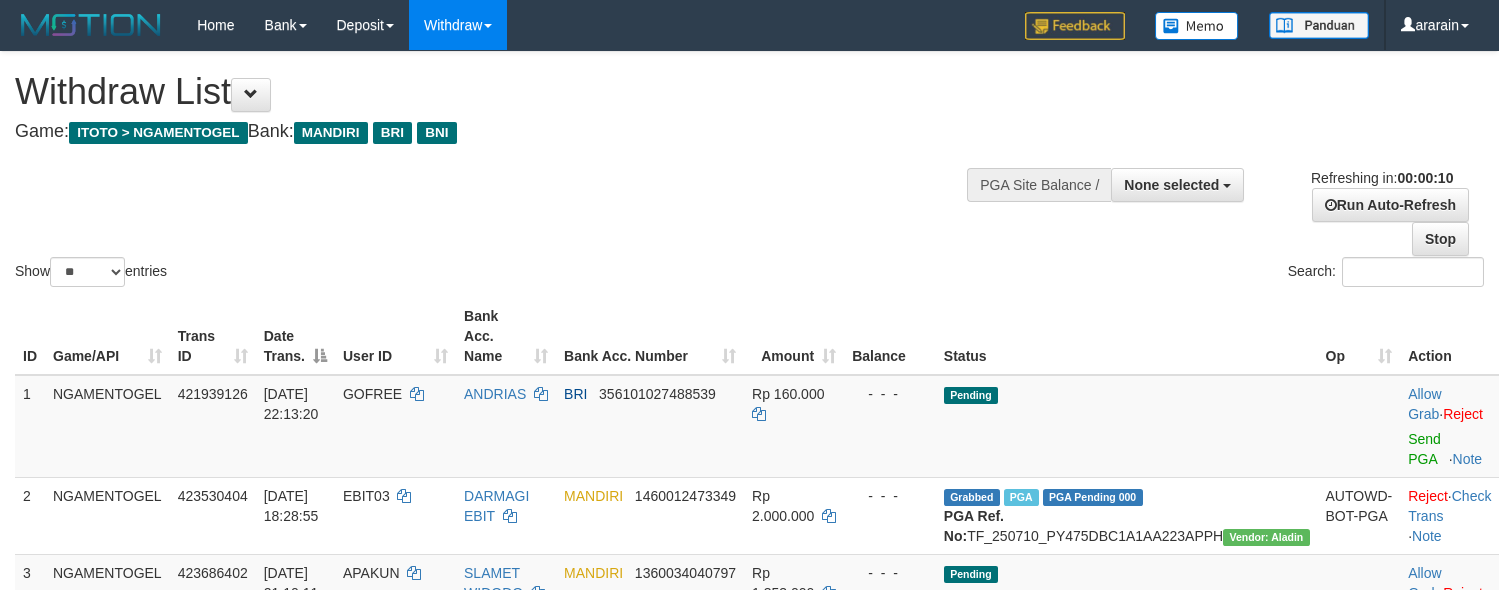 select 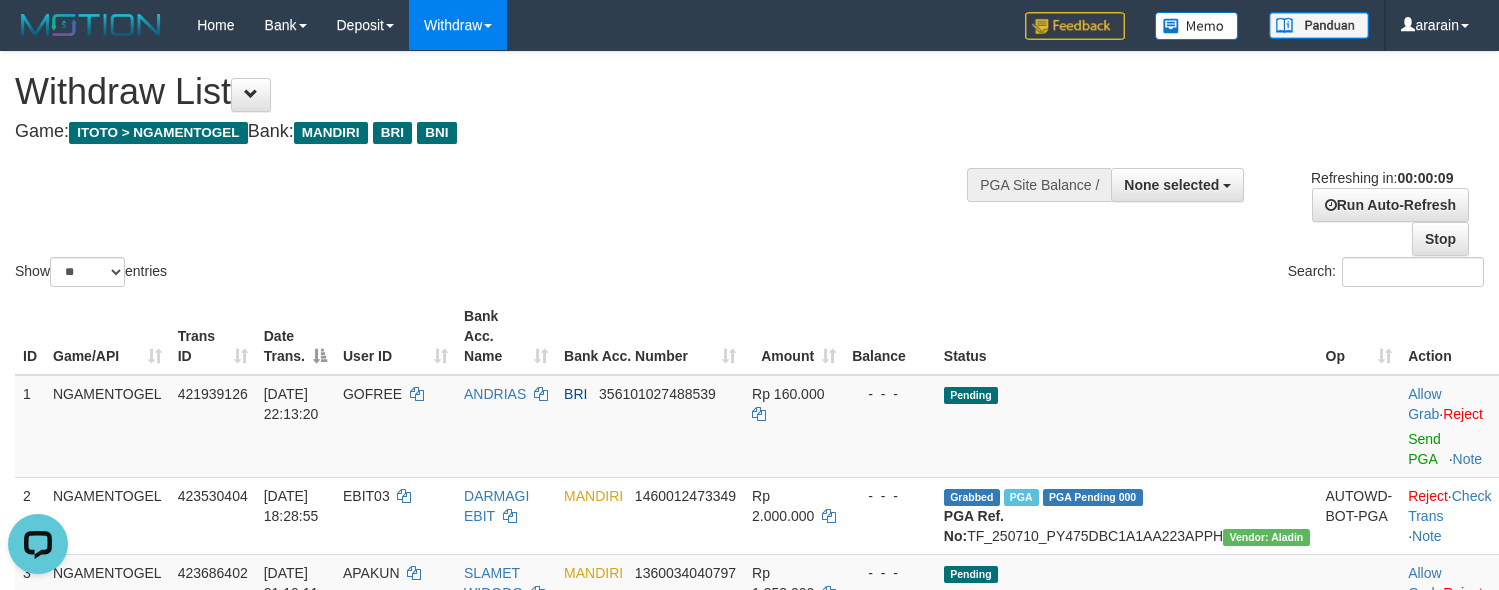 scroll, scrollTop: 0, scrollLeft: 0, axis: both 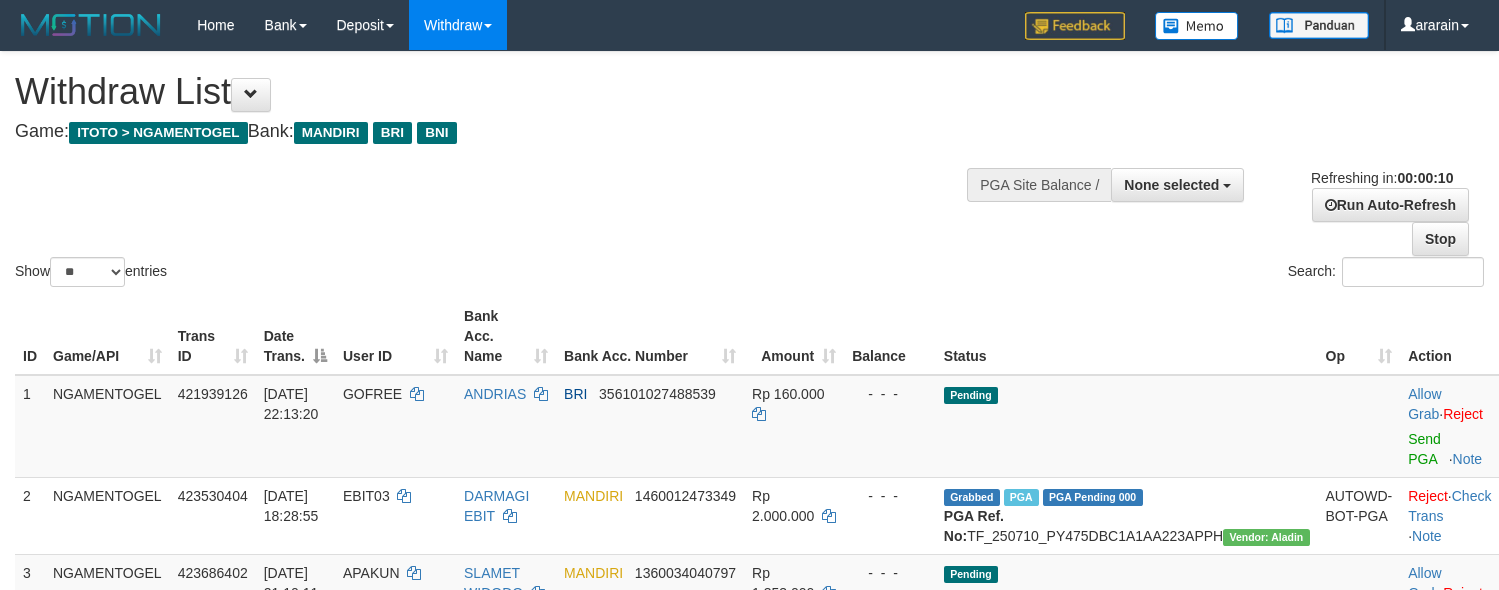 select 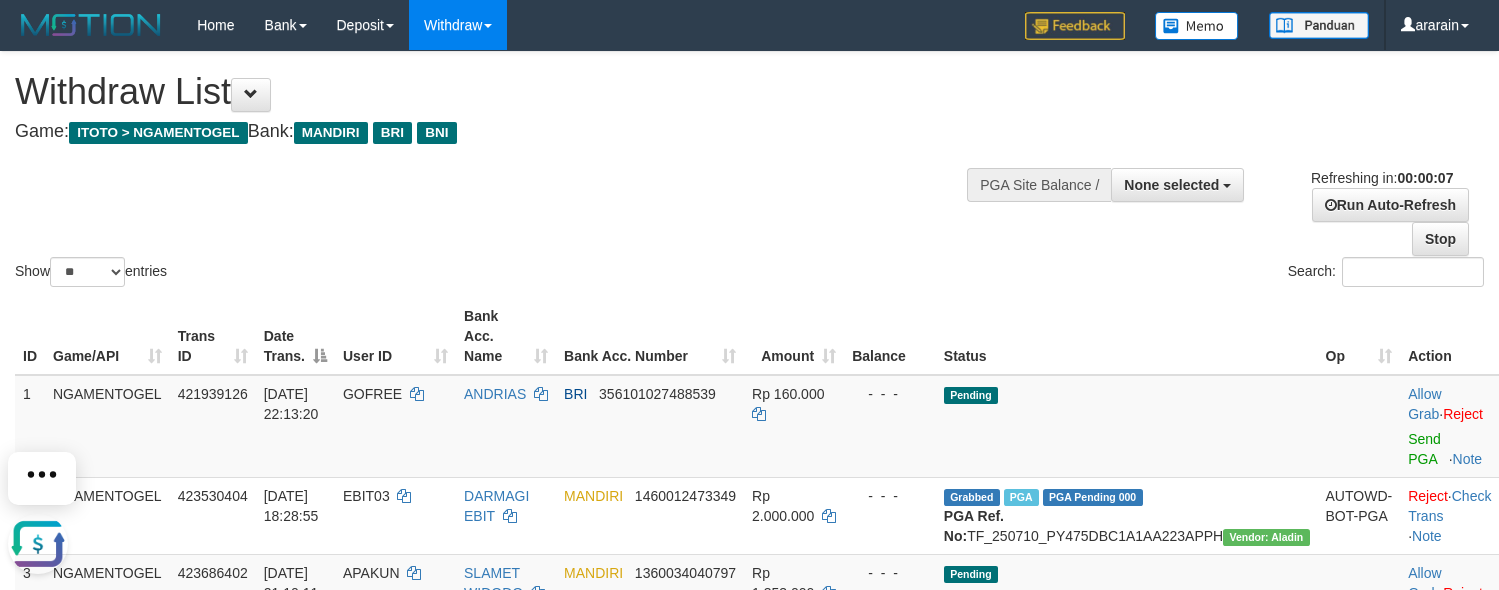 scroll, scrollTop: 0, scrollLeft: 0, axis: both 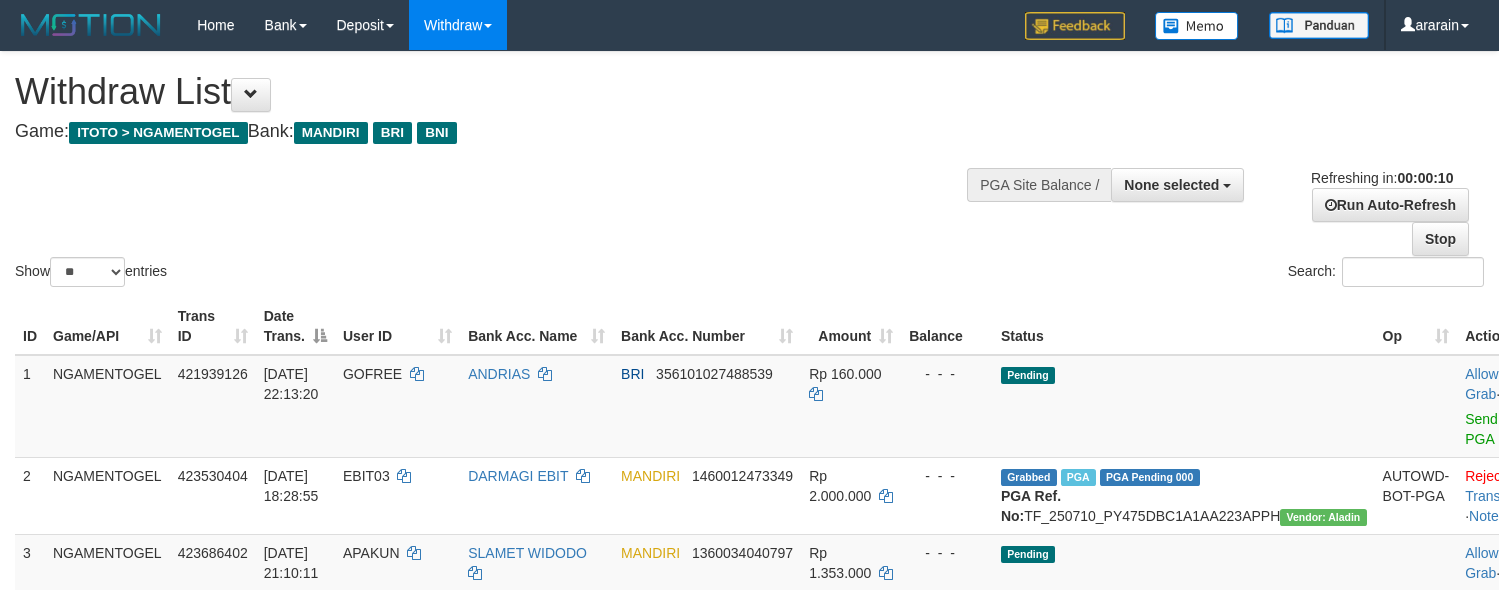 select 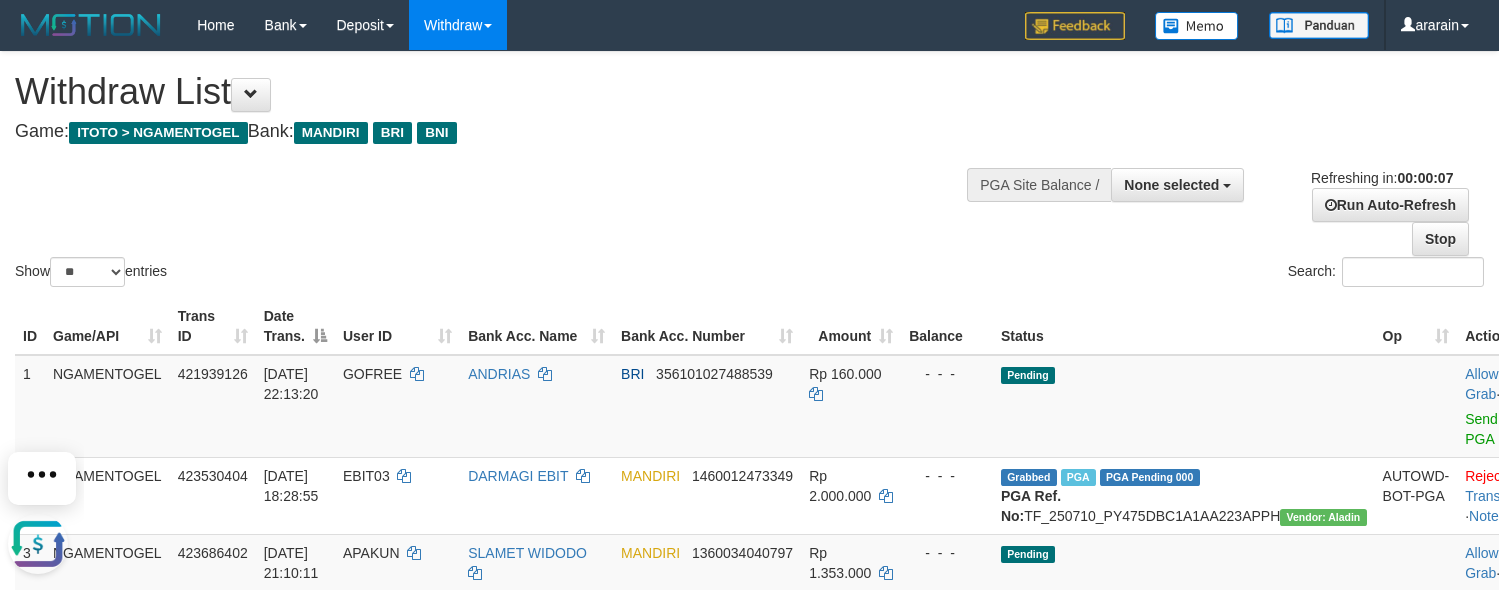 scroll, scrollTop: 0, scrollLeft: 0, axis: both 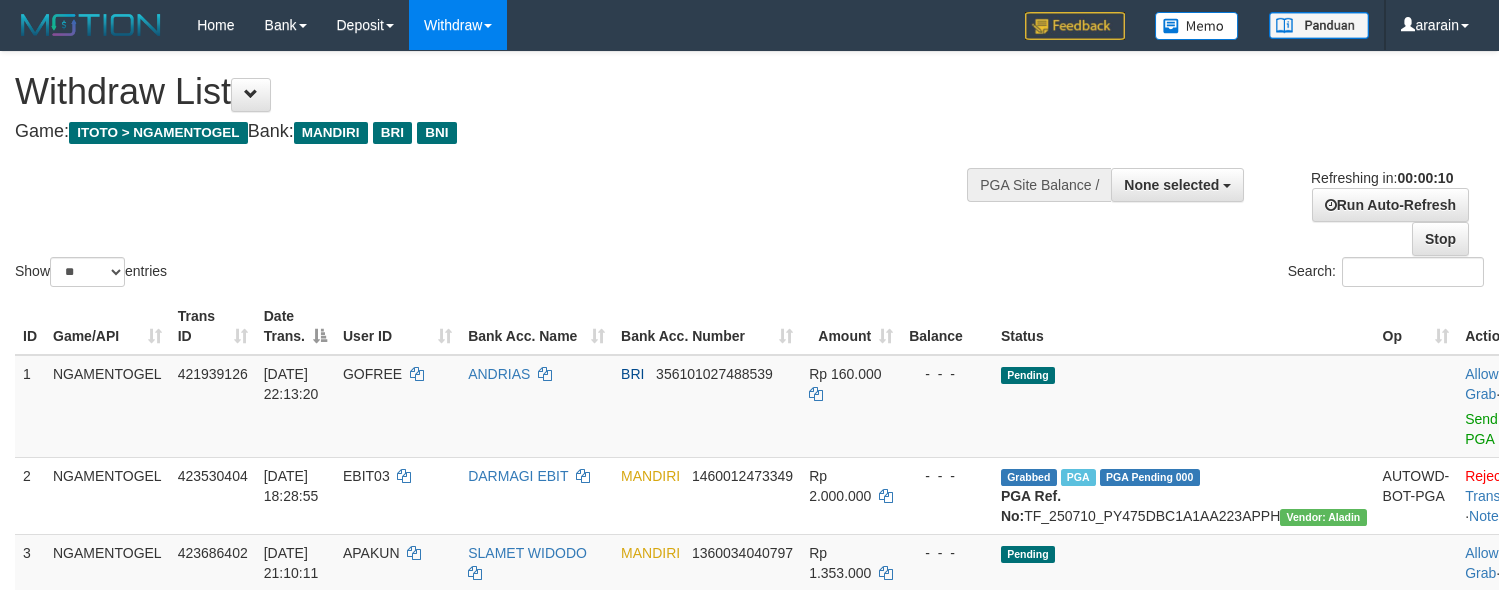 select 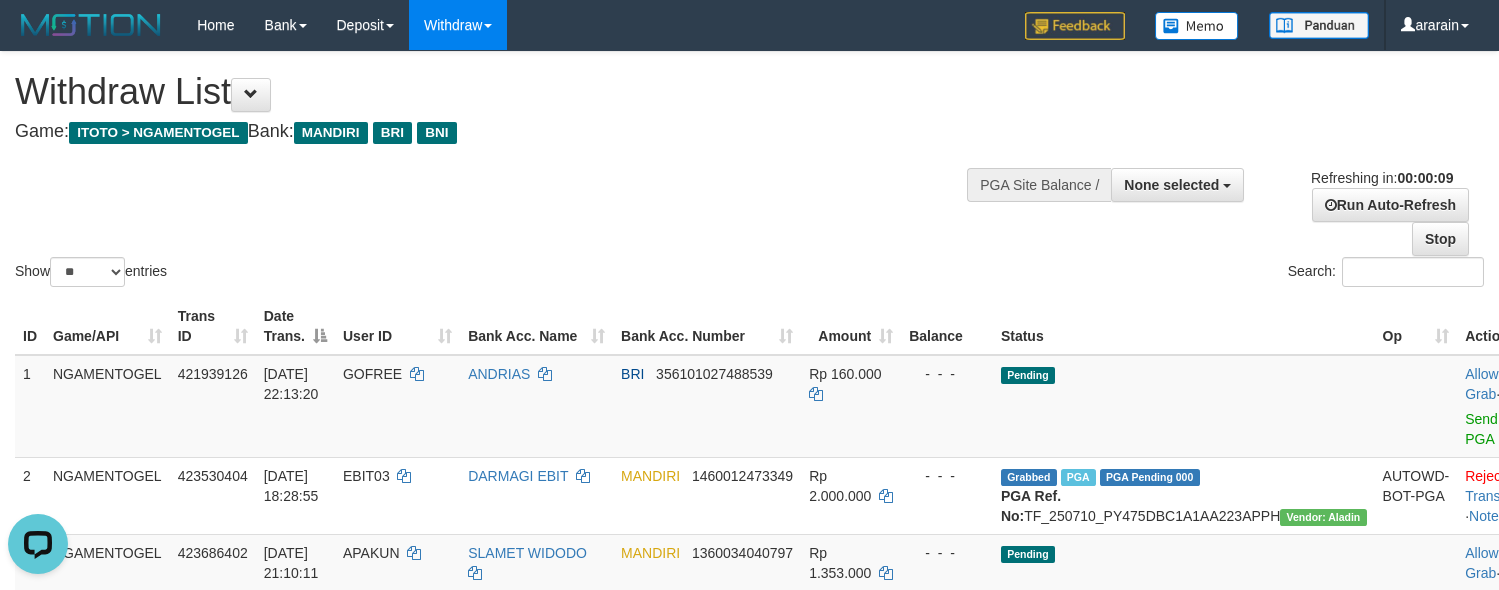 scroll, scrollTop: 0, scrollLeft: 0, axis: both 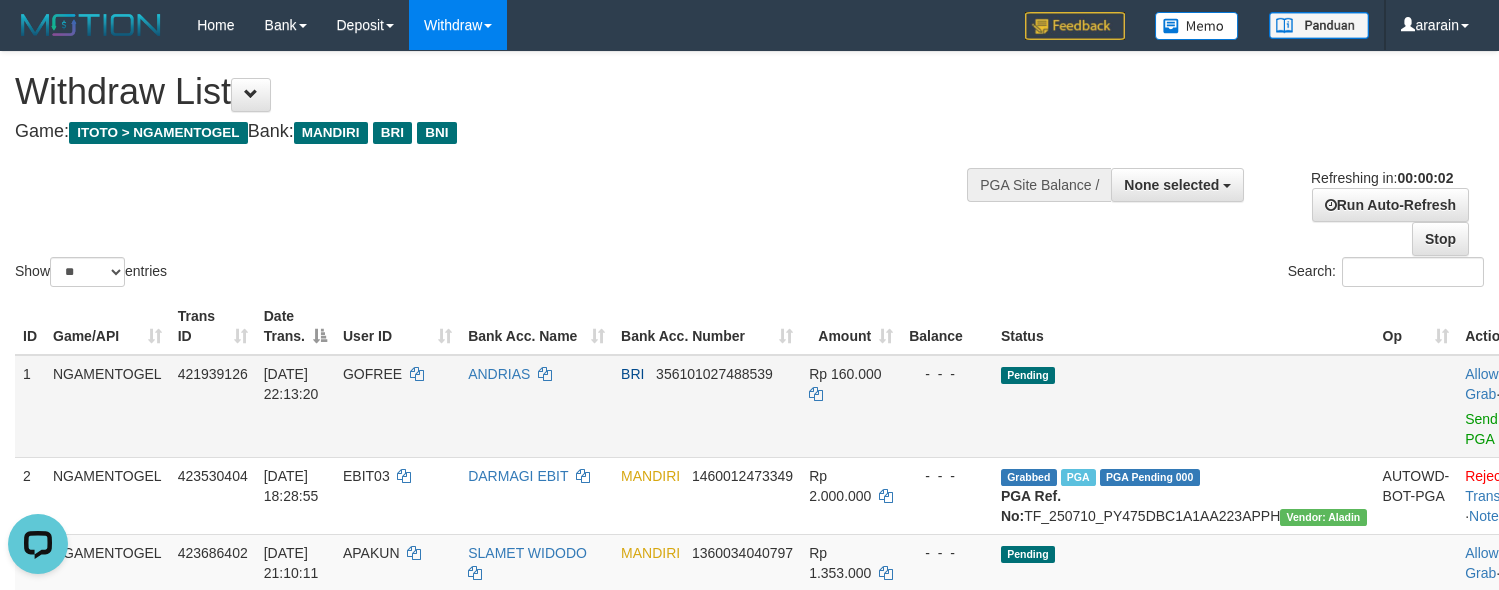 click on "GOFREE" at bounding box center (397, 406) 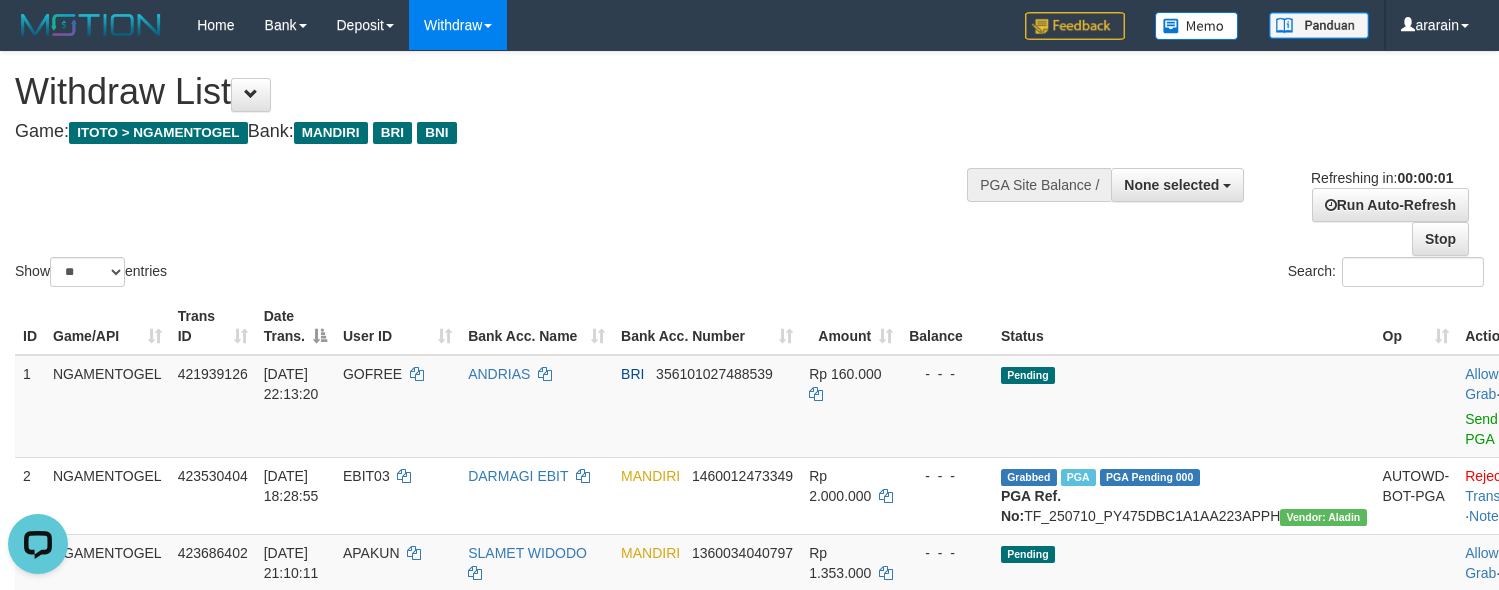 scroll, scrollTop: 482, scrollLeft: 0, axis: vertical 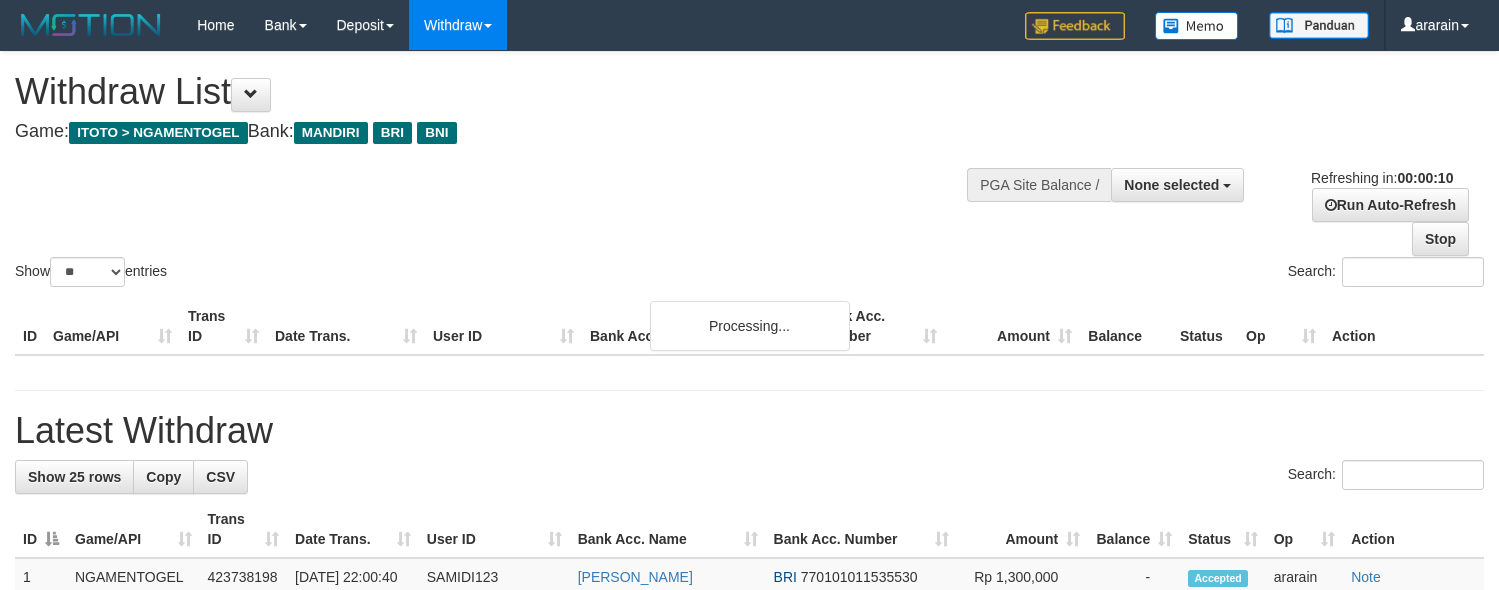 select 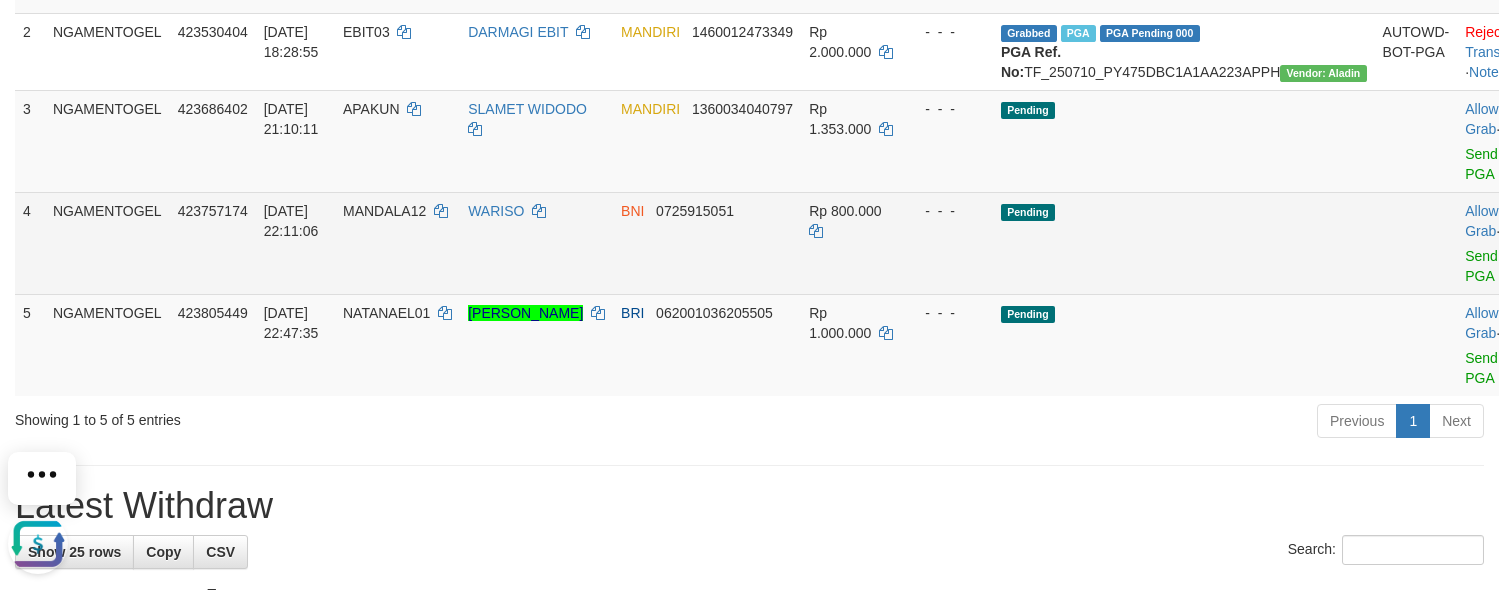 scroll, scrollTop: 0, scrollLeft: 0, axis: both 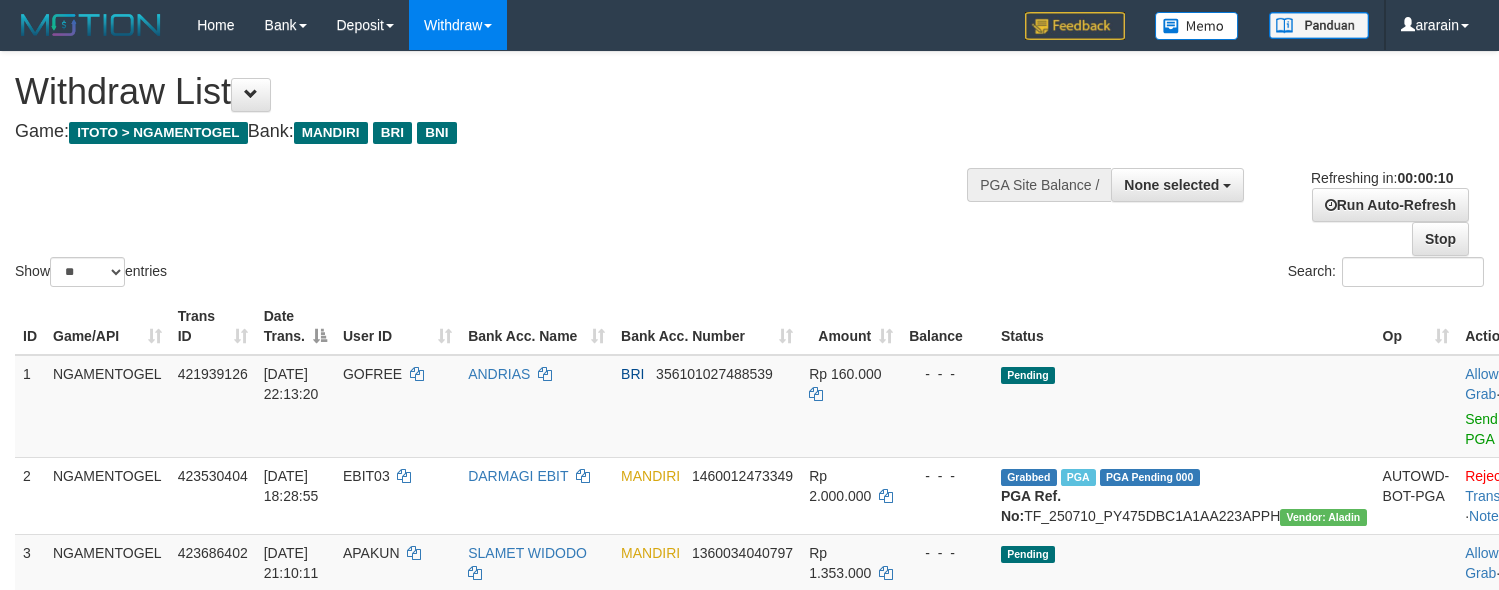 select 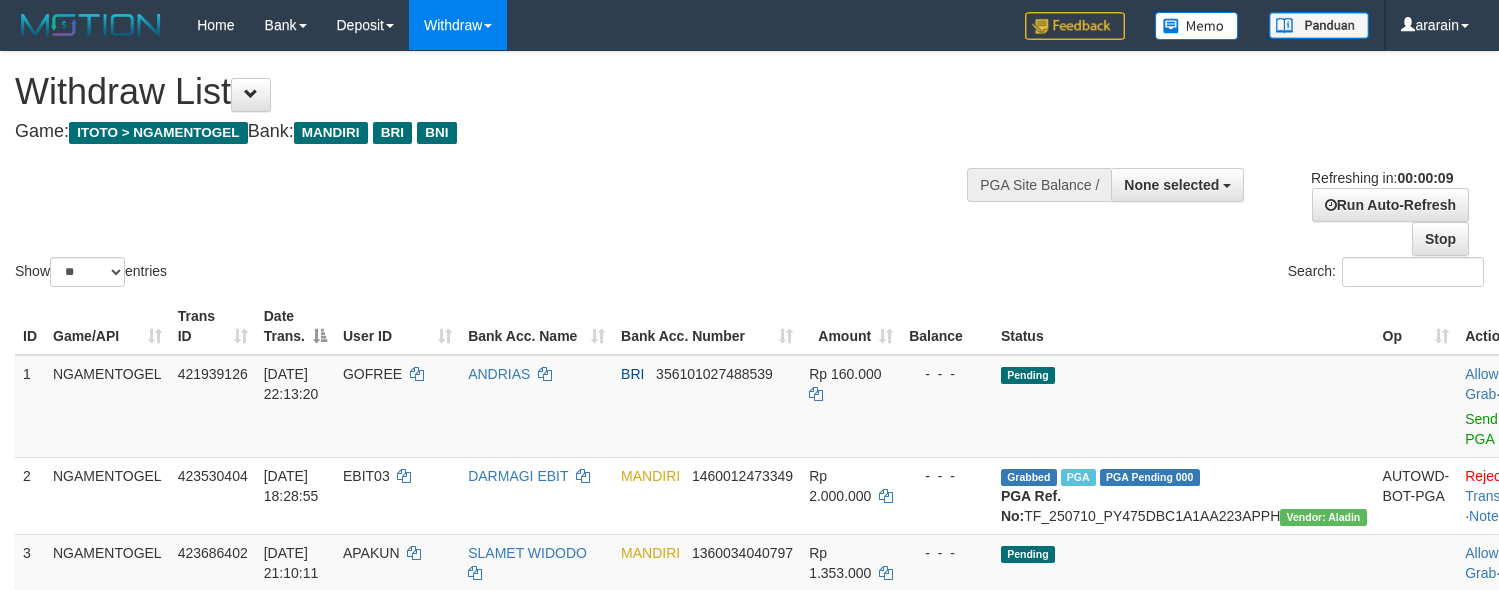click on "Show  ** ** ** ***  entries Search:" at bounding box center (749, 171) 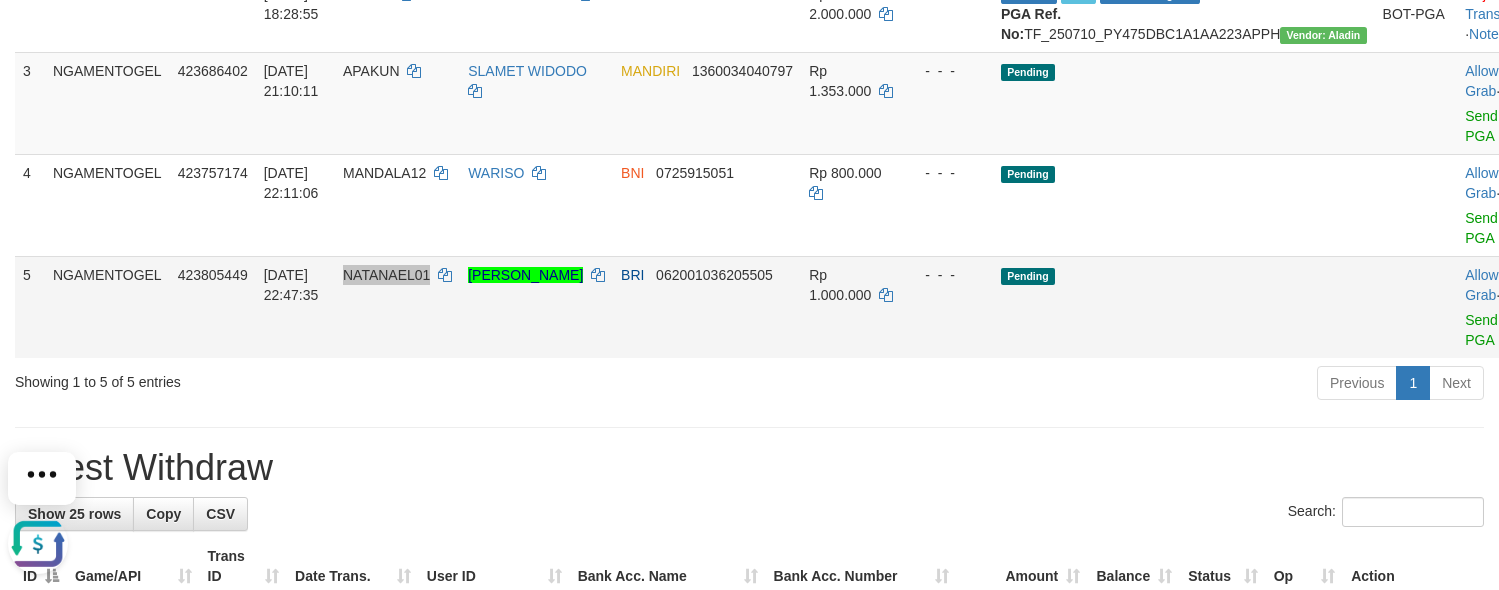 scroll, scrollTop: 0, scrollLeft: 0, axis: both 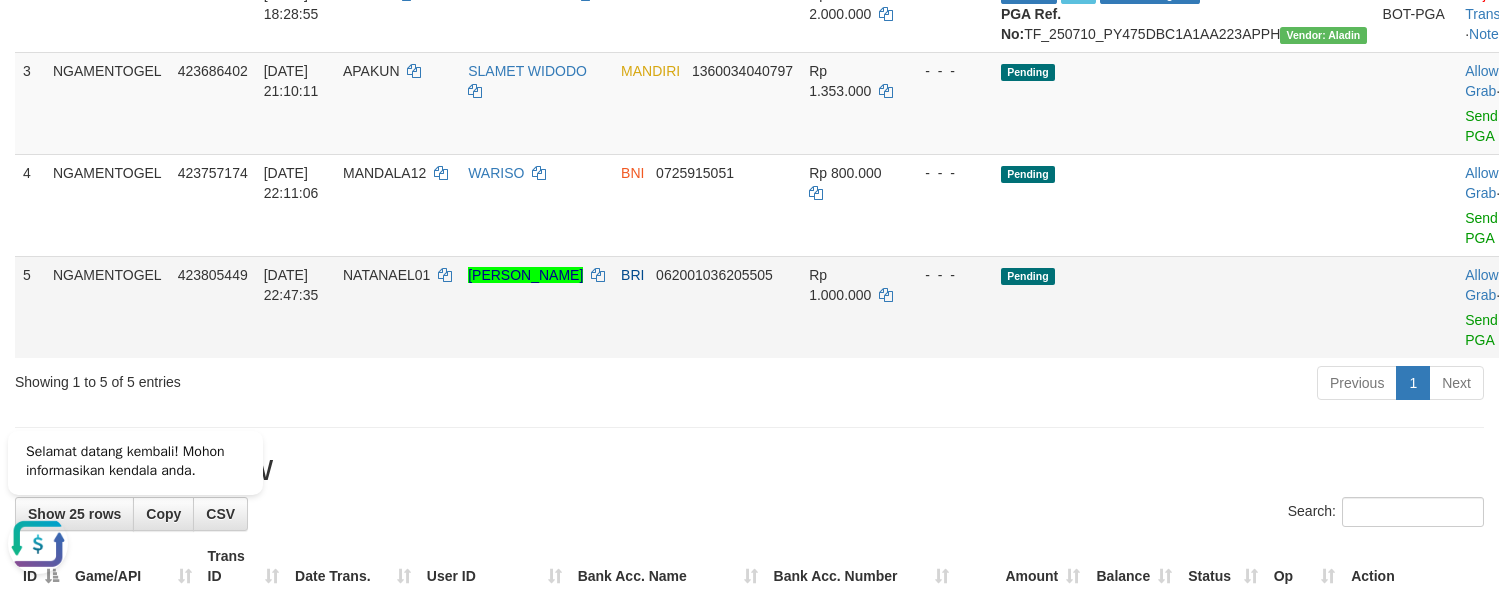 click on "Allow Grab   ·    Reject Send PGA     ·    Note" at bounding box center (1506, 307) 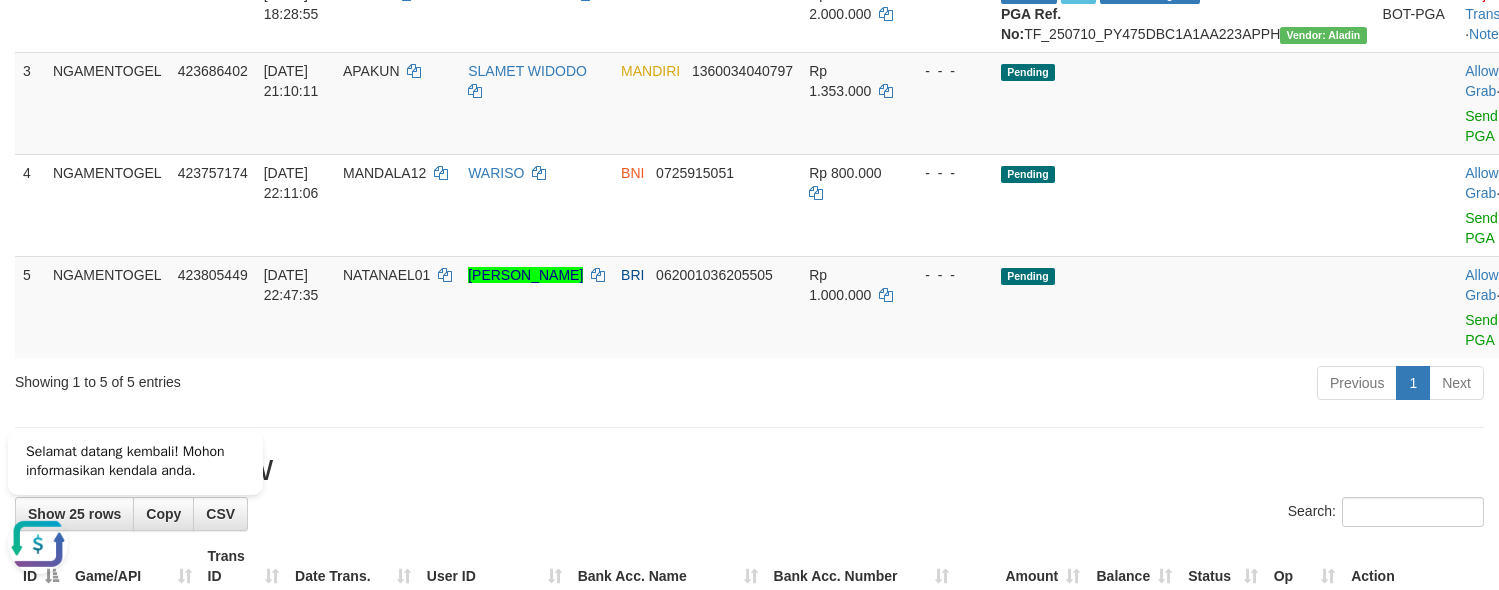 click on "Latest Withdraw" at bounding box center (749, 468) 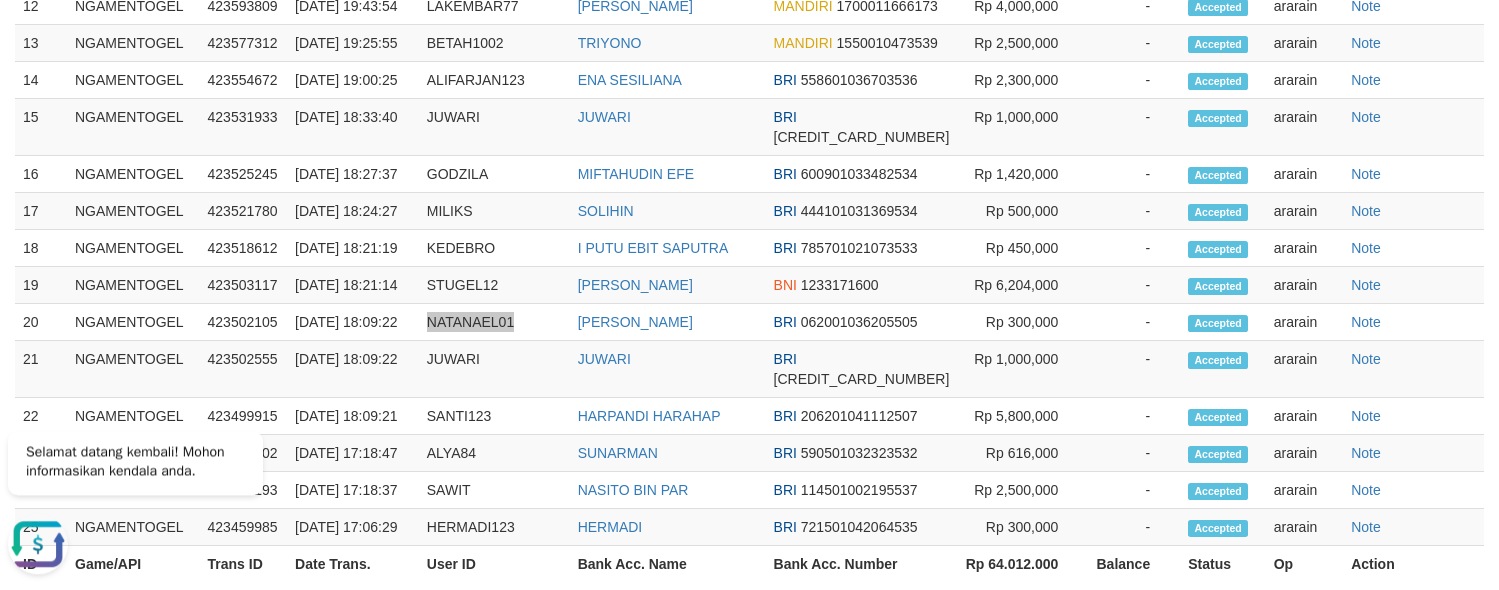scroll, scrollTop: 987, scrollLeft: 0, axis: vertical 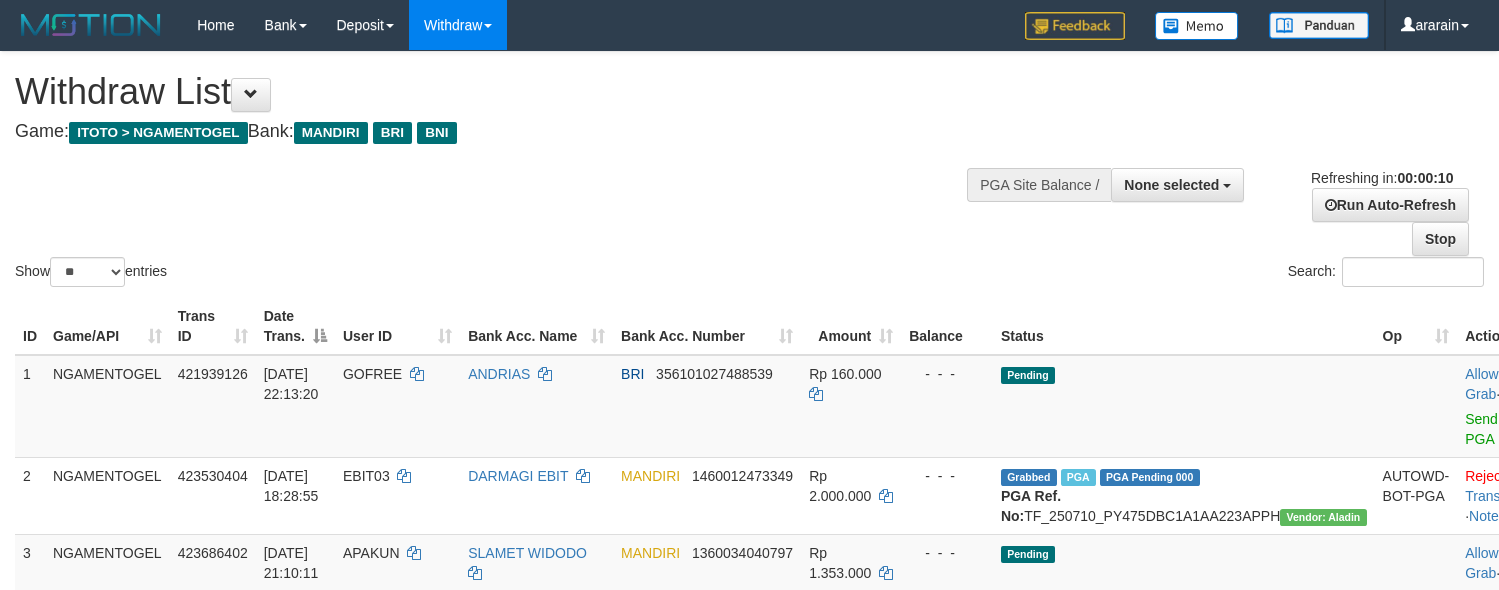 select 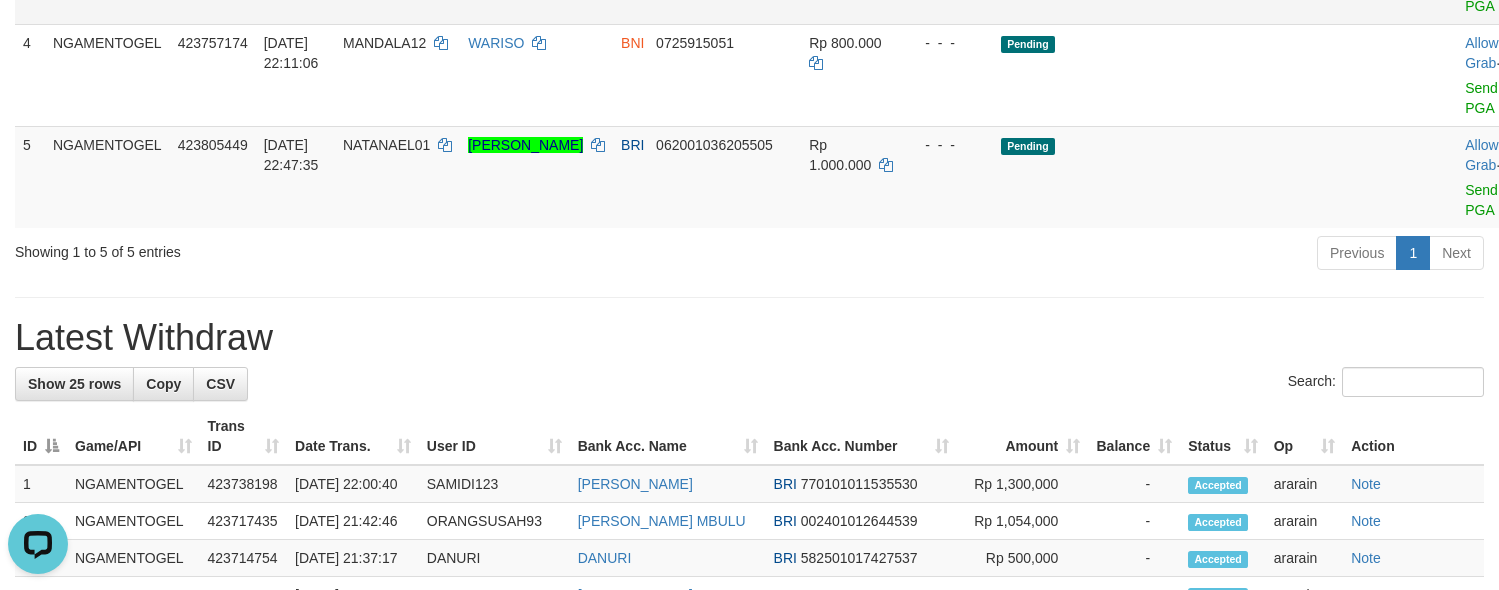 scroll, scrollTop: 0, scrollLeft: 0, axis: both 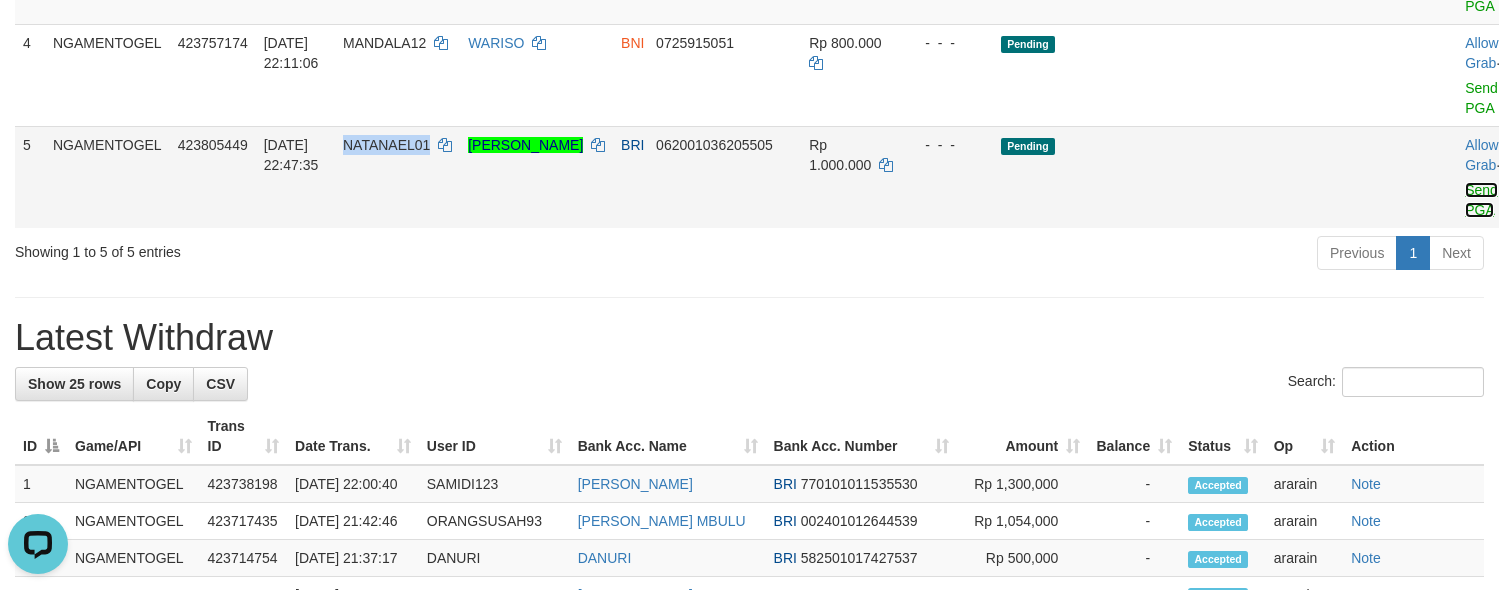 click on "Send PGA" at bounding box center (1481, 200) 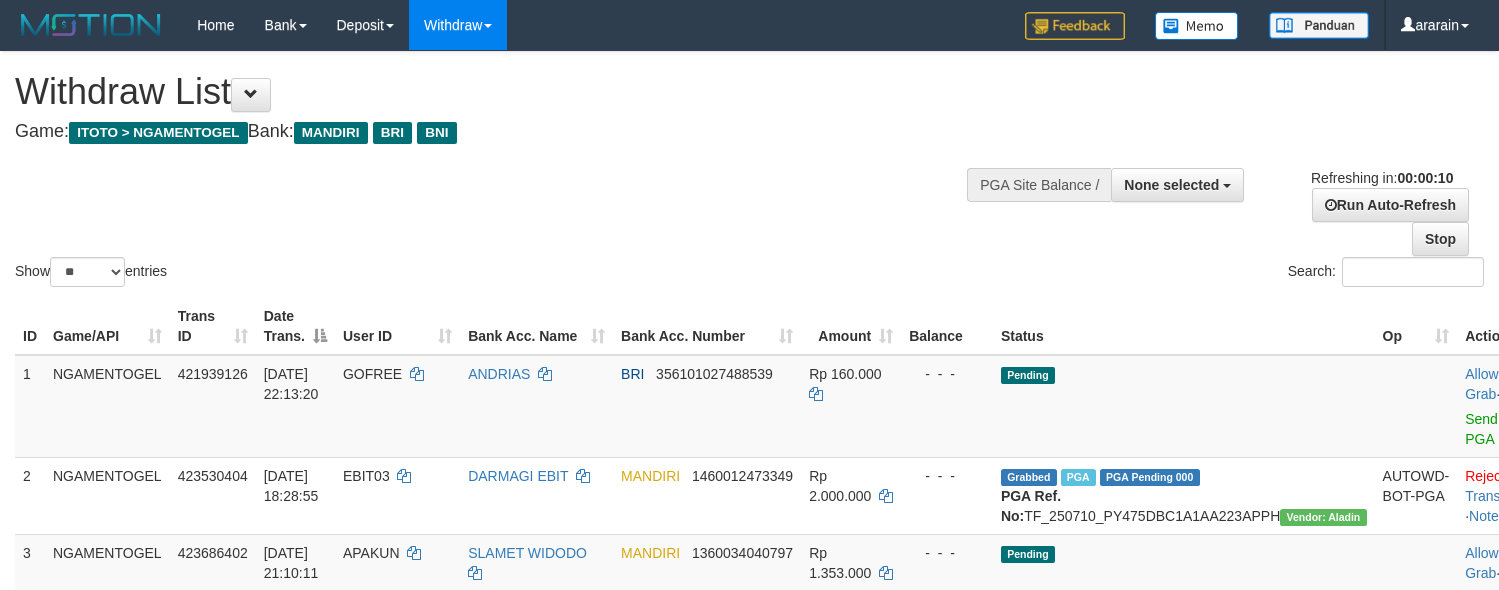 select 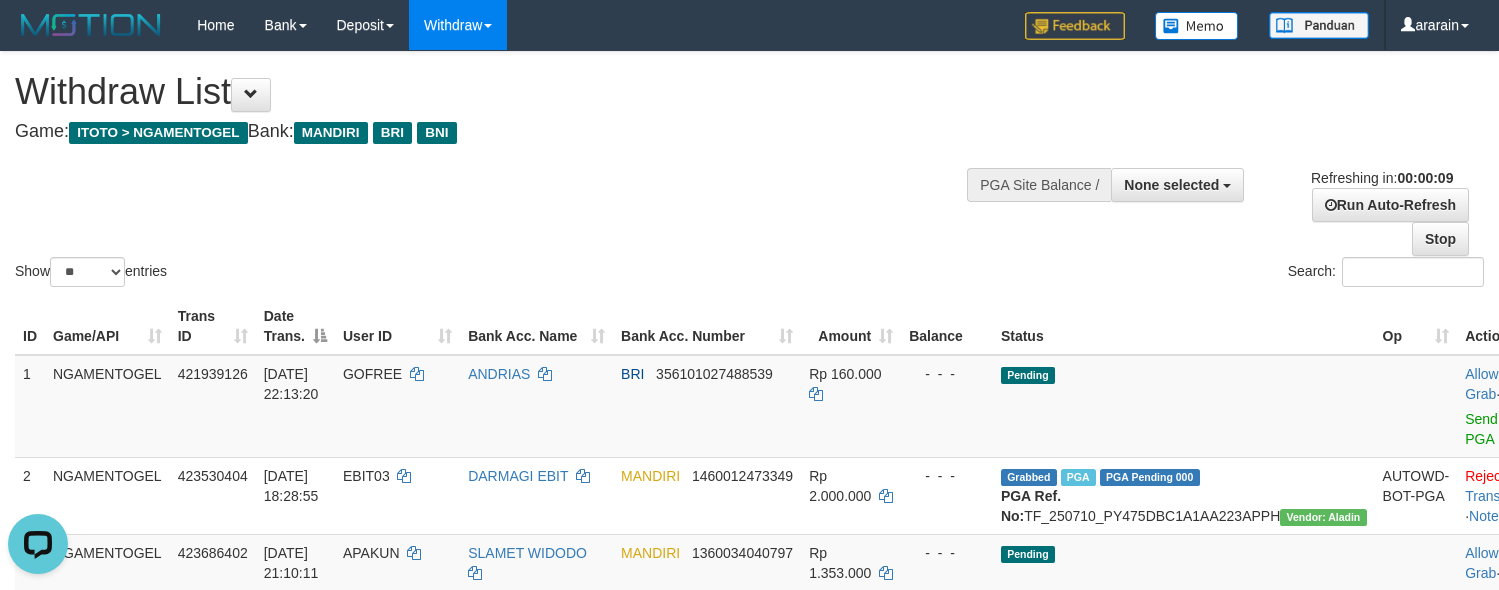 scroll, scrollTop: 0, scrollLeft: 0, axis: both 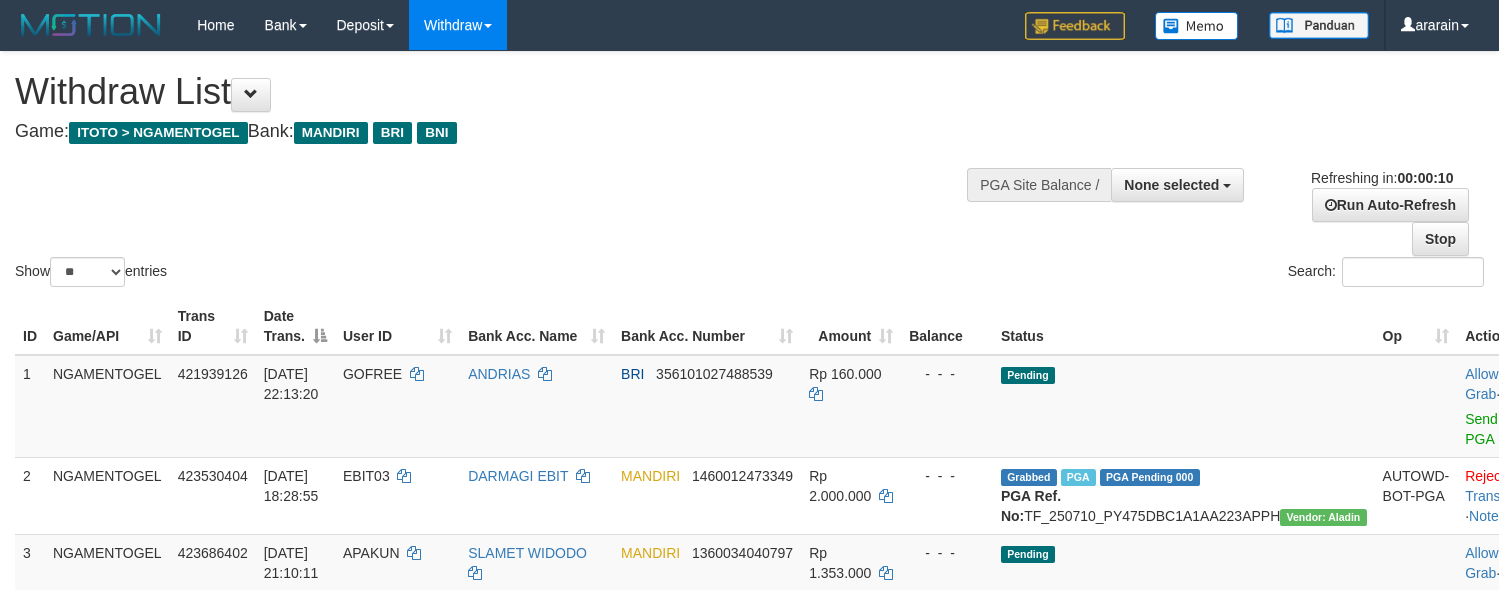 select 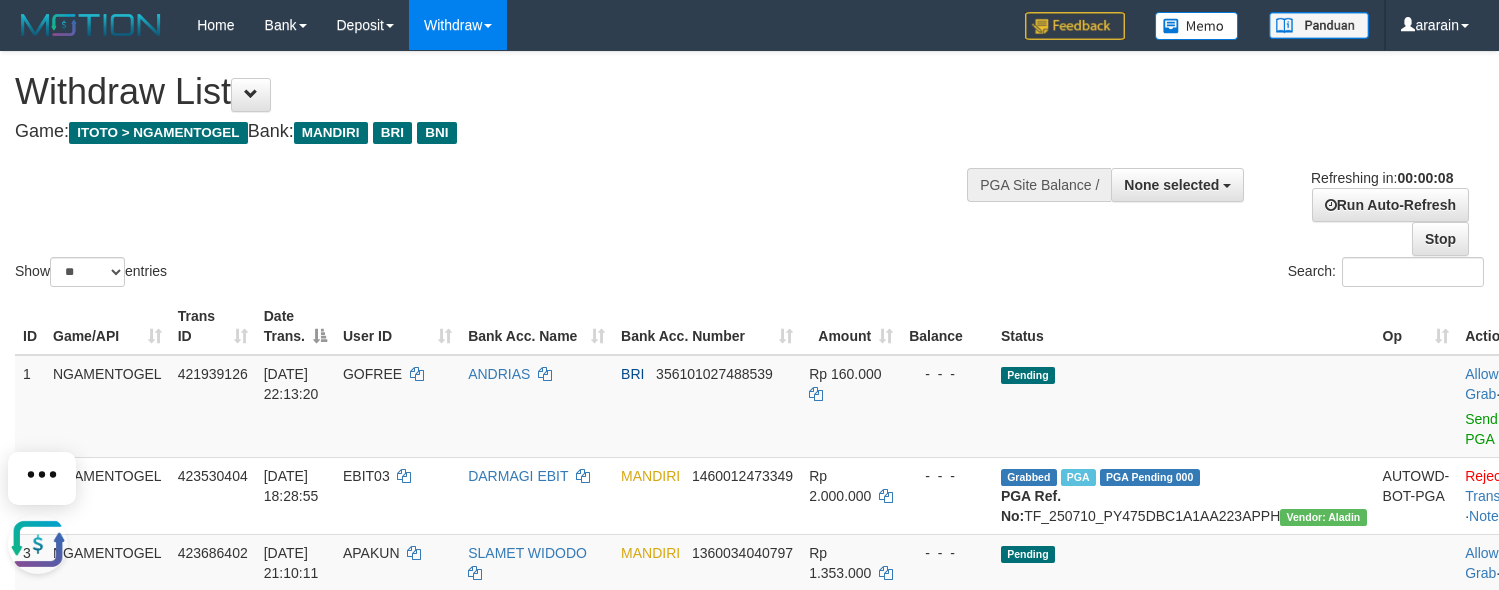 scroll, scrollTop: 0, scrollLeft: 0, axis: both 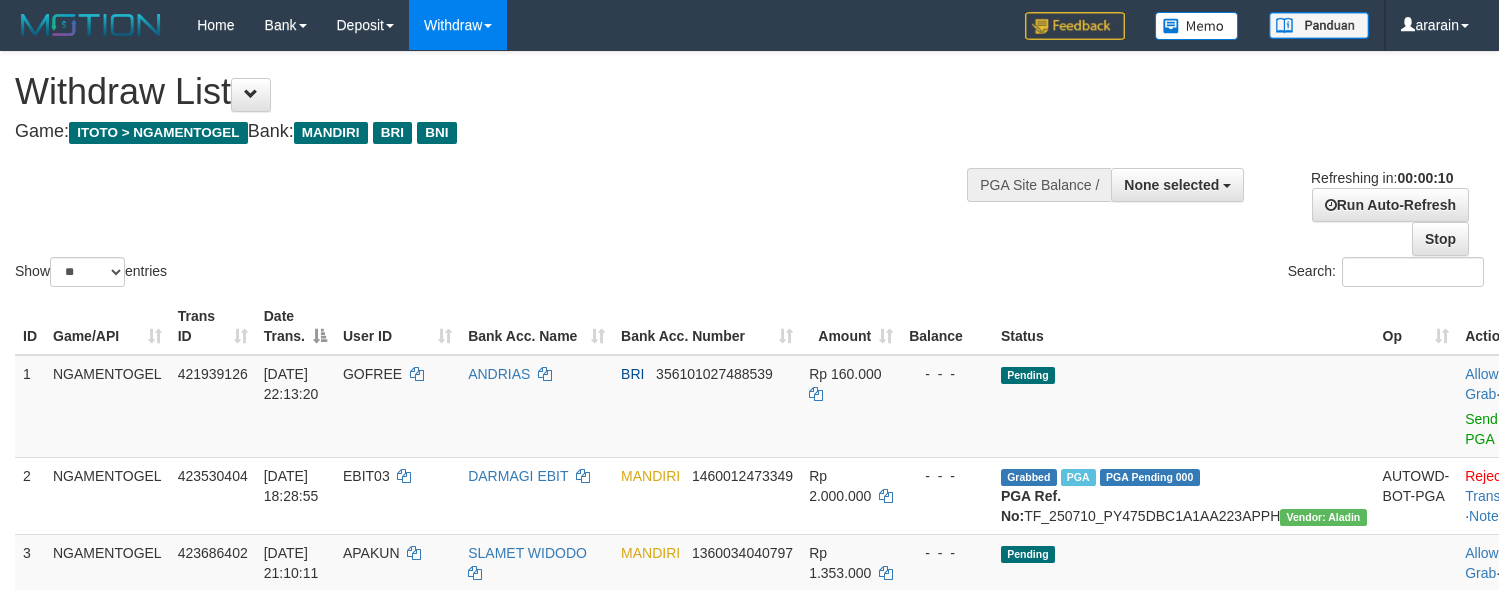 select 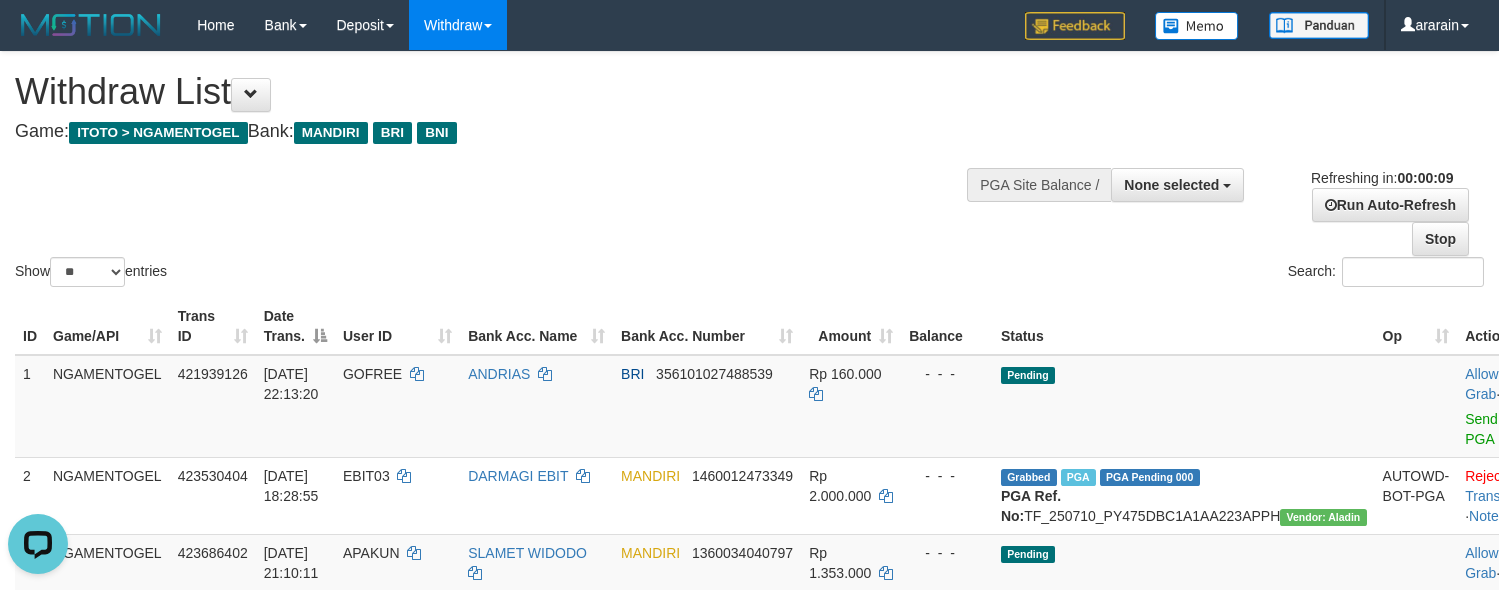 scroll, scrollTop: 0, scrollLeft: 0, axis: both 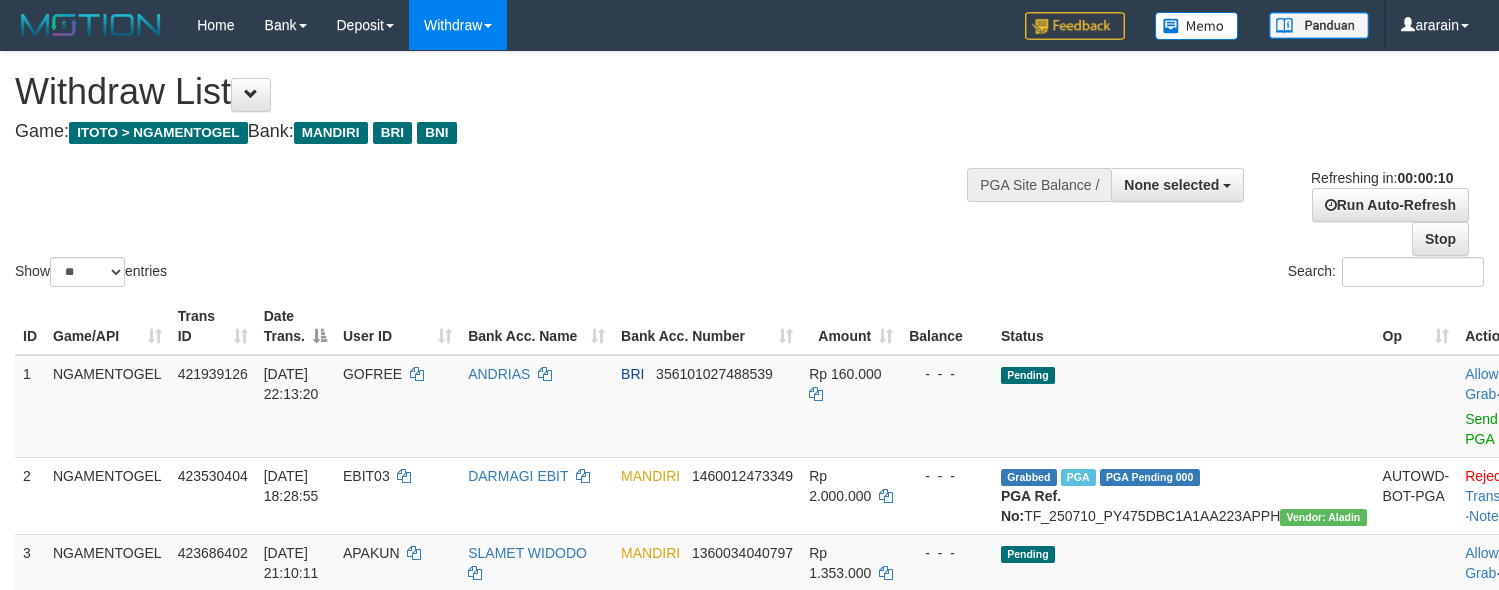 select 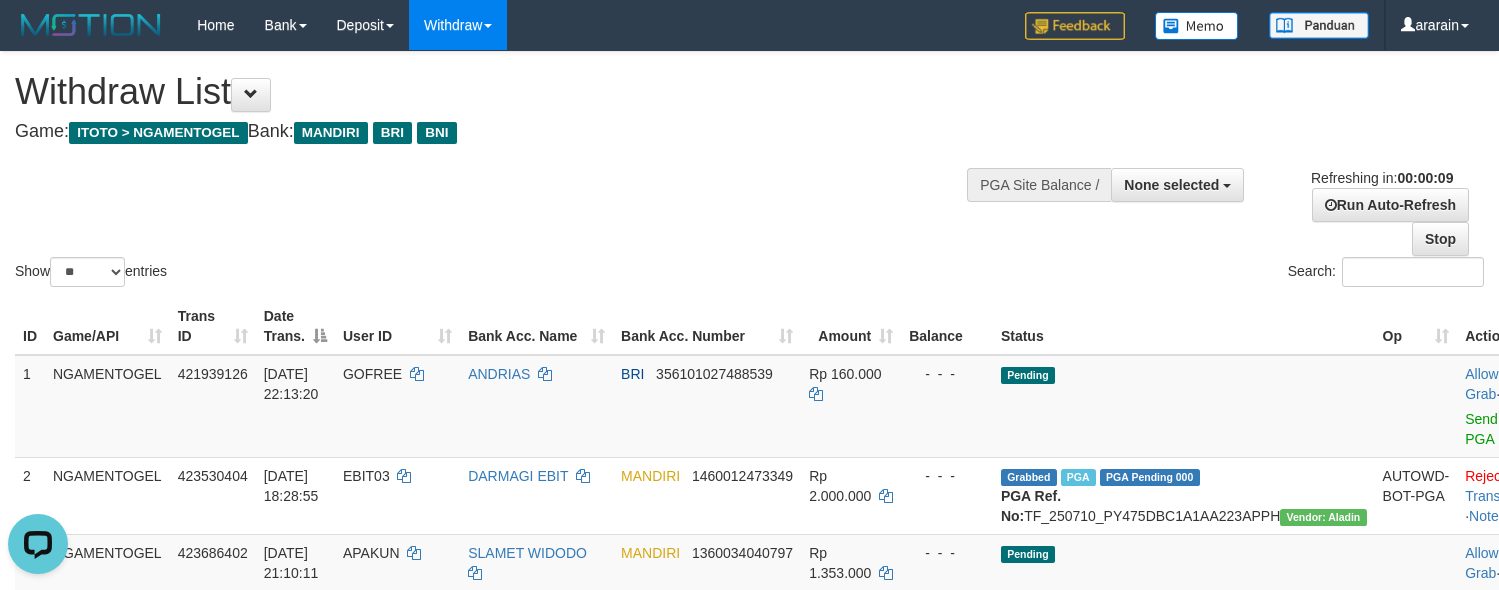 scroll, scrollTop: 0, scrollLeft: 0, axis: both 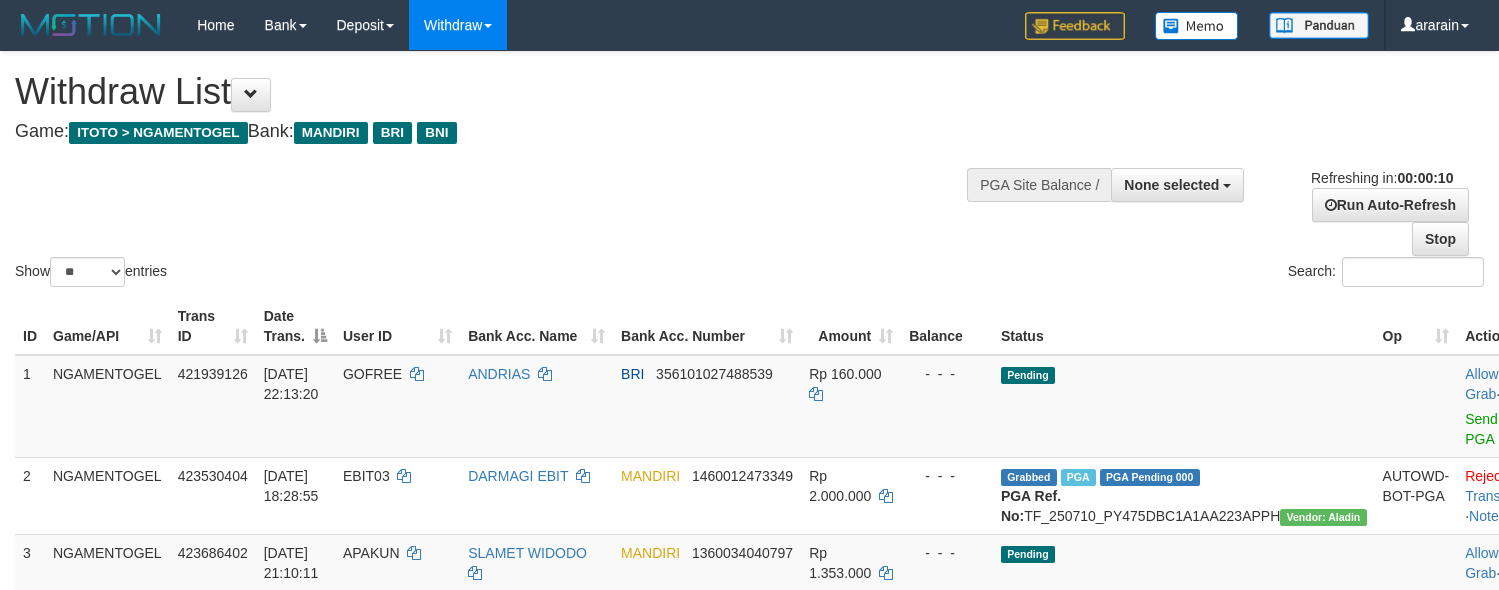 select 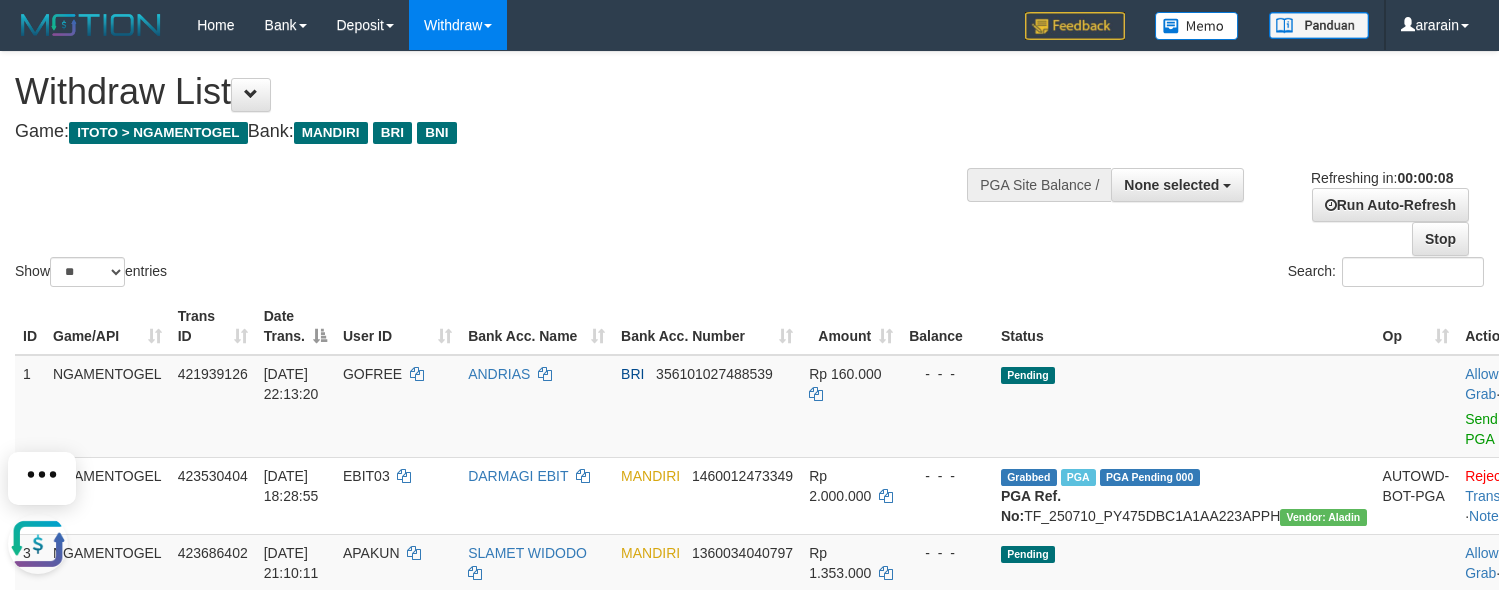 scroll, scrollTop: 0, scrollLeft: 0, axis: both 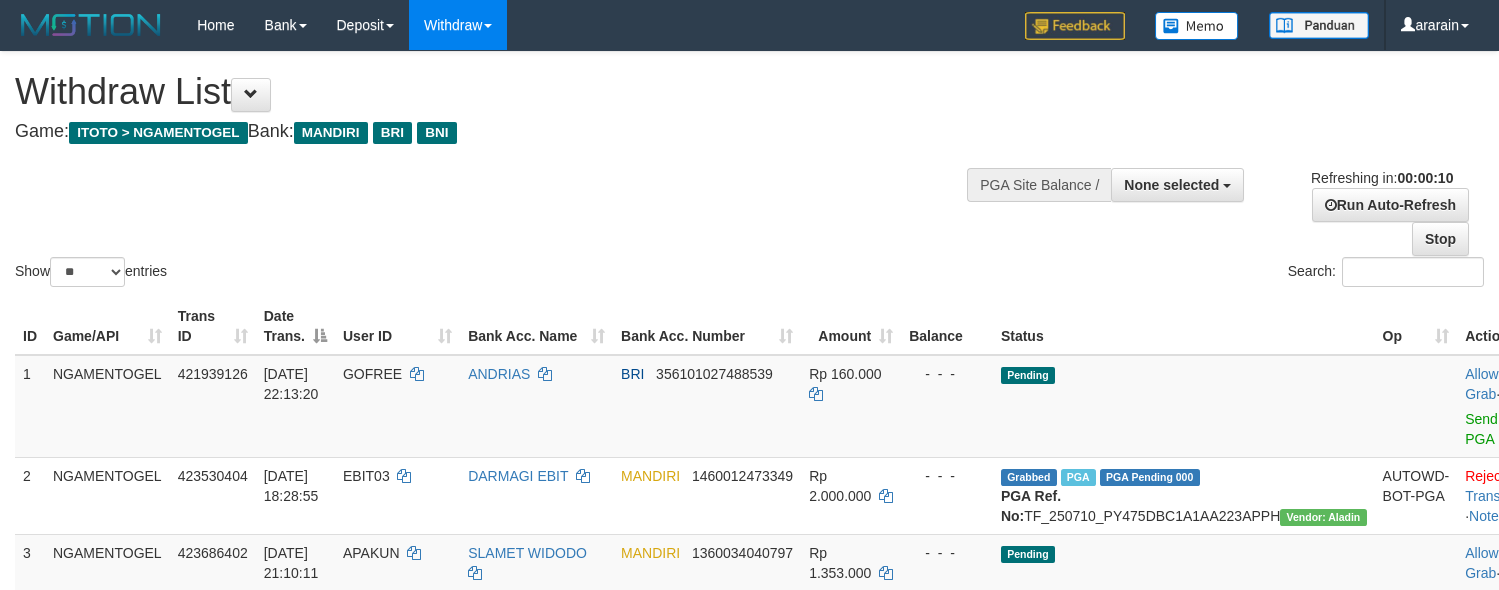 select 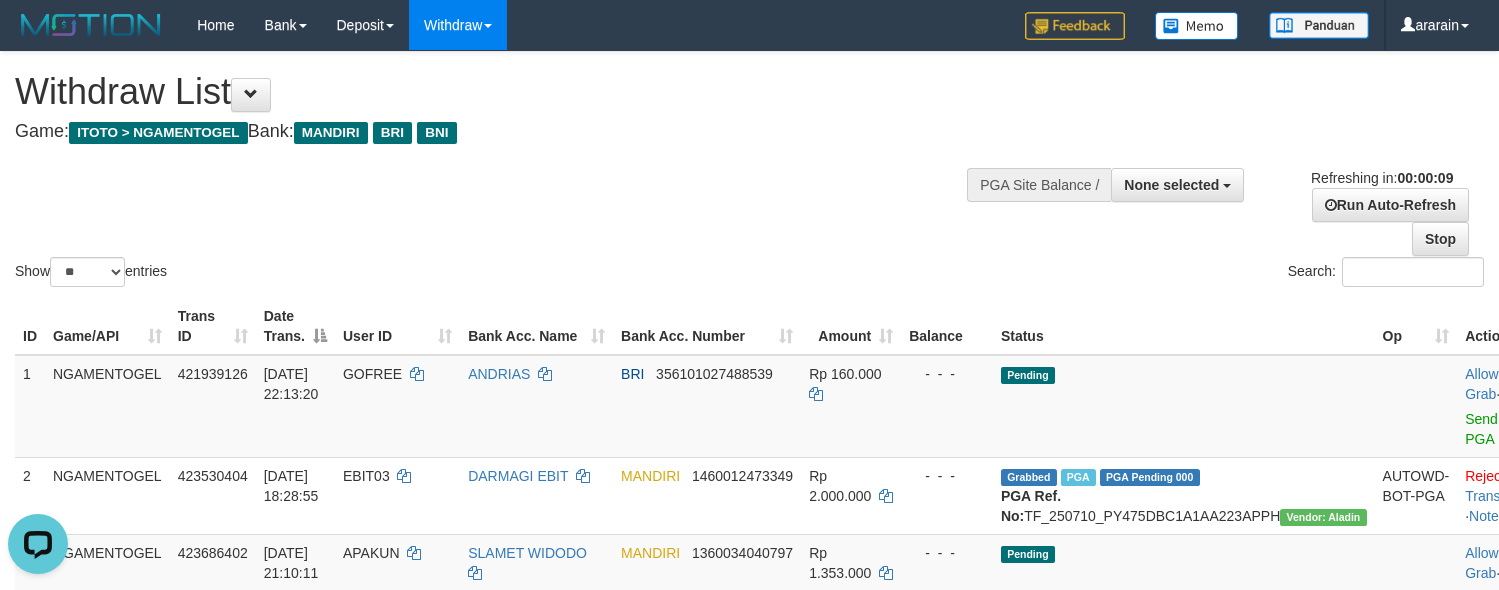 scroll, scrollTop: 0, scrollLeft: 0, axis: both 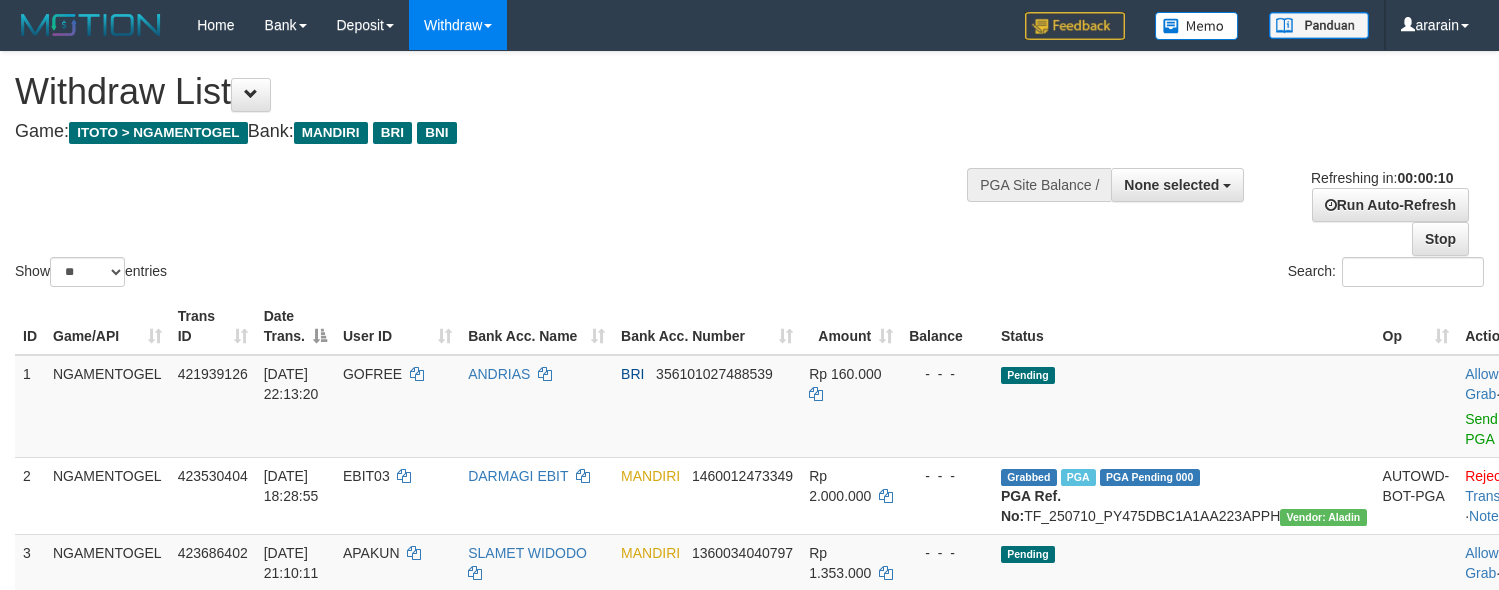 select 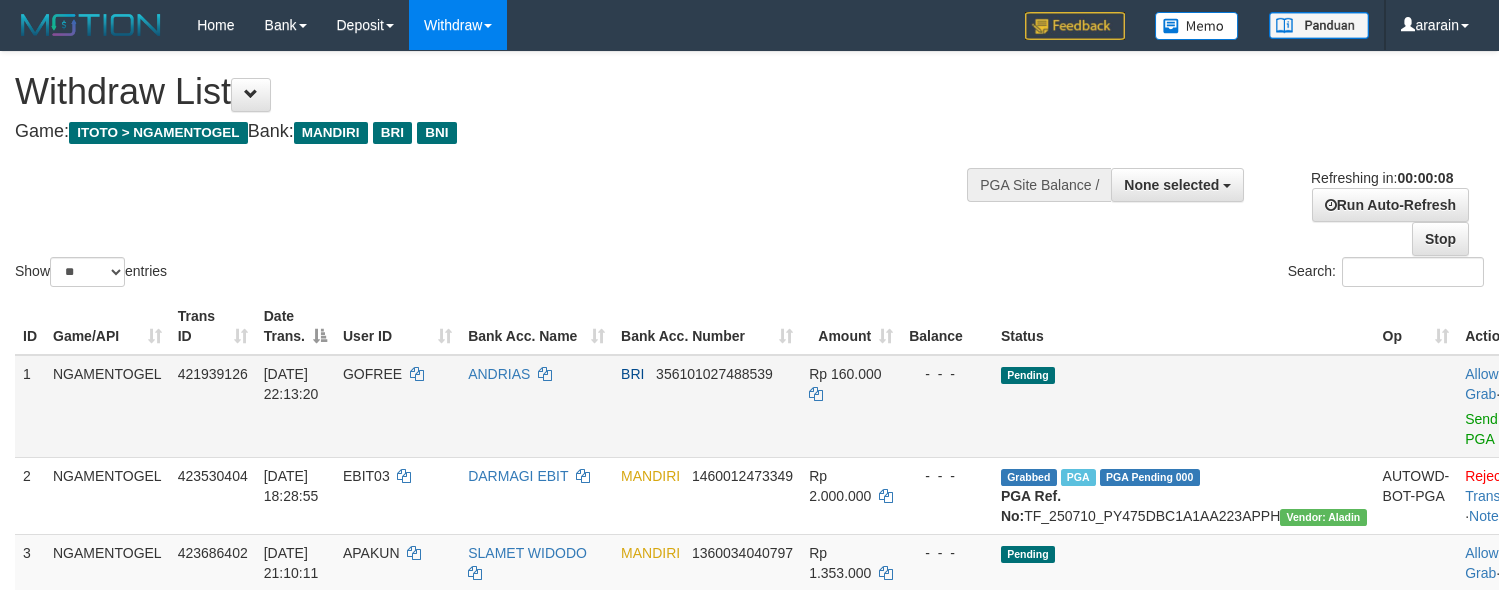 scroll, scrollTop: 0, scrollLeft: 0, axis: both 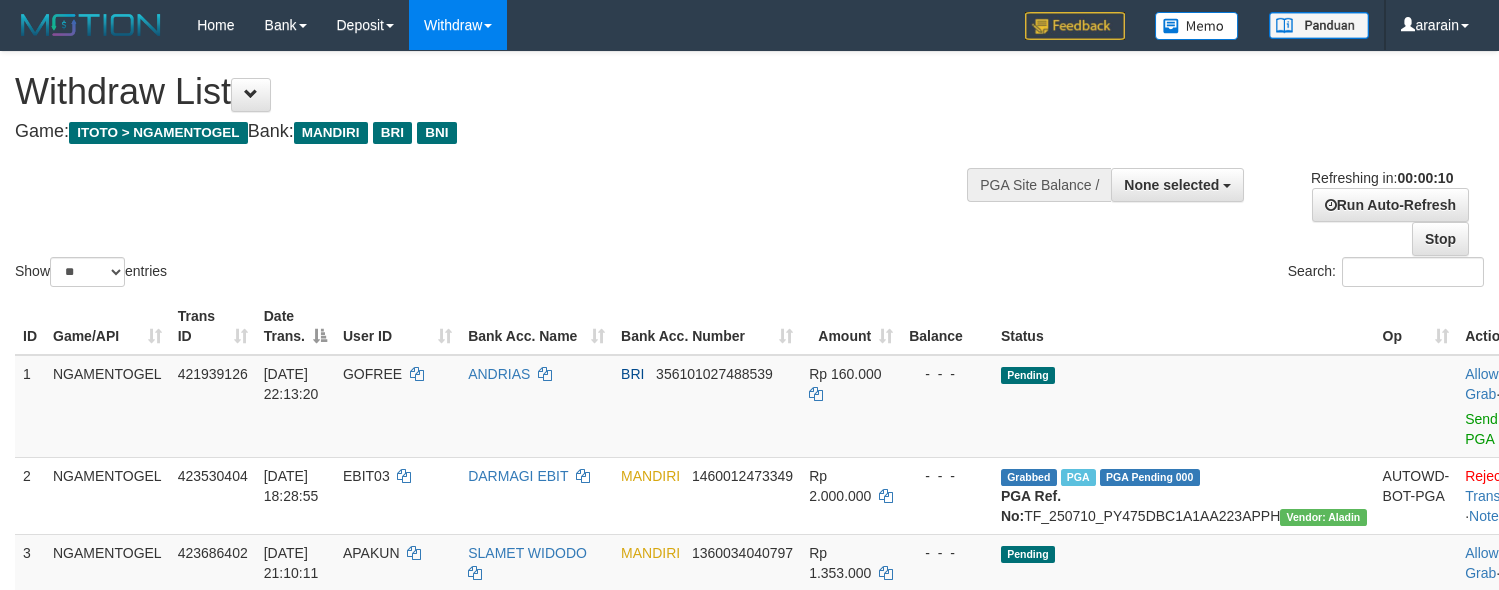 select 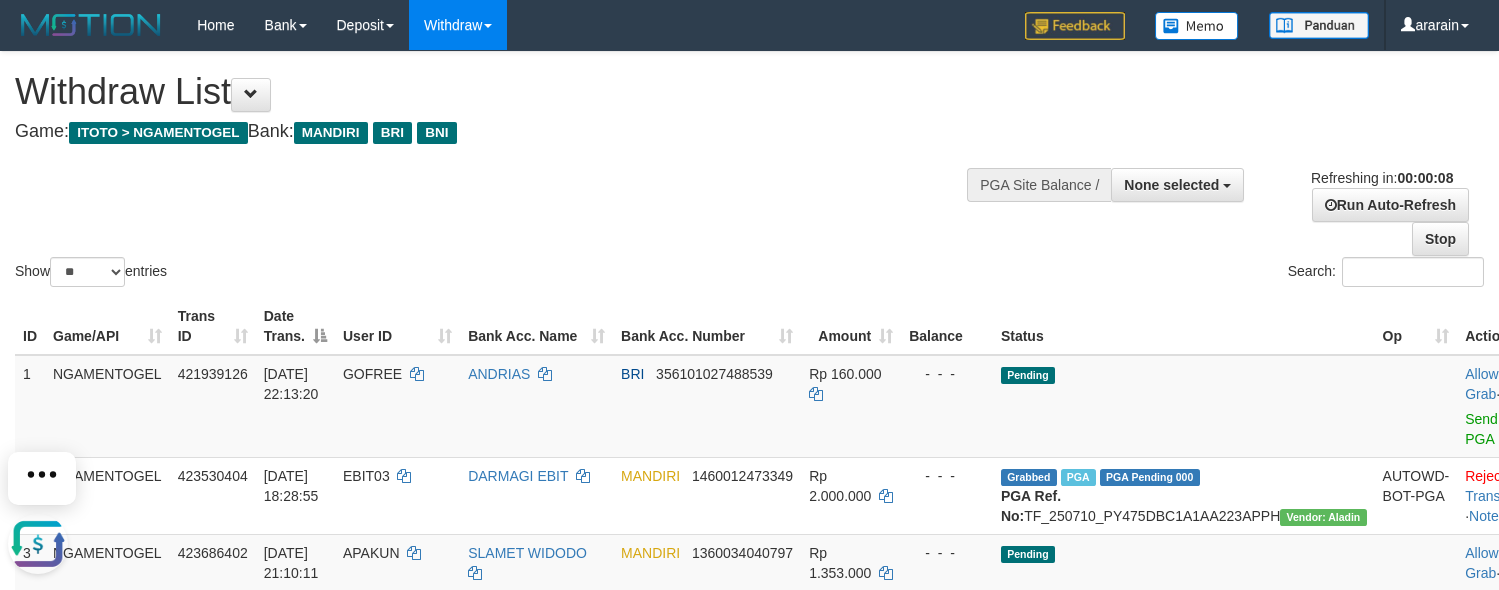 scroll, scrollTop: 0, scrollLeft: 0, axis: both 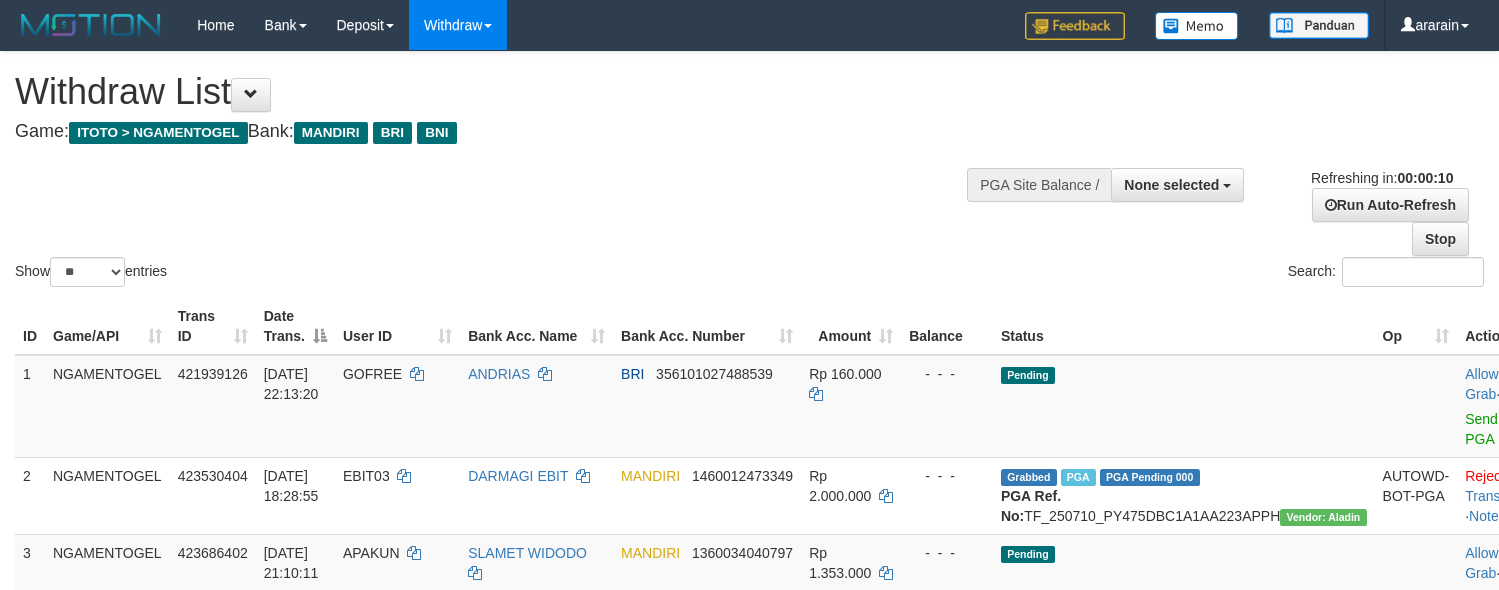 select 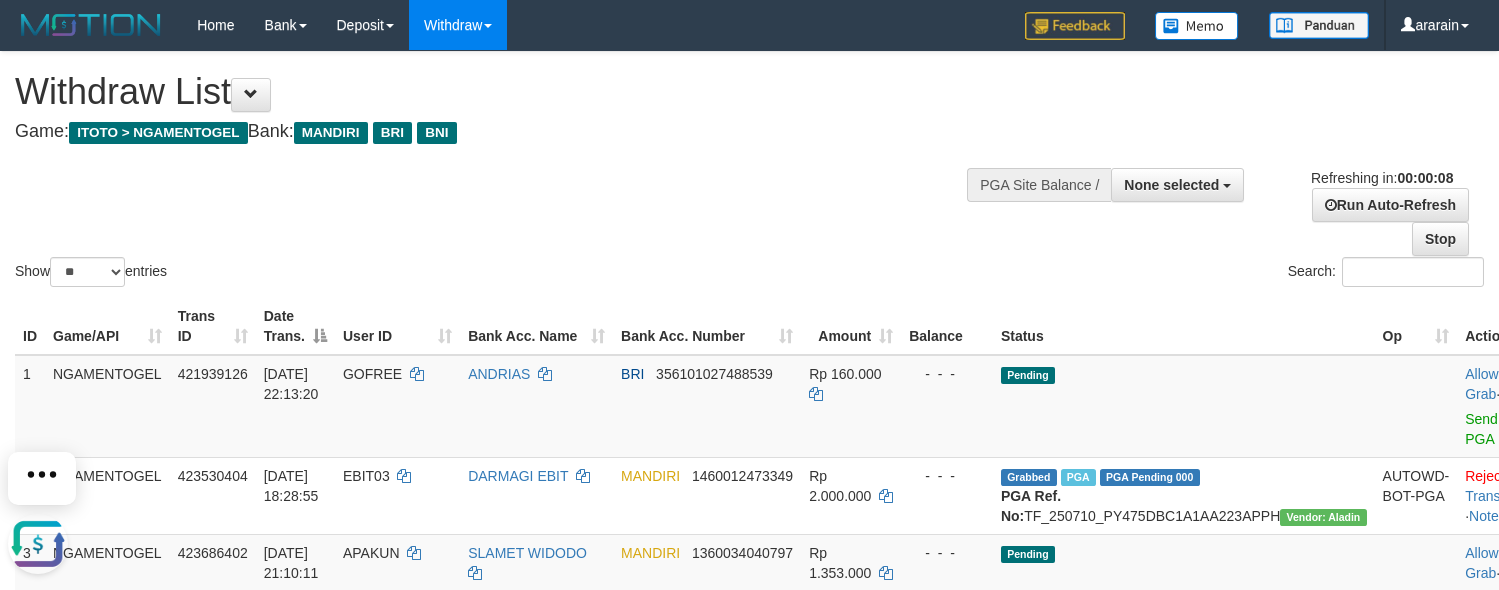 scroll, scrollTop: 0, scrollLeft: 0, axis: both 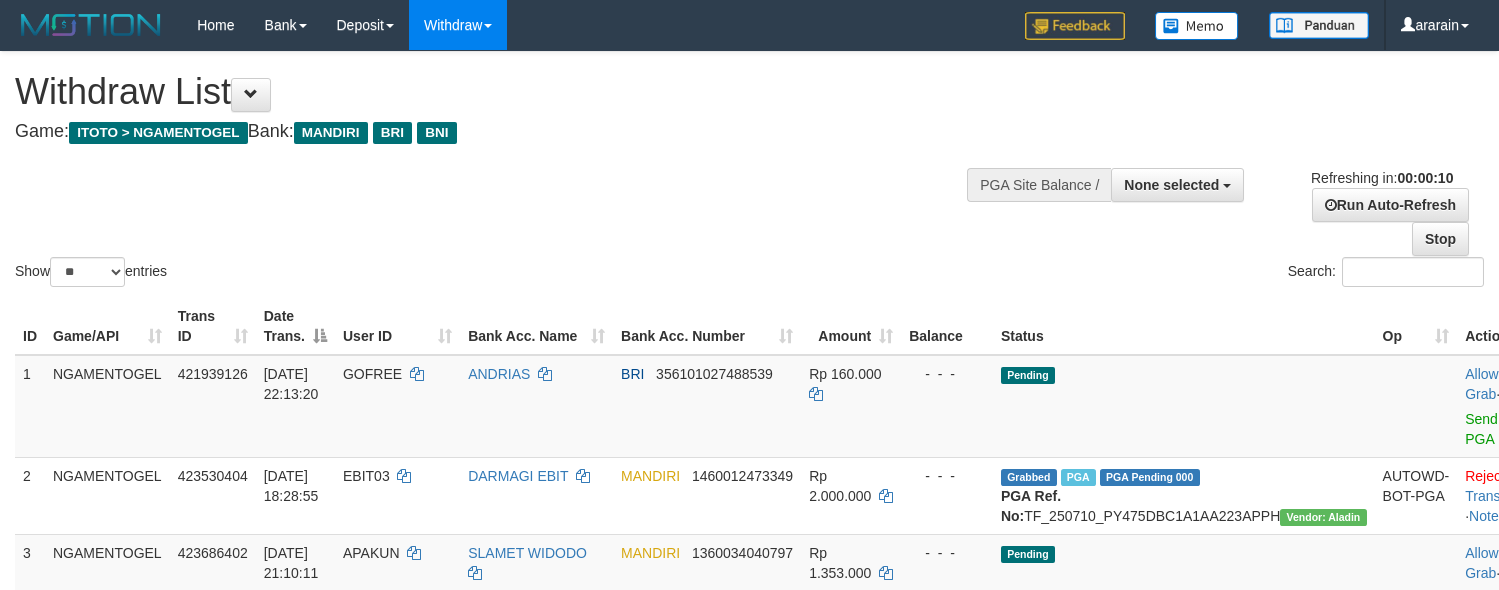 select 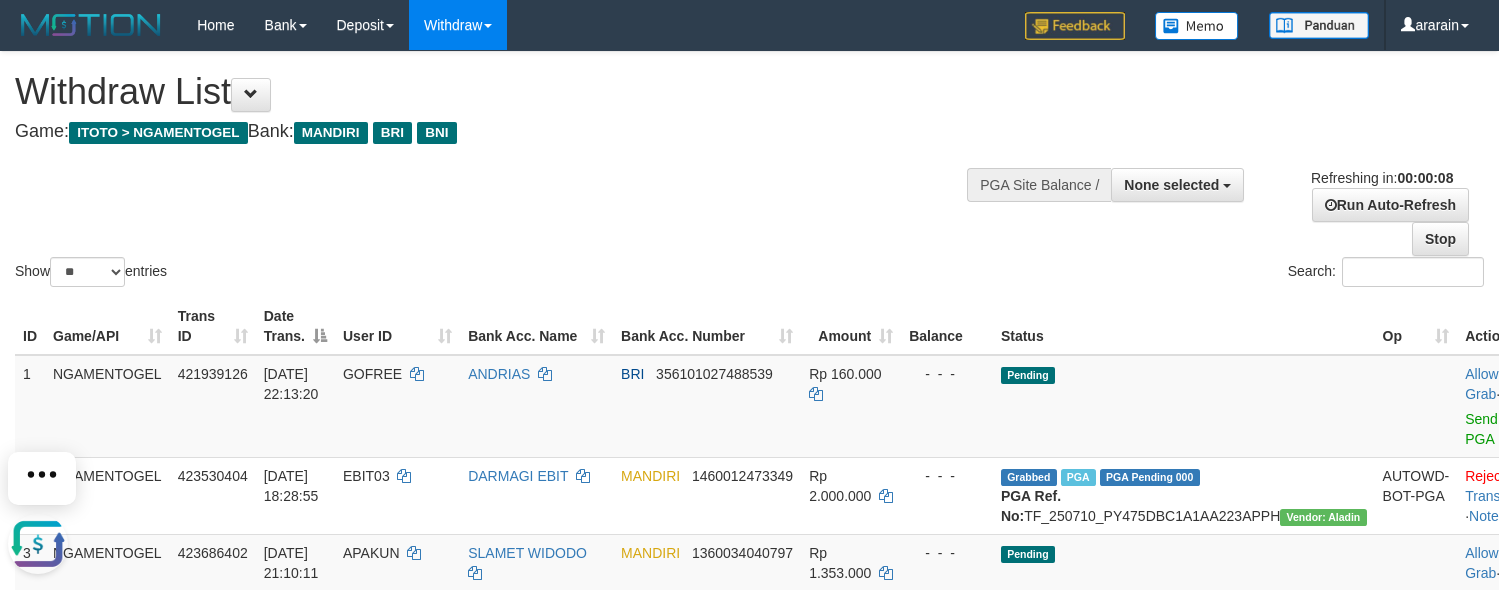 scroll, scrollTop: 0, scrollLeft: 0, axis: both 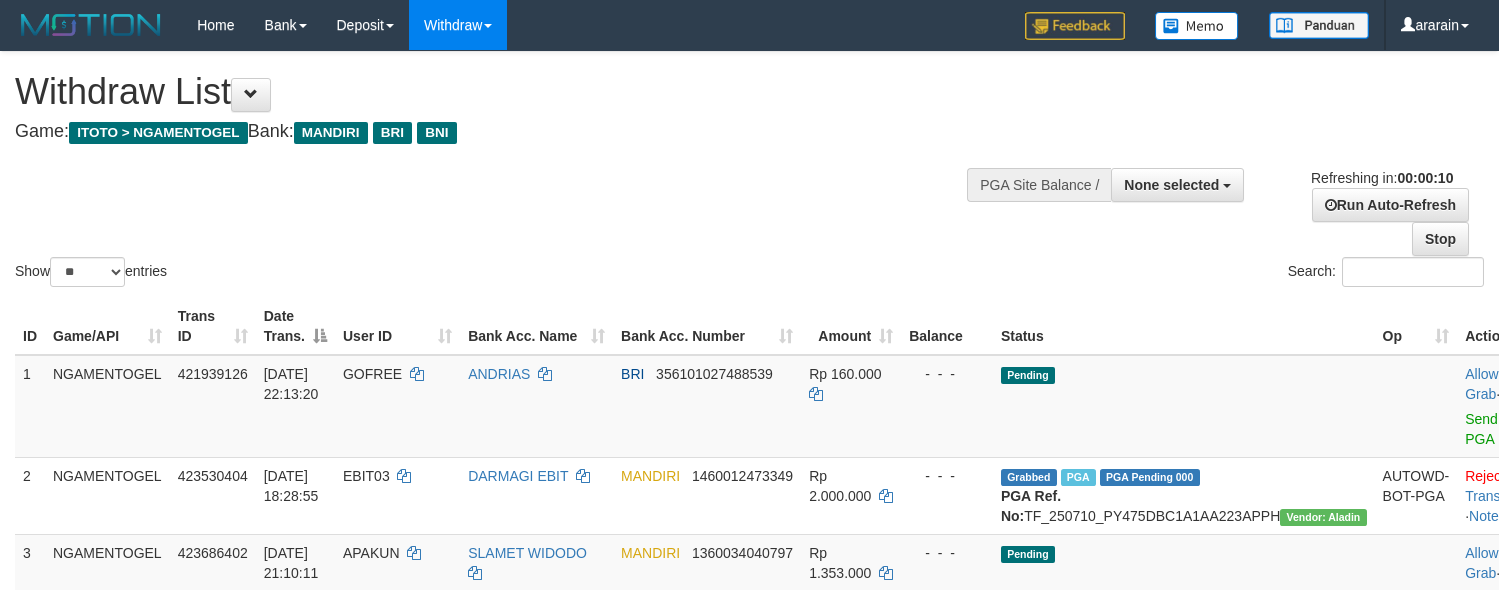 select 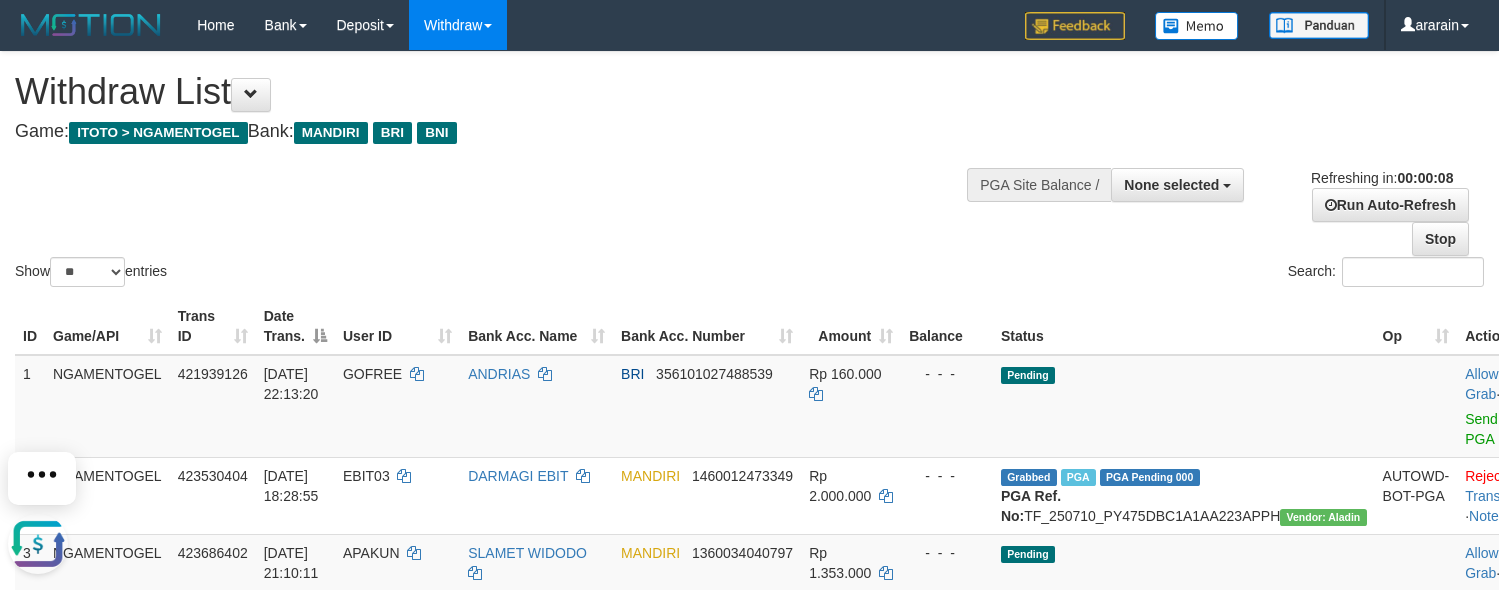 scroll, scrollTop: 0, scrollLeft: 0, axis: both 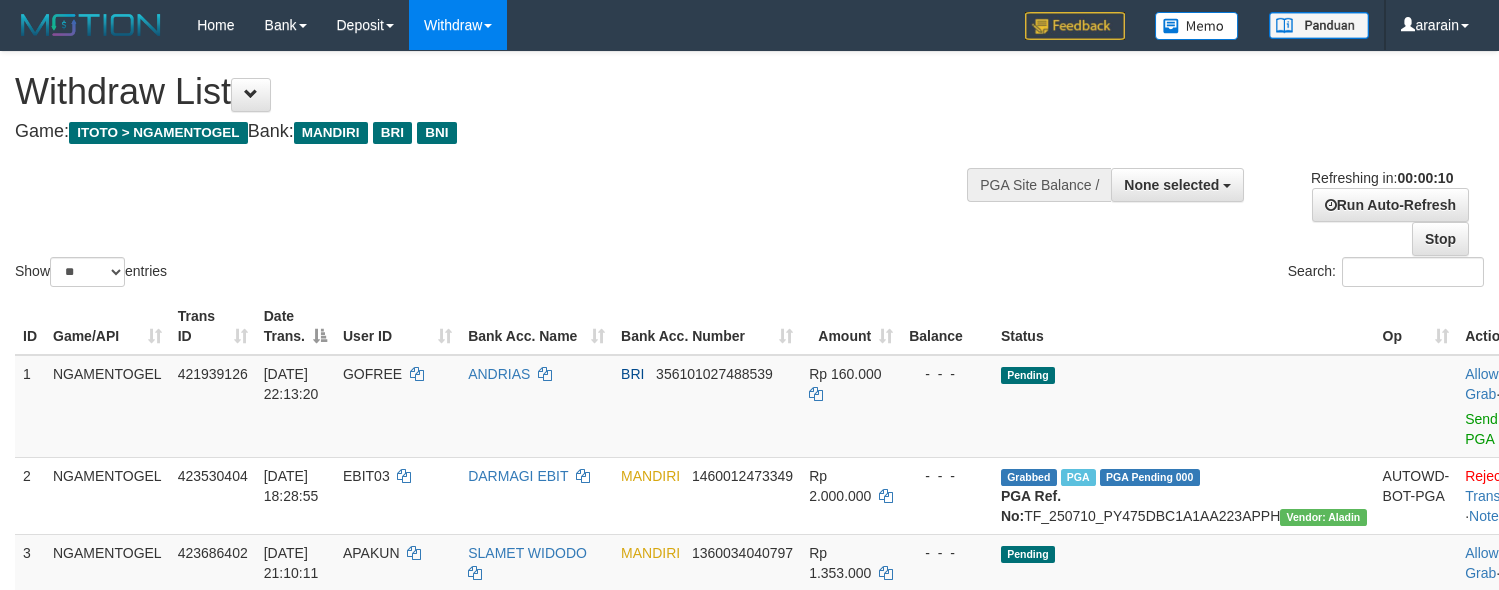 select 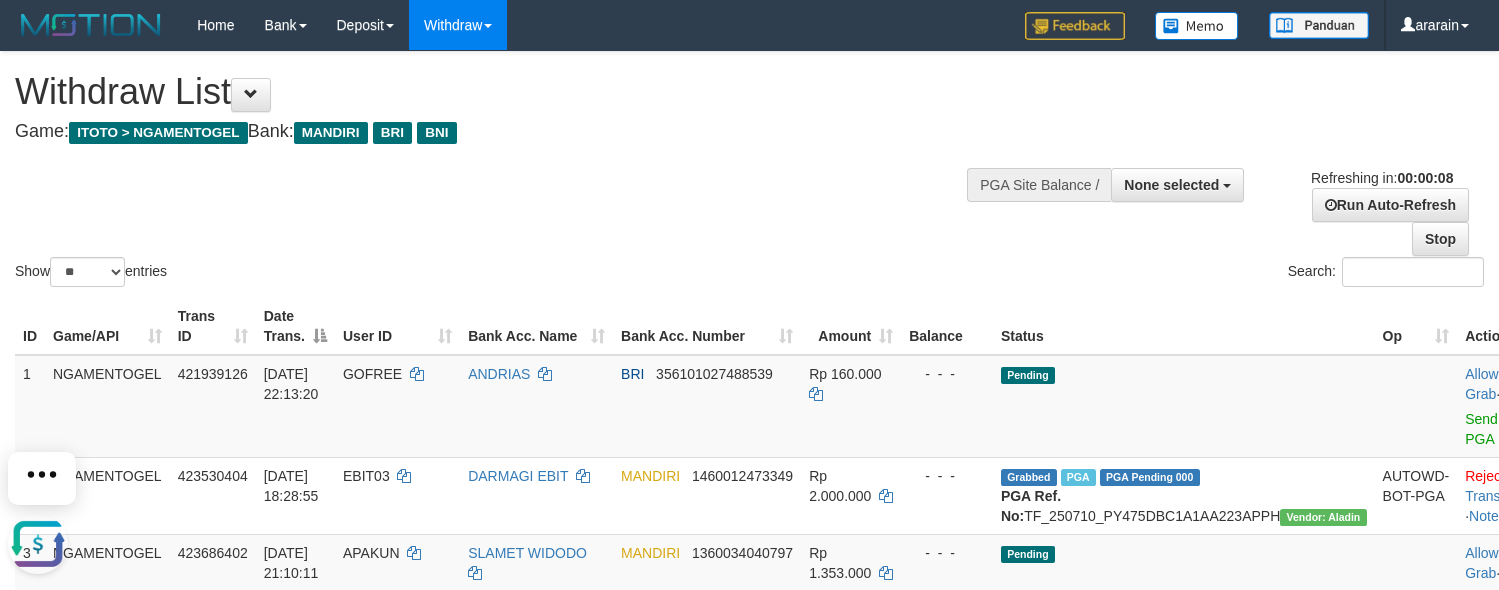 scroll, scrollTop: 0, scrollLeft: 0, axis: both 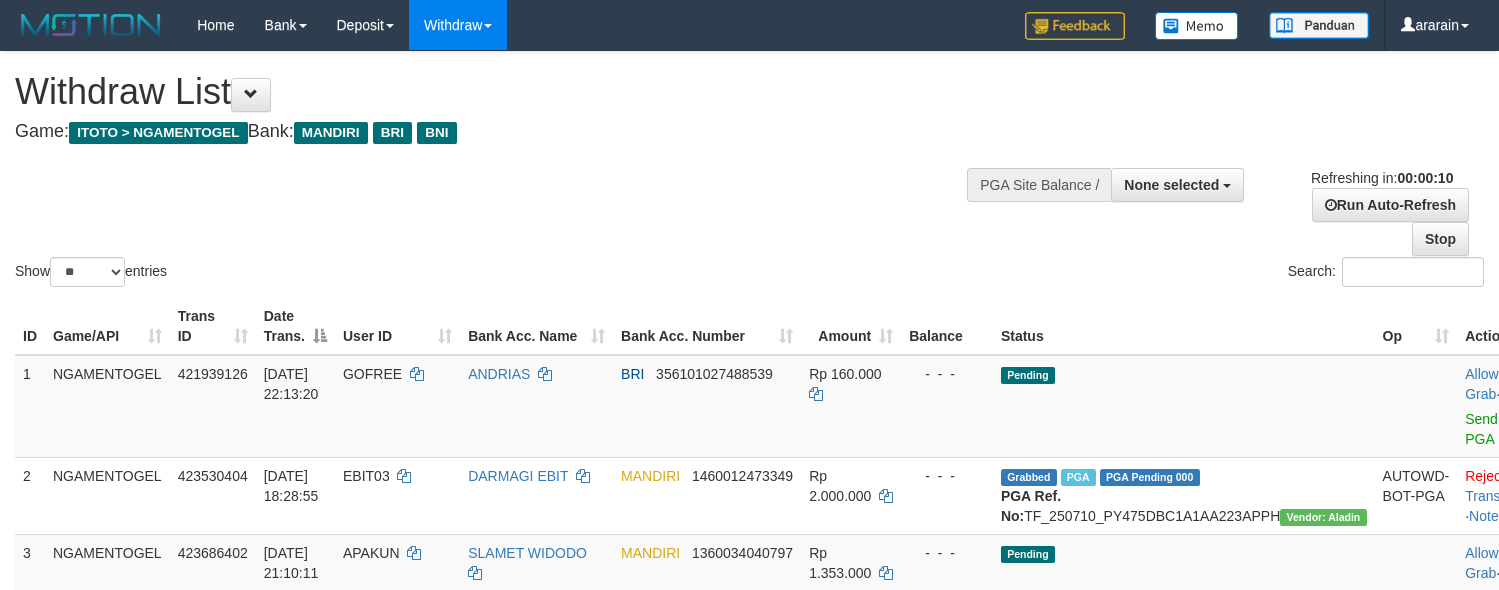 select 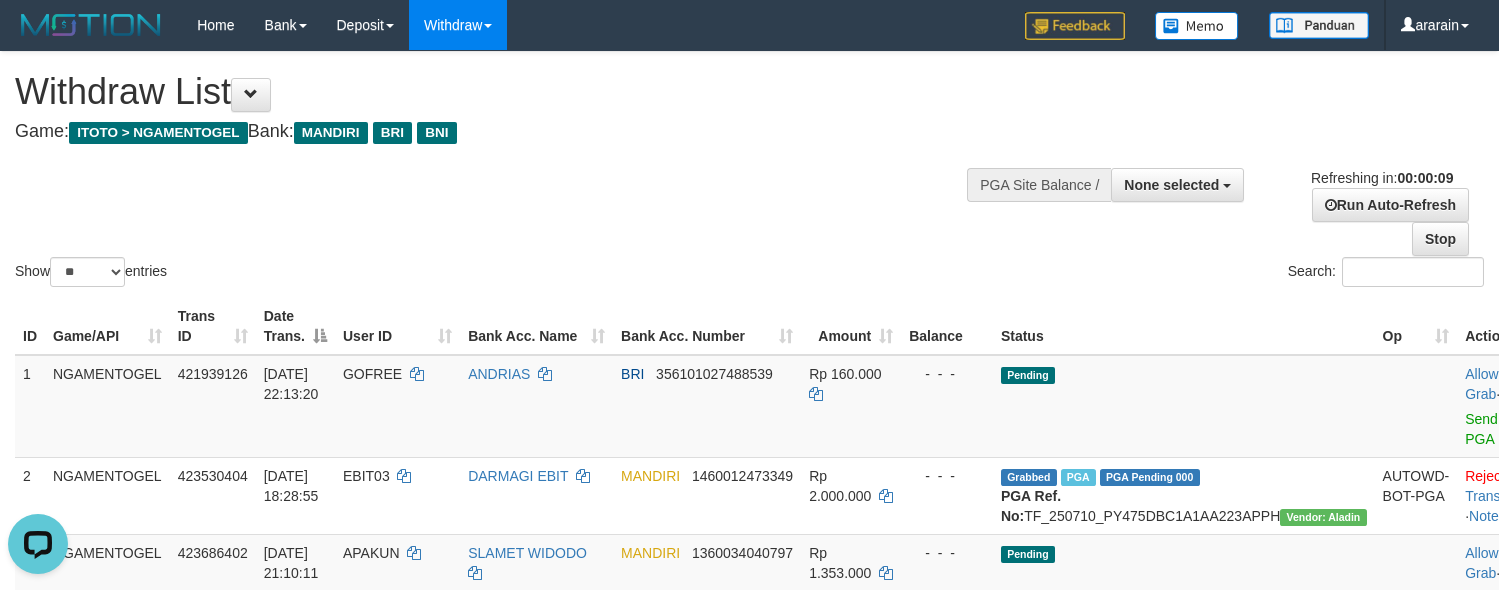 scroll, scrollTop: 0, scrollLeft: 0, axis: both 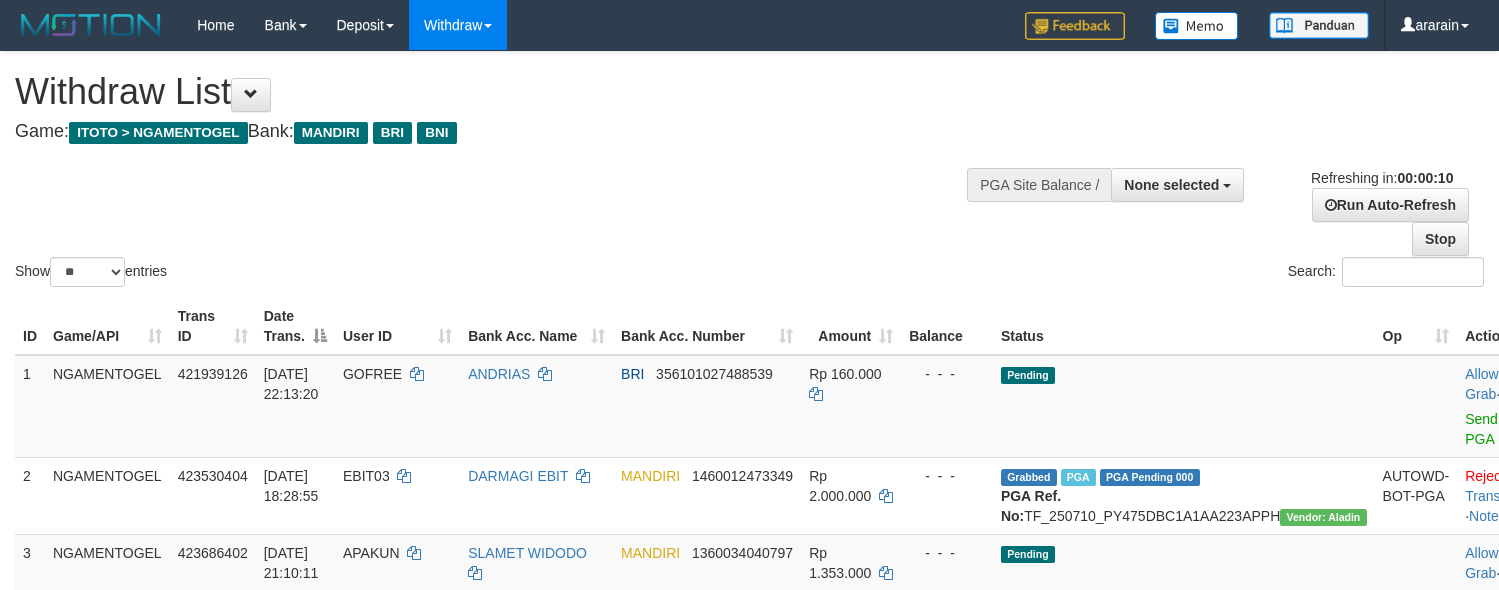 select 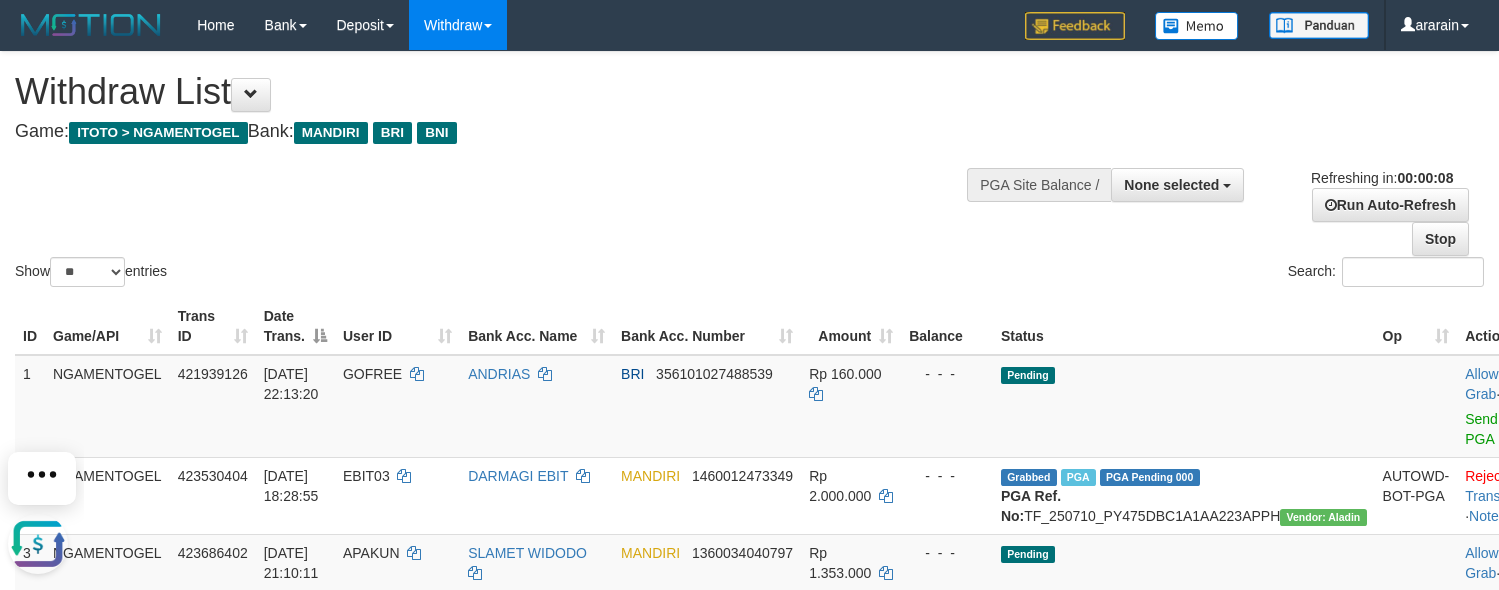 scroll, scrollTop: 0, scrollLeft: 0, axis: both 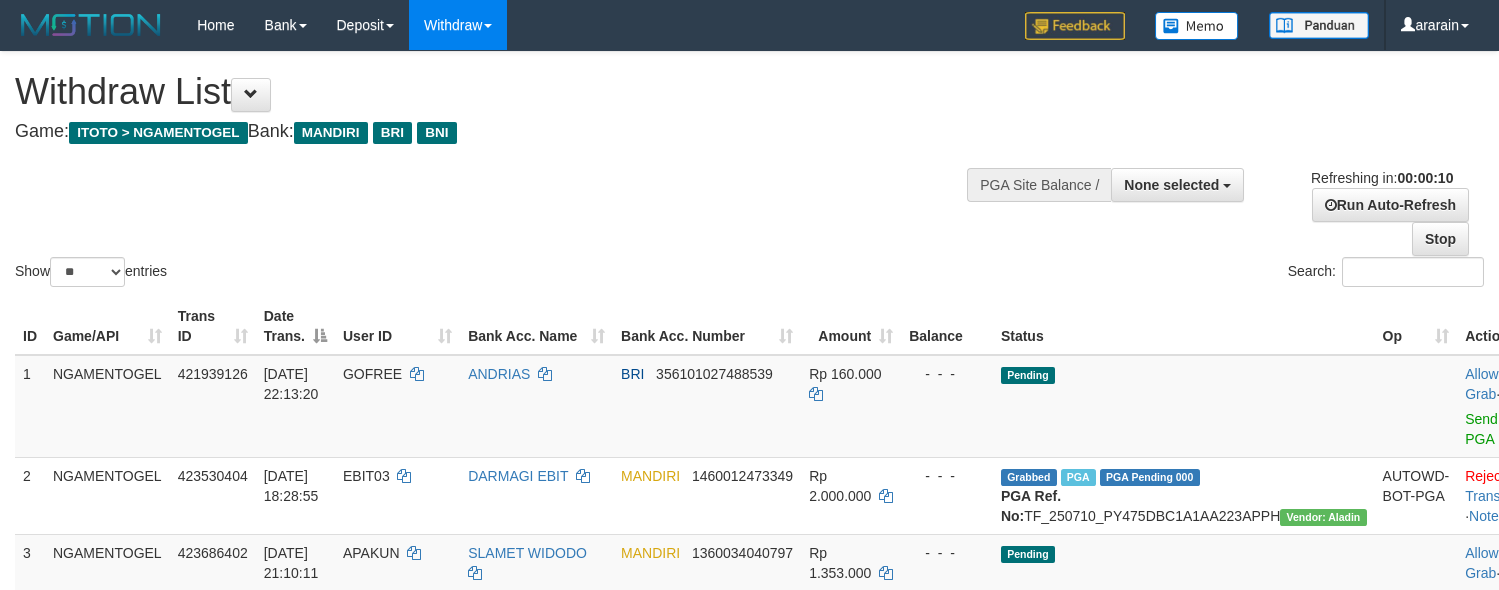 select 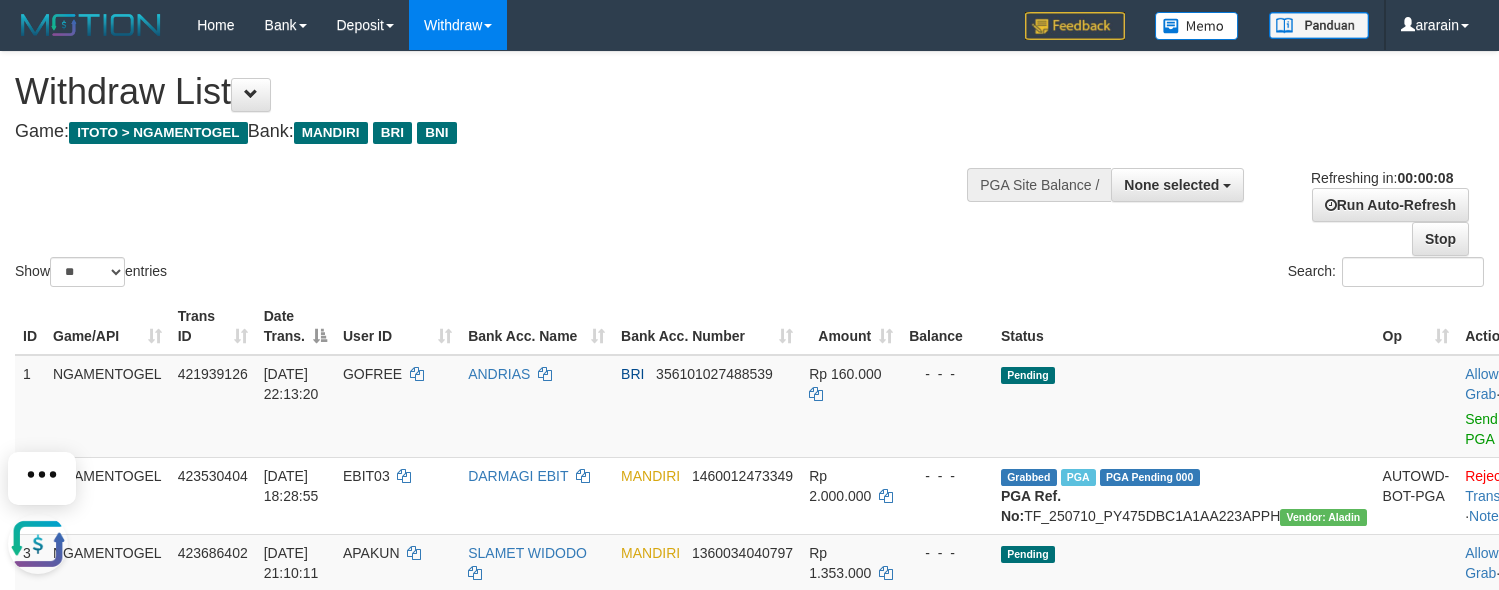 scroll, scrollTop: 0, scrollLeft: 0, axis: both 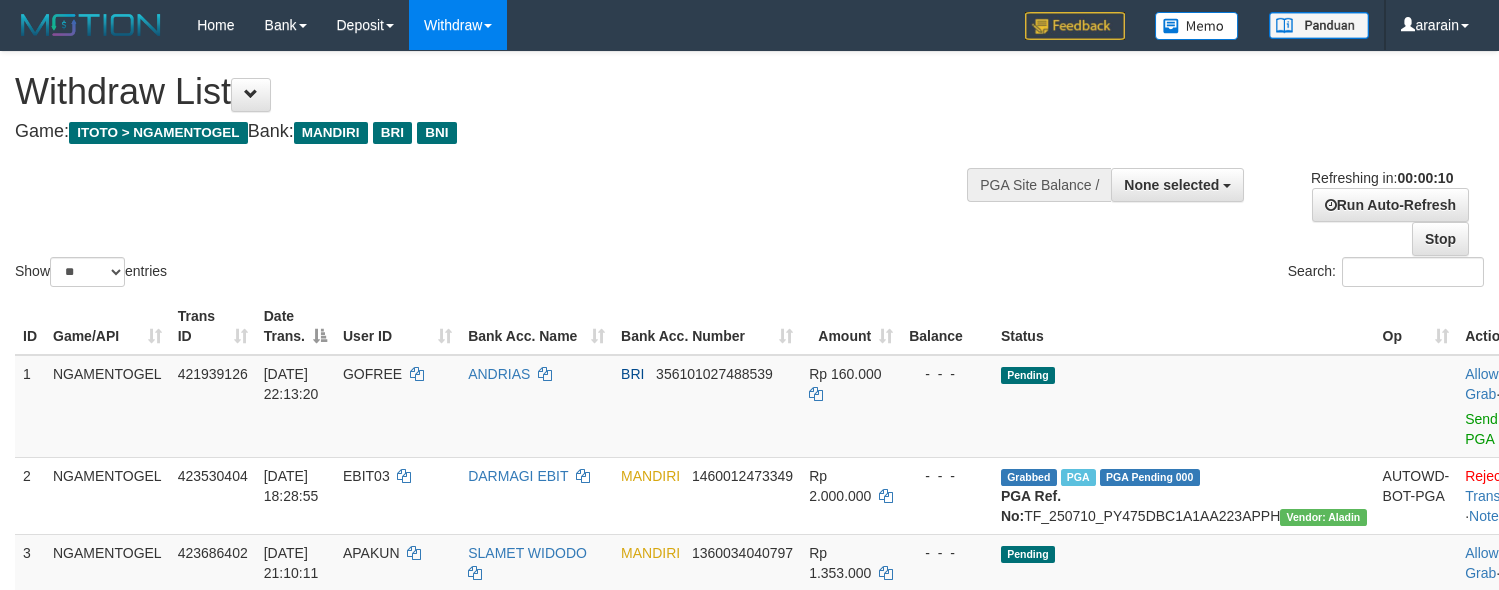 select 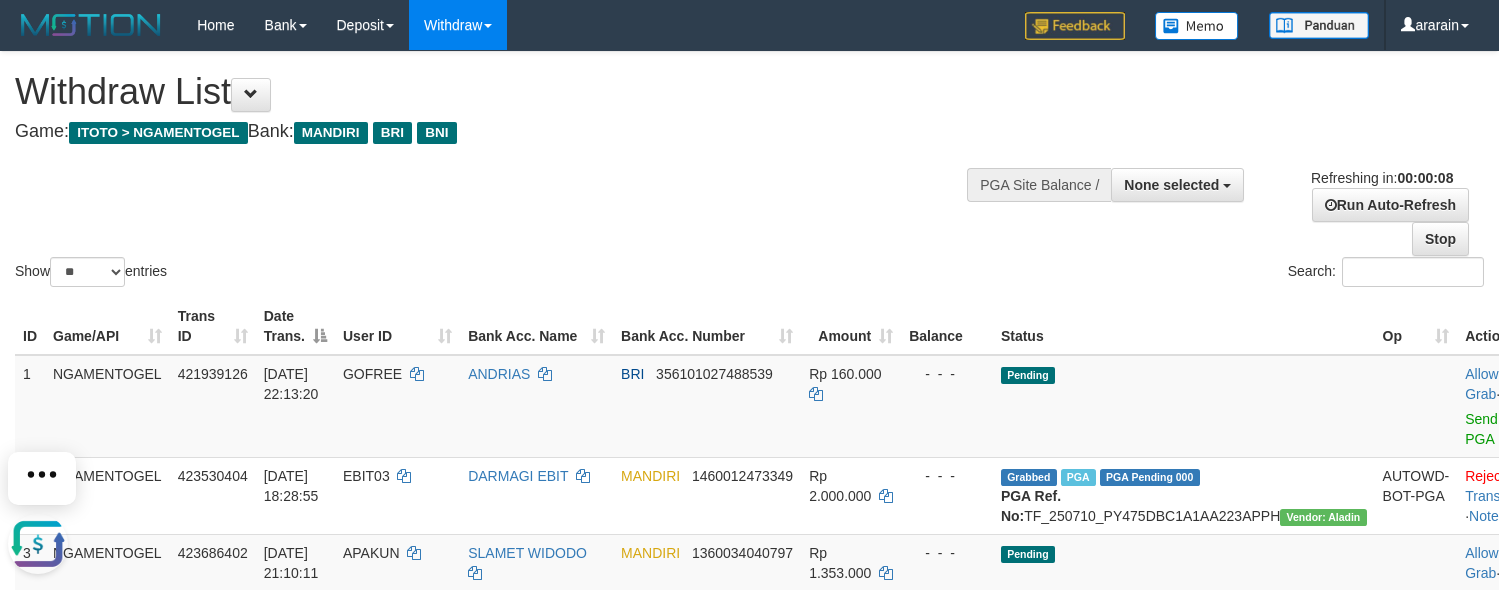 scroll, scrollTop: 0, scrollLeft: 0, axis: both 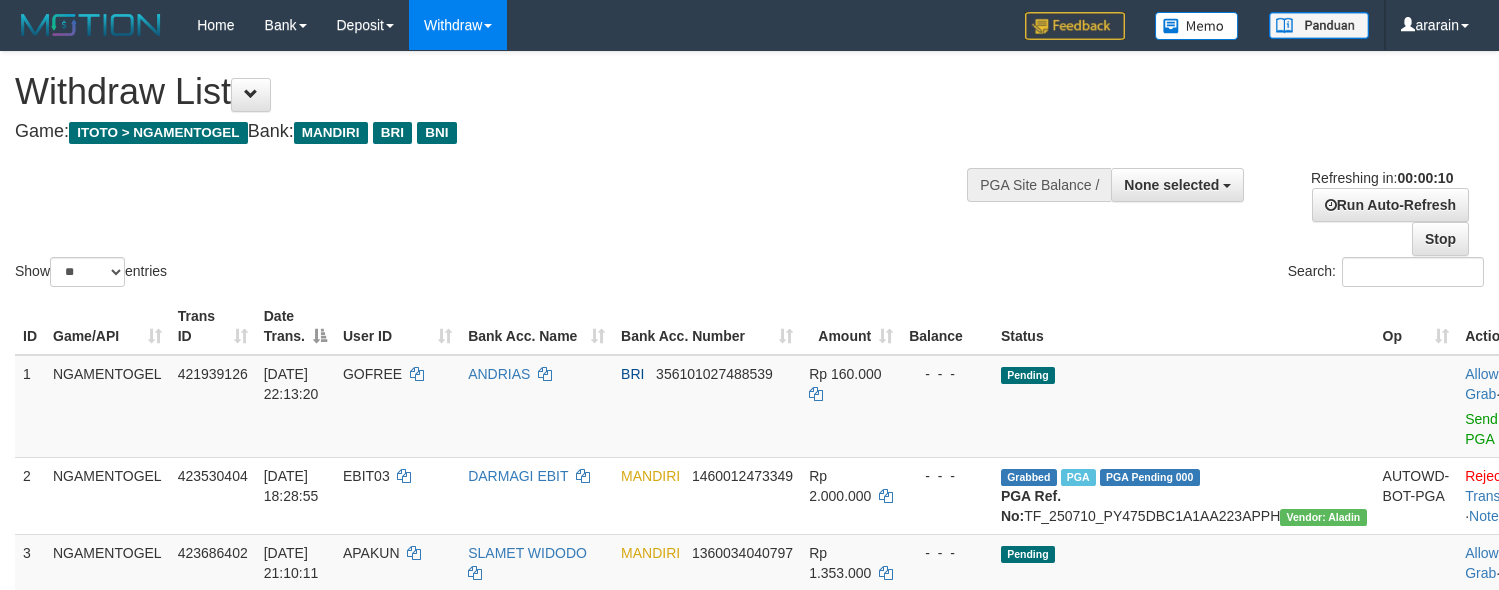 select 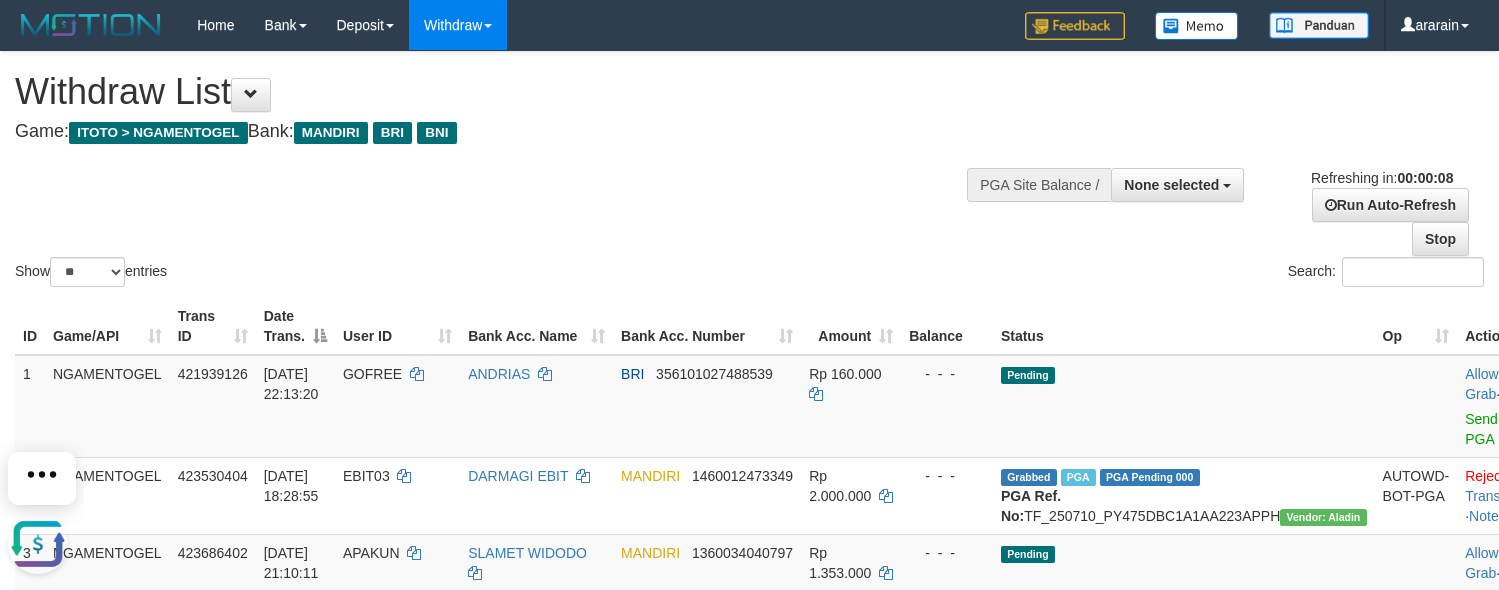 scroll, scrollTop: 0, scrollLeft: 0, axis: both 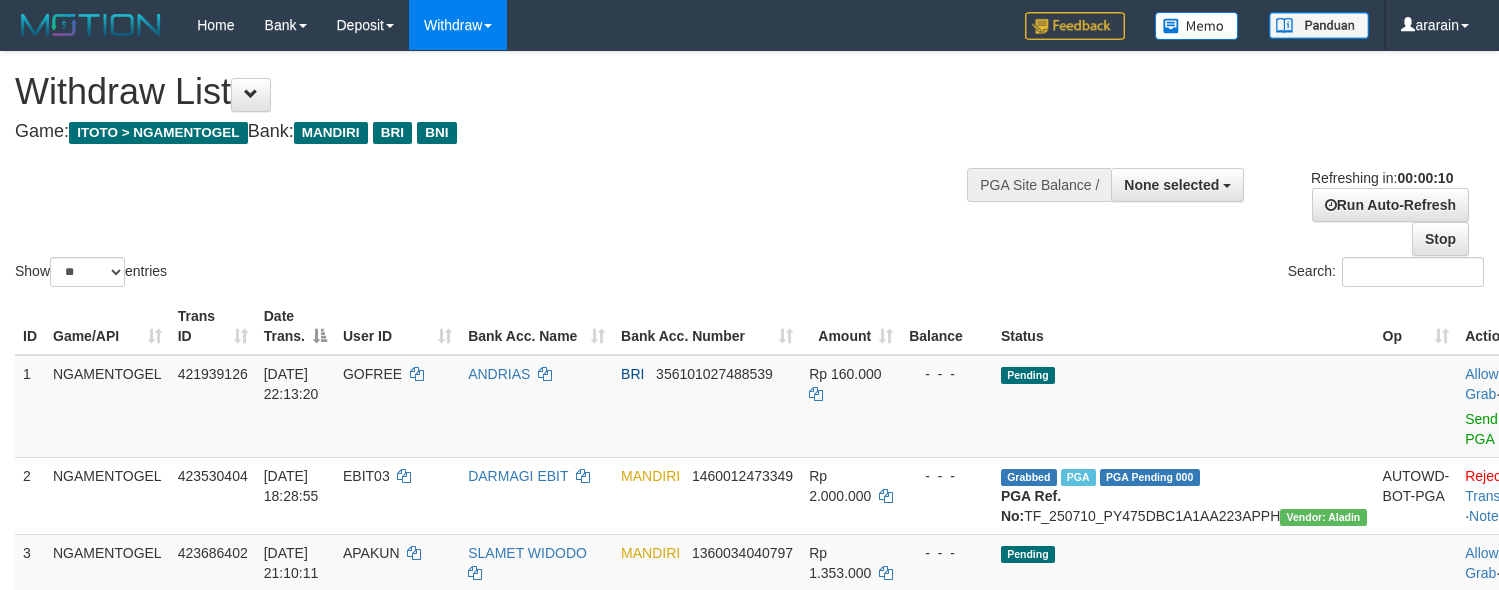 select 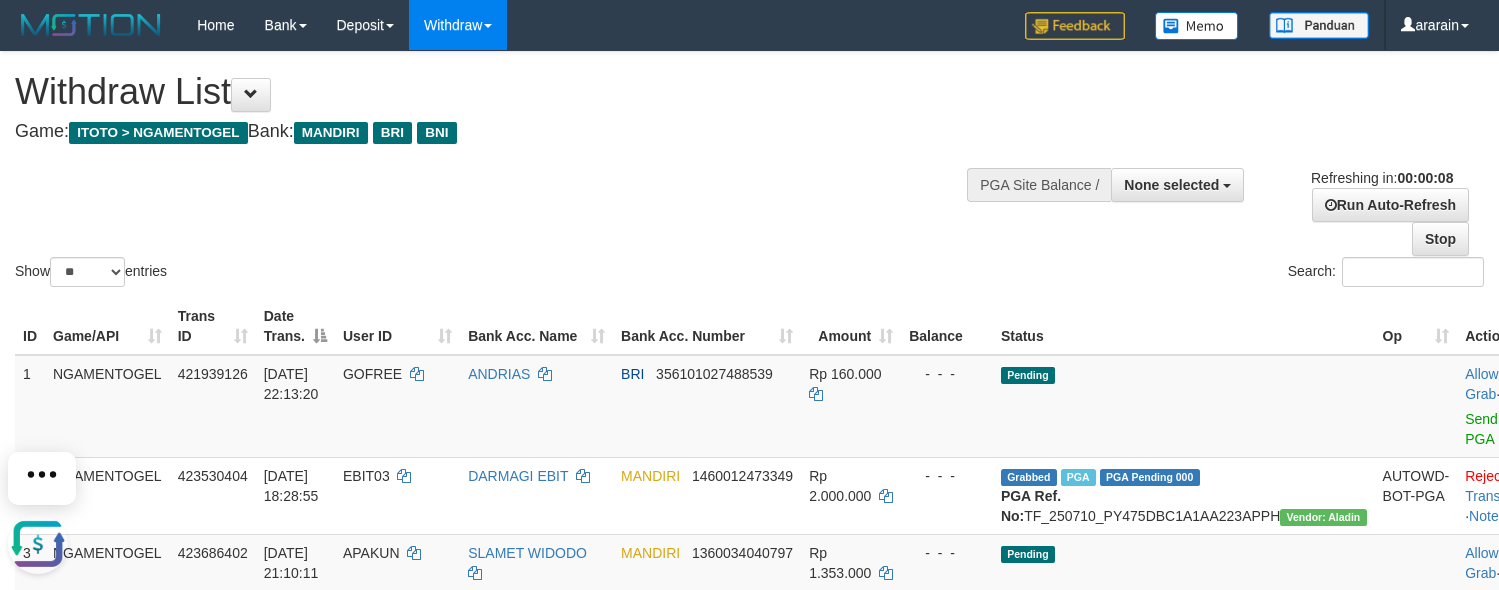 scroll, scrollTop: 0, scrollLeft: 0, axis: both 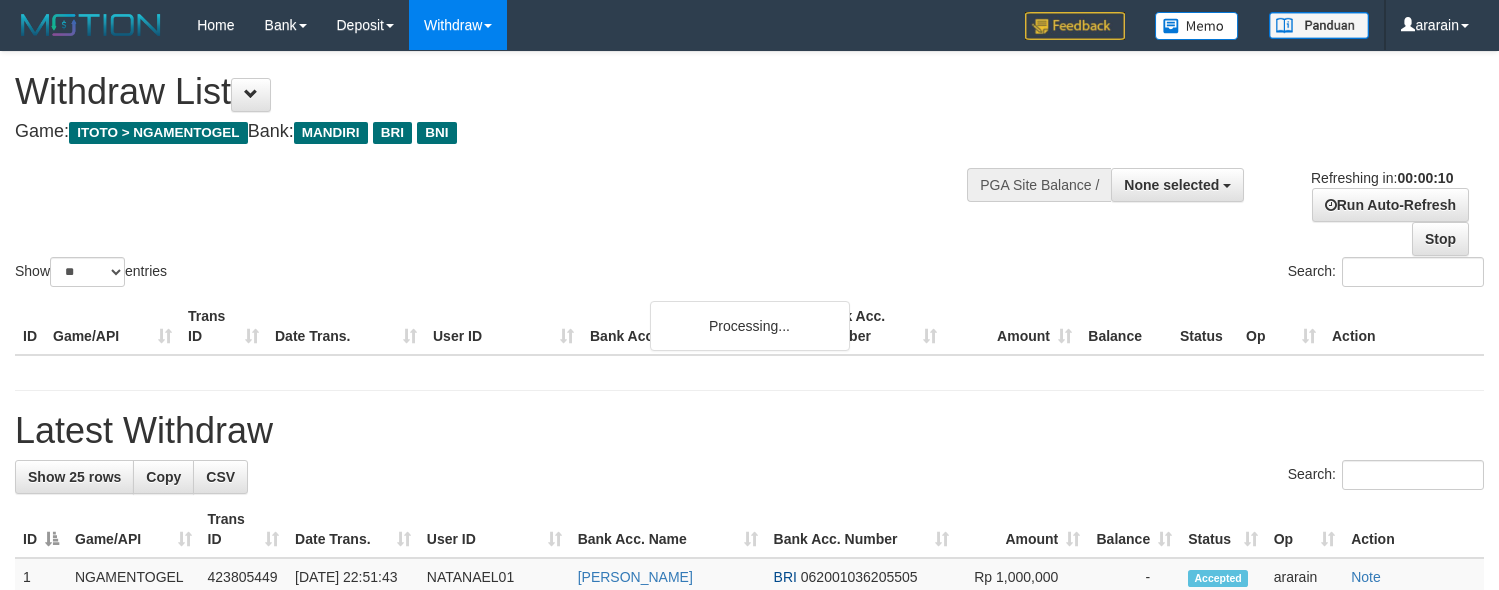 select 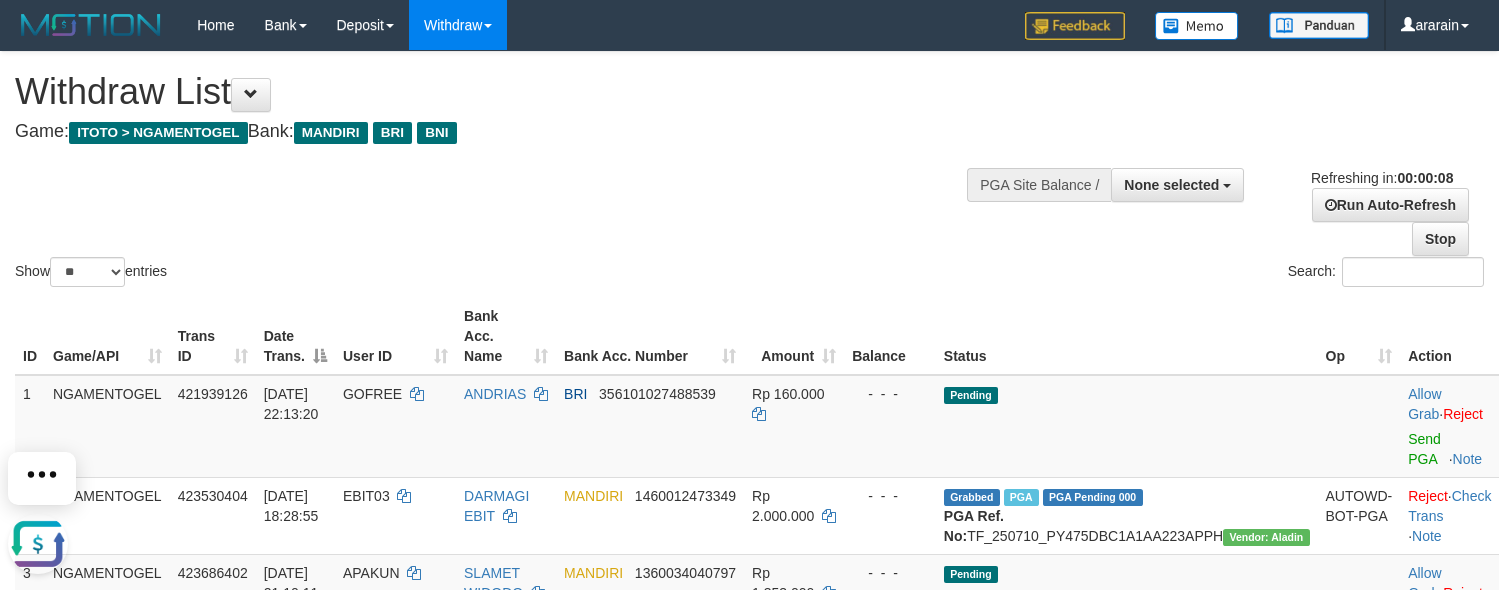 scroll, scrollTop: 0, scrollLeft: 0, axis: both 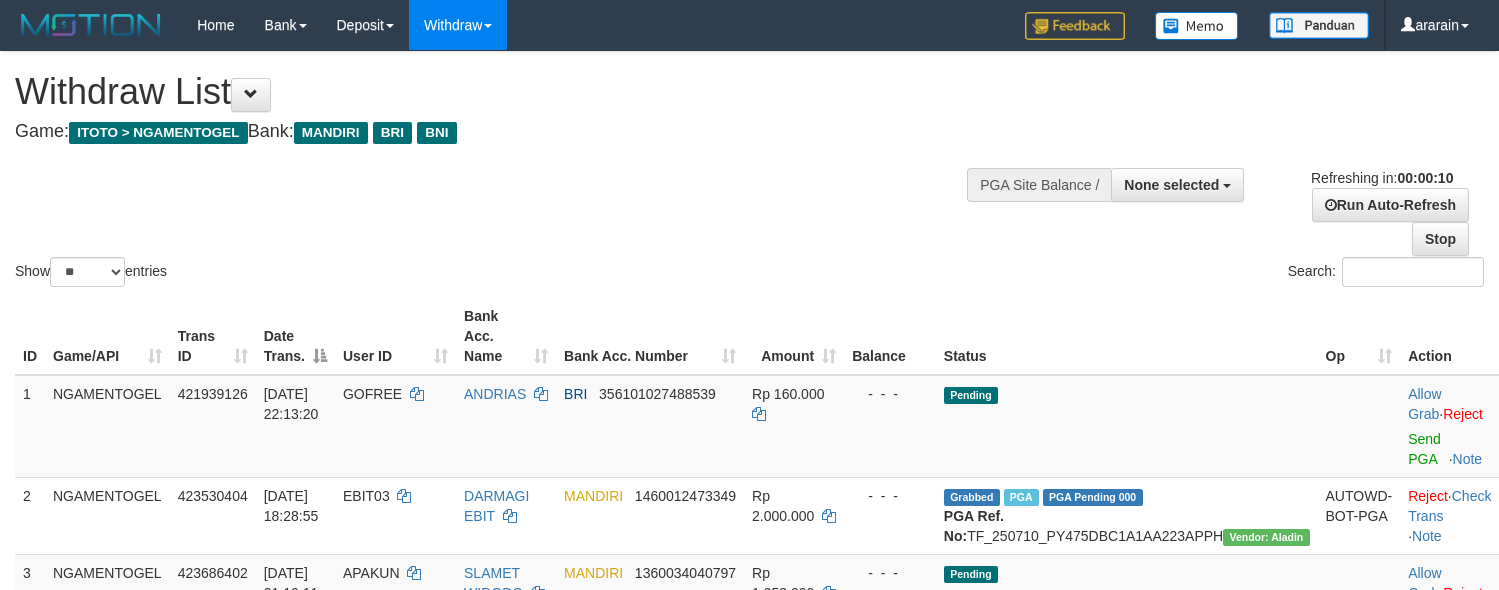 select 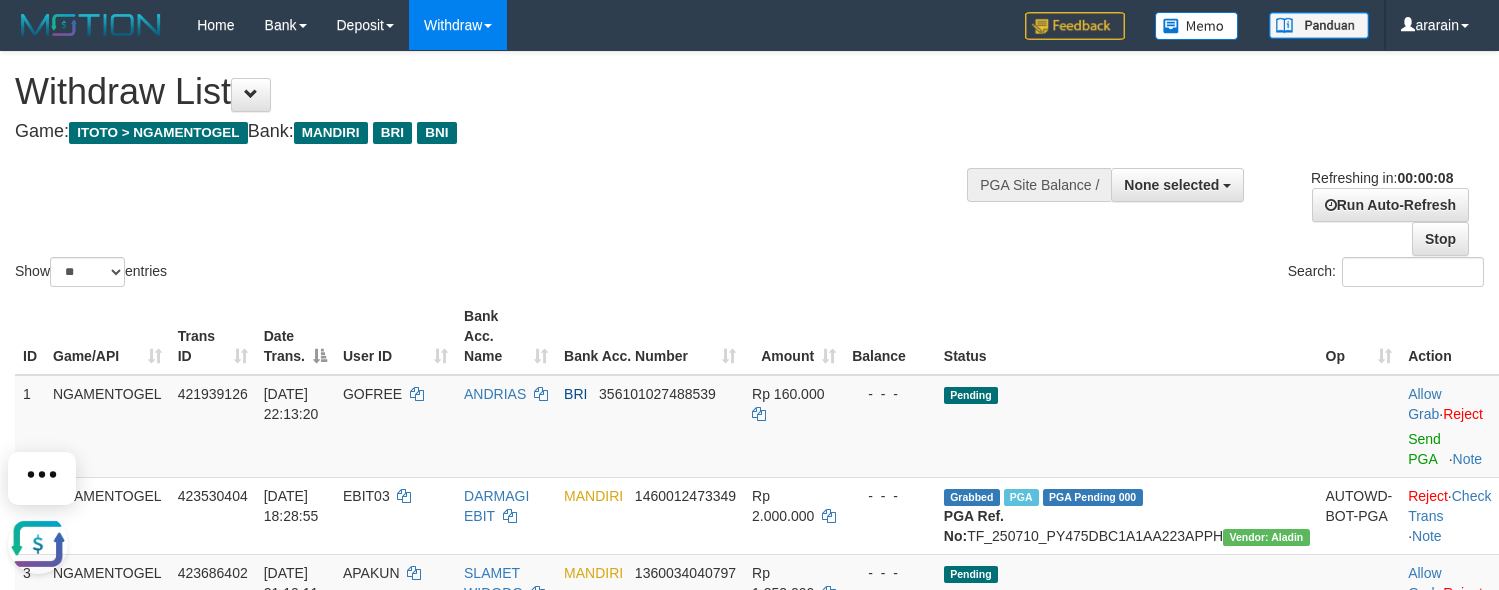 scroll, scrollTop: 0, scrollLeft: 0, axis: both 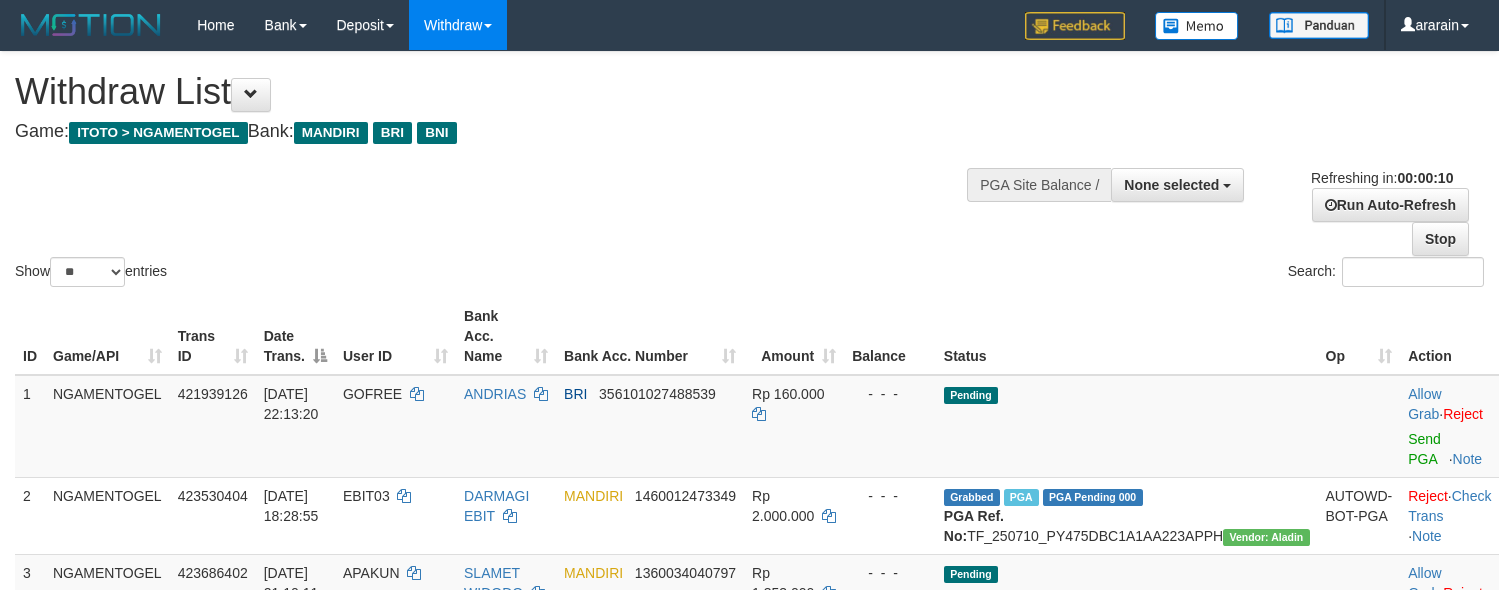 select 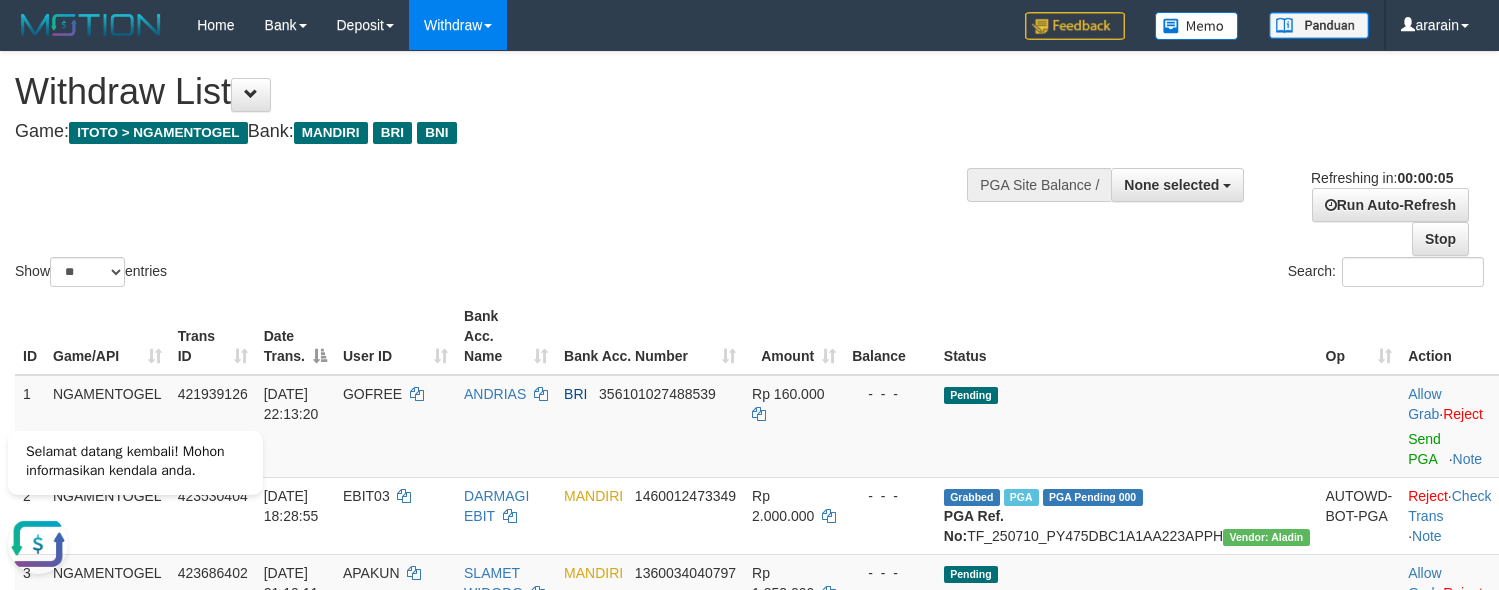 scroll, scrollTop: 204, scrollLeft: 0, axis: vertical 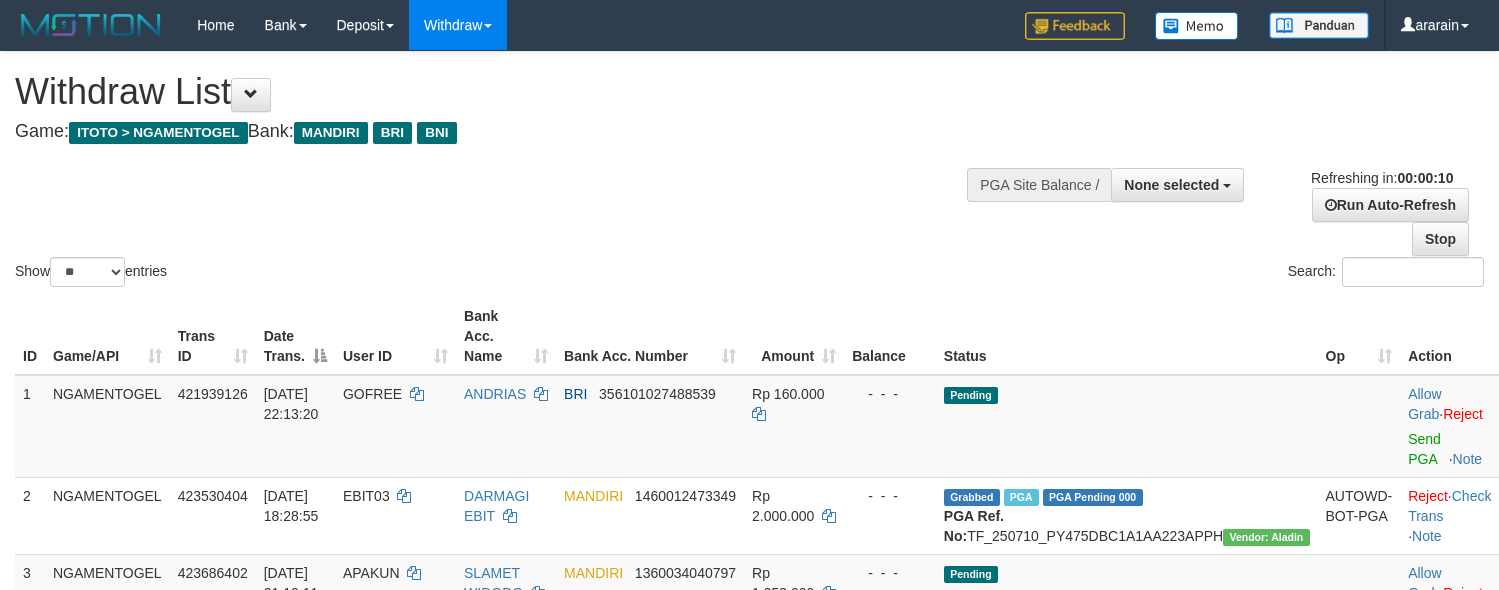 select 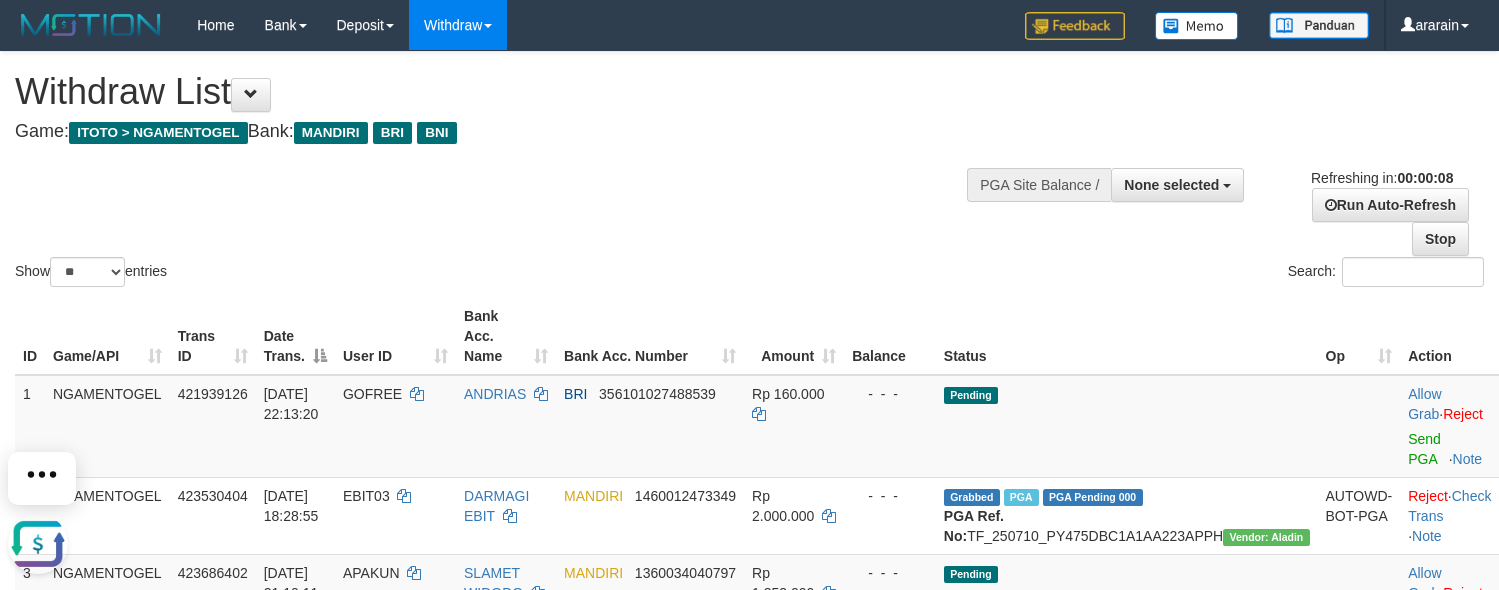 scroll, scrollTop: 0, scrollLeft: 0, axis: both 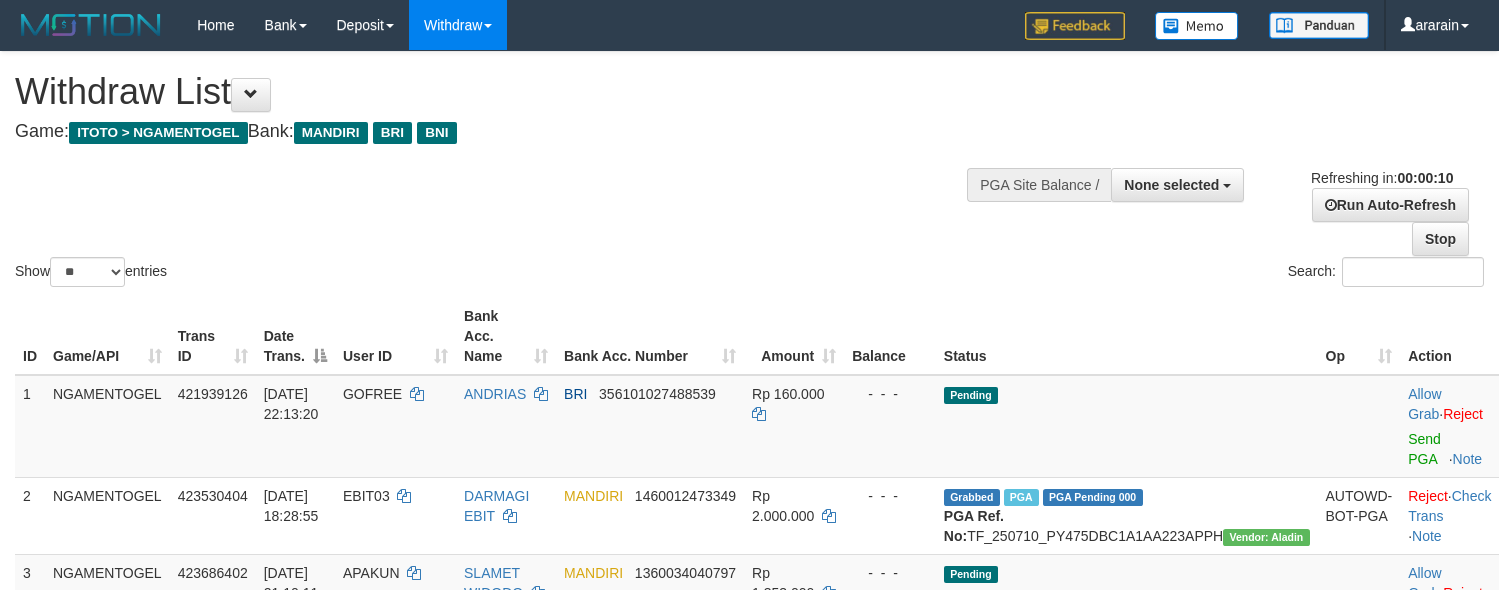 select 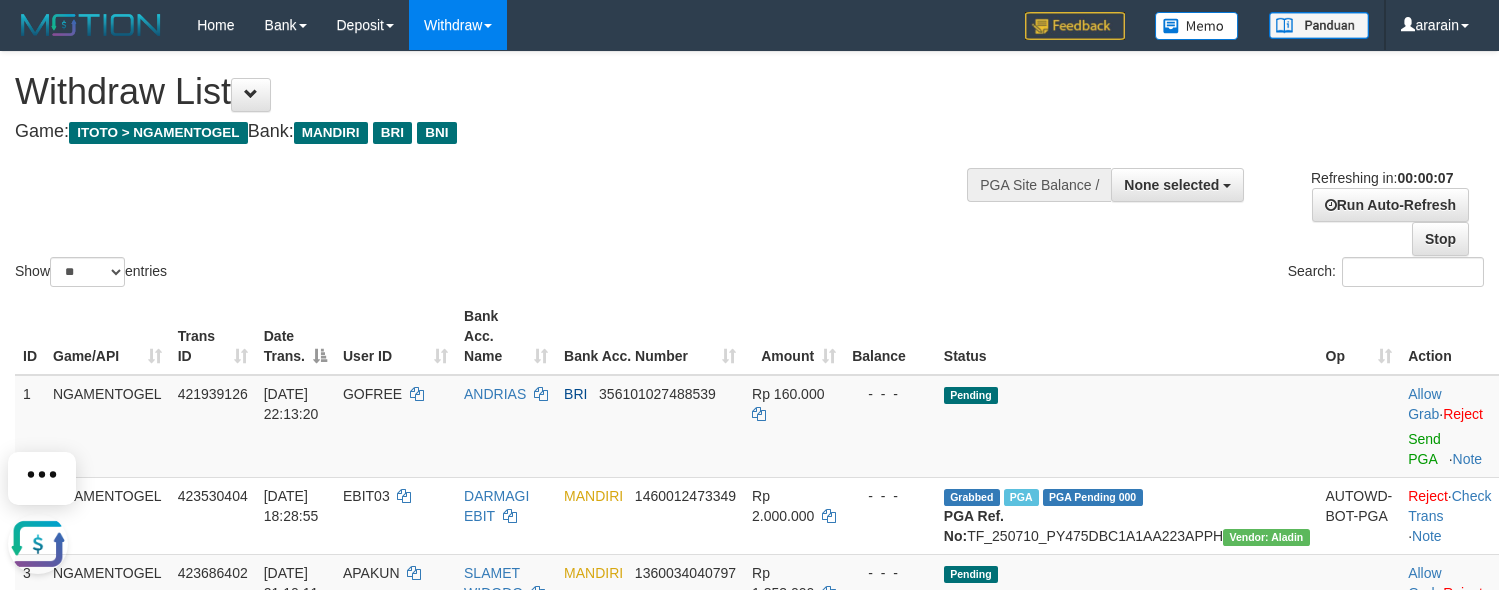 scroll, scrollTop: 0, scrollLeft: 0, axis: both 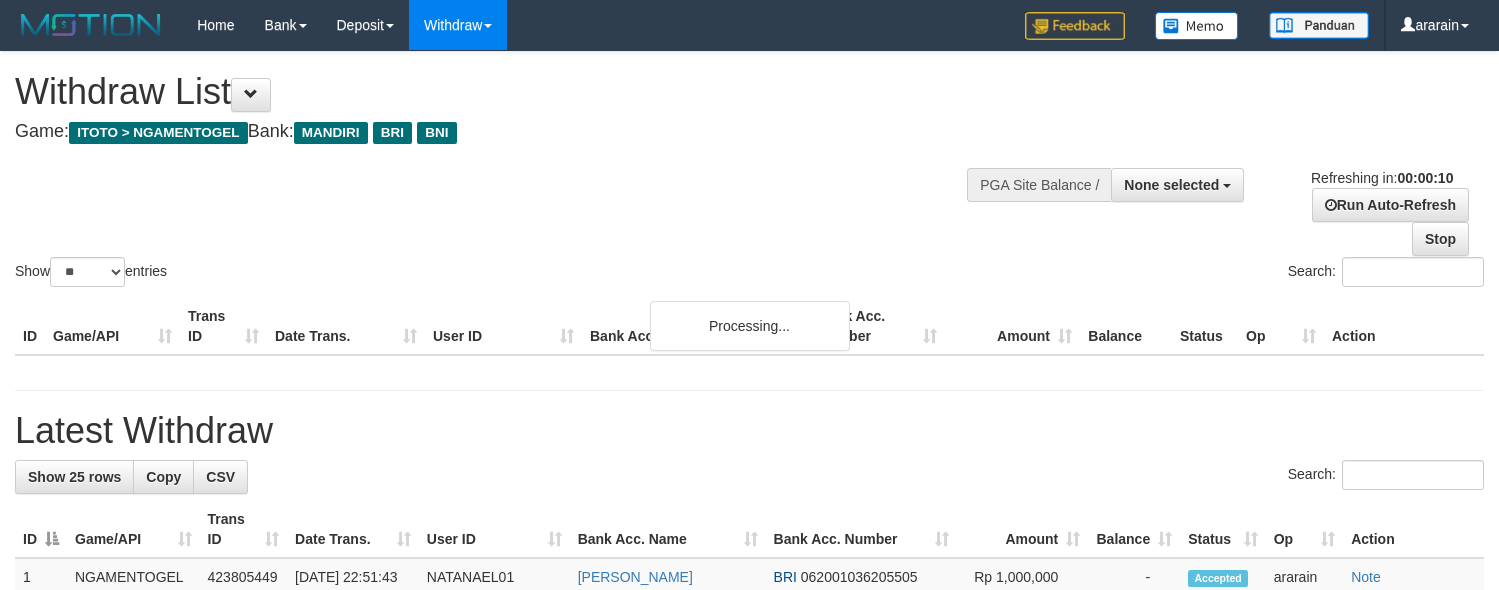 select 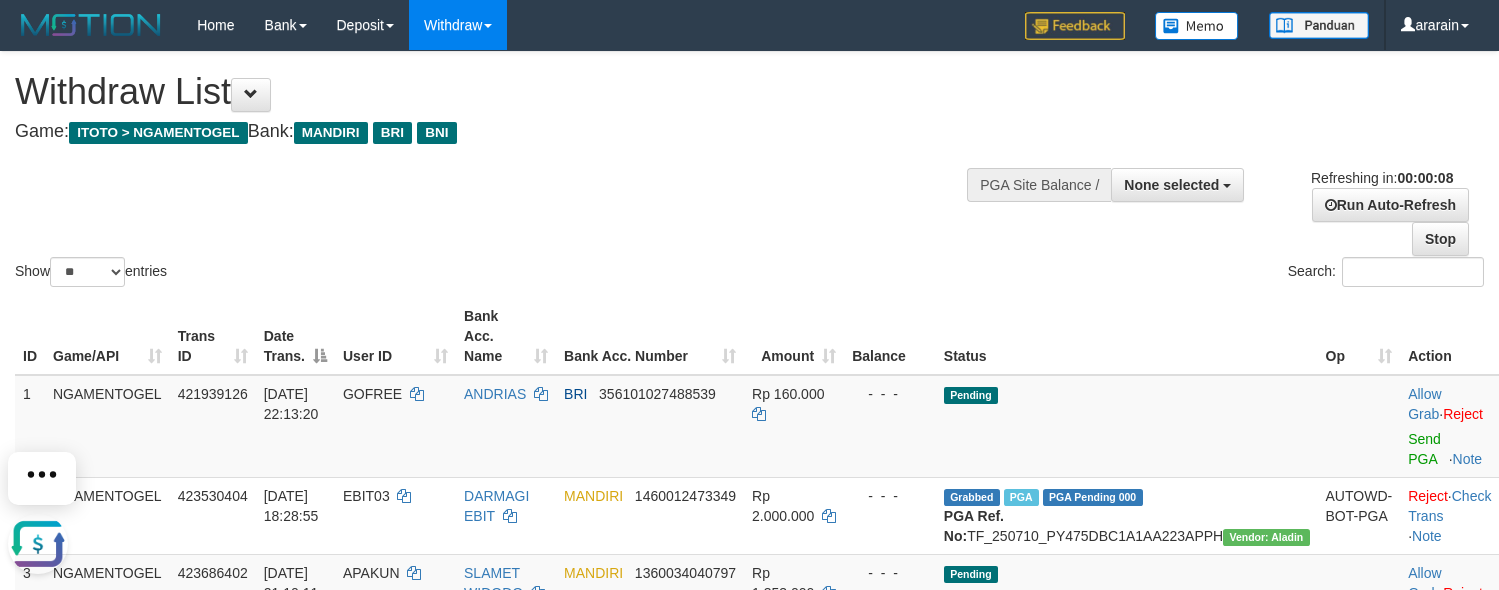 scroll, scrollTop: 0, scrollLeft: 0, axis: both 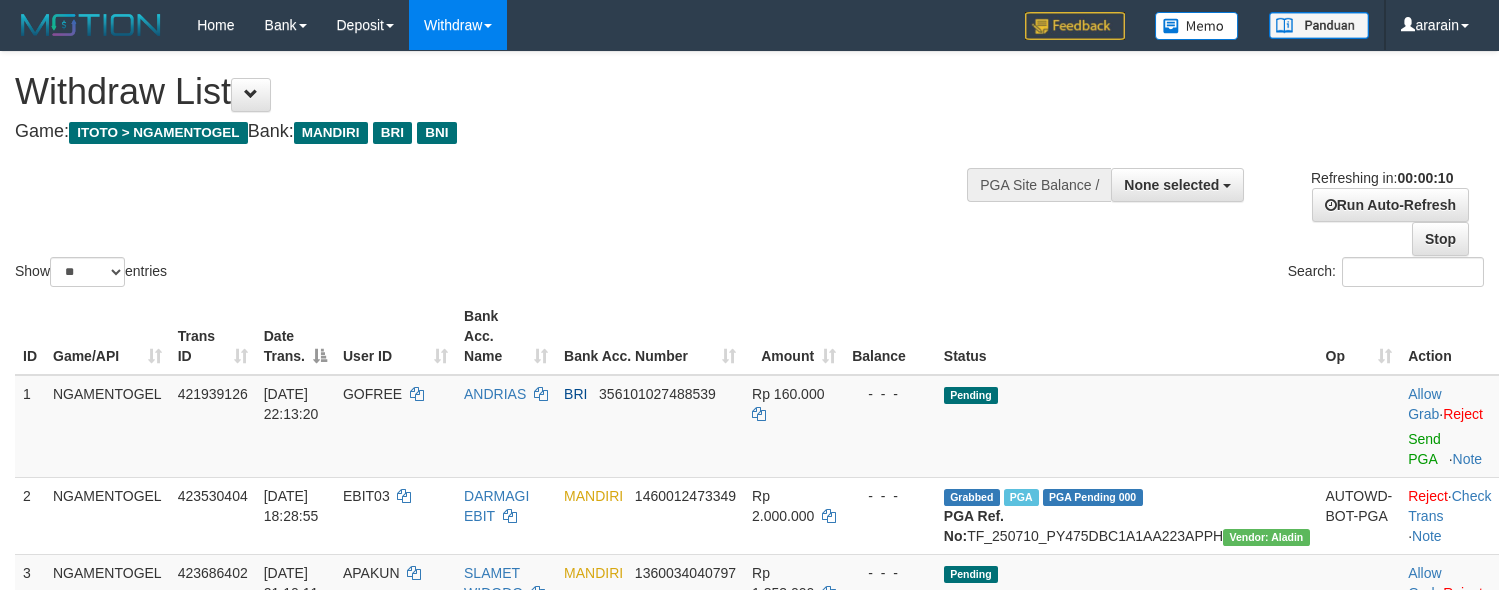 select 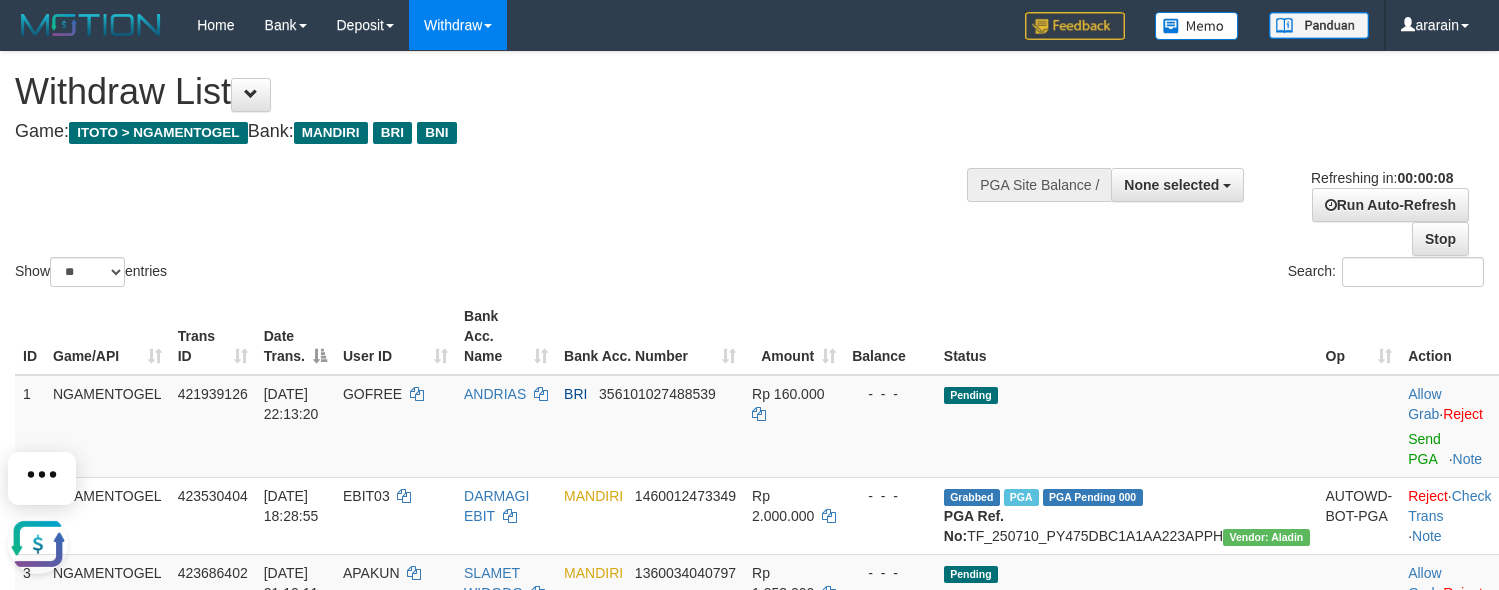 scroll, scrollTop: 0, scrollLeft: 0, axis: both 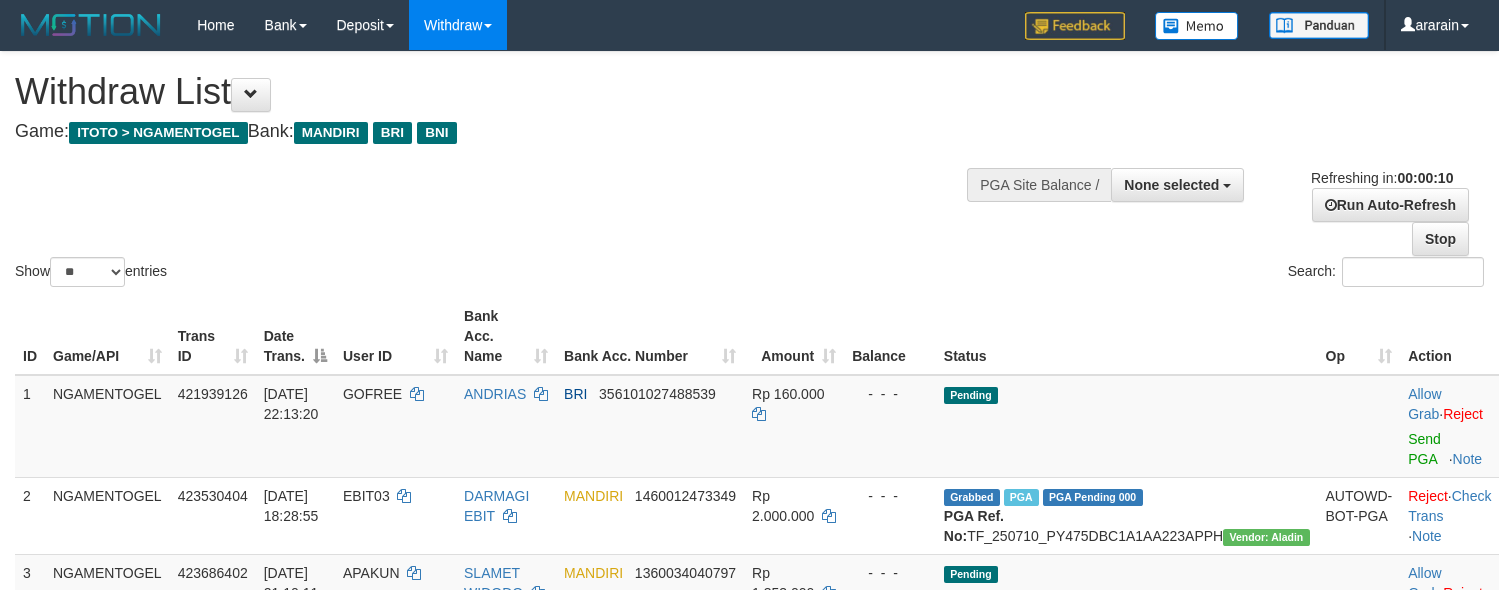 select 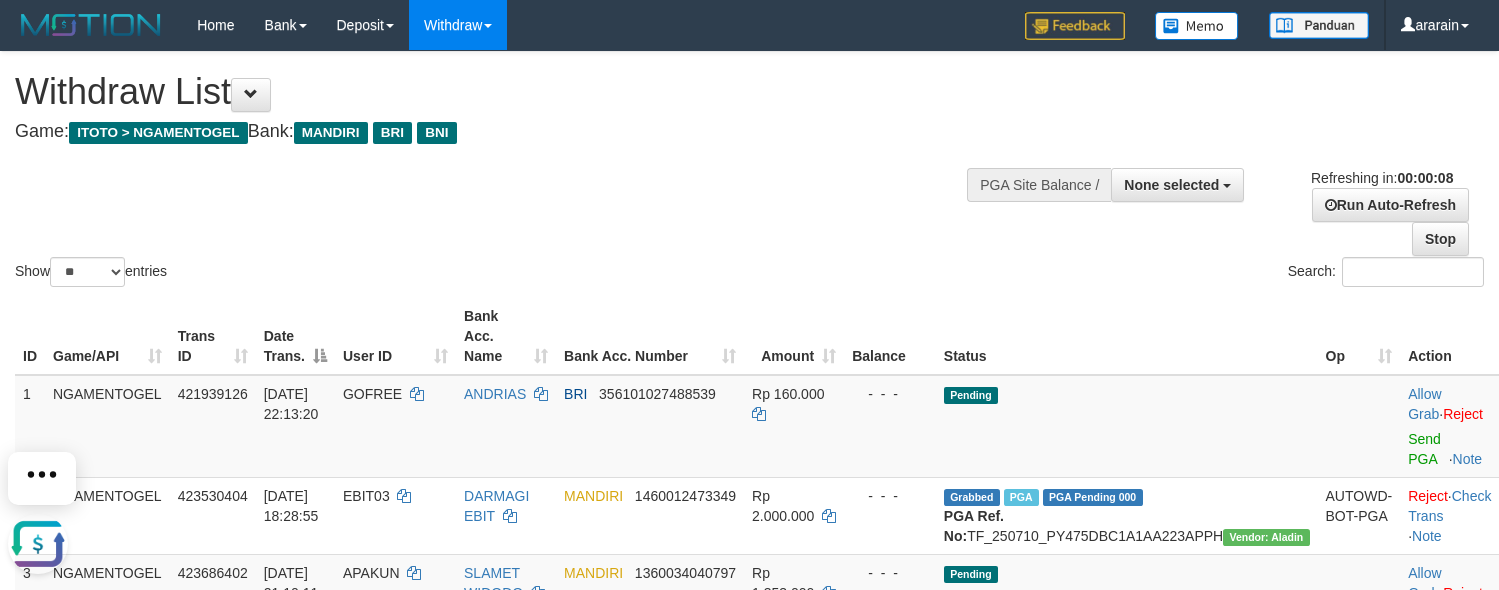 scroll, scrollTop: 0, scrollLeft: 0, axis: both 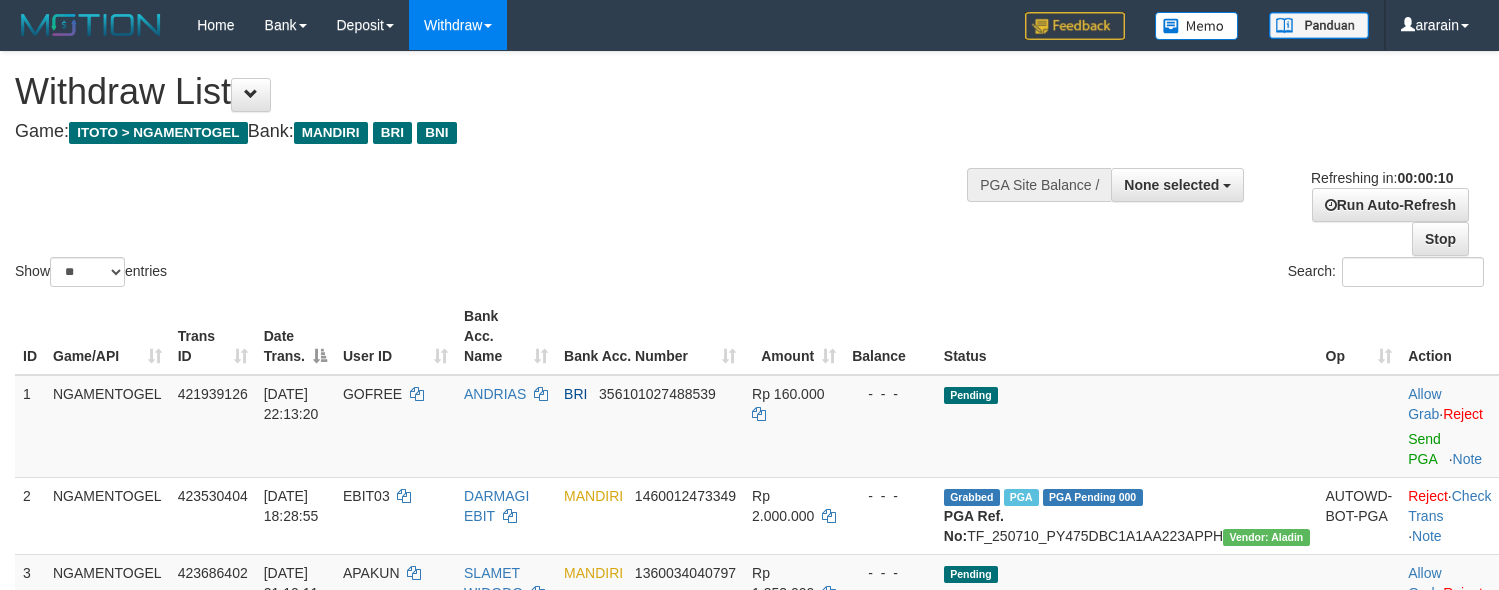 select 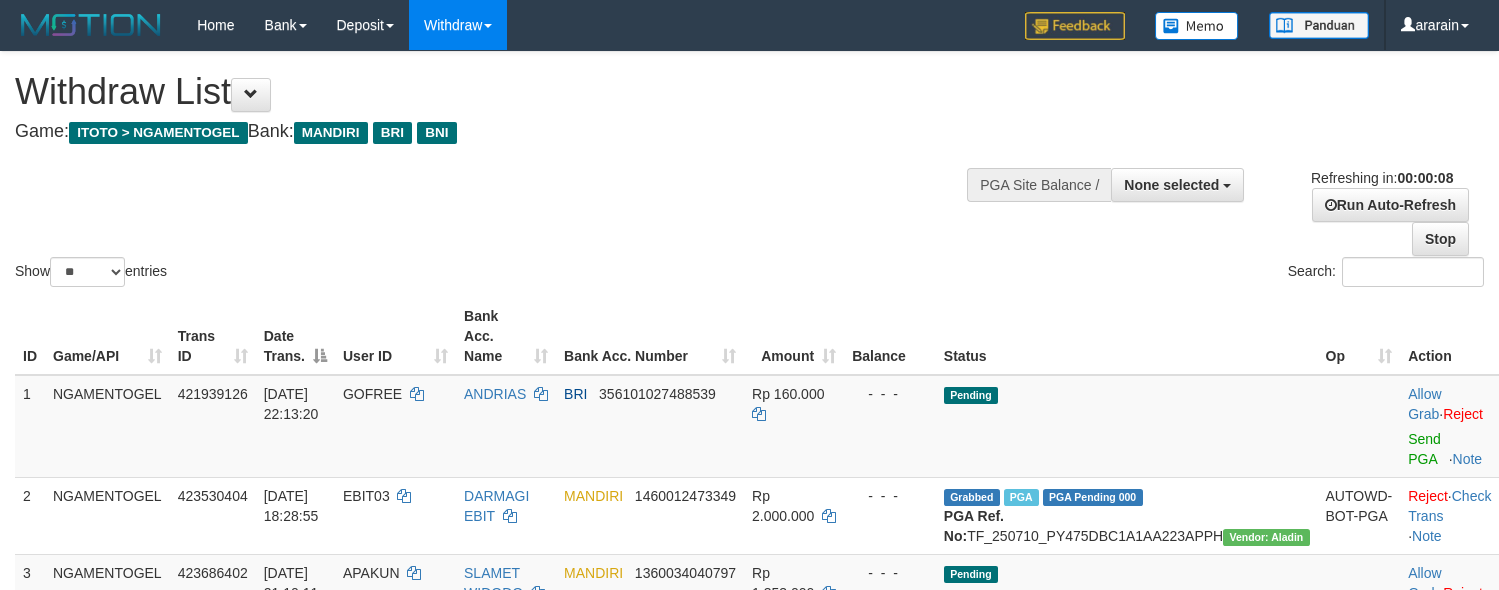 scroll, scrollTop: 0, scrollLeft: 0, axis: both 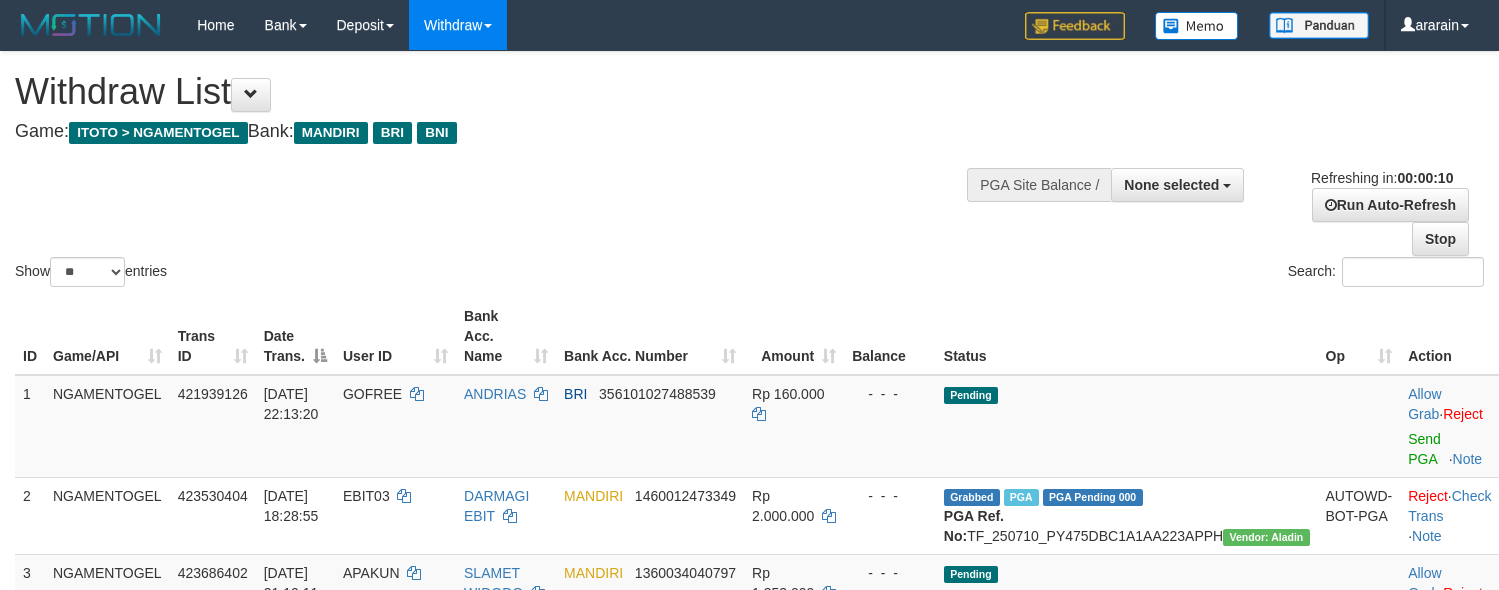 select 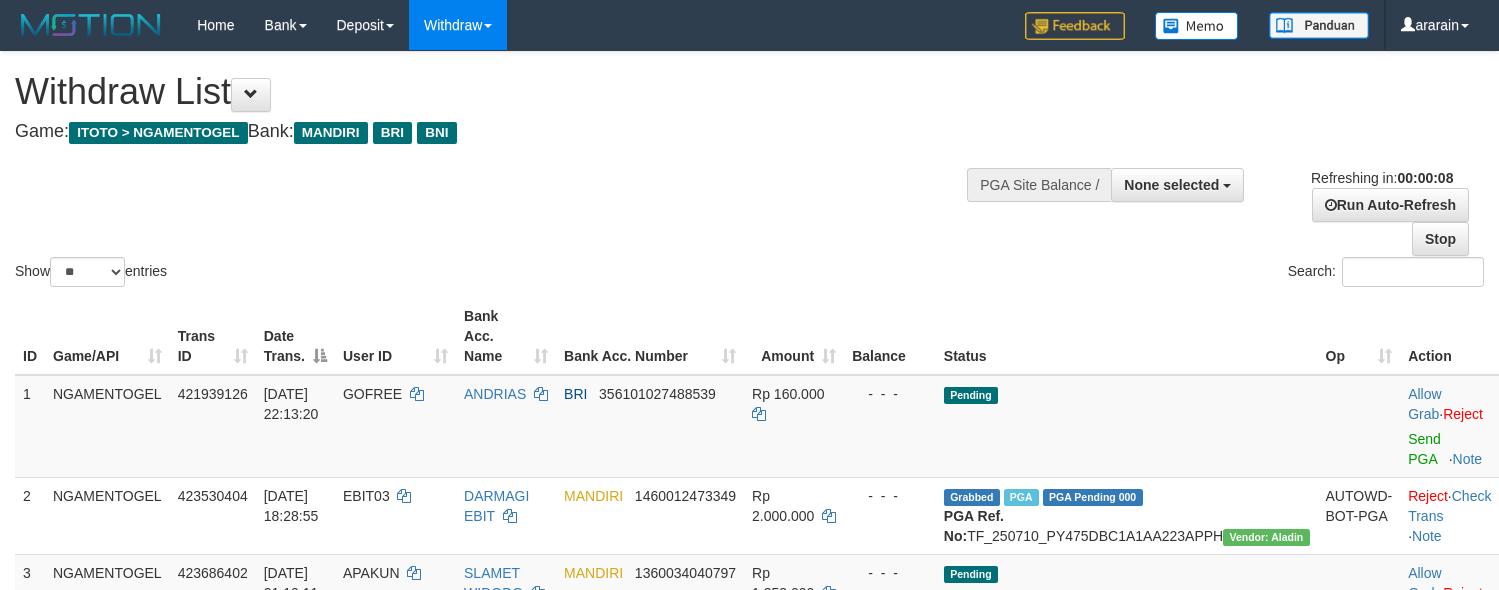 scroll, scrollTop: 0, scrollLeft: 0, axis: both 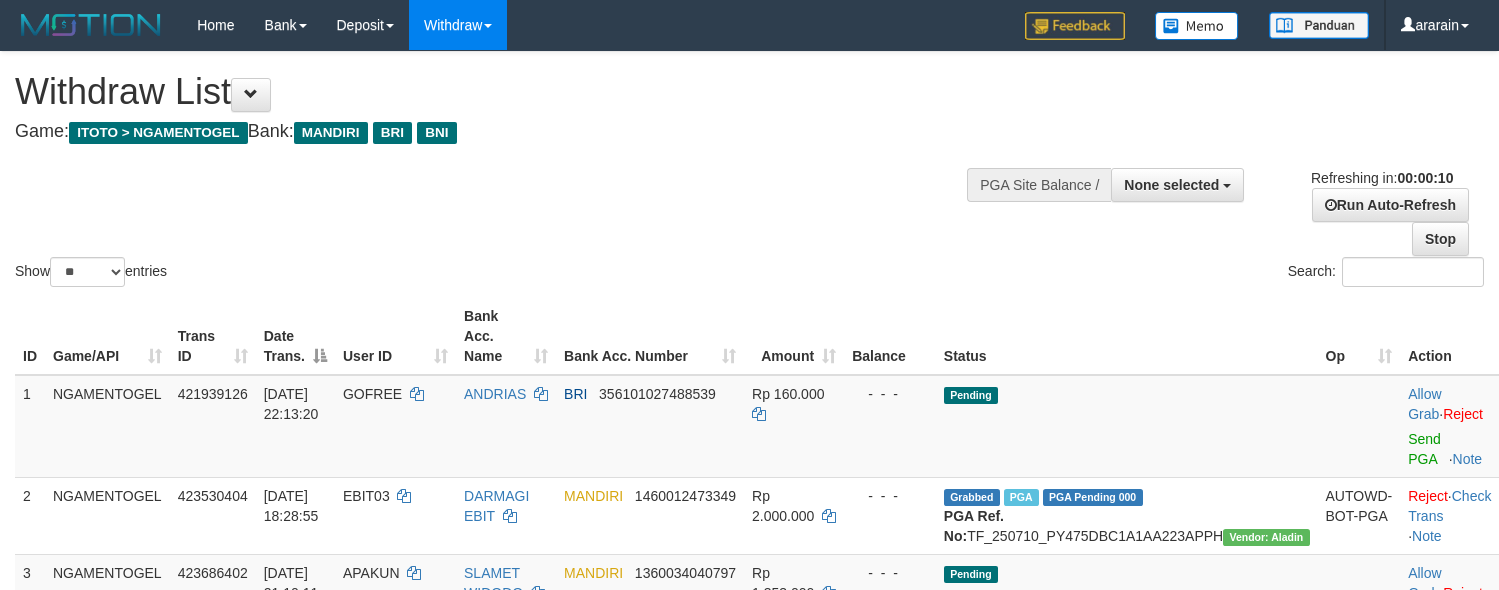 select 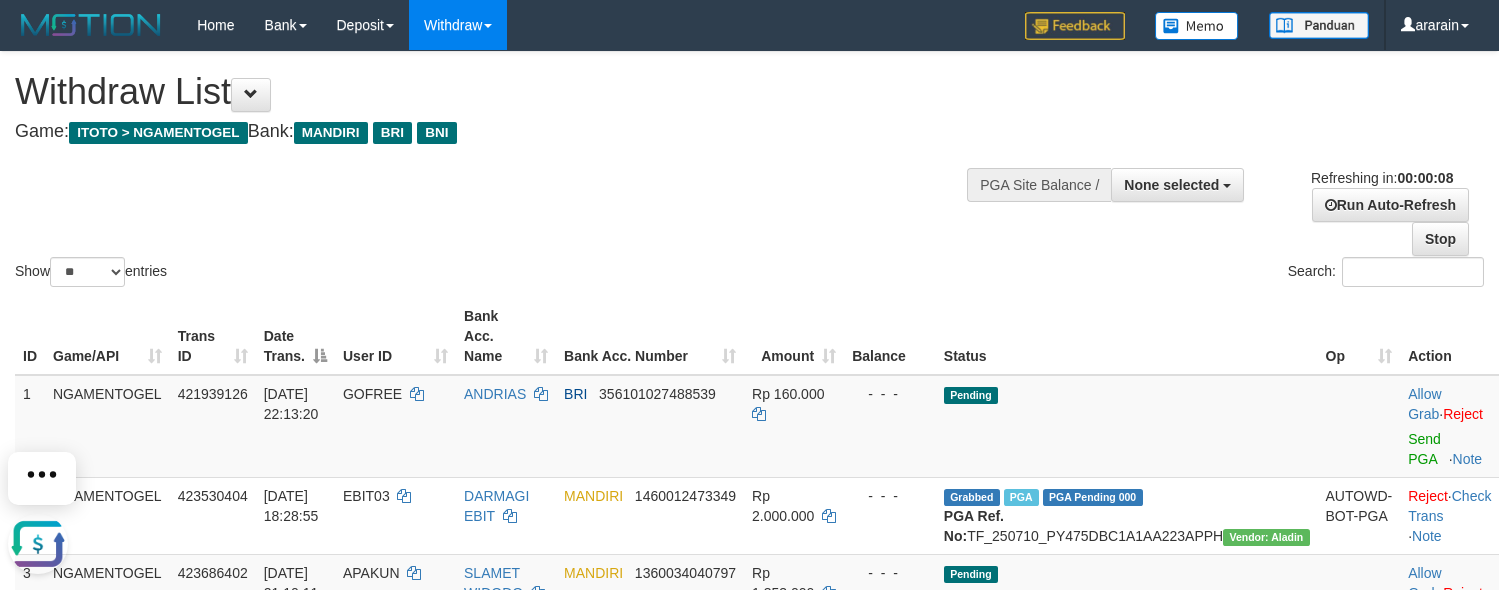 scroll, scrollTop: 0, scrollLeft: 0, axis: both 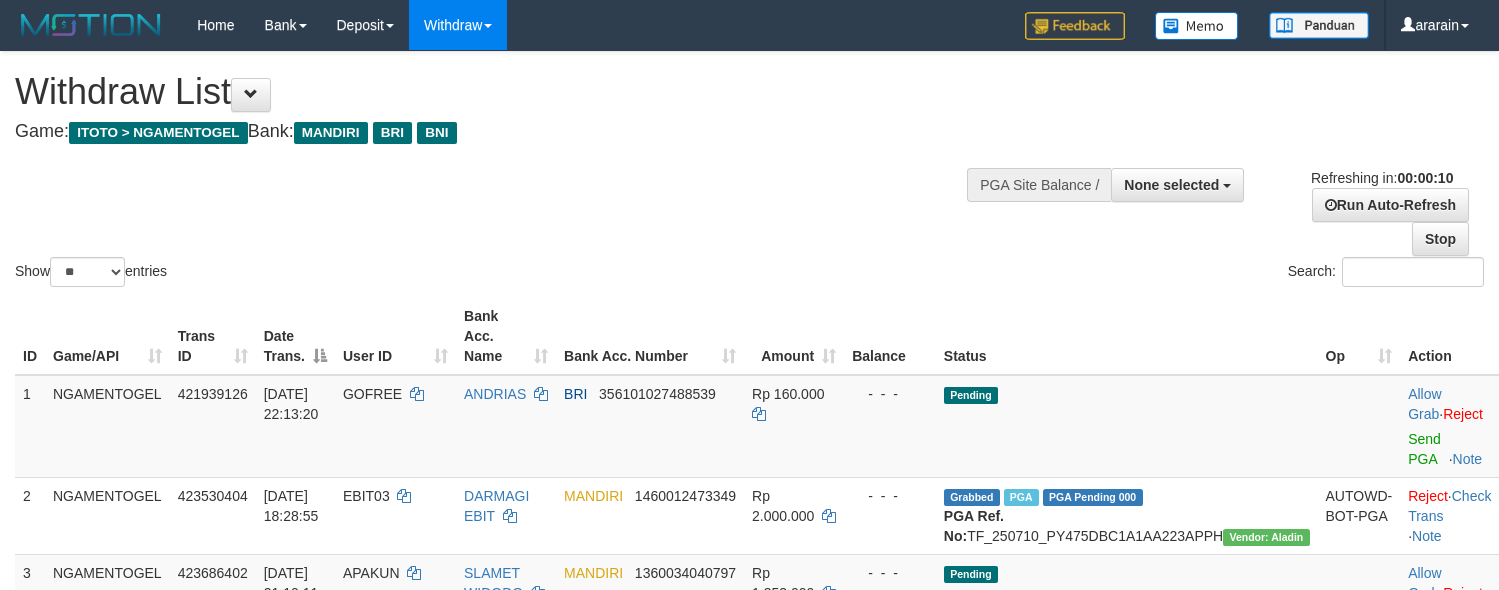 select 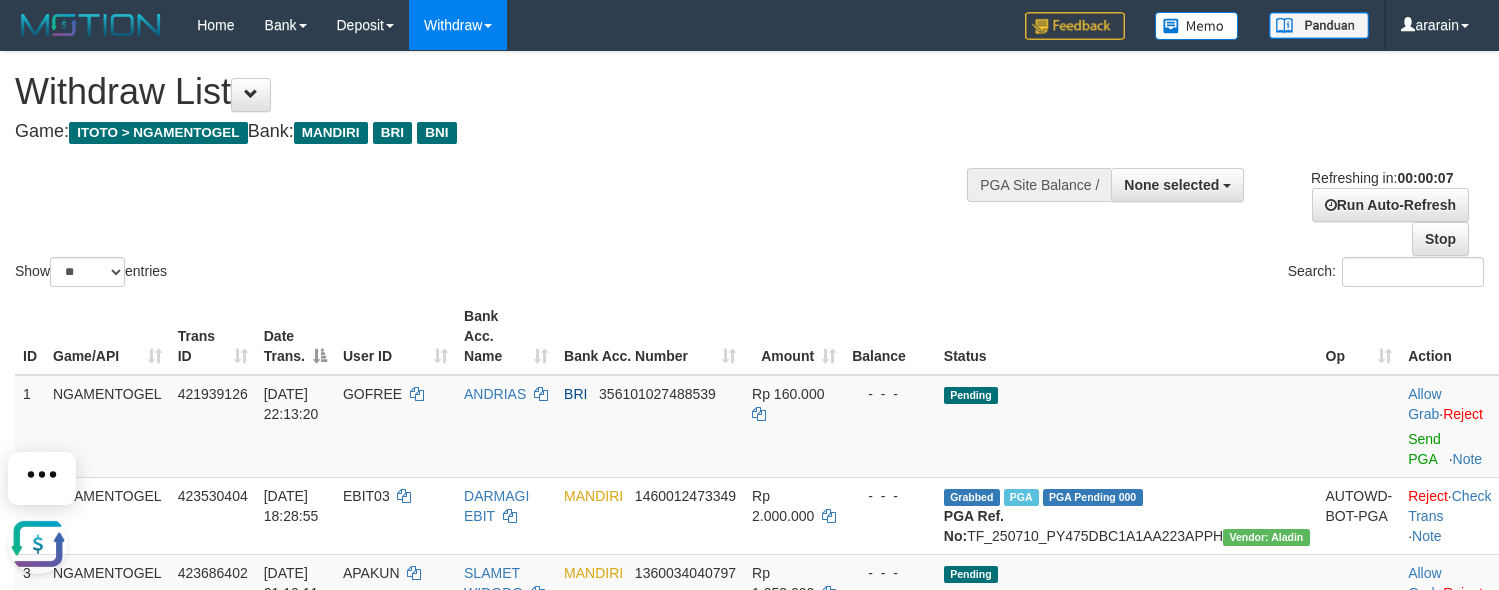 scroll, scrollTop: 0, scrollLeft: 0, axis: both 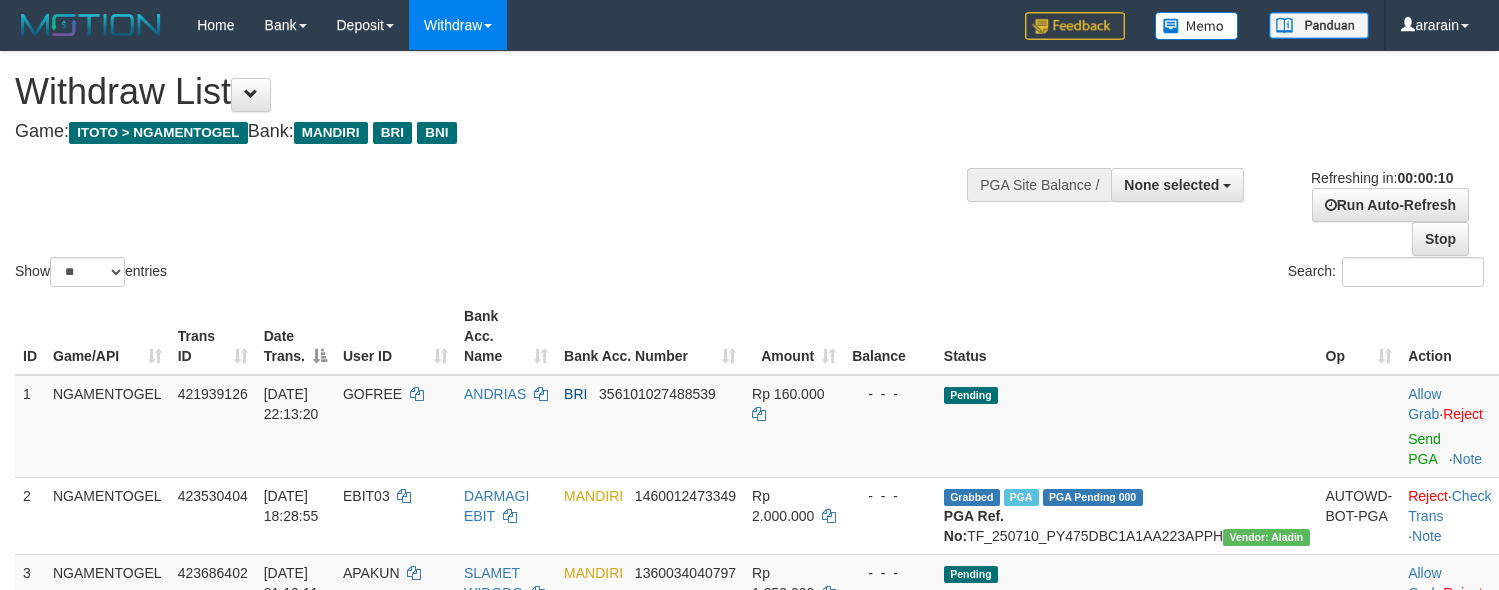 select 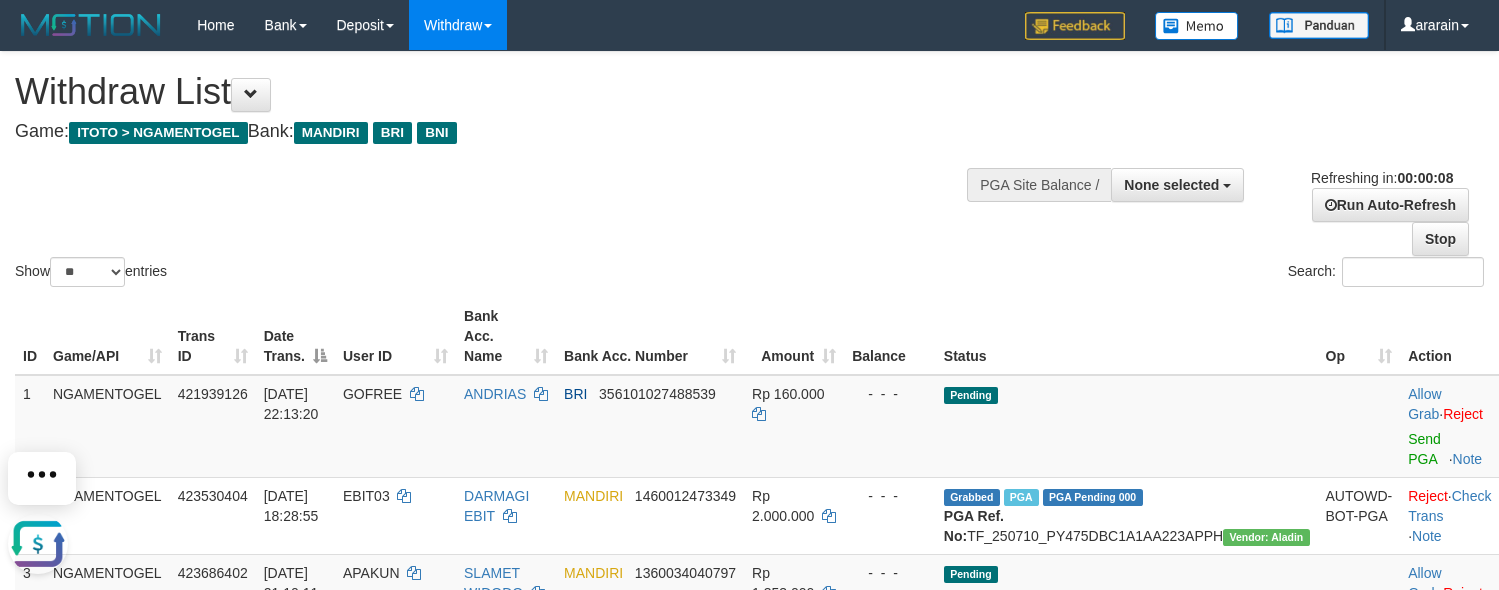 scroll, scrollTop: 0, scrollLeft: 0, axis: both 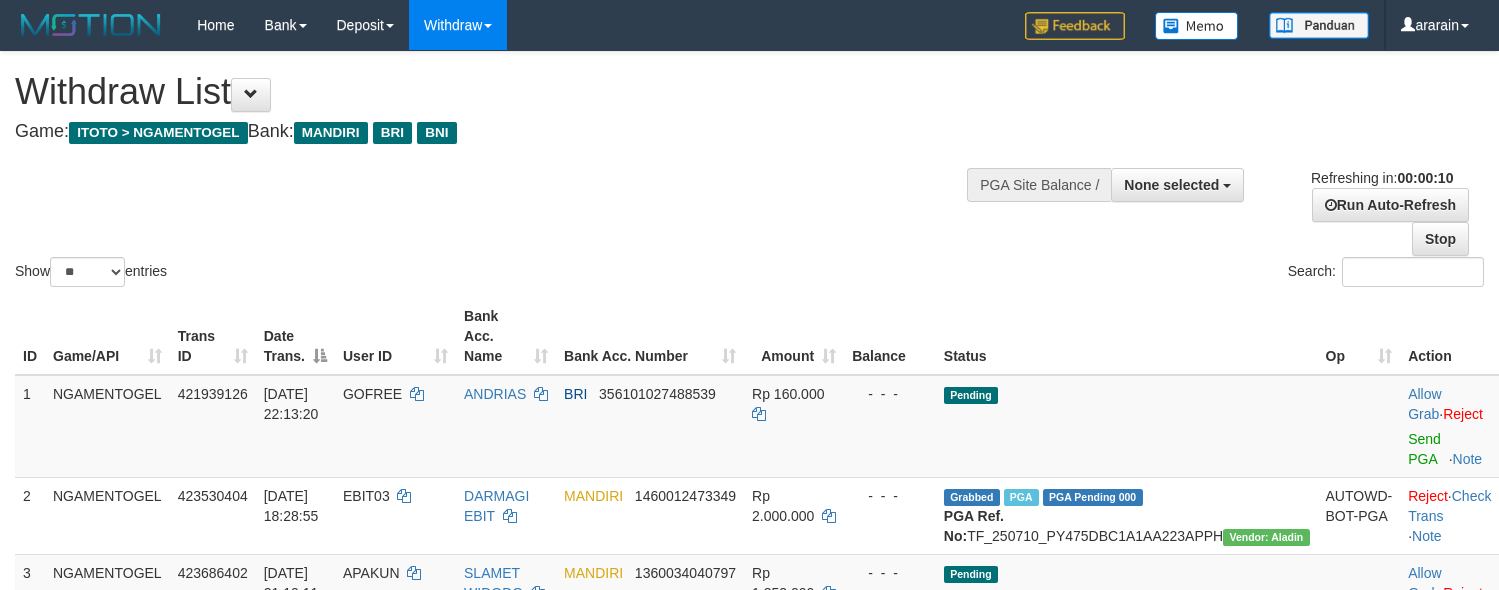 select 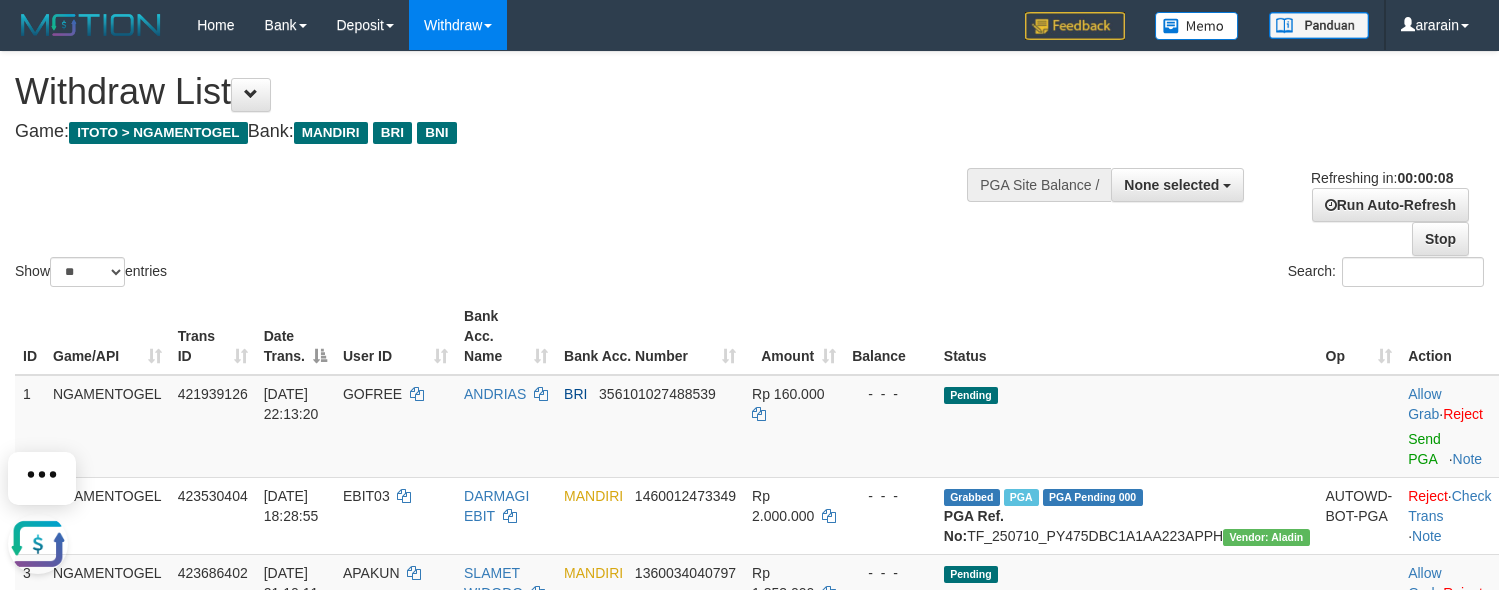 scroll, scrollTop: 0, scrollLeft: 0, axis: both 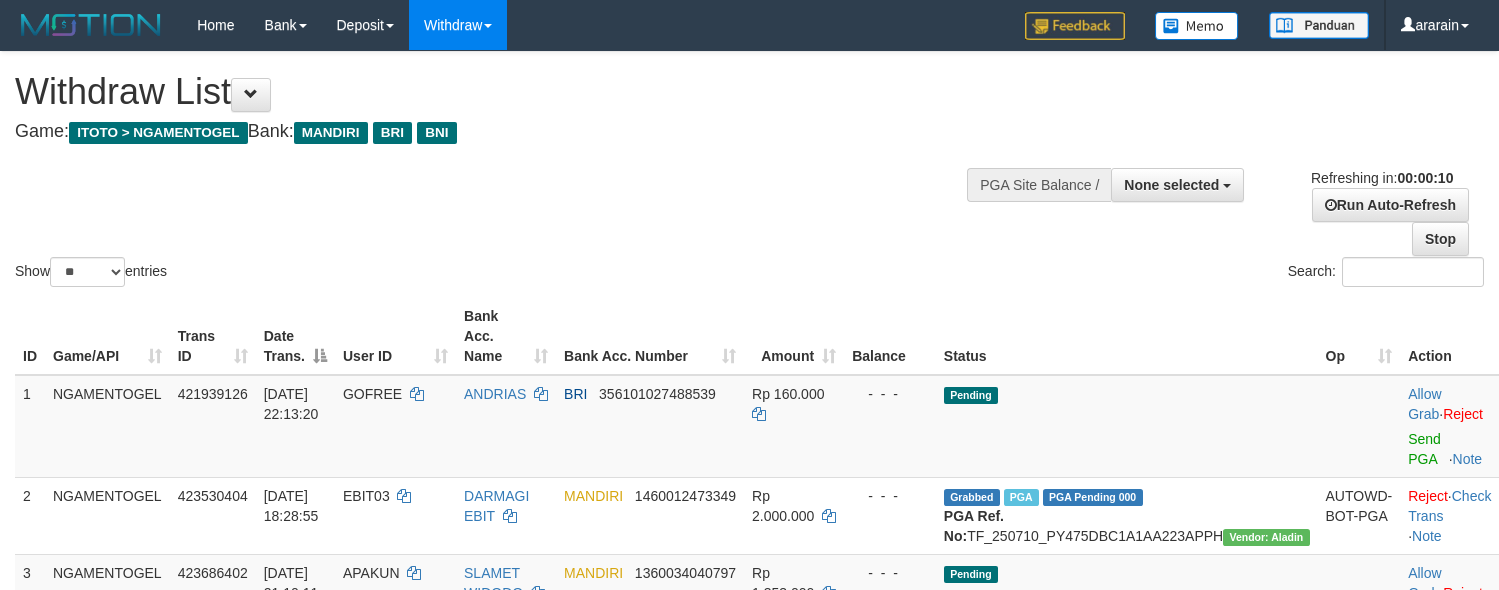 select 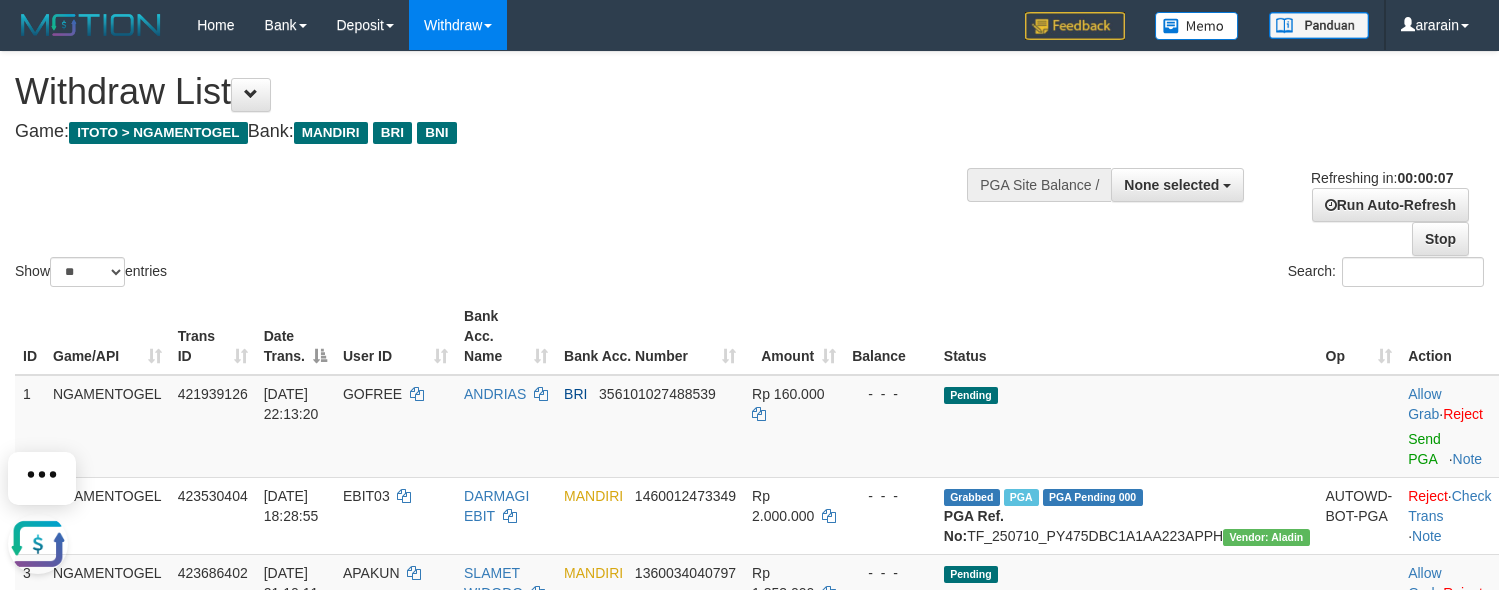 scroll, scrollTop: 0, scrollLeft: 0, axis: both 